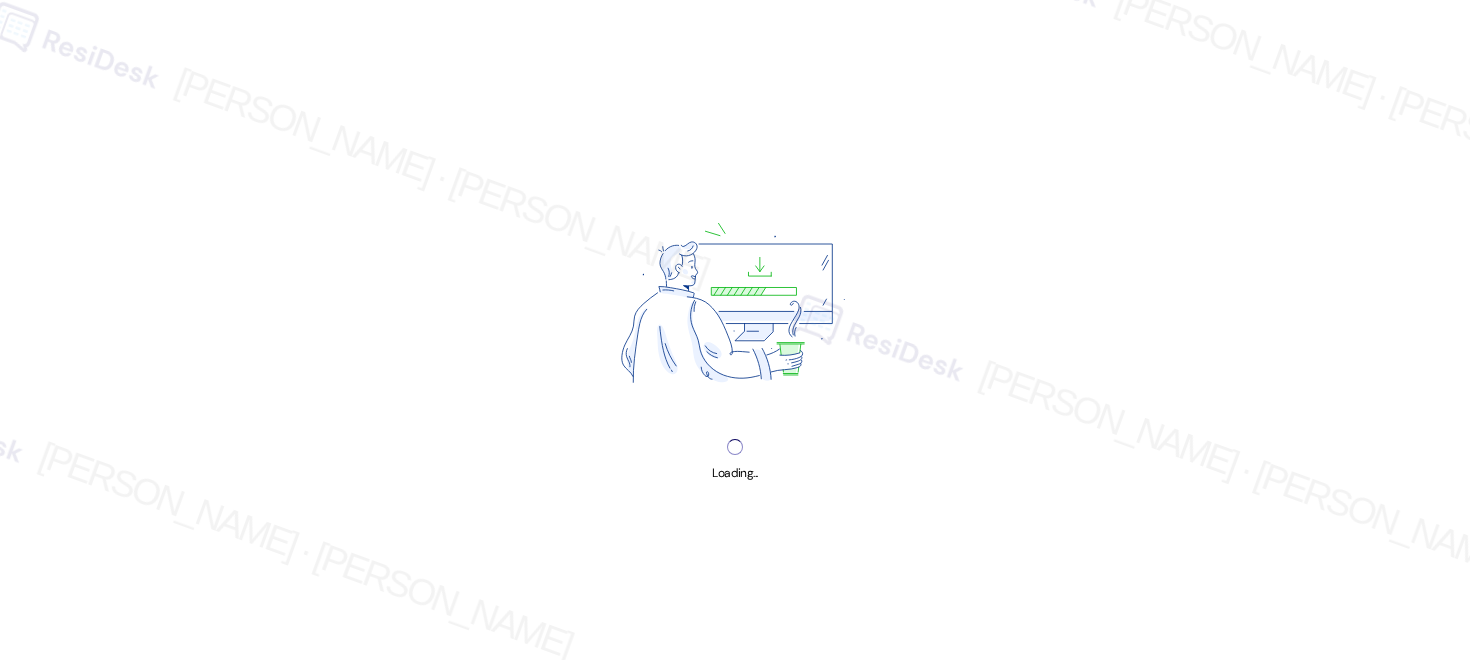 scroll, scrollTop: 0, scrollLeft: 0, axis: both 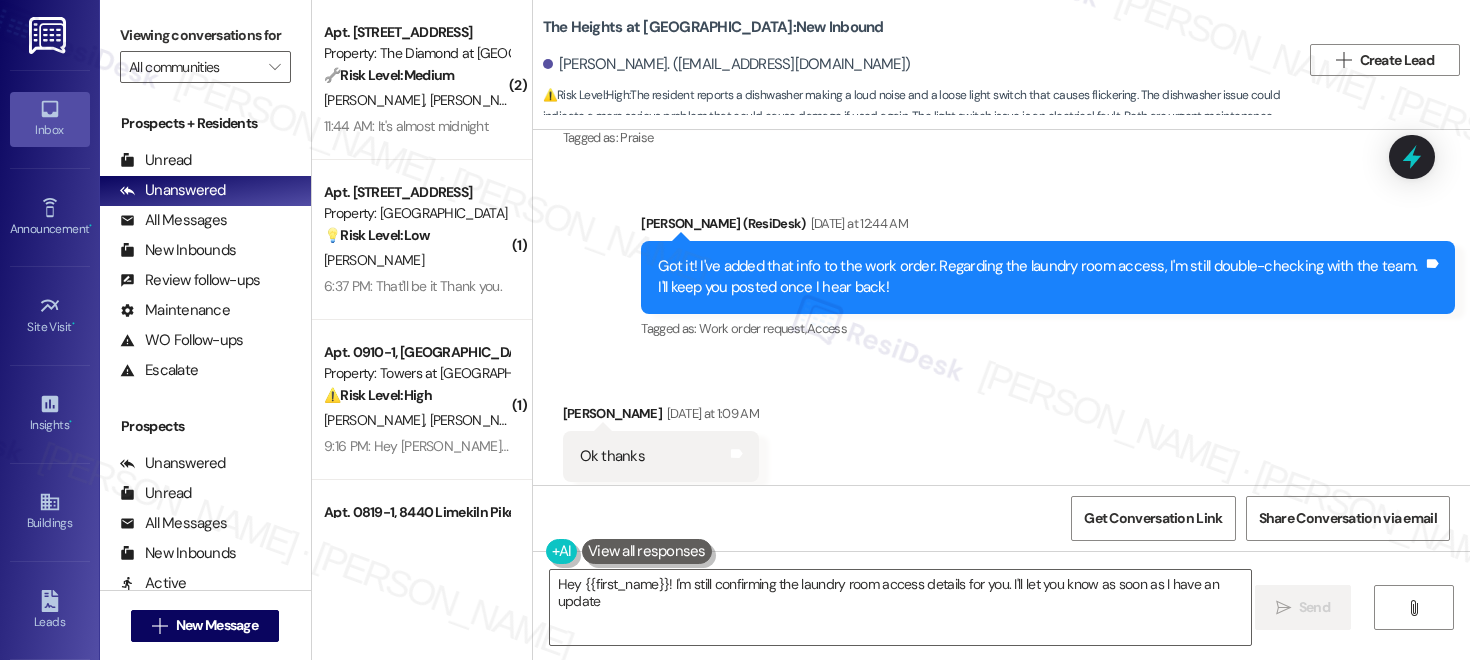 type on "Hey {{first_name}}! I'm still confirming the laundry room access details for you. I'll let you know as soon as I have an update!" 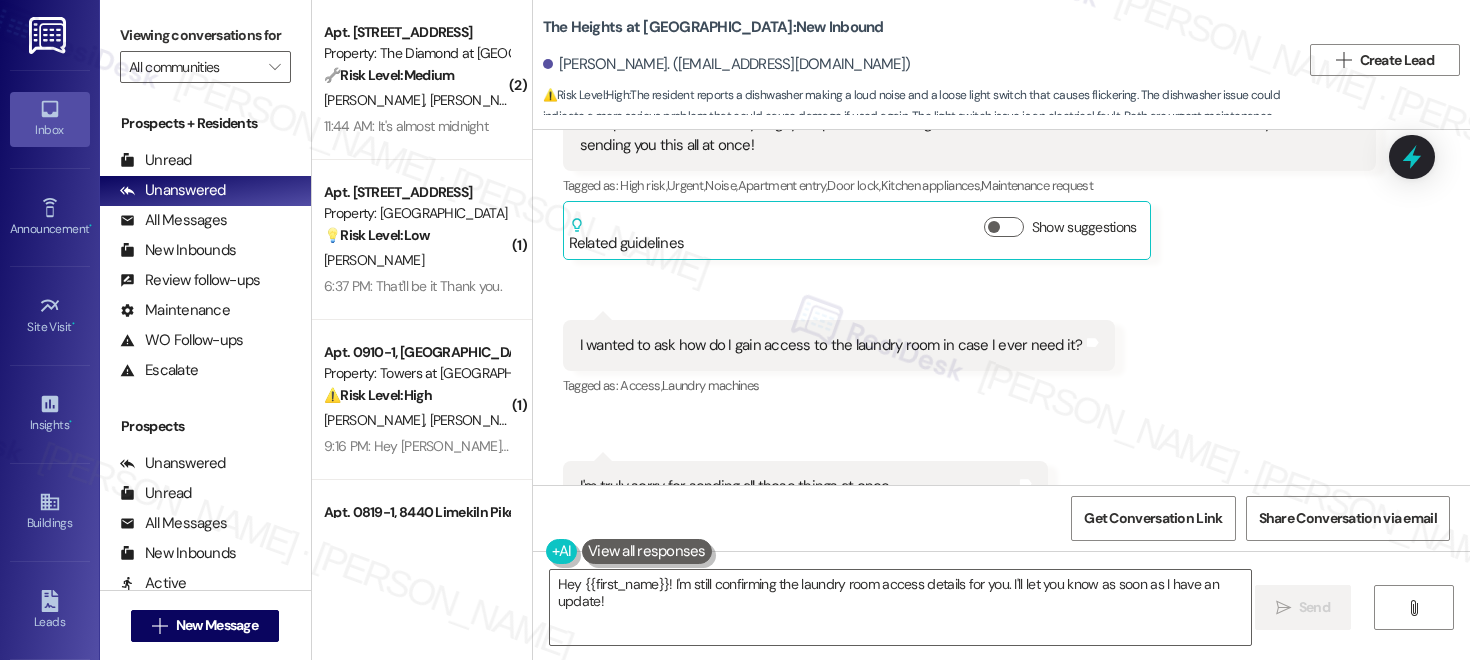 scroll, scrollTop: 5355, scrollLeft: 0, axis: vertical 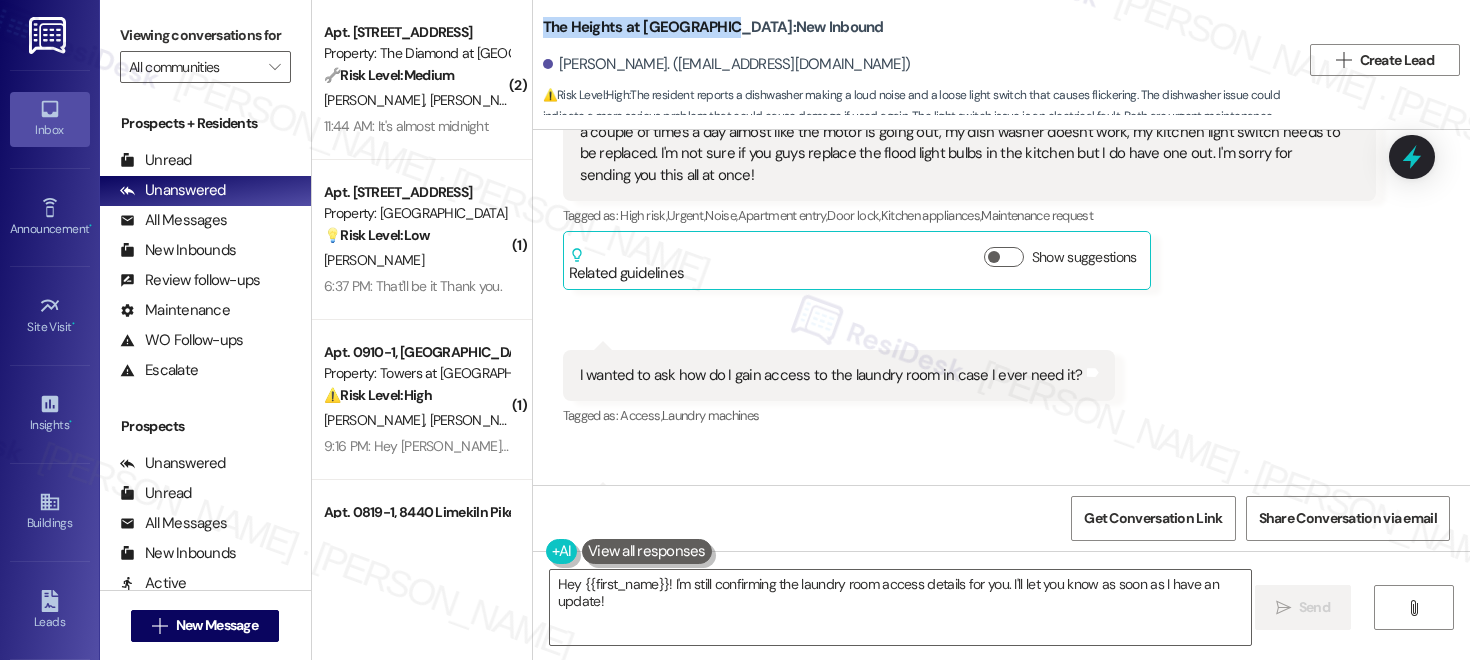 drag, startPoint x: 534, startPoint y: 31, endPoint x: 711, endPoint y: 30, distance: 177.00282 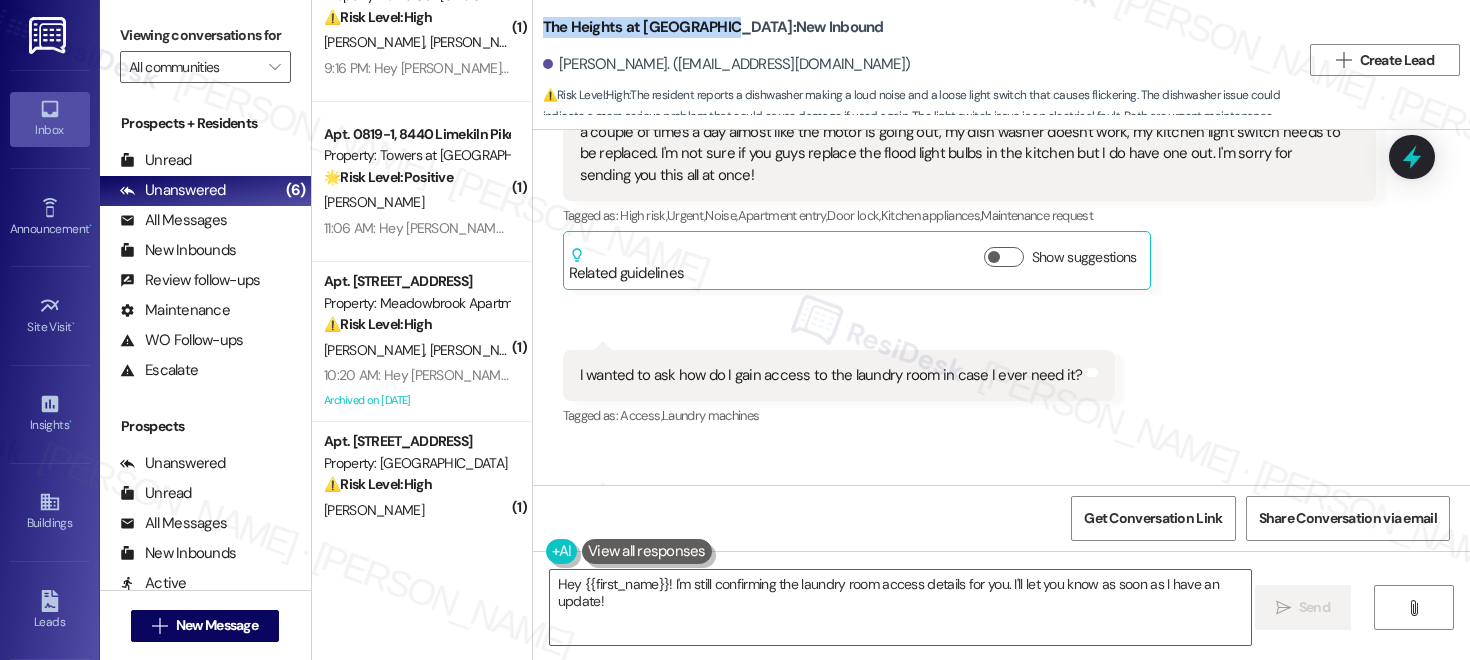 scroll, scrollTop: 442, scrollLeft: 0, axis: vertical 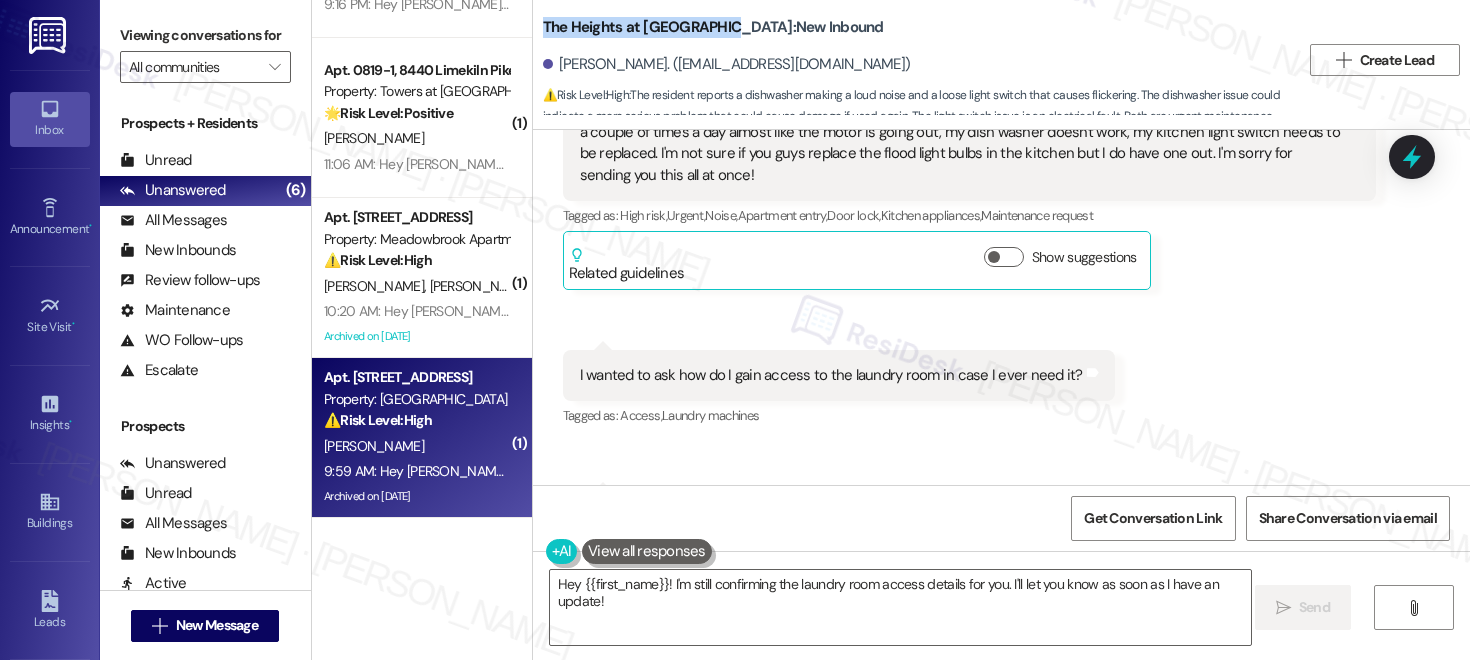 click on "Apt. [STREET_ADDRESS]" at bounding box center [416, 377] 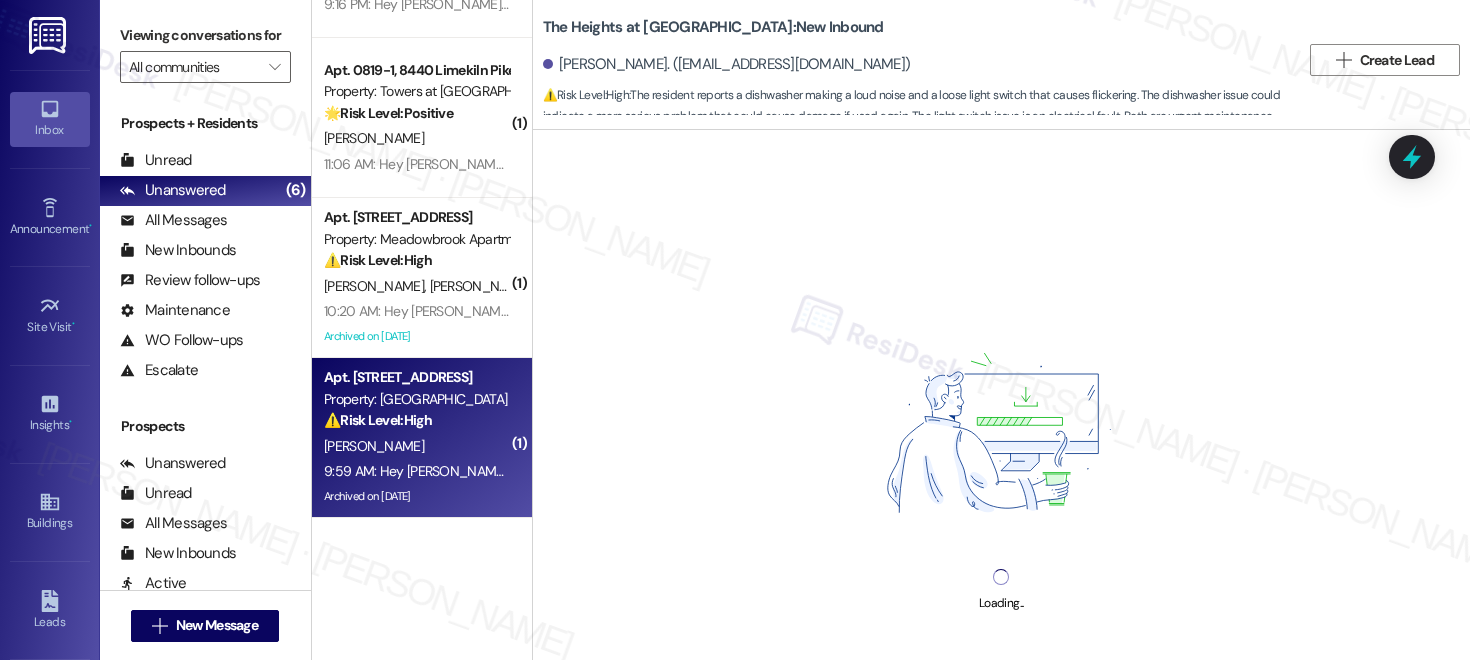 click on "⚠️  Risk Level:  High The resident reports a significant mouse infestation impacting their kitchen and food, causing distress to their child. While not an immediate emergency, it's an urgent health and safety concern requiring prompt pest control intervention." at bounding box center [416, 420] 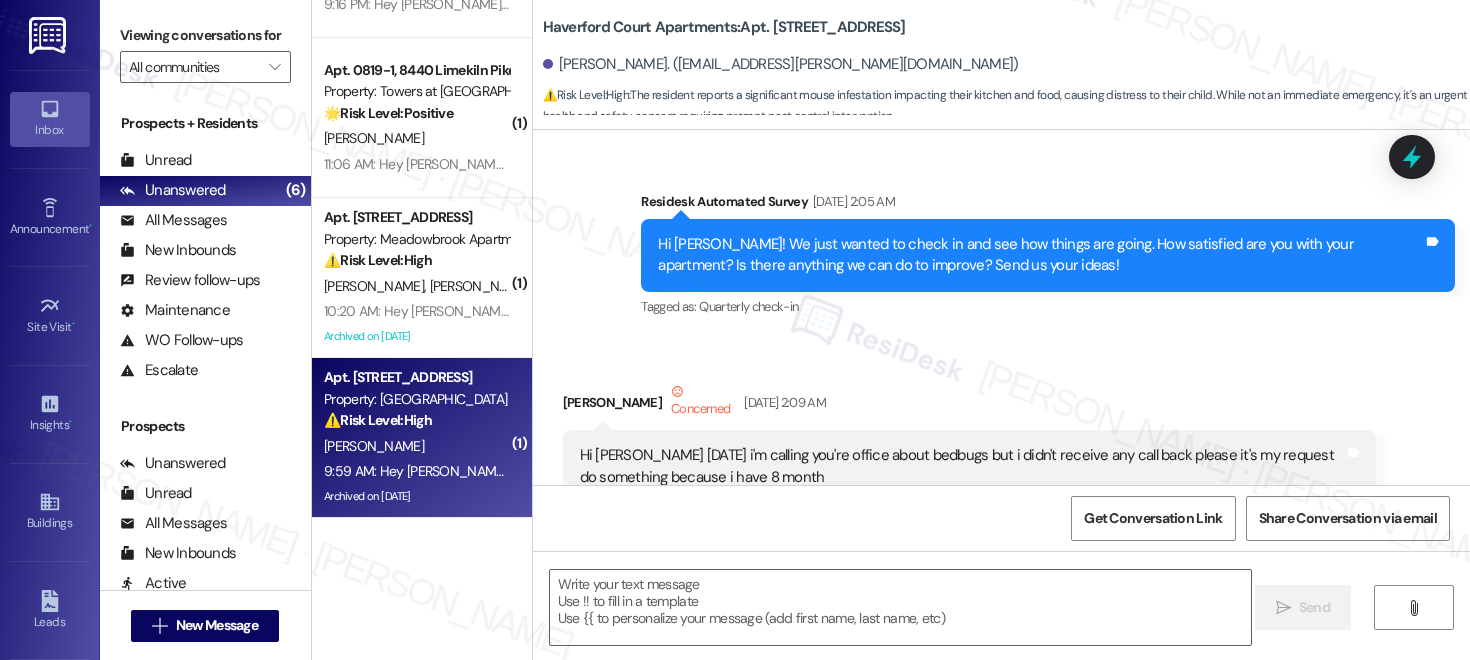 scroll, scrollTop: 43724, scrollLeft: 0, axis: vertical 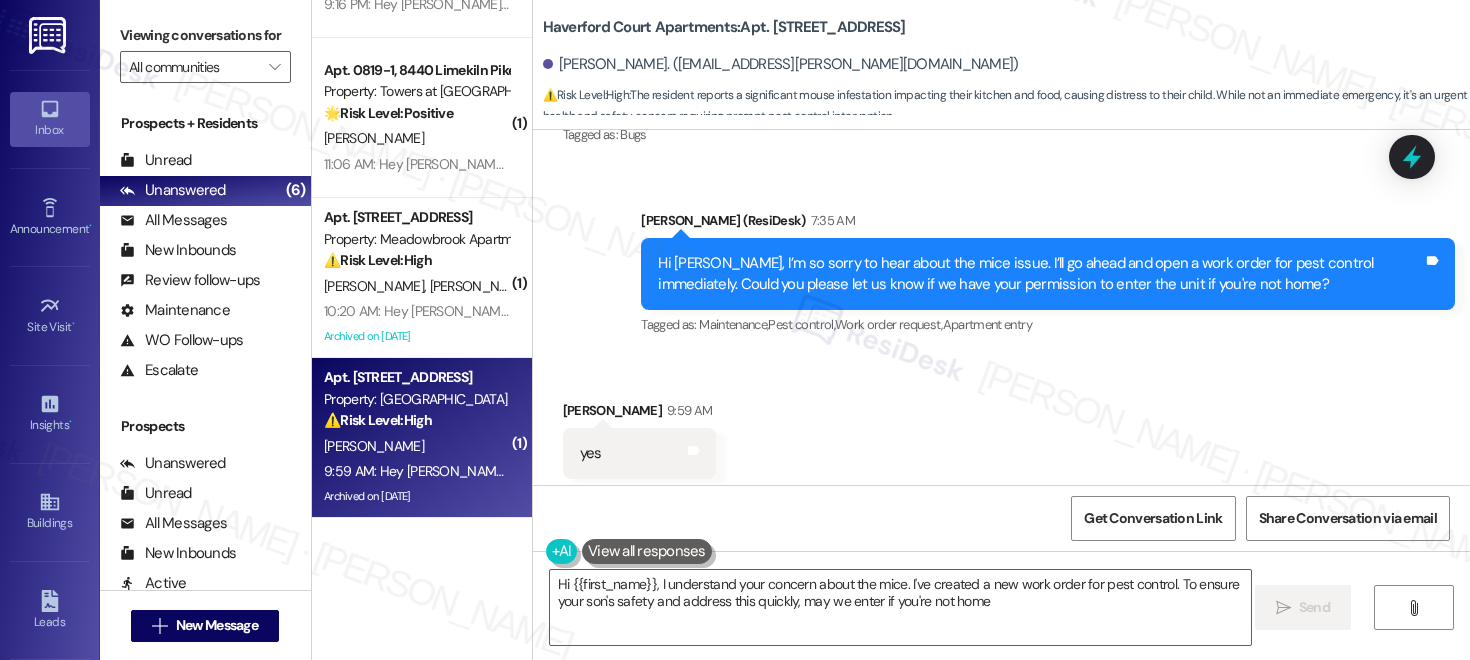 type on "Hi {{first_name}}, I understand your concern about the mice. I've created a new work order for pest control. To ensure your son's safety and address this quickly, may we enter if you're not home?" 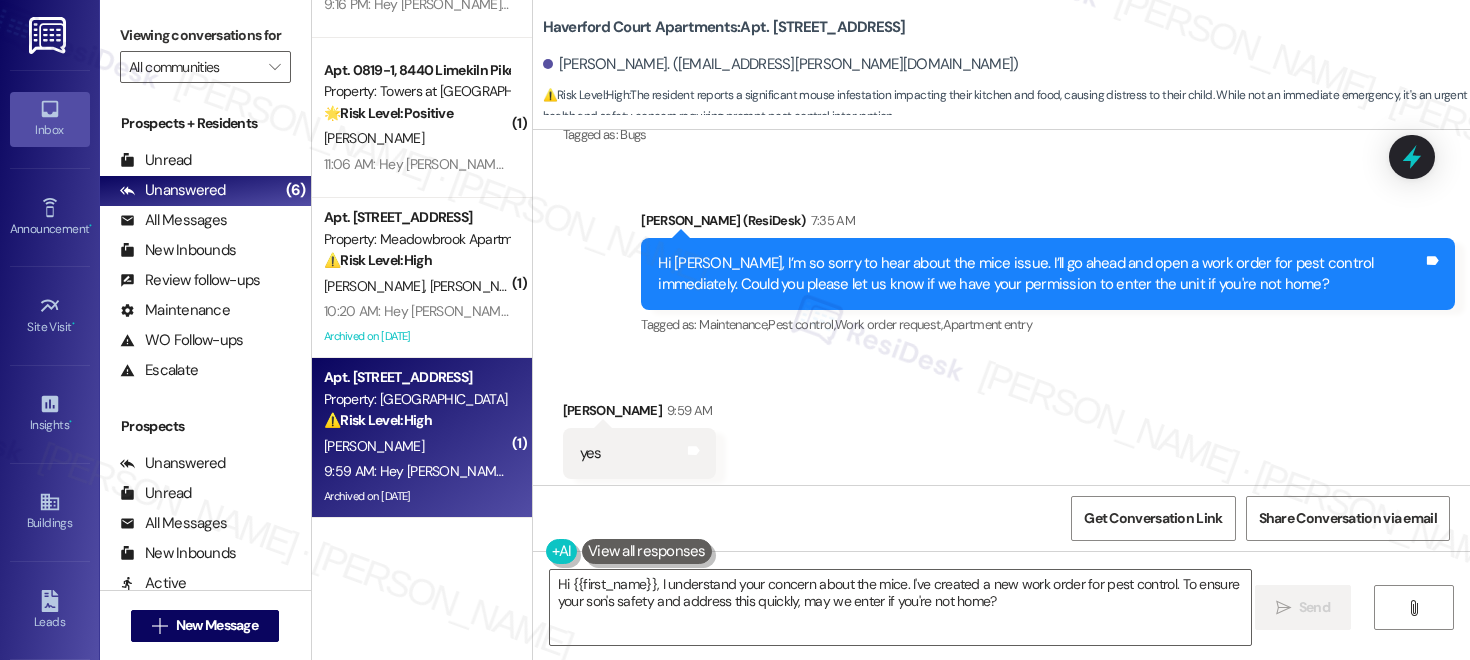 scroll, scrollTop: 442, scrollLeft: 0, axis: vertical 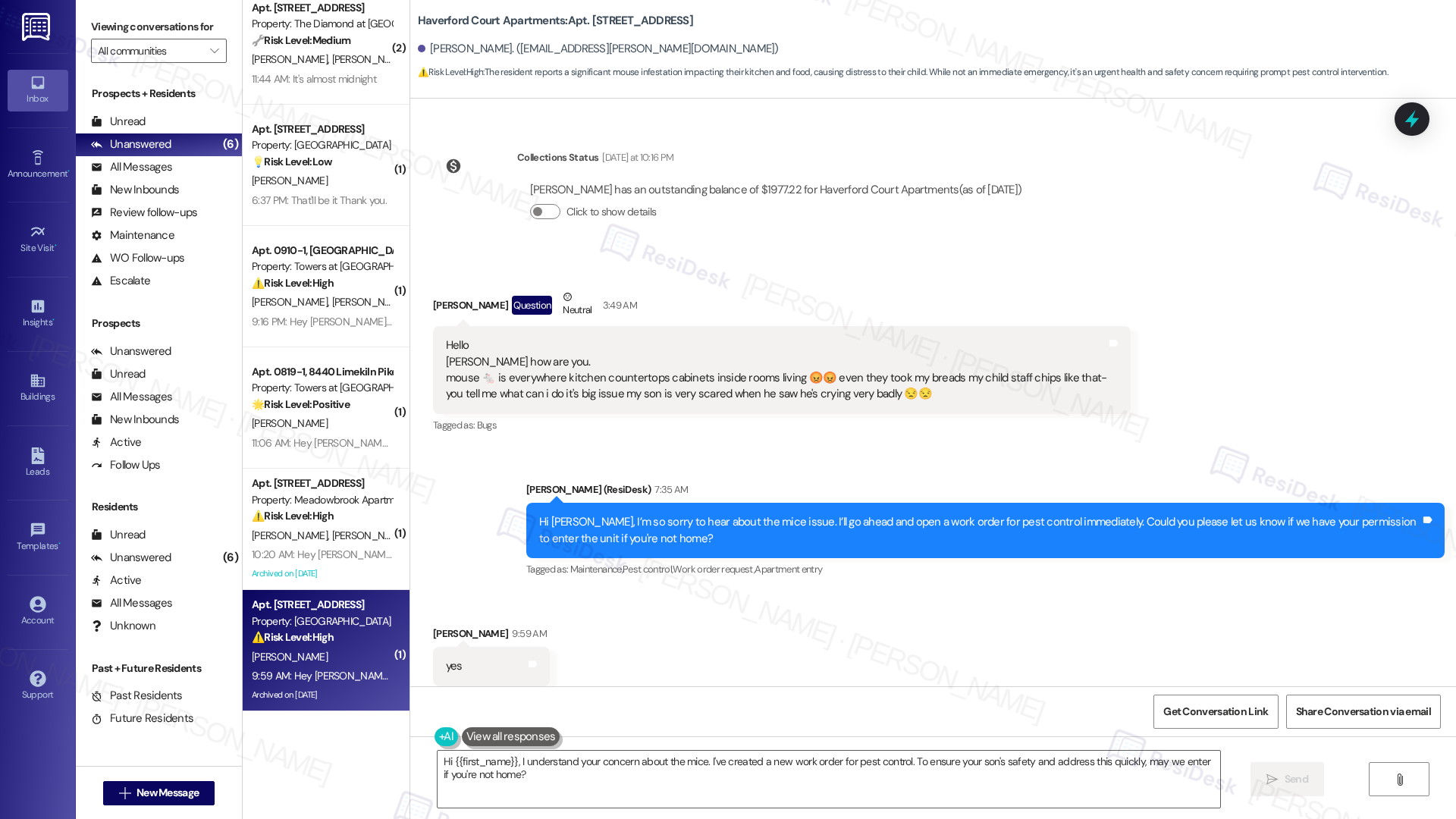 click on "Sent via SMS Emily  (ResiDesk) 7:35 AM Hi Sheikh, I’m so sorry to hear about the mice issue. I’ll go ahead and open a work order for pest control immediately. Could you please let us know if we have your permission to enter the unit if you're not home? Tags and notes Tagged as:   Maintenance ,  Click to highlight conversations about Maintenance Pest control ,  Click to highlight conversations about Pest control Work order request ,  Click to highlight conversations about Work order request Apartment entry Click to highlight conversations about Apartment entry" at bounding box center [985, 531] 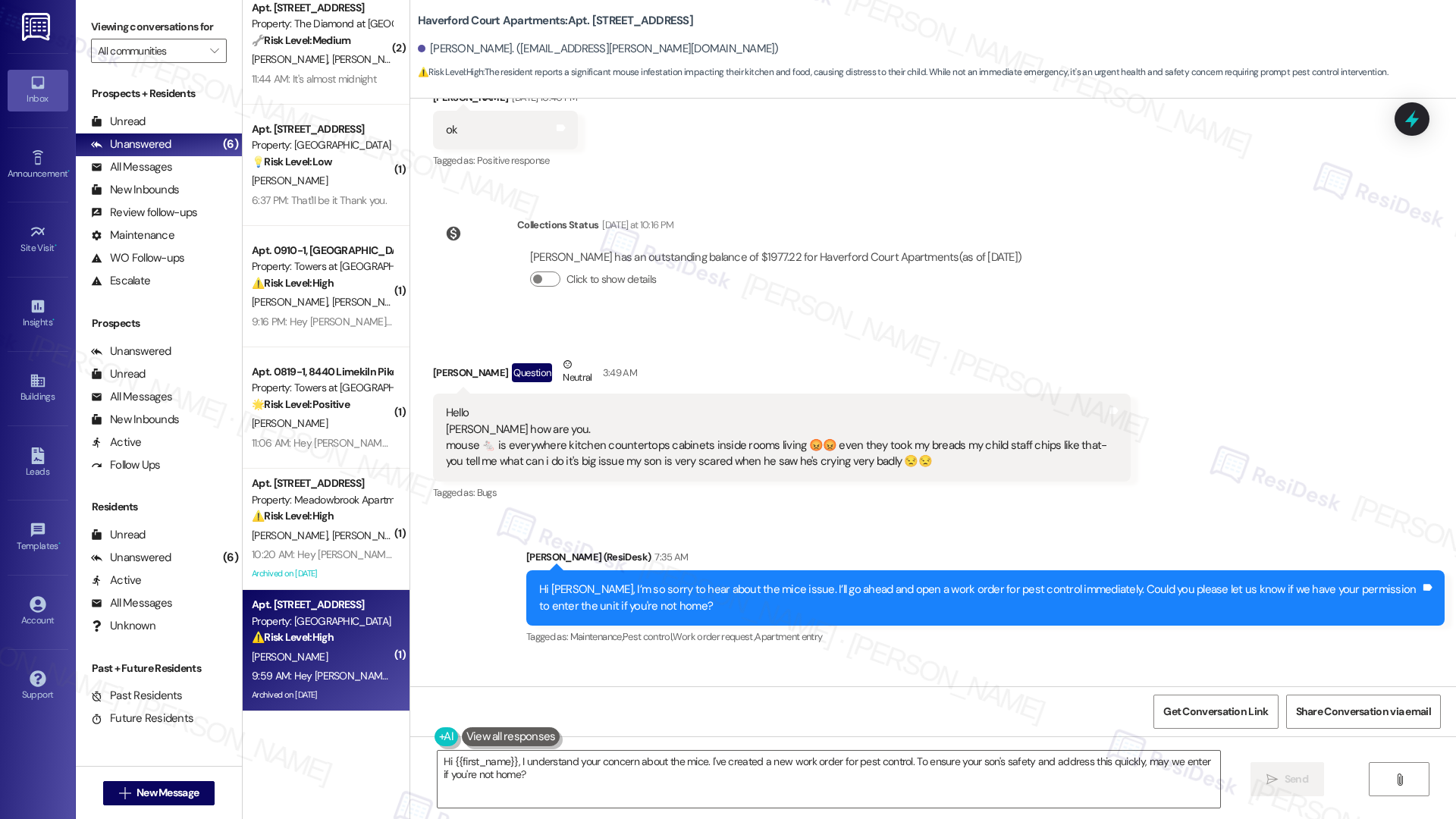 scroll, scrollTop: 31806, scrollLeft: 0, axis: vertical 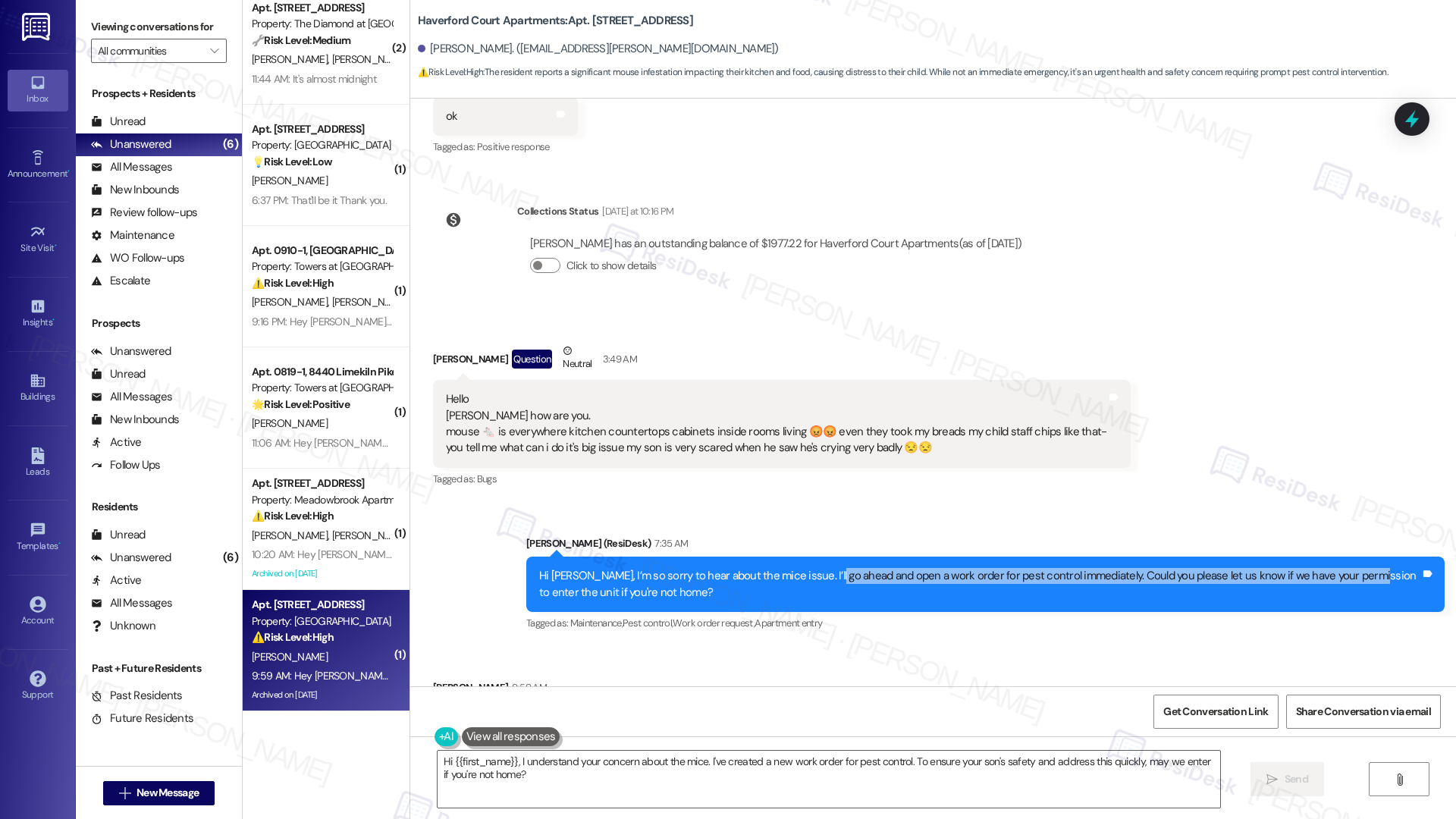 drag, startPoint x: 809, startPoint y: 414, endPoint x: 1343, endPoint y: 413, distance: 534.00094 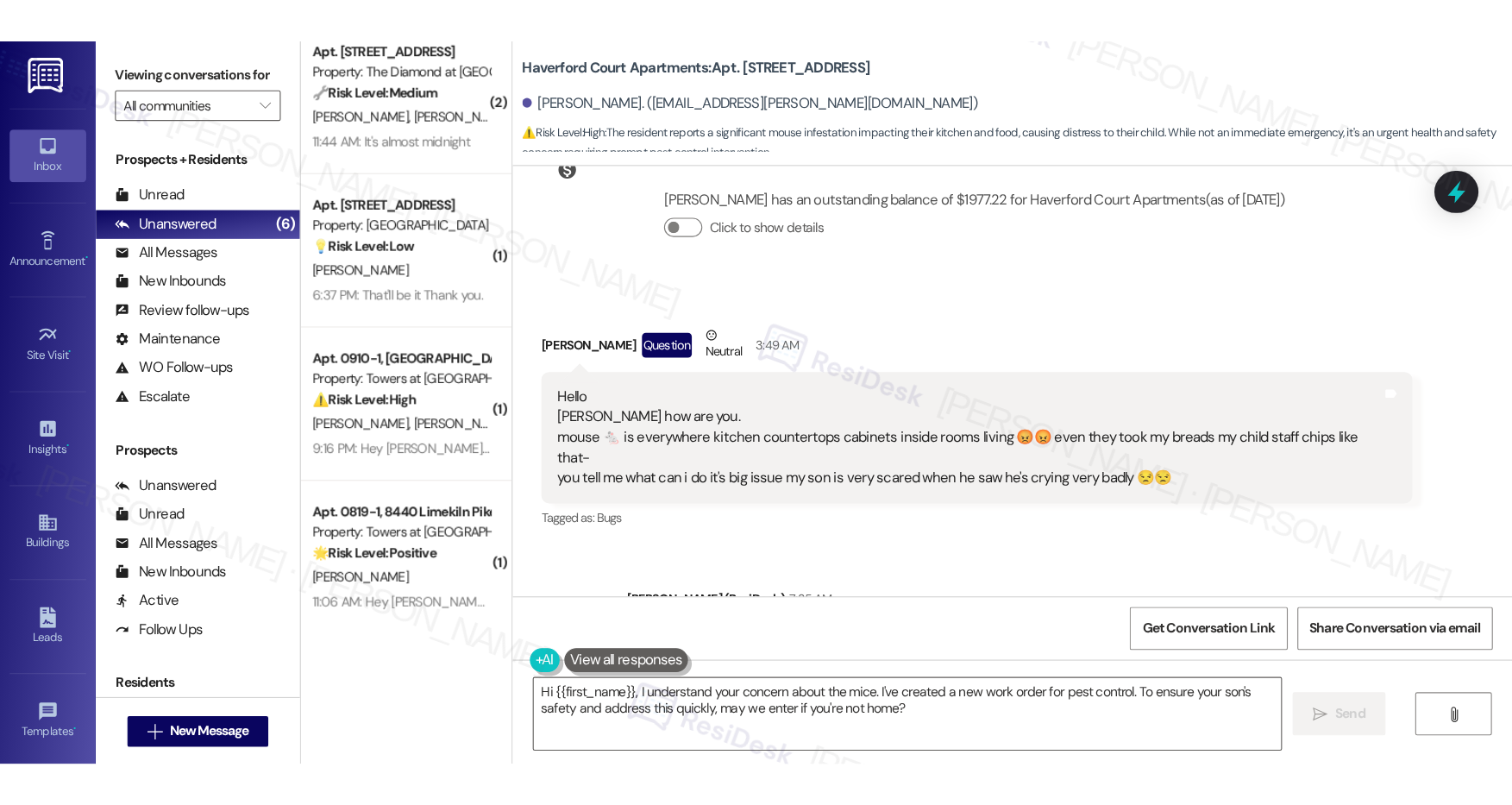scroll, scrollTop: 36951, scrollLeft: 0, axis: vertical 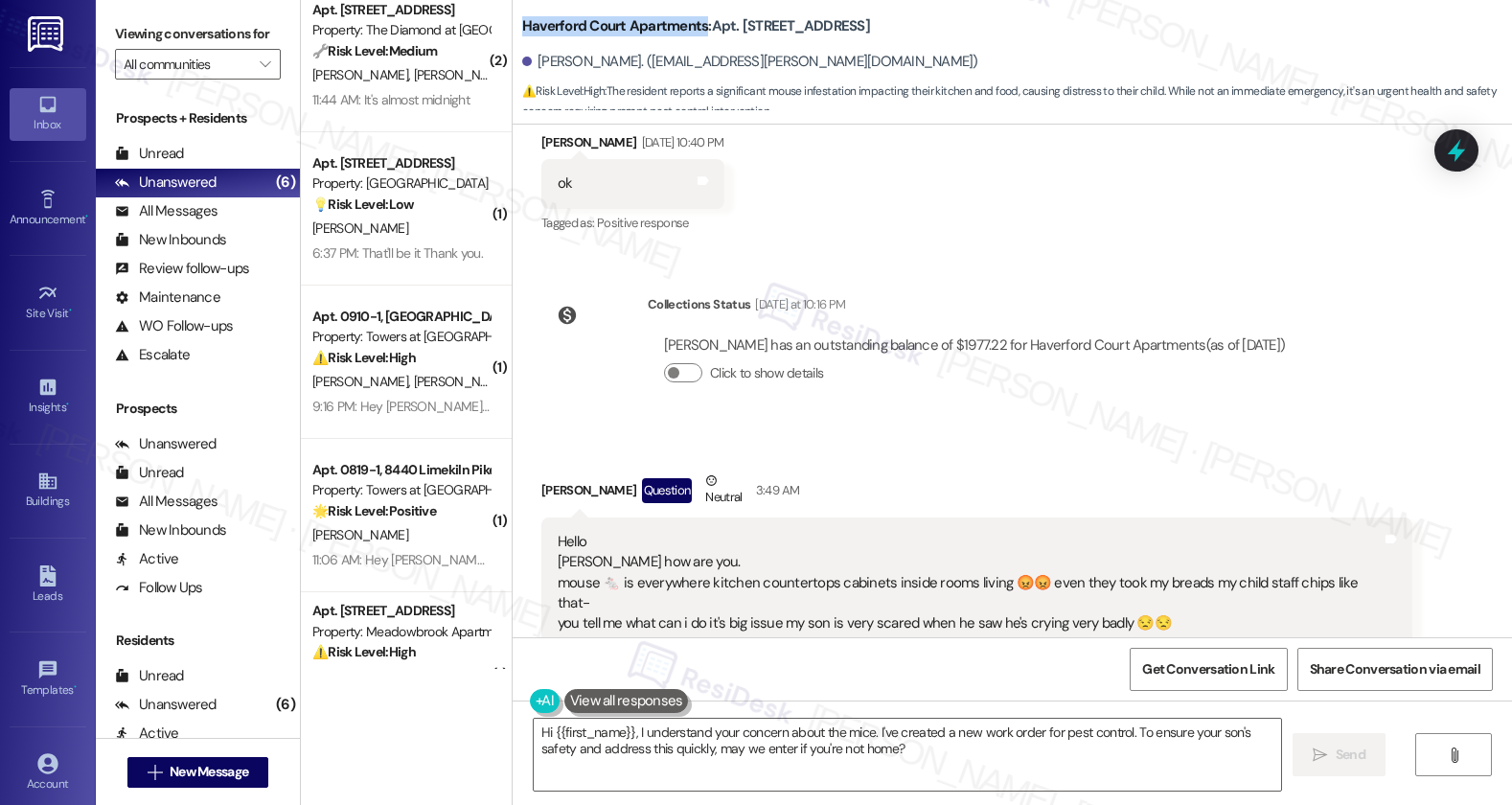 drag, startPoint x: 509, startPoint y: 14, endPoint x: 693, endPoint y: 16, distance: 184.01087 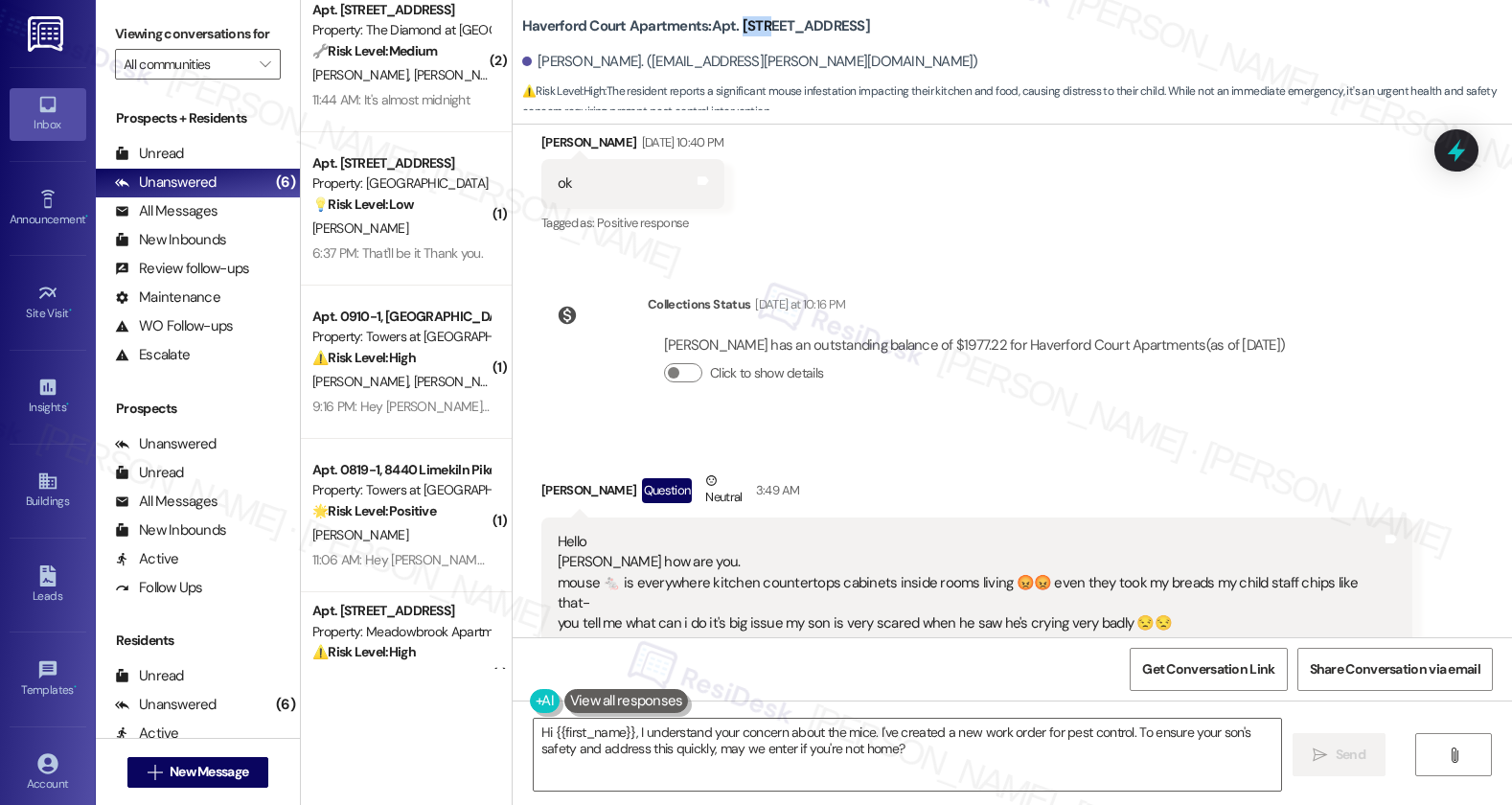 copy on "W315" 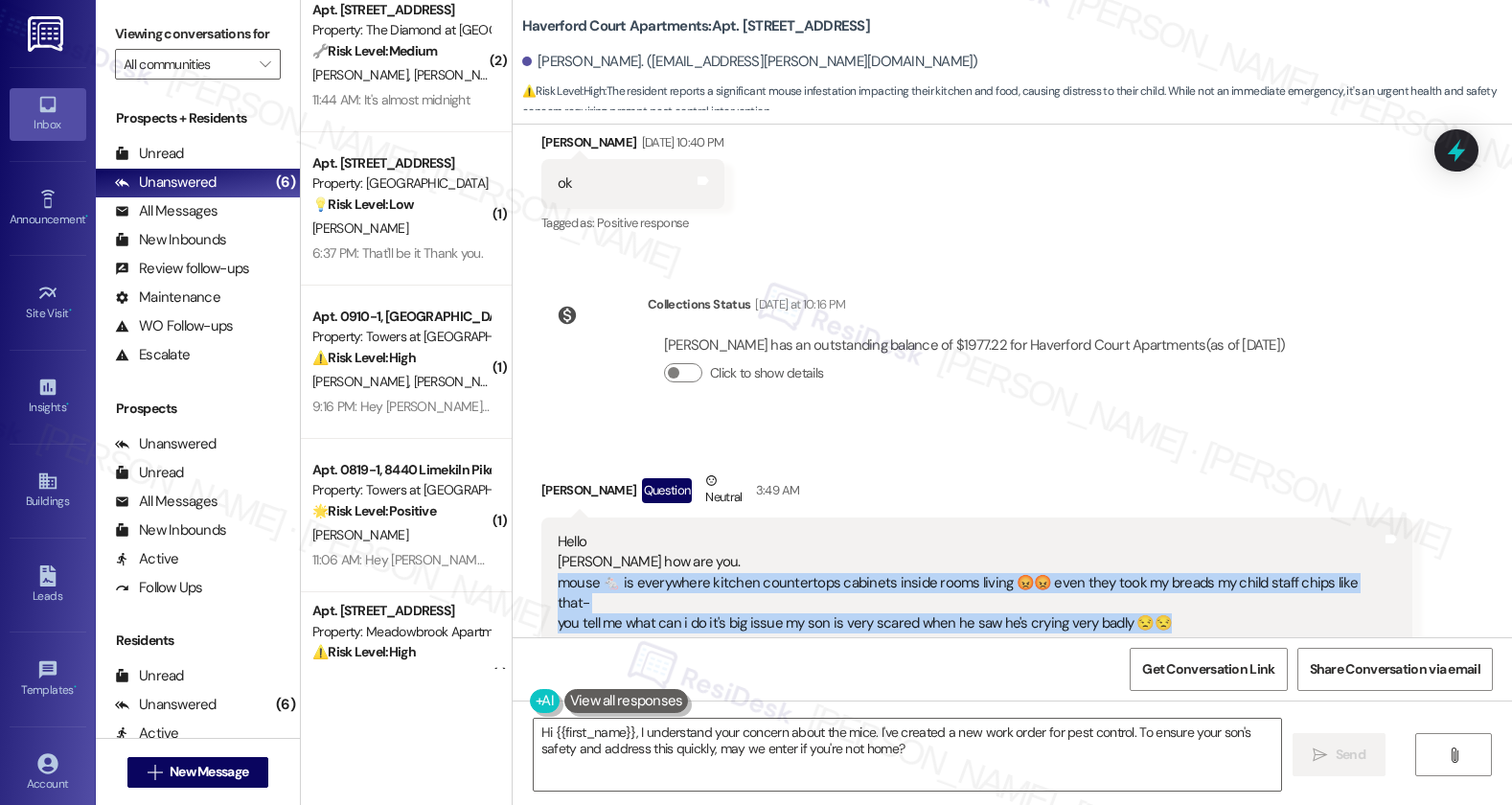 drag, startPoint x: 546, startPoint y: 403, endPoint x: 1088, endPoint y: 430, distance: 542.67209 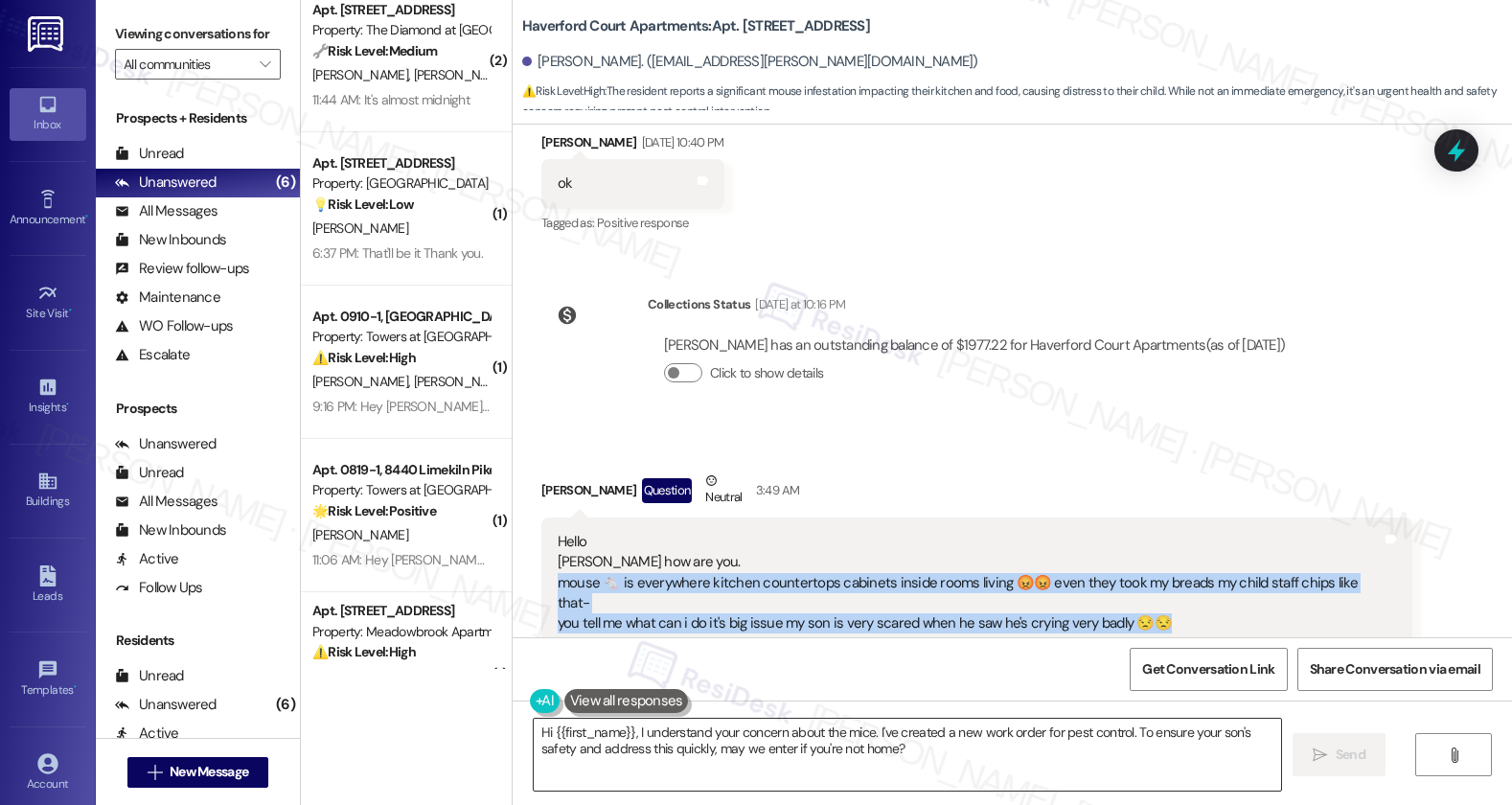 click on "Hi {{first_name}}, I understand your concern about the mice. I've created a new work order for pest control. To ensure your son's safety and address this quickly, may we enter if you're not home?" at bounding box center (907, 754) 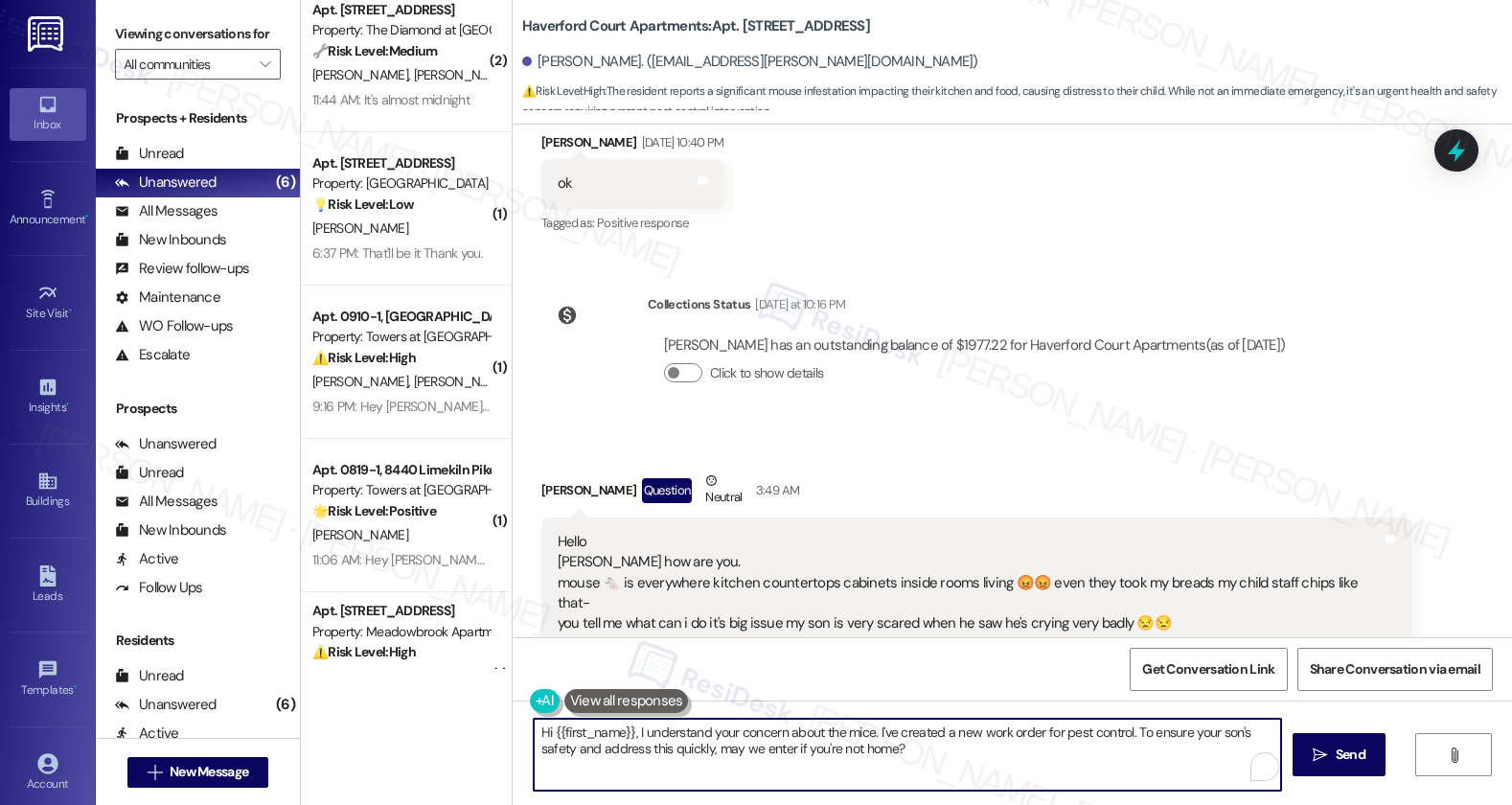 click on "Hi {{first_name}}, I understand your concern about the mice. I've created a new work order for pest control. To ensure your son's safety and address this quickly, may we enter if you're not home?" at bounding box center [907, 754] 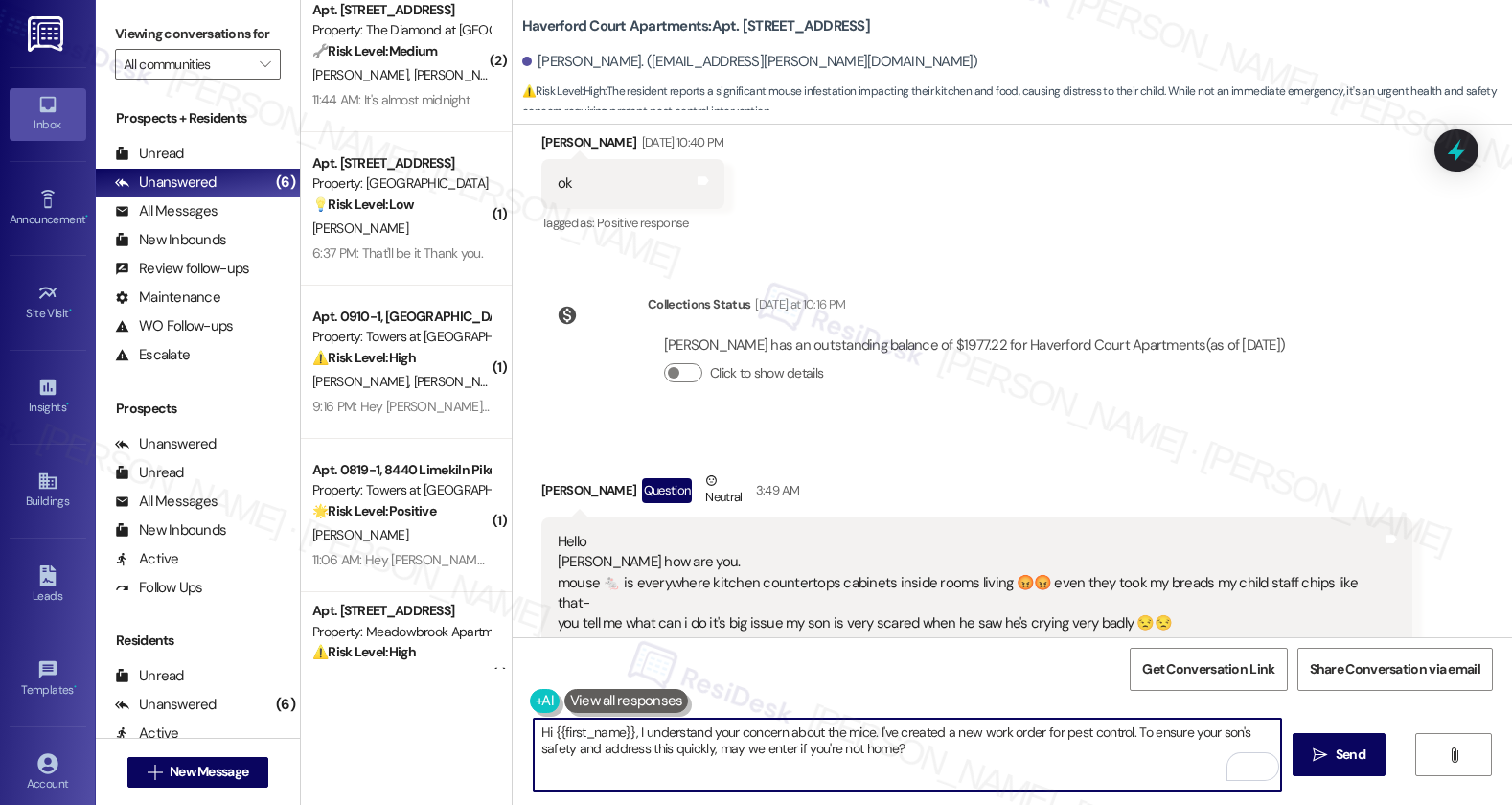 click on "Hi {{first_name}}, I understand your concern about the mice. I've created a new work order for pest control. To ensure your son's safety and address this quickly, may we enter if you're not home?" at bounding box center (907, 754) 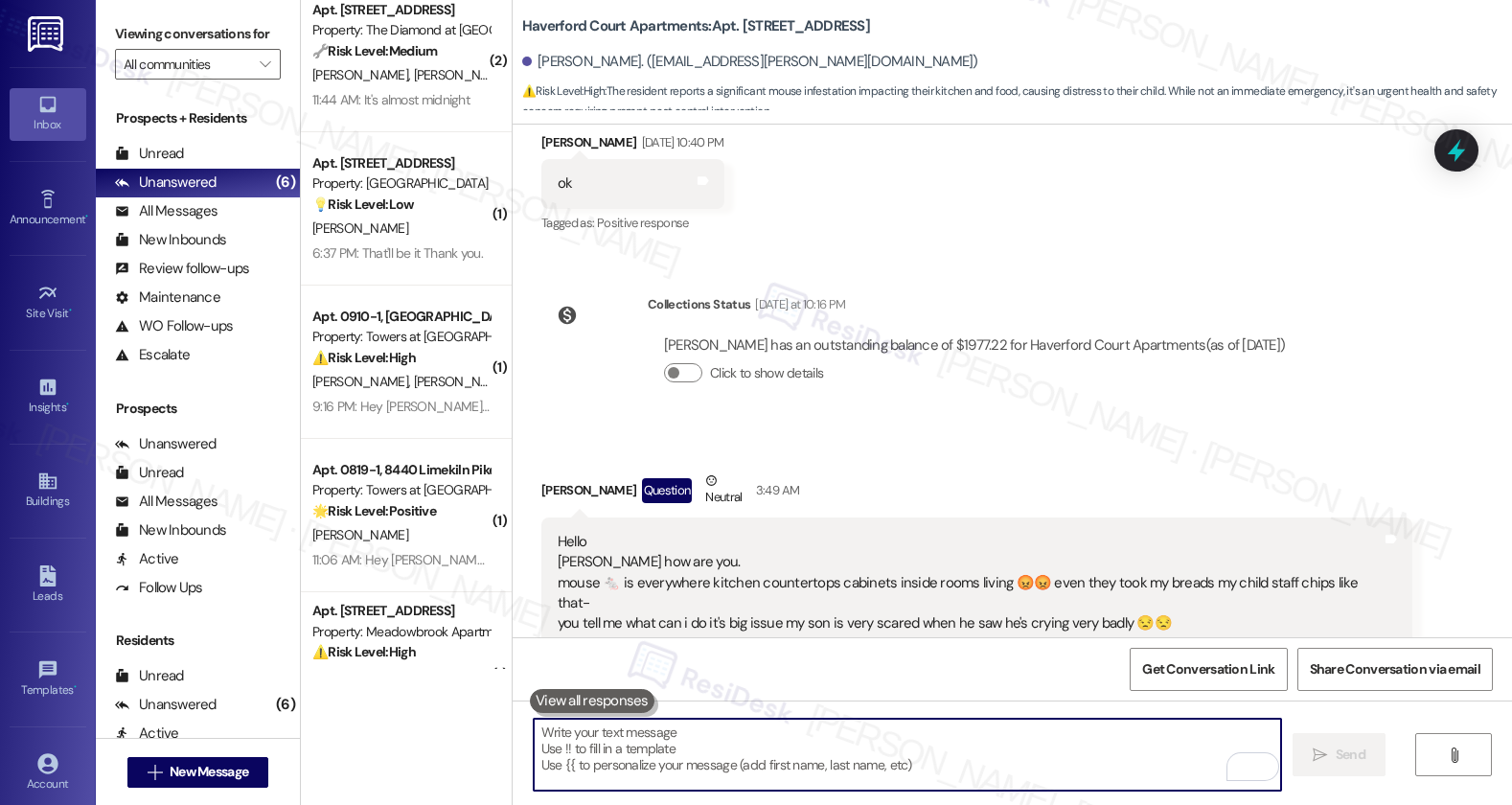 type 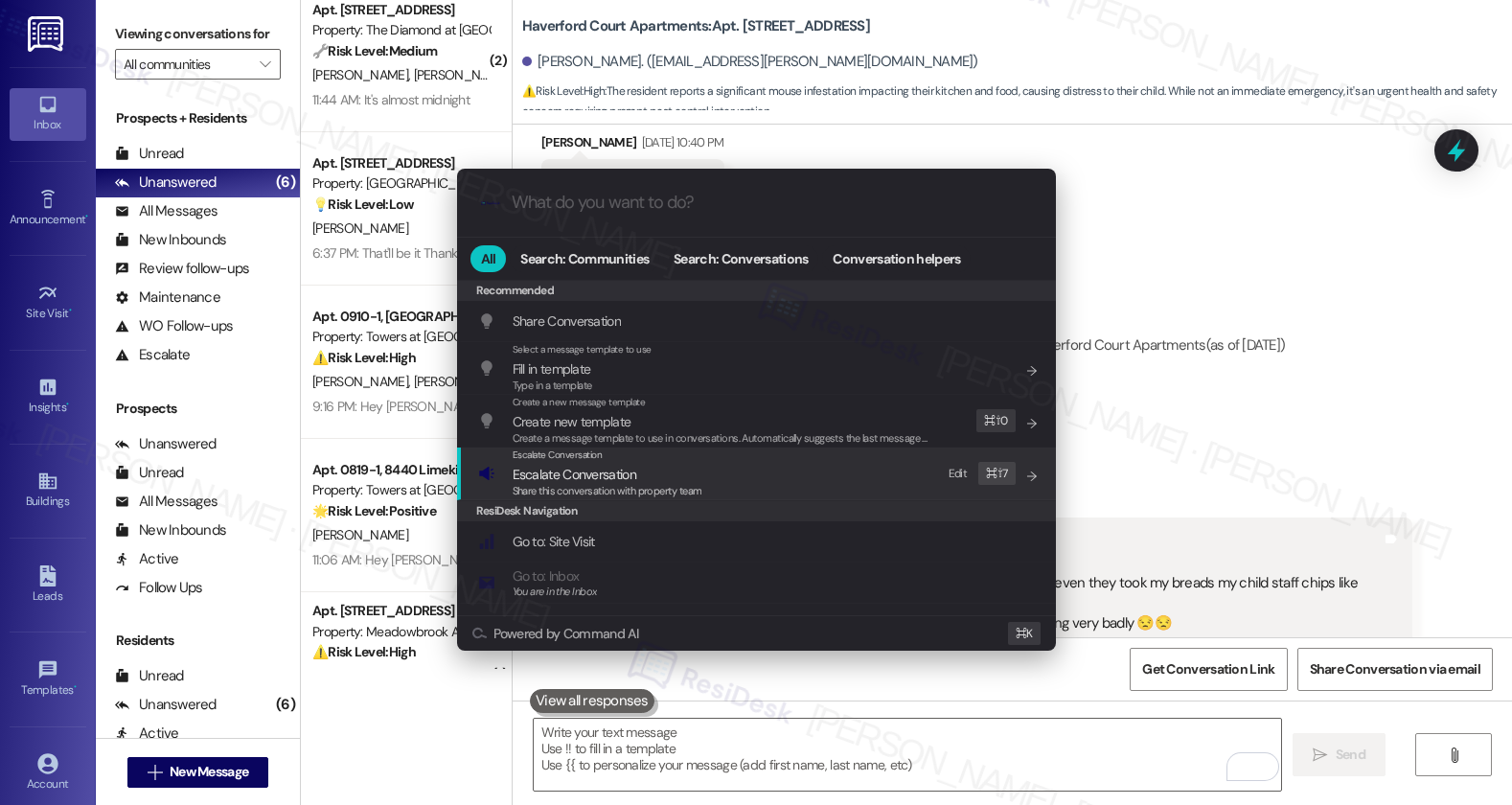 click on "Share this conversation with property team" at bounding box center [607, 491] 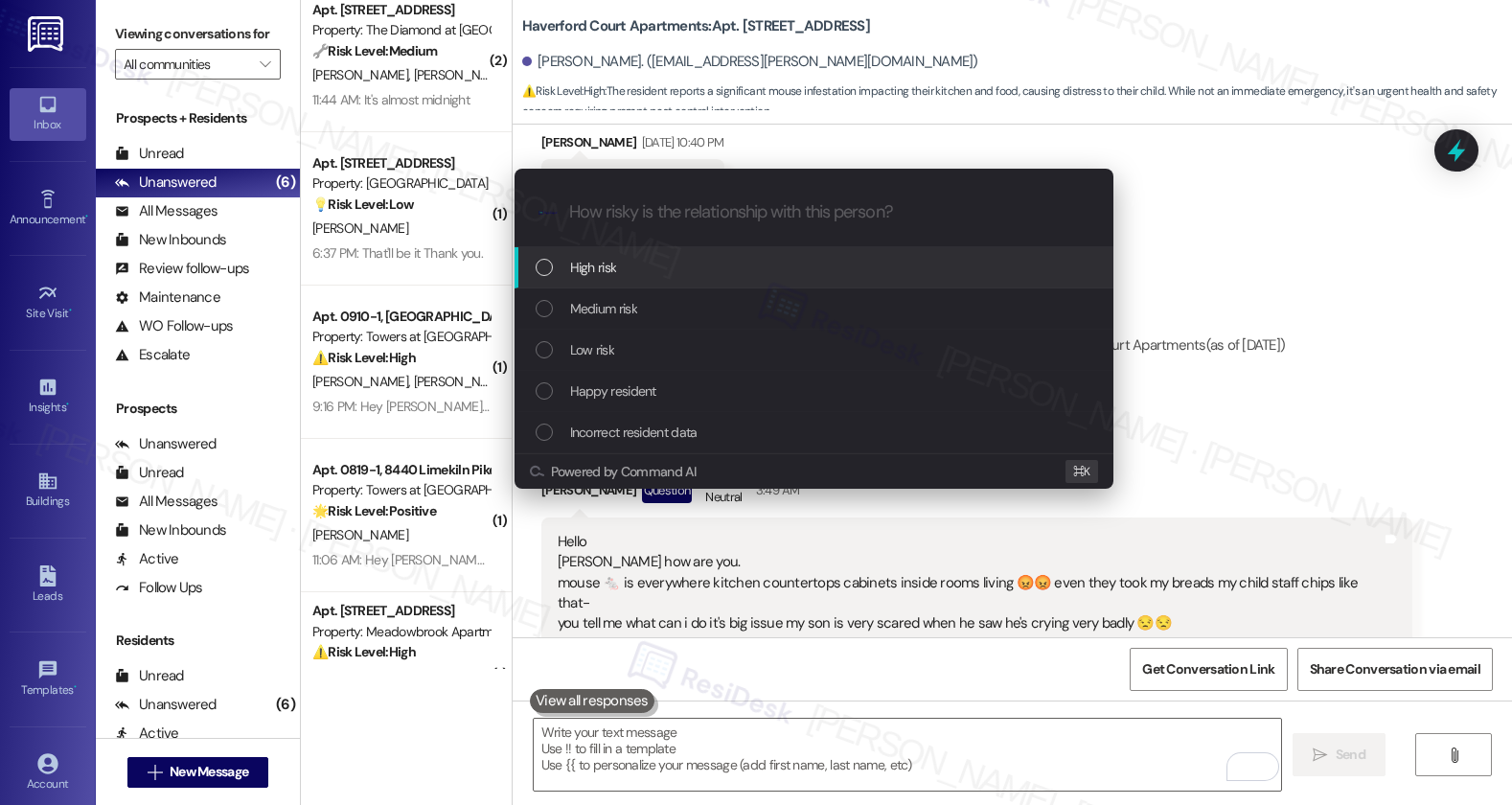 click on "High risk" at bounding box center (815, 267) 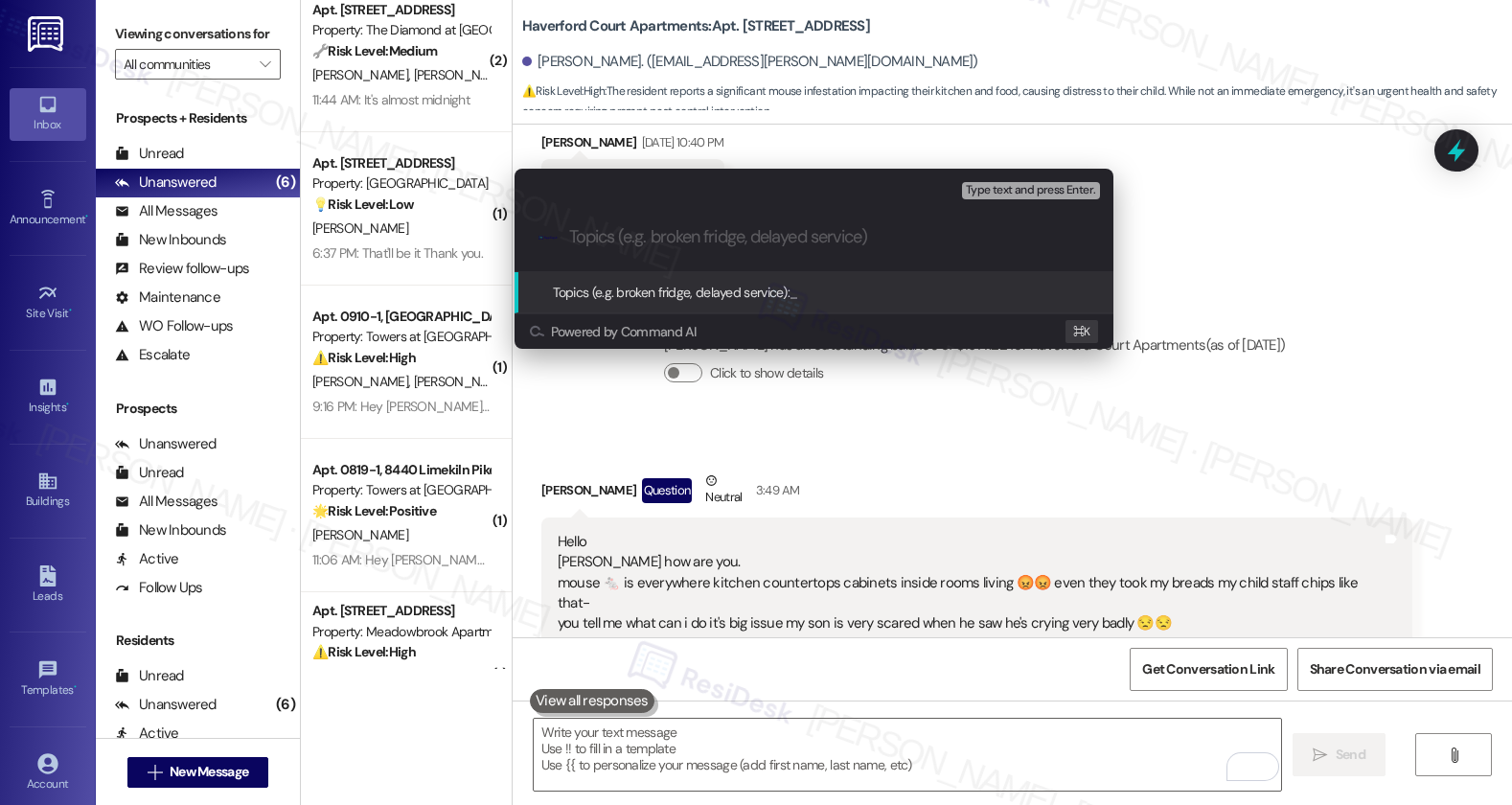 paste on "Pest Infestation – Mice" 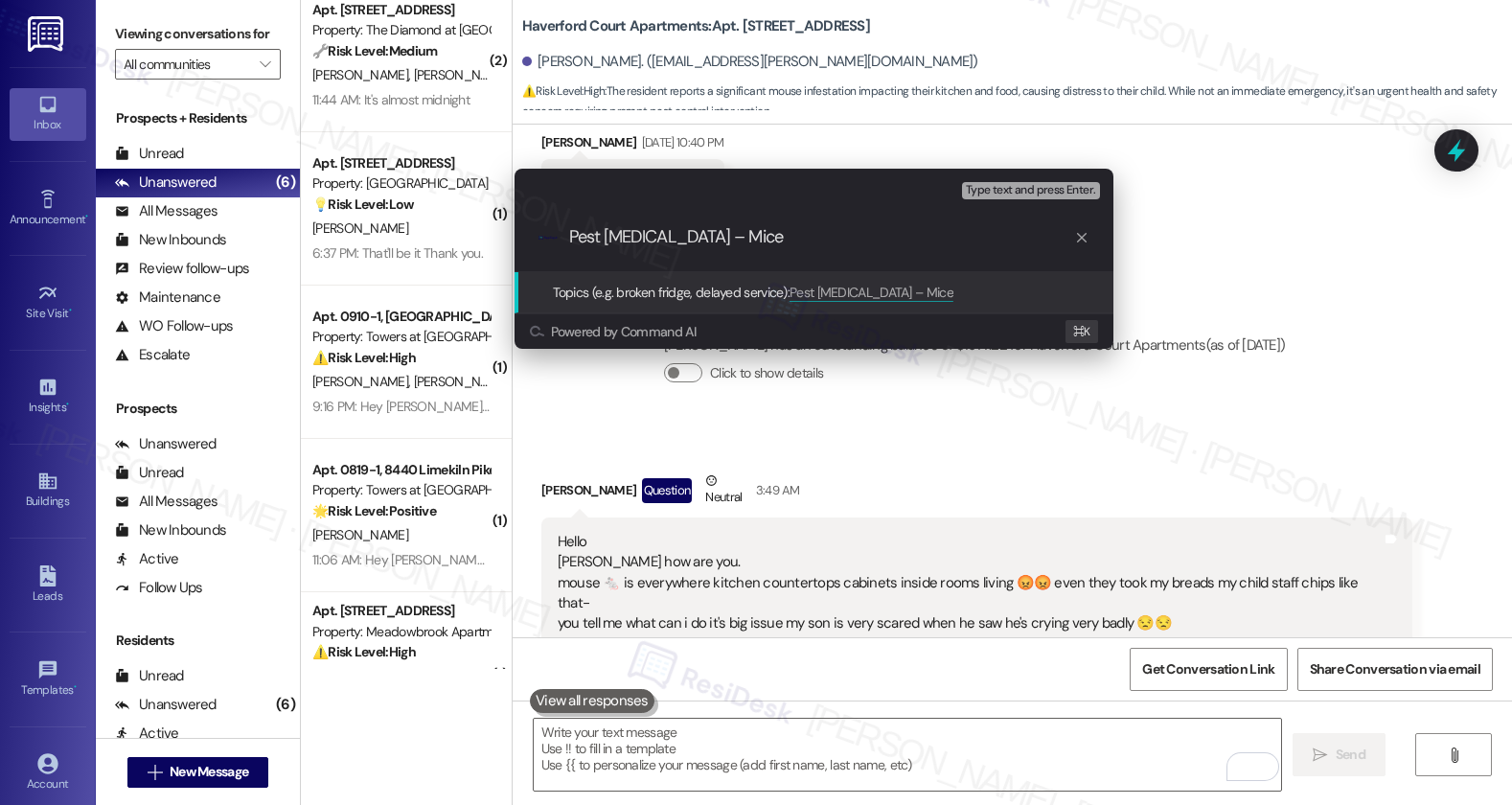 click on "Pest Infestation – Mice" at bounding box center [821, 237] 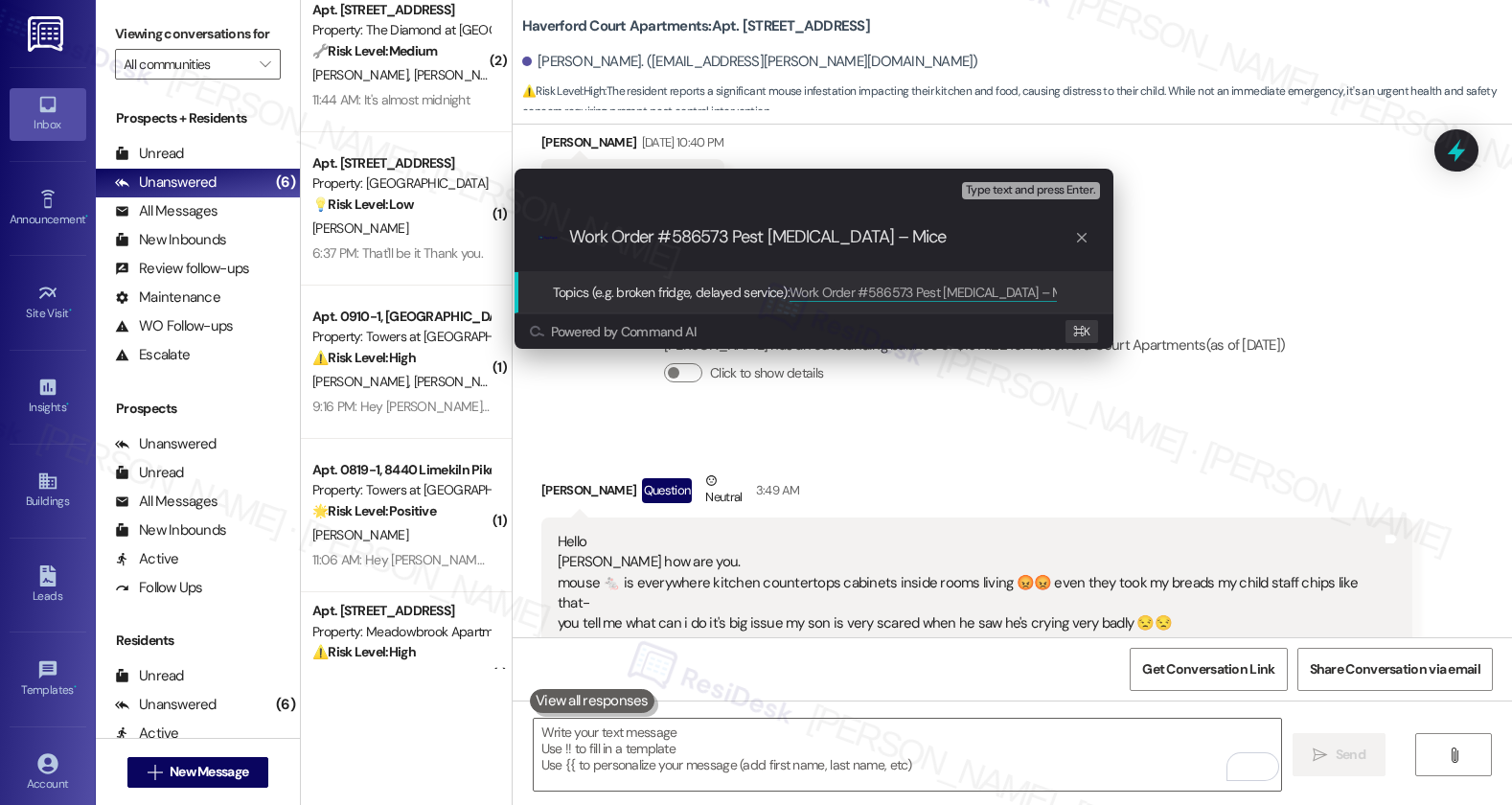 click on "Work Order #586573 Pest Infestation – Mice" at bounding box center (821, 237) 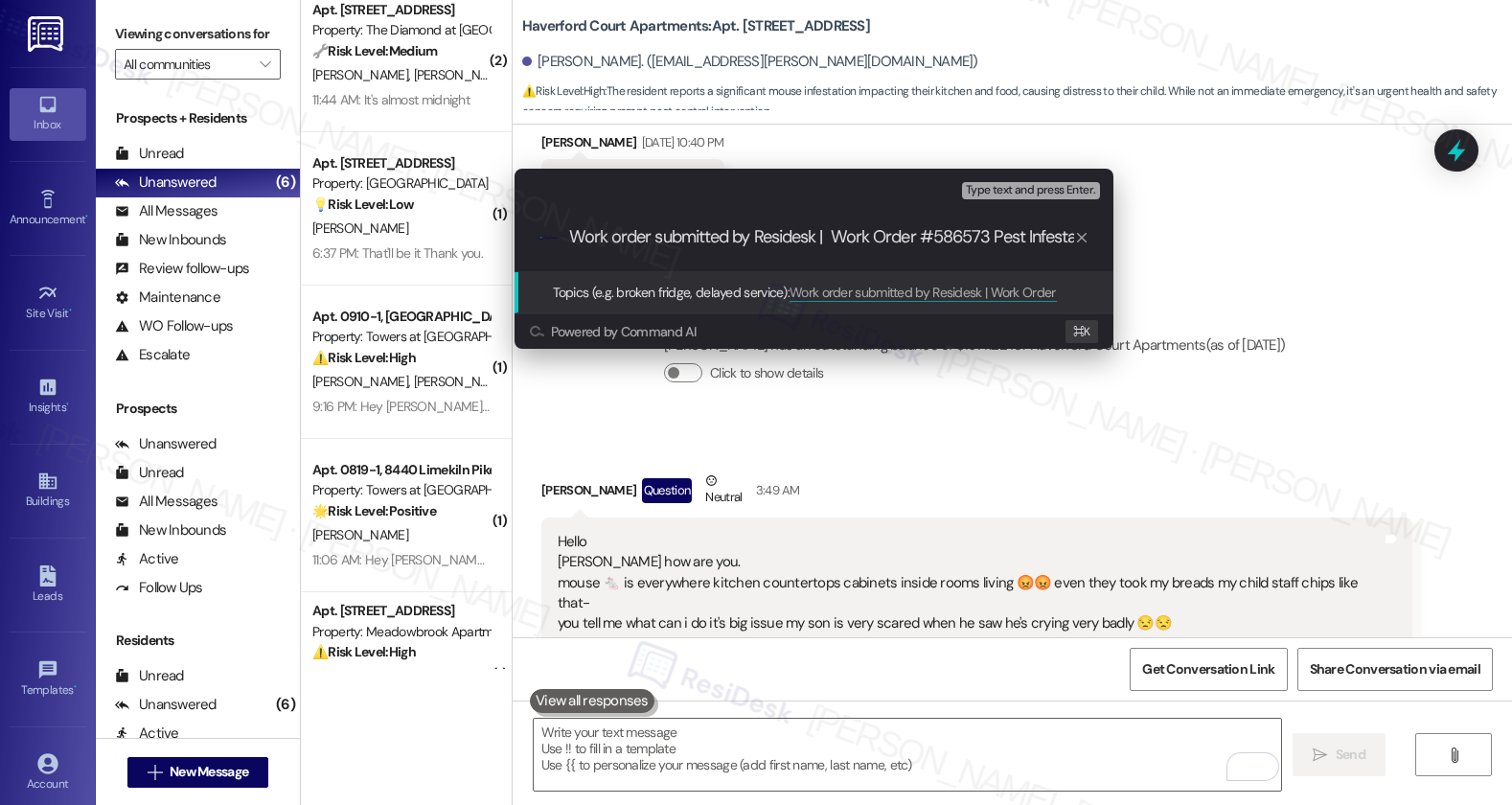 type on "Work order submitted by Residesk | Work Order #586573 Pest Infestation – Mice" 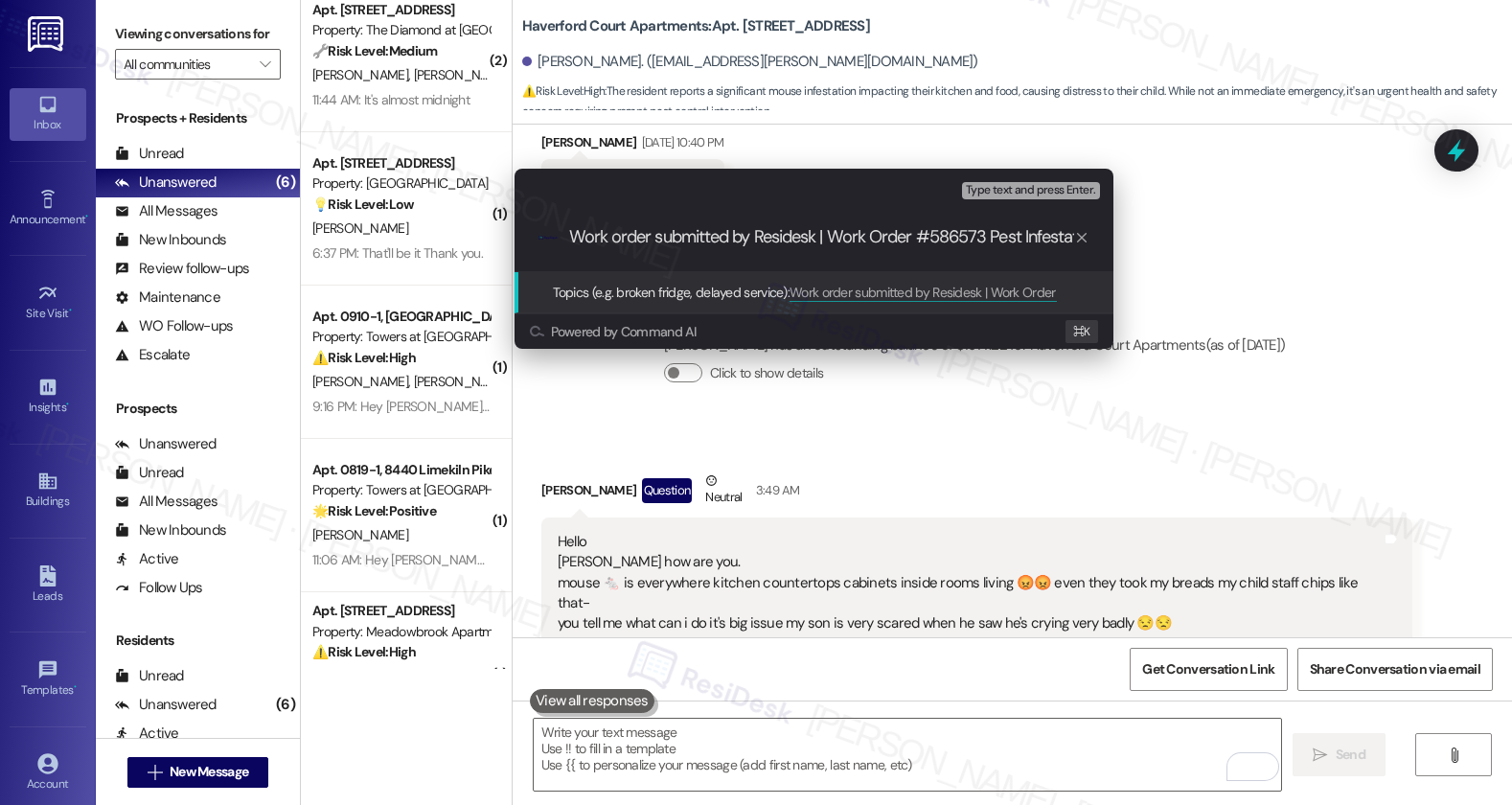click on "Work order submitted by Residesk | Work Order #586573 Pest Infestation – Mice" at bounding box center [821, 237] 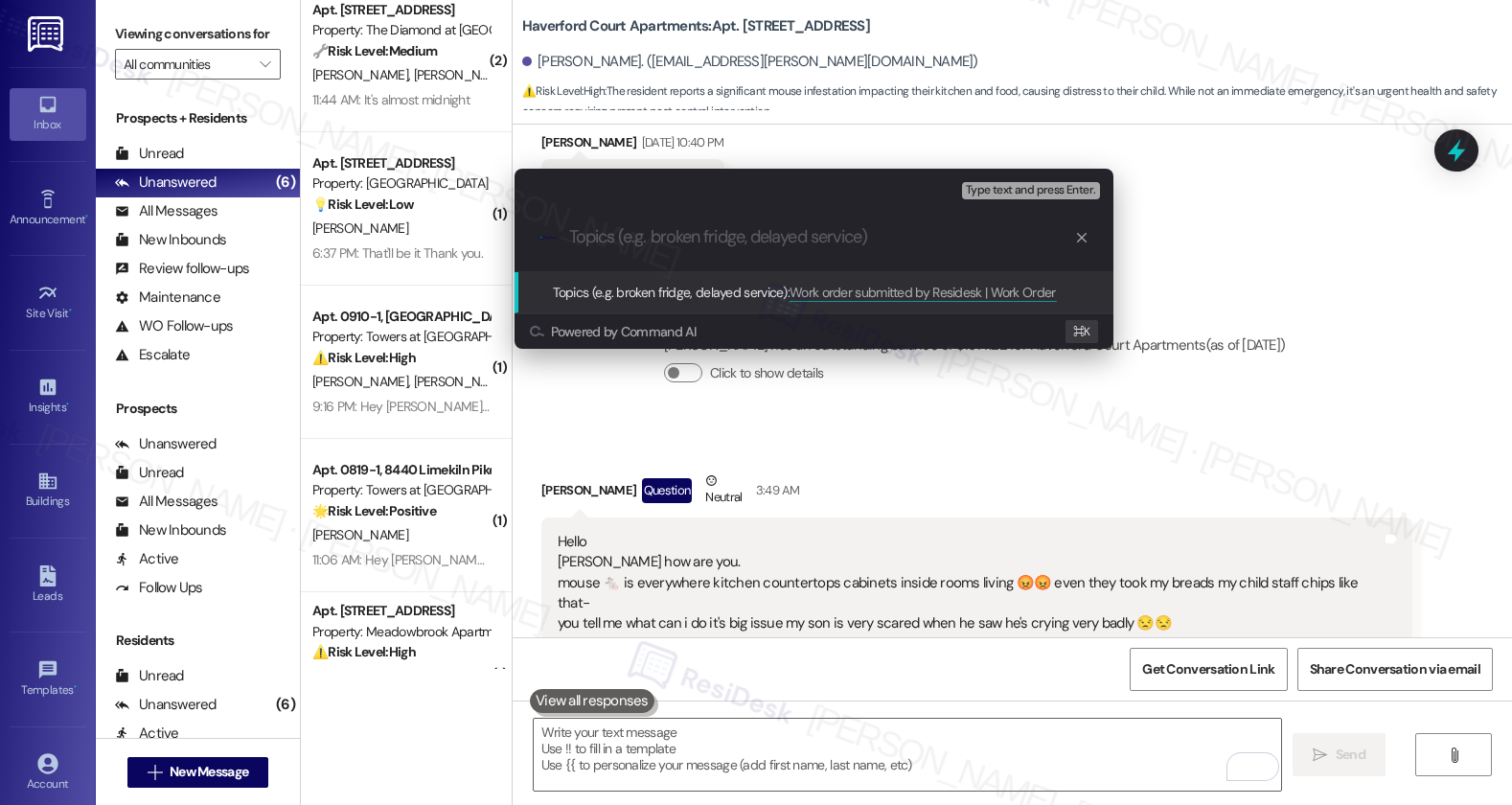 scroll, scrollTop: 0, scrollLeft: 0, axis: both 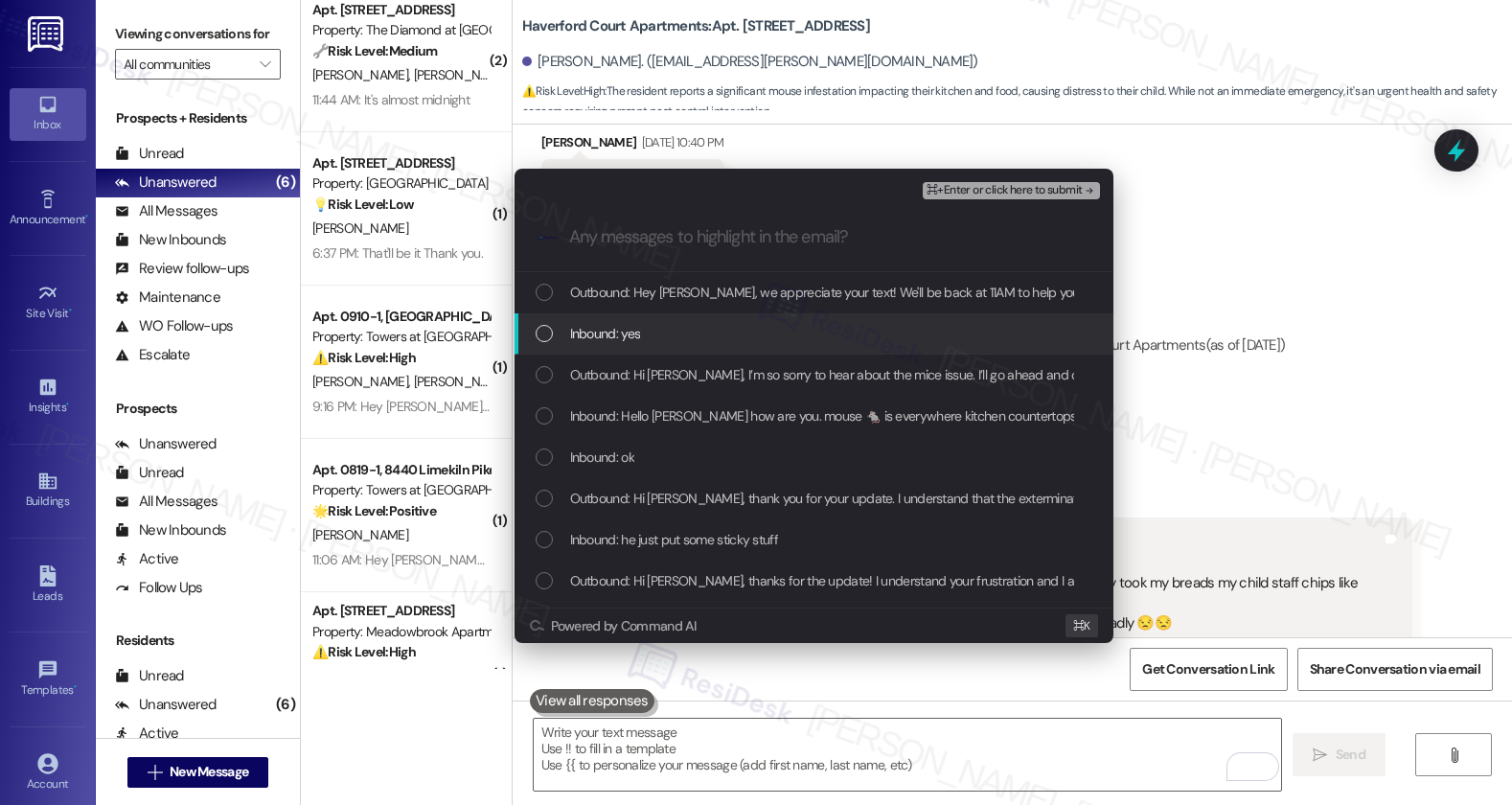 type 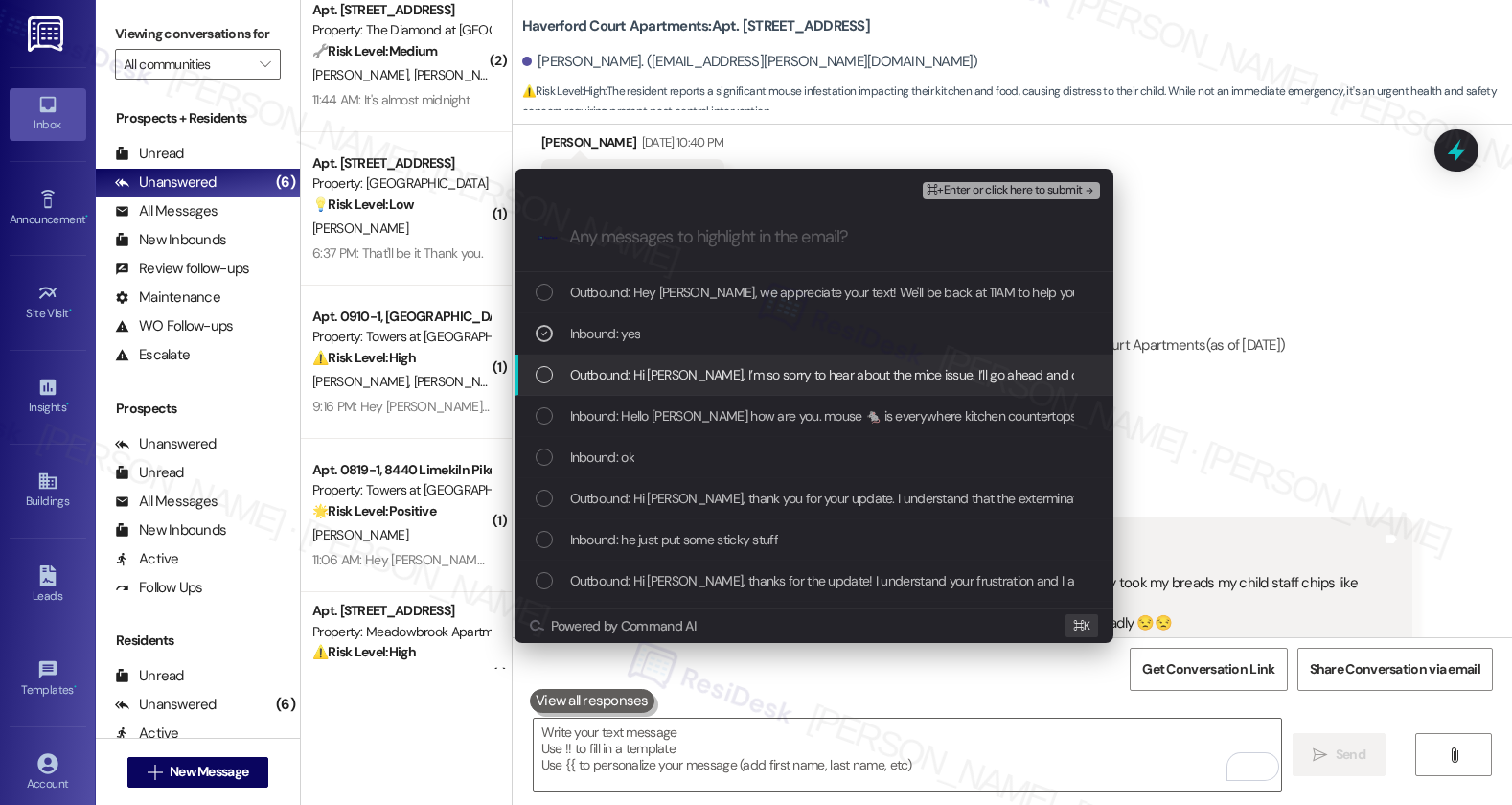 click on "Outbound: Hi Sheikh, I’m so sorry to hear about the mice issue. I’ll go ahead and open a work order for pest control immediately. Could you please let us know if we have your permission to enter the unit if you're not home?" at bounding box center (1210, 375) 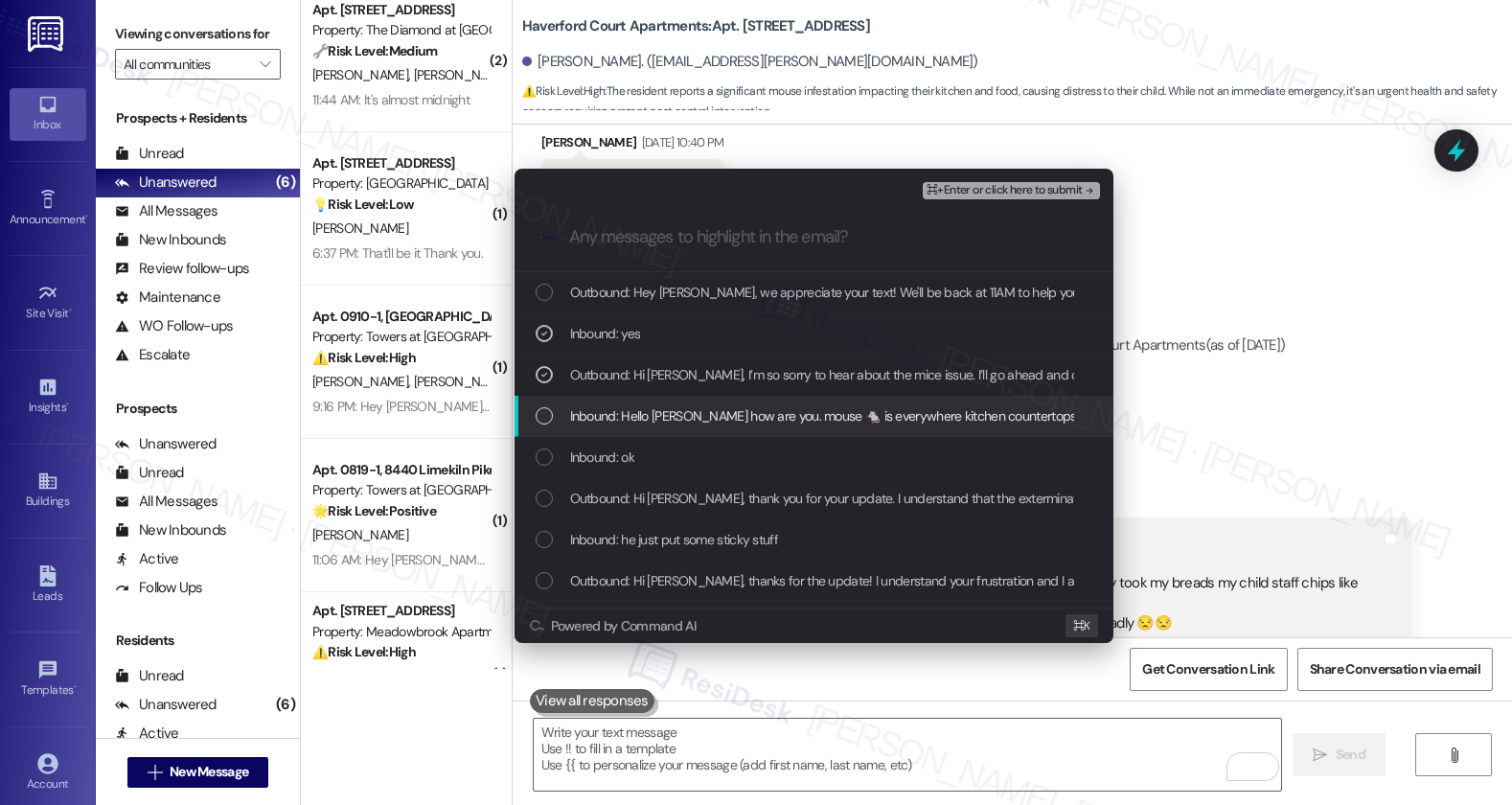 click on "Inbound: Hello
Emily how are you.
mouse 🐁 is everywhere kitchen countertops cabinets inside rooms living 😡😡 even they took my breads my child staff chips like that-
you tell me what can i do it's big issue my son is very scared when he saw he's crying very badly 😒😒" at bounding box center (1361, 416) 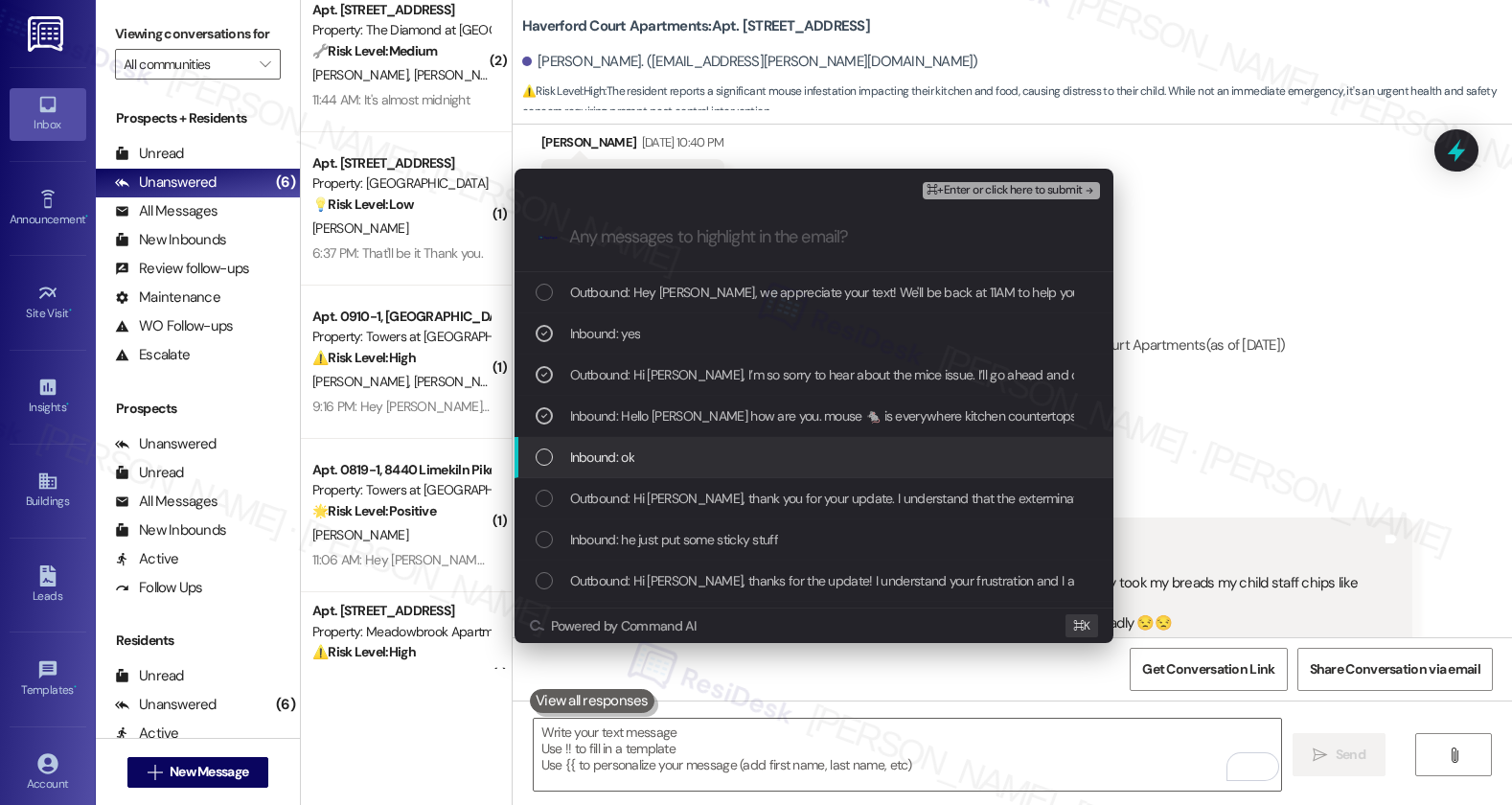 click on "Inbound: ok" at bounding box center [602, 457] 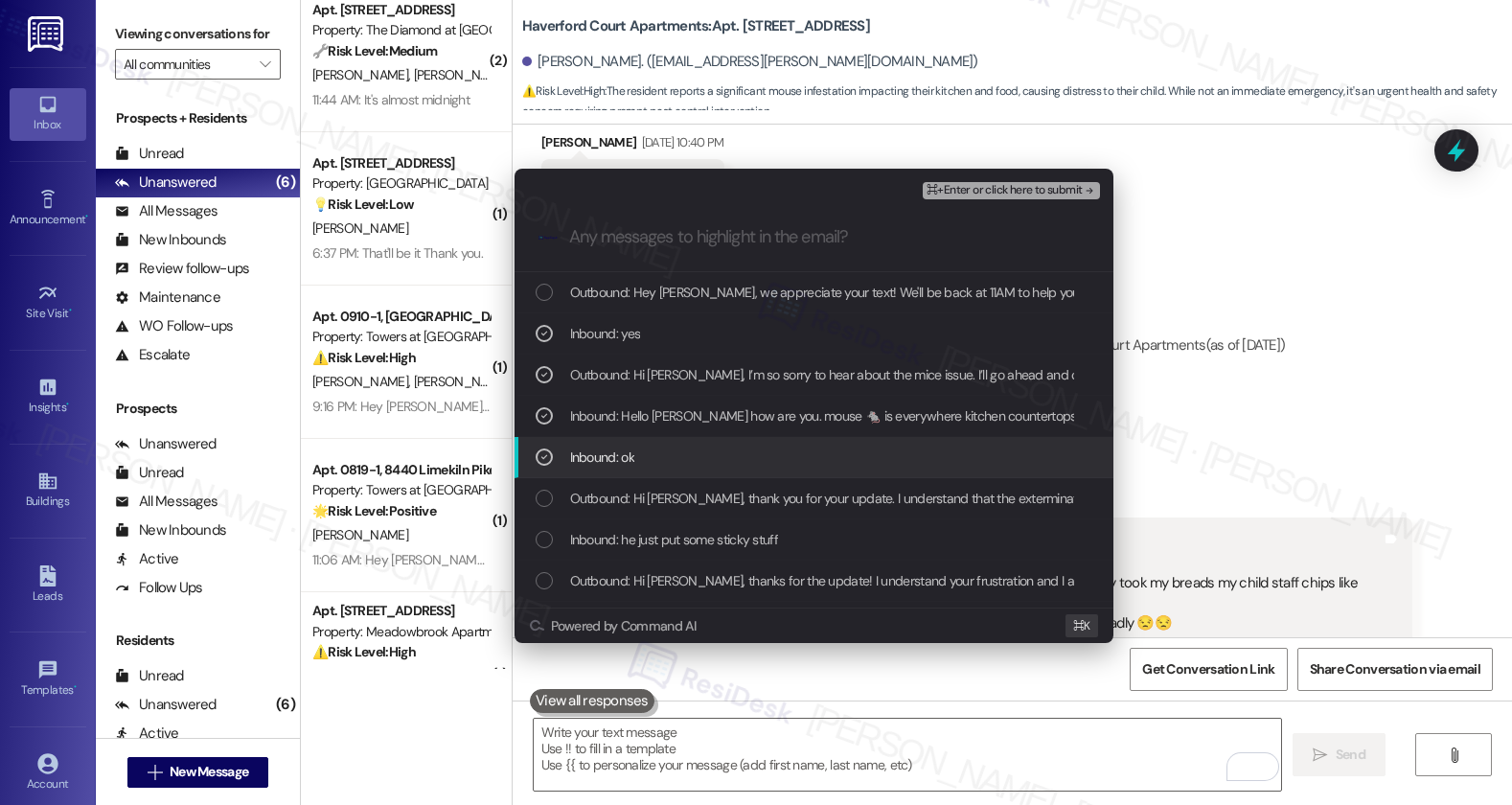 click on "Inbound: ok" at bounding box center [602, 457] 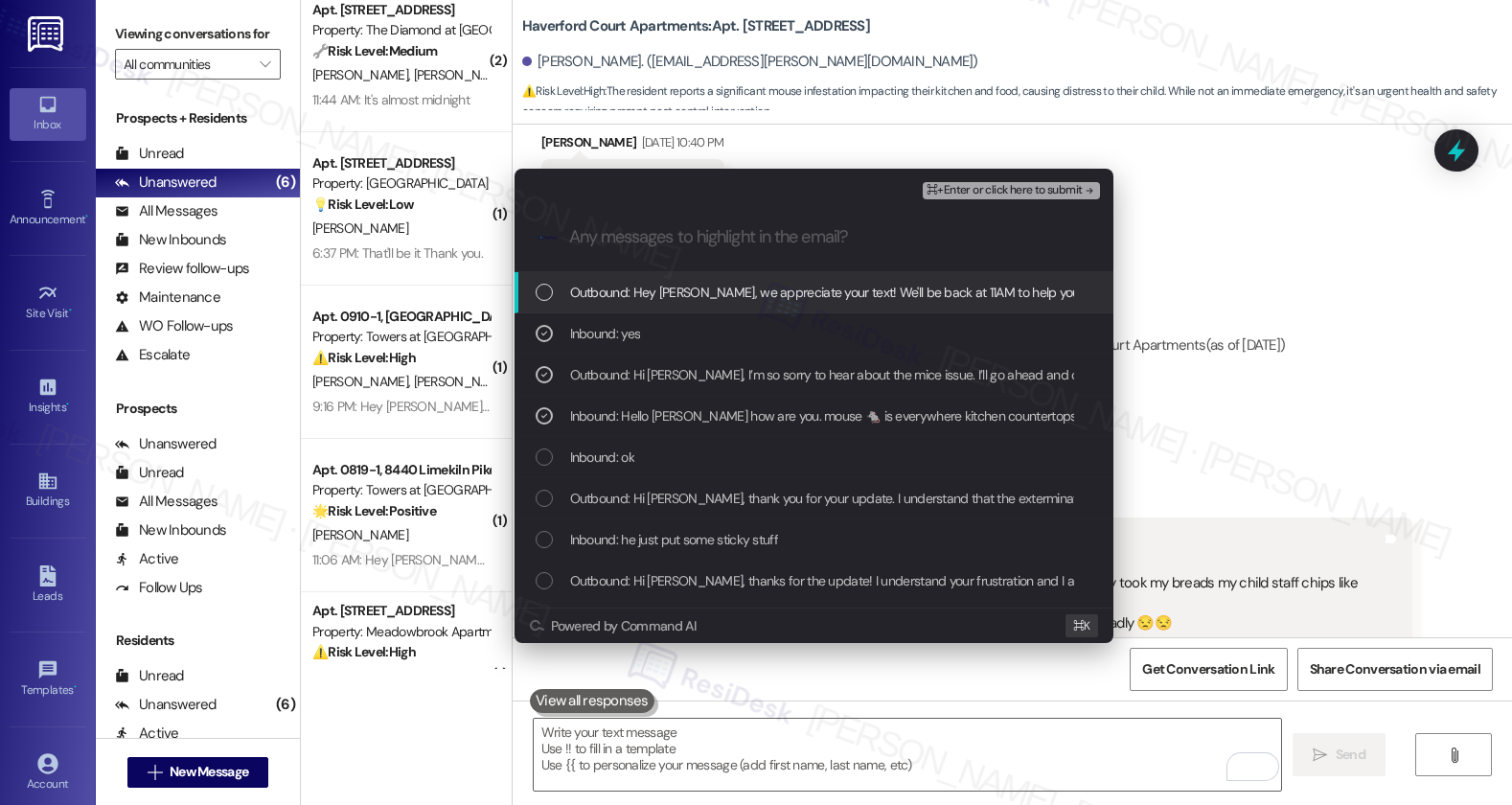 click on "⌘+Enter or click here to submit" at bounding box center [1011, 191] 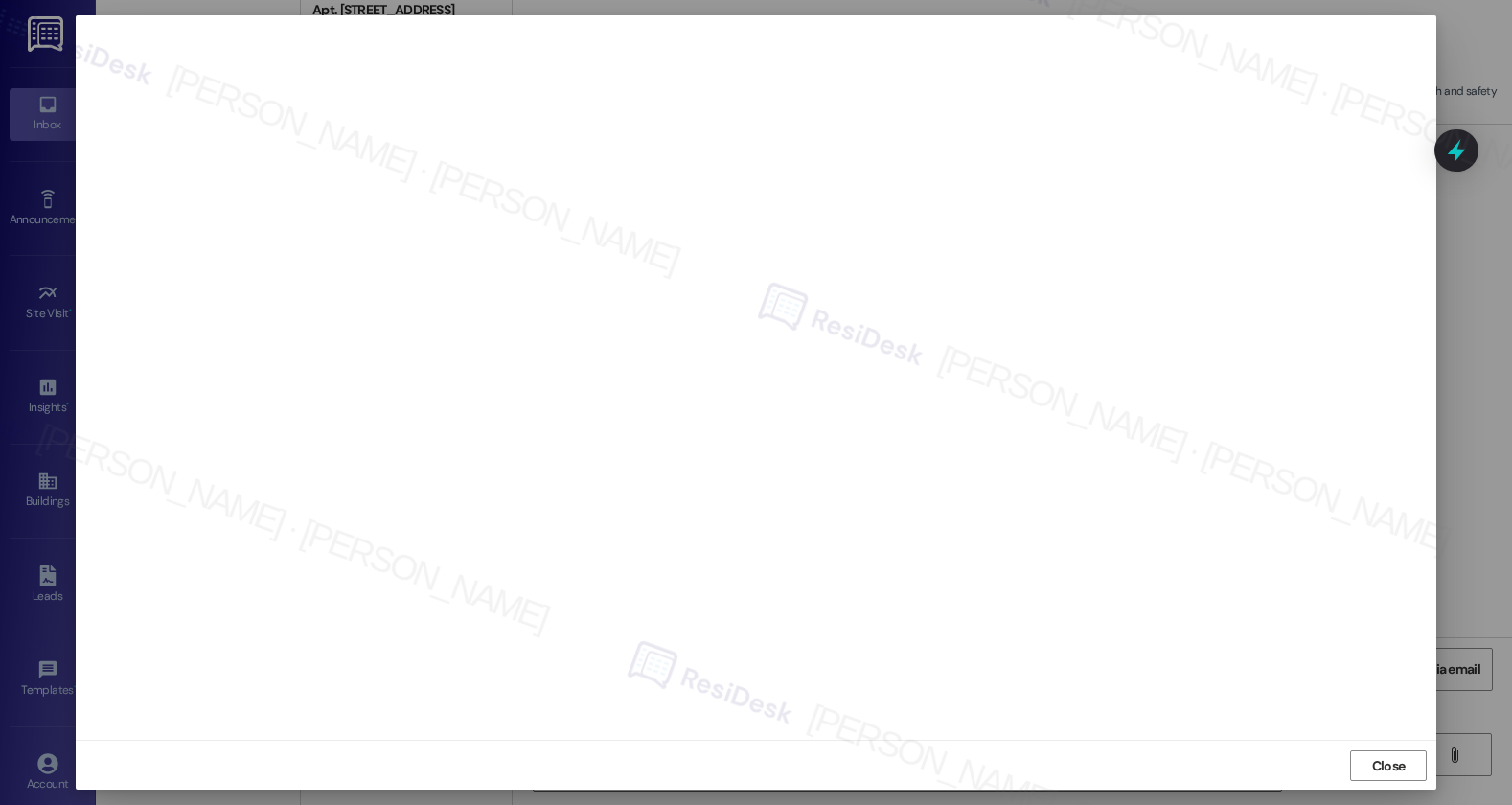 scroll, scrollTop: 1, scrollLeft: 0, axis: vertical 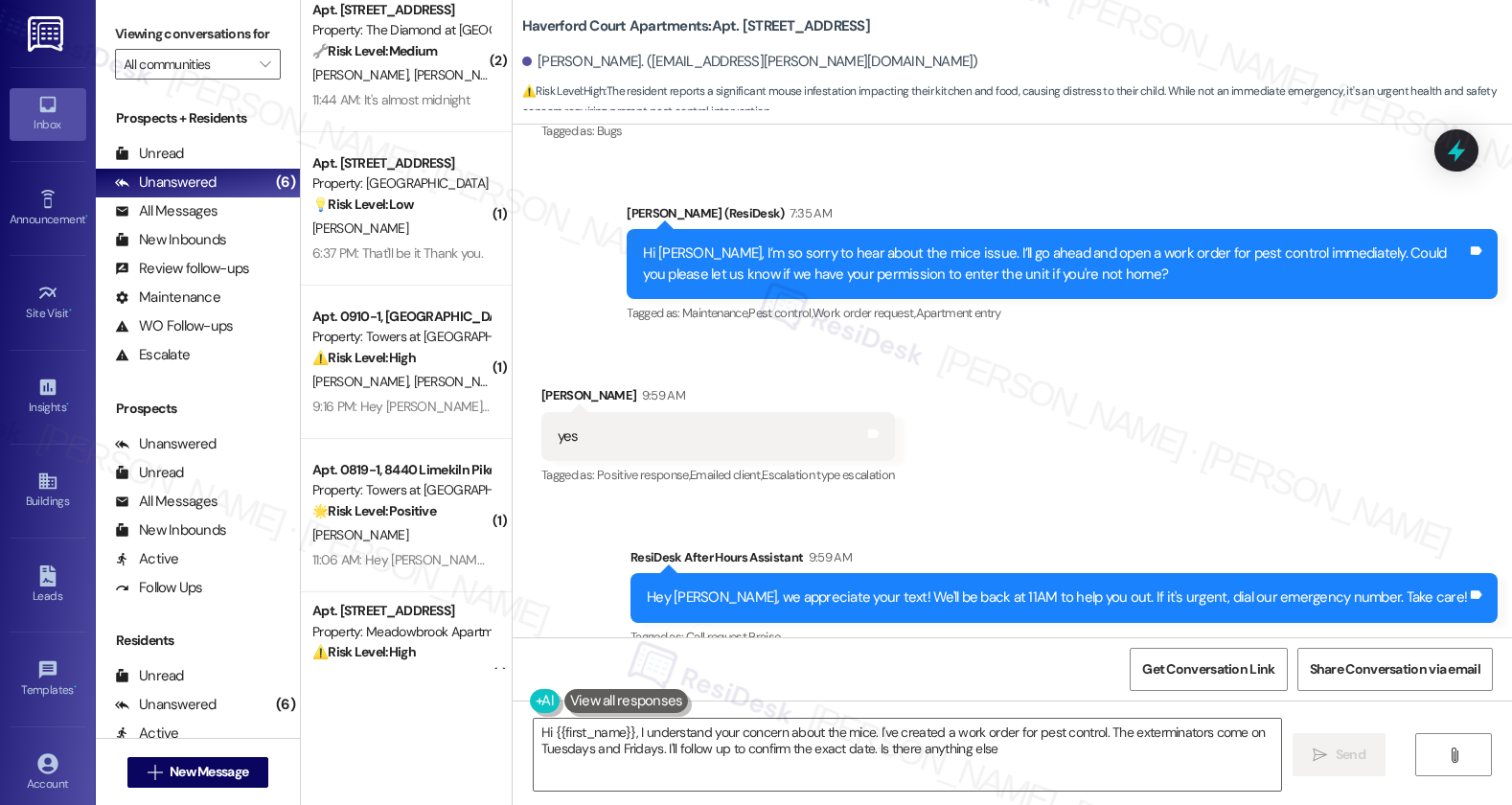 type on "Hi {{first_name}}, I understand your concern about the mice. I've created a work order for pest control. The exterminators come on Tuesdays and Fridays. I'll follow up to confirm the exact date. Is there anything else?" 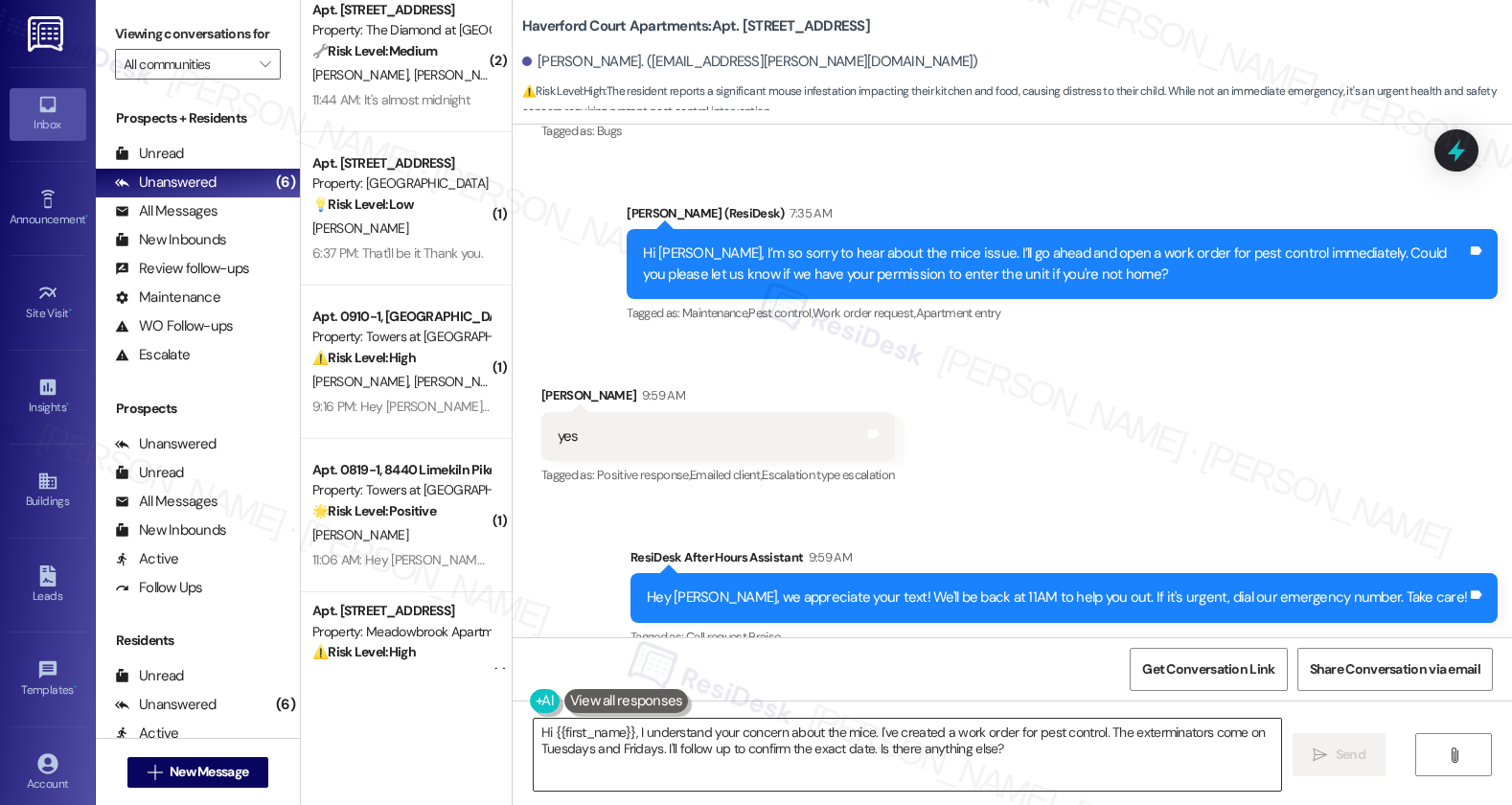 click on "Hi {{first_name}}, I understand your concern about the mice. I've created a work order for pest control. The exterminators come on Tuesdays and Fridays. I'll follow up to confirm the exact date. Is there anything else?" at bounding box center [907, 754] 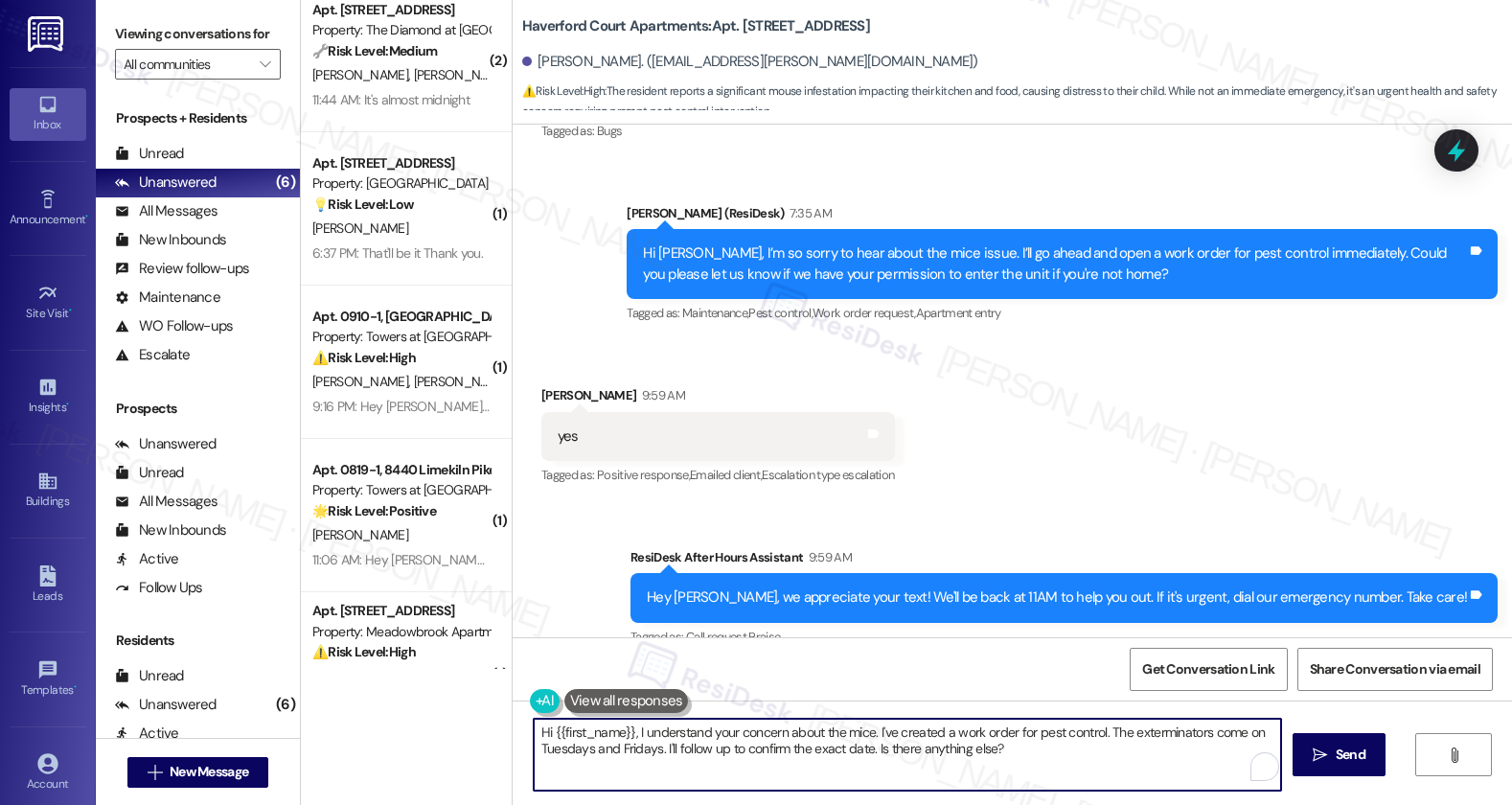 click on "Hi {{first_name}}, I understand your concern about the mice. I've created a work order for pest control. The exterminators come on Tuesdays and Fridays. I'll follow up to confirm the exact date. Is there anything else?" at bounding box center [907, 754] 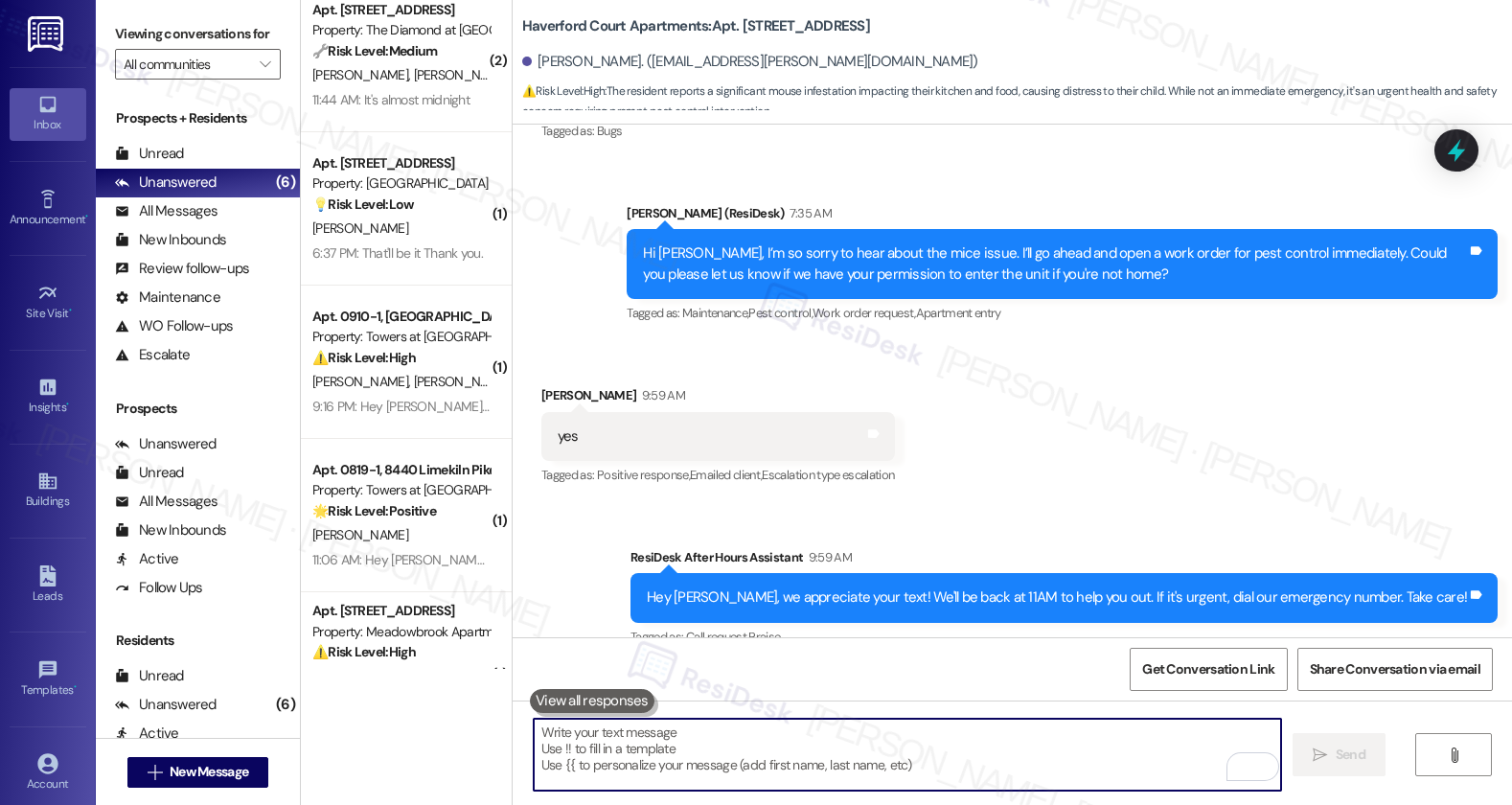 click at bounding box center [907, 754] 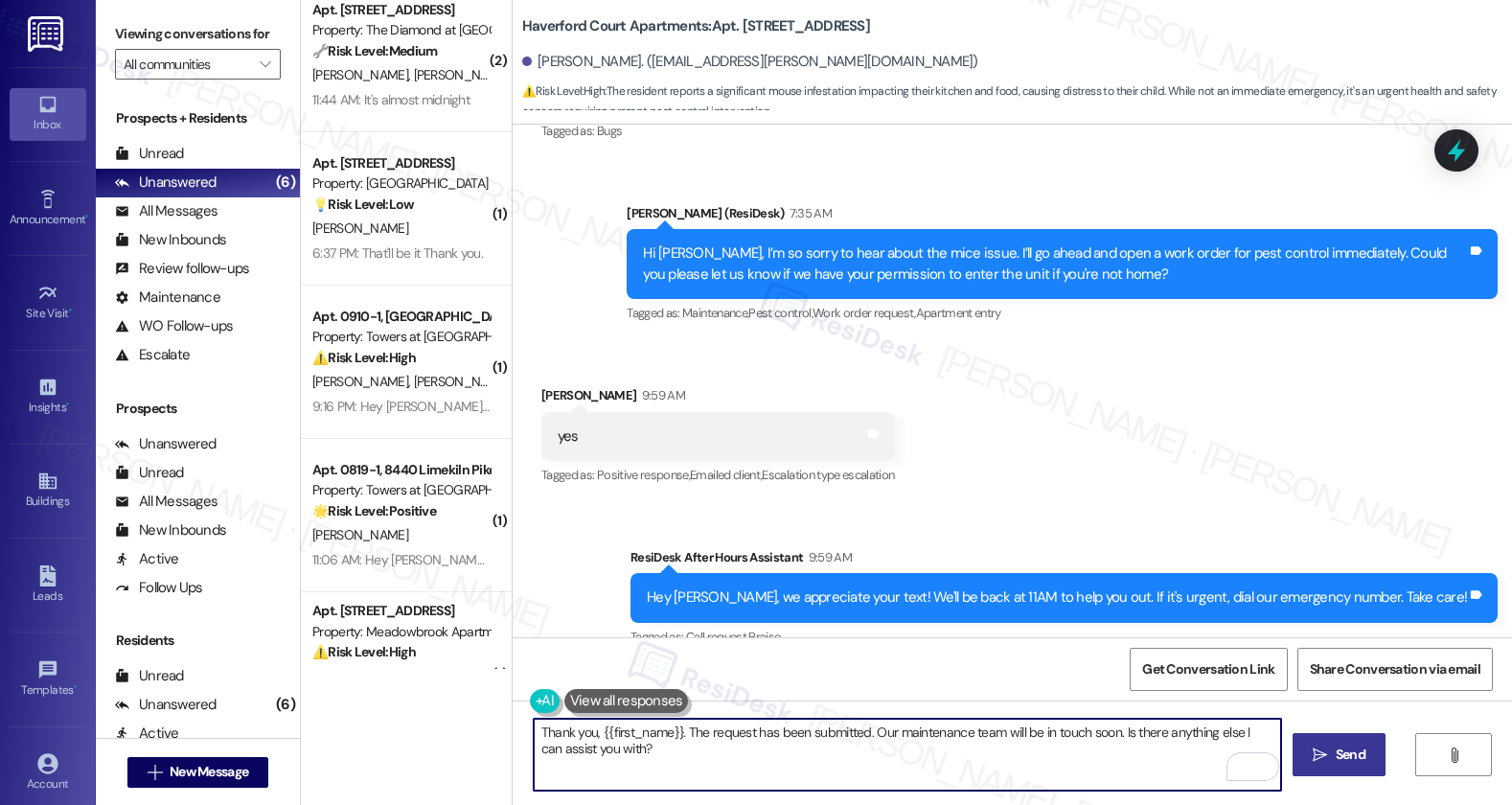 type on "Thank you, {{first_name}}. The request has been submitted. Our maintenance team will be in touch soon. Is there anything else I can assist you with?" 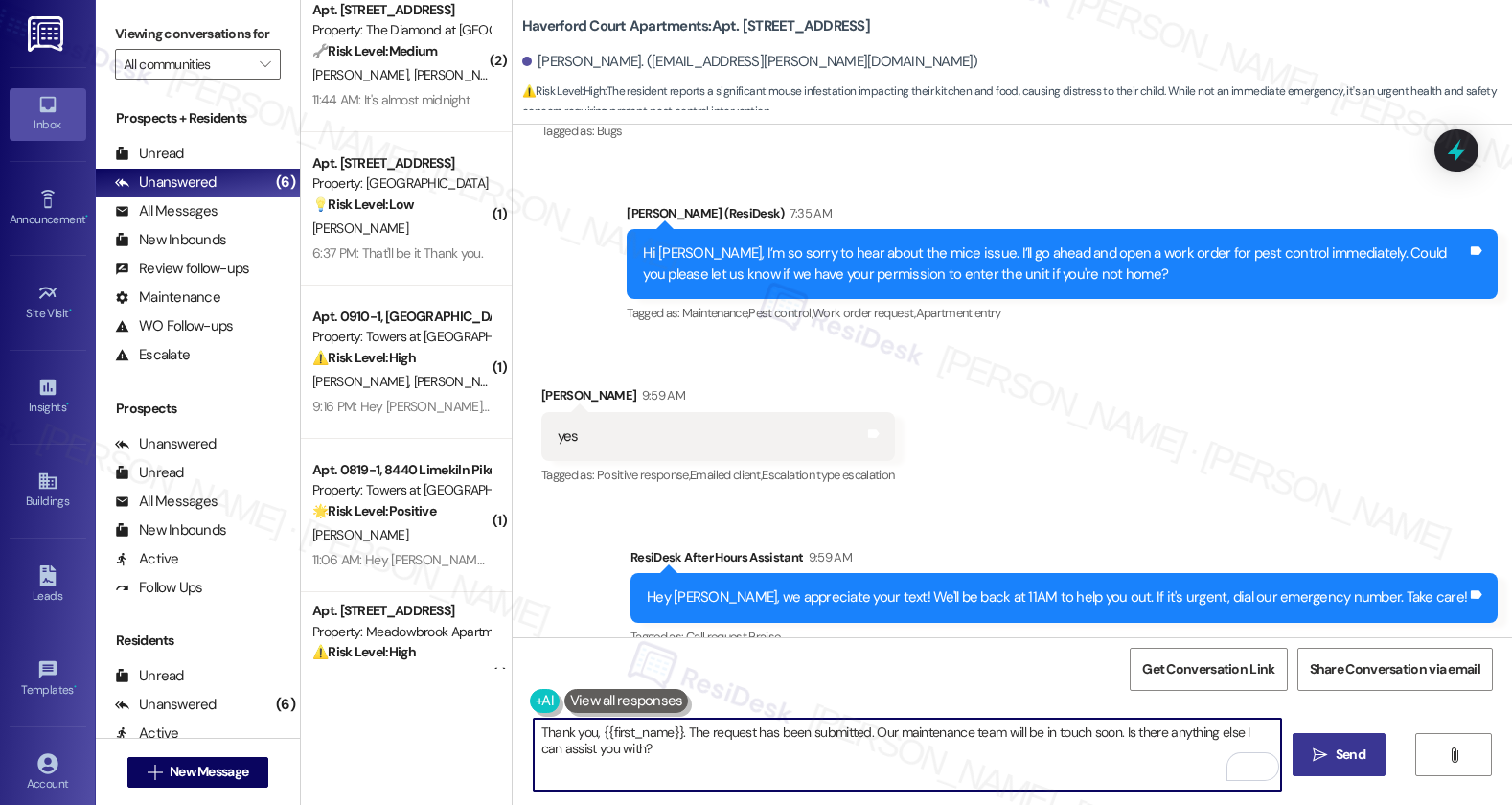 click on "Send" at bounding box center (1350, 754) 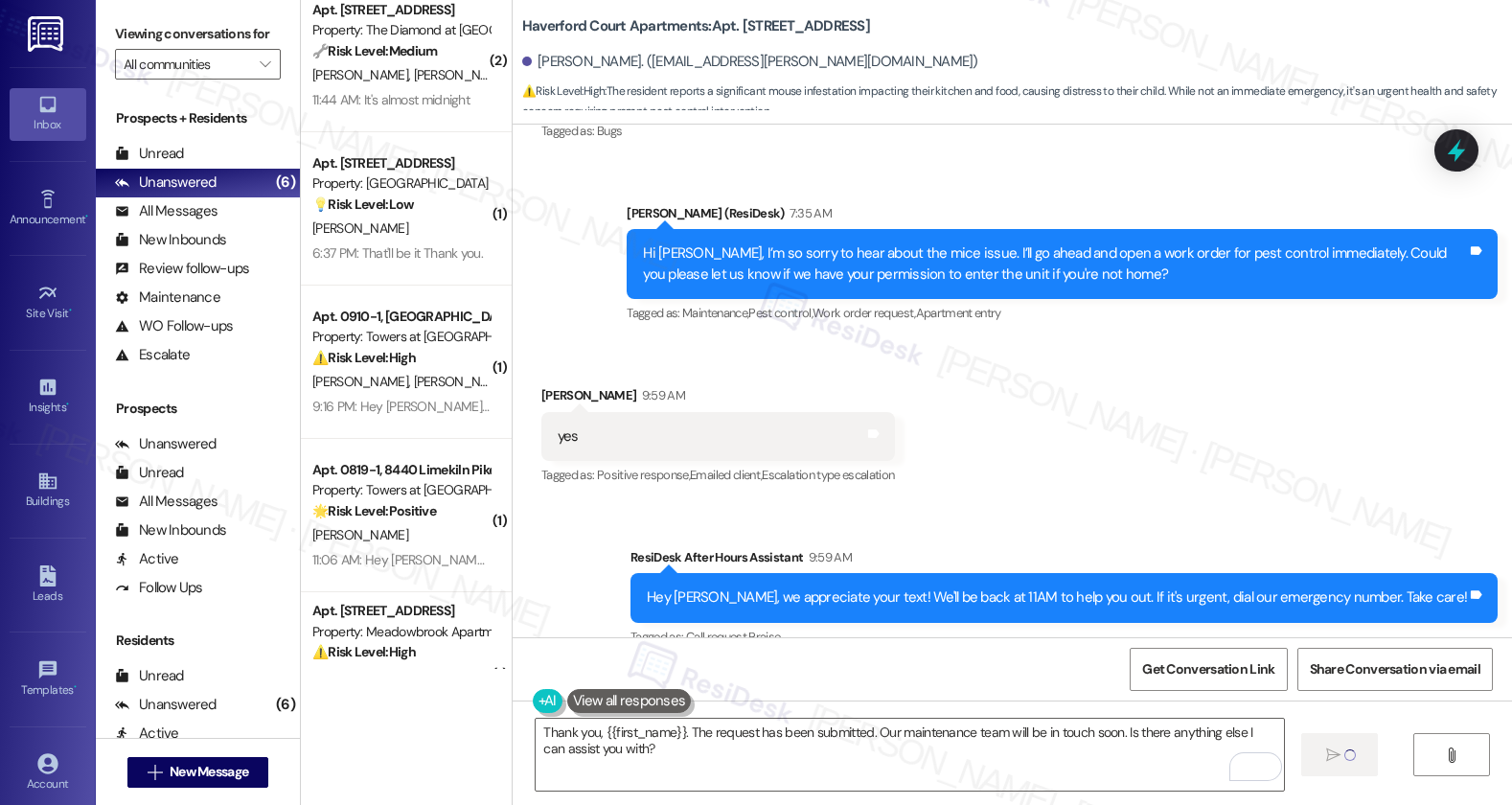type 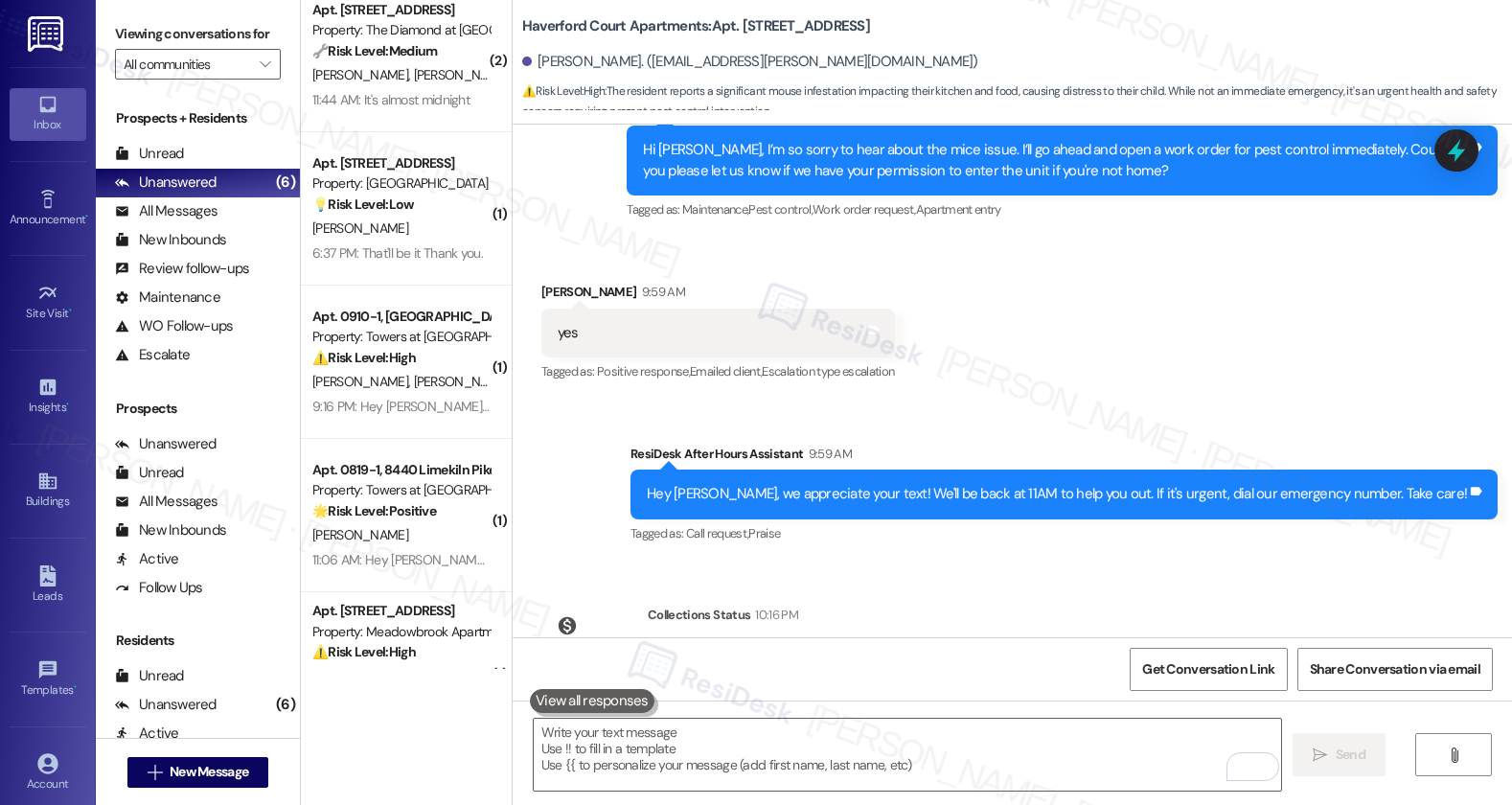 scroll, scrollTop: 41427, scrollLeft: 0, axis: vertical 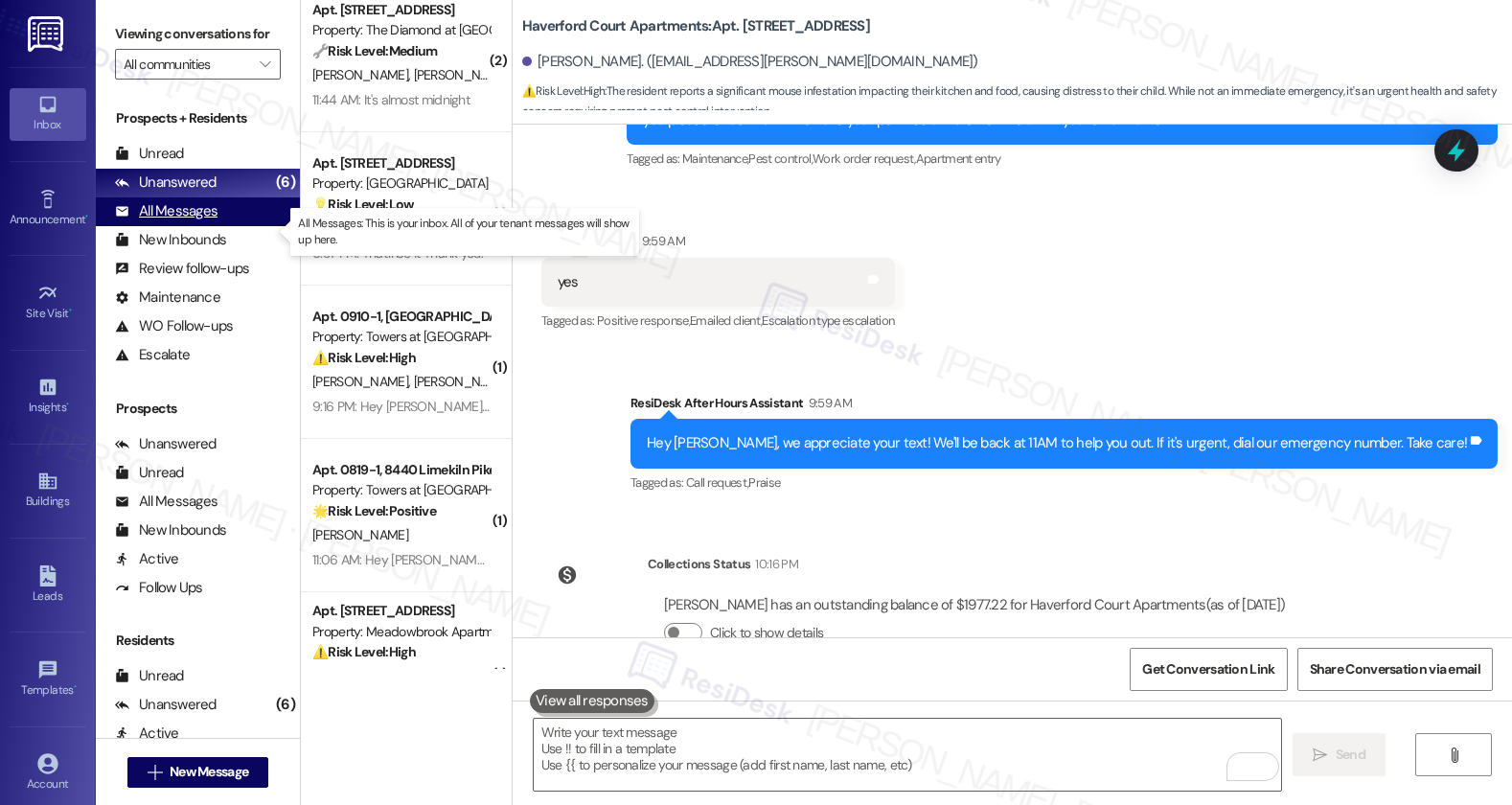click on "All Messages" at bounding box center [166, 211] 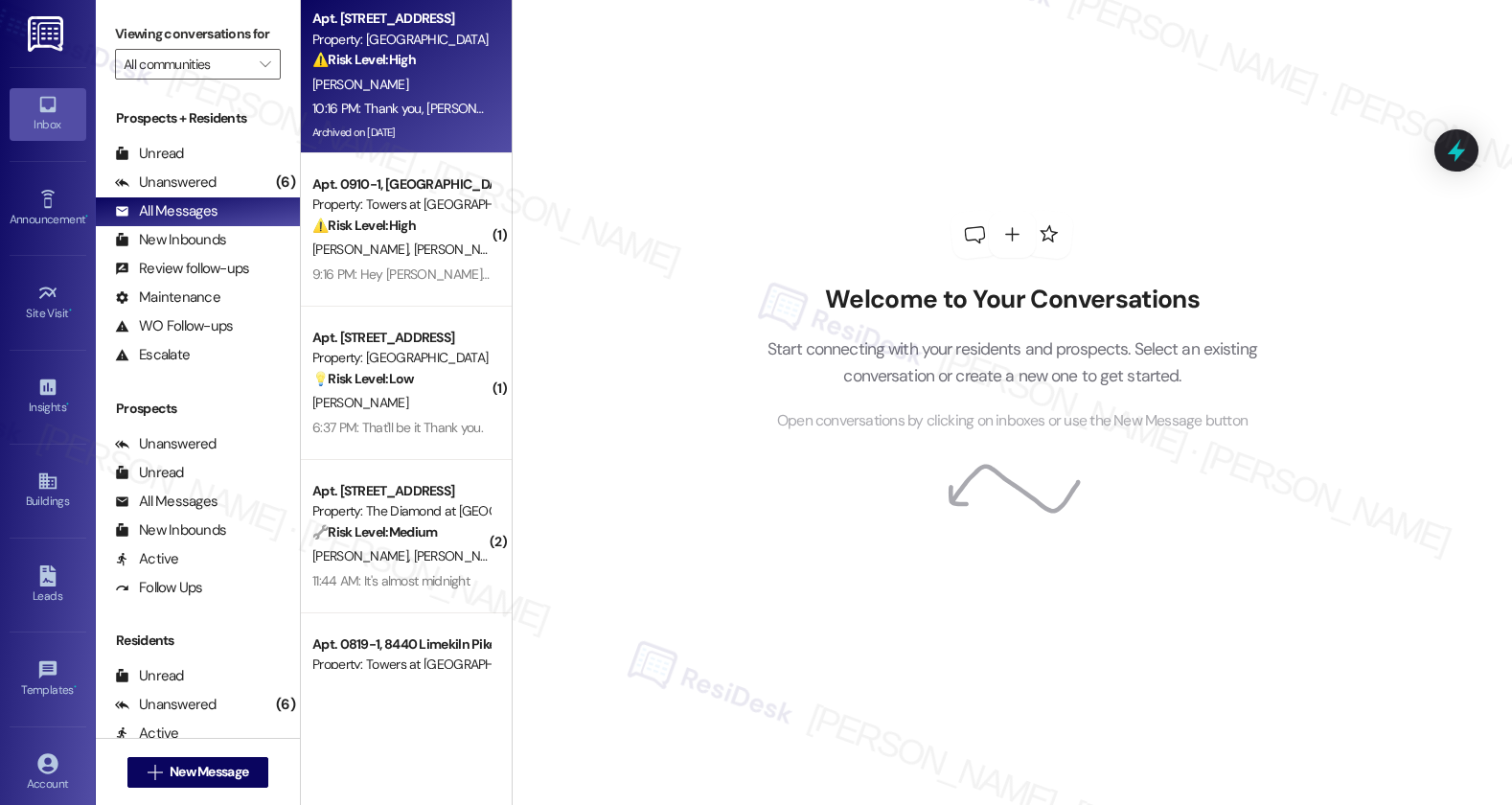 click on "S. Ali" at bounding box center [401, 84] 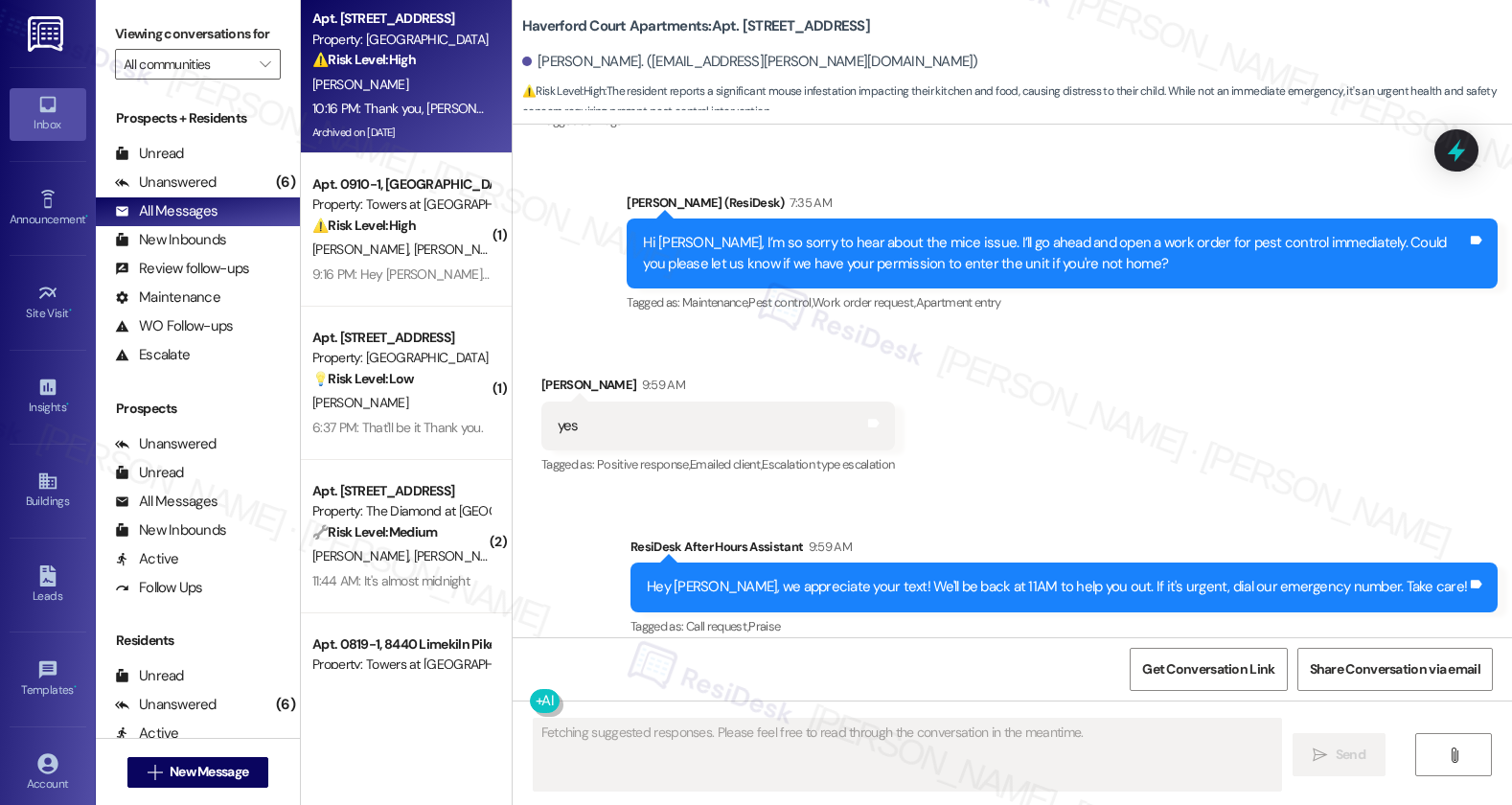 scroll, scrollTop: 41690, scrollLeft: 0, axis: vertical 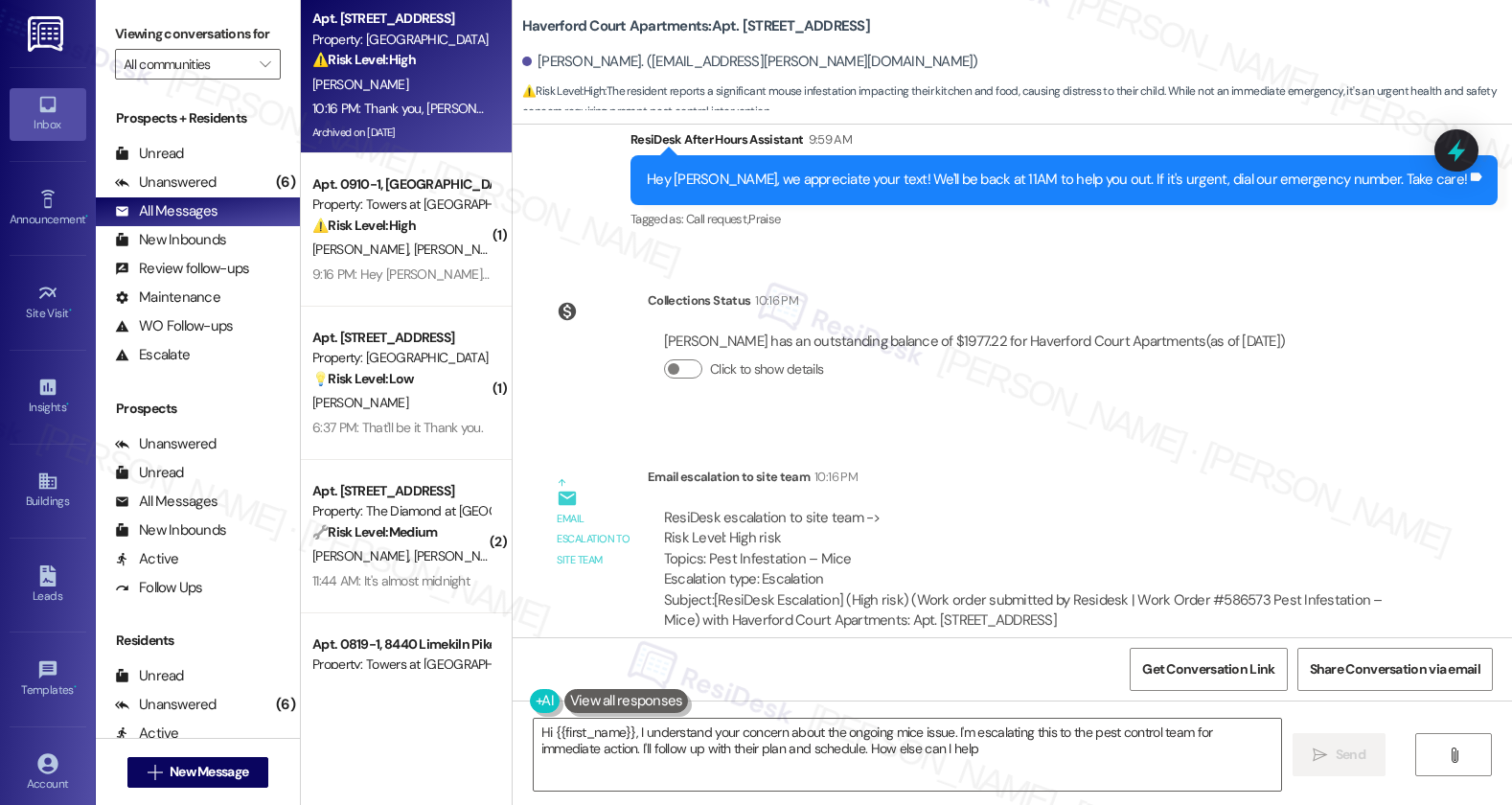 type on "Hi {{first_name}}, I understand your concern about the ongoing mice issue. I'm escalating this to the pest control team for immediate action. I'll follow up with their plan and schedule. How else can I help?" 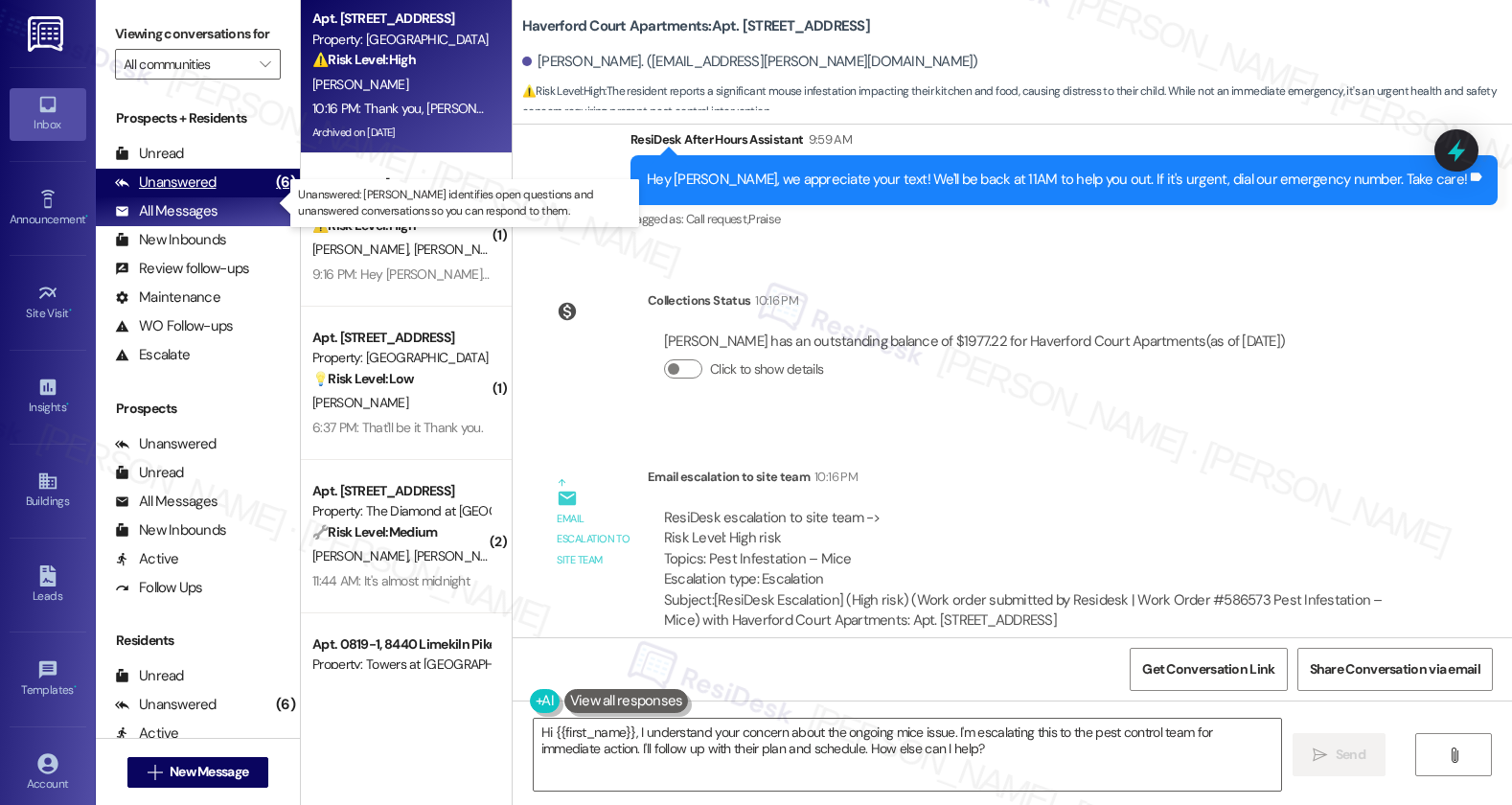 click on "Unanswered" at bounding box center [166, 182] 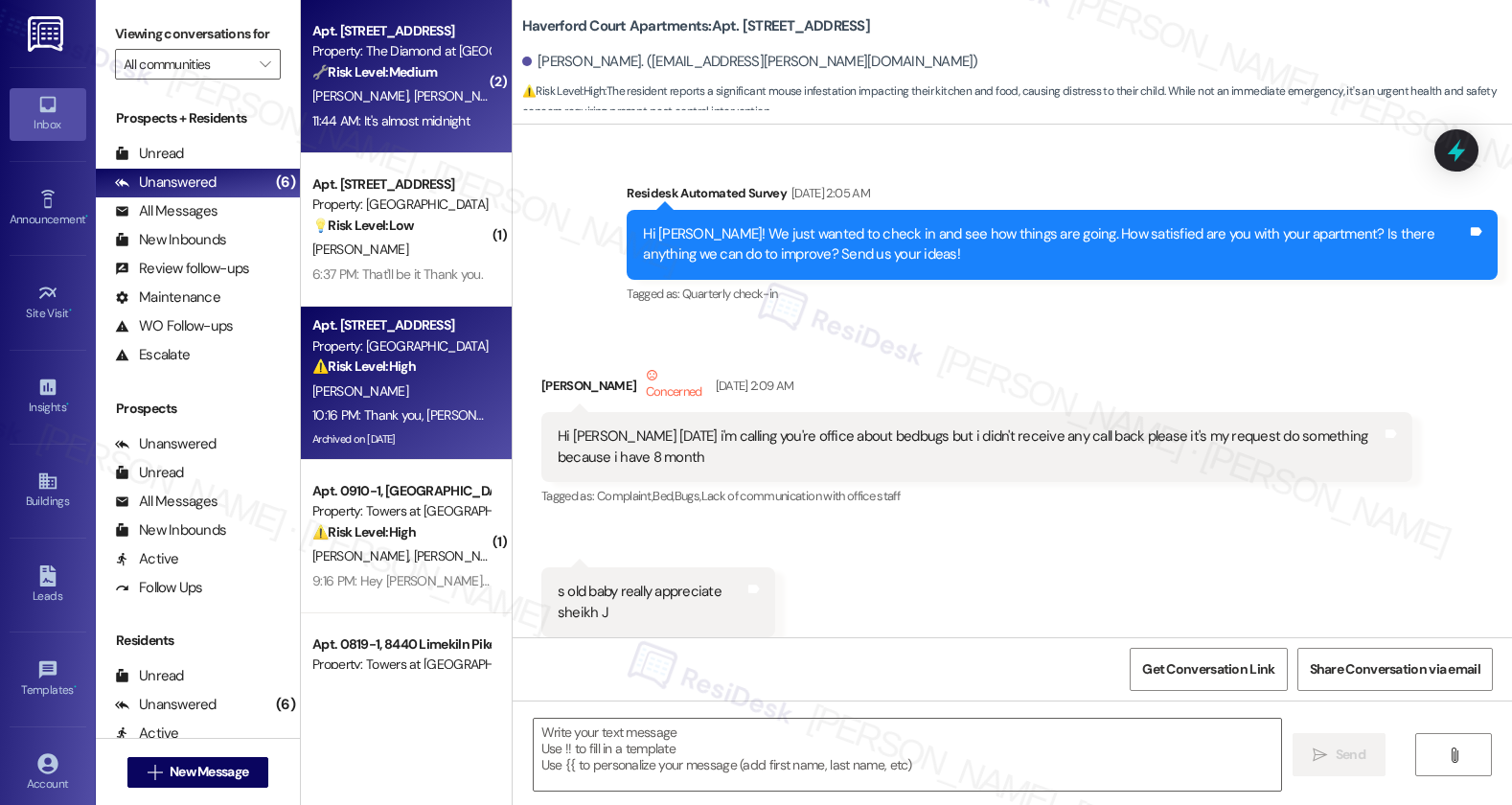 type on "Fetching suggested responses. Please feel free to read through the conversation in the meantime." 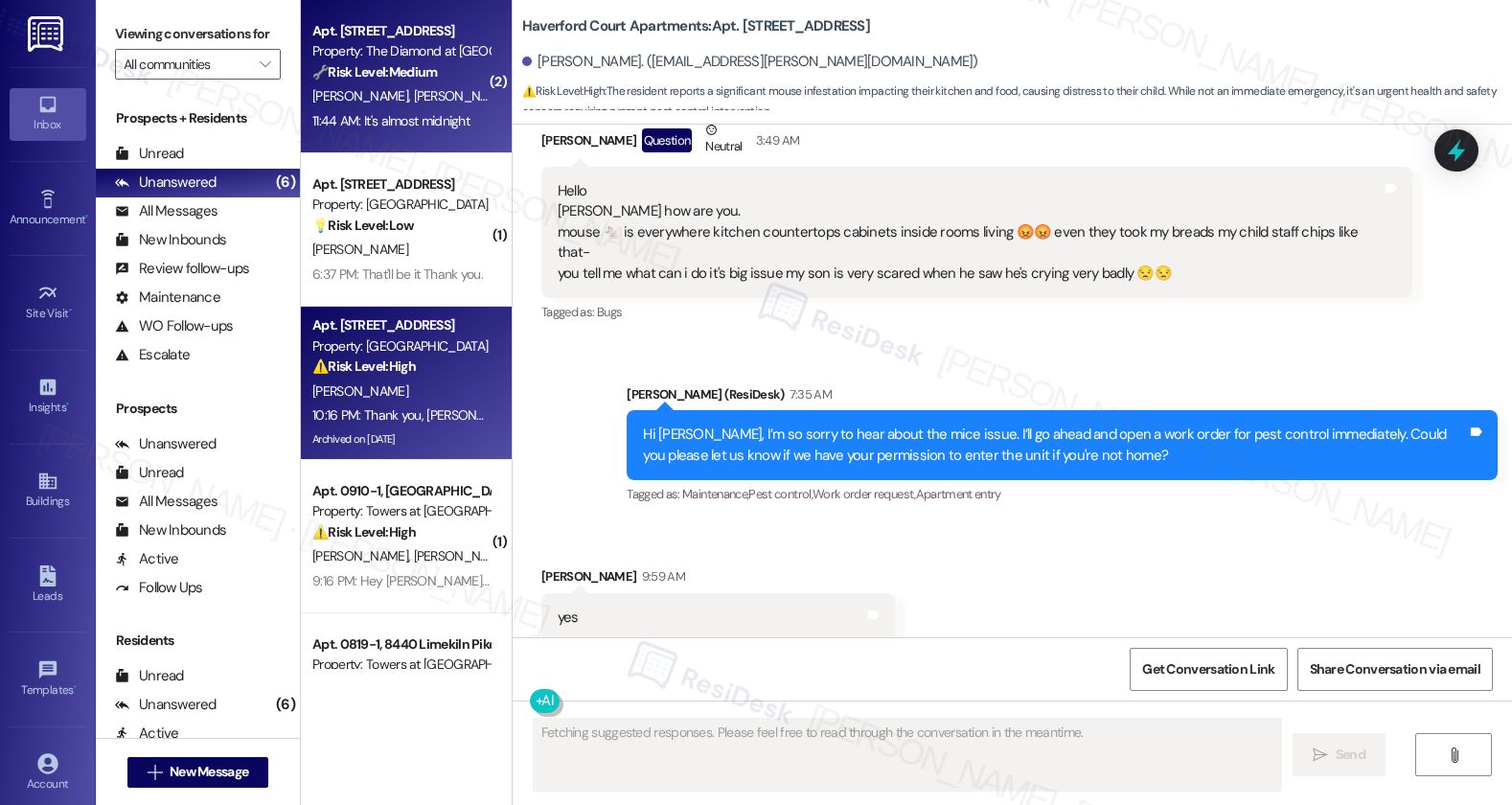scroll, scrollTop: 40933, scrollLeft: 0, axis: vertical 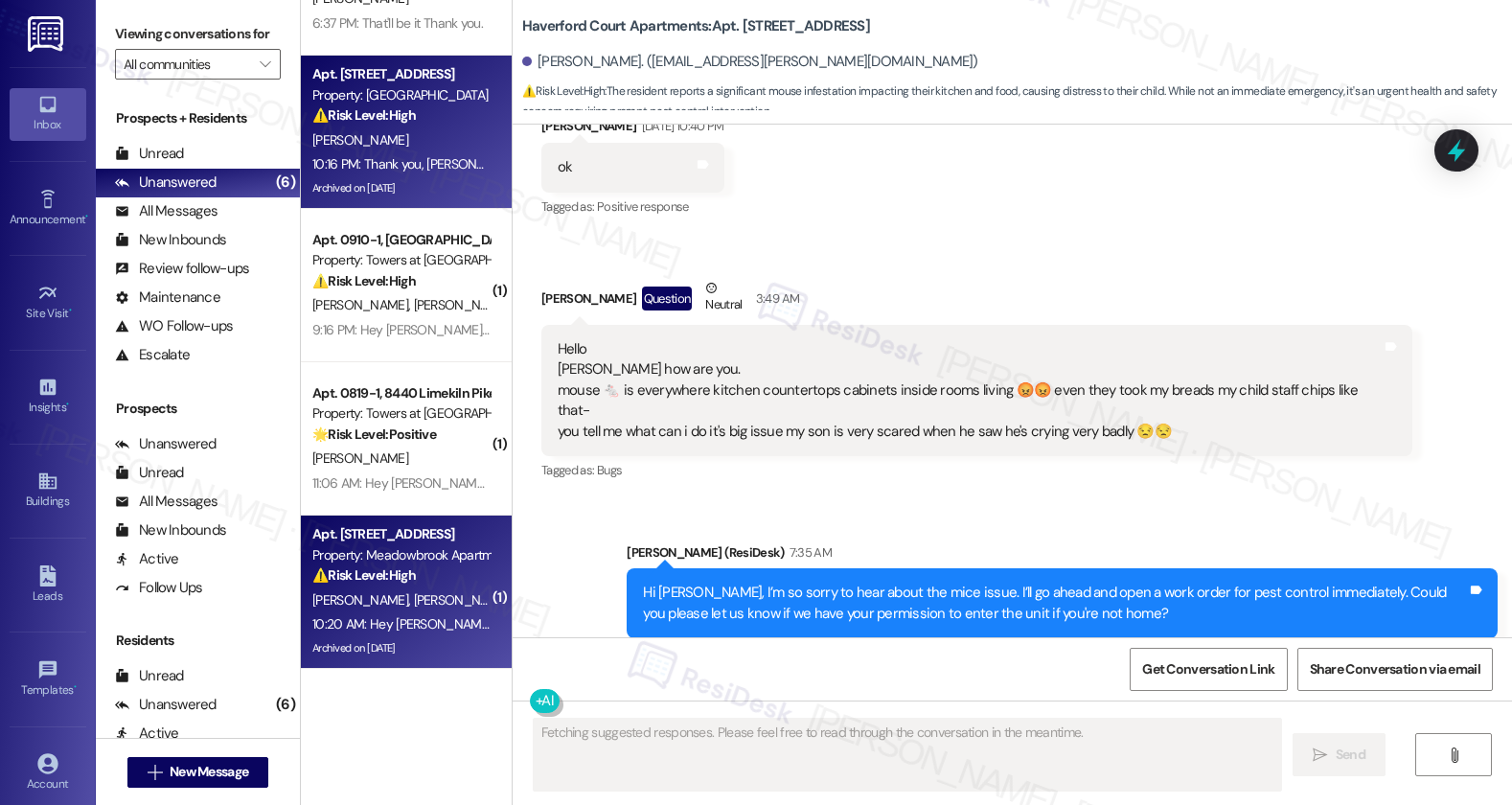 click on "L. Williams" at bounding box center [461, 600] 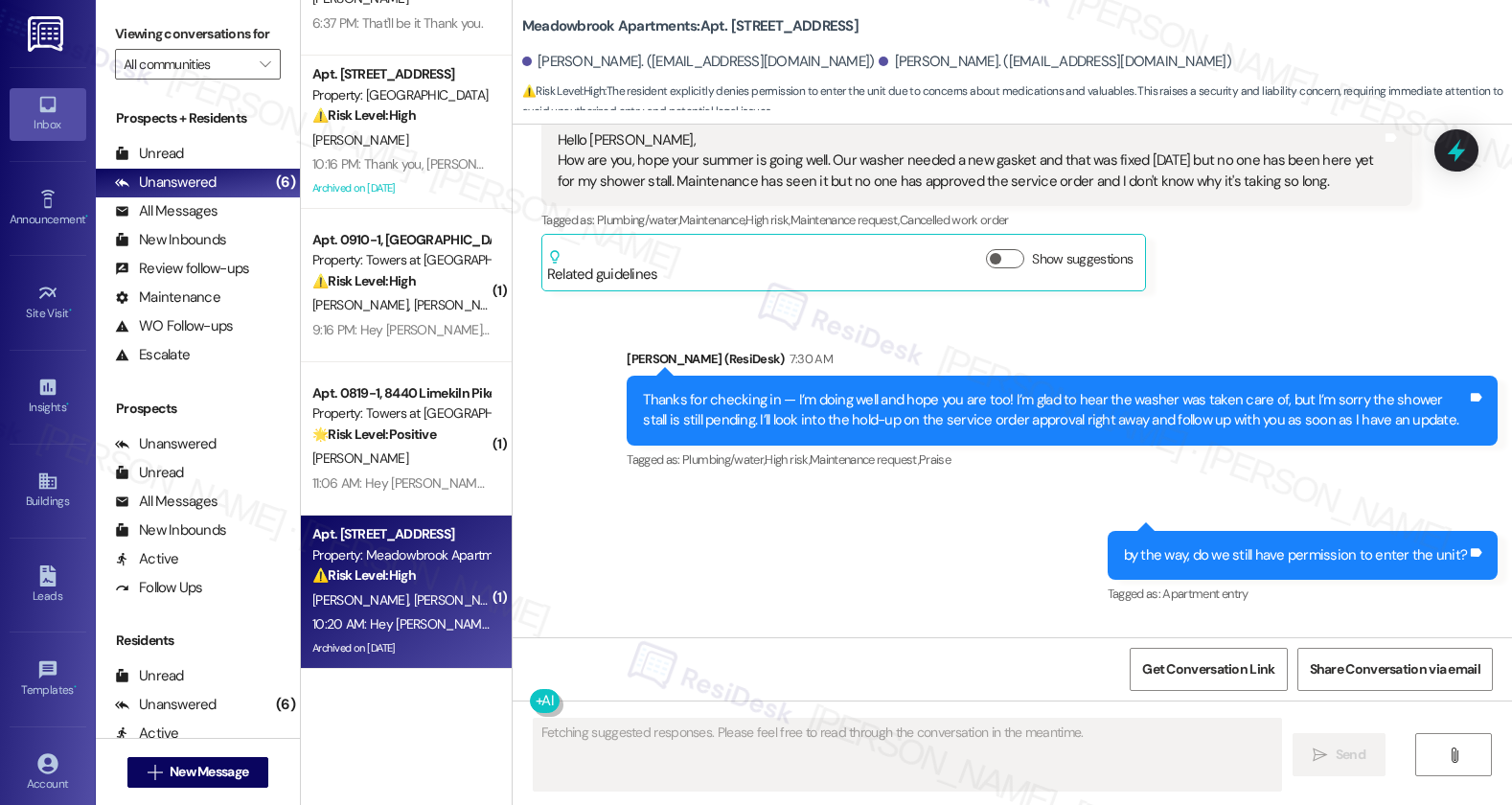 scroll, scrollTop: 28567, scrollLeft: 0, axis: vertical 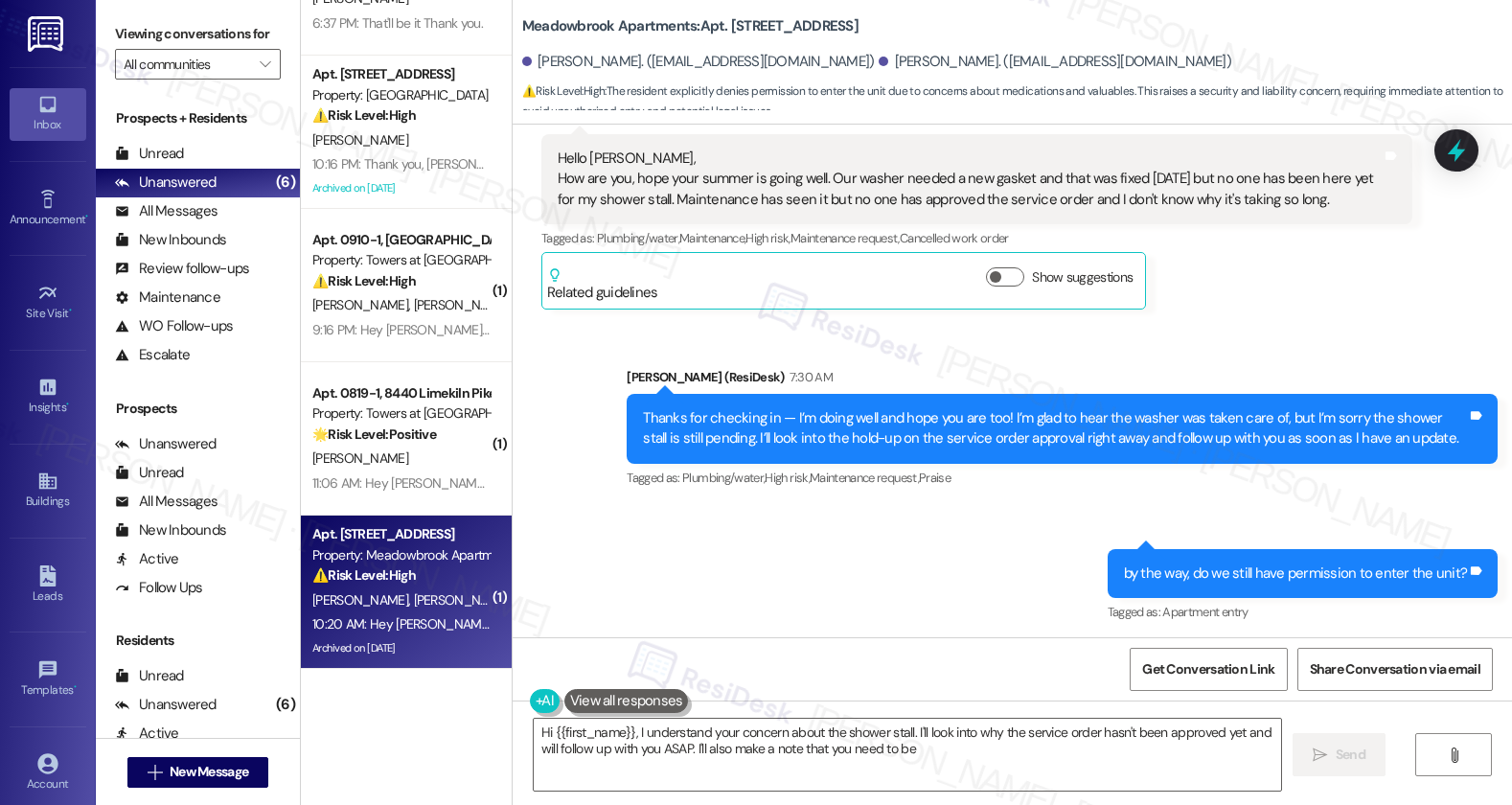 click on "Hide Suggestions" at bounding box center [1009, 854] 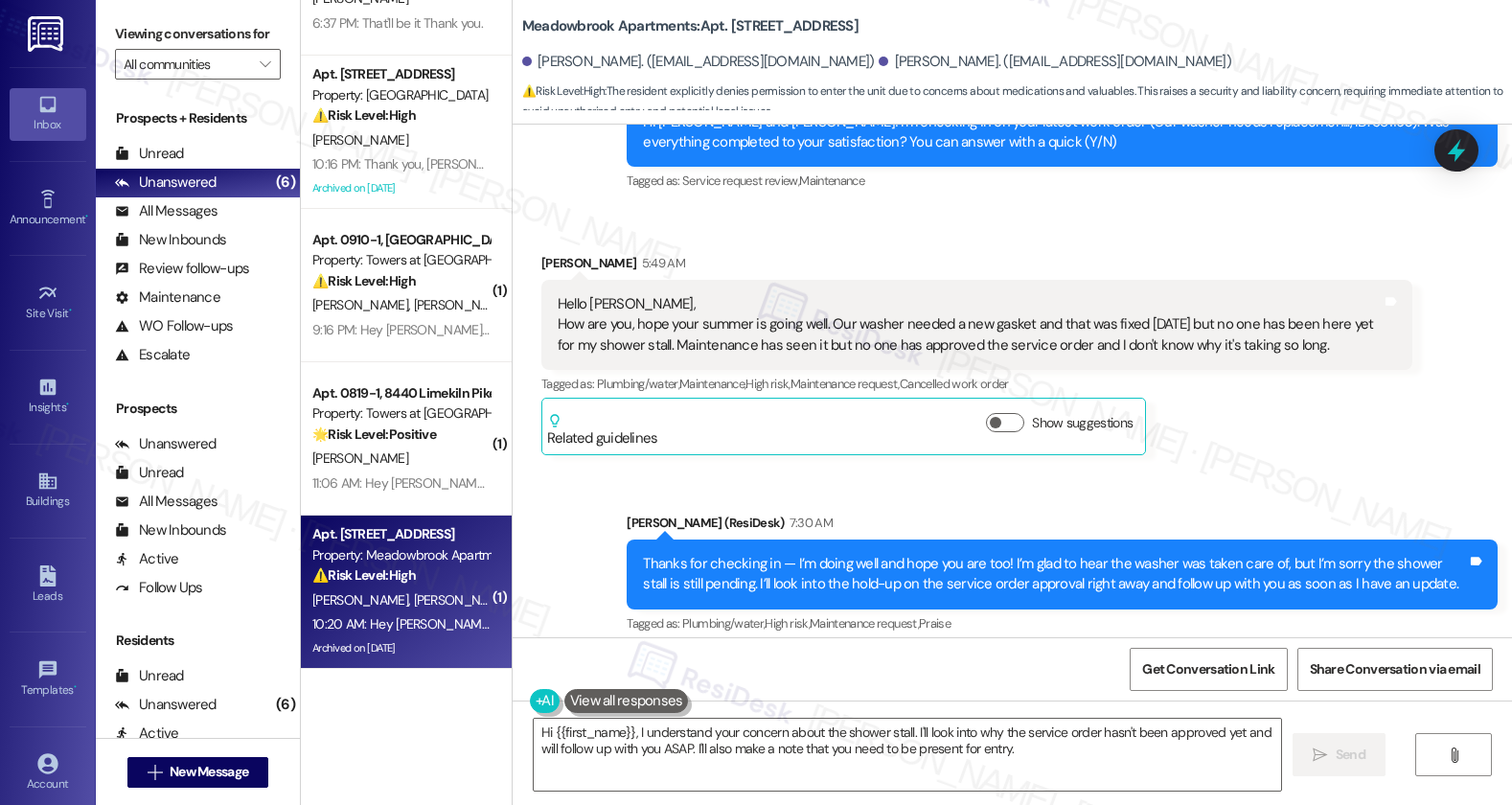 scroll, scrollTop: 28399, scrollLeft: 0, axis: vertical 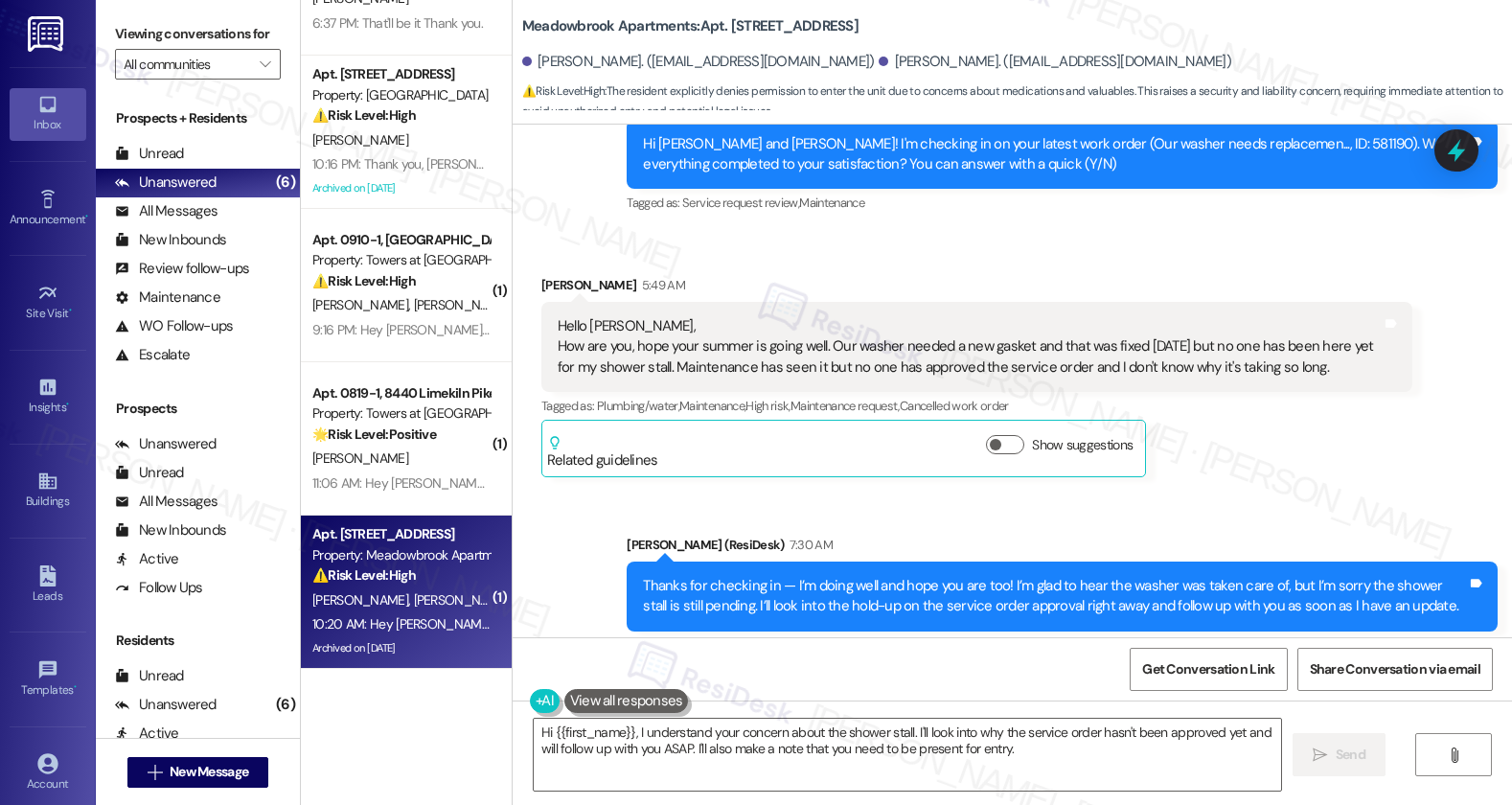 drag, startPoint x: 555, startPoint y: 426, endPoint x: 894, endPoint y: 428, distance: 339.0059 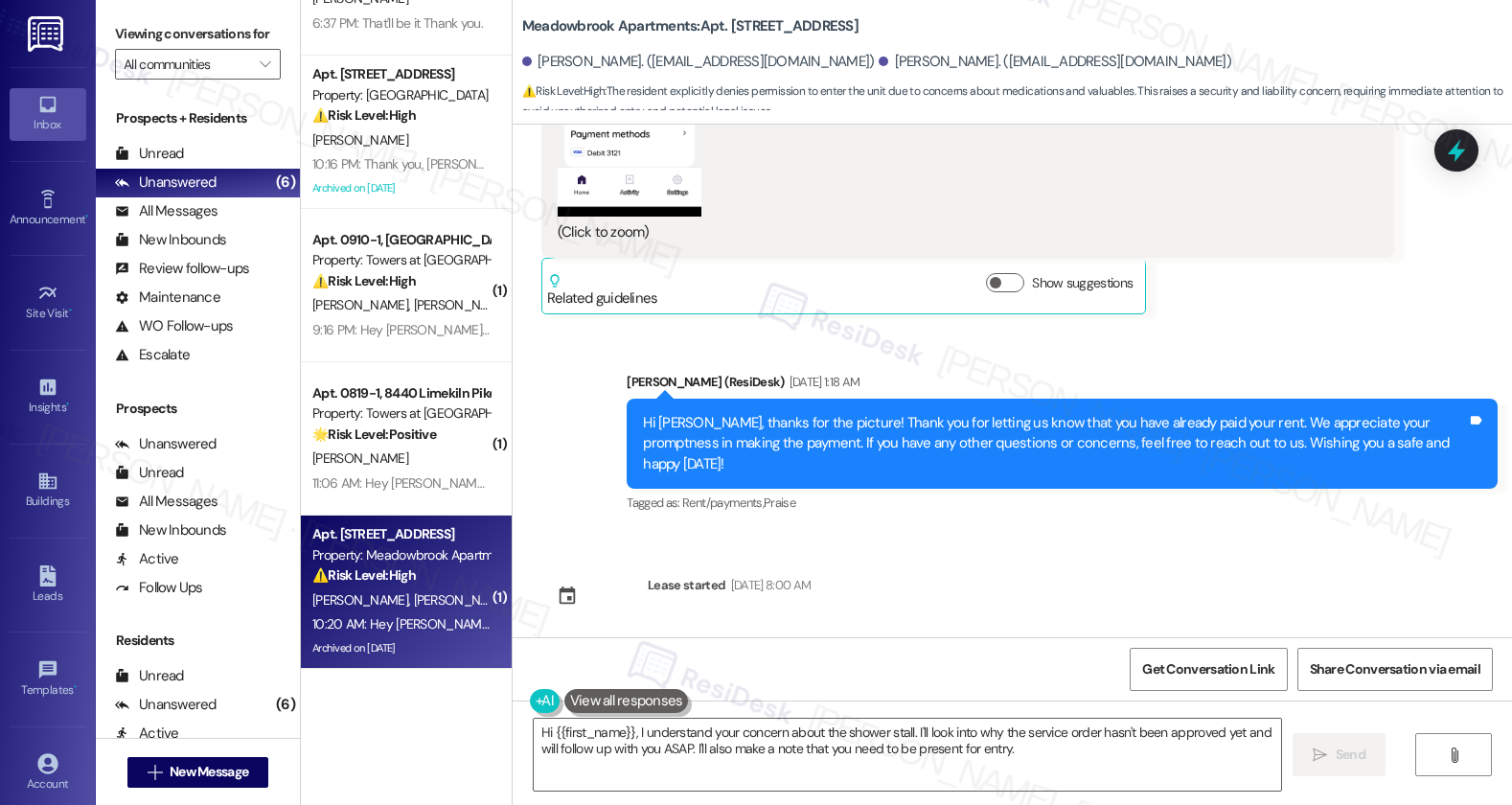 scroll, scrollTop: 27842, scrollLeft: 0, axis: vertical 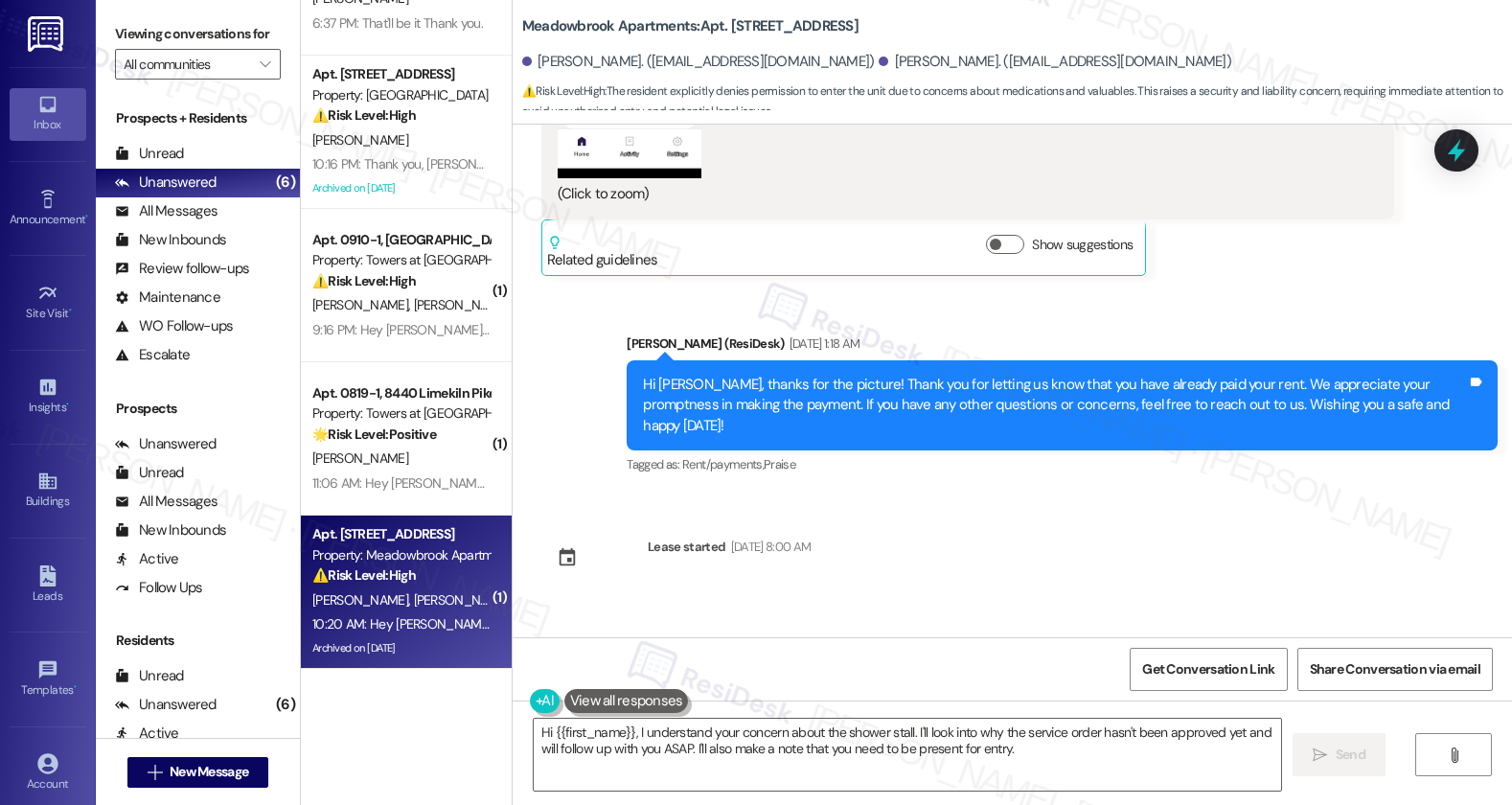 drag, startPoint x: 666, startPoint y: 434, endPoint x: 1076, endPoint y: 431, distance: 410.01098 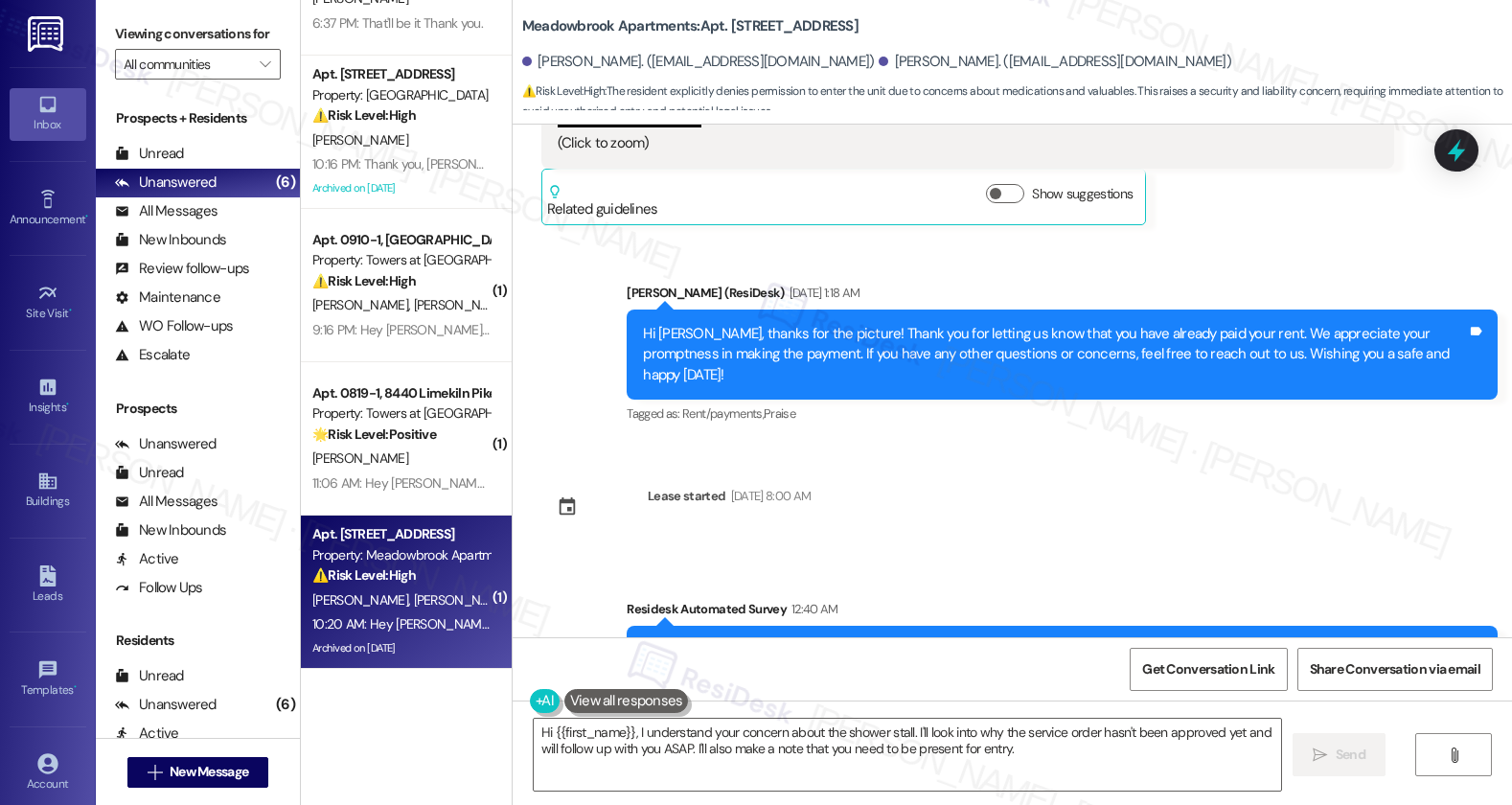 scroll, scrollTop: 27894, scrollLeft: 0, axis: vertical 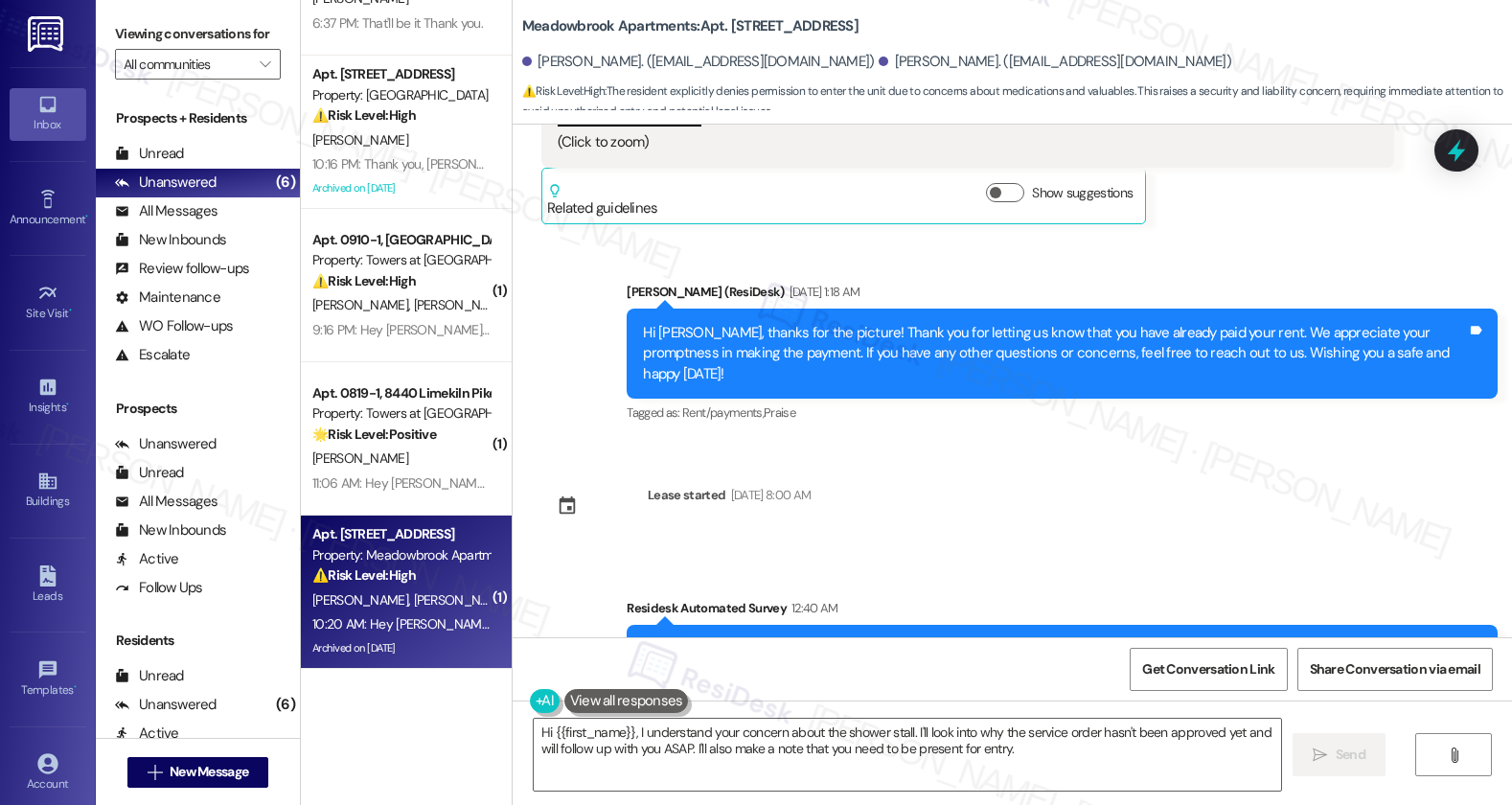 click on "Hello Emily,
How are you, hope your summer is going well. Our washer needed a new gasket and that was fixed yesterday but no one has been here yet for my shower stall. Maintenance has seen it but no one has approved the service order and I don't know why it's taking so long." at bounding box center [970, 852] 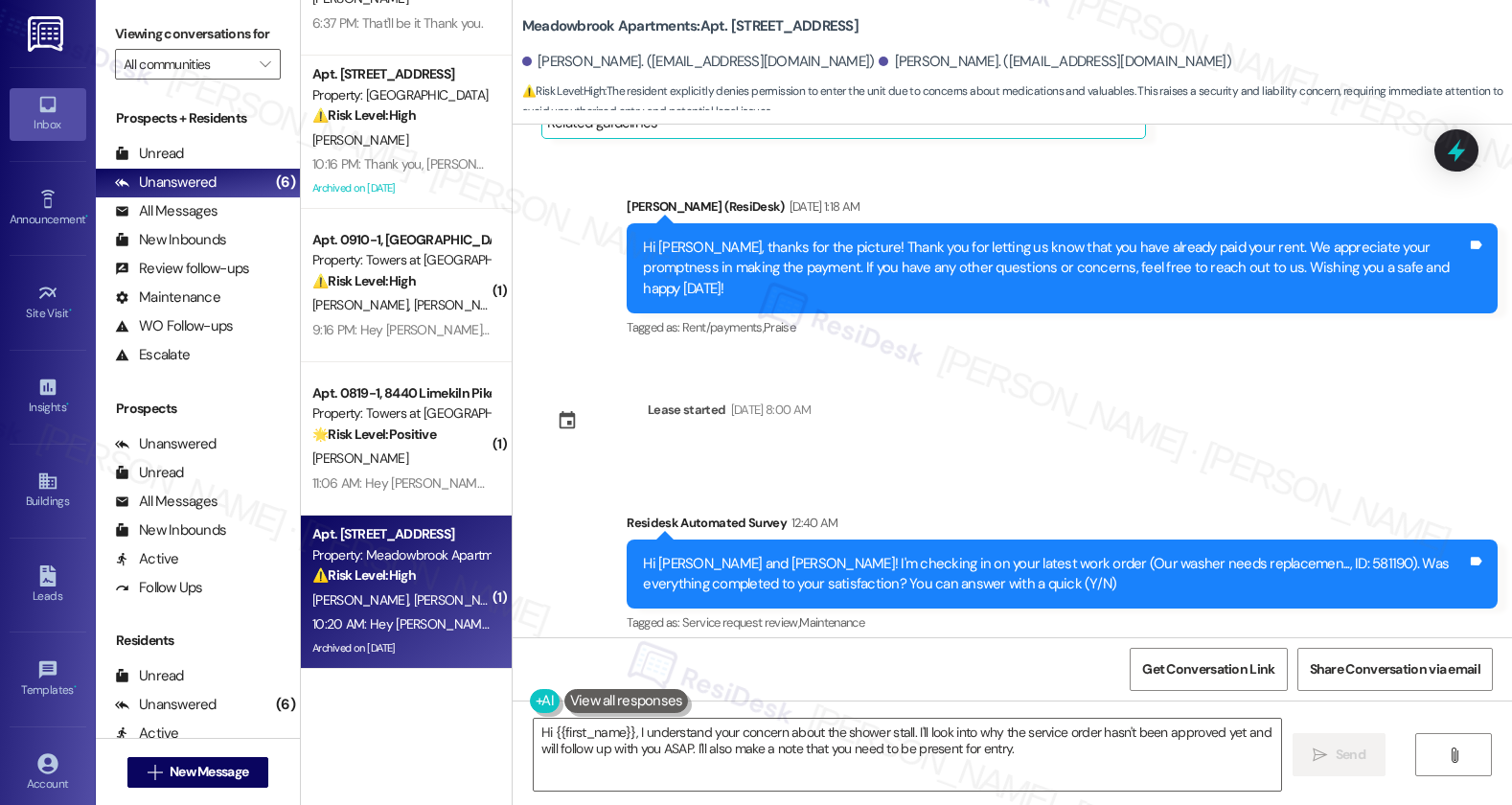 scroll, scrollTop: 27986, scrollLeft: 0, axis: vertical 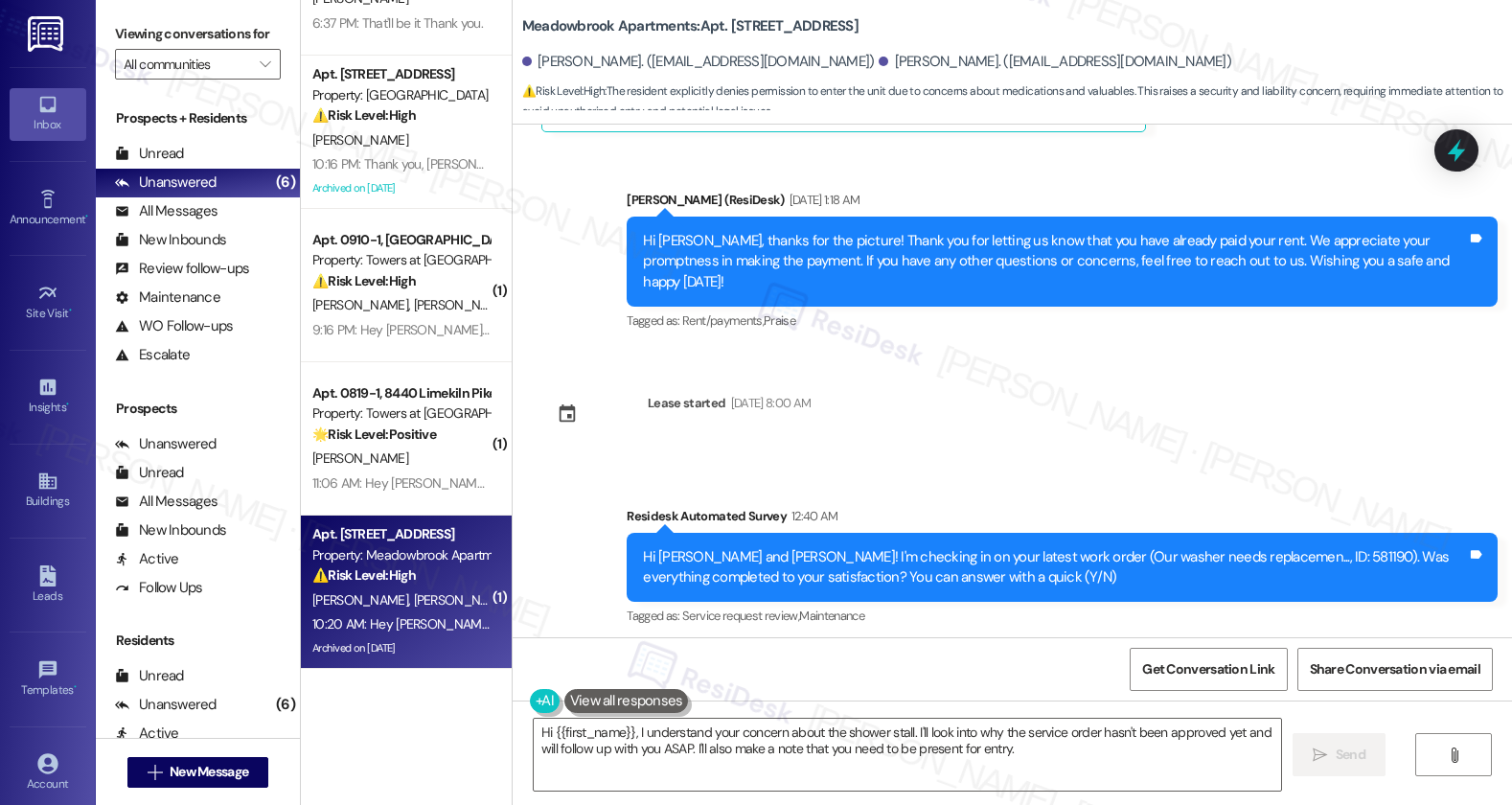click on "Thanks for checking in — I’m doing well and hope you are too! I’m glad to hear the washer was taken care of, but I’m sorry the shower stall is still pending. I’ll look into the hold-up on the service order approval right away and follow up with you as soon as I have an update." at bounding box center (1055, 1009) 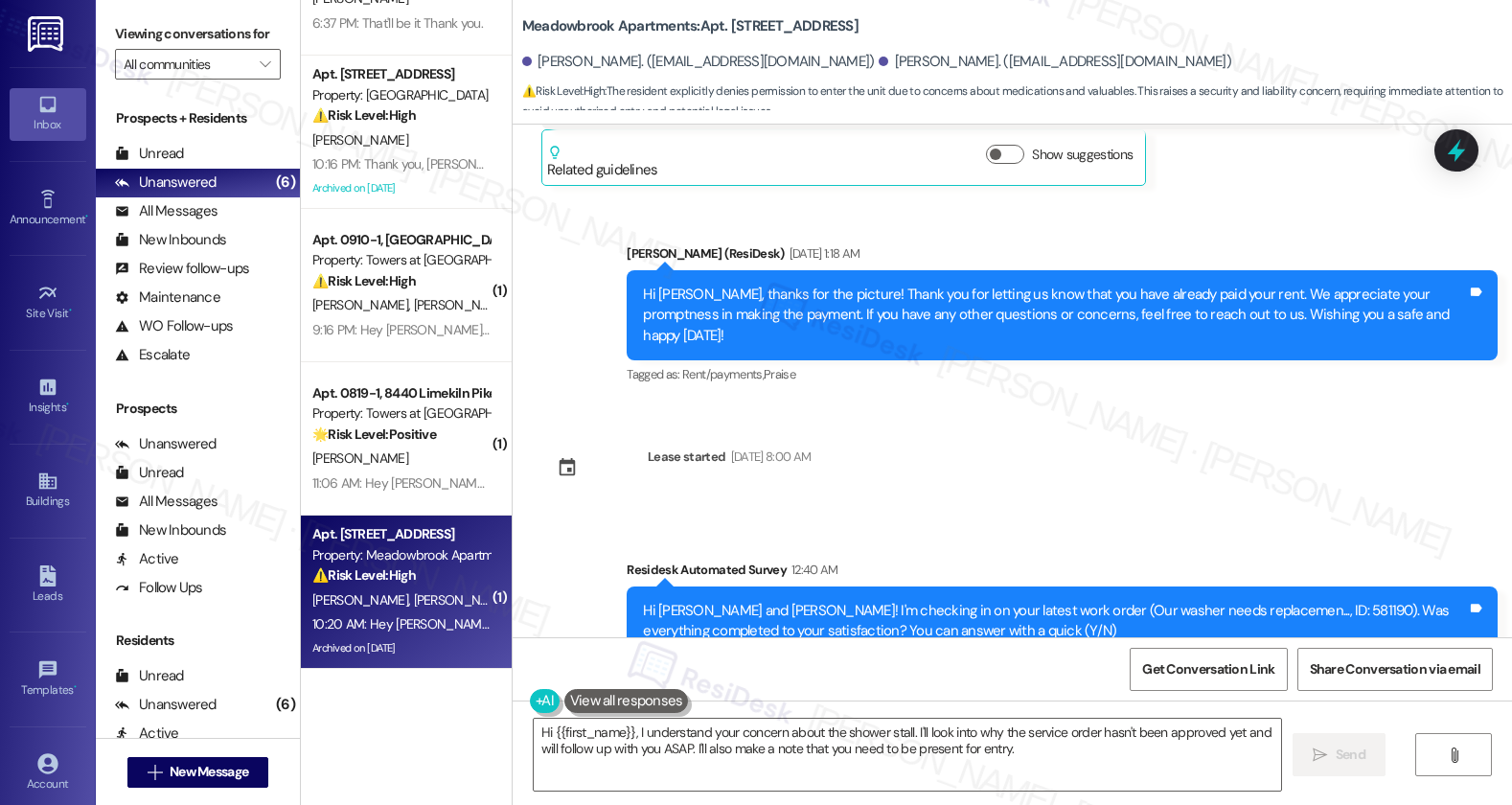 scroll, scrollTop: 27899, scrollLeft: 0, axis: vertical 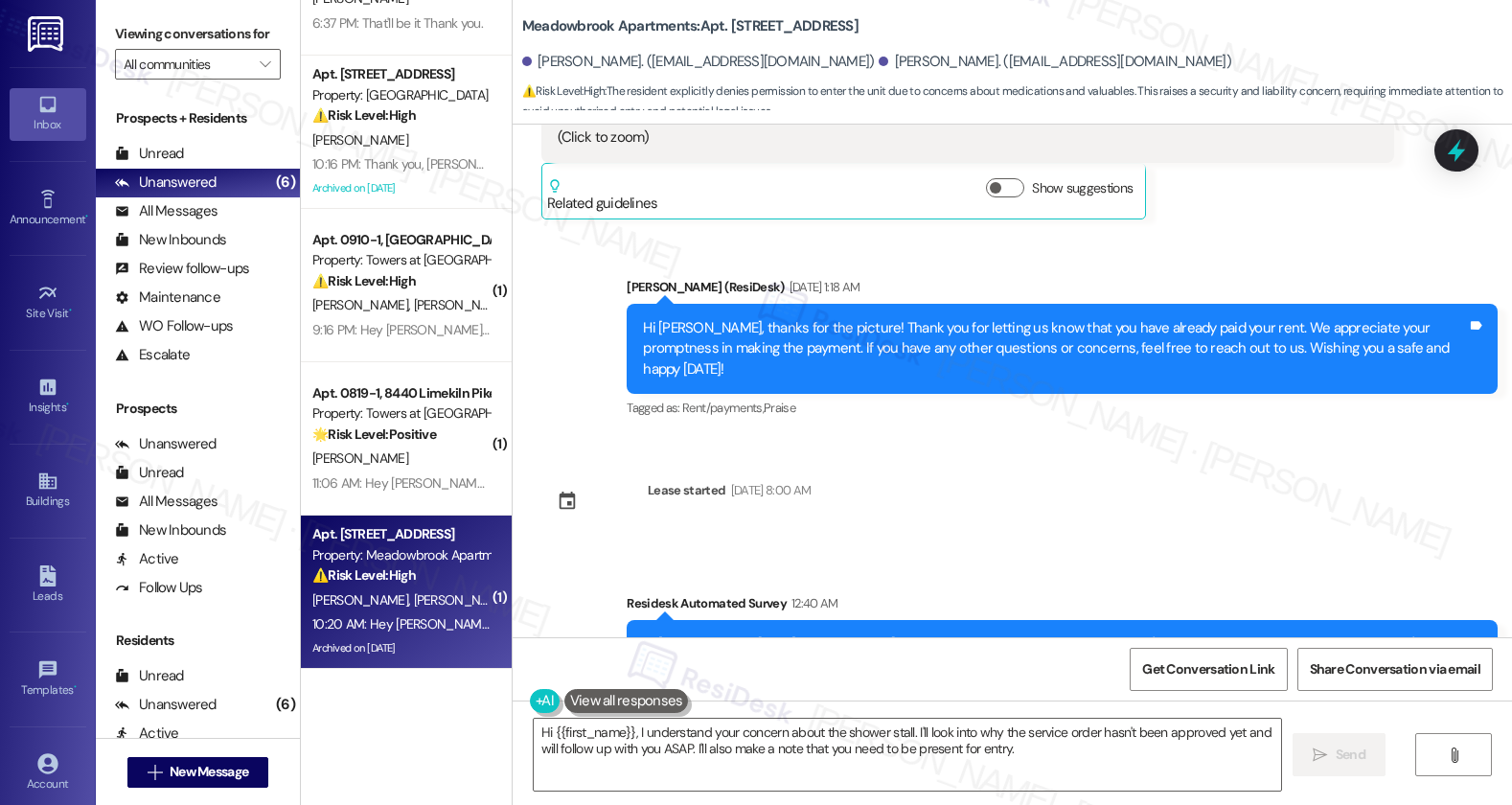 click on "Hello Emily,
How are you, hope your summer is going well. Our washer needed a new gasket and that was fixed yesterday but no one has been here yet for my shower stall. Maintenance has seen it but no one has approved the service order and I don't know why it's taking so long." at bounding box center (970, 847) 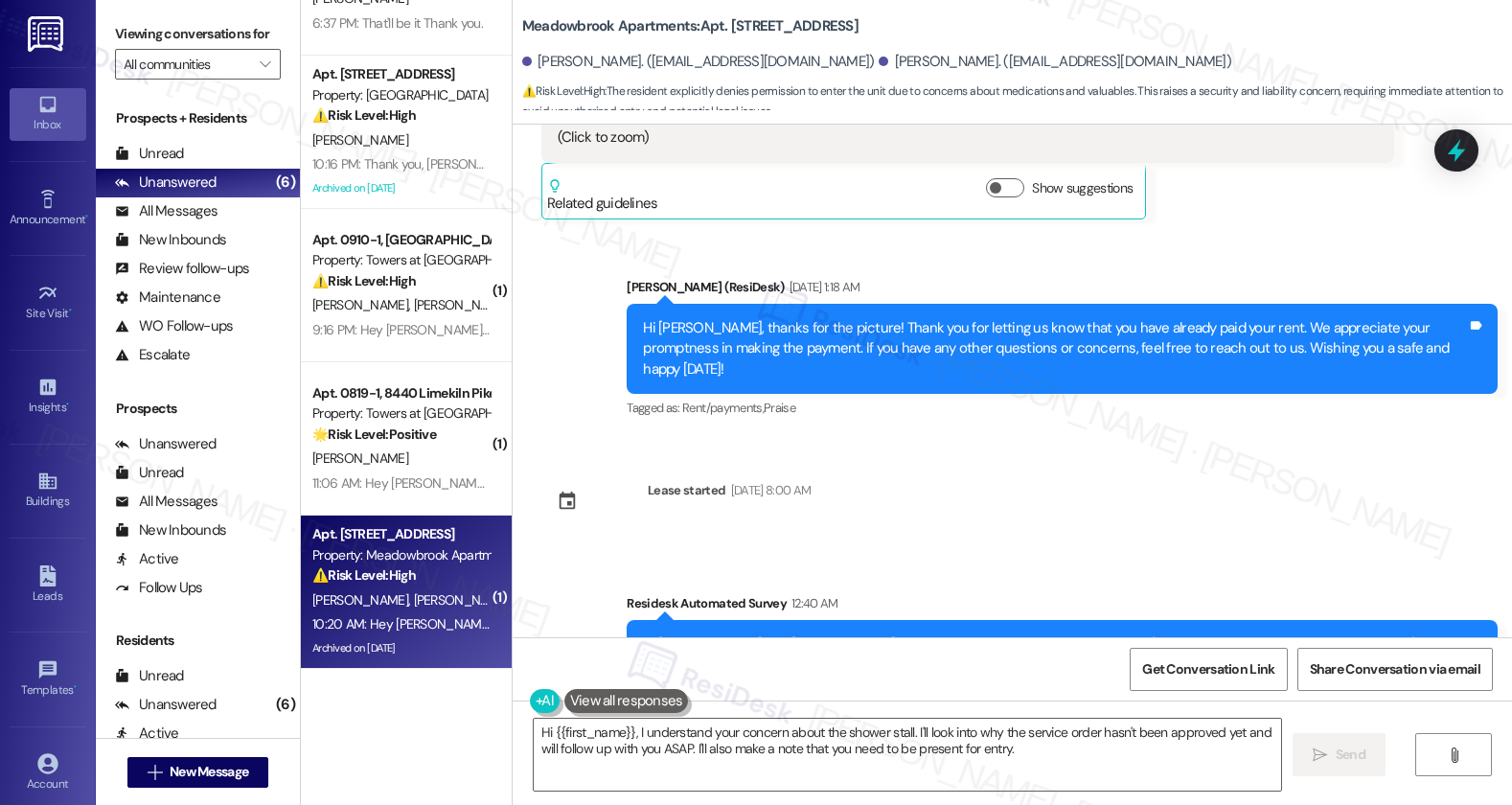 click on "Hello Emily,
How are you, hope your summer is going well. Our washer needed a new gasket and that was fixed yesterday but no one has been here yet for my shower stall. Maintenance has seen it but no one has approved the service order and I don't know why it's taking so long." at bounding box center (970, 847) 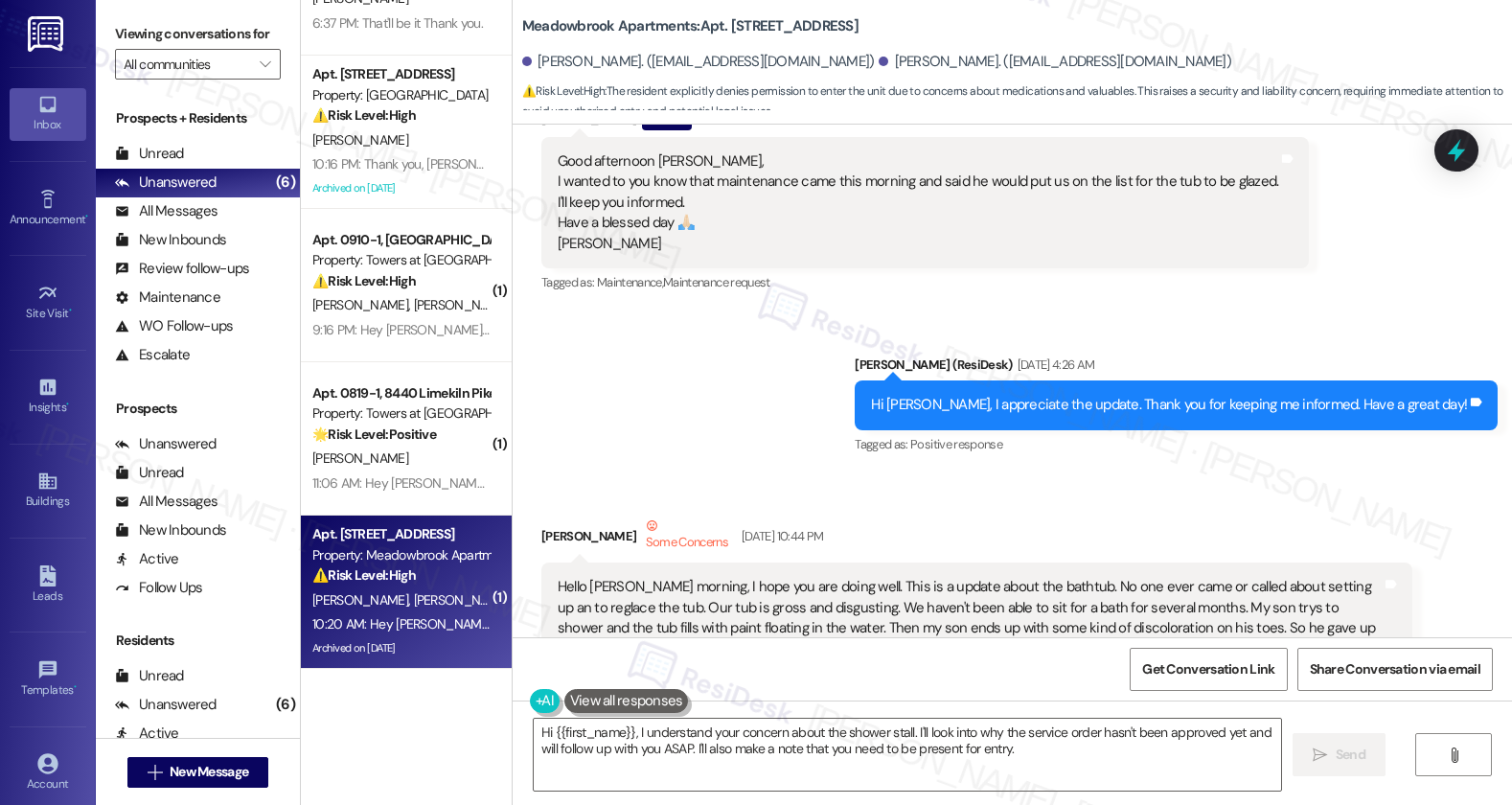 scroll, scrollTop: 19983, scrollLeft: 0, axis: vertical 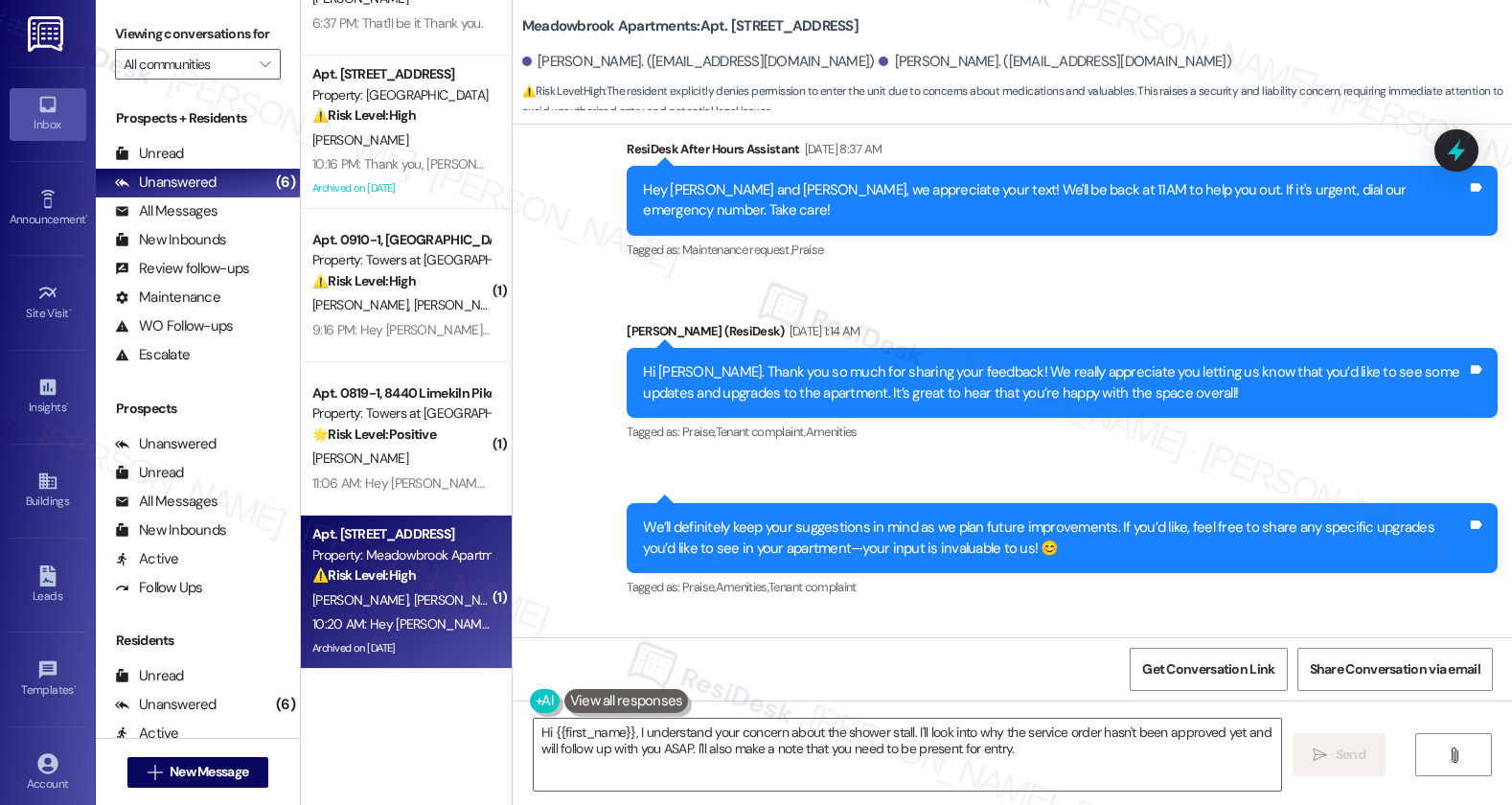 drag, startPoint x: 1046, startPoint y: 400, endPoint x: 605, endPoint y: 429, distance: 441.95249 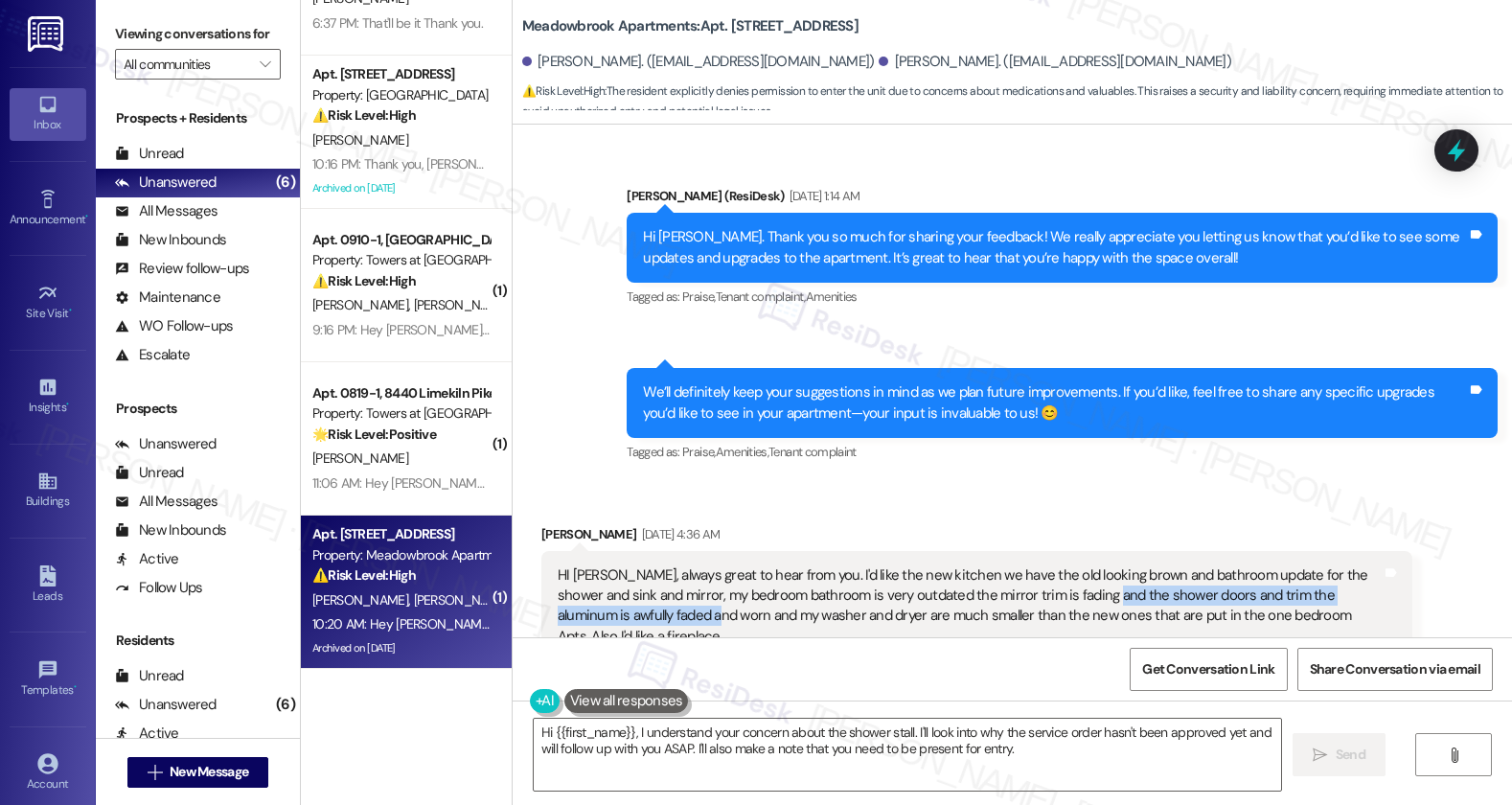 scroll, scrollTop: 20387, scrollLeft: 0, axis: vertical 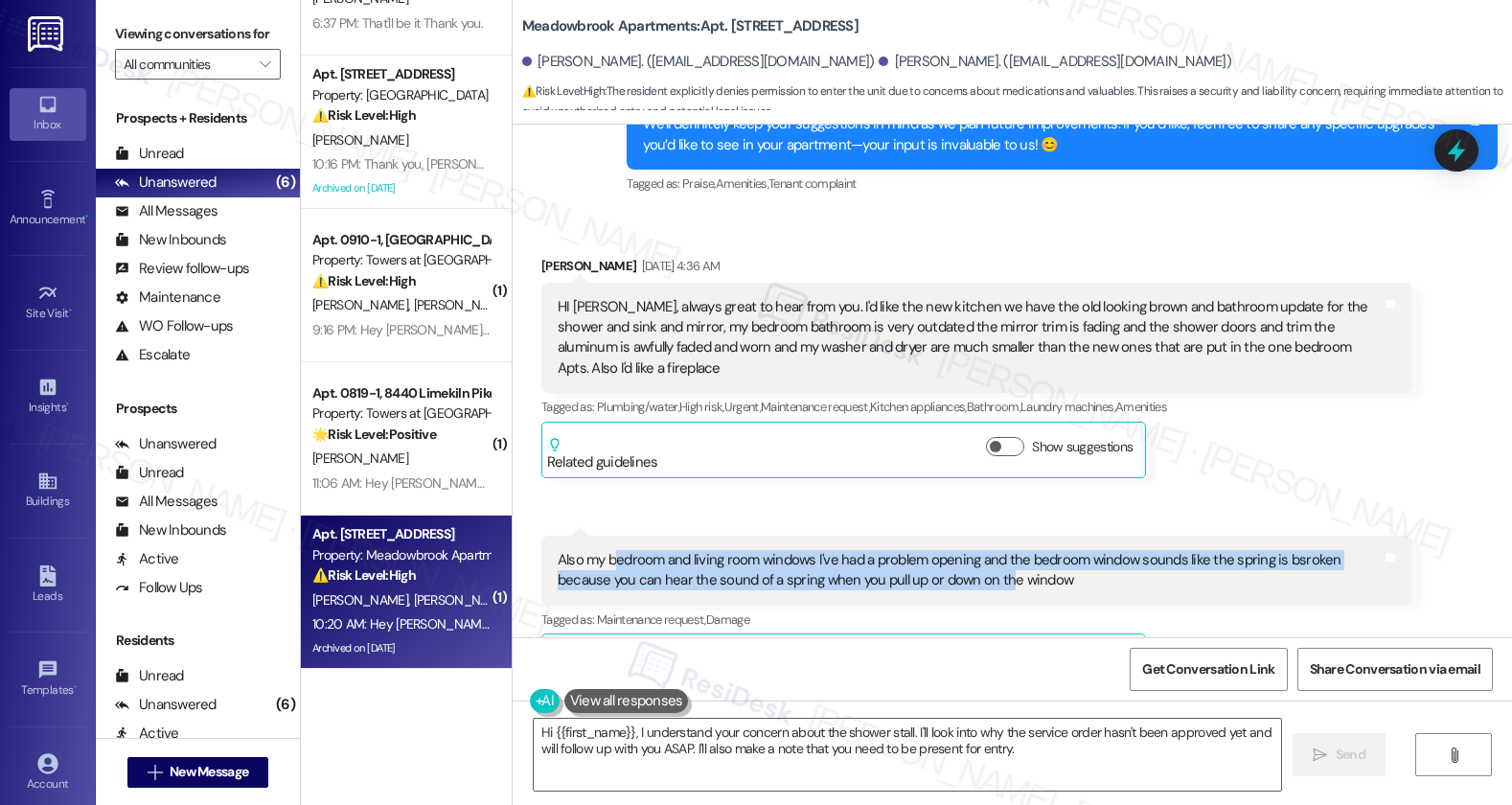 drag, startPoint x: 636, startPoint y: 207, endPoint x: 939, endPoint y: 232, distance: 304.0296 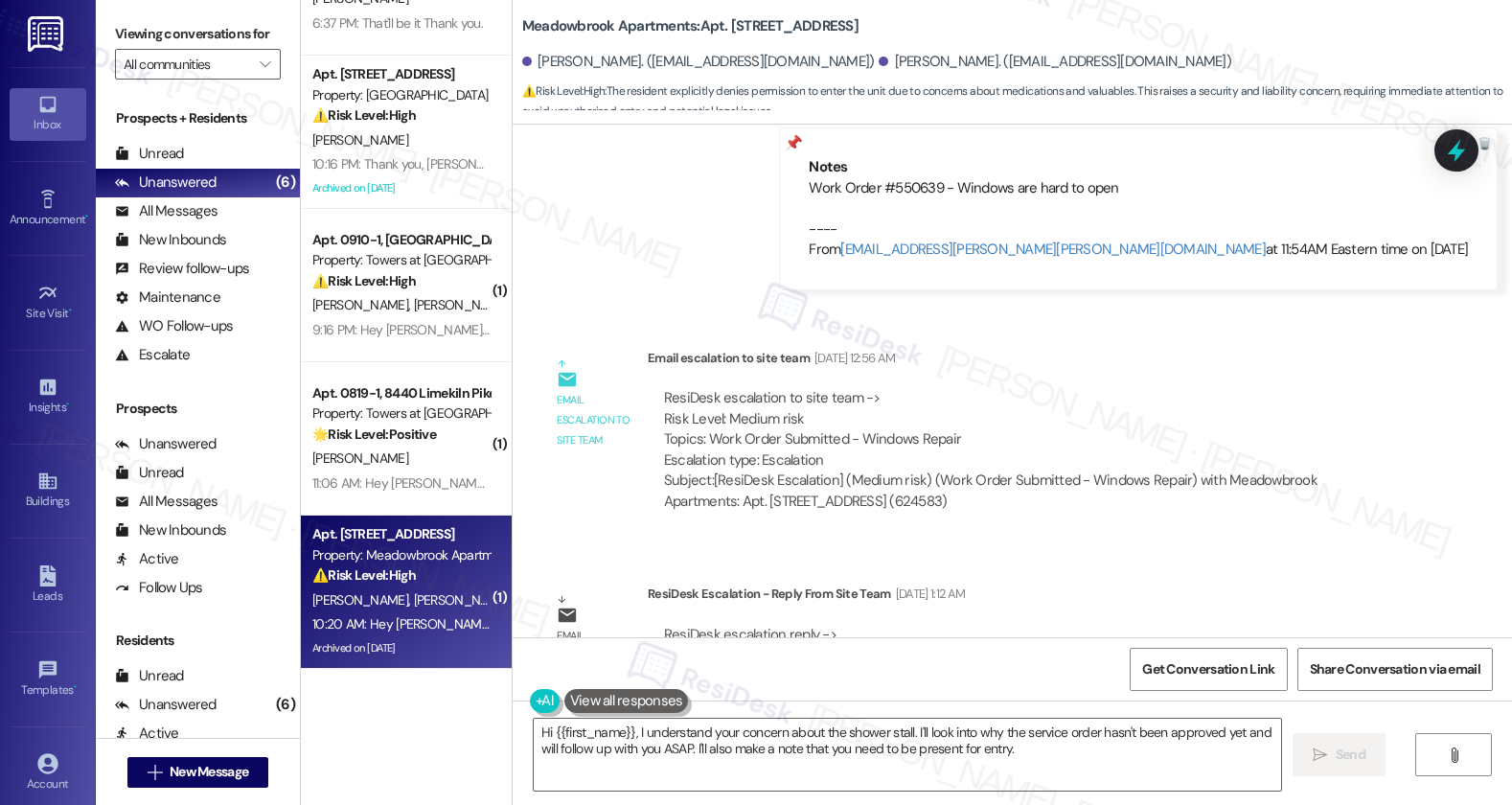 scroll, scrollTop: 22500, scrollLeft: 0, axis: vertical 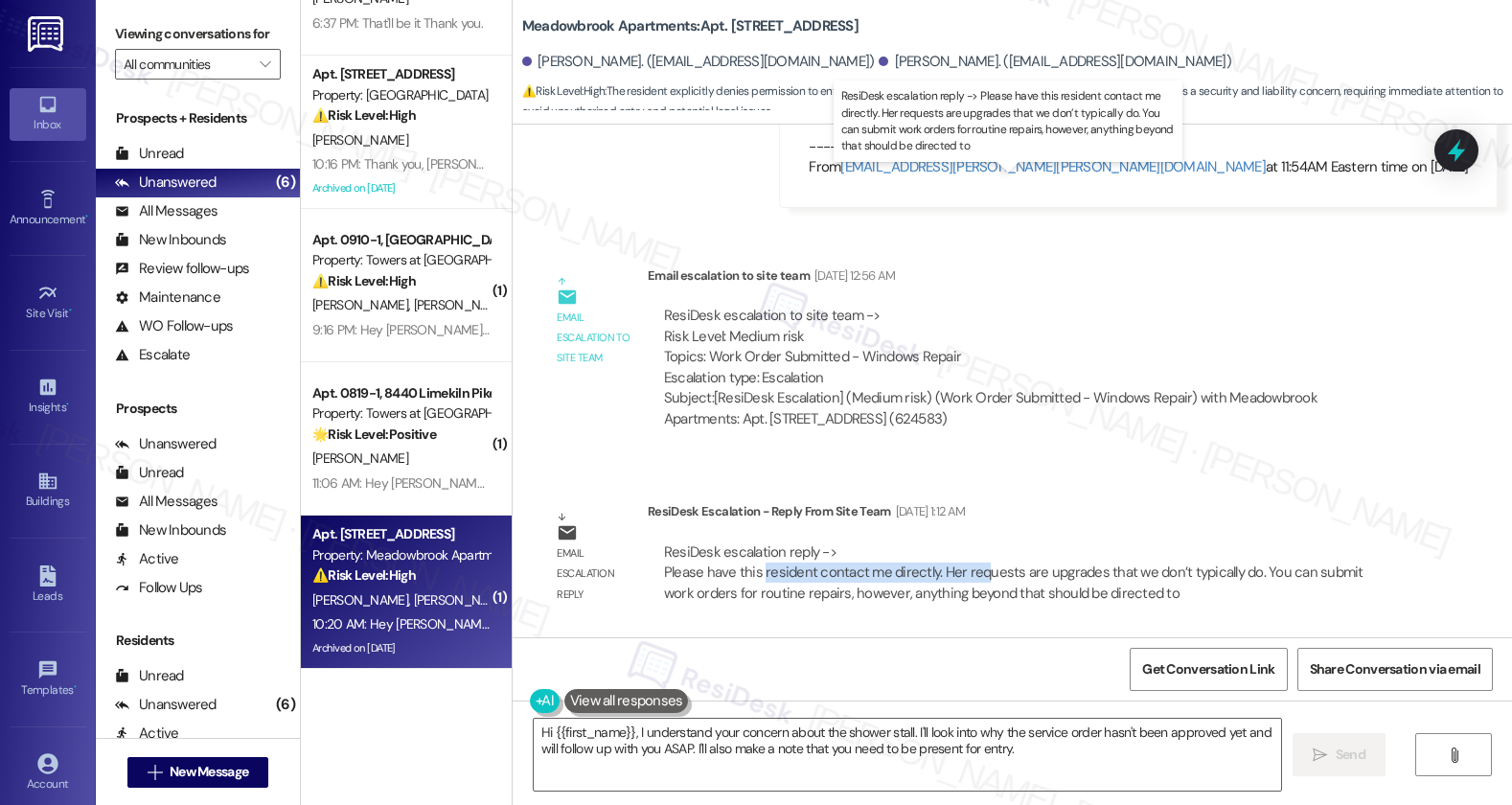 drag, startPoint x: 747, startPoint y: 204, endPoint x: 969, endPoint y: 210, distance: 222.08107 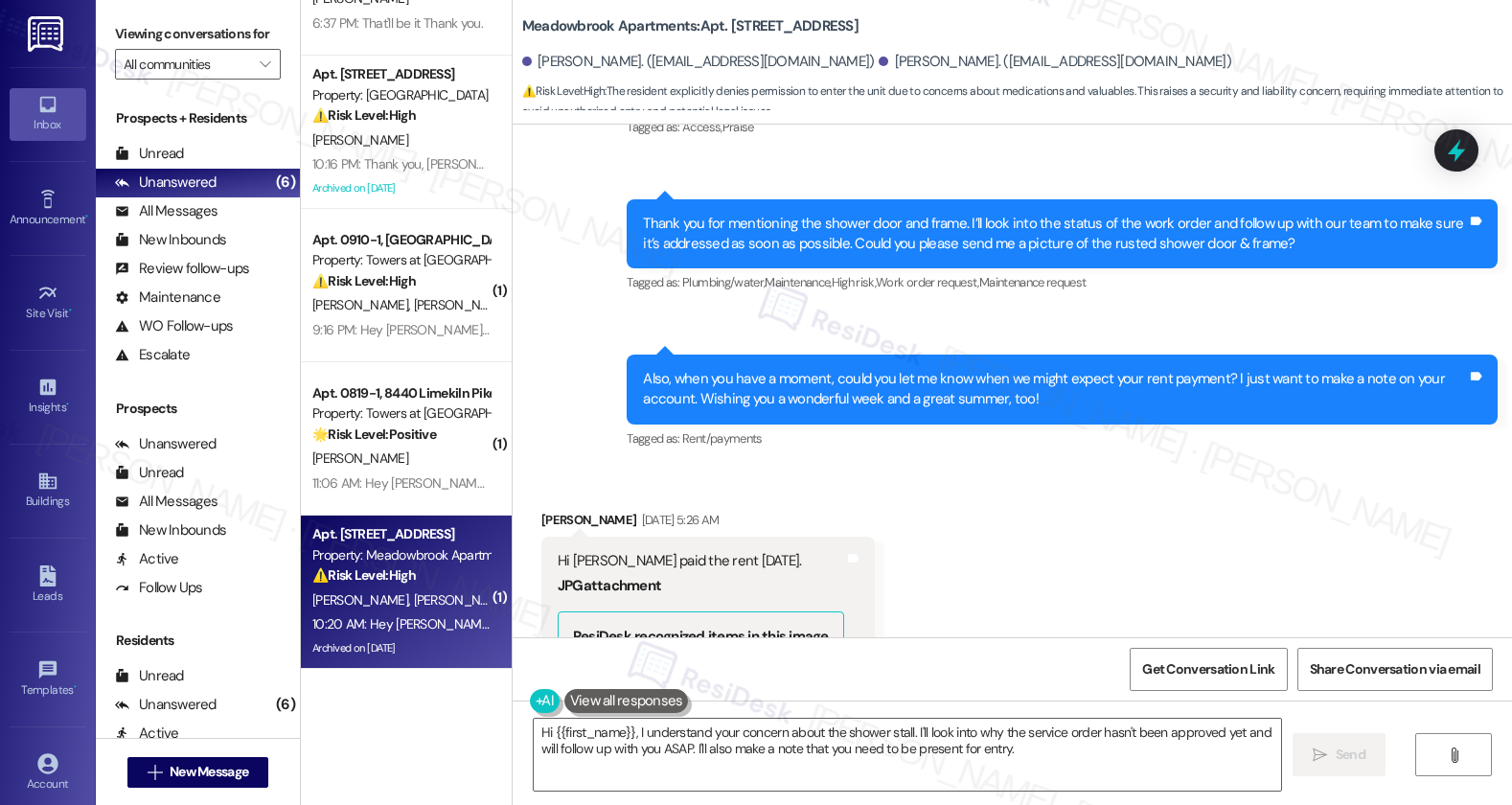 scroll, scrollTop: 26470, scrollLeft: 0, axis: vertical 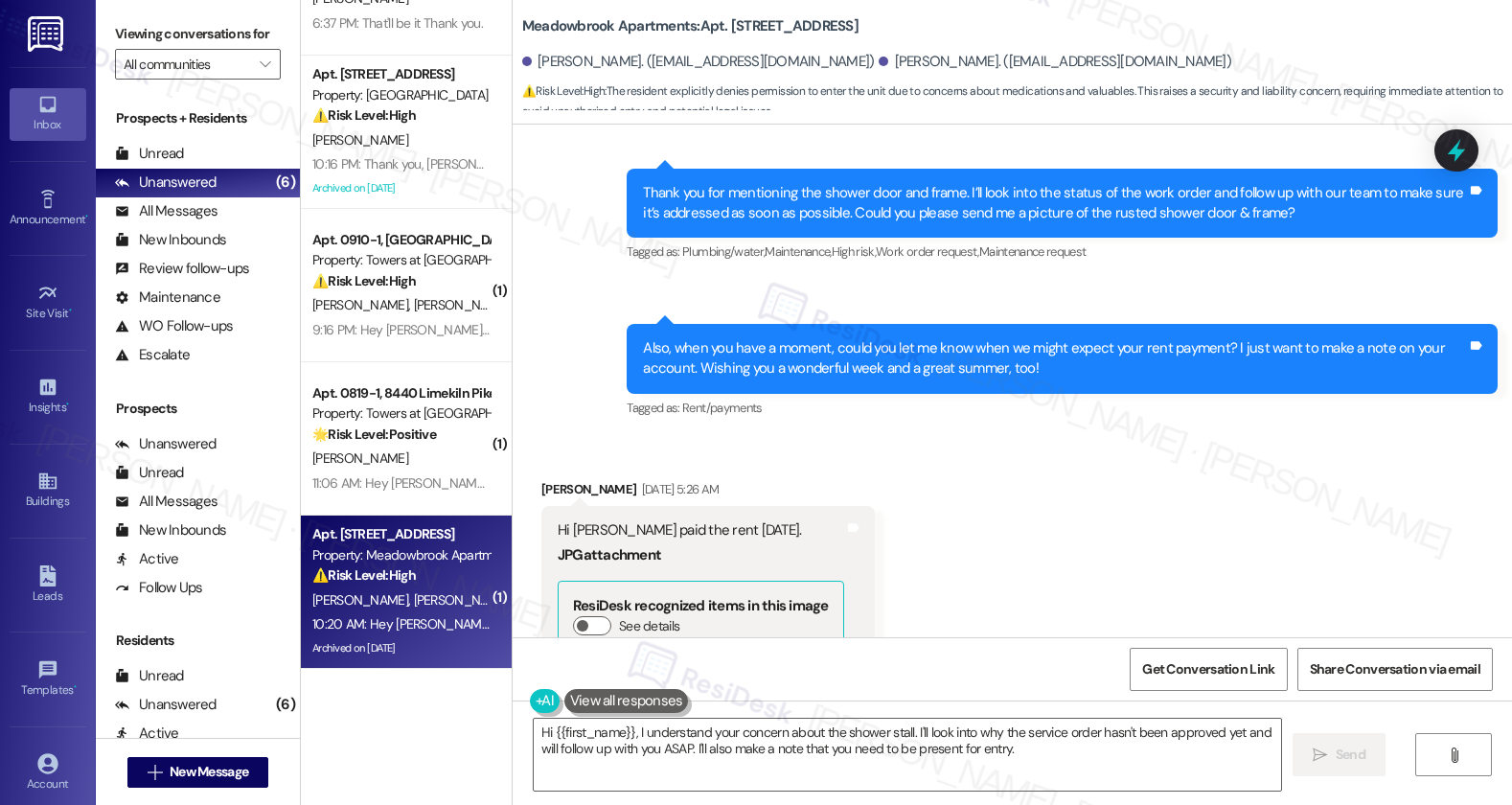 click at bounding box center (630, 805) 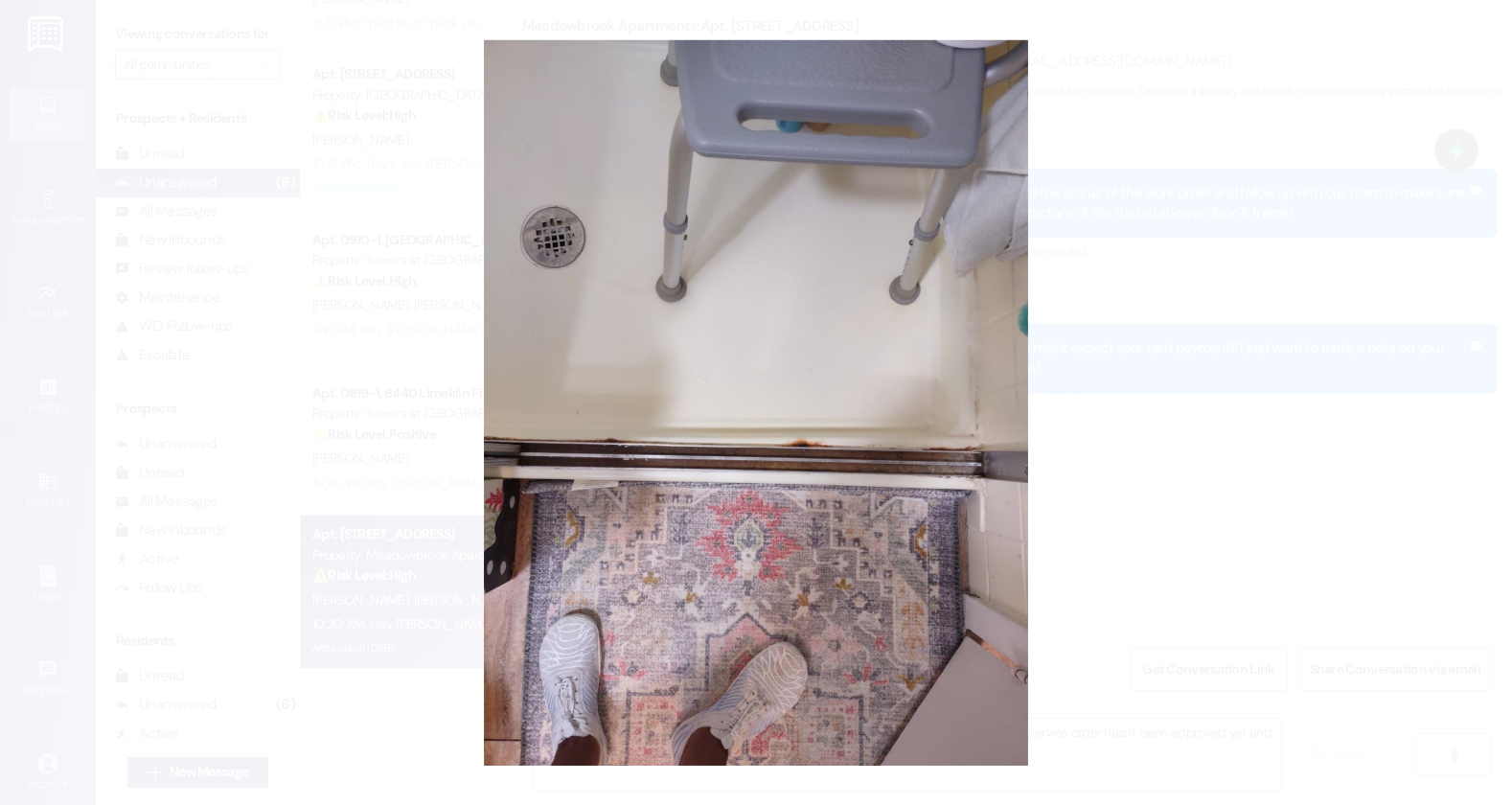 click at bounding box center (756, 402) 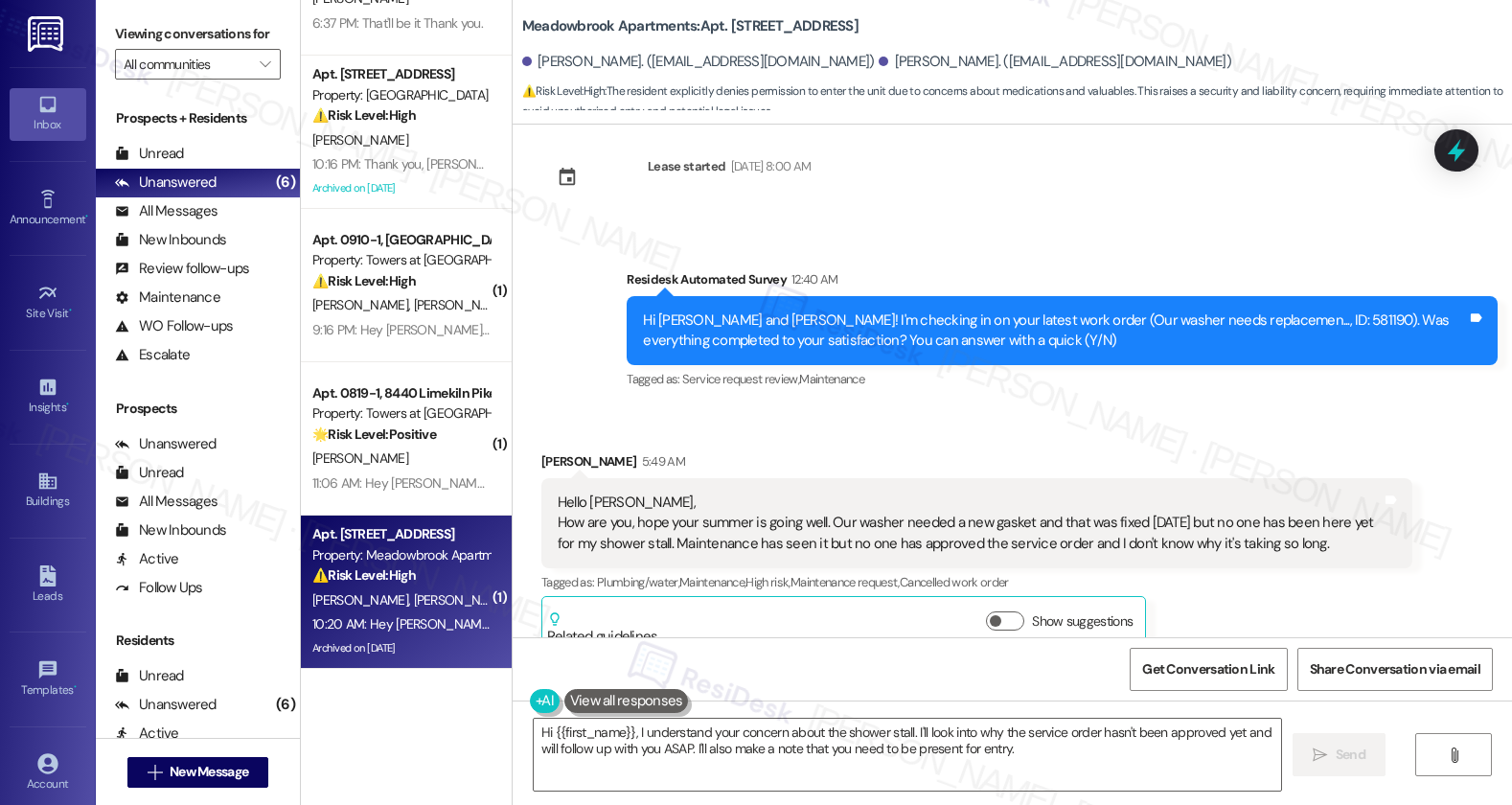 scroll, scrollTop: 28501, scrollLeft: 0, axis: vertical 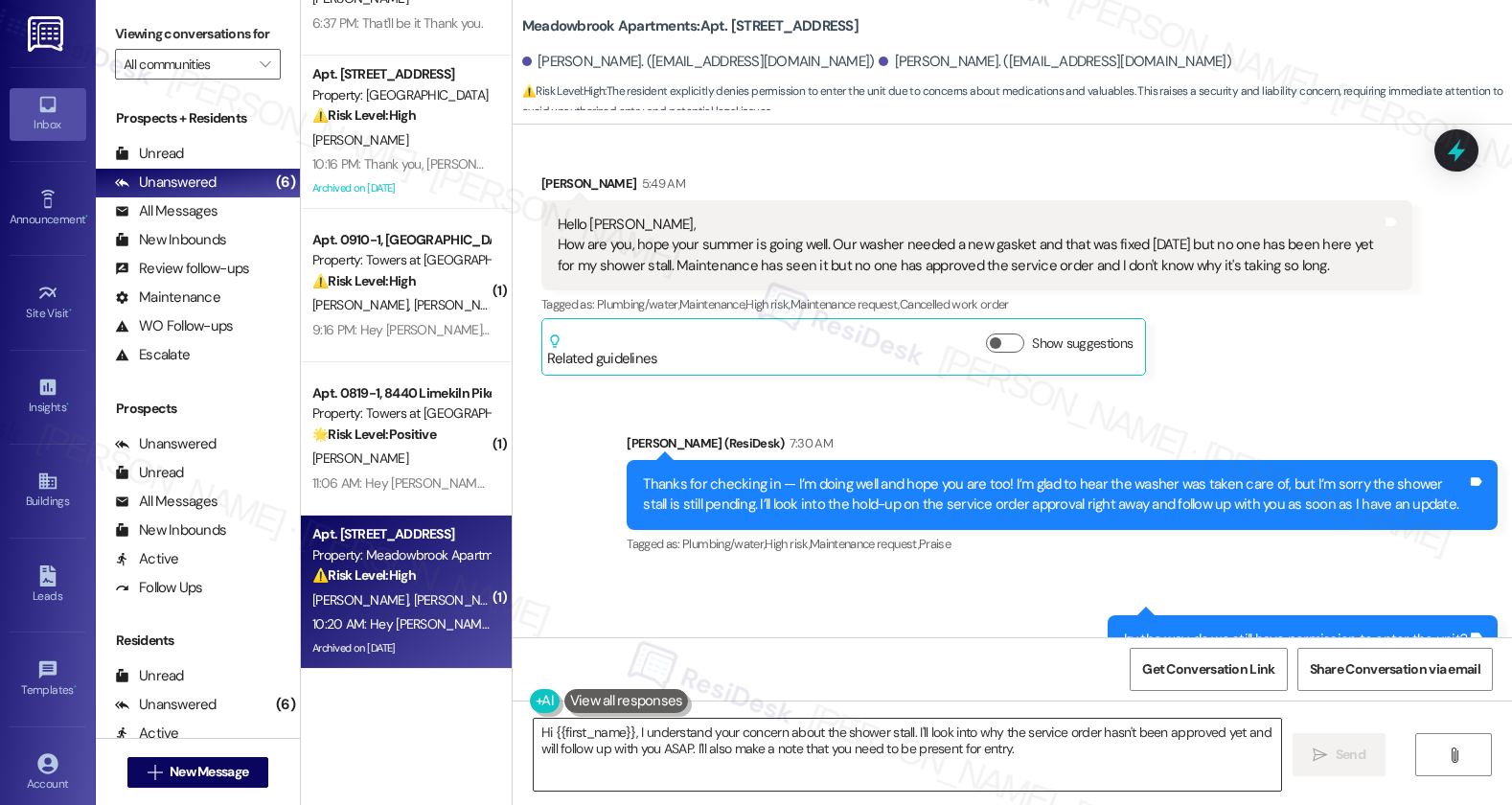 click on "Hi {{first_name}}, I understand your concern about the shower stall. I'll look into why the service order hasn't been approved yet and will follow up with you ASAP. I'll also make a note that you need to be present for entry." at bounding box center (907, 754) 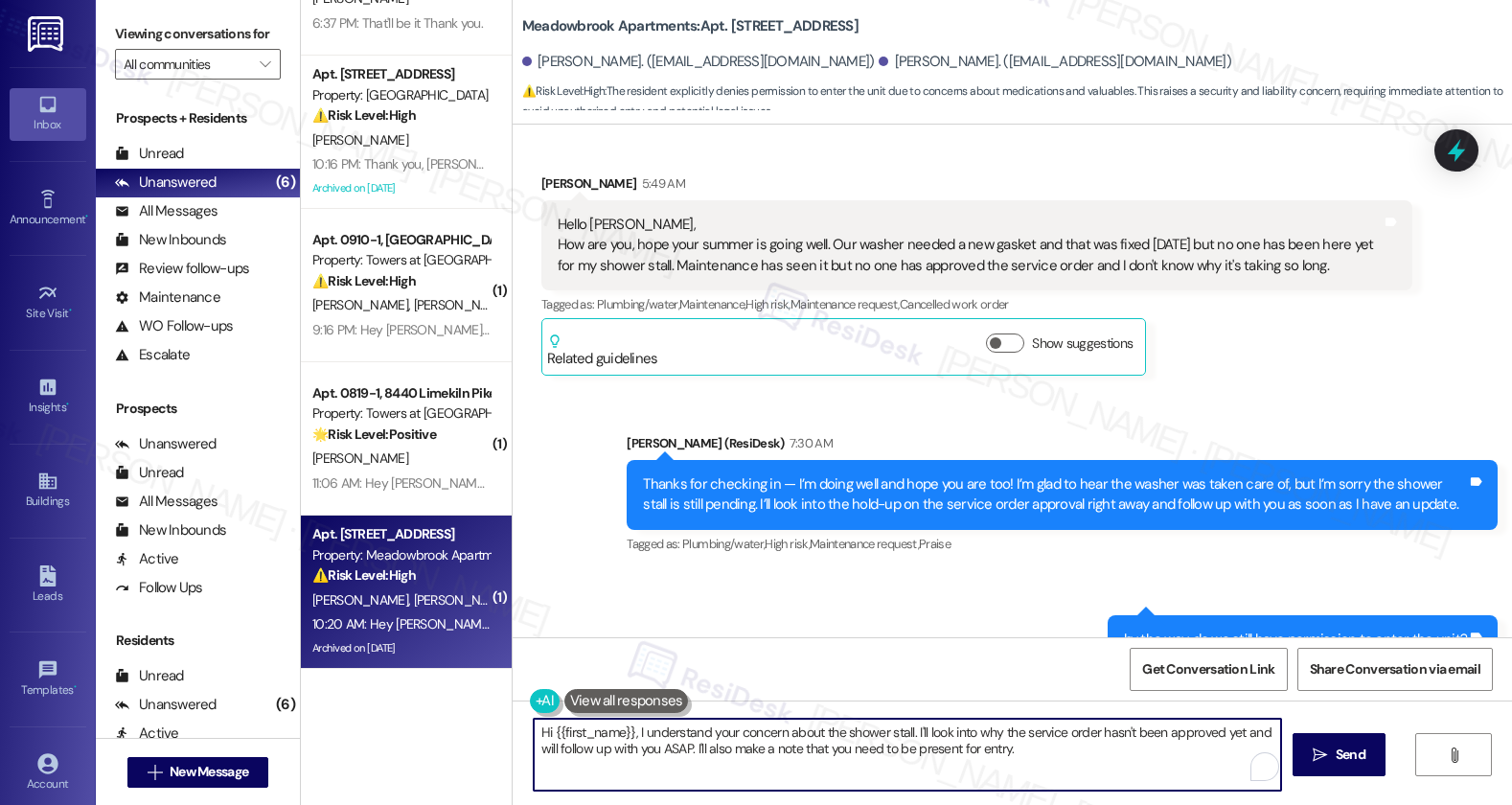 click on "Hi {{first_name}}, I understand your concern about the shower stall. I'll look into why the service order hasn't been approved yet and will follow up with you ASAP. I'll also make a note that you need to be present for entry." at bounding box center (907, 754) 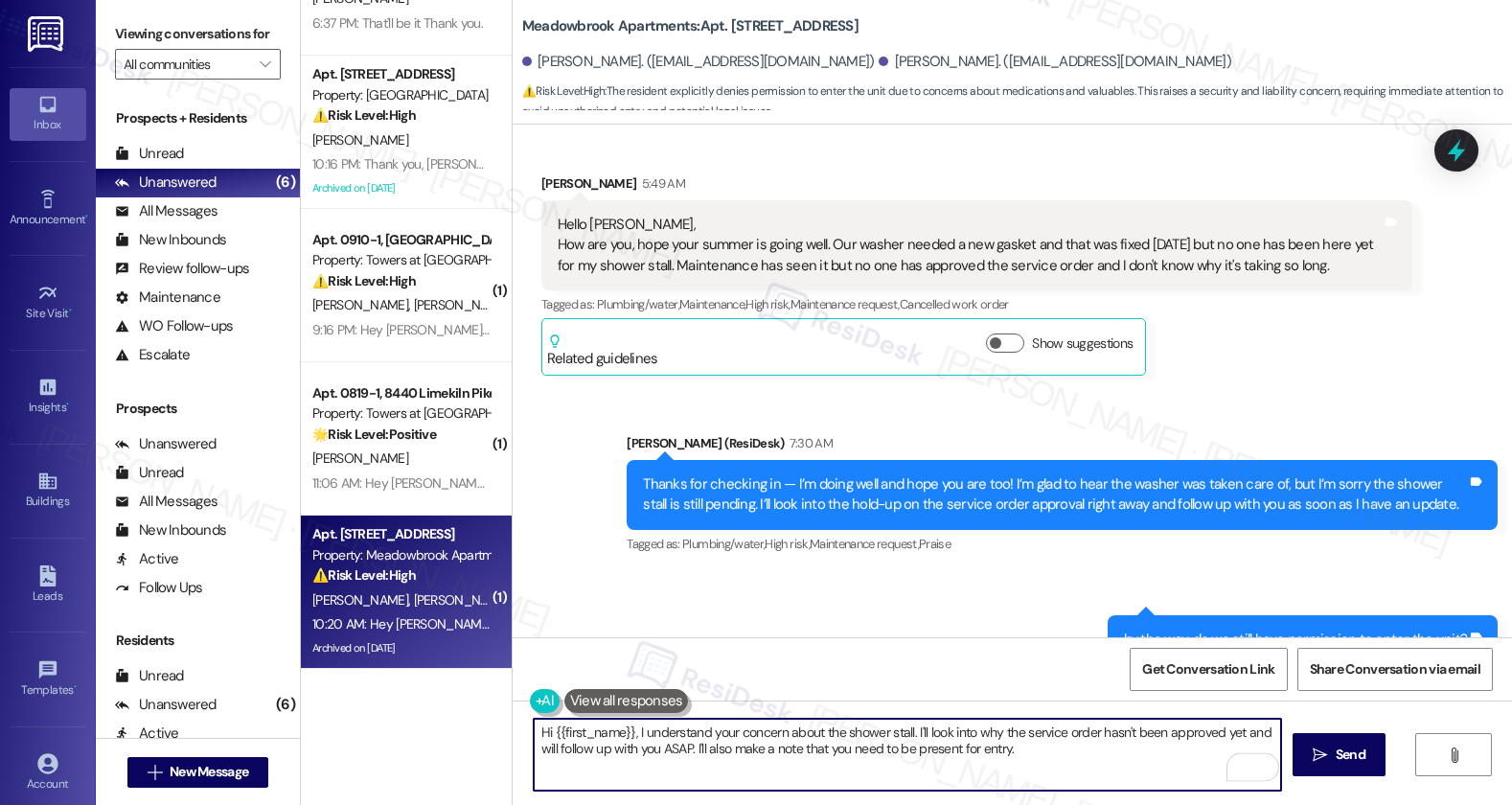 paste on "Work Order #586578" 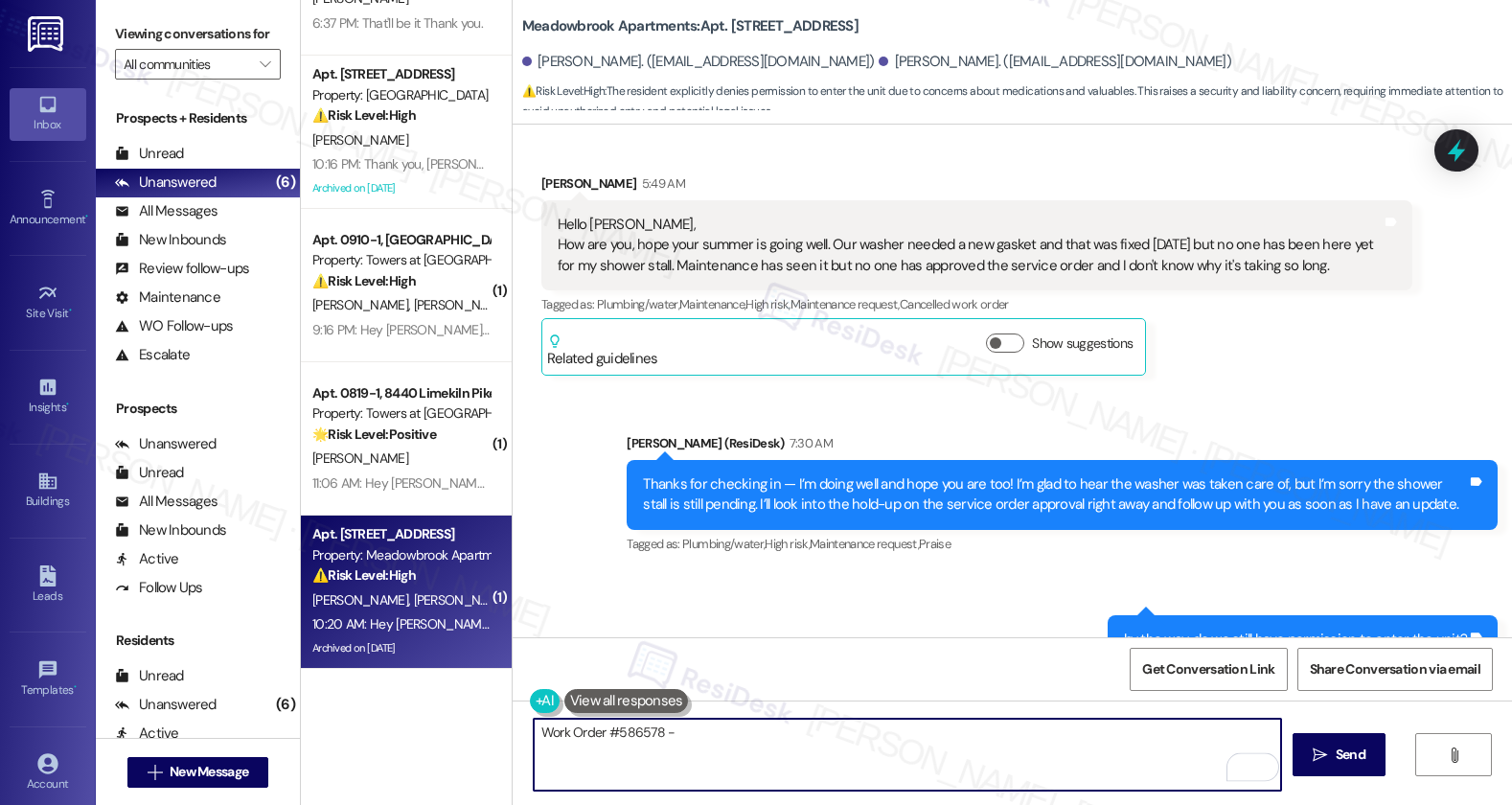 paste on "Shower Stall Upgrade" 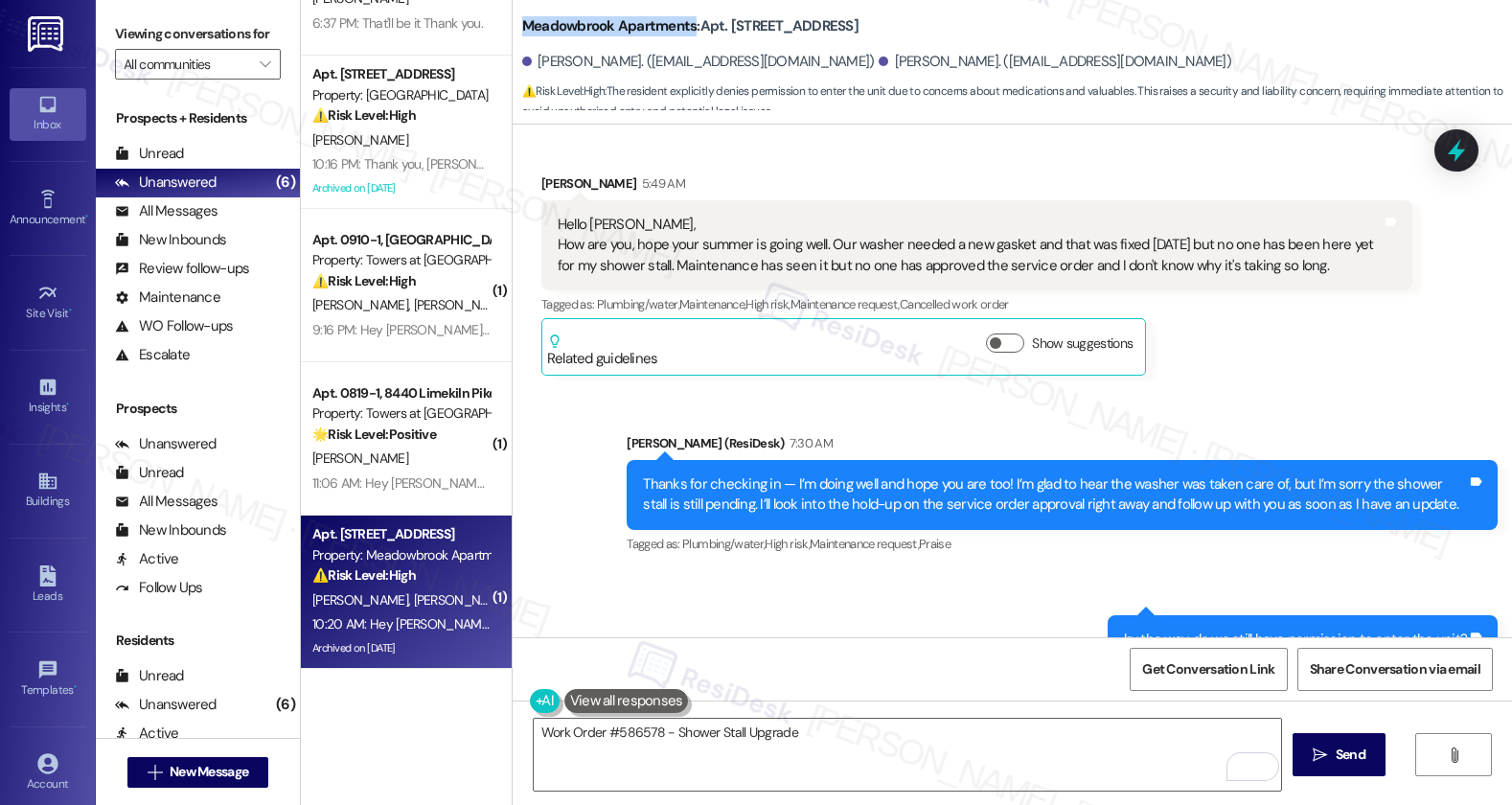 drag, startPoint x: 511, startPoint y: 15, endPoint x: 682, endPoint y: 20, distance: 171.07308 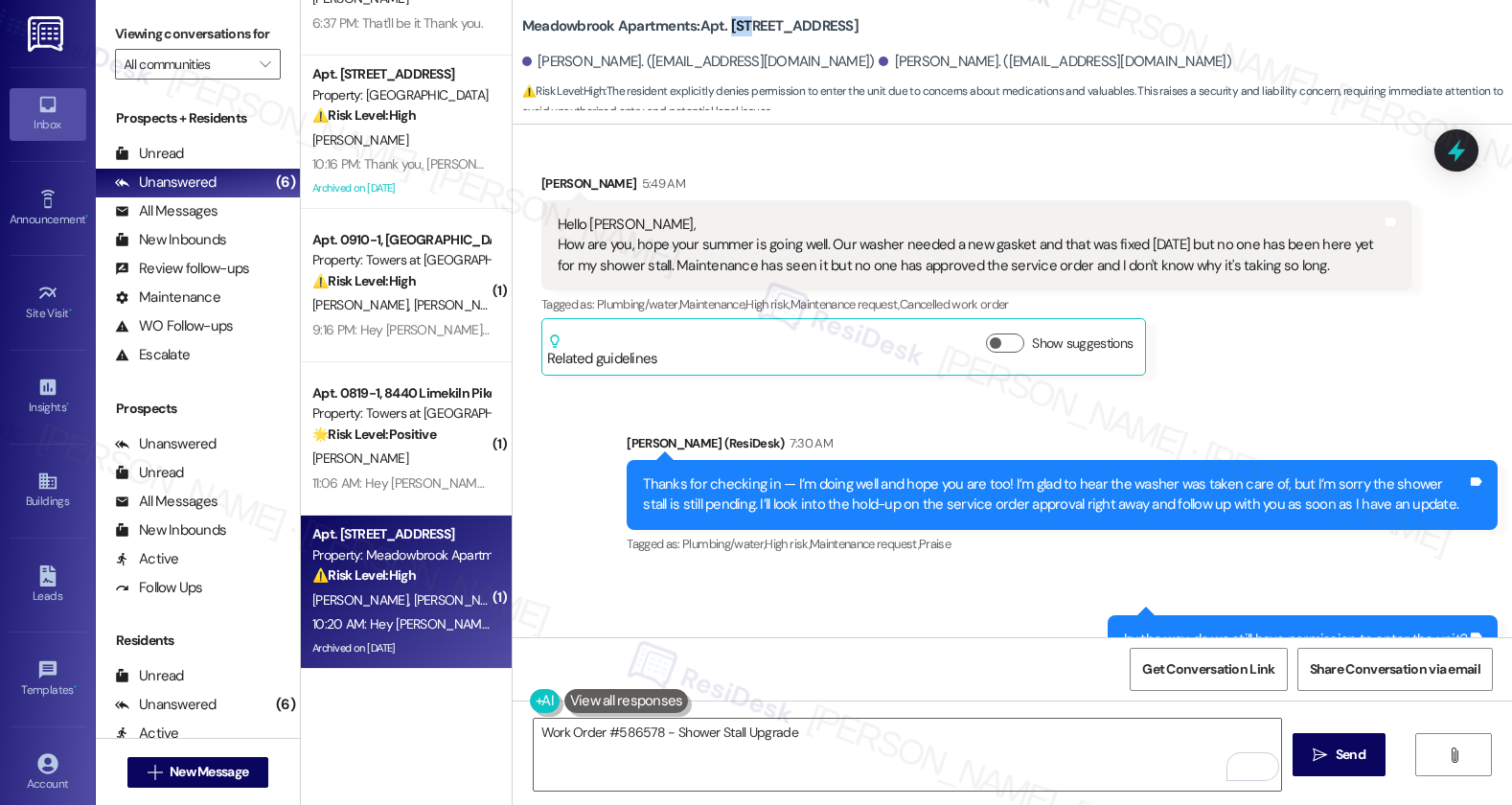 click on "Meadowbrook Apartments:  Apt. 458, 200 Meadowbrook Drive" at bounding box center [690, 26] 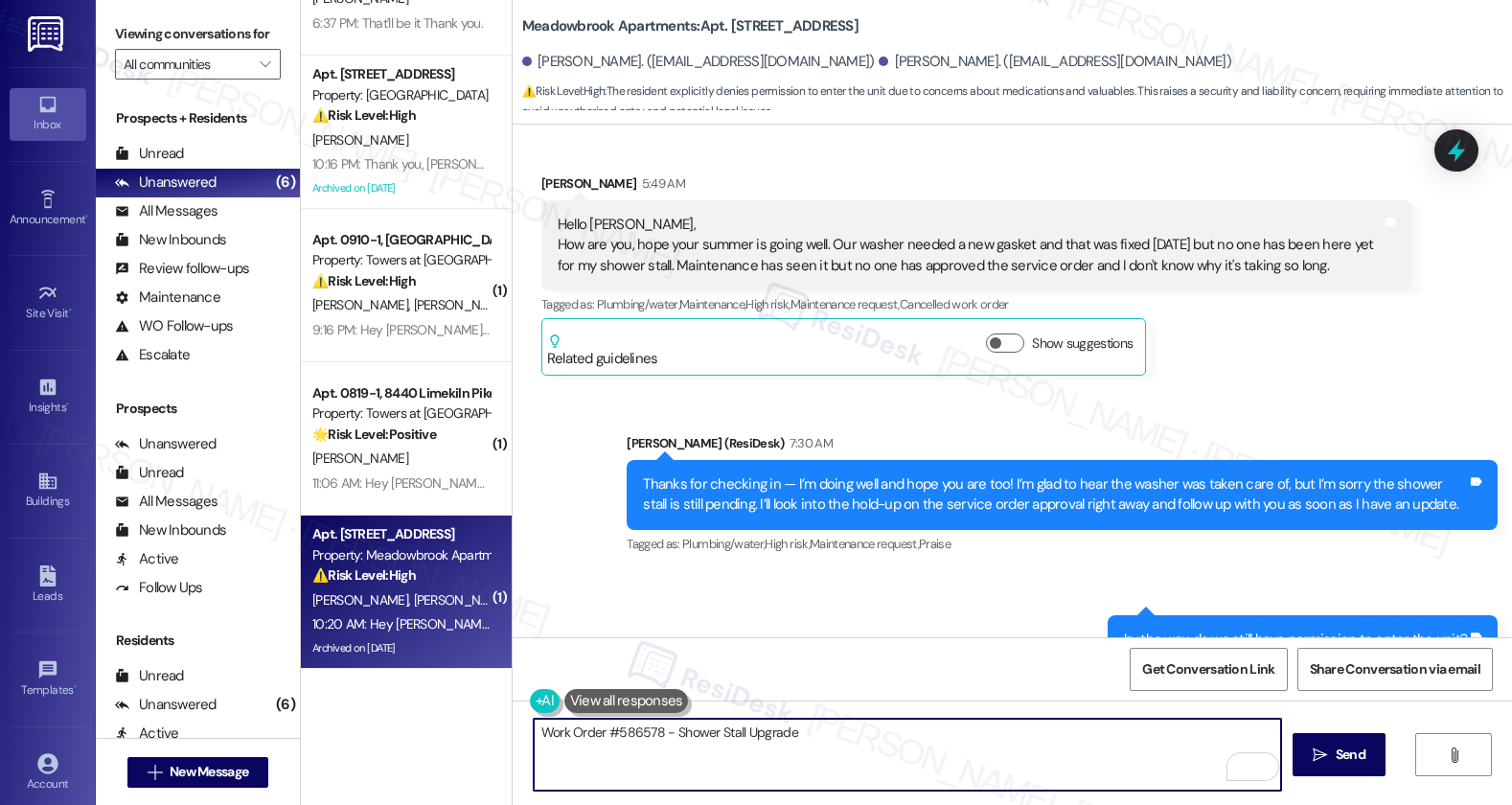 click on "Work Order #586578 - Shower Stall Upgrade" at bounding box center [907, 754] 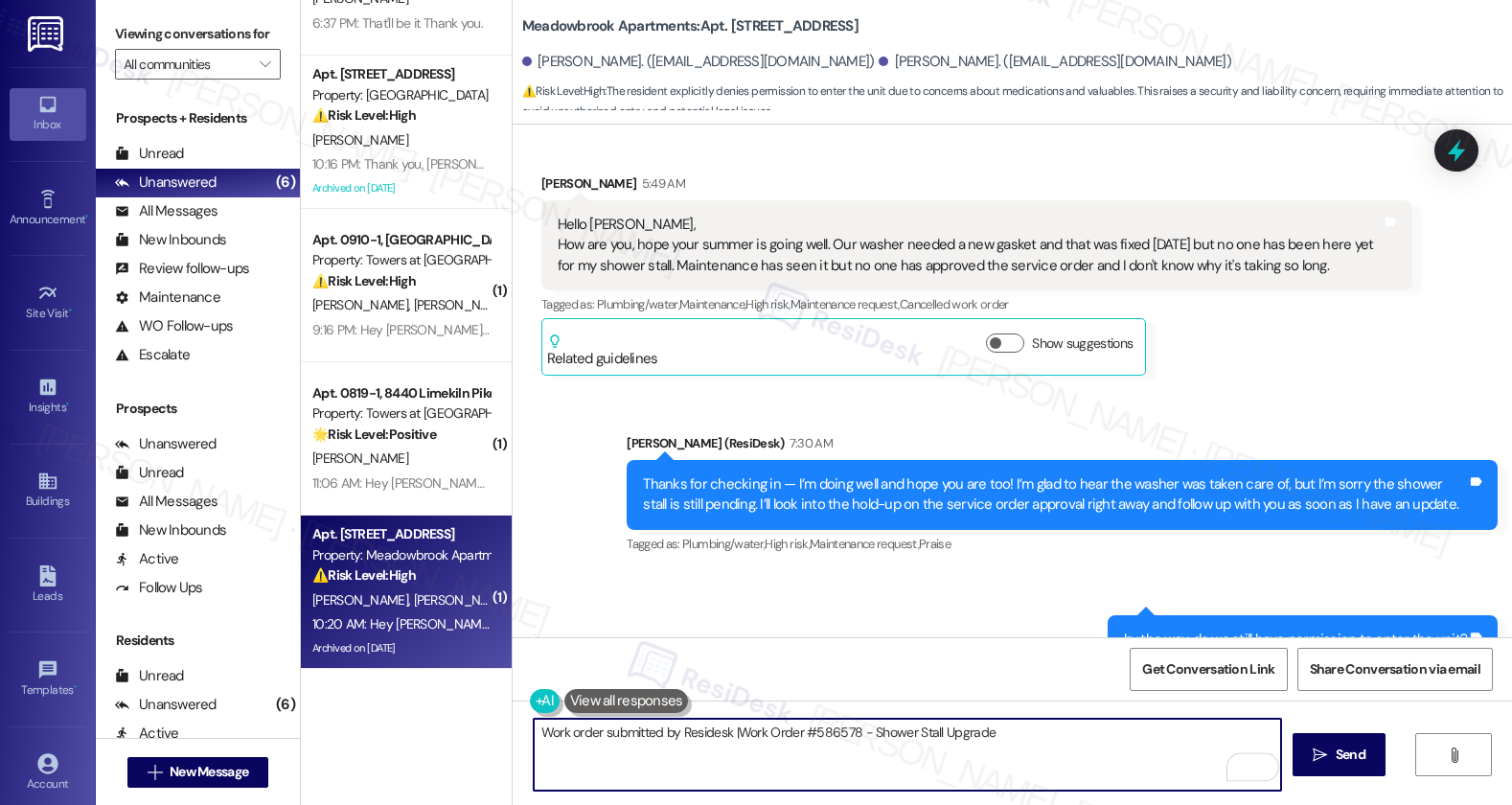 type on "Work order submitted by Residesk | Work Order #586578 - Shower Stall Upgrade" 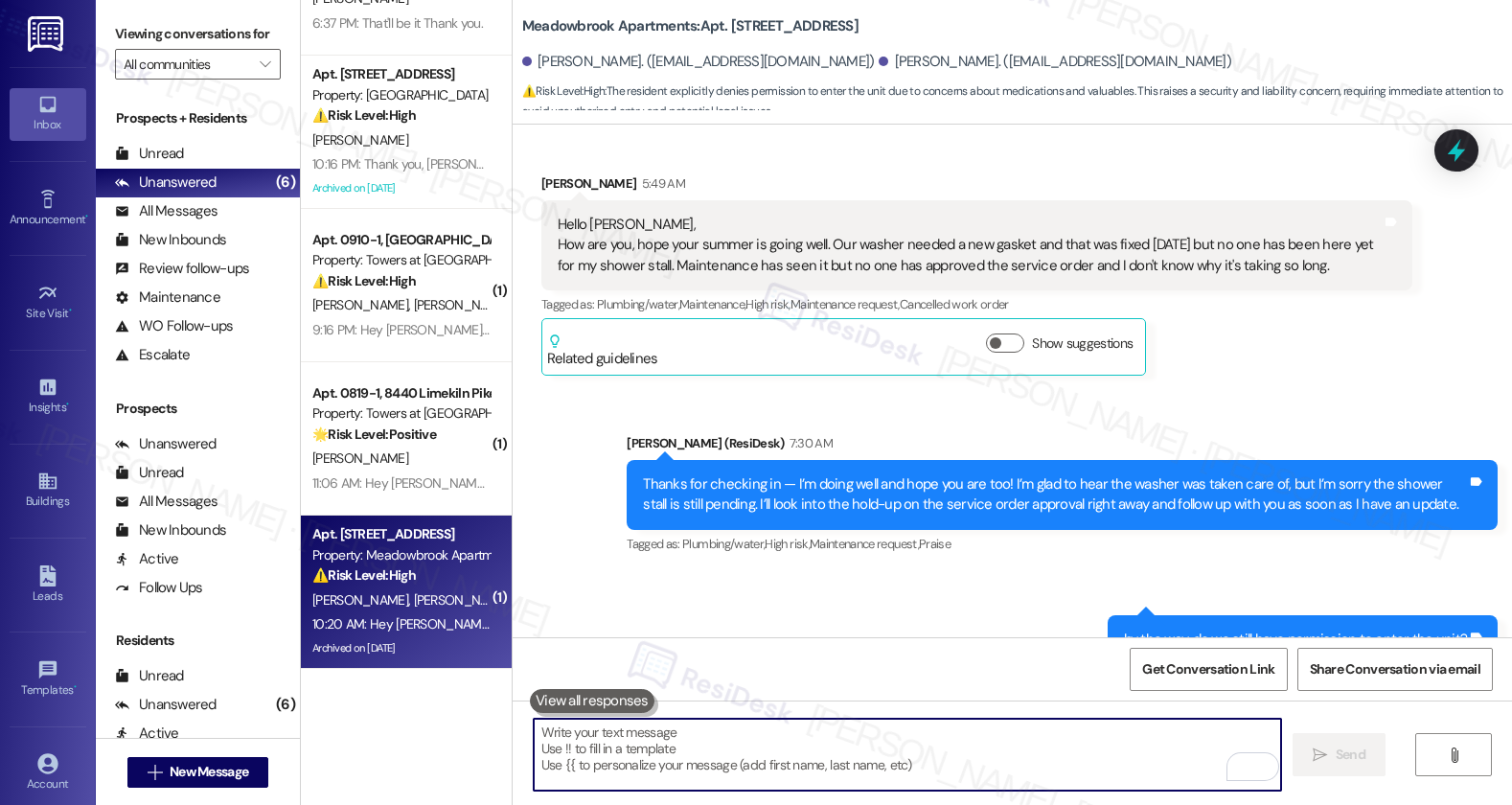 click at bounding box center (907, 754) 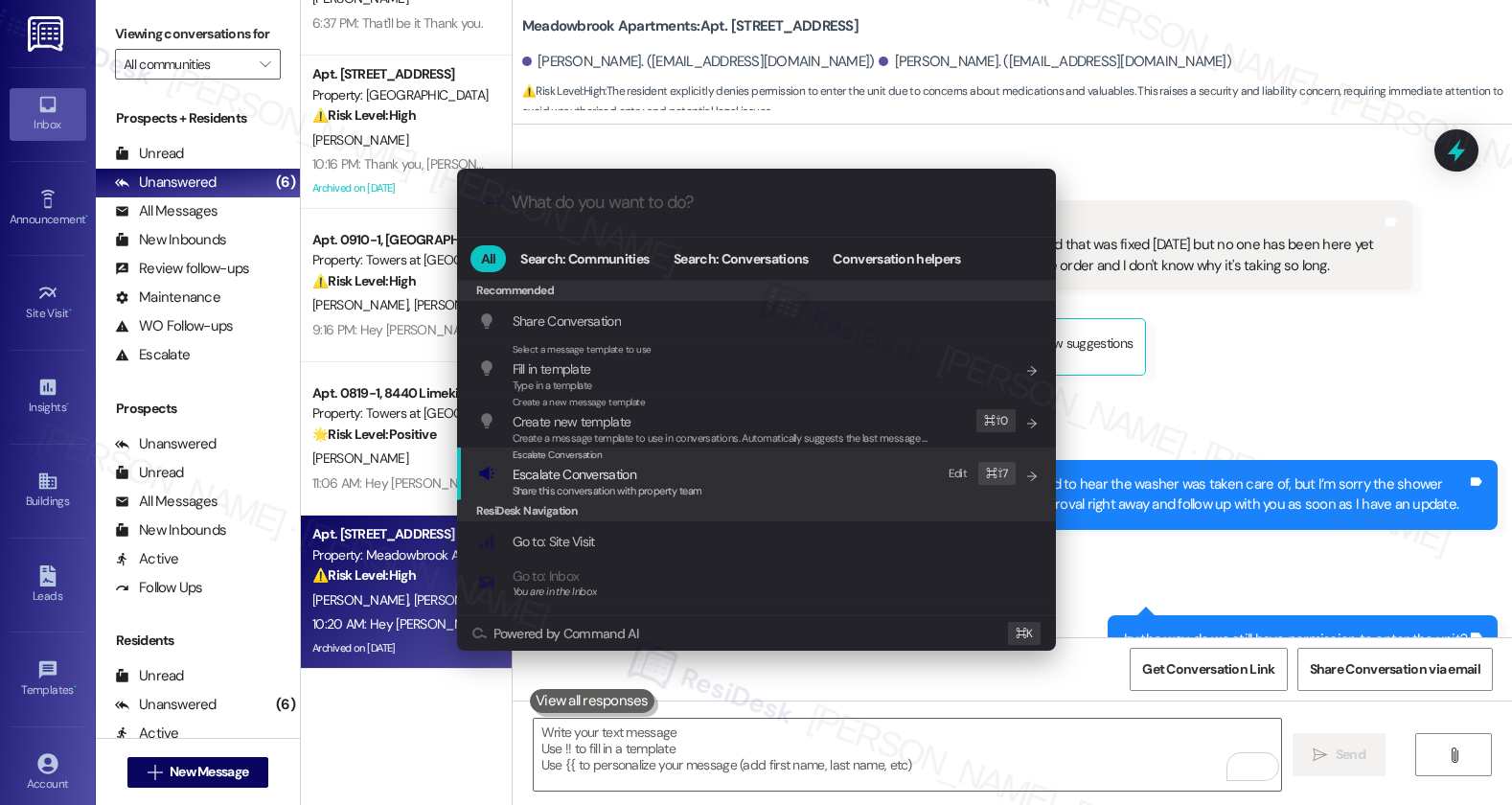 click on "Escalate Conversation" at bounding box center [574, 474] 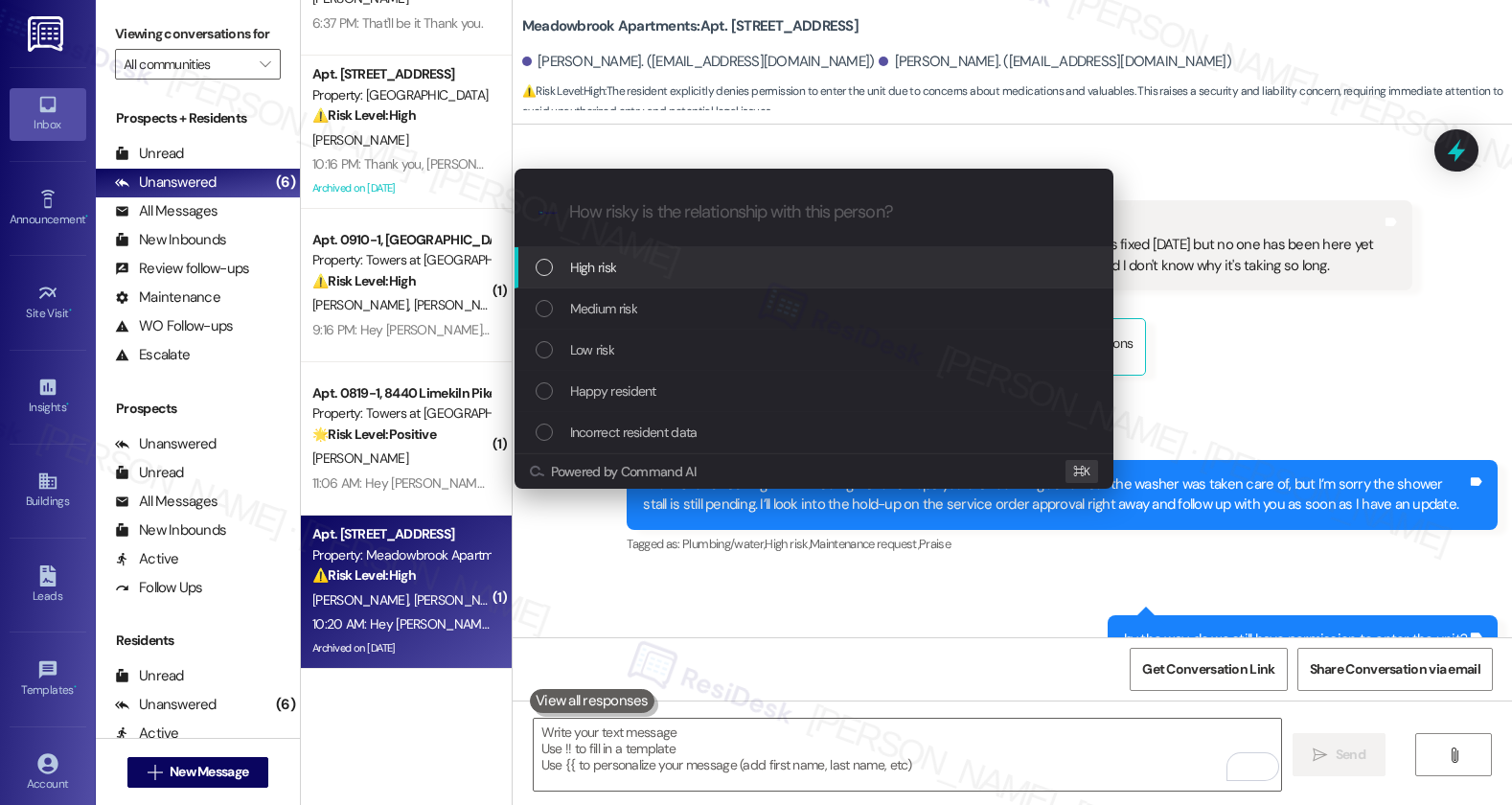 click on "High risk" at bounding box center (593, 267) 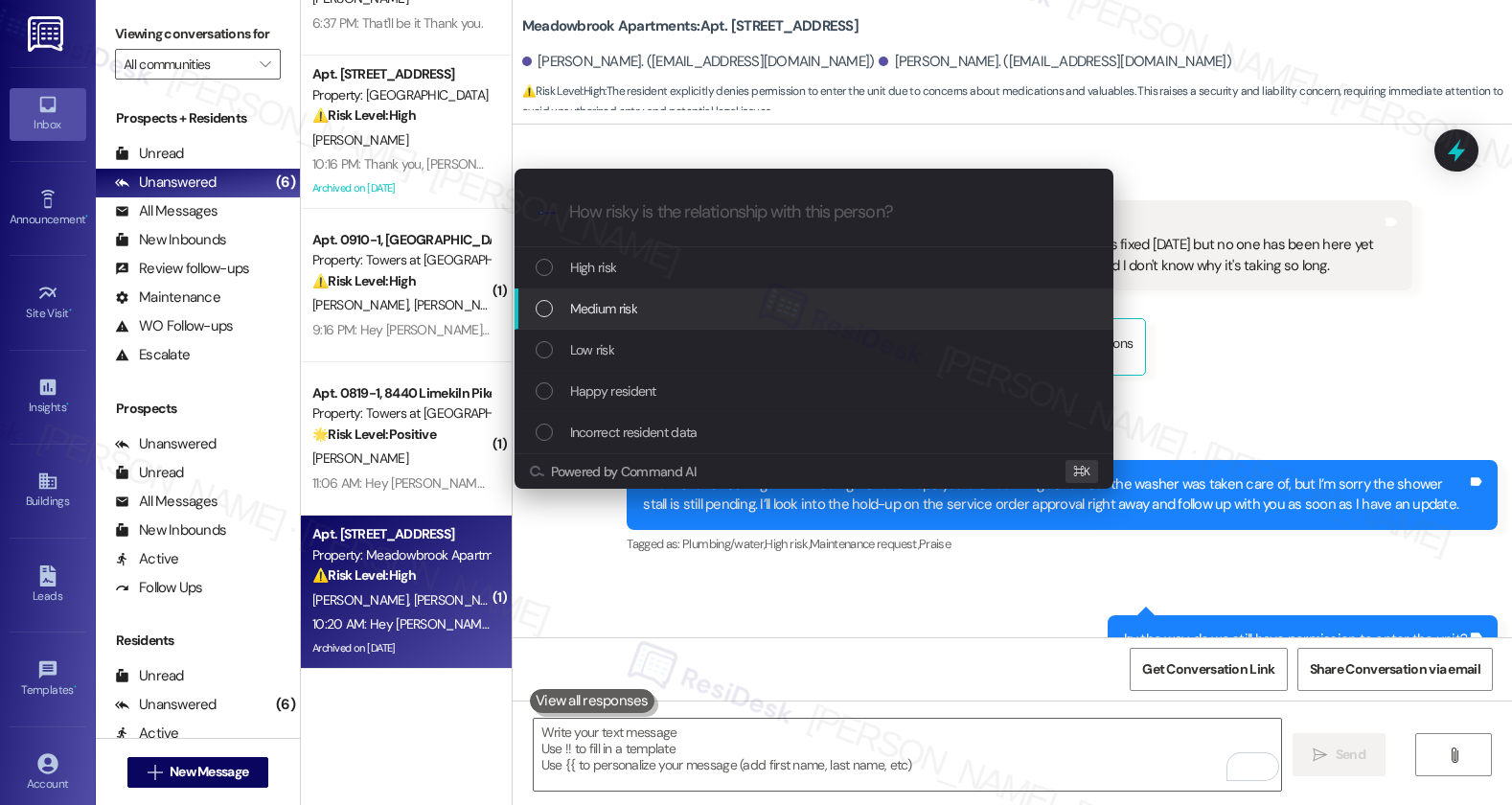 click on "Medium risk" at bounding box center [604, 309] 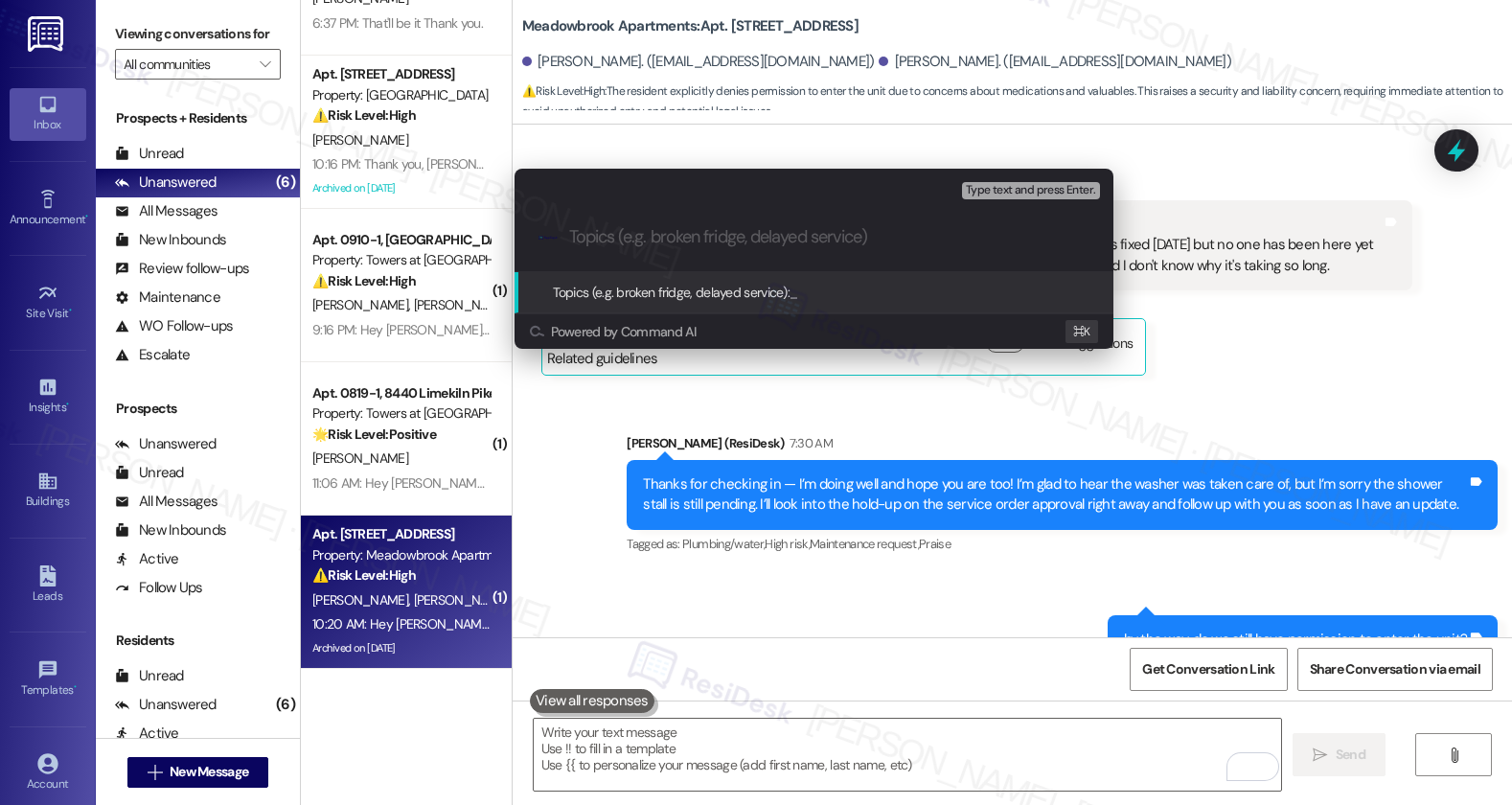 paste on "Work order submitted by Residesk | Work Order #586578 - Shower Stall Upgrade" 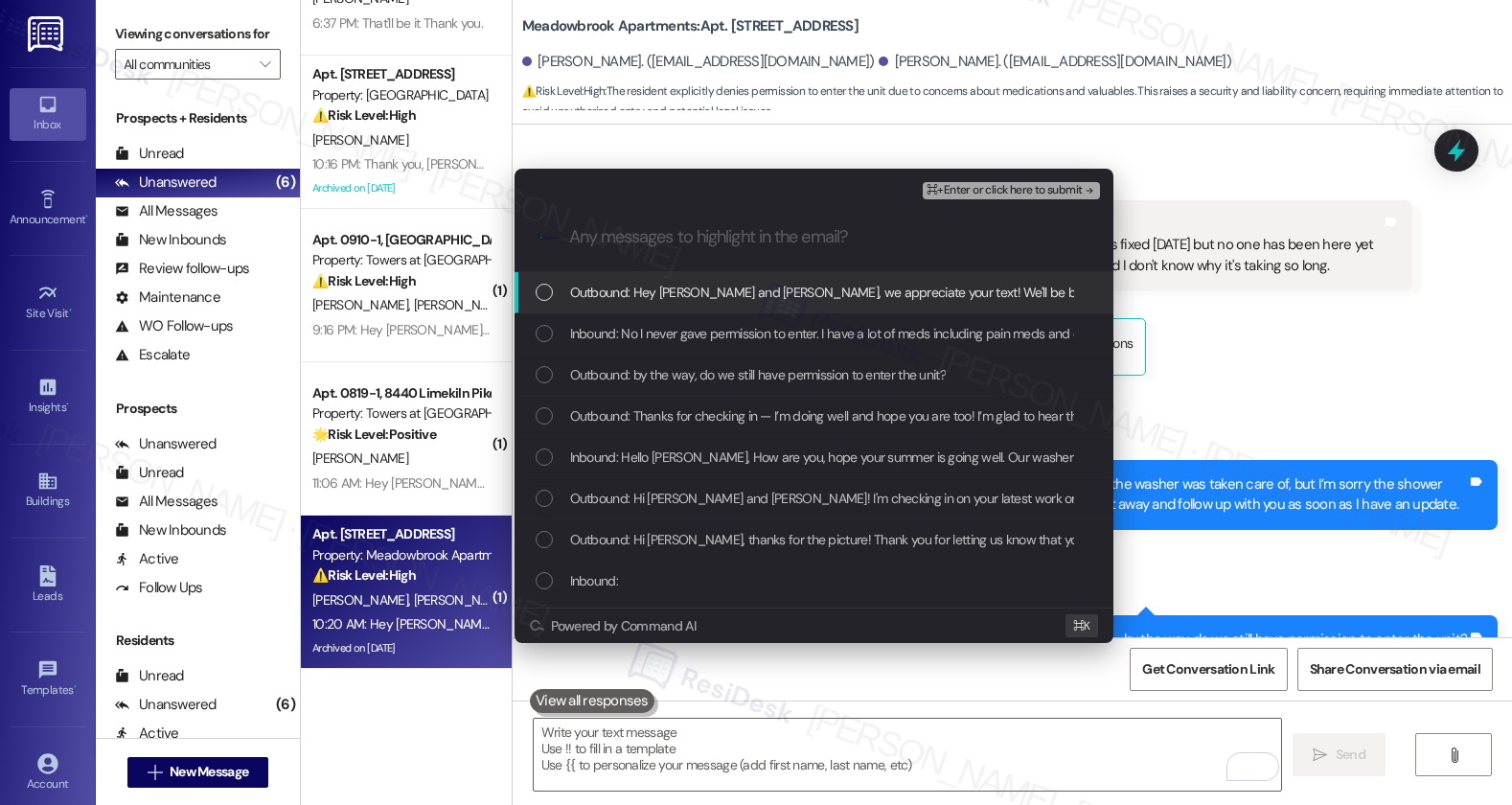 scroll, scrollTop: 0, scrollLeft: 0, axis: both 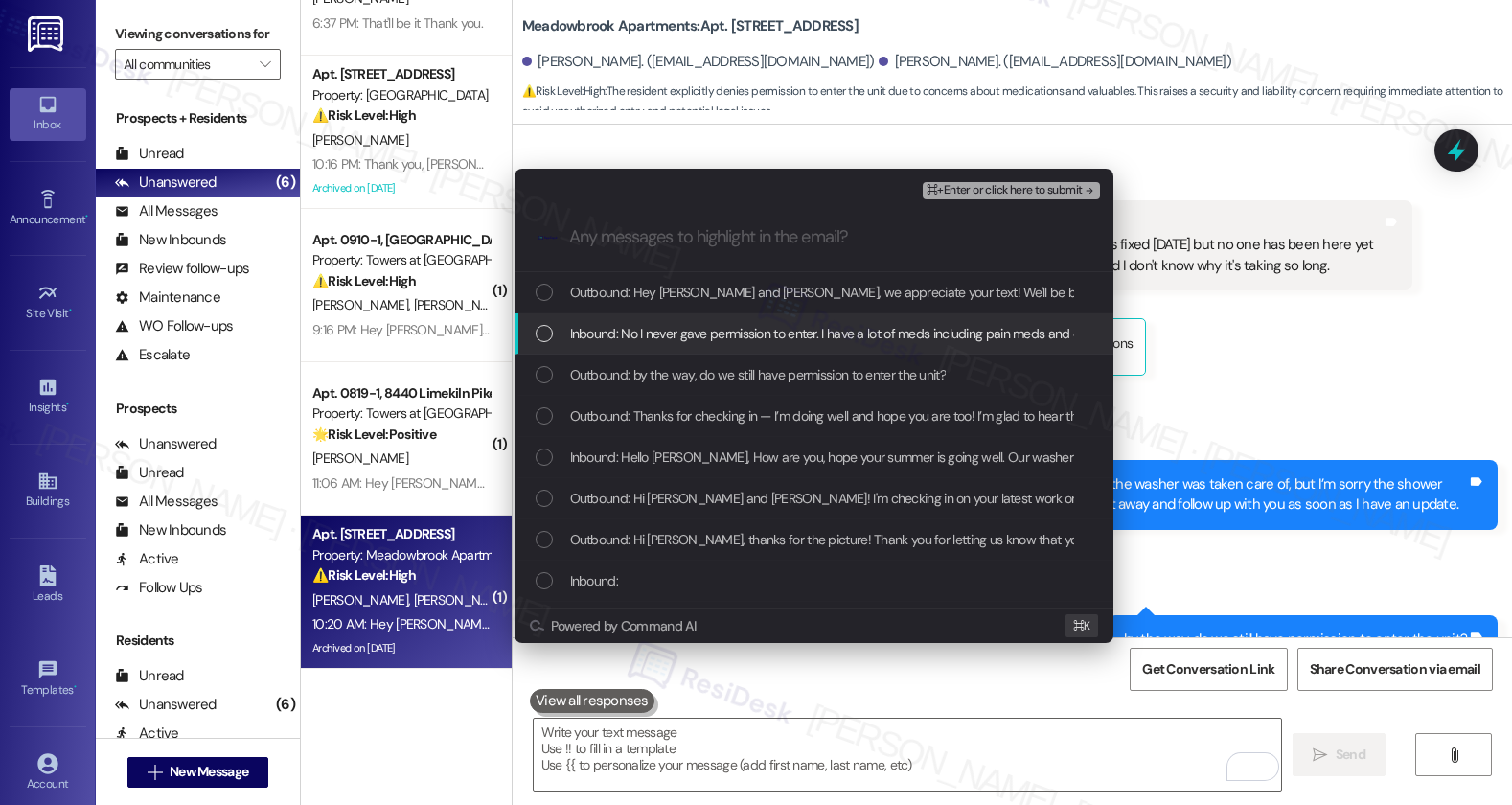 click on "Inbound: No I never gave permission to enter.  I have a lot of meds including pain meds and expensive jewelry and clothing so no I don't want anyone entering unless myself or Larry is home. I'm usually home, I might run out to giant market up the street or outside walking doggies." at bounding box center (1369, 334) 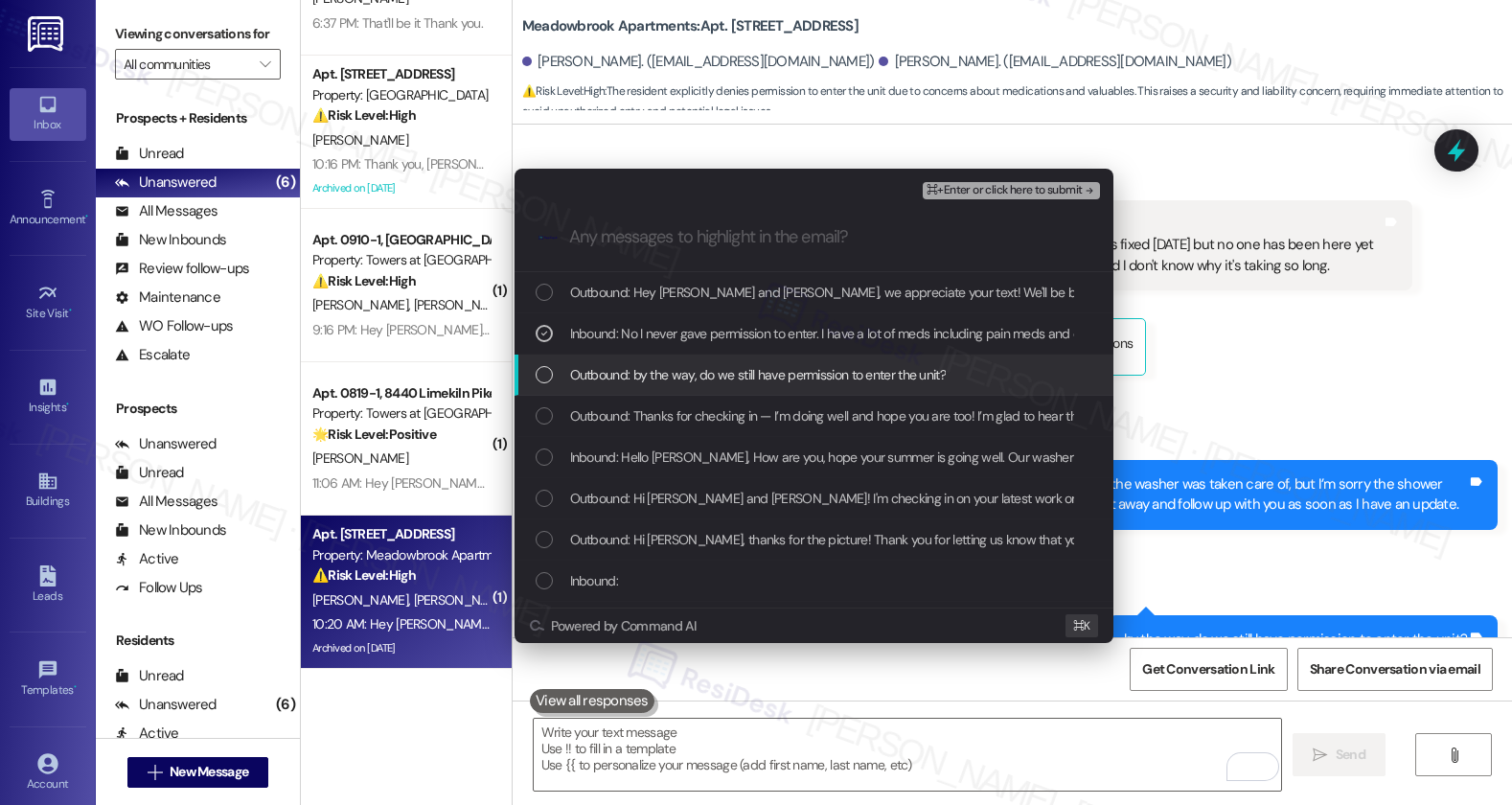 click on "Outbound: by the way, do we still have permission to enter the unit?" at bounding box center (758, 375) 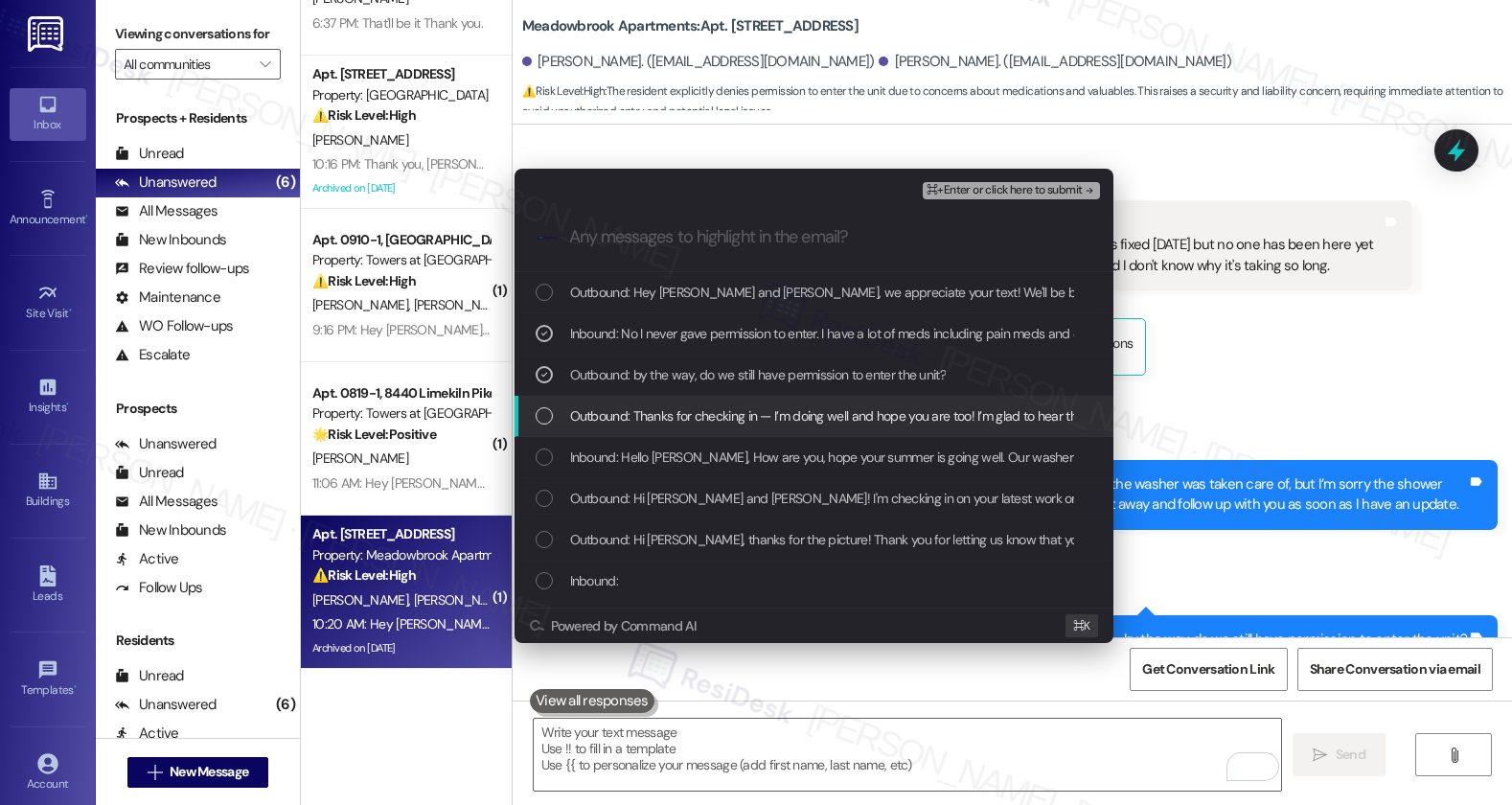 click on "Outbound: Thanks for checking in — I’m doing well and hope you are too! I’m glad to hear the washer was taken care of, but I’m sorry the shower stall is still pending. I’ll look into the hold-up on the service order approval right away and follow up with you as soon as I have an update." at bounding box center (1348, 416) 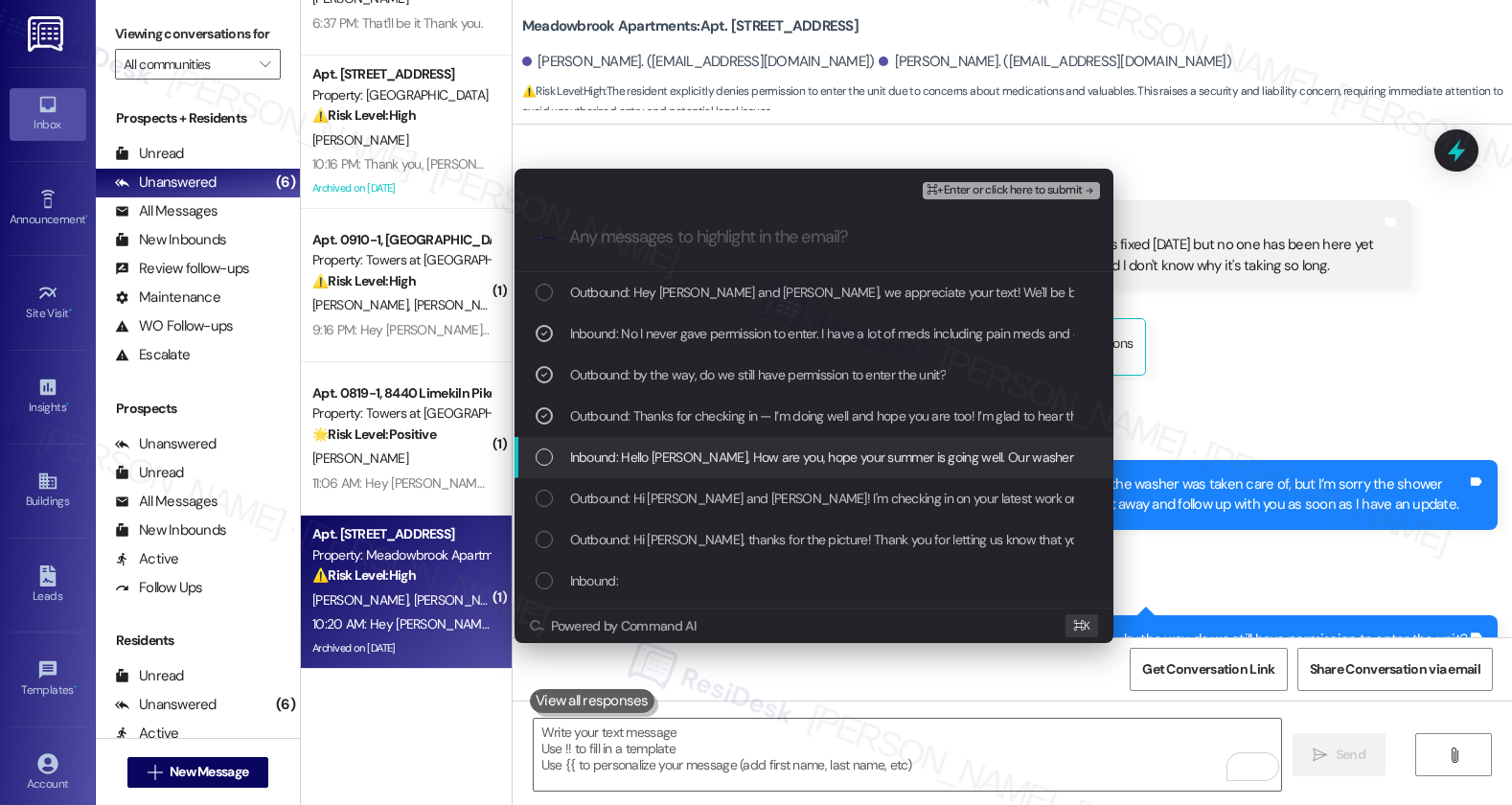 click on "Inbound: Hello Emily,
How are you, hope your summer is going well. Our washer needed a new gasket and that was fixed yesterday but no one has been here yet for my shower stall. Maintenance has seen it but no one has approved the service order and I don't know why it's taking so long." at bounding box center (1395, 457) 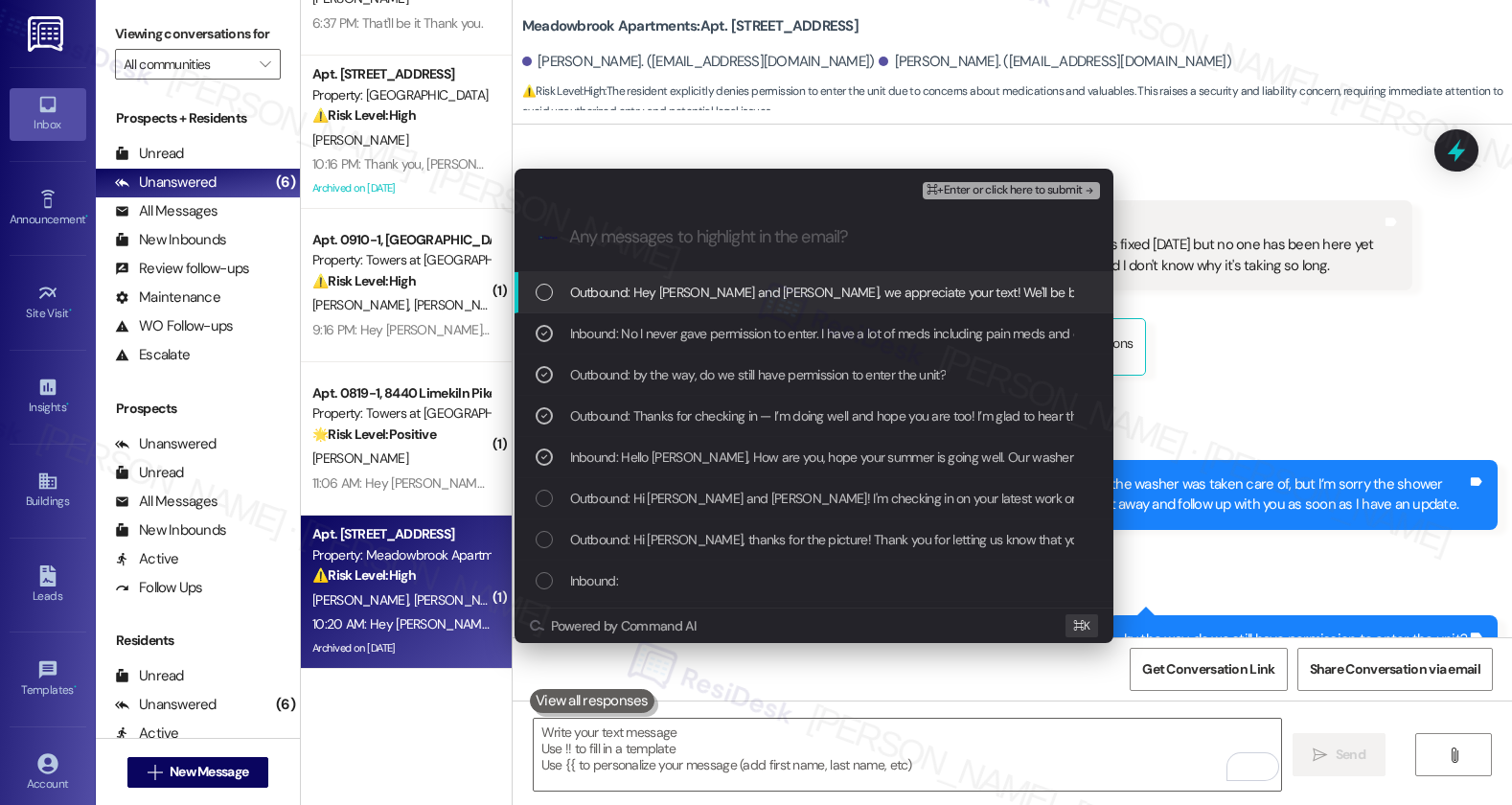 click on "⌘+Enter or click here to submit" at bounding box center [1004, 191] 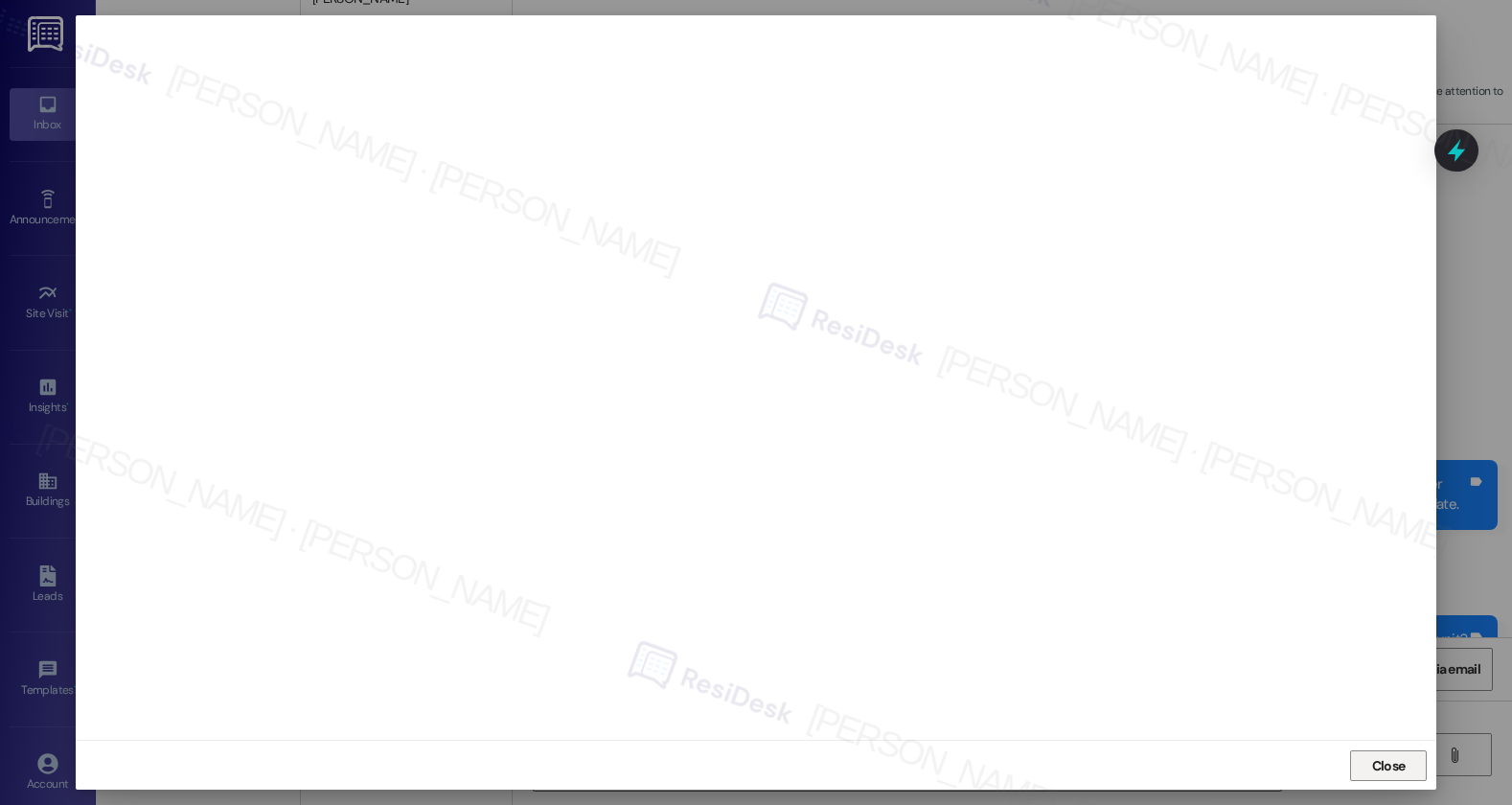 click on "Close" at bounding box center (1388, 766) 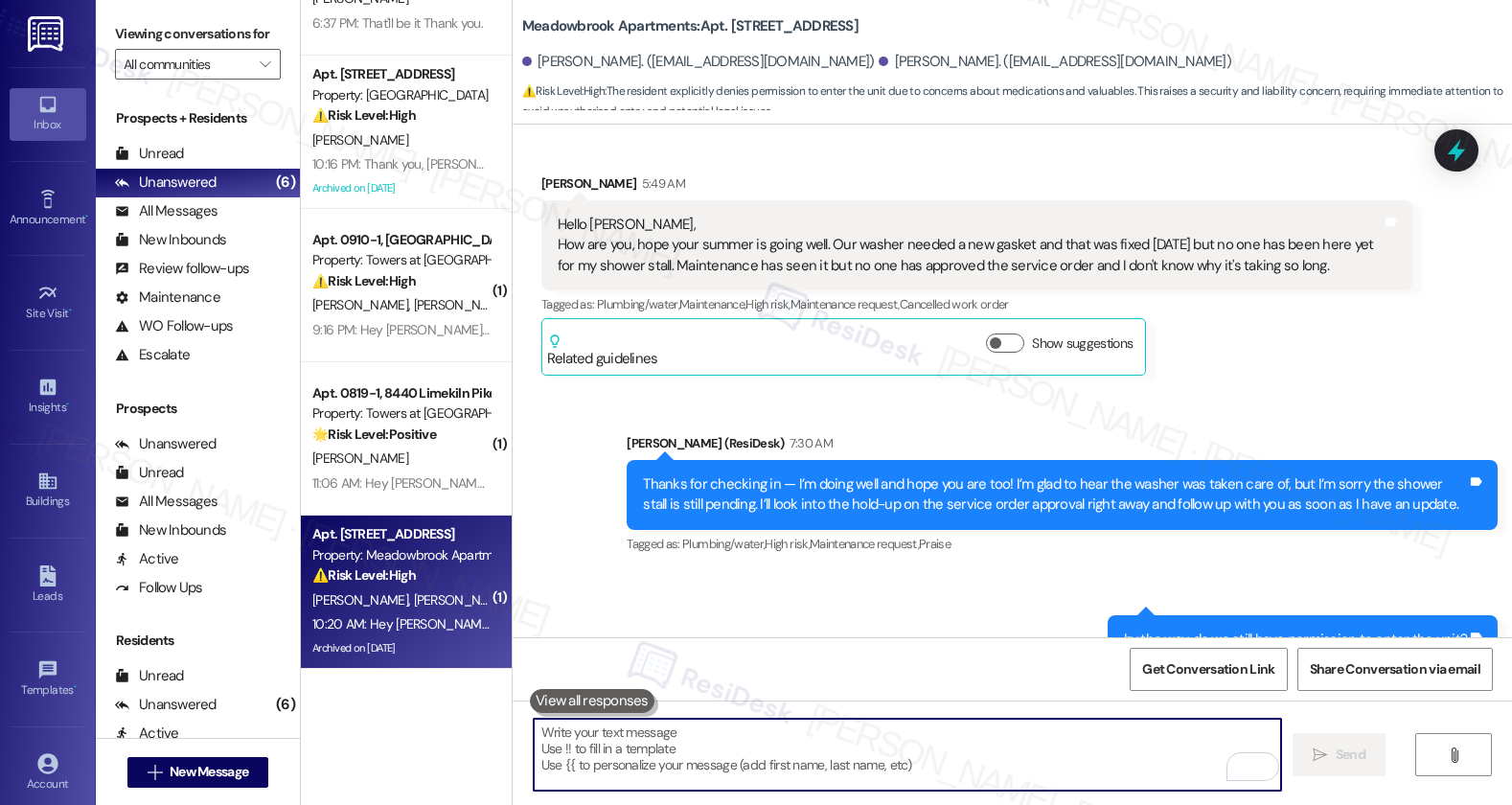 click at bounding box center (907, 754) 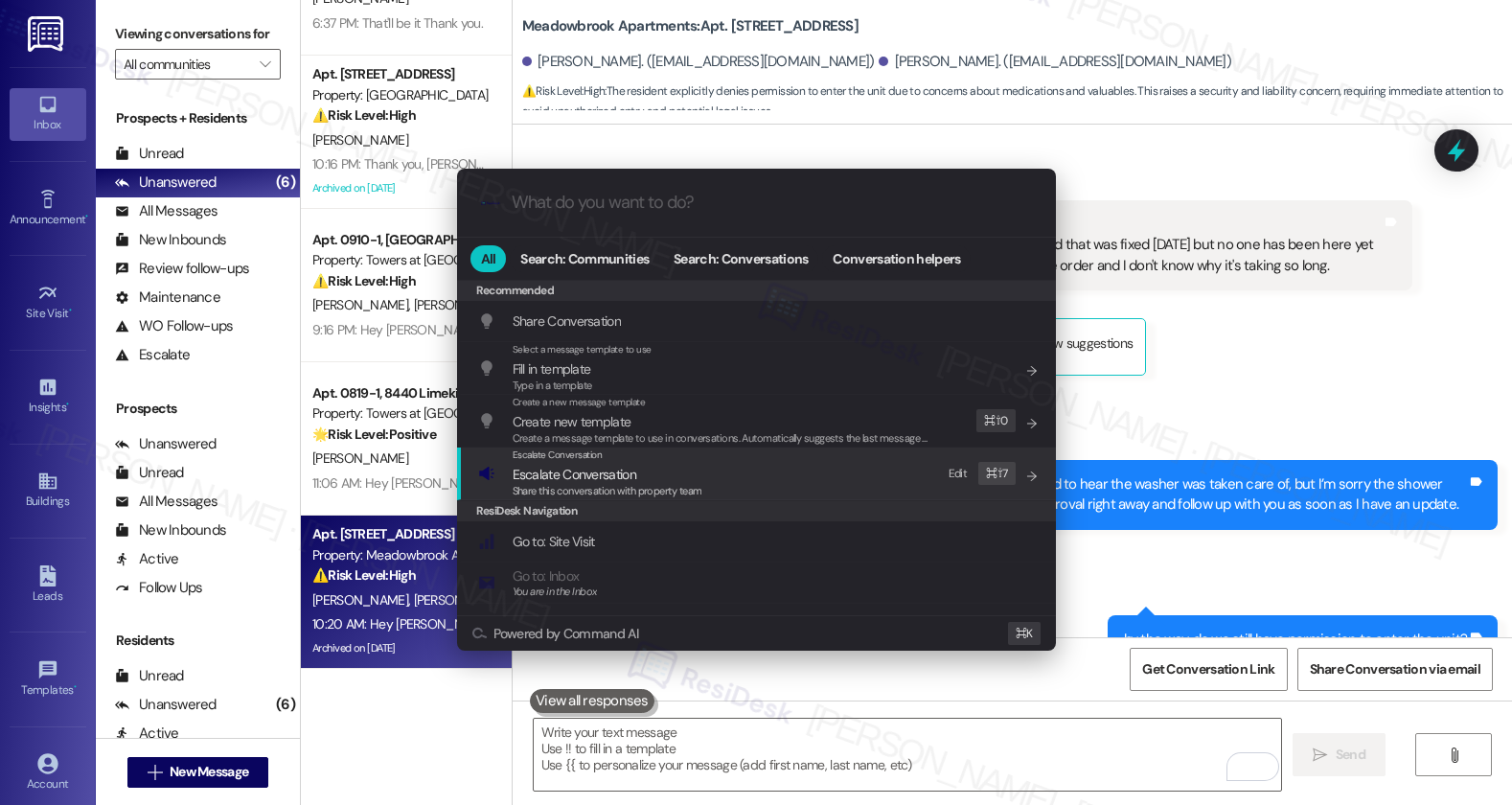 click on "Escalate Conversation" at bounding box center (574, 474) 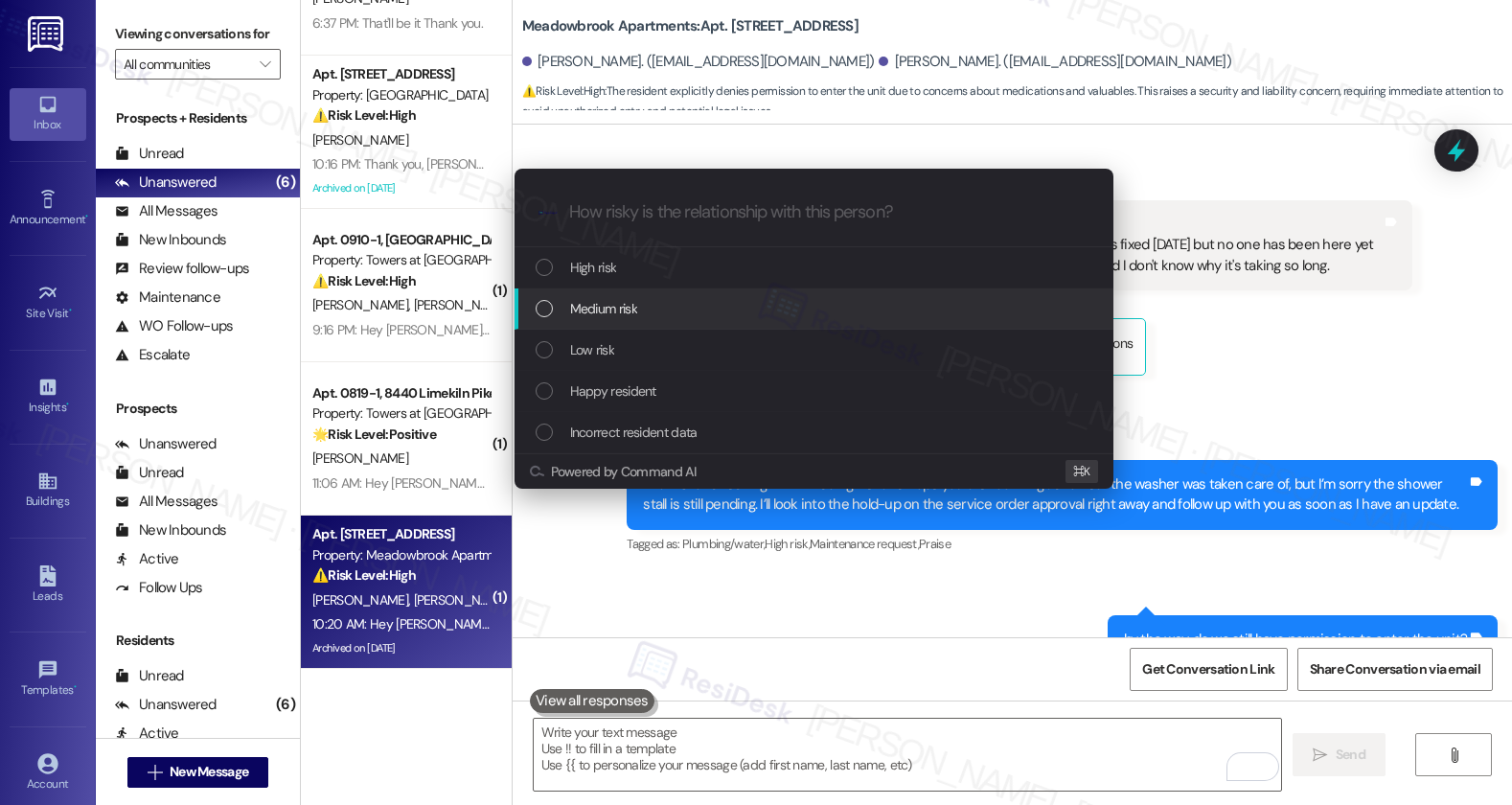 click on "Medium risk" at bounding box center [604, 309] 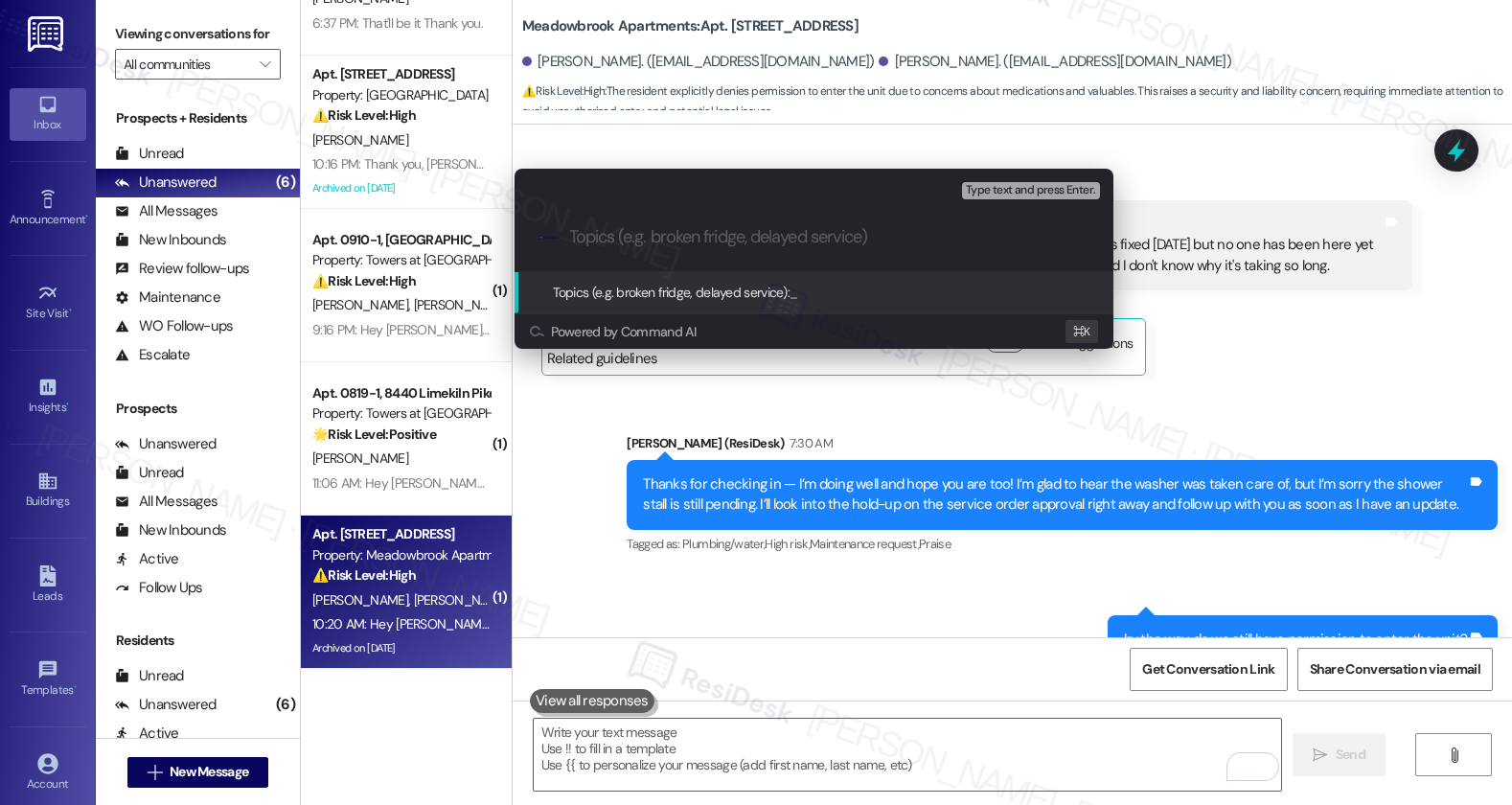 paste on "Work order submitted by Residesk | Work Order #586578 - Shower Stall Upgrade" 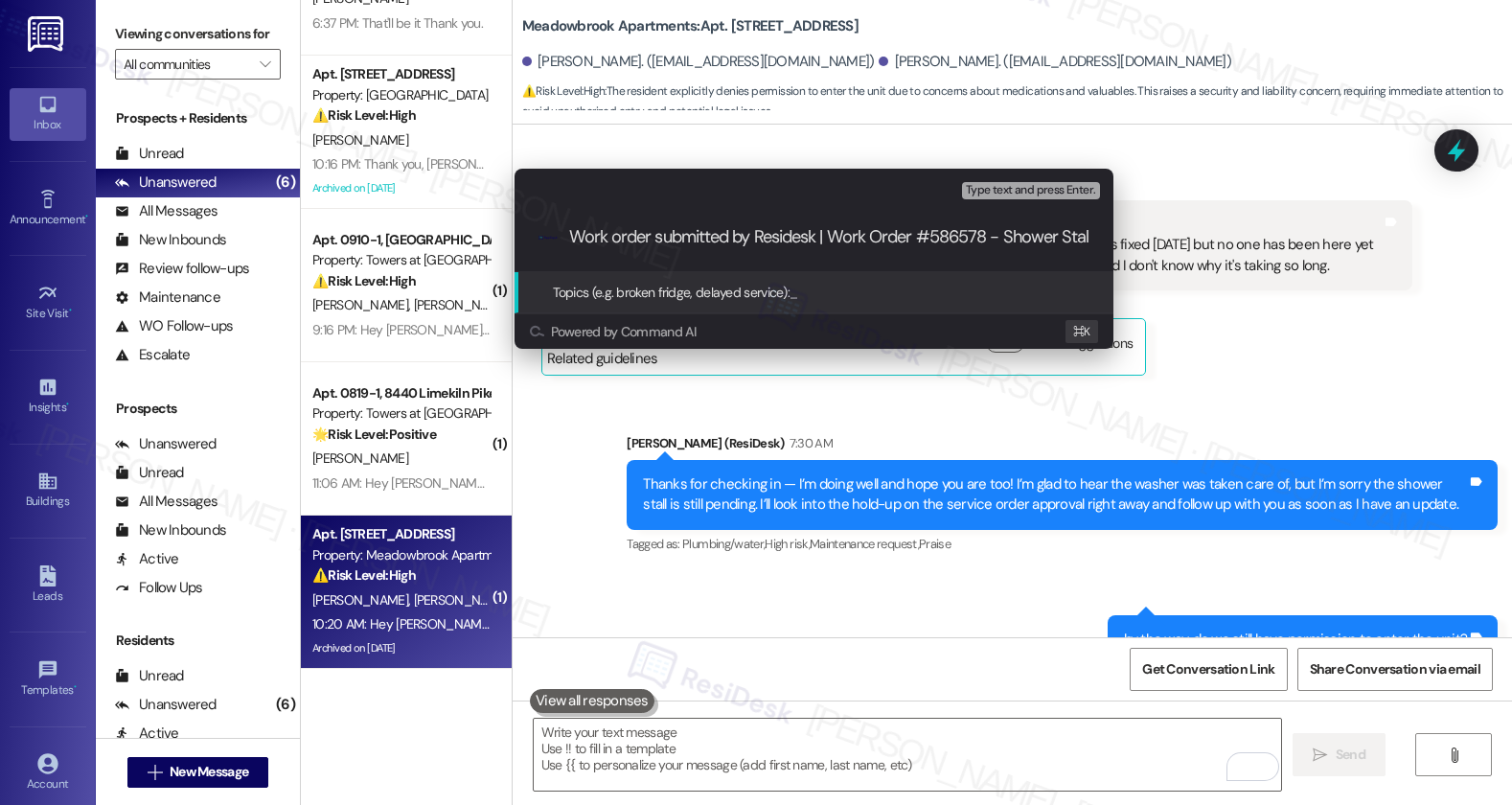 scroll, scrollTop: 0, scrollLeft: 84, axis: horizontal 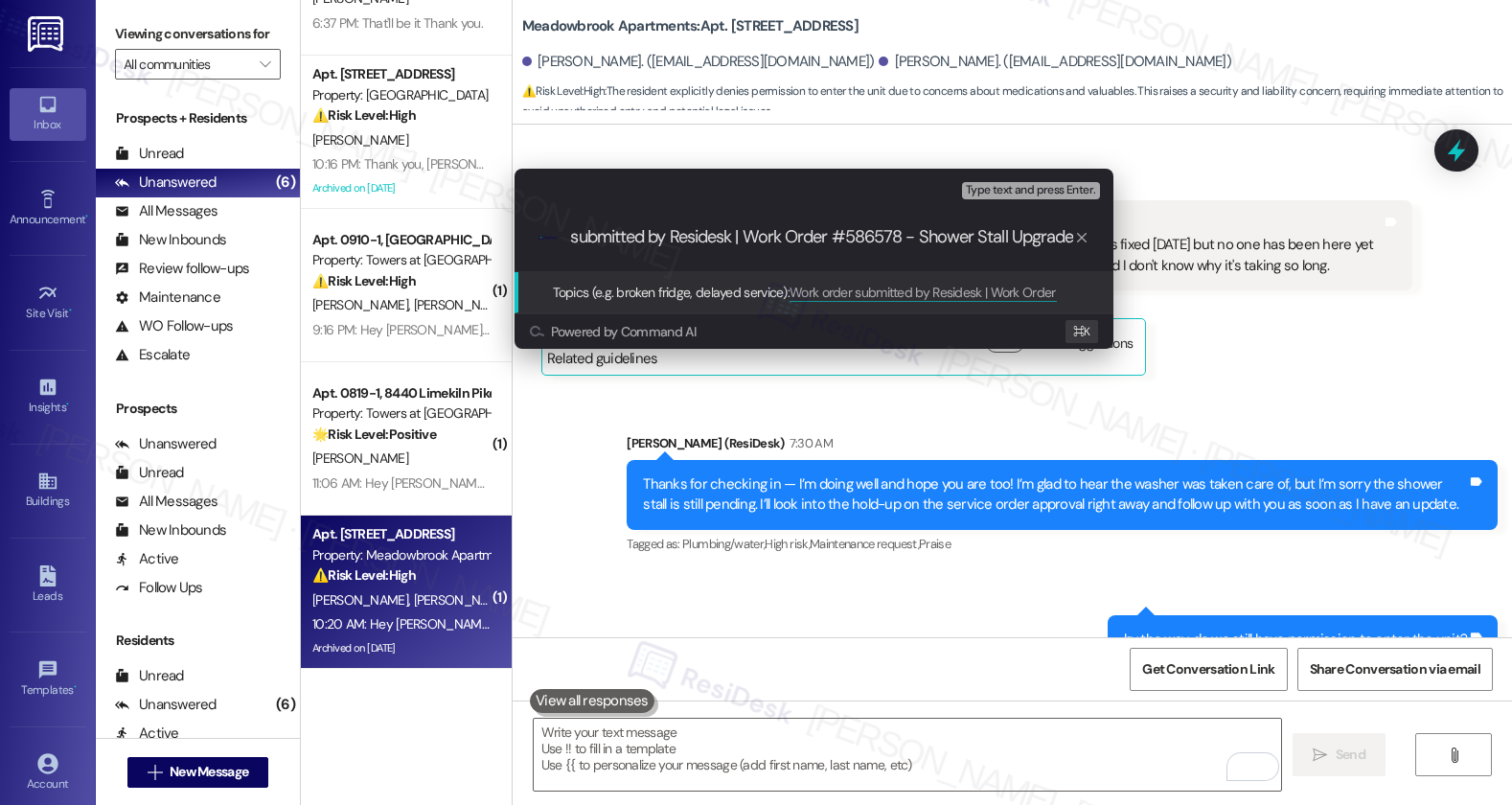 type 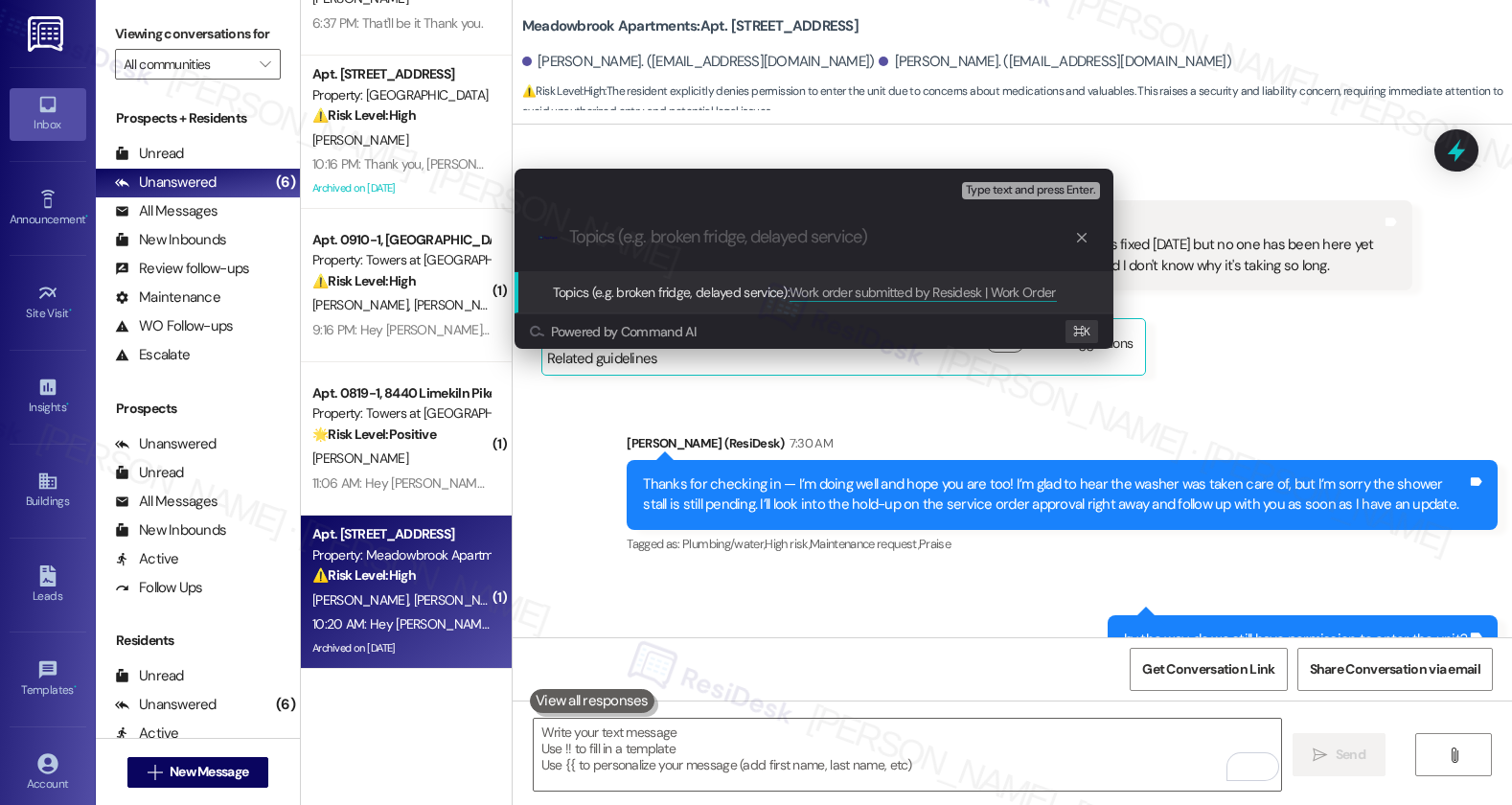 scroll, scrollTop: 0, scrollLeft: 0, axis: both 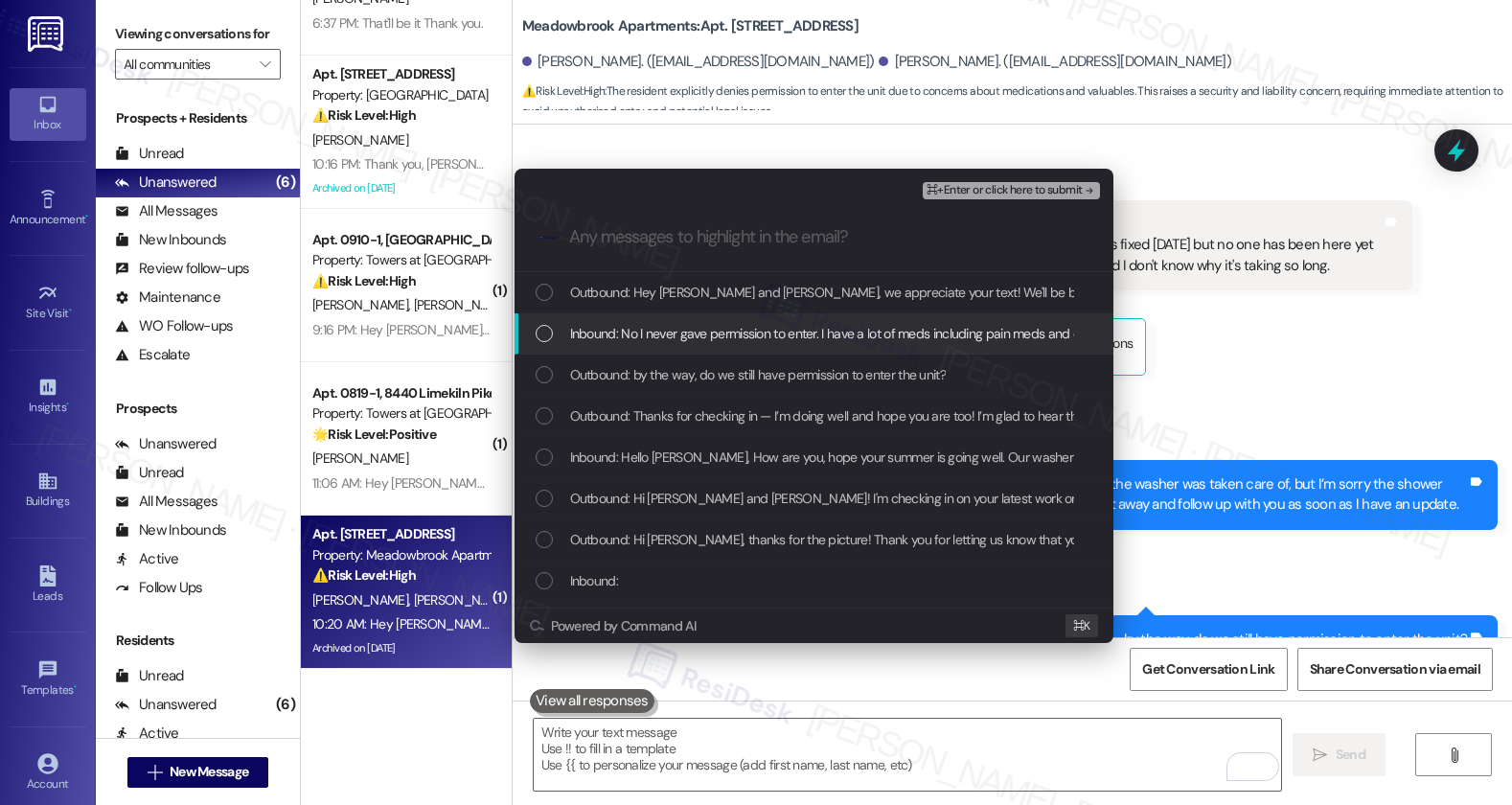 click on "Inbound: No I never gave permission to enter.  I have a lot of meds including pain meds and expensive jewelry and clothing so no I don't want anyone entering unless myself or Larry is home. I'm usually home, I might run out to giant market up the street or outside walking doggies." at bounding box center [1369, 334] 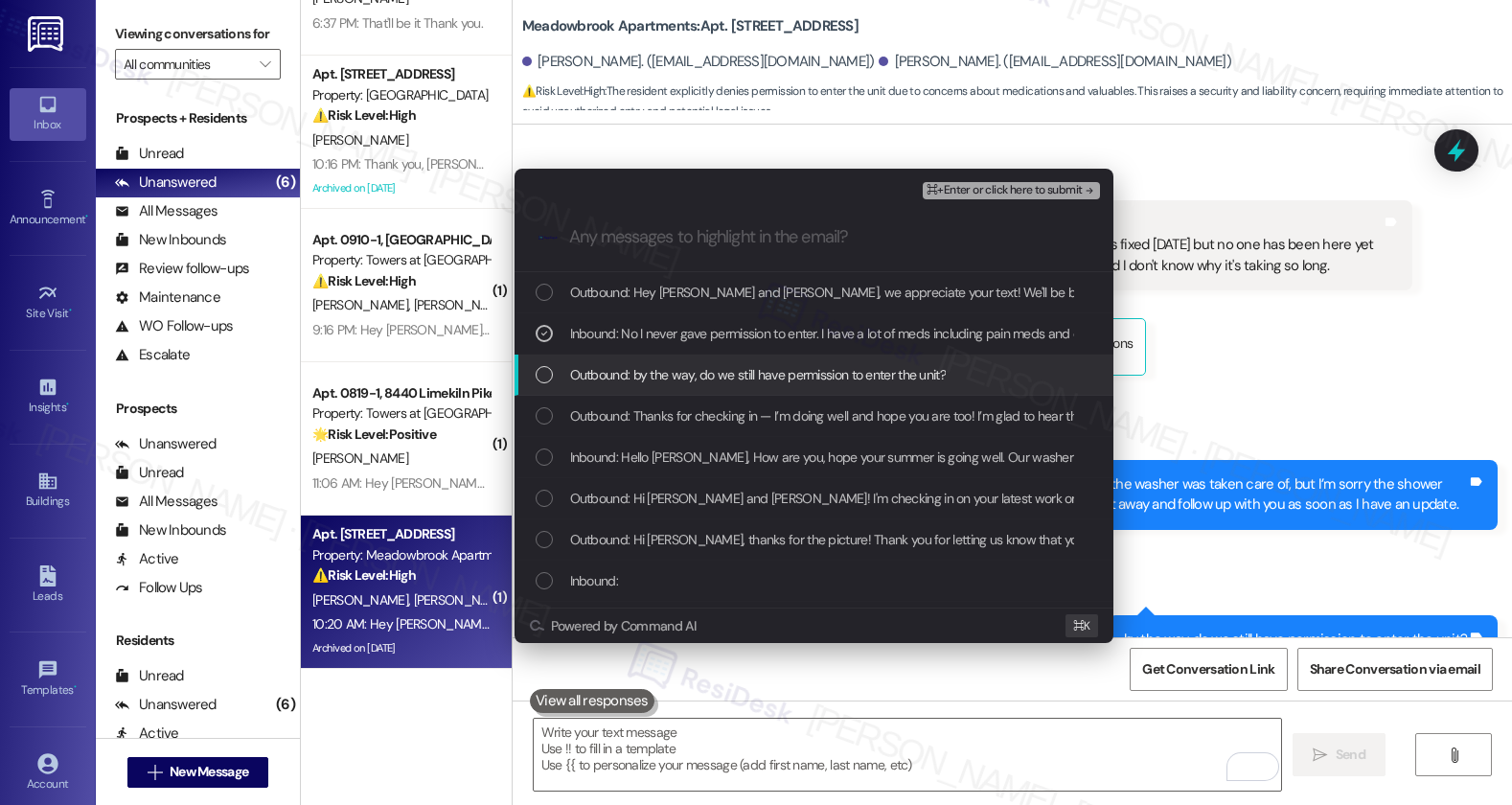 click on "Outbound: by the way, do we still have permission to enter the unit?" at bounding box center [758, 375] 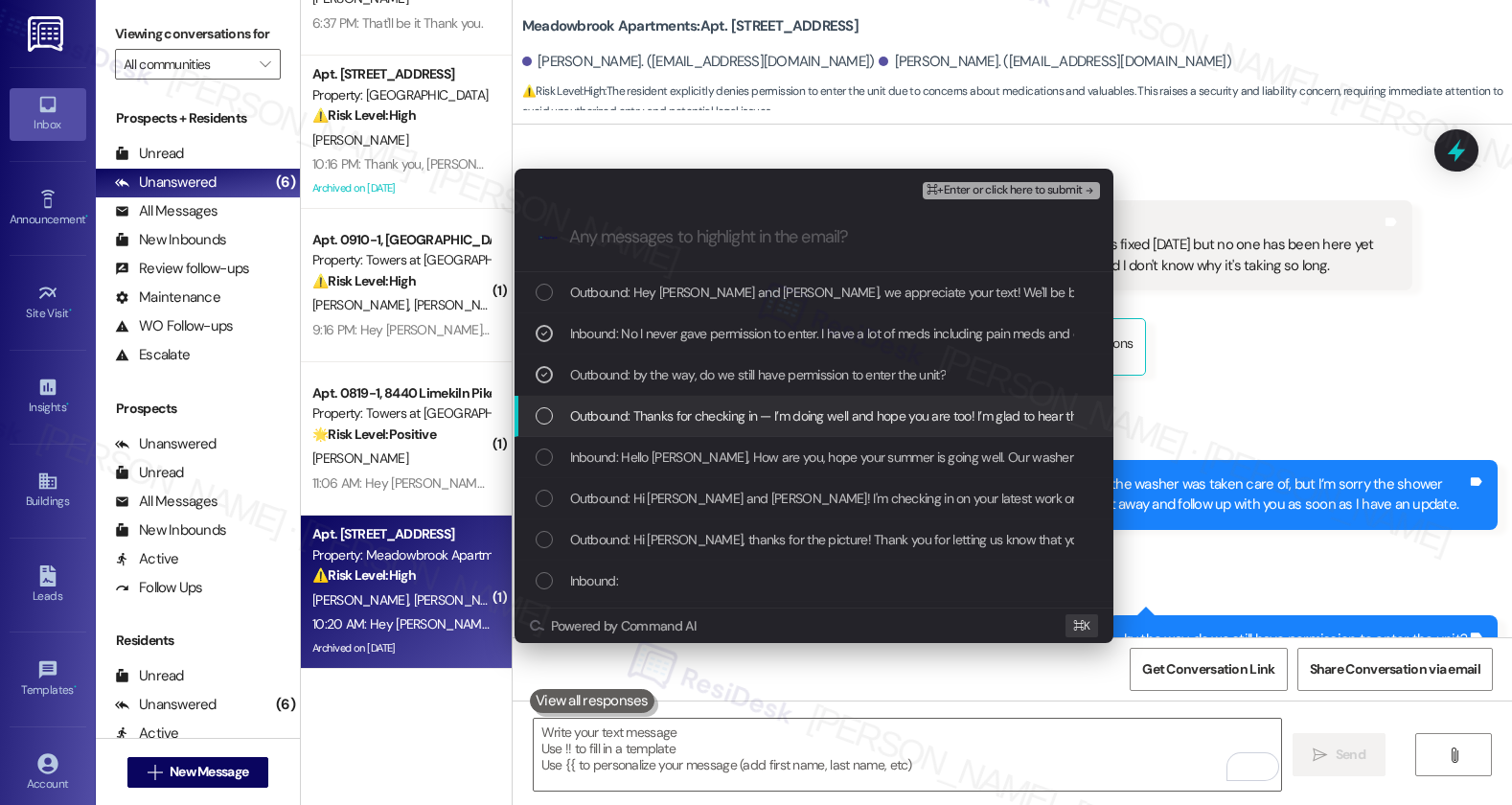 click on "Outbound: Thanks for checking in — I’m doing well and hope you are too! I’m glad to hear the washer was taken care of, but I’m sorry the shower stall is still pending. I’ll look into the hold-up on the service order approval right away and follow up with you as soon as I have an update." at bounding box center (1348, 416) 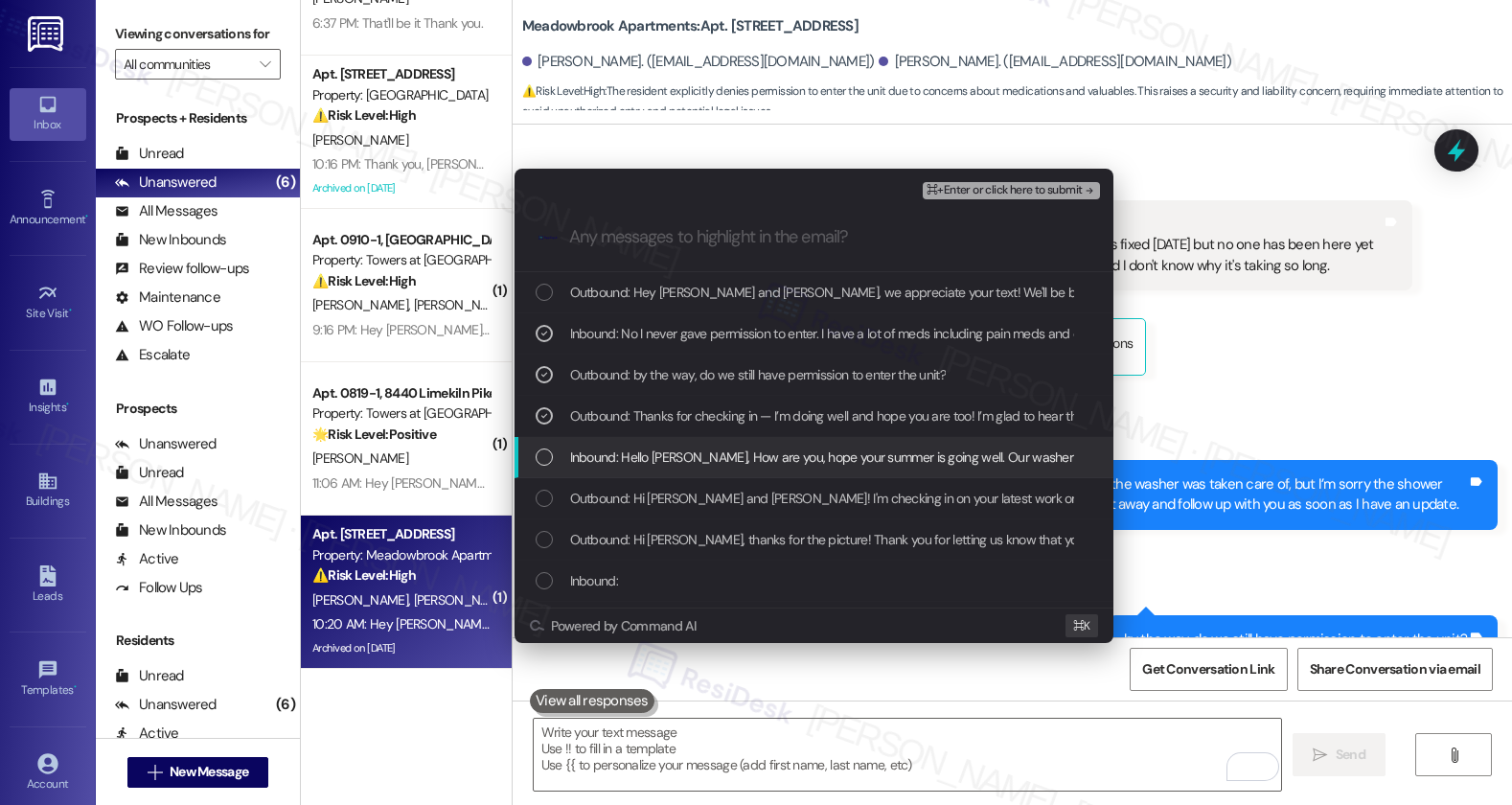 click on "Inbound: Hello Emily,
How are you, hope your summer is going well. Our washer needed a new gasket and that was fixed yesterday but no one has been here yet for my shower stall. Maintenance has seen it but no one has approved the service order and I don't know why it's taking so long." at bounding box center (1395, 457) 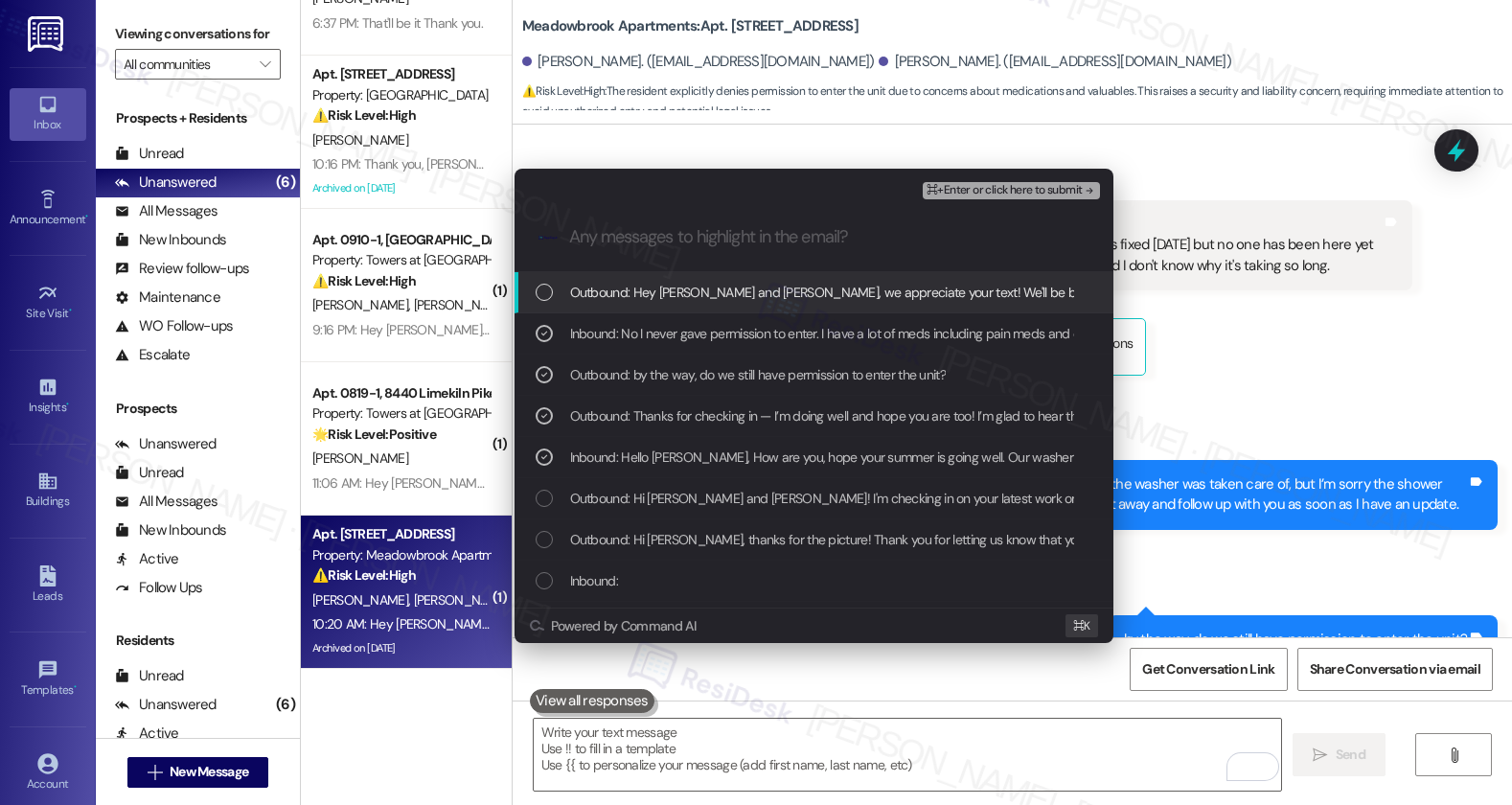 click on "⌘+Enter or click here to submit" at bounding box center (1004, 191) 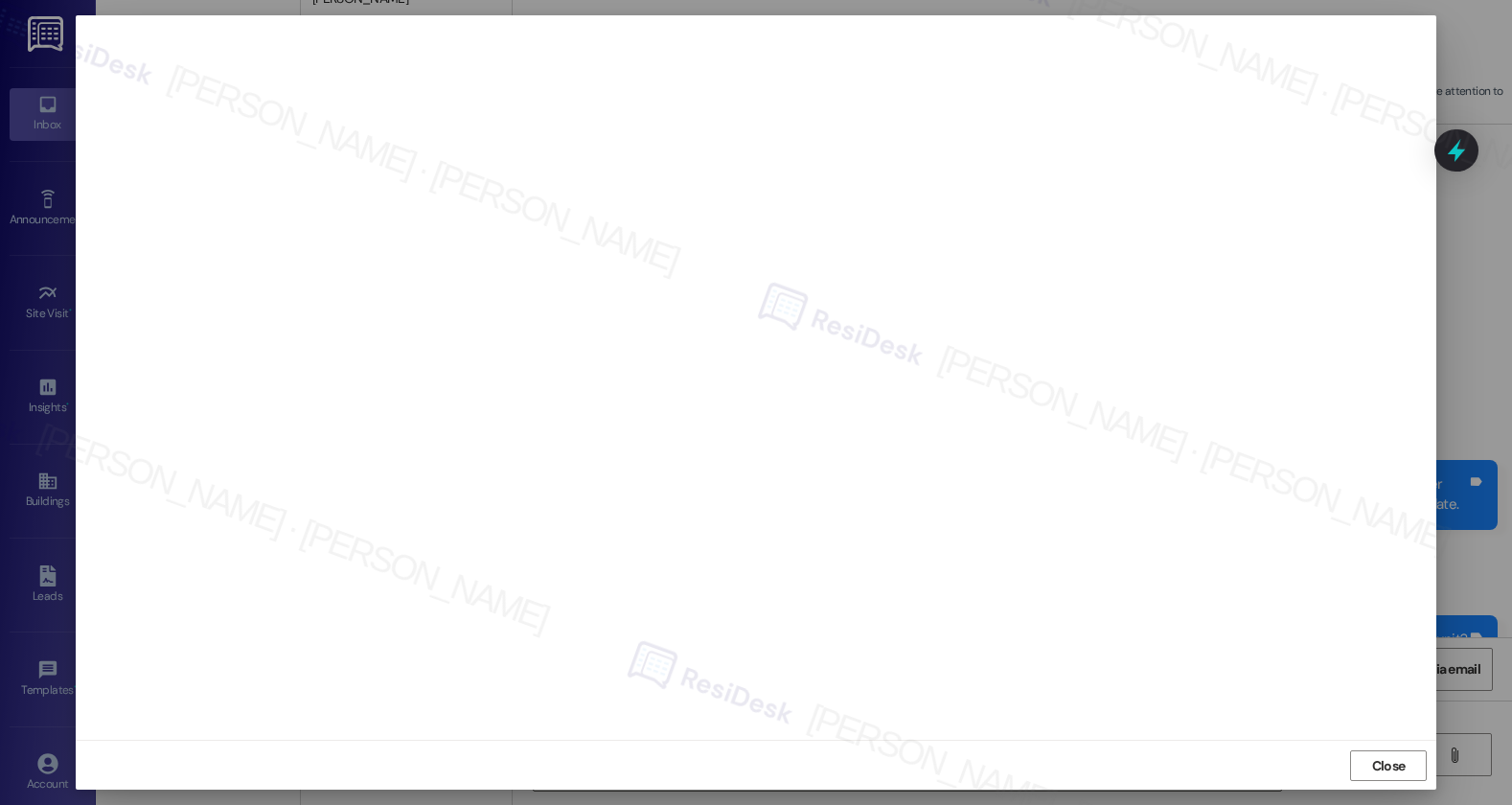 scroll, scrollTop: 1, scrollLeft: 0, axis: vertical 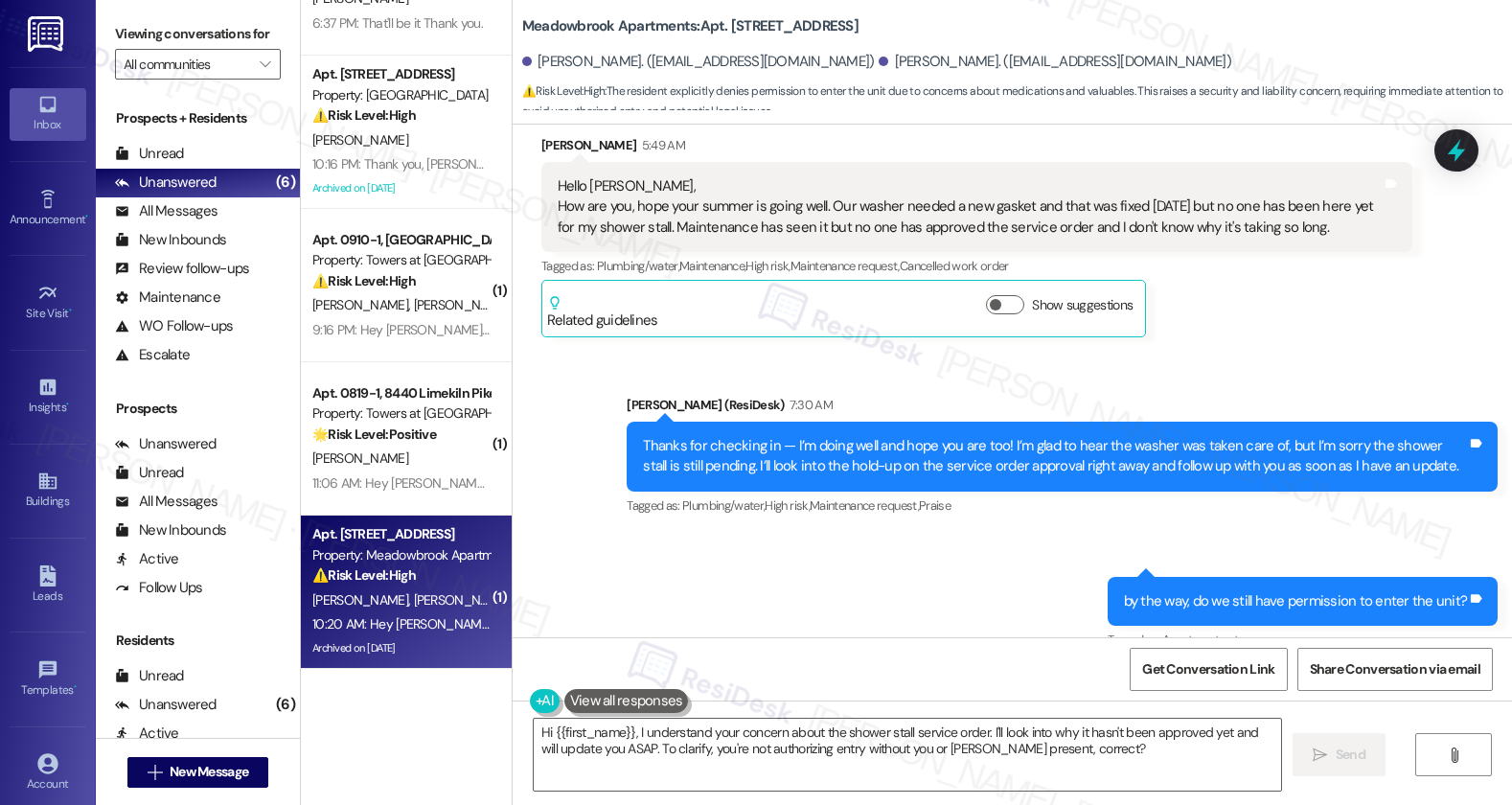 click on "Hide Suggestions" at bounding box center (1009, 882) 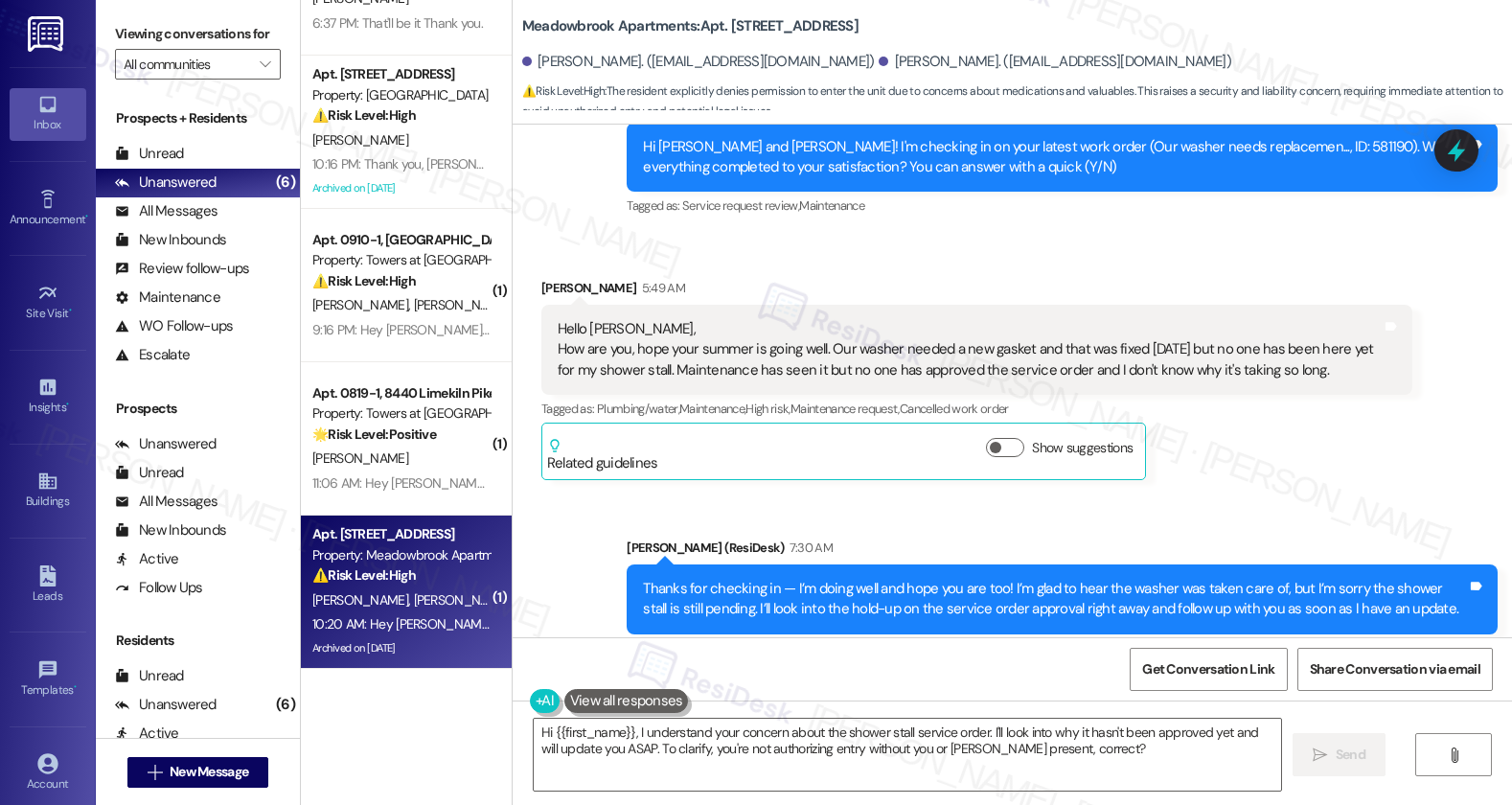 scroll, scrollTop: 28374, scrollLeft: 0, axis: vertical 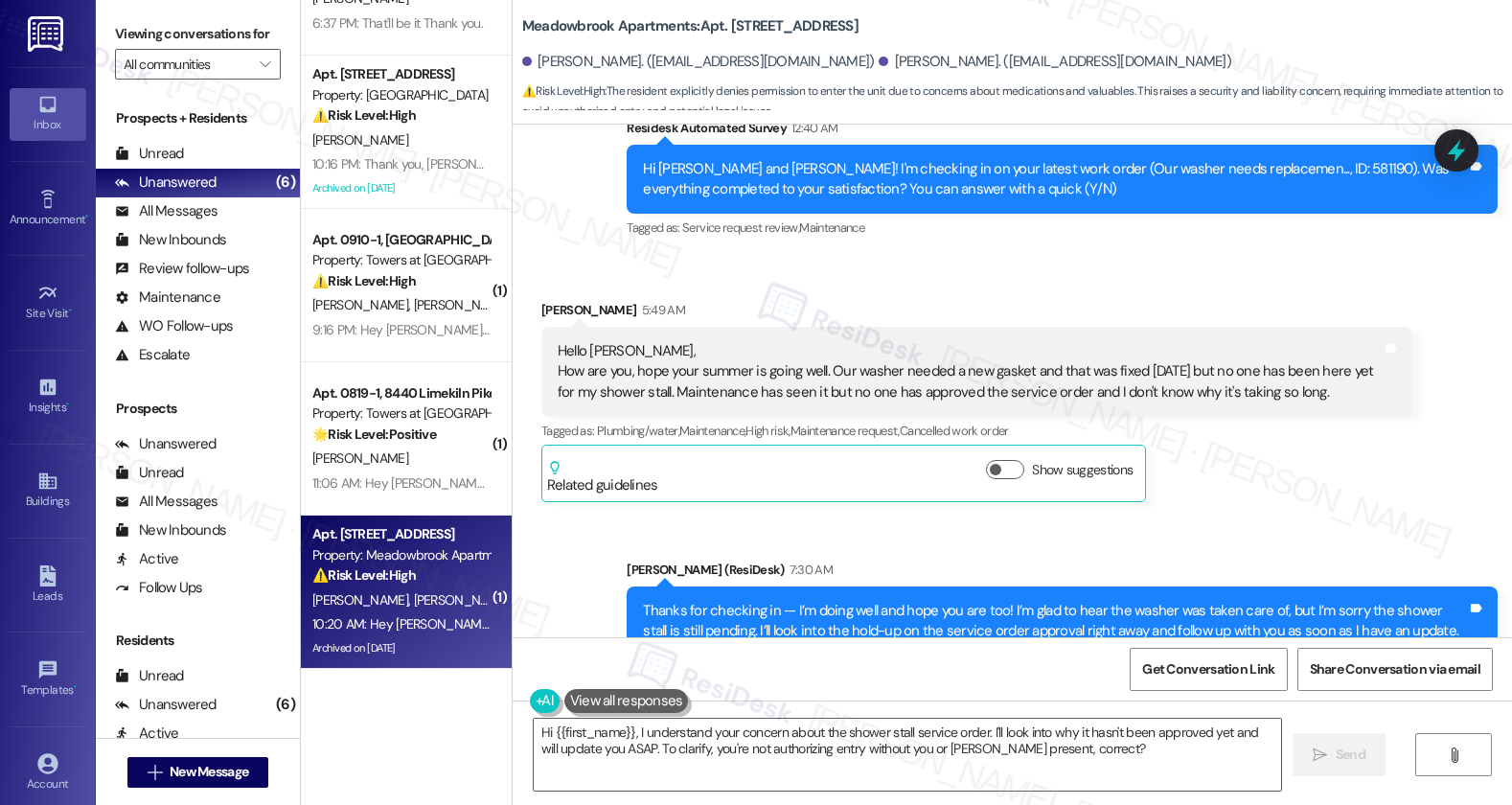 drag, startPoint x: 606, startPoint y: 456, endPoint x: 840, endPoint y: 463, distance: 234.10468 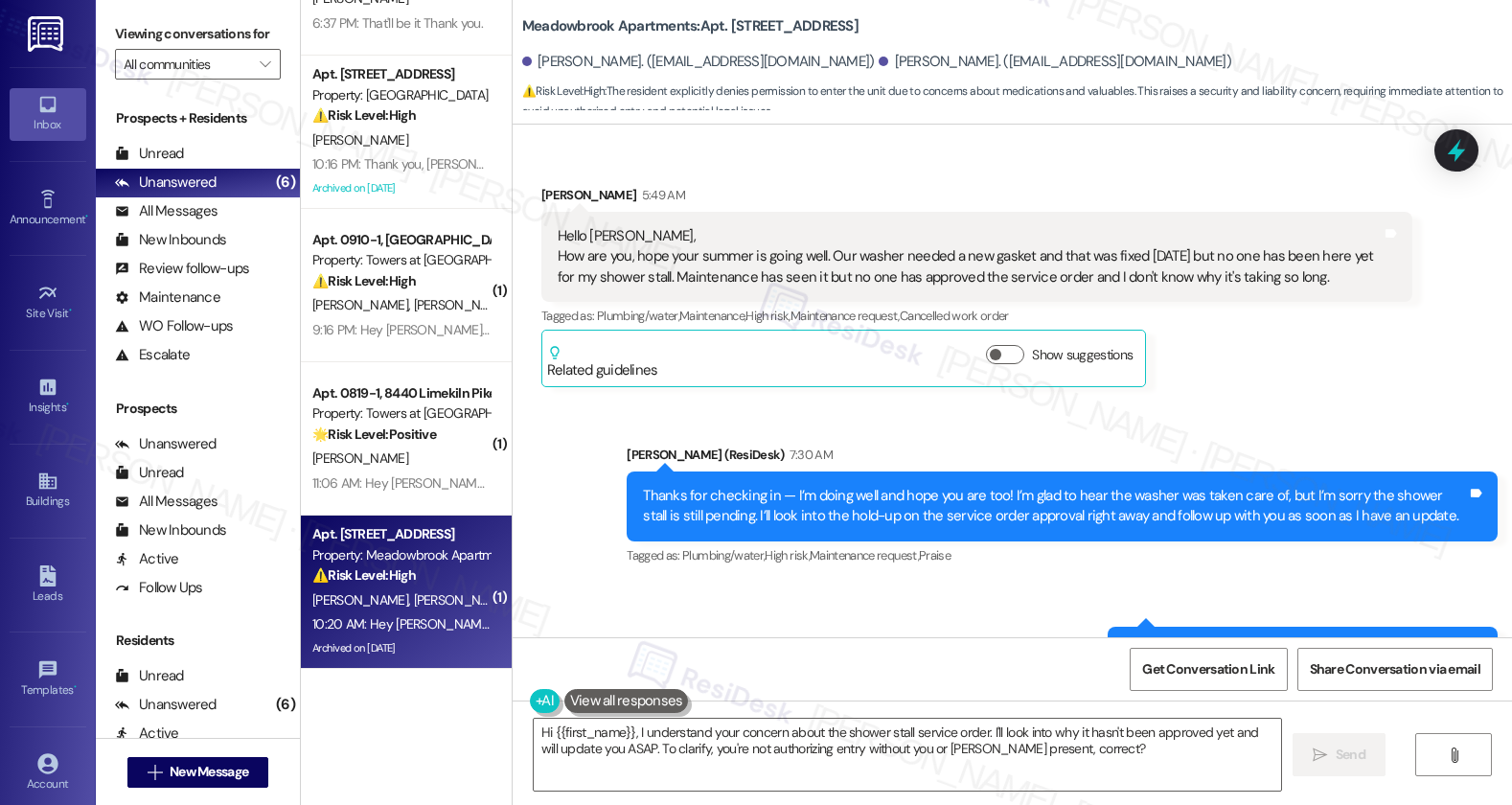 scroll, scrollTop: 28676, scrollLeft: 0, axis: vertical 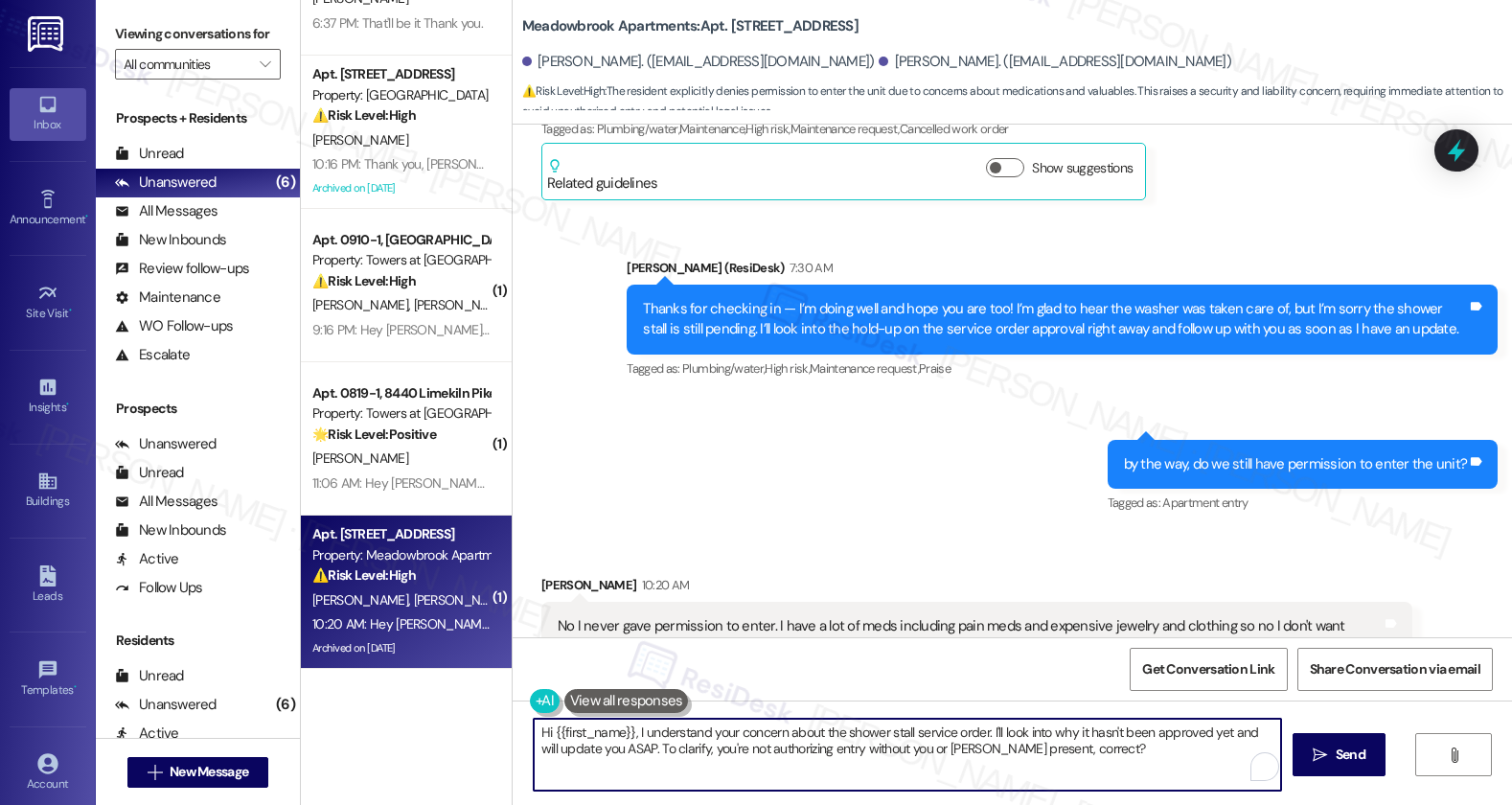 drag, startPoint x: 719, startPoint y: 738, endPoint x: 929, endPoint y: 747, distance: 210.19277 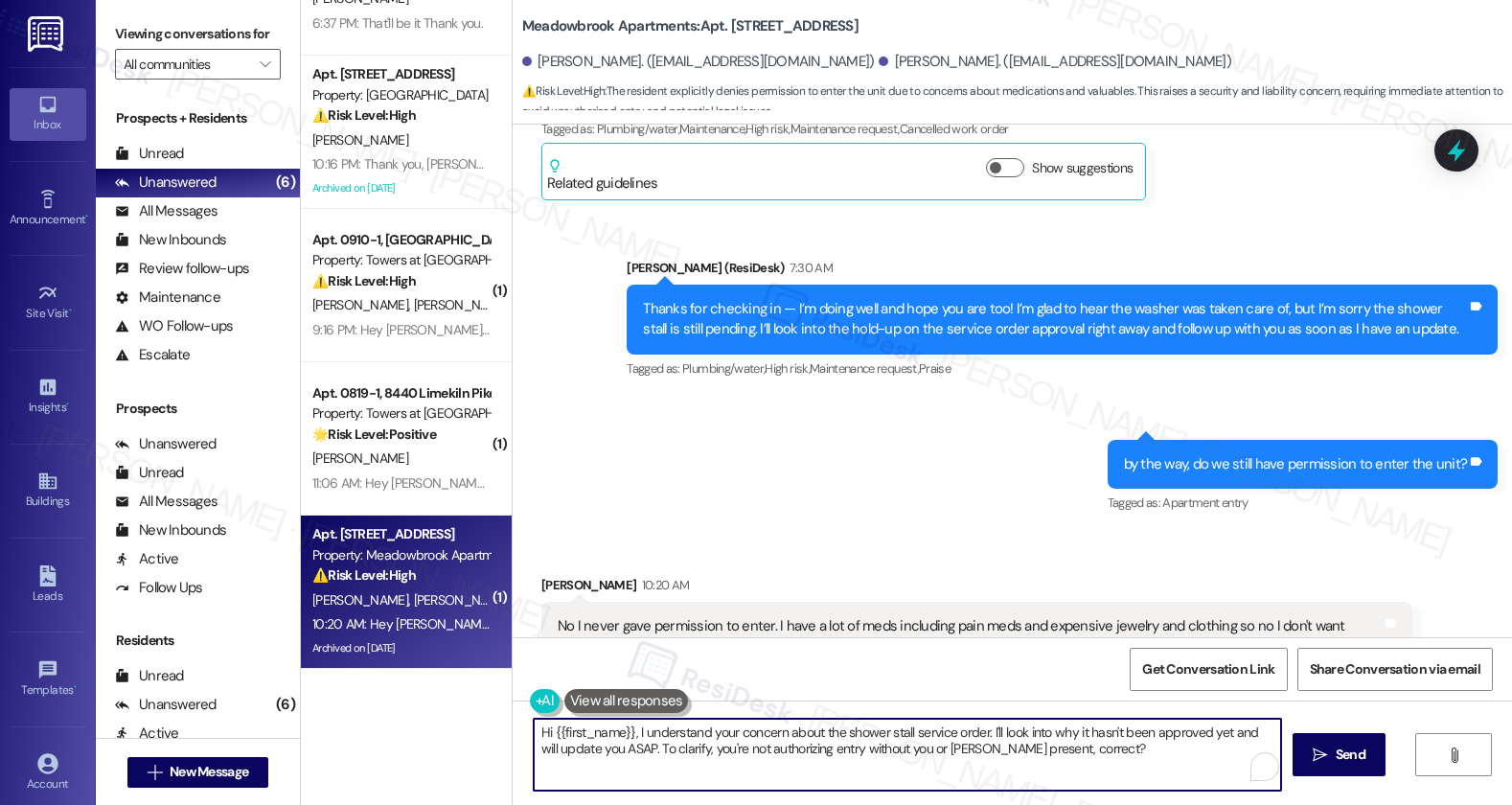click on "Hi {{first_name}}, I understand your concern about the shower stall service order. I'll look into why it hasn't been approved yet and will update you ASAP. To clarify, you're not authorizing entry without you or Larry present, correct?" at bounding box center [907, 754] 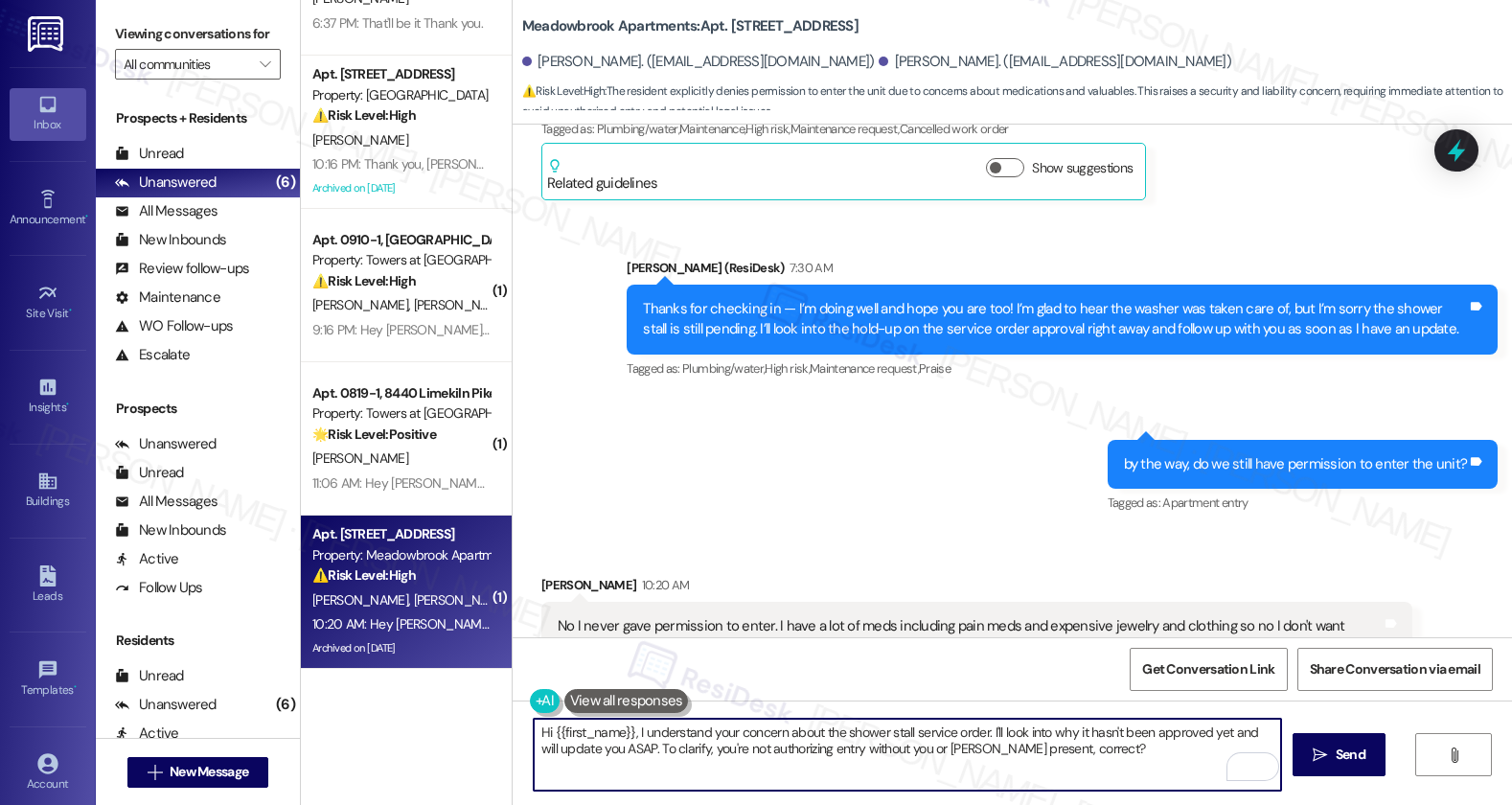 click on "Hi {{first_name}}, I understand your concern about the shower stall service order. I'll look into why it hasn't been approved yet and will update you ASAP. To clarify, you're not authorizing entry without you or Larry present, correct?" at bounding box center (907, 754) 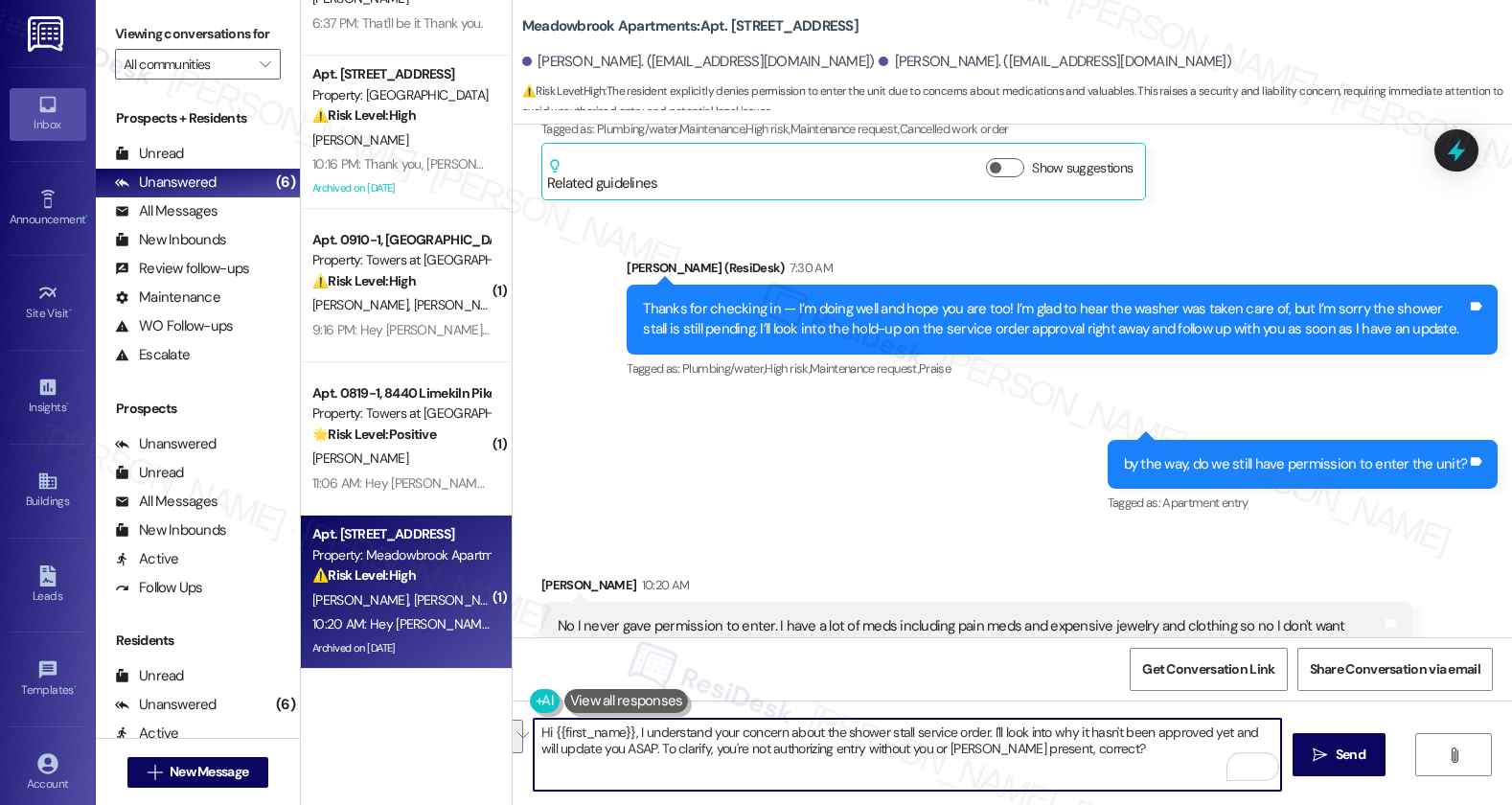 drag, startPoint x: 980, startPoint y: 732, endPoint x: 1023, endPoint y: 775, distance: 60.81118 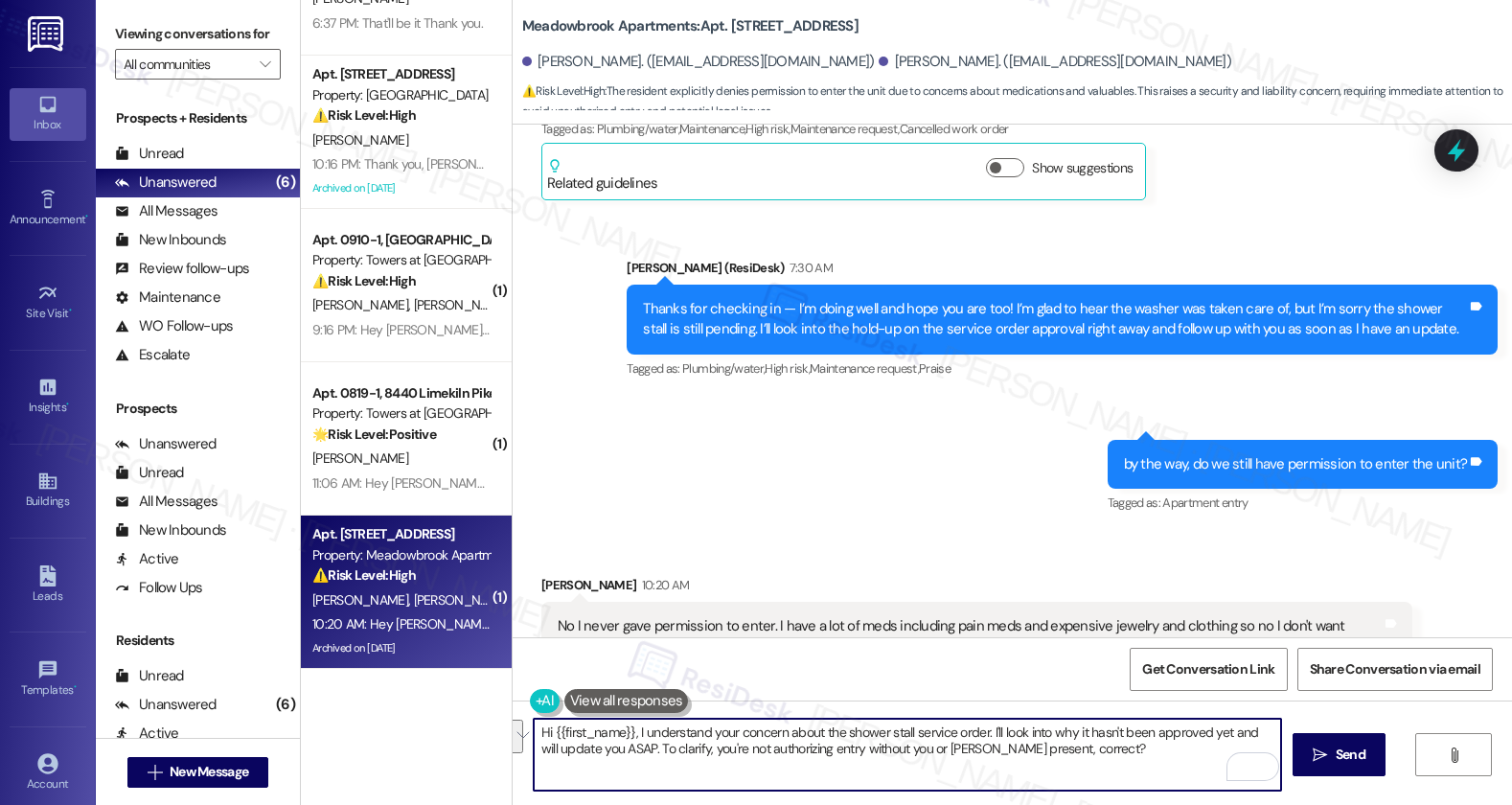 click on "Hi {{first_name}}, I understand your concern about the shower stall service order. I'll look into why it hasn't been approved yet and will update you ASAP. To clarify, you're not authorizing entry without you or Larry present, correct?" at bounding box center [907, 754] 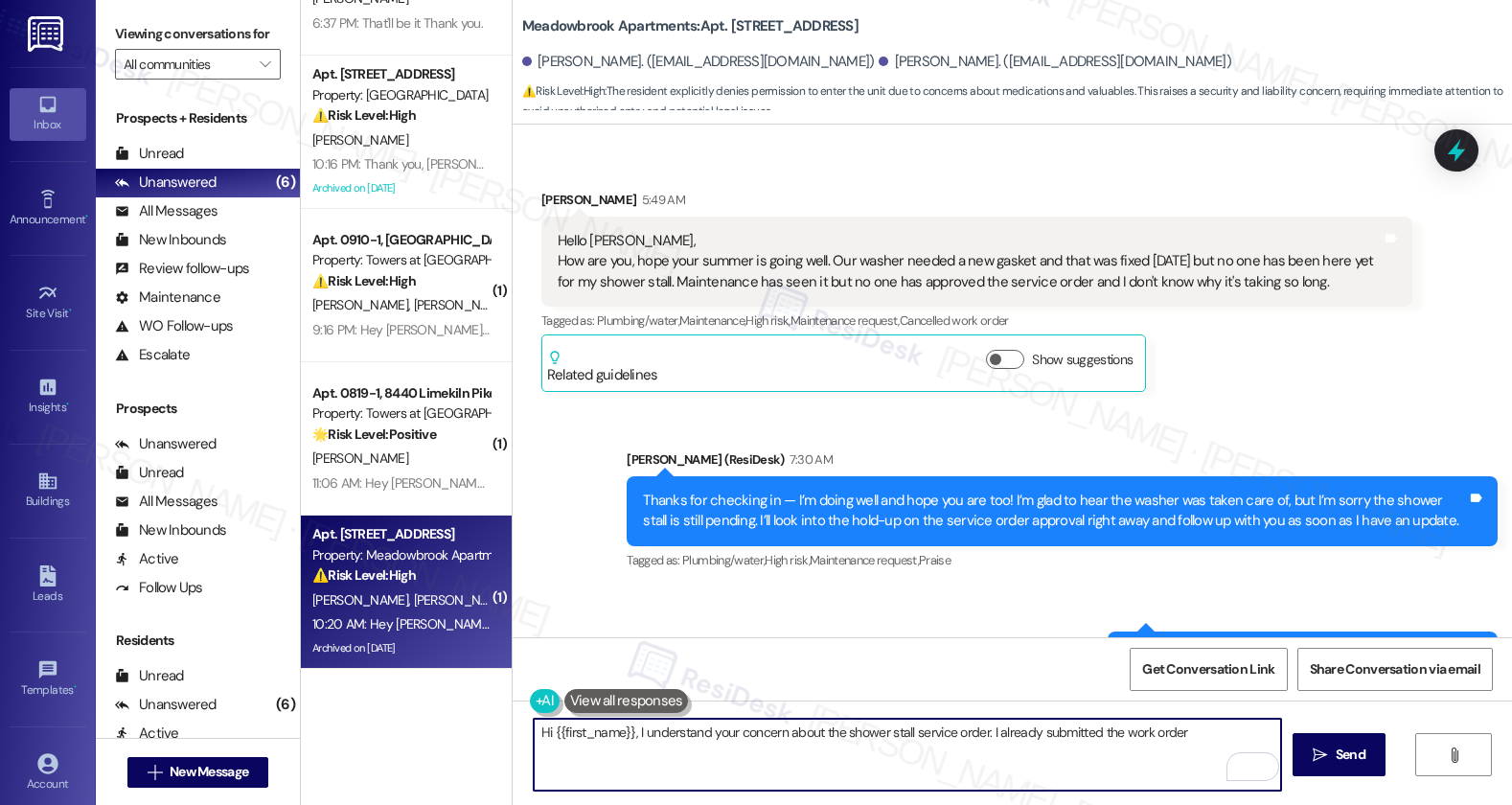 scroll, scrollTop: 28482, scrollLeft: 0, axis: vertical 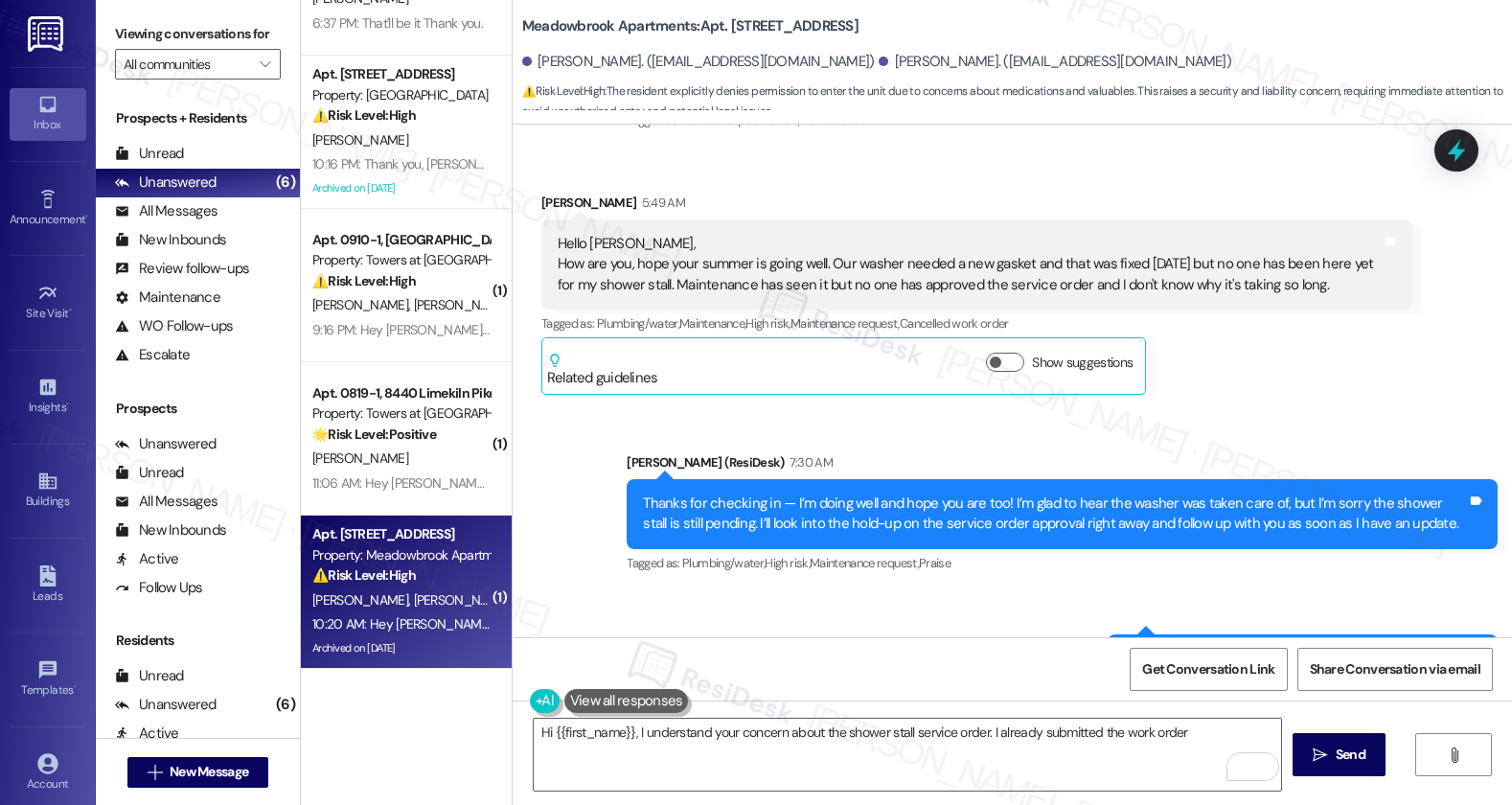 drag, startPoint x: 541, startPoint y: 347, endPoint x: 1331, endPoint y: 376, distance: 790.5321 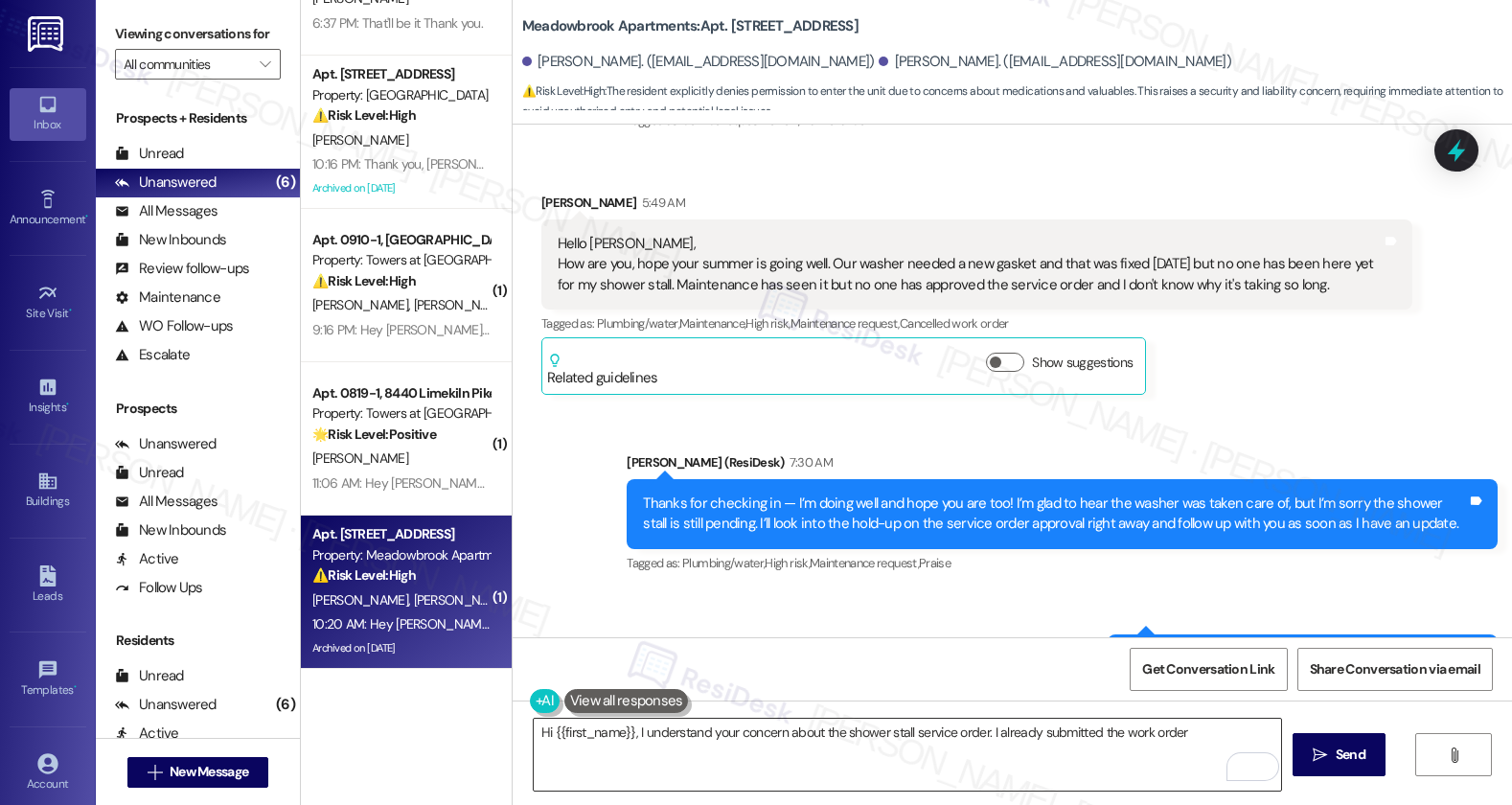 click on "Hi {{first_name}}, I understand your concern about the shower stall service order. I already submitted the work order" at bounding box center [907, 754] 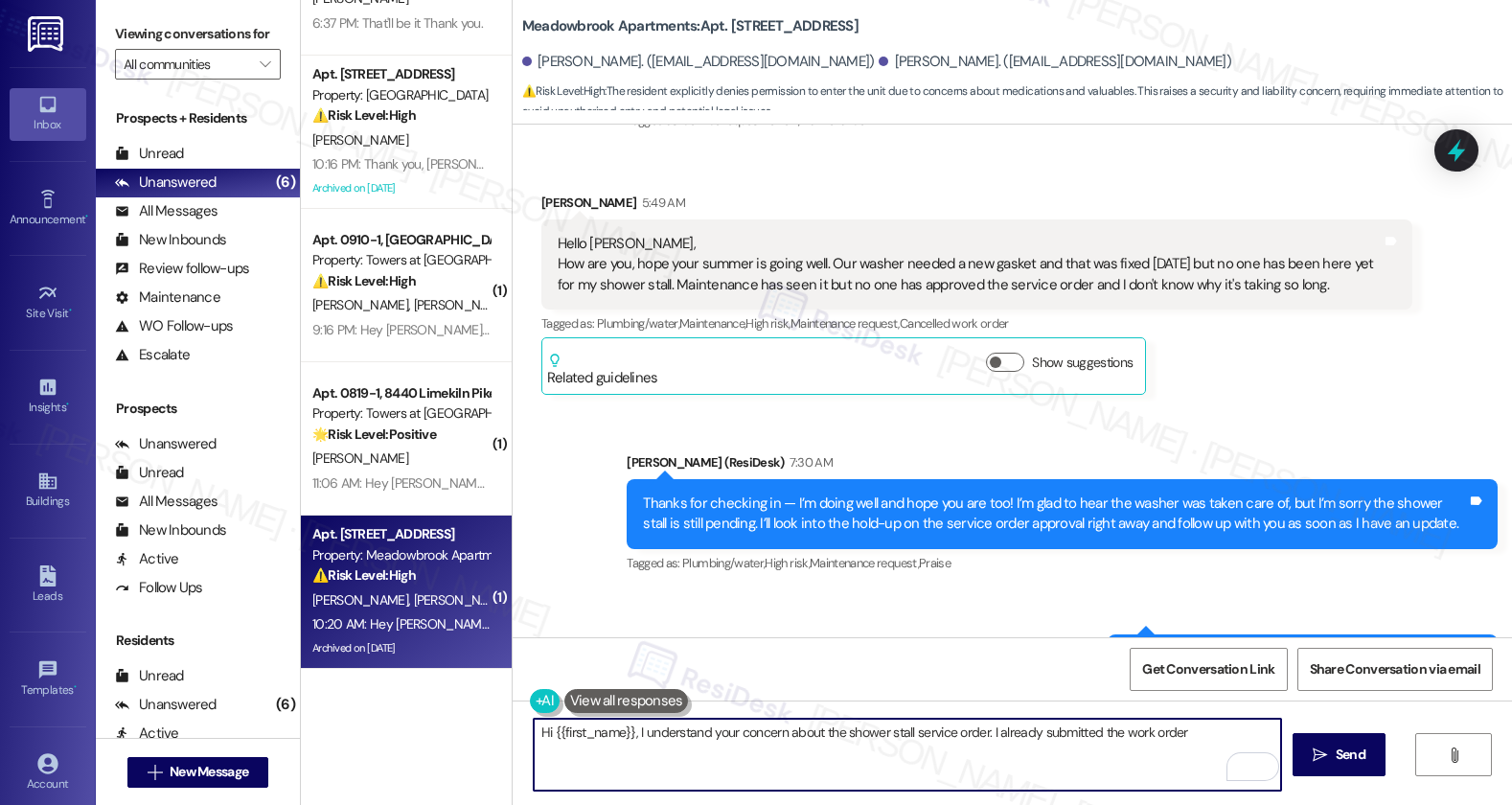 click on "Hi {{first_name}}, I understand your concern about the shower stall service order. I already submitted the work order" at bounding box center [907, 754] 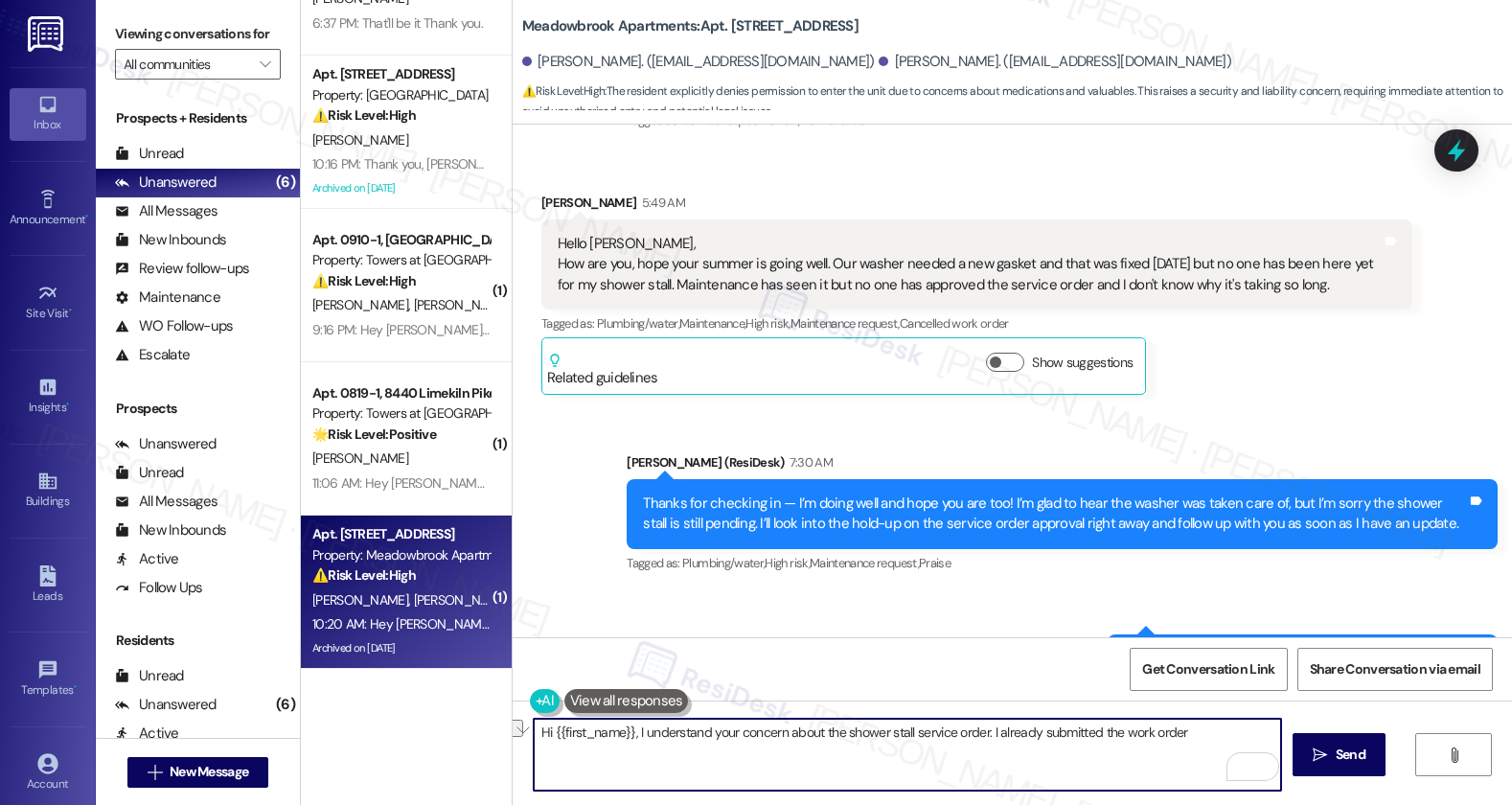 click on "Hi {{first_name}}, I understand your concern about the shower stall service order. I already submitted the work order" at bounding box center (907, 754) 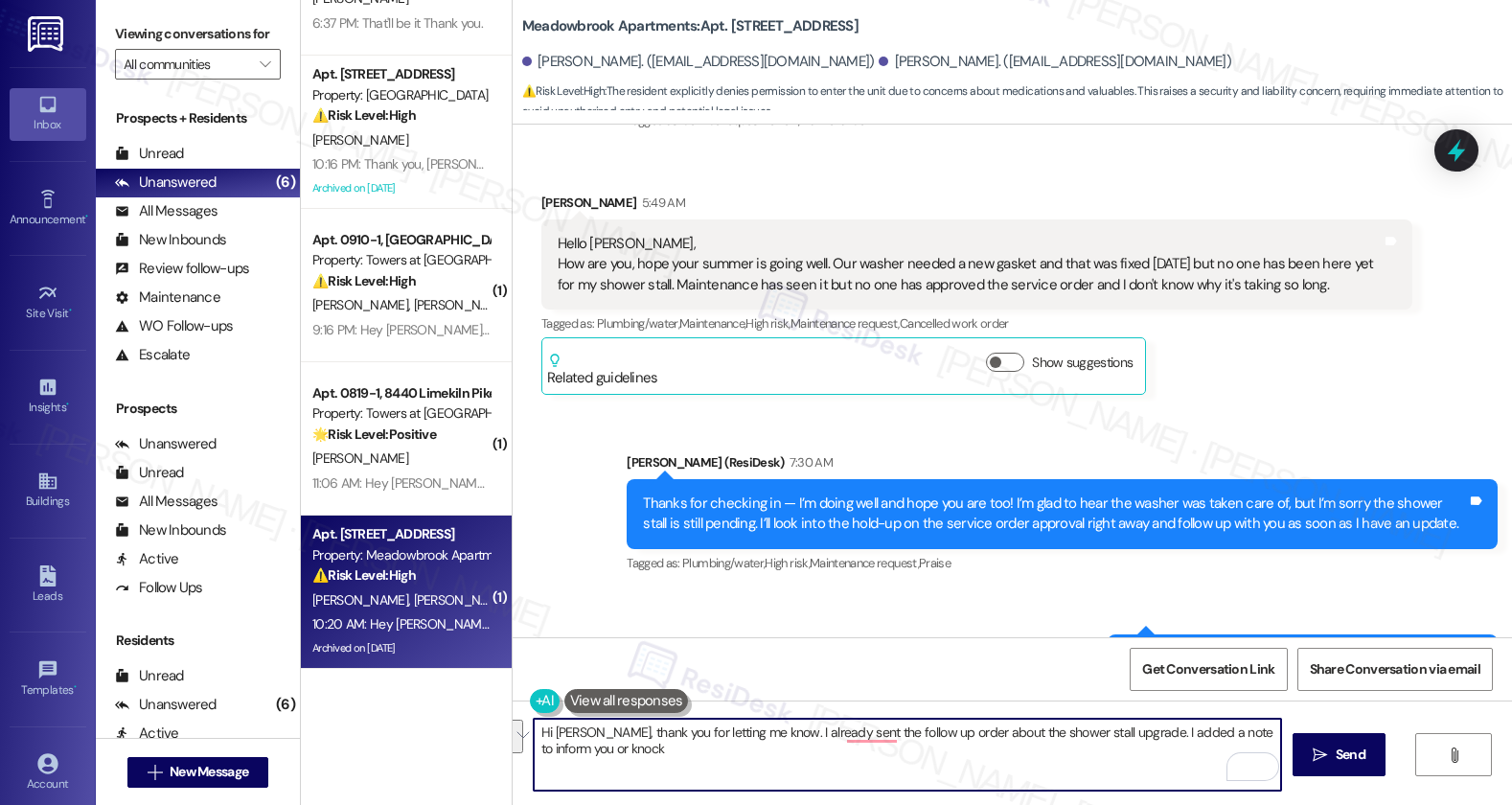 drag, startPoint x: 1104, startPoint y: 733, endPoint x: 1110, endPoint y: 748, distance: 16.155494 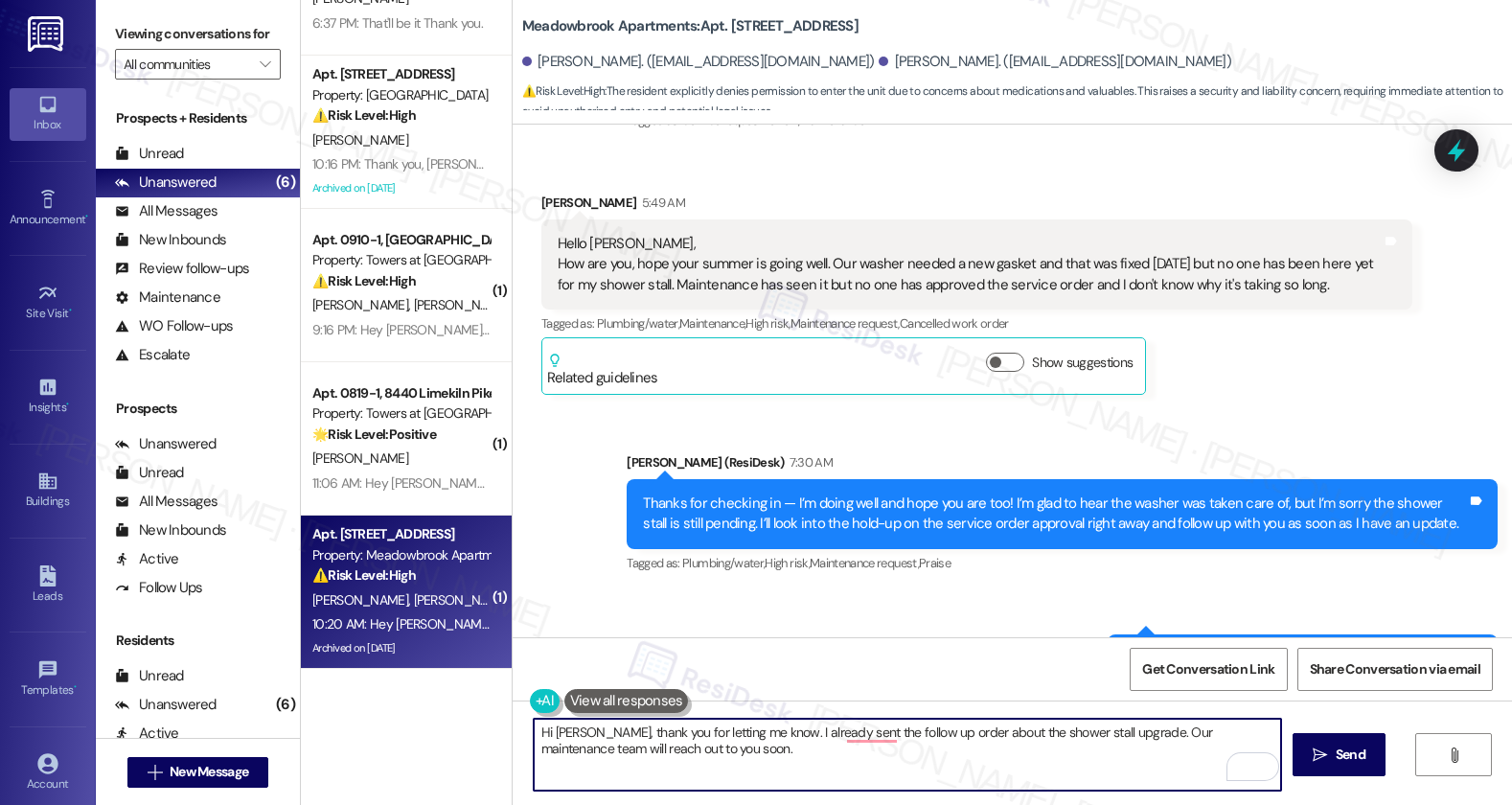 paste on "Is there anything else I can assist you with?" 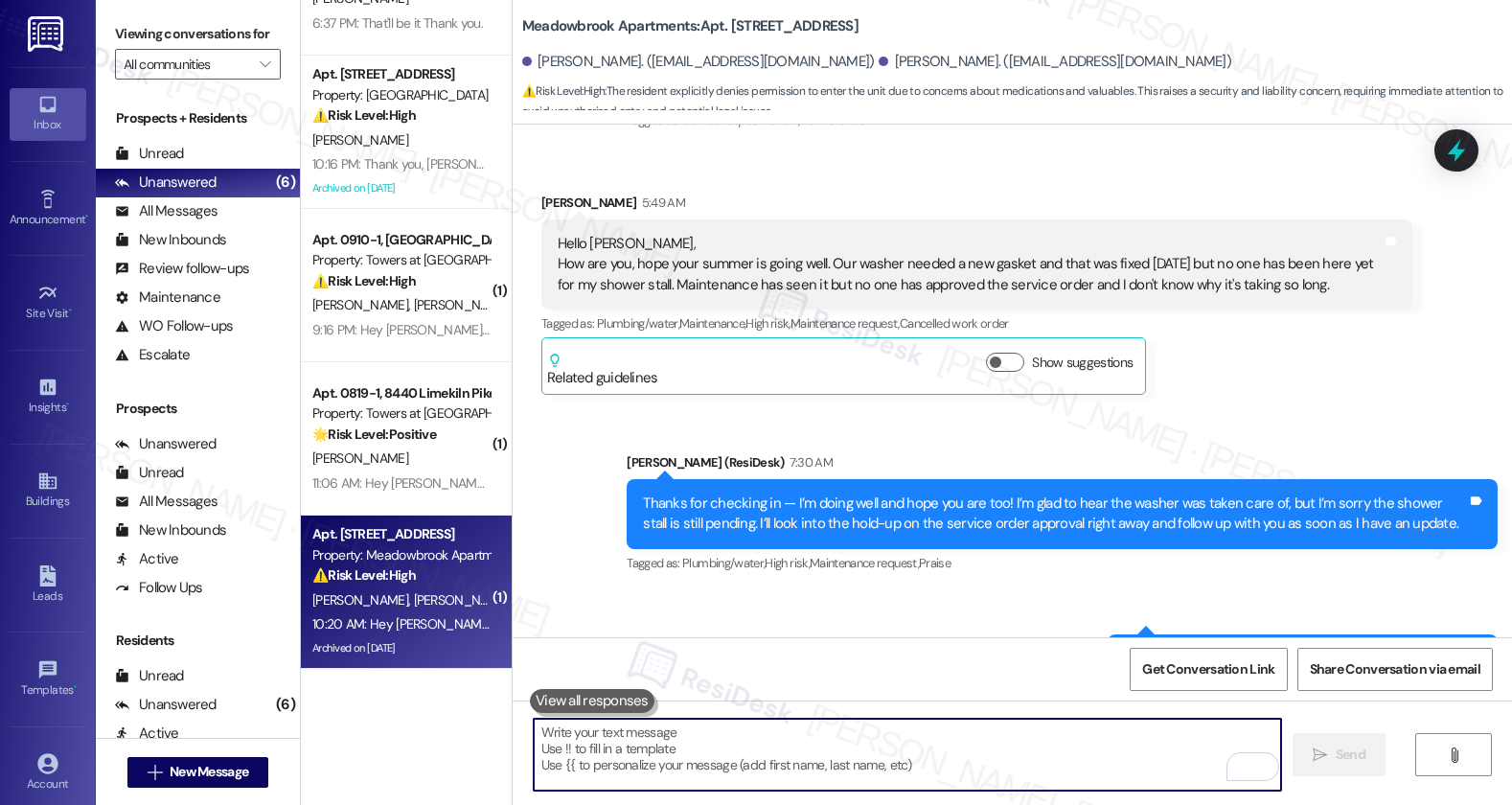 click at bounding box center [907, 754] 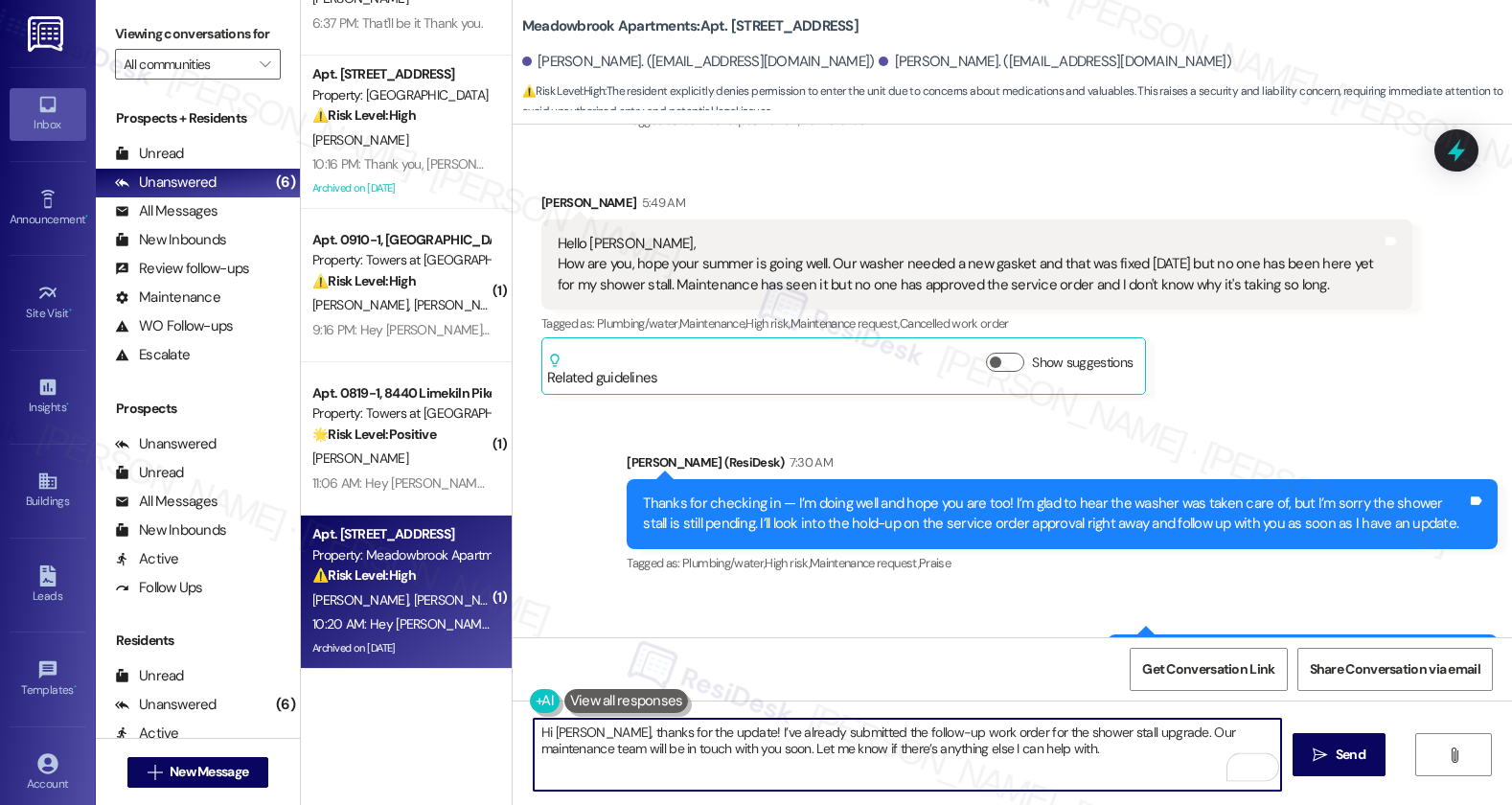 click on "Hi Kim, thanks for the update! I’ve already submitted the follow-up work order for the shower stall upgrade. Our maintenance team will be in touch with you soon. Let me know if there’s anything else I can help with." at bounding box center [907, 754] 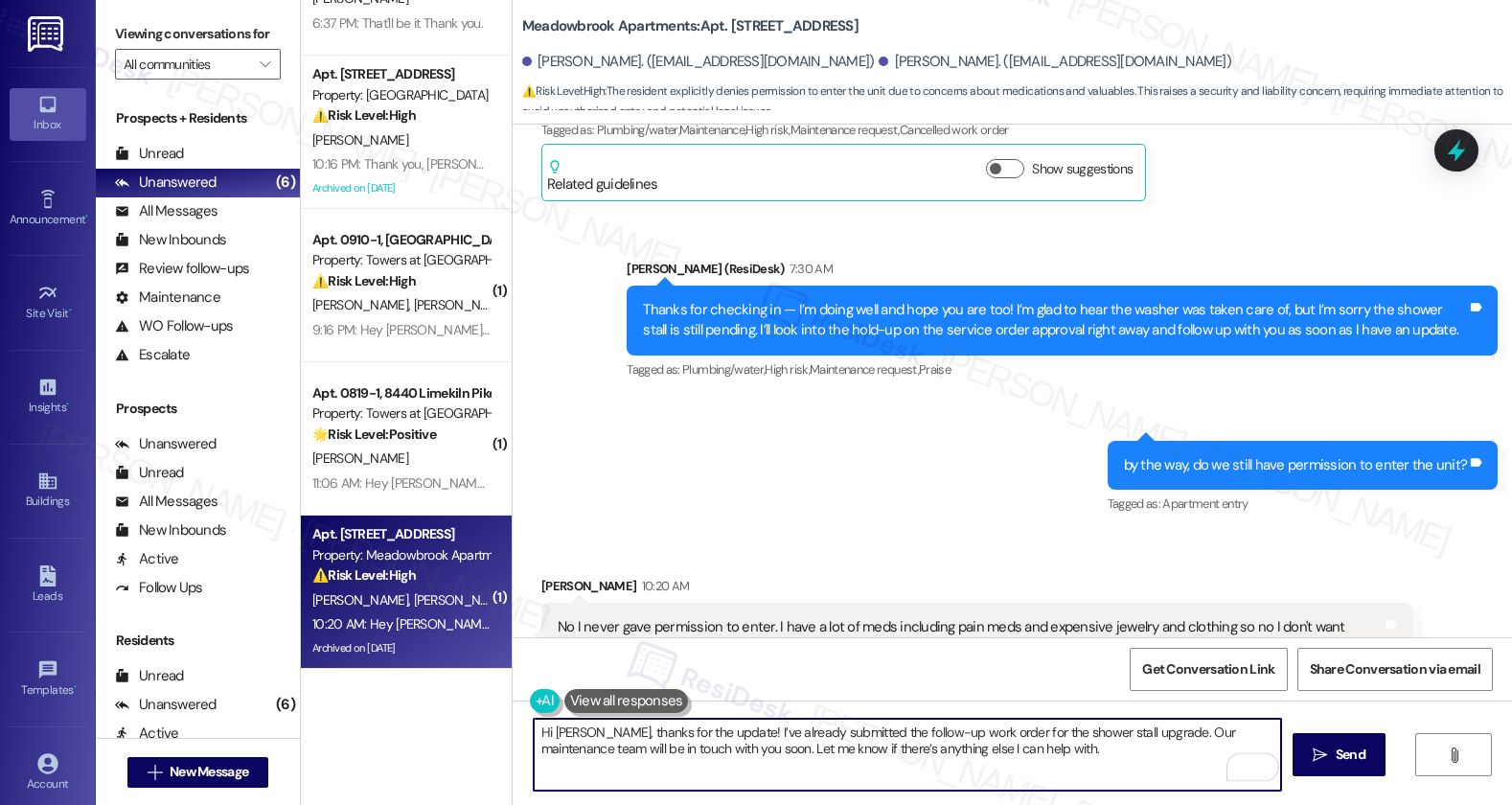 scroll, scrollTop: 28676, scrollLeft: 0, axis: vertical 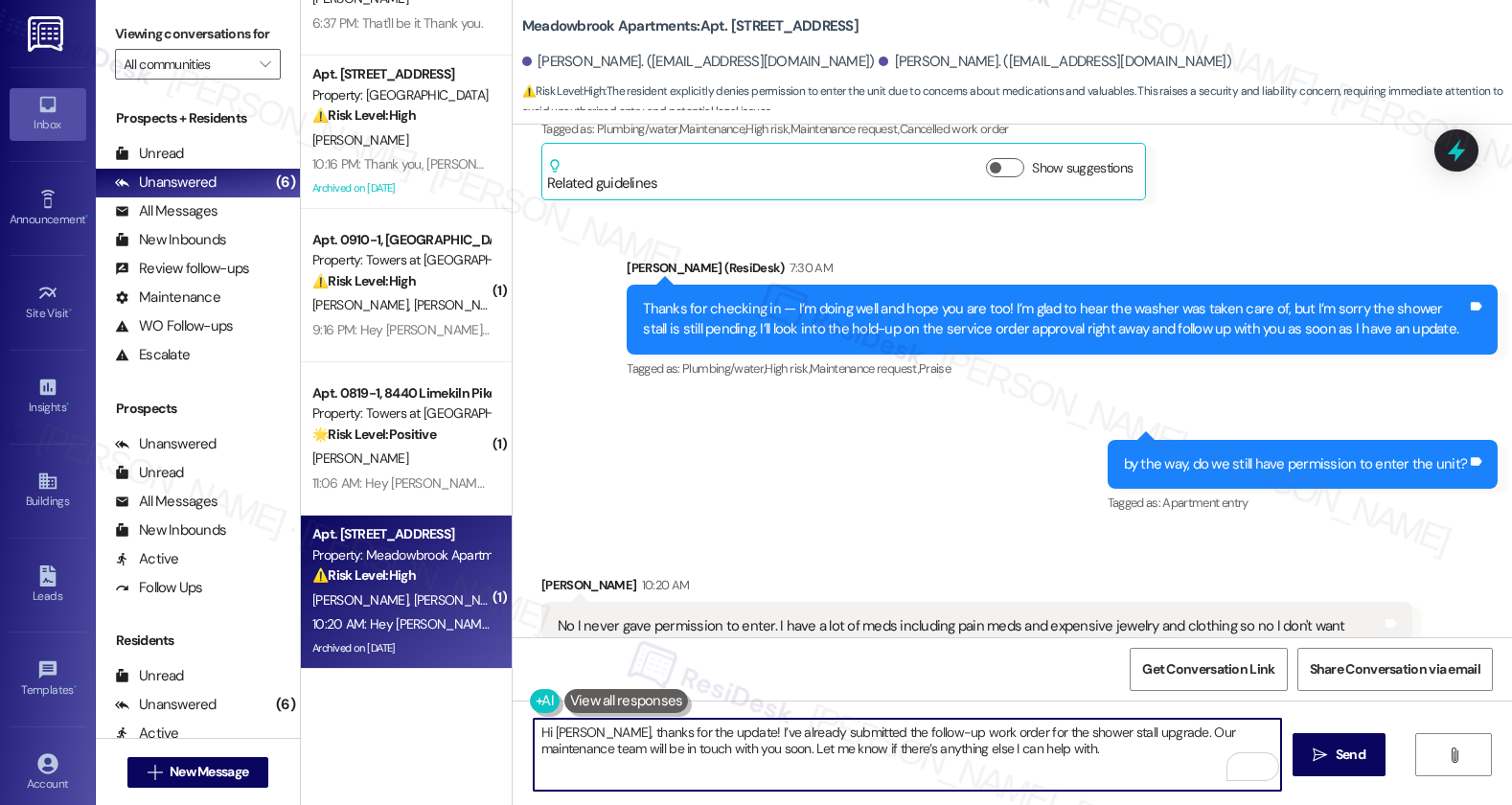 type on "Hi Kim, thanks for the update! I’ve already submitted the follow-up work order for the shower stall upgrade. Our maintenance team will be in touch with you soon. Let me know if there’s anything else I can help with." 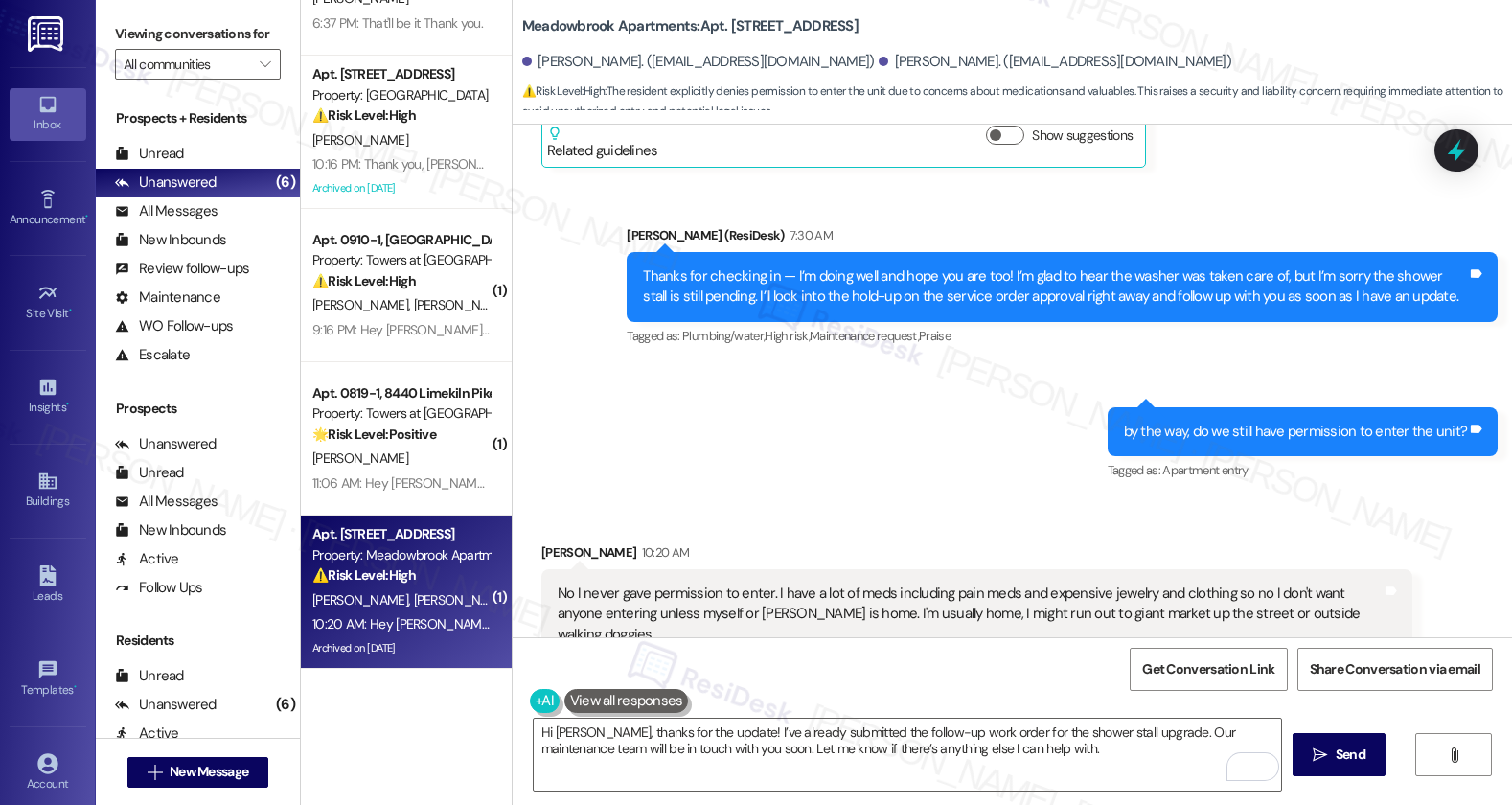 scroll, scrollTop: 28964, scrollLeft: 0, axis: vertical 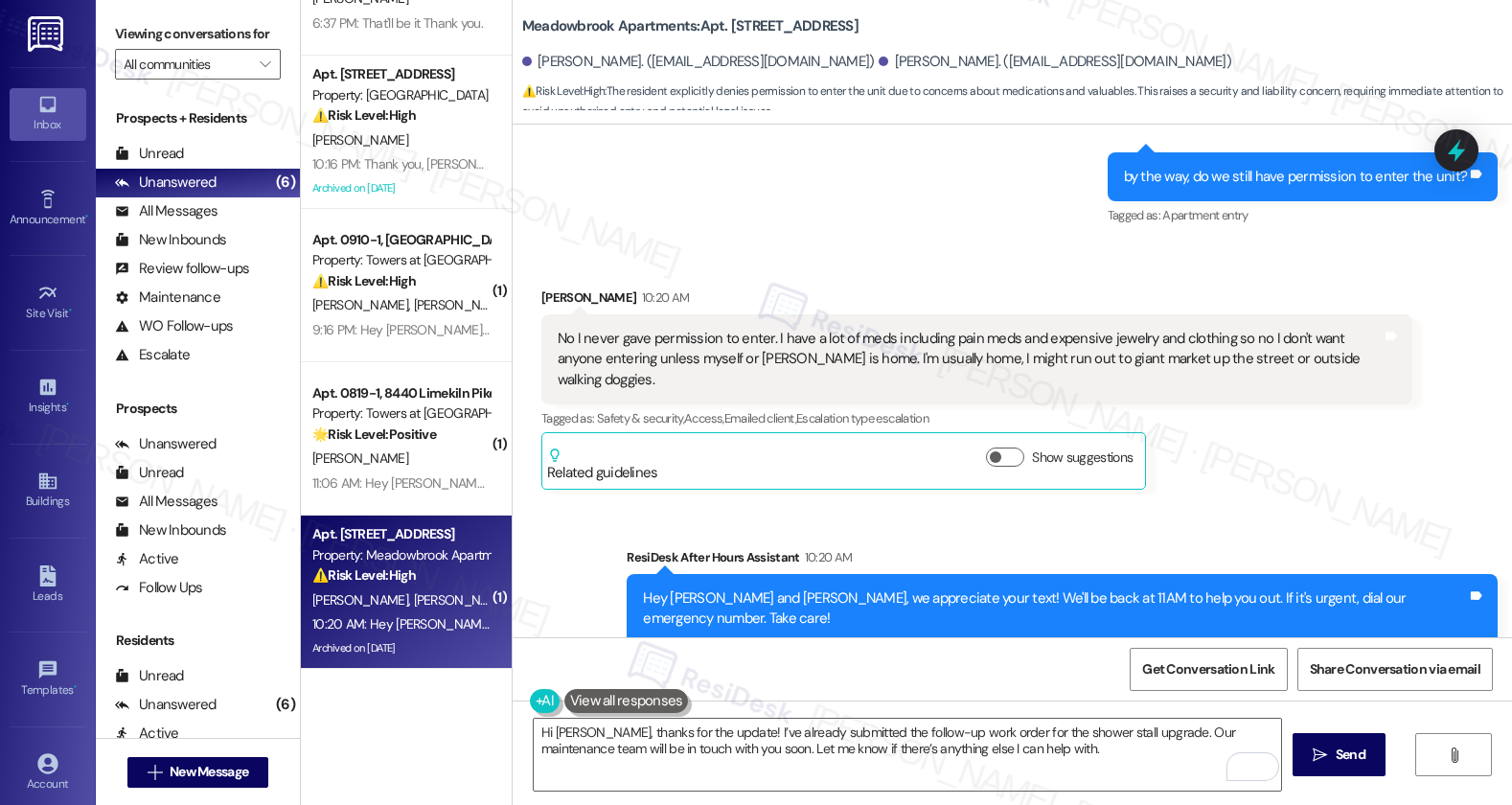 drag, startPoint x: 671, startPoint y: 377, endPoint x: 805, endPoint y: 405, distance: 136.8941 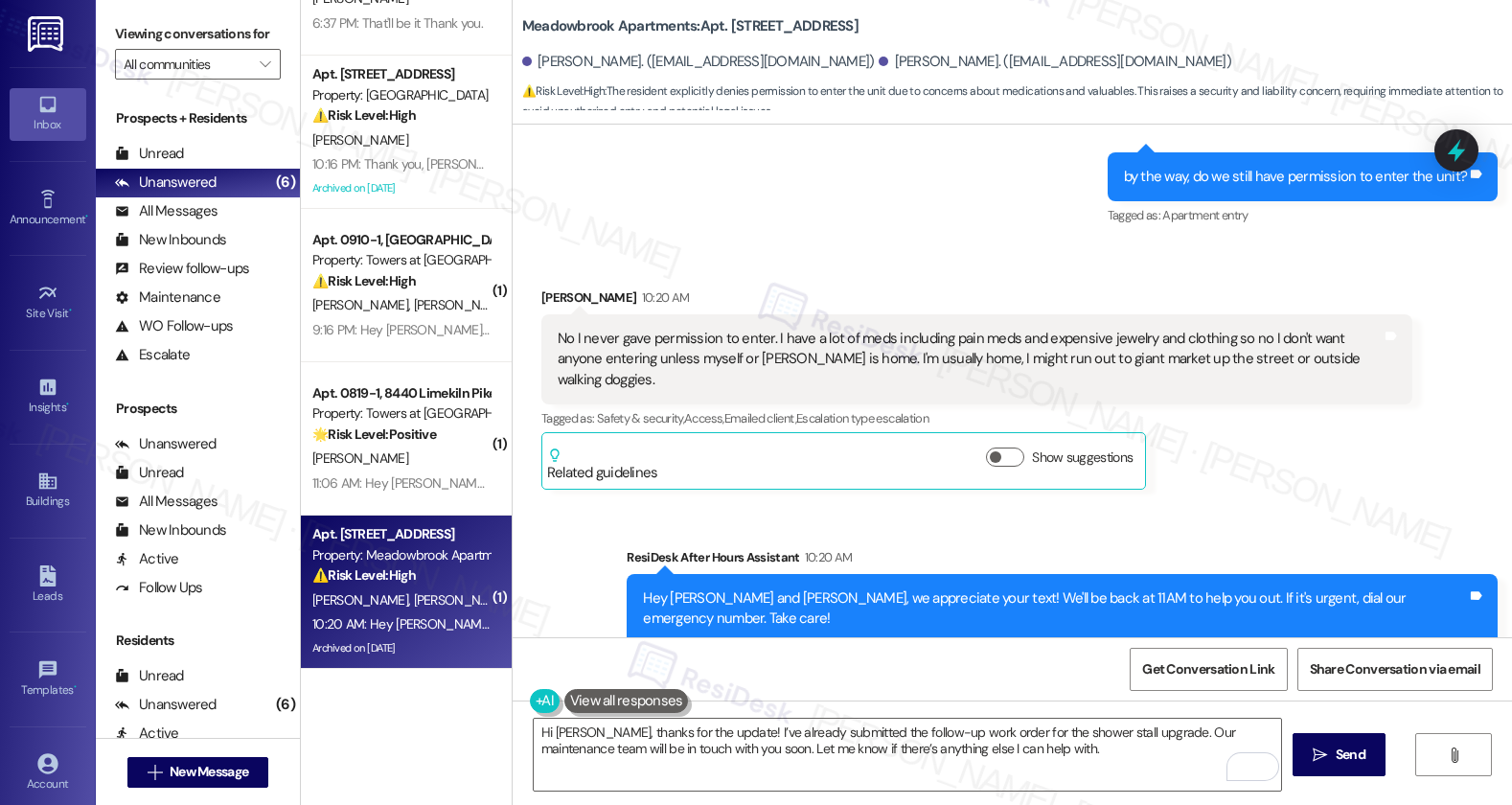 click on "📝 Resident Ledger Details 0-30 days :  2348.01 31-60 days :  0 61-90 days :  0 Balance :  2348.01 Name :  Kim Williams Over 90 days :  0 Property :  157 Resident :  t0038262 Total Unpaid Charges :  2348.01 Unit :  458 chargeCodes : chargeCodes.0 : chargeCodes.0.accountId :  40002 chargeCodes.0.amount :  2081.00 chargeCodes.0.amountPaid :  0.00 chargeCodes.0.arAccountId :  12200 chargeCodes.0.chargeCodeId :  rent chargeCodes.0.date :  2025-08-01T00:00:00 chargeCodes.0.id :  704508142 chargeCodes.0.notes :  Rent (08/2025) [Open Charge] chargeCodes.0.personId :  t0038262 chargeCodes.0.postMonth :  2025-08-01 chargeCodes.0.propertyId :  157 chargeCodes.0.reference :  Rent chargeCodes.0.segment3 :  458 chargeCodes.0.unitId :  458 chargeCodes.1 : chargeCodes.1.accountId :  50111 chargeCodes.1.amount :  187.17 chargeCodes.1.amountPaid :  0.00 chargeCodes.1.arAccountId :  12200 chargeCodes.1.chargeCodeId :  elec chargeCodes.1.date :  2025-08-01T00:00:00 chargeCodes.1.id :  704517149 chargeCodes.1.notes :  :  :  :" at bounding box center (970, 970) 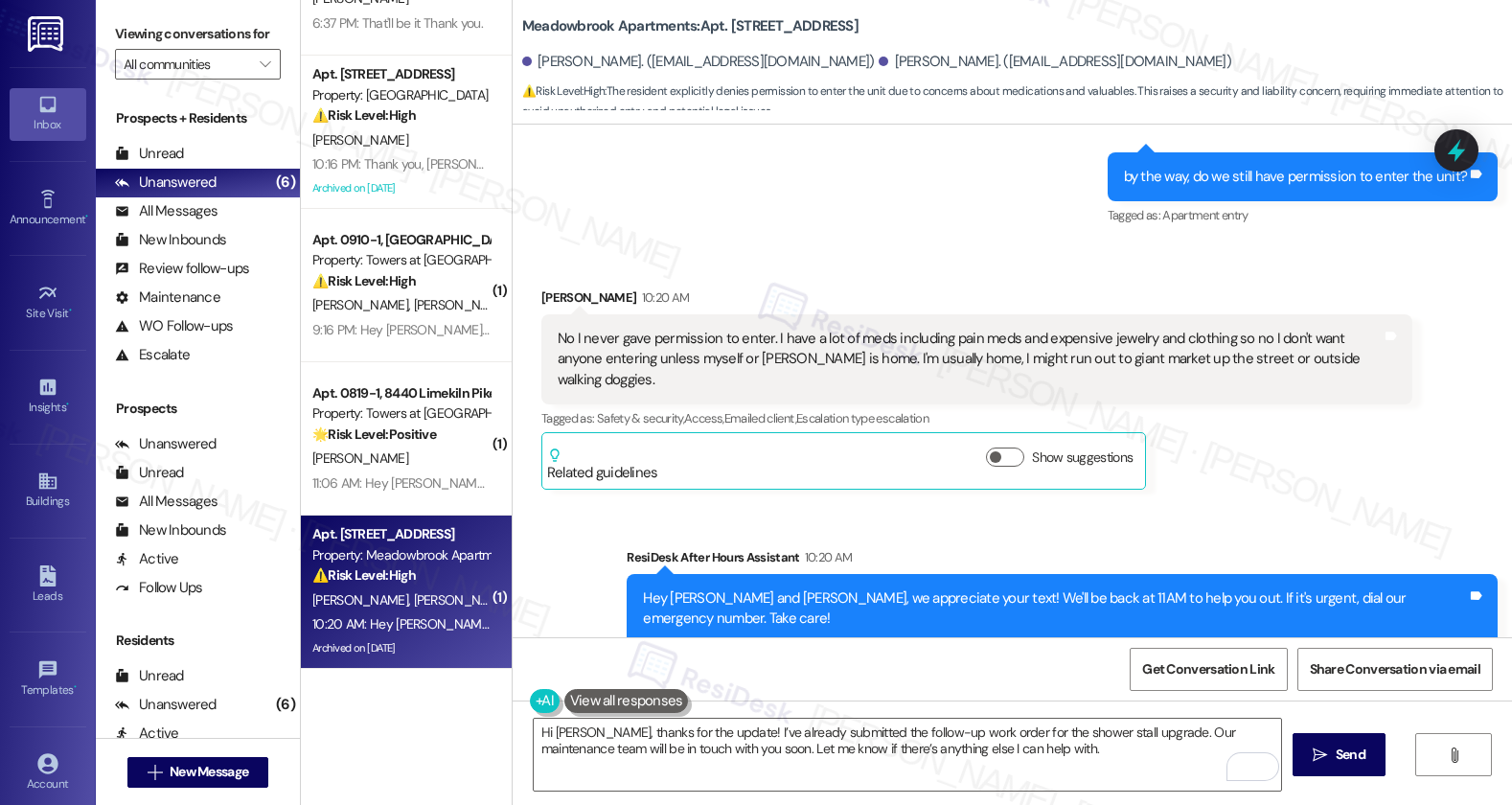 scroll, scrollTop: 1169, scrollLeft: 0, axis: vertical 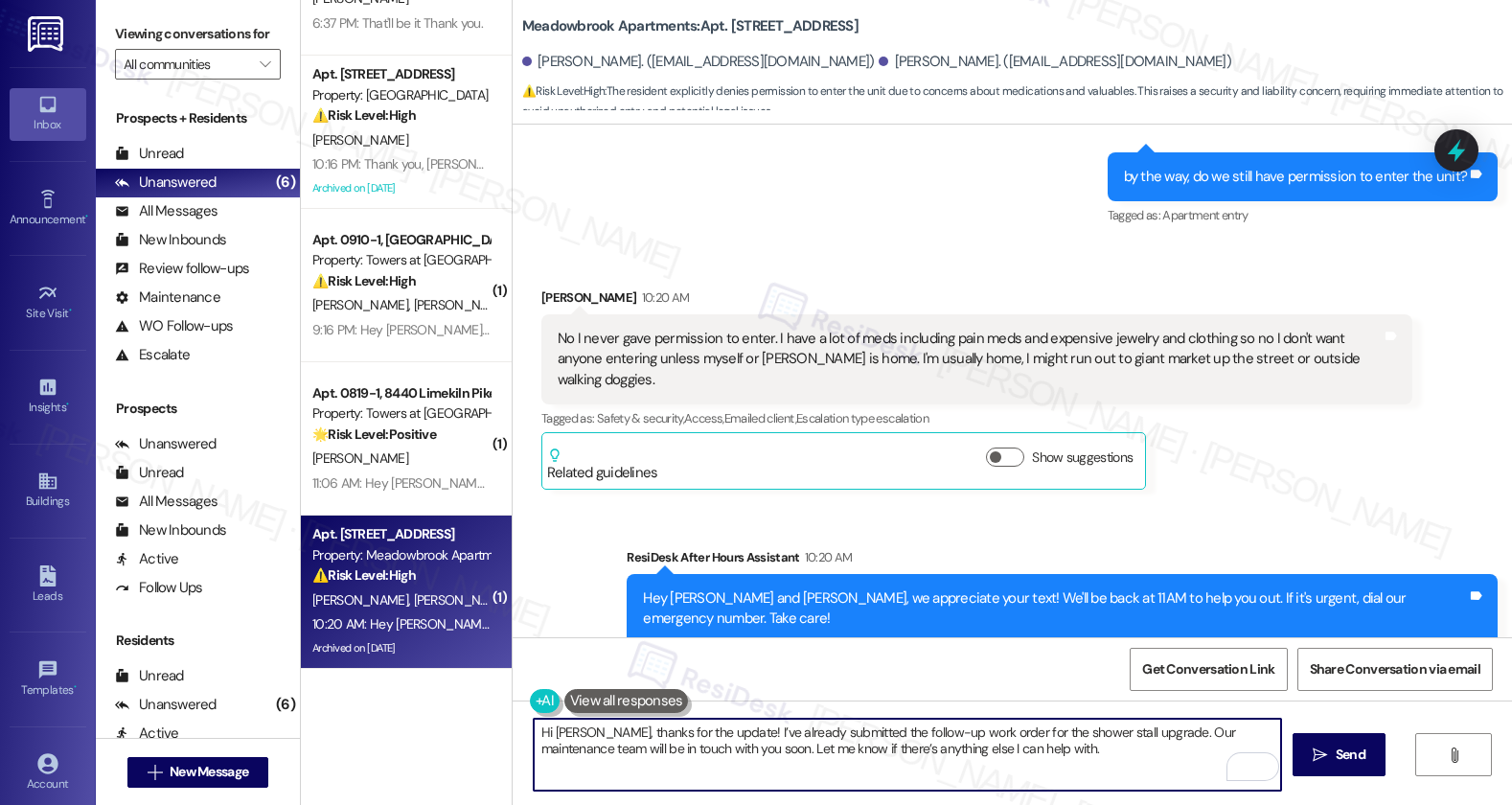 click on "Hi Kim, thanks for the update! I’ve already submitted the follow-up work order for the shower stall upgrade. Our maintenance team will be in touch with you soon. Let me know if there’s anything else I can help with." at bounding box center [907, 754] 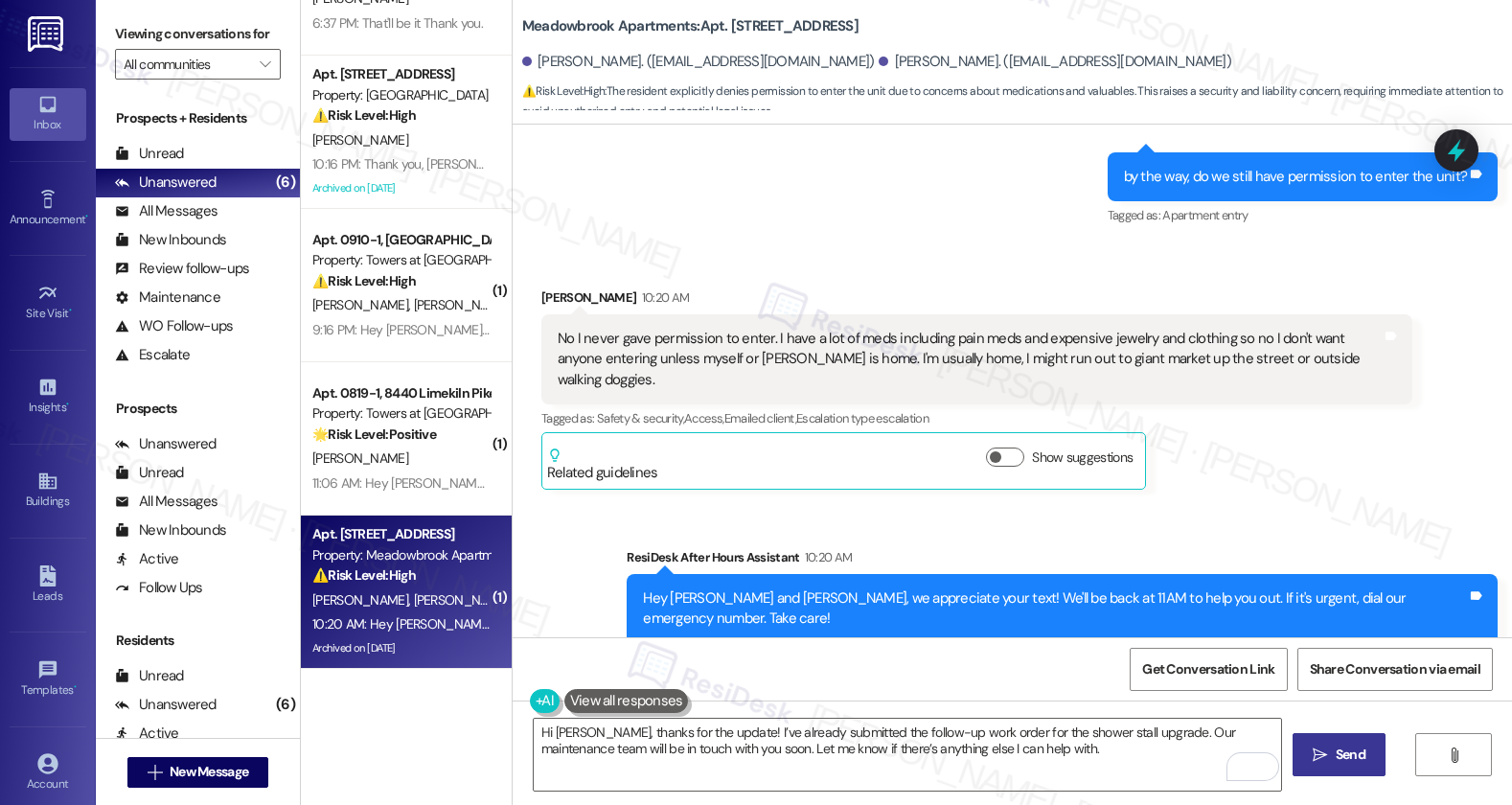 click on " Send" at bounding box center (1339, 754) 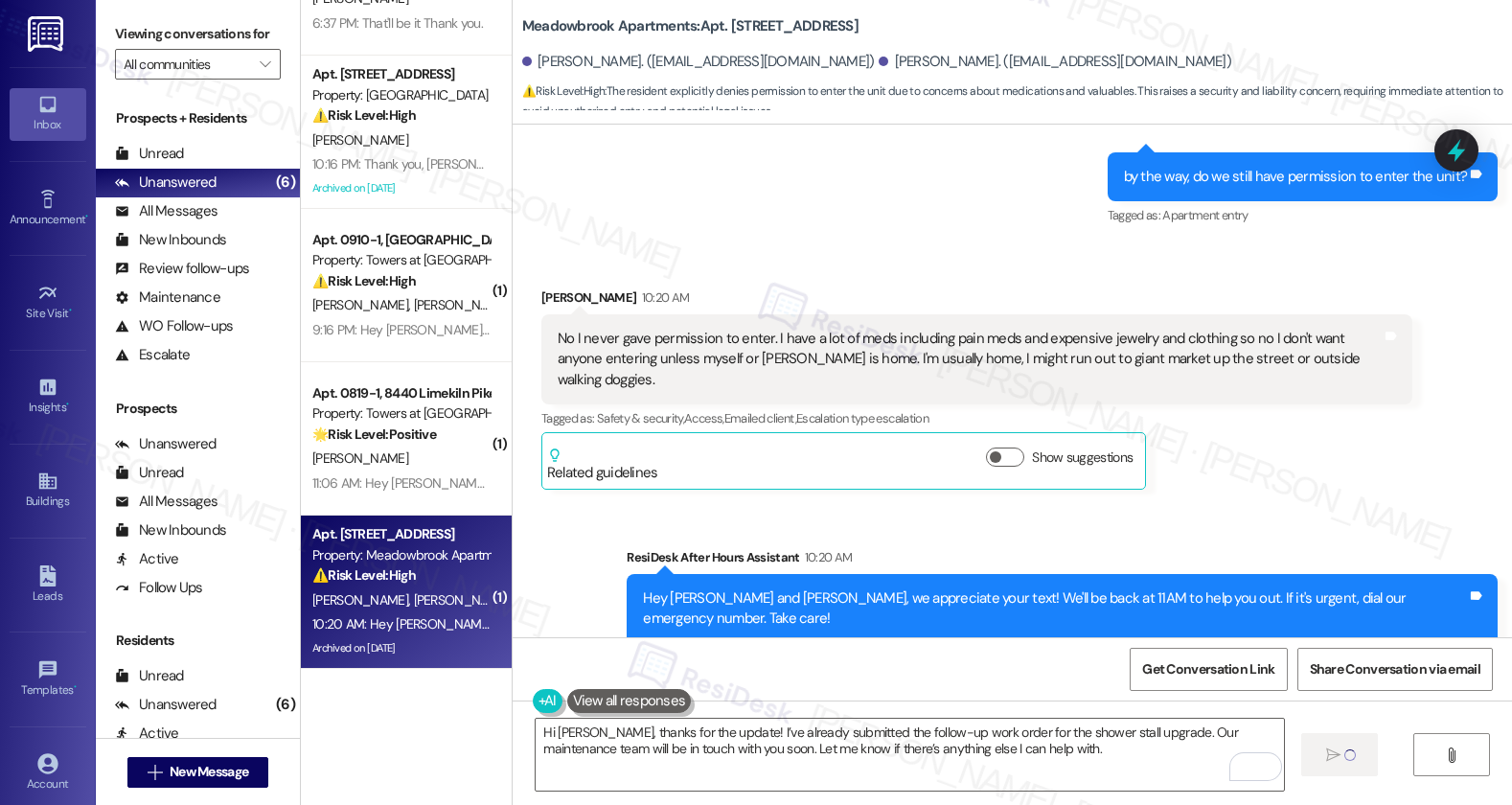 type 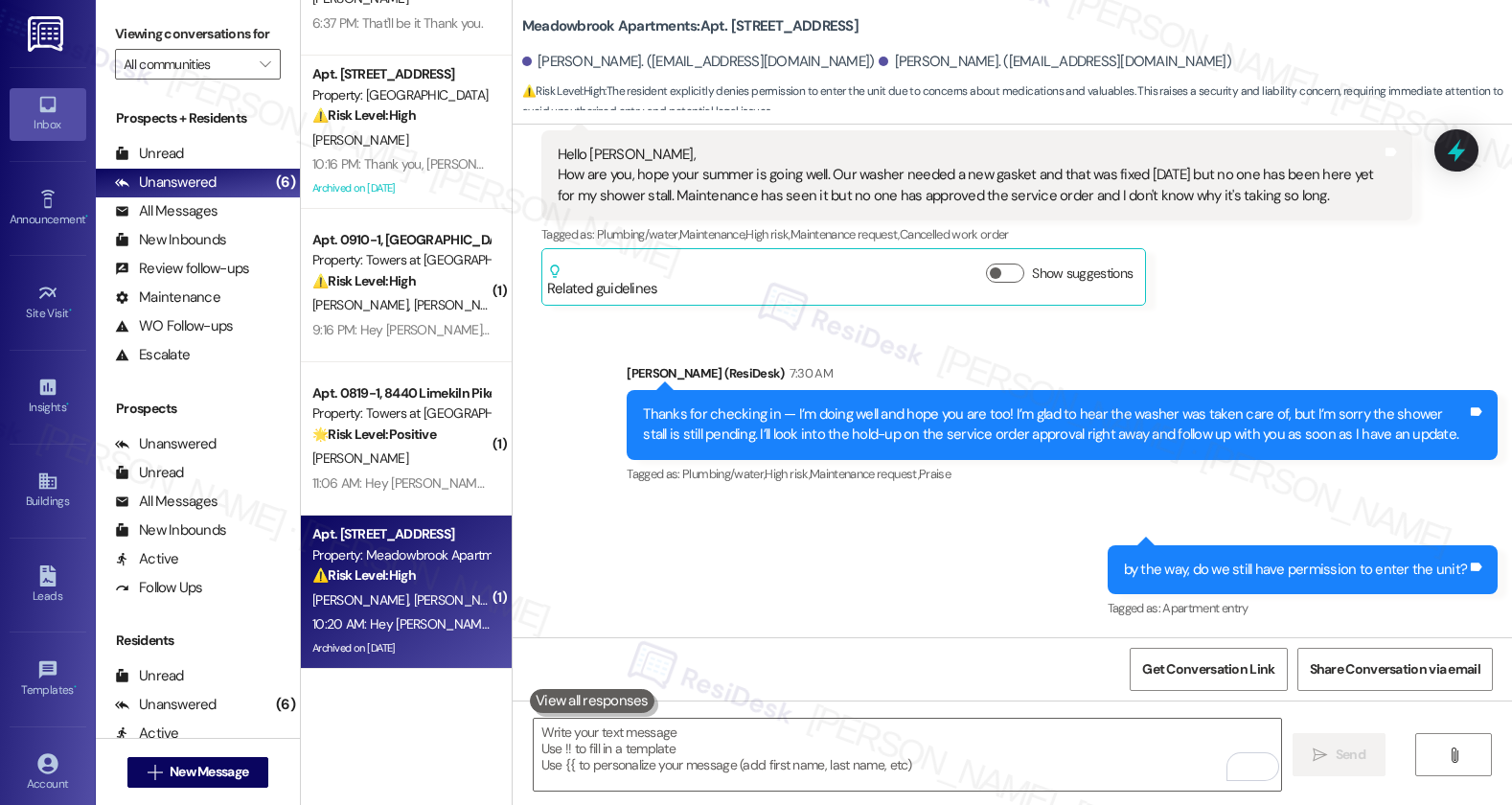 scroll, scrollTop: 29118, scrollLeft: 0, axis: vertical 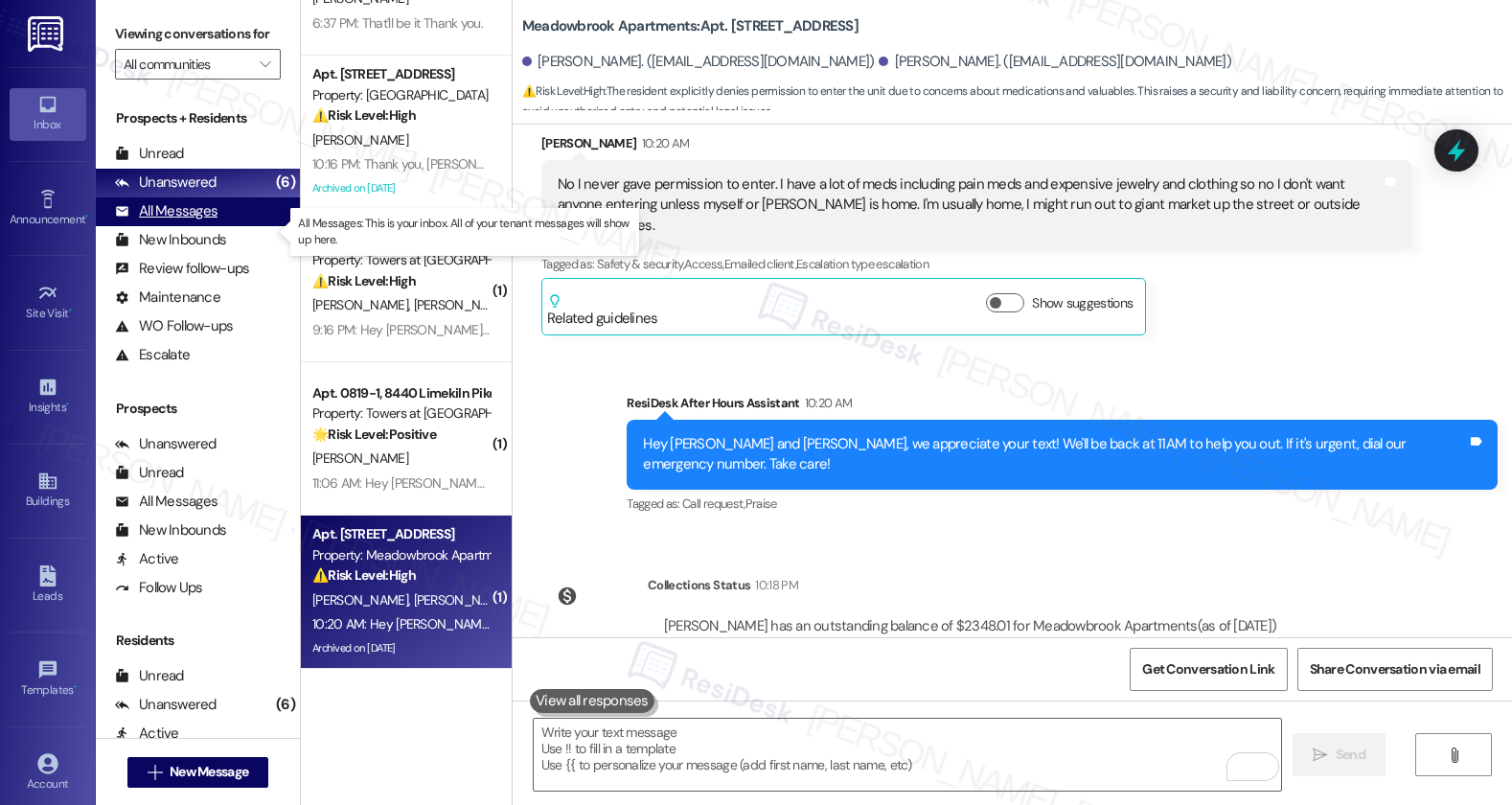 click on "All Messages" at bounding box center (166, 211) 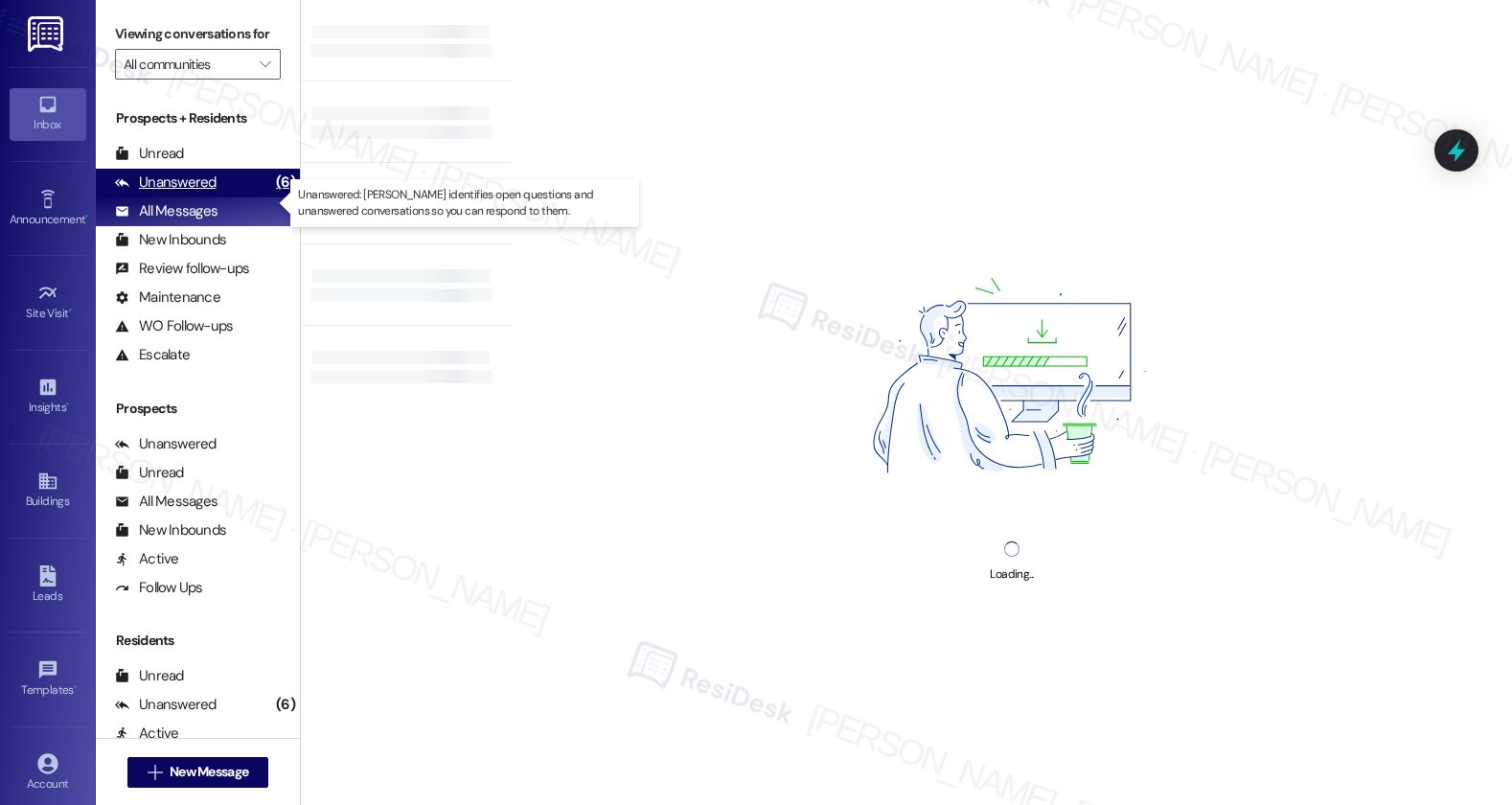 click on "Unanswered" at bounding box center (166, 182) 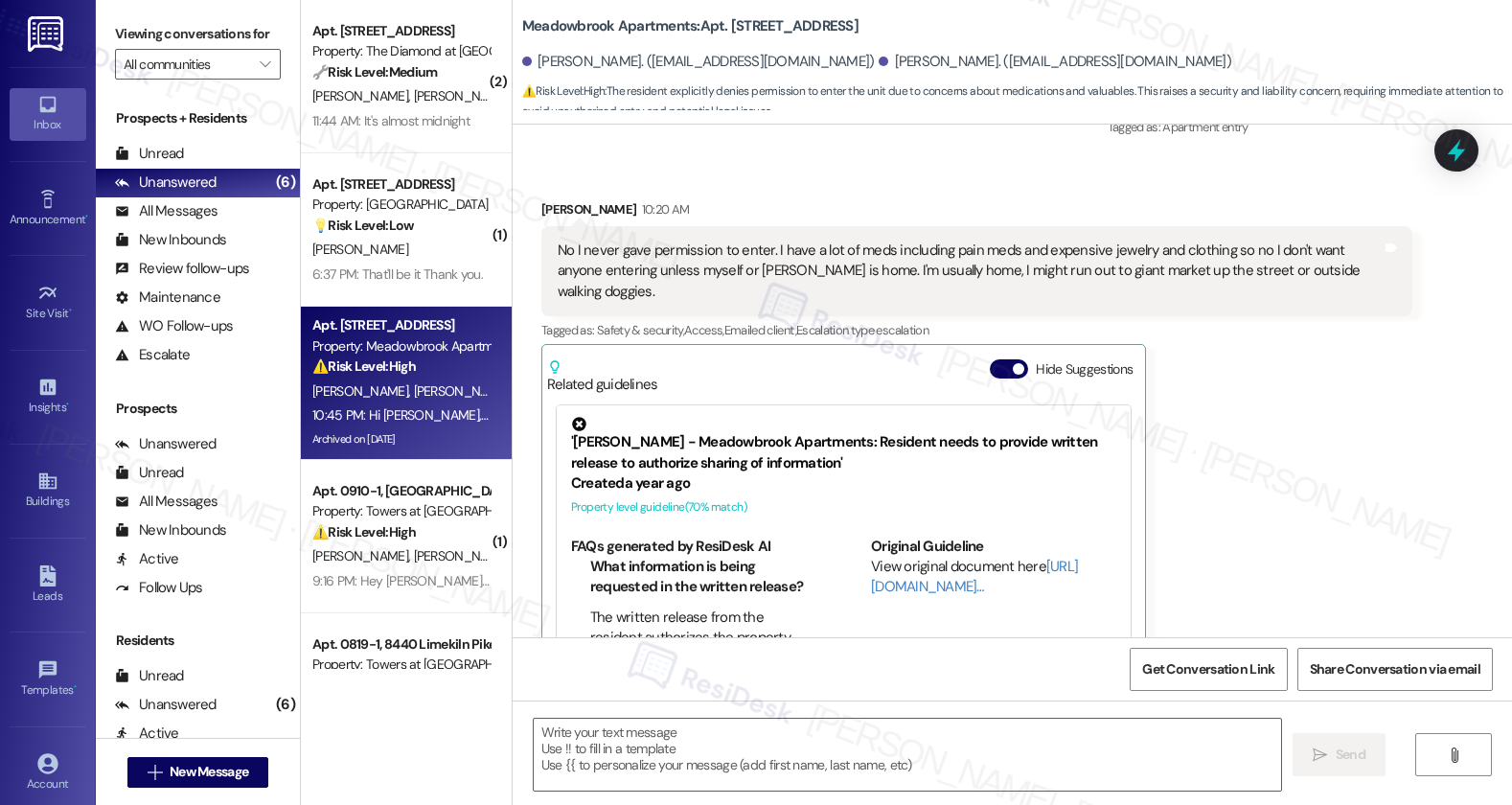 type on "Fetching suggested responses. Please feel free to read through the conversation in the meantime." 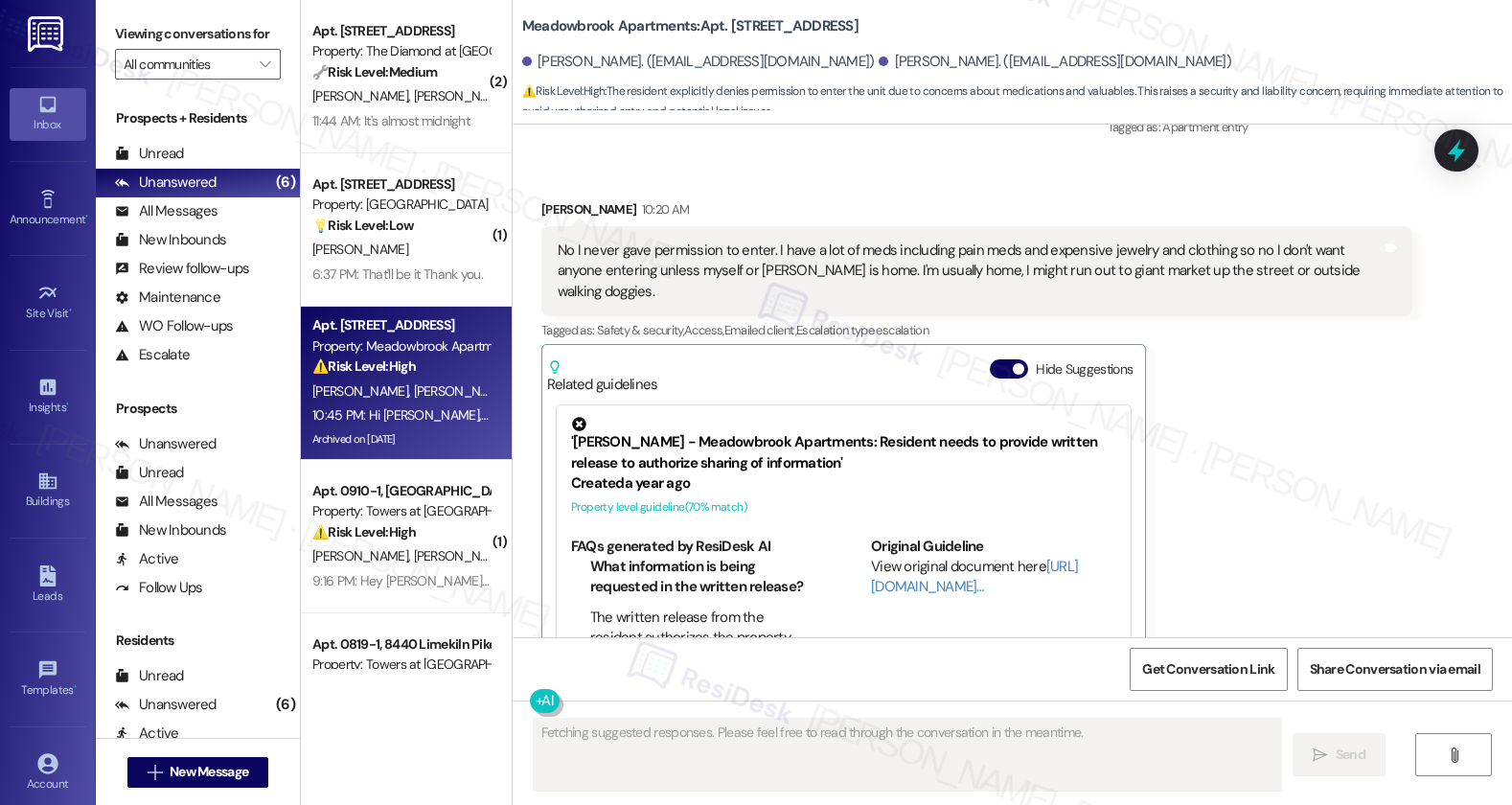 scroll, scrollTop: 28692, scrollLeft: 0, axis: vertical 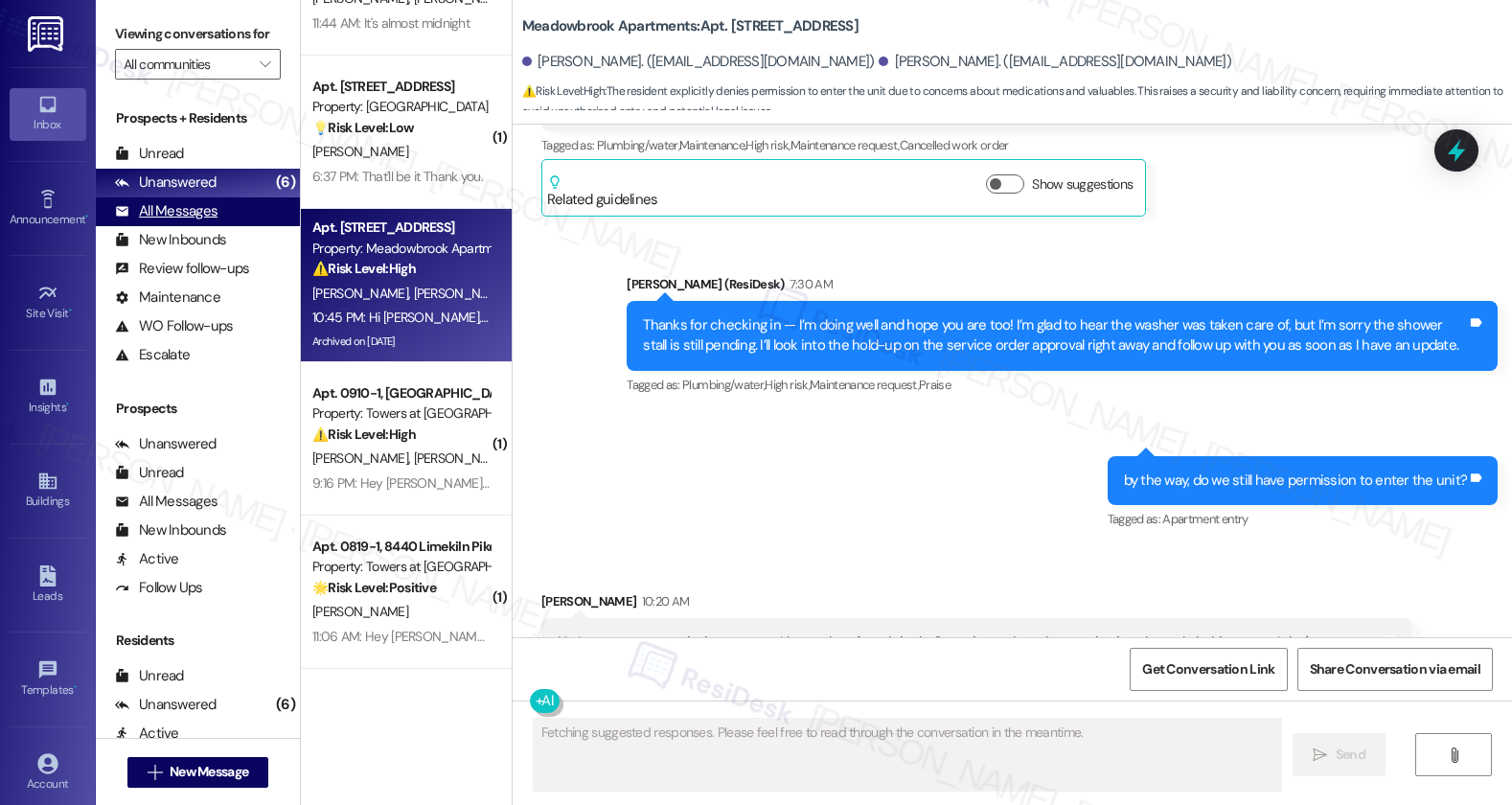 click on "All Messages" at bounding box center (166, 211) 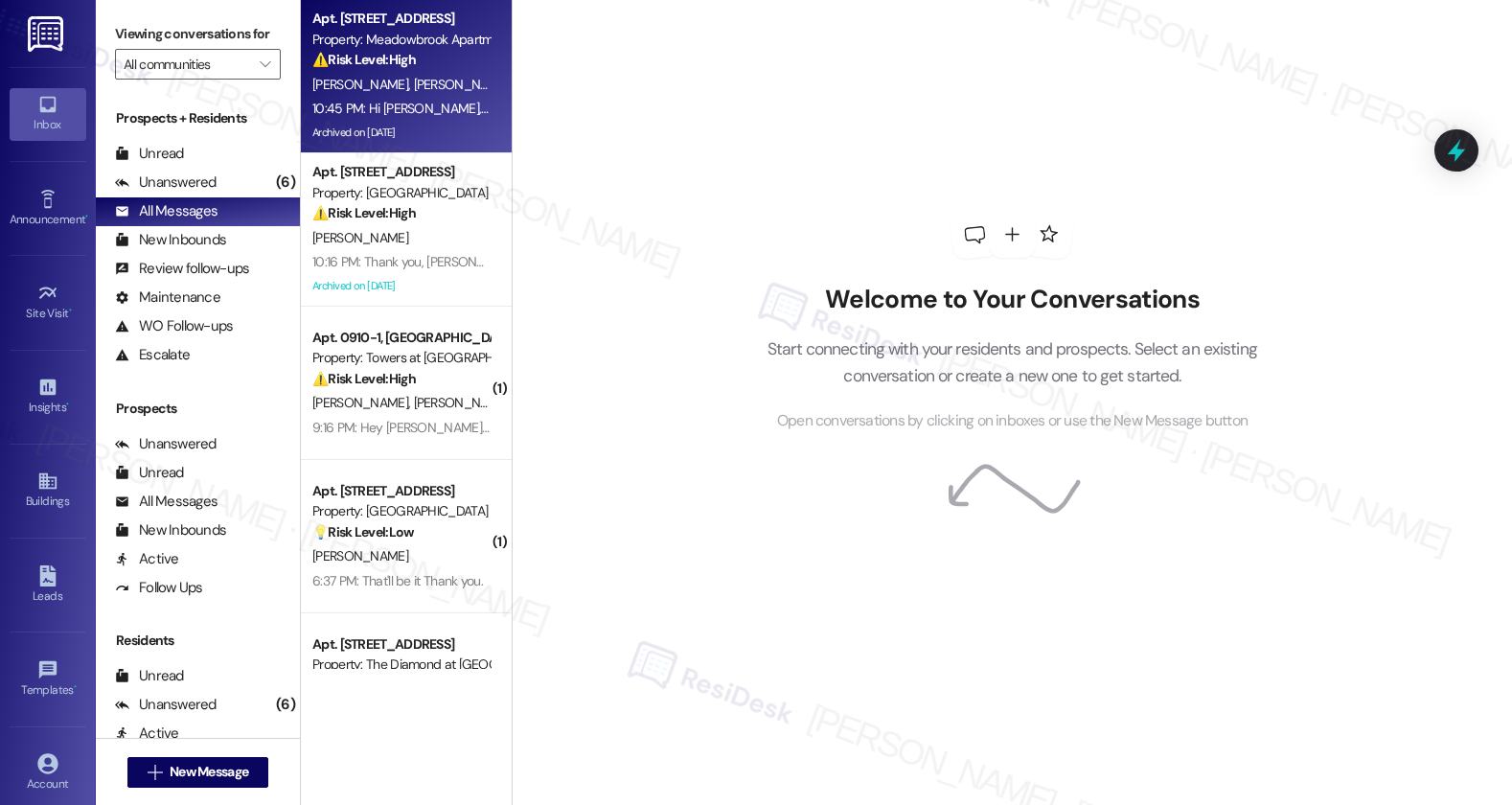 click on "Property: Meadowbrook Apartments" at bounding box center (401, 39) 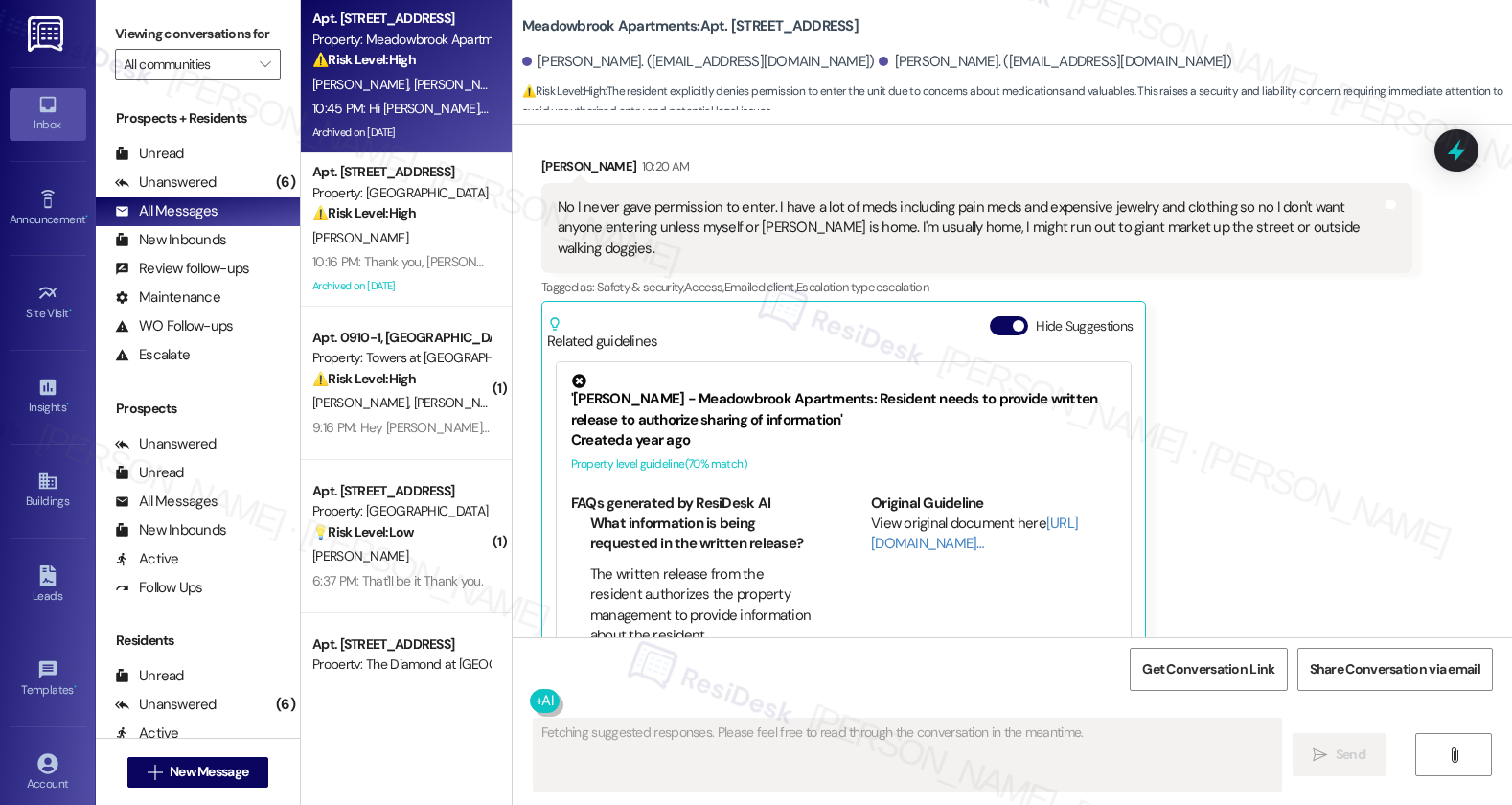 scroll, scrollTop: 29417, scrollLeft: 0, axis: vertical 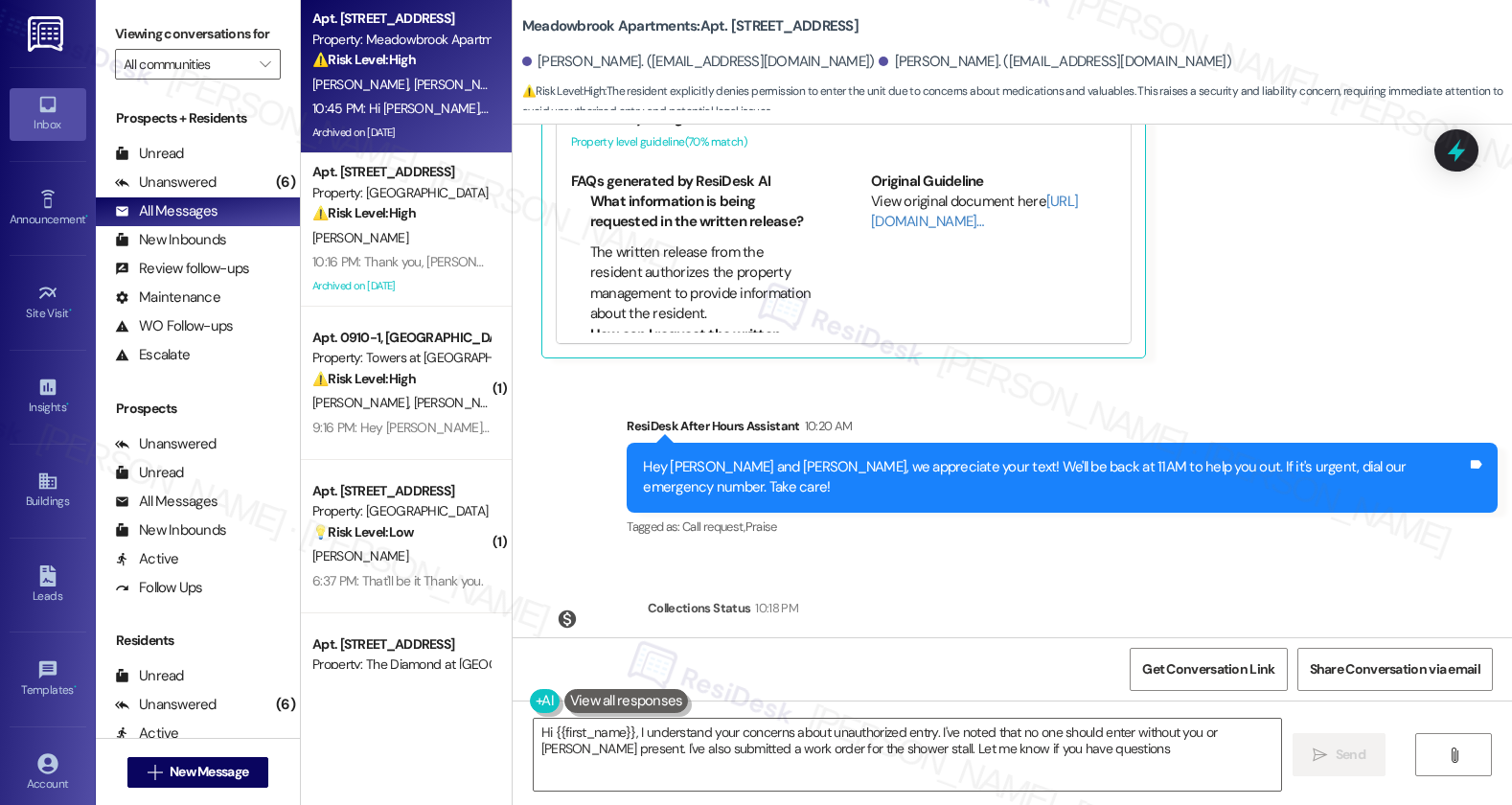 type on "Hi {{first_name}}, I understand your concerns about unauthorized entry. I've noted that no one should enter without you or Larry present. I've also submitted a work order for the shower stall. Let me know if you have questions!" 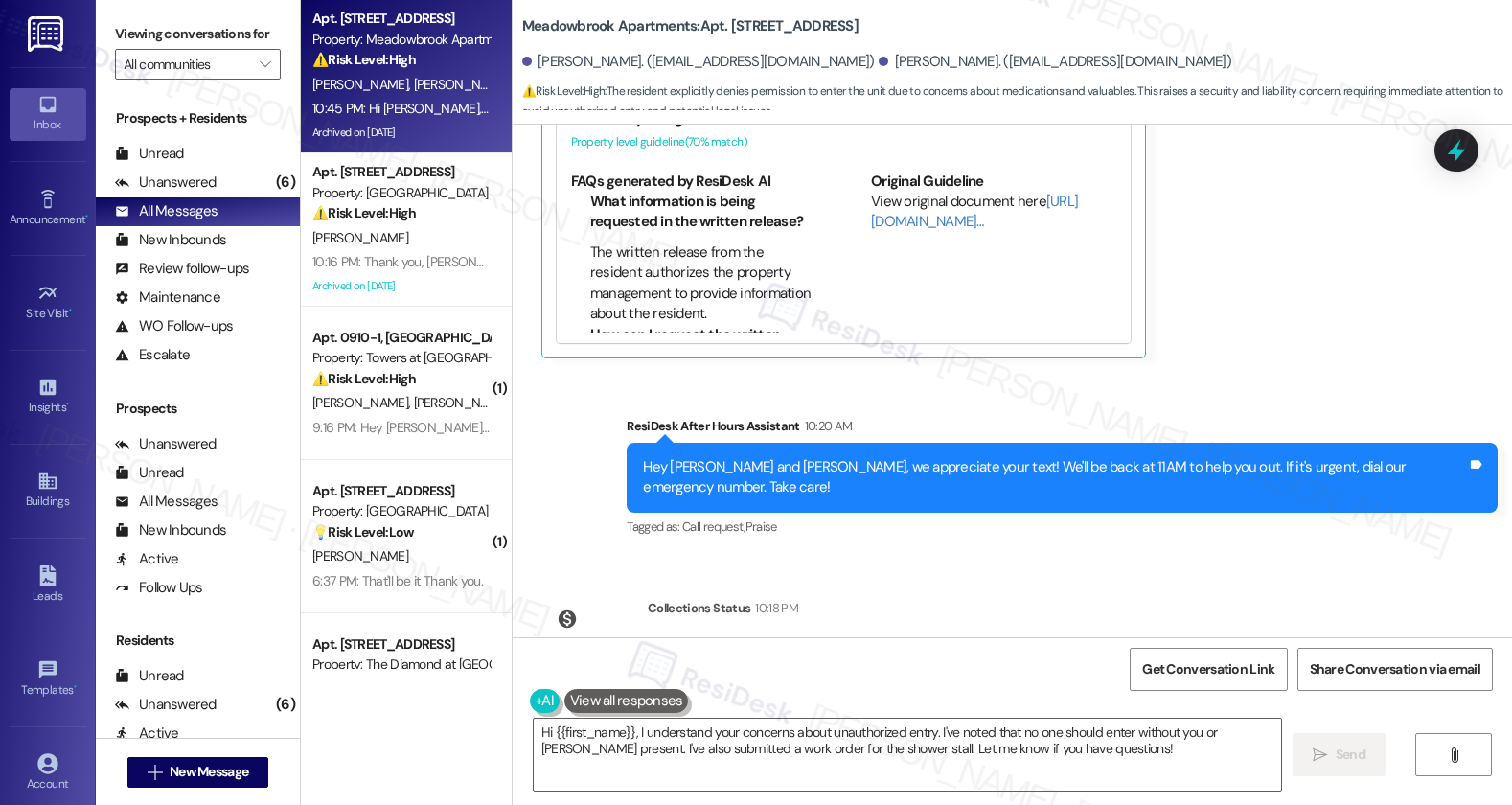 drag, startPoint x: 697, startPoint y: 353, endPoint x: 1173, endPoint y: 357, distance: 476.01681 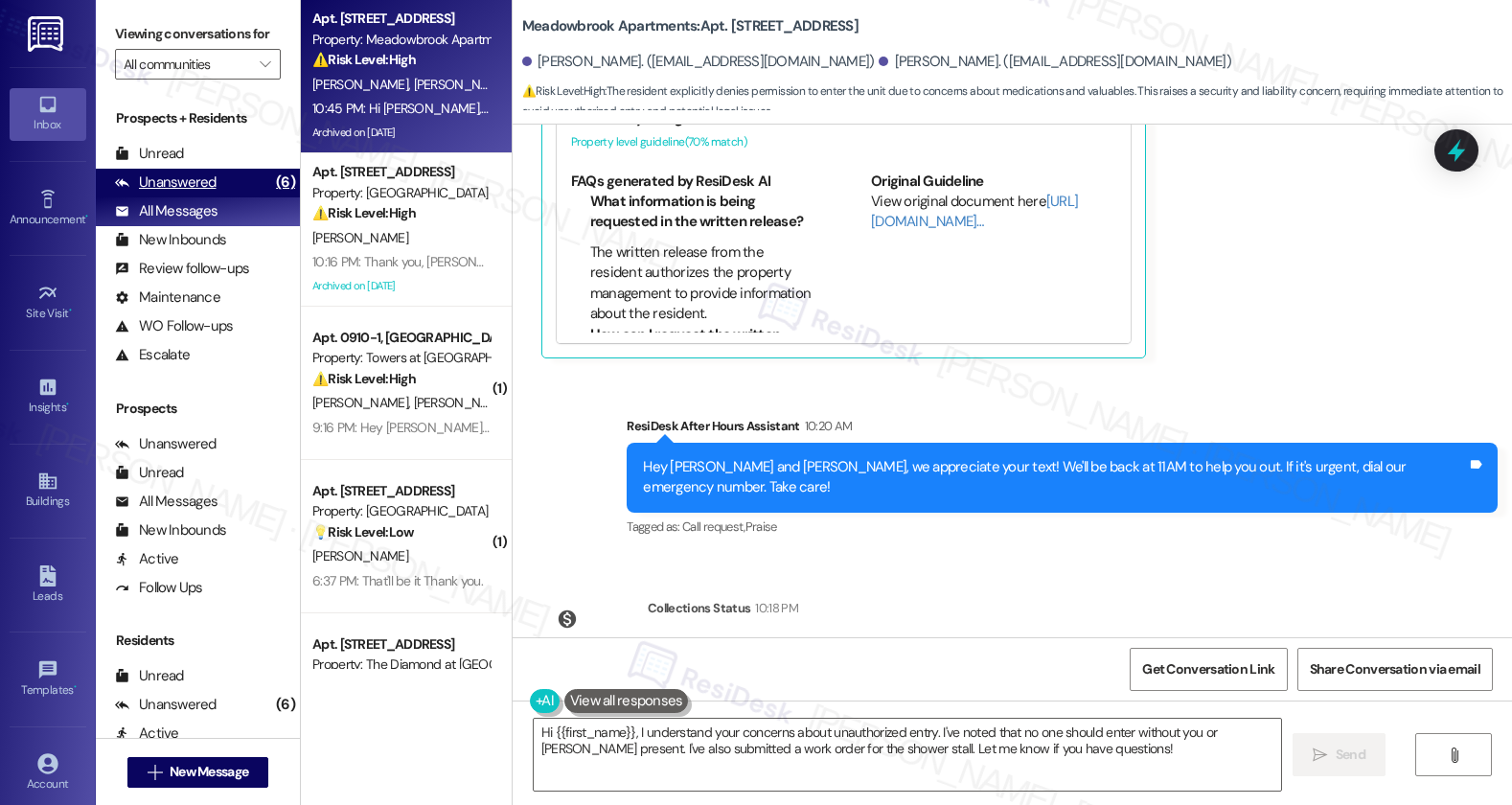 click on "Unanswered" at bounding box center (166, 182) 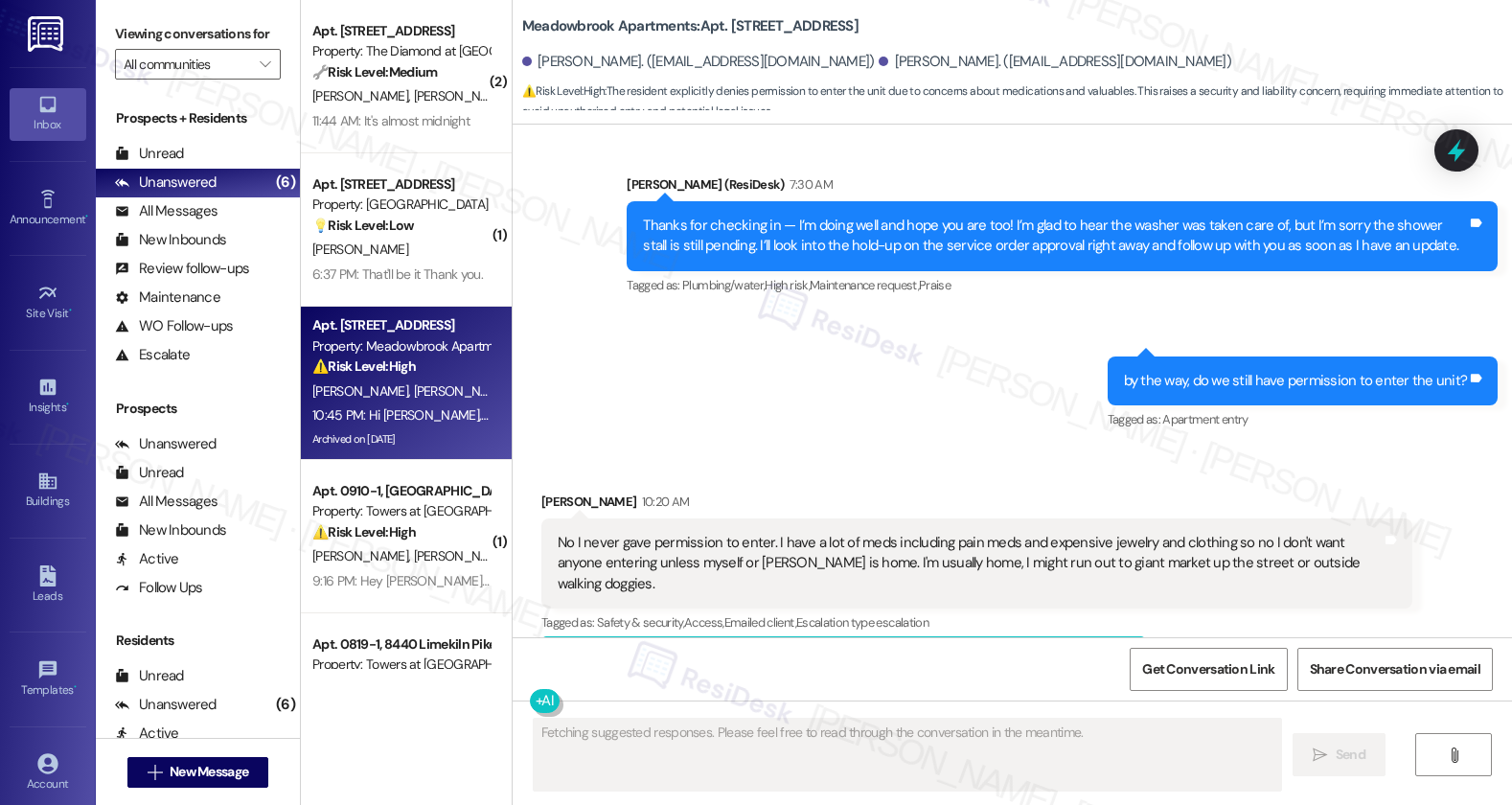 scroll, scrollTop: 28660, scrollLeft: 0, axis: vertical 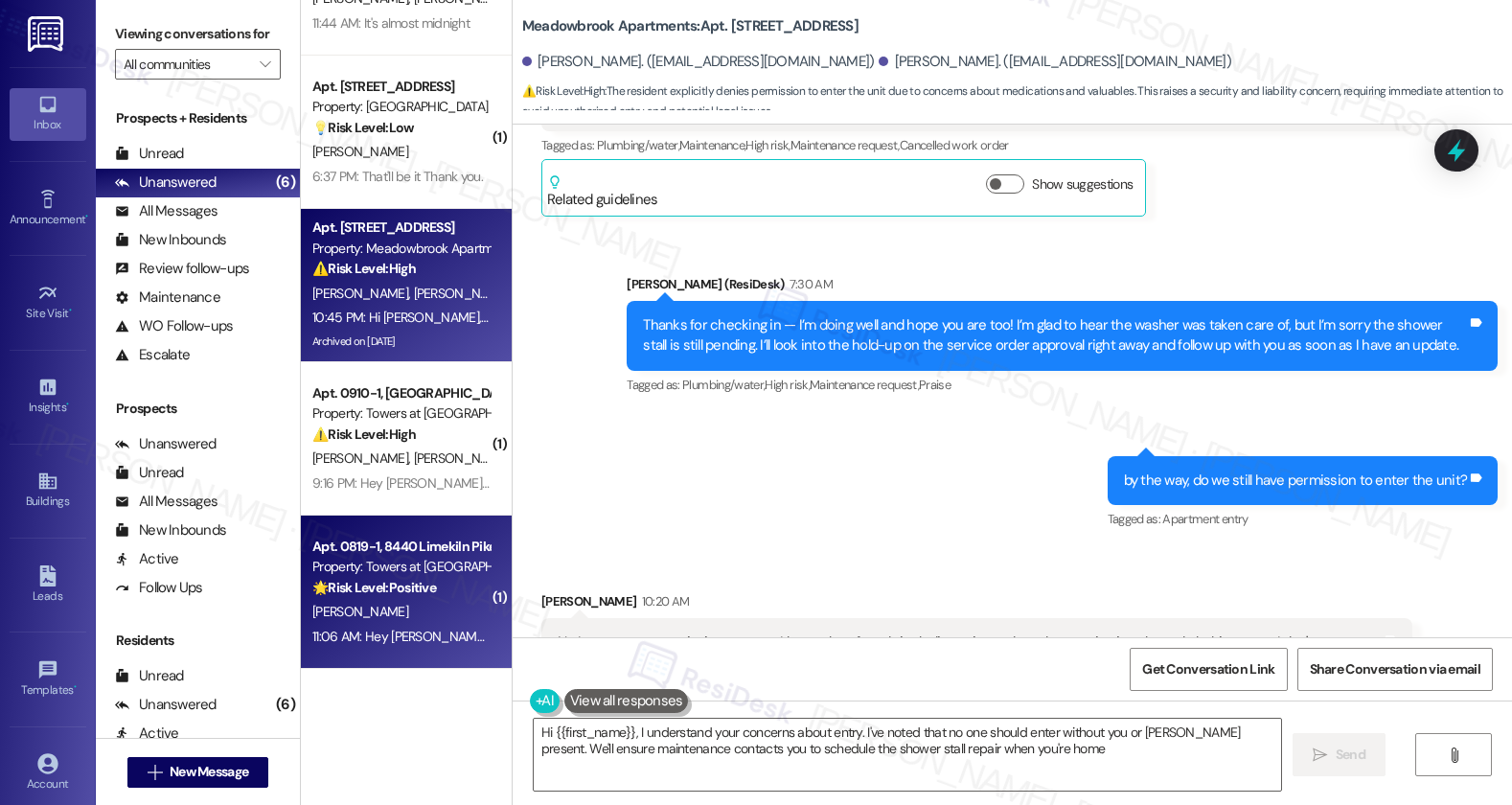 type on "Hi {{first_name}}, I understand your concerns about entry. I've noted that no one should enter without you or Larry present. We'll ensure maintenance contacts you to schedule the shower stall repair when you're home." 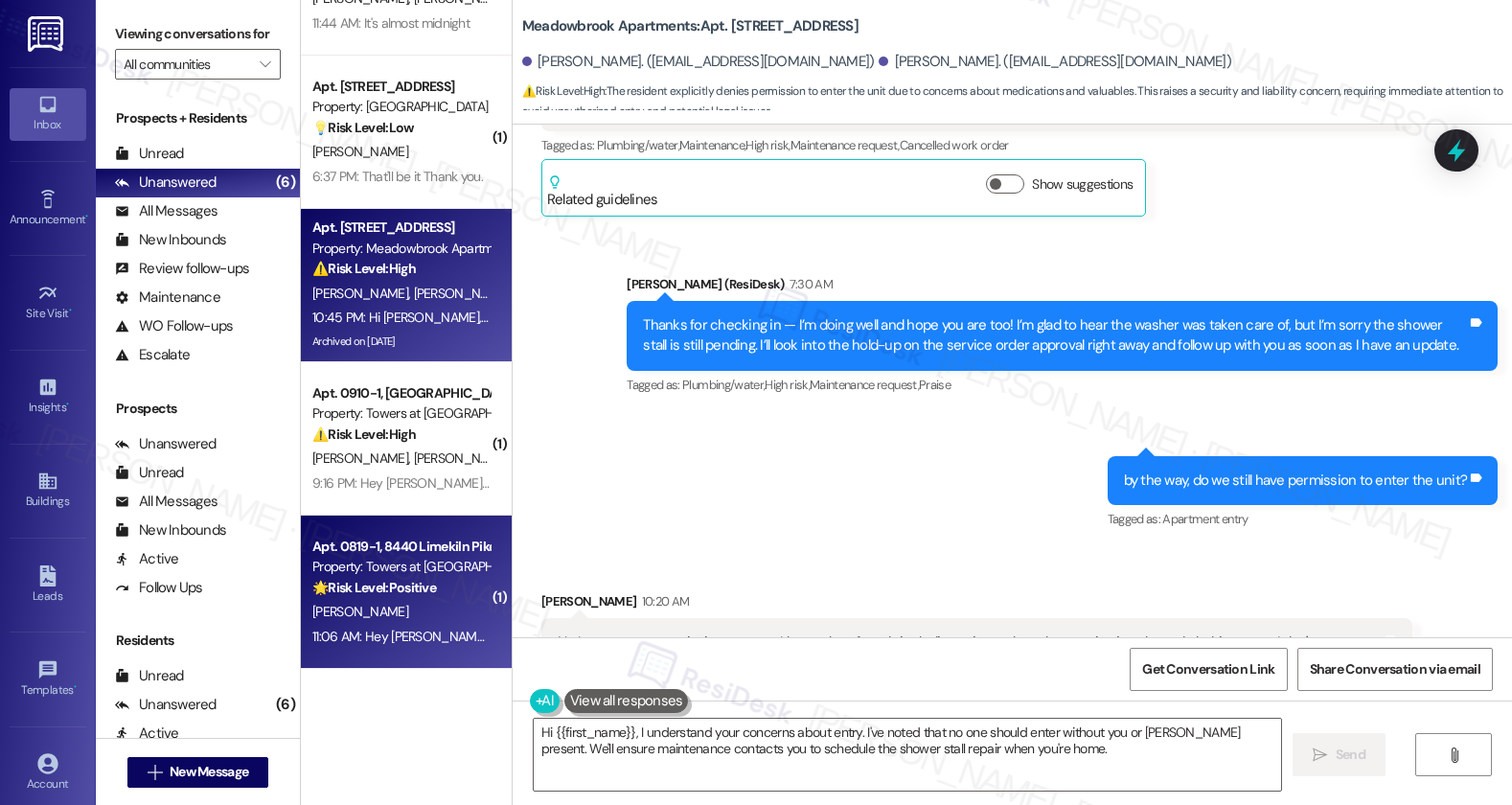 click on "[PERSON_NAME]" at bounding box center [401, 611] 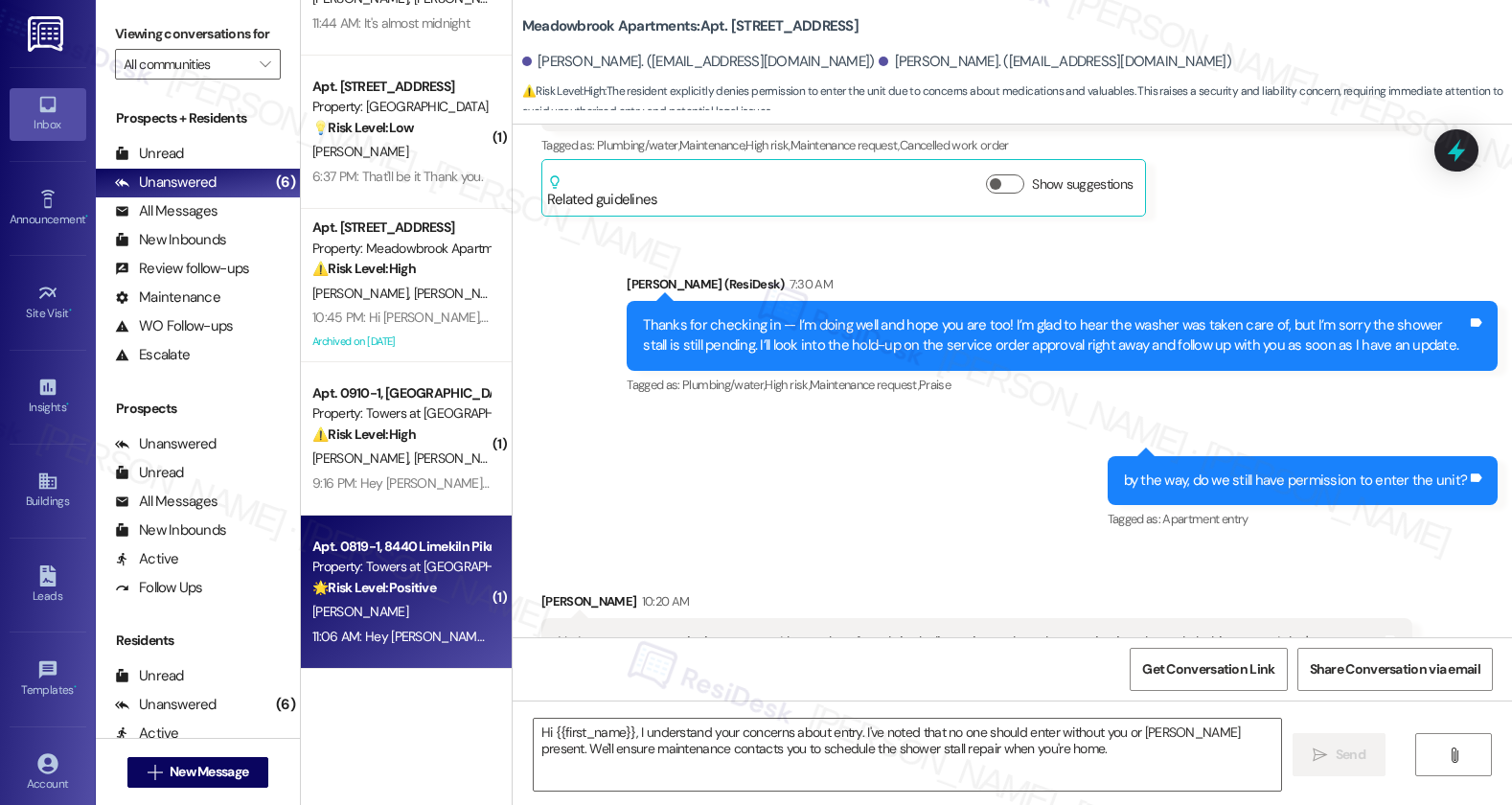 type on "Fetching suggested responses. Please feel free to read through the conversation in the meantime." 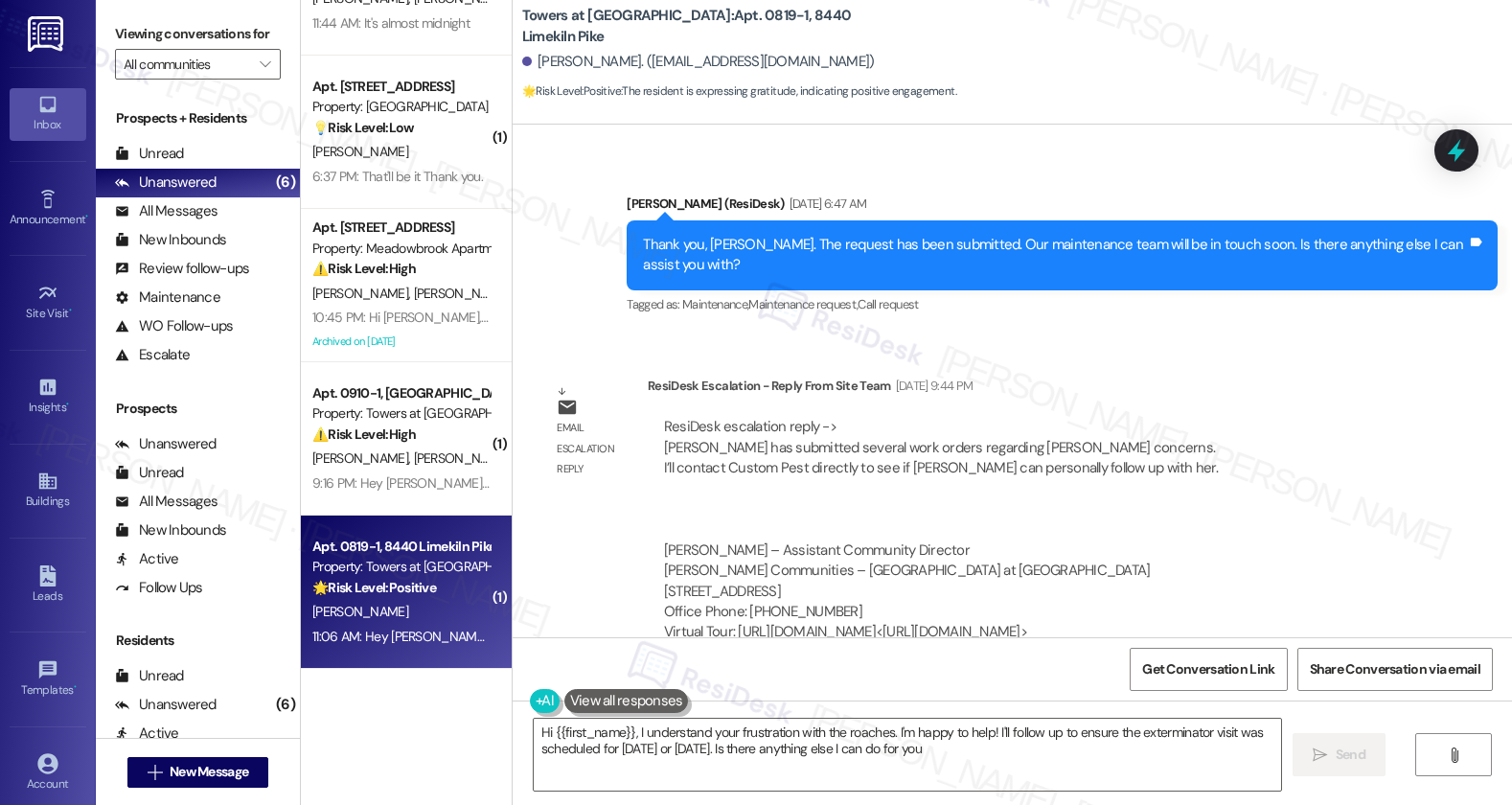 scroll, scrollTop: 8034, scrollLeft: 0, axis: vertical 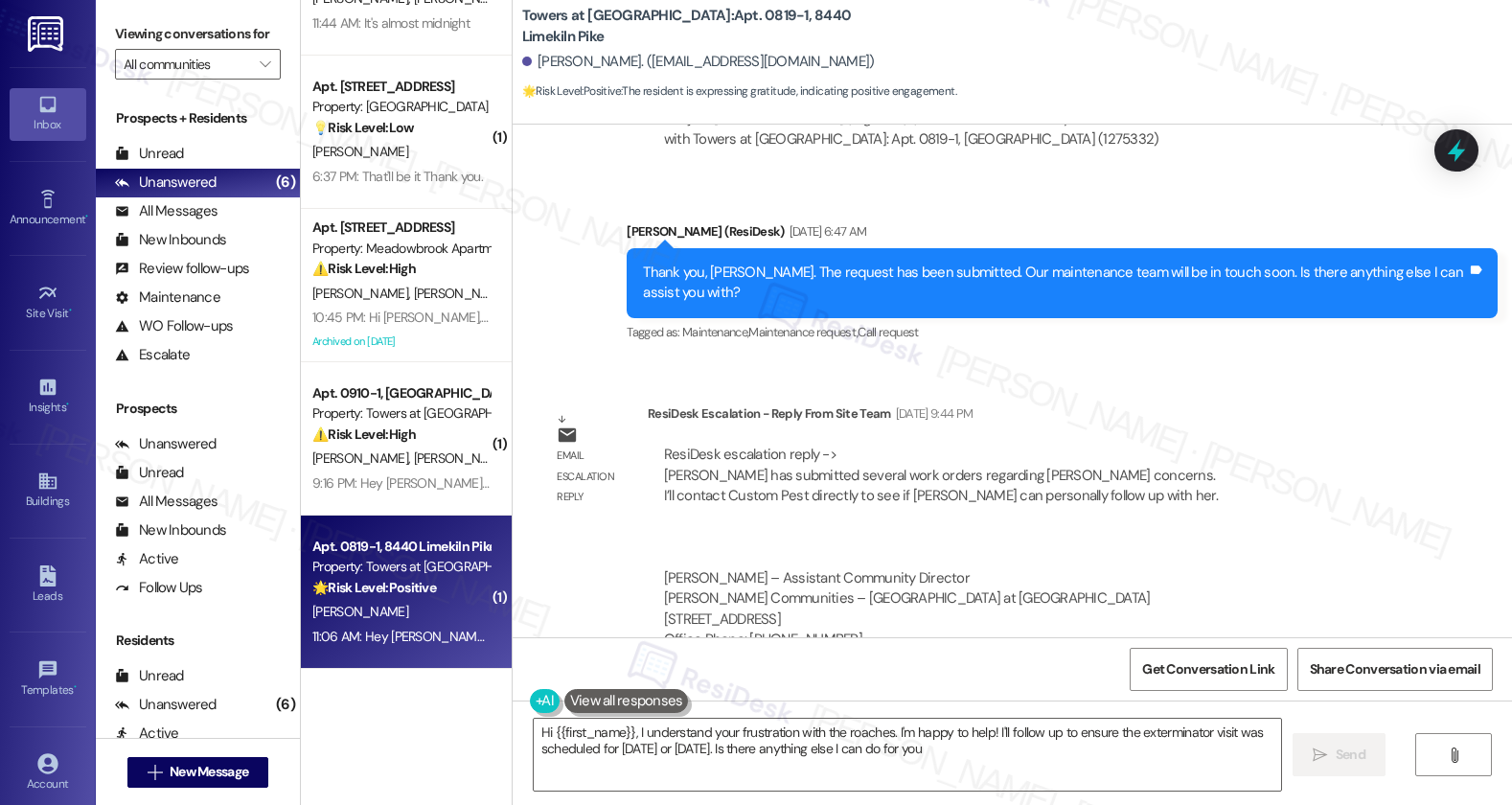 type on "Hi {{first_name}}, I understand your frustration with the roaches. I'm happy to help! I'll follow up to ensure the exterminator visit was scheduled for Tuesday or Friday. Is there anything else I can do for you?" 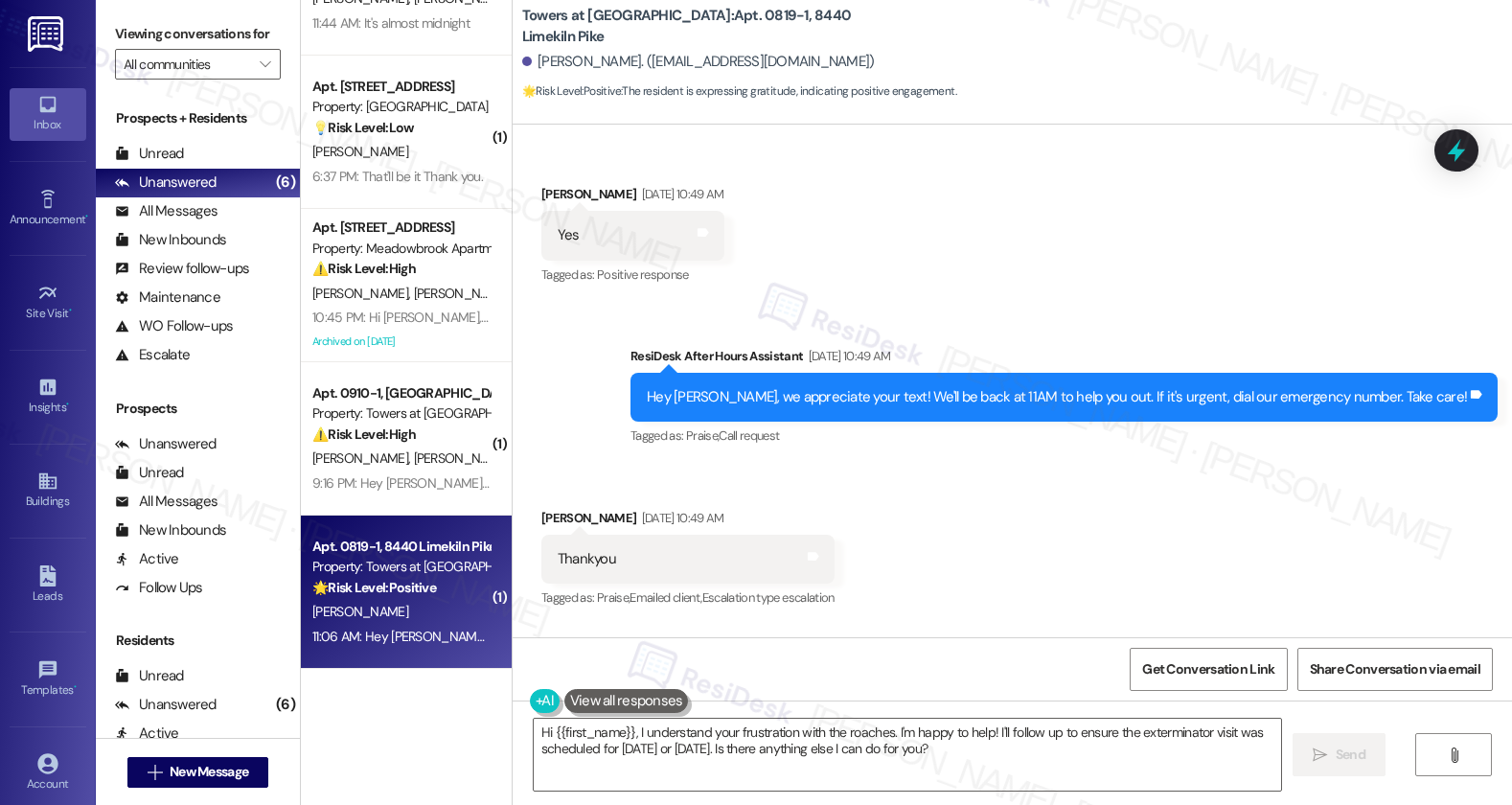 scroll, scrollTop: 7728, scrollLeft: 0, axis: vertical 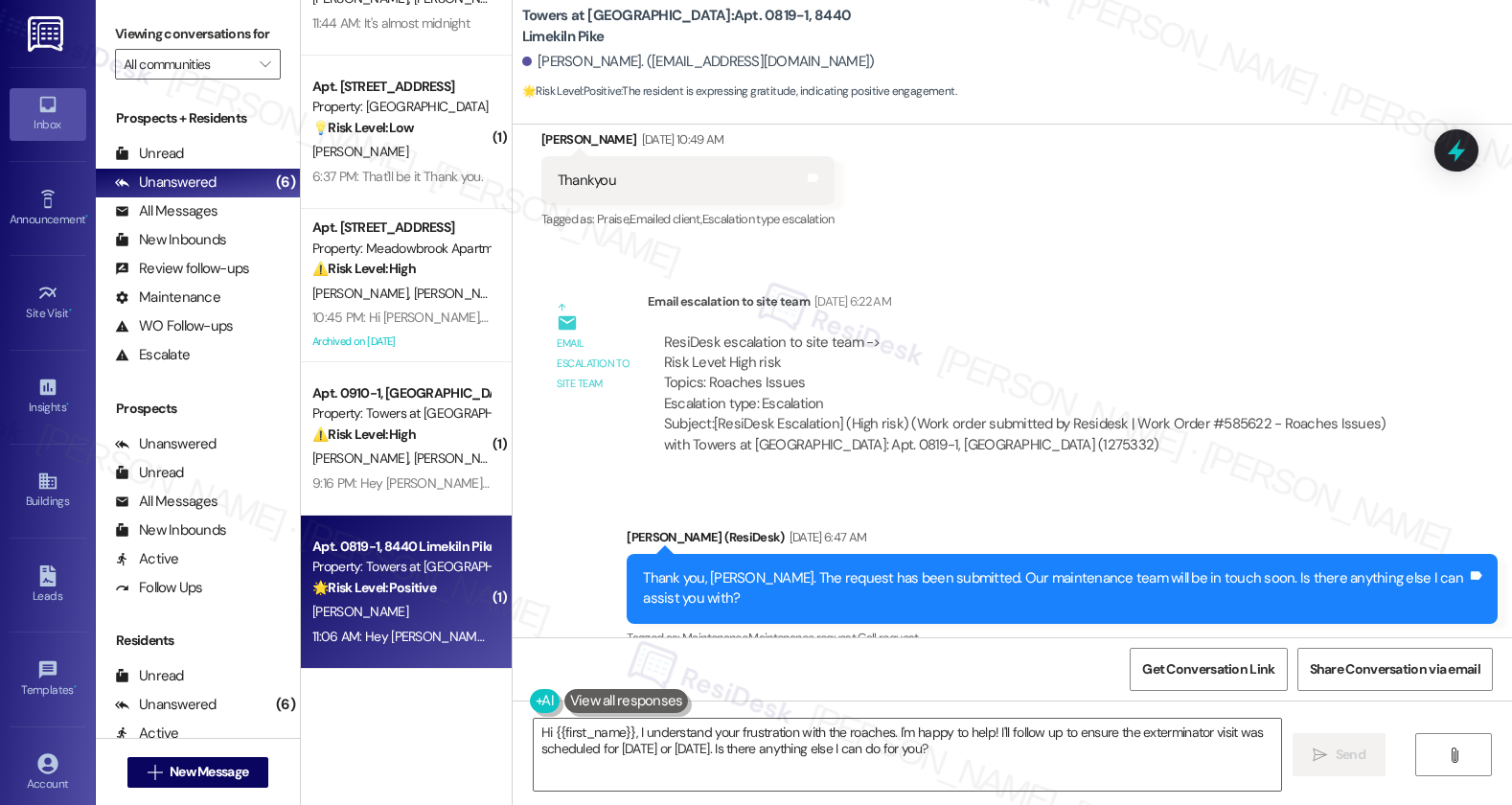 click on "Towers at Wyncote:  Apt. 0819-1, 8440 Limekiln Pike" at bounding box center [714, 26] 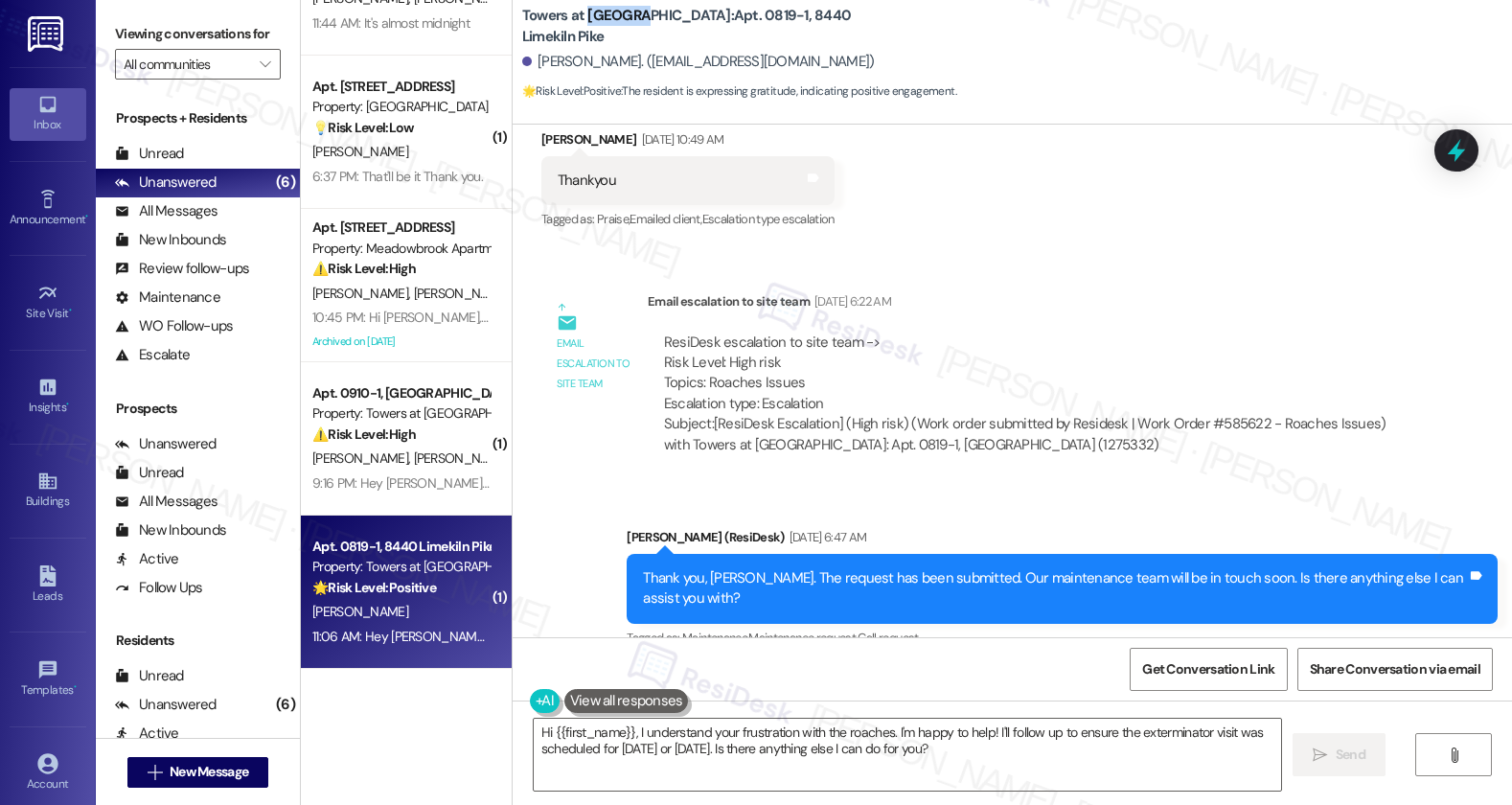 click on "Towers at Wyncote:  Apt. 0819-1, 8440 Limekiln Pike" at bounding box center [714, 26] 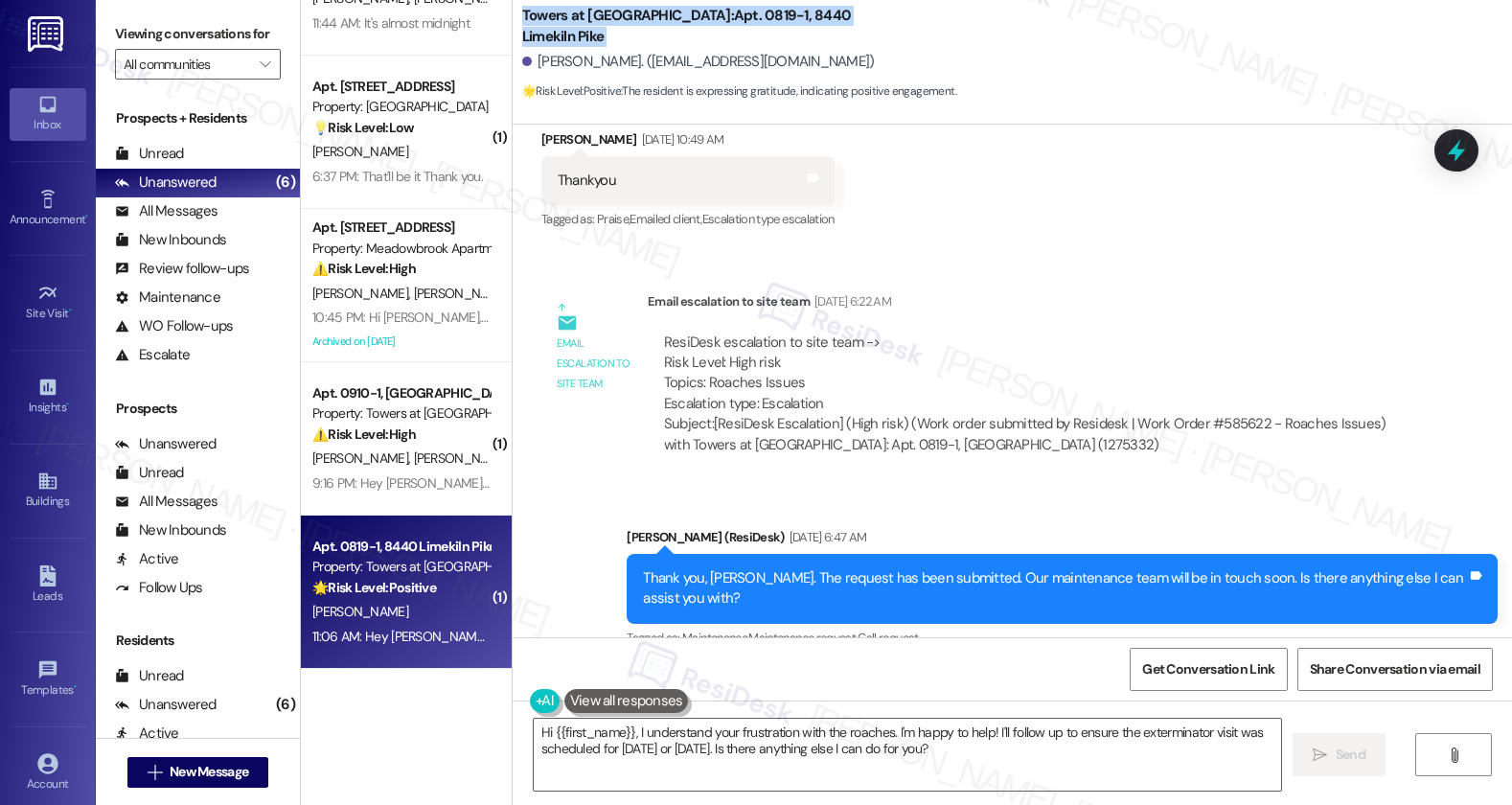 click on "Towers at Wyncote:  Apt. 0819-1, 8440 Limekiln Pike" at bounding box center [714, 26] 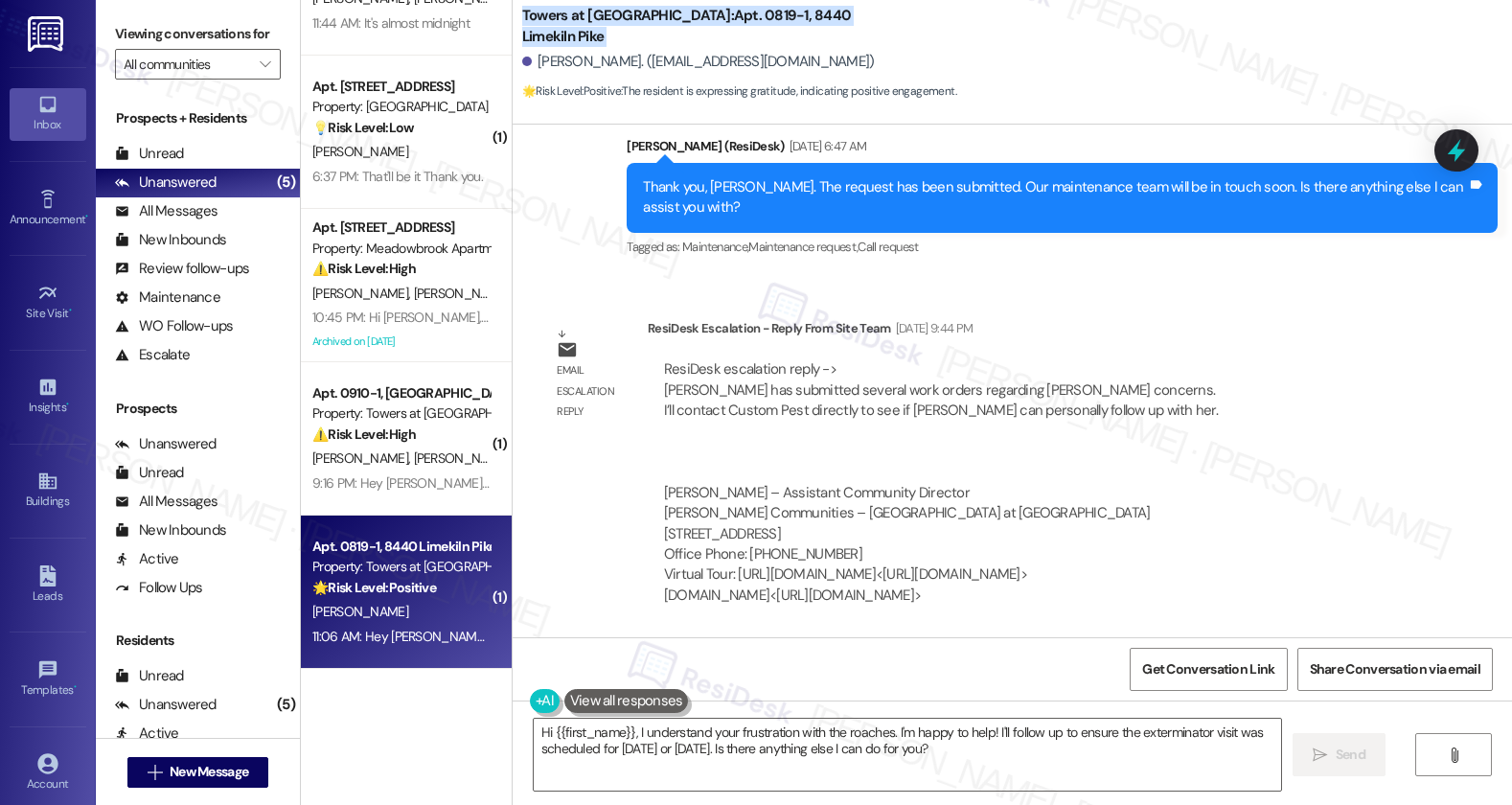 scroll, scrollTop: 8112, scrollLeft: 0, axis: vertical 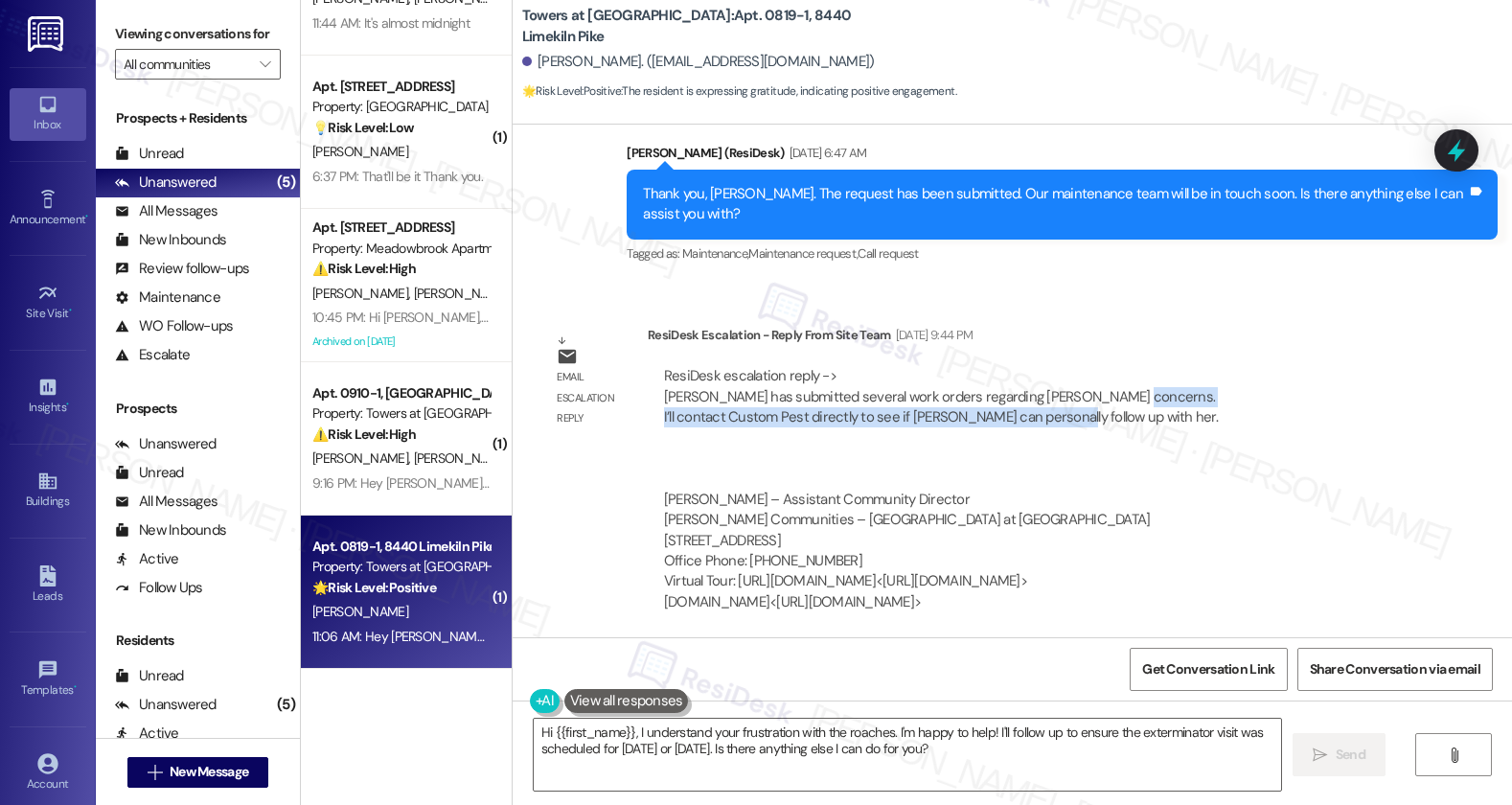 drag, startPoint x: 657, startPoint y: 396, endPoint x: 842, endPoint y: 411, distance: 185.60711 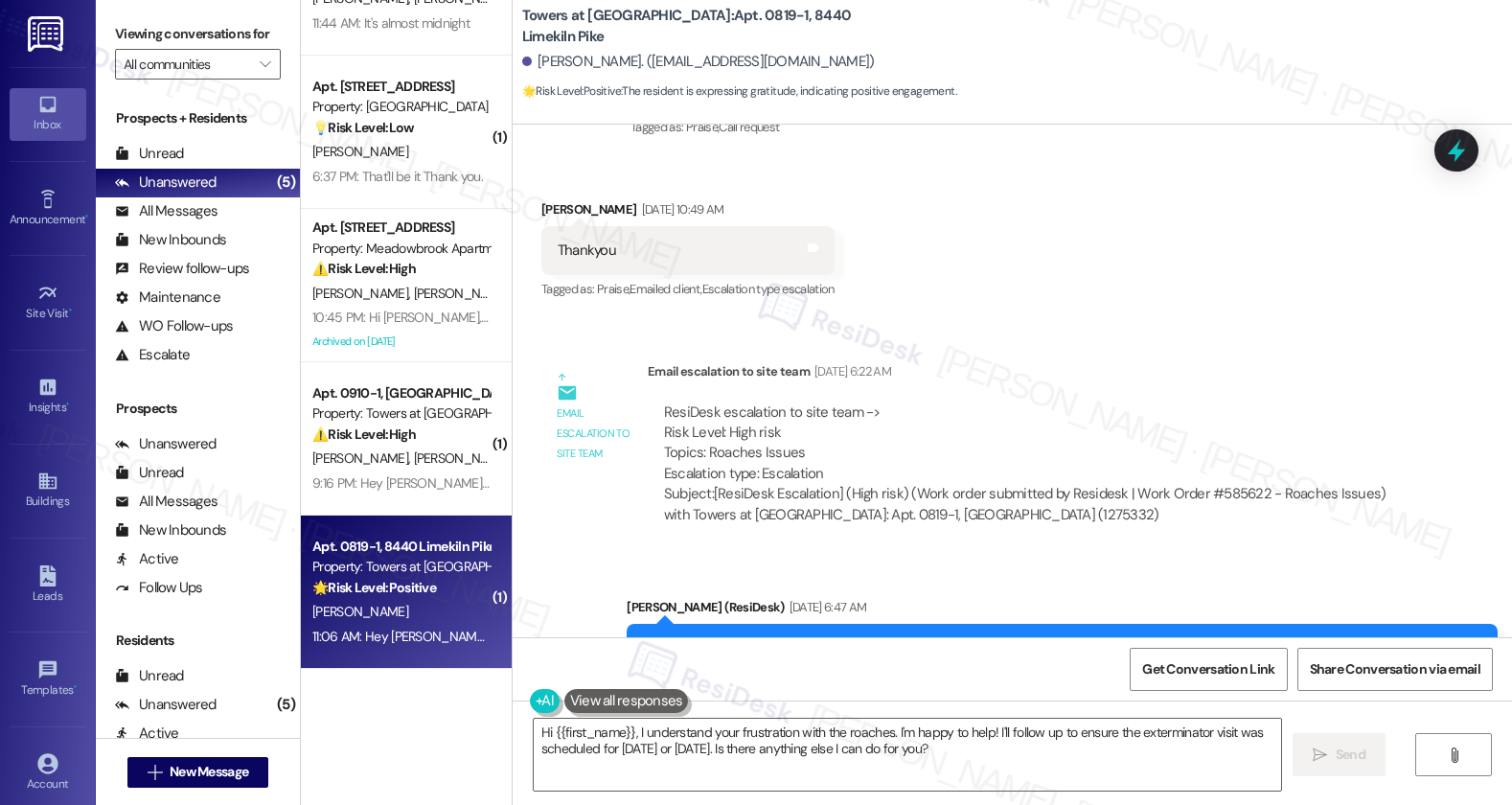 scroll, scrollTop: 7643, scrollLeft: 0, axis: vertical 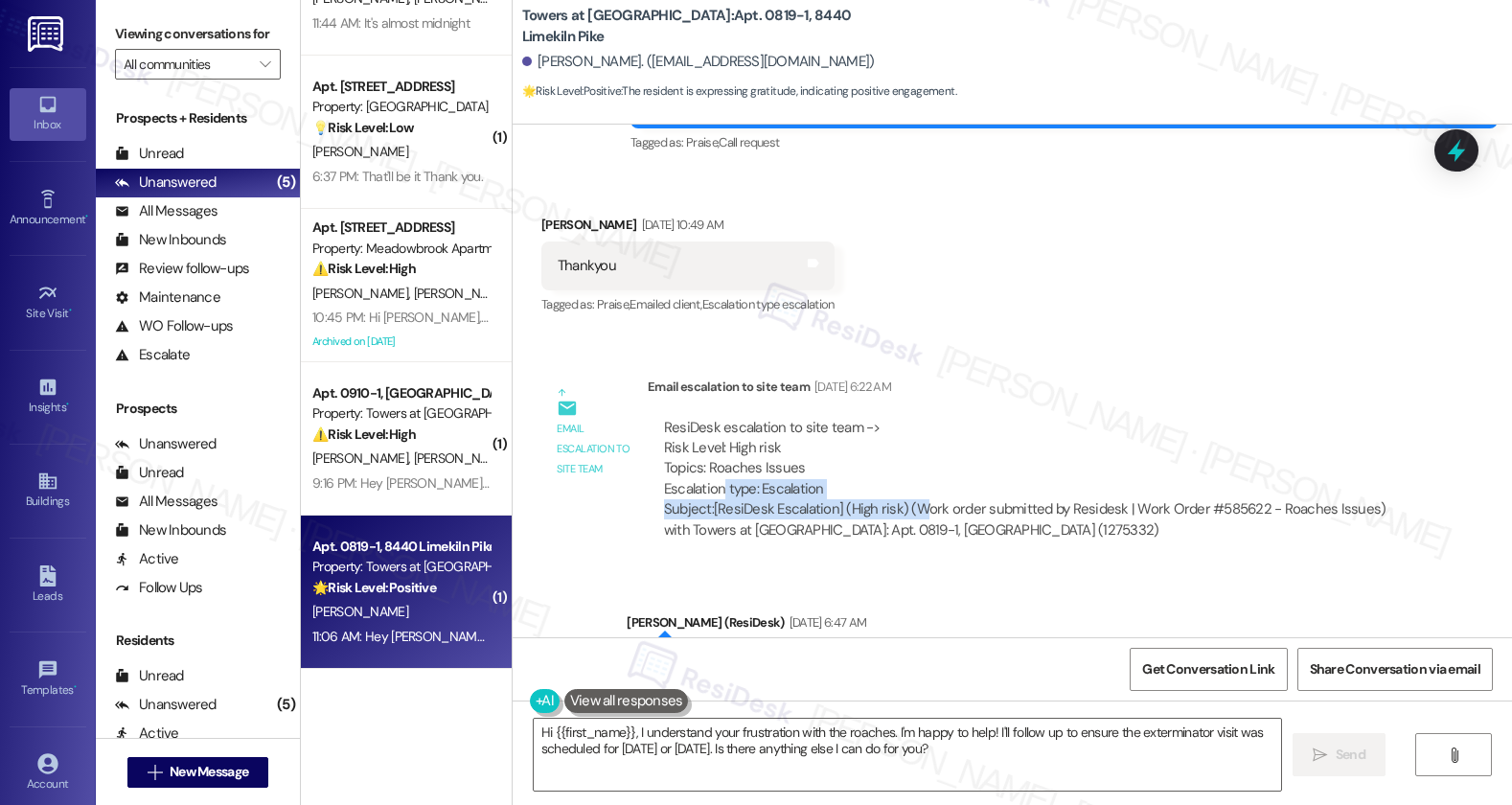 drag, startPoint x: 708, startPoint y: 465, endPoint x: 897, endPoint y: 484, distance: 189.95263 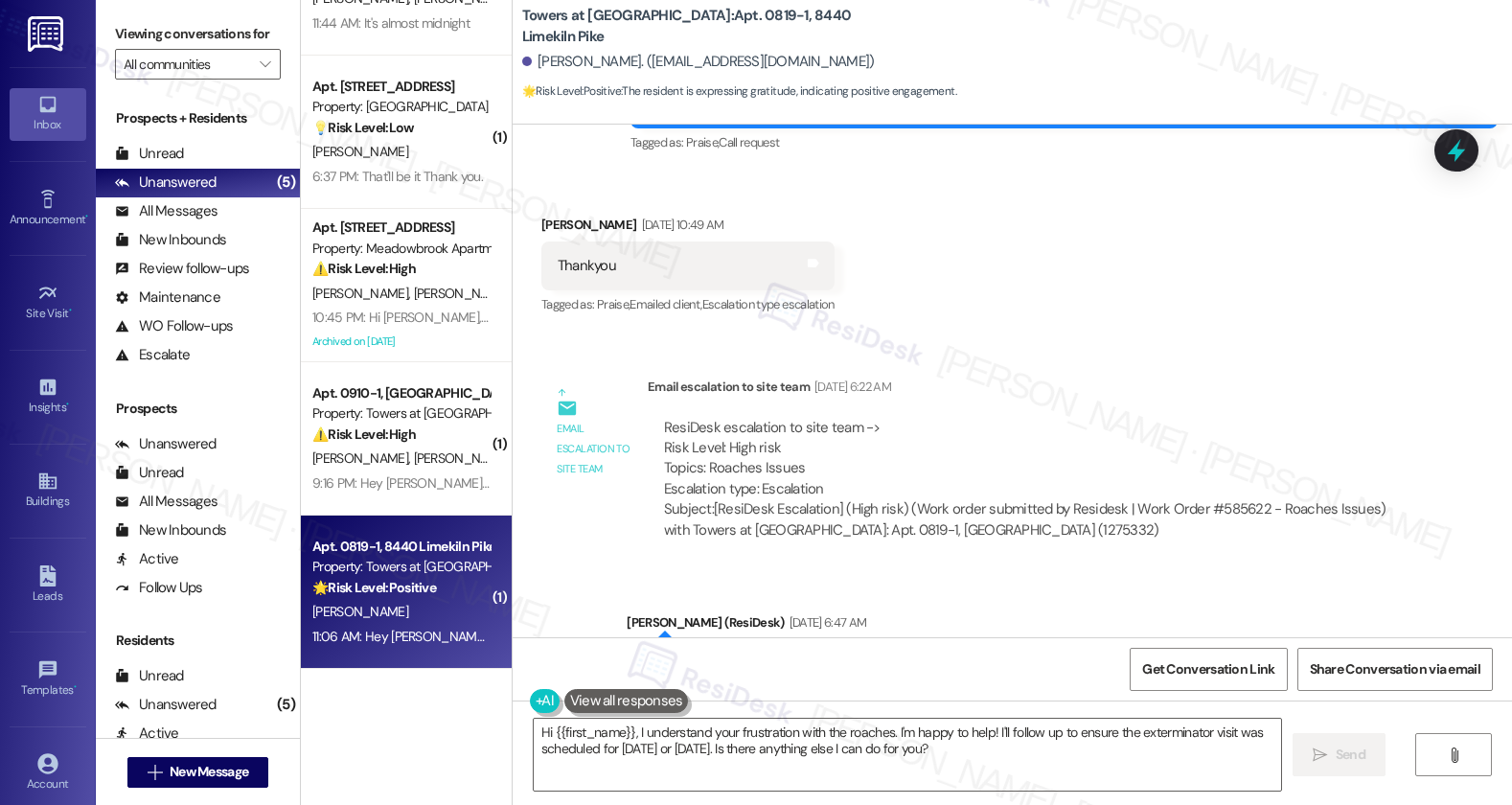 click on "Subject:  [ResiDesk Escalation] (High risk) (Work order submitted by Residesk | Work Order #585622 - Roaches Issues) with Towers at Wyncote: Apt. 0819-1, 8440 Limekiln Pike (1275332)" at bounding box center (1030, 519) 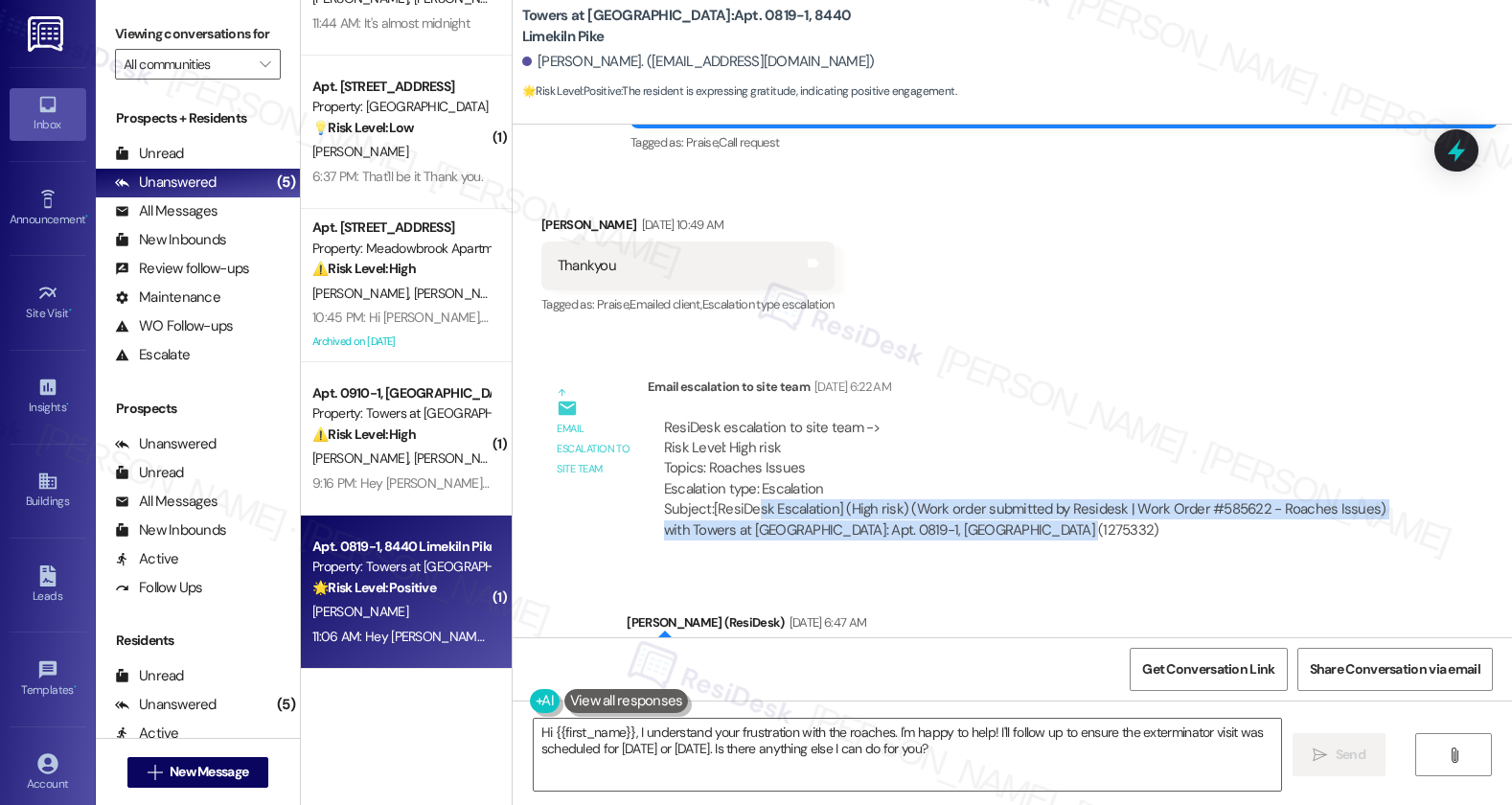 drag, startPoint x: 745, startPoint y: 488, endPoint x: 1097, endPoint y: 501, distance: 352.24 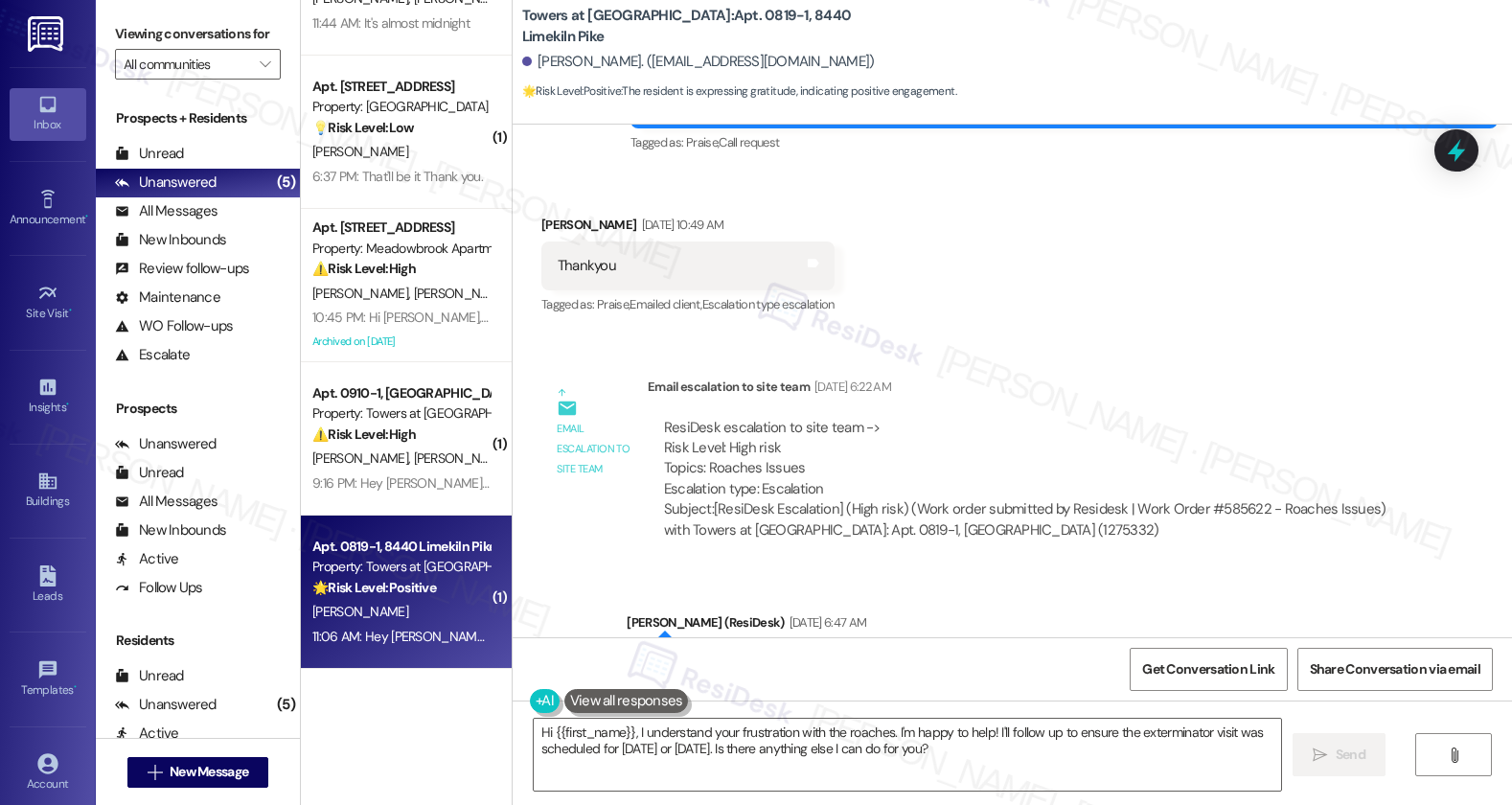 click on "Subject:  [ResiDesk Escalation] (High risk) (Work order submitted by Residesk | Work Order #585622 - Roaches Issues) with Towers at Wyncote: Apt. 0819-1, 8440 Limekiln Pike (1275332)" at bounding box center [1030, 519] 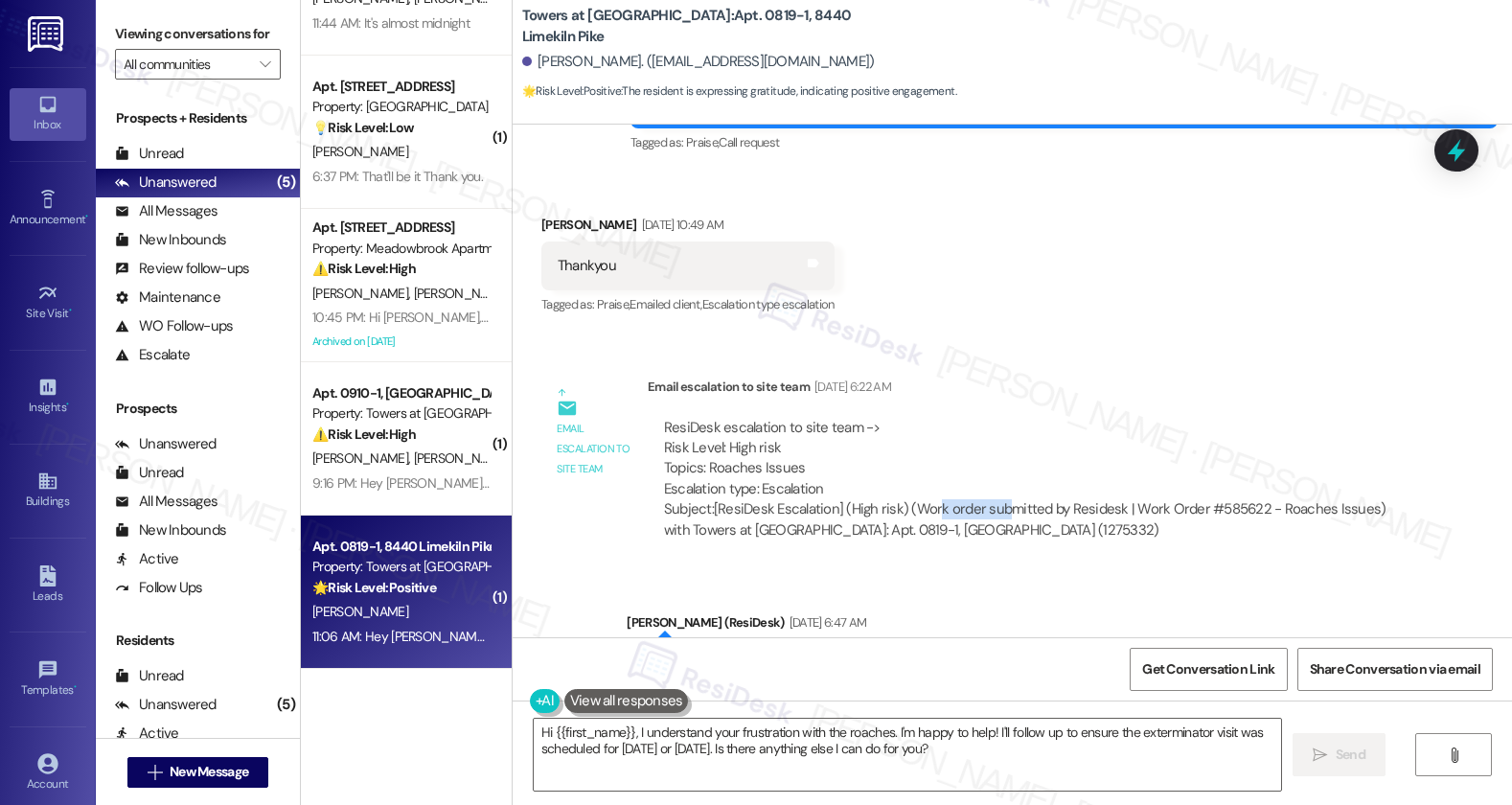 drag, startPoint x: 925, startPoint y: 488, endPoint x: 989, endPoint y: 492, distance: 64.12488 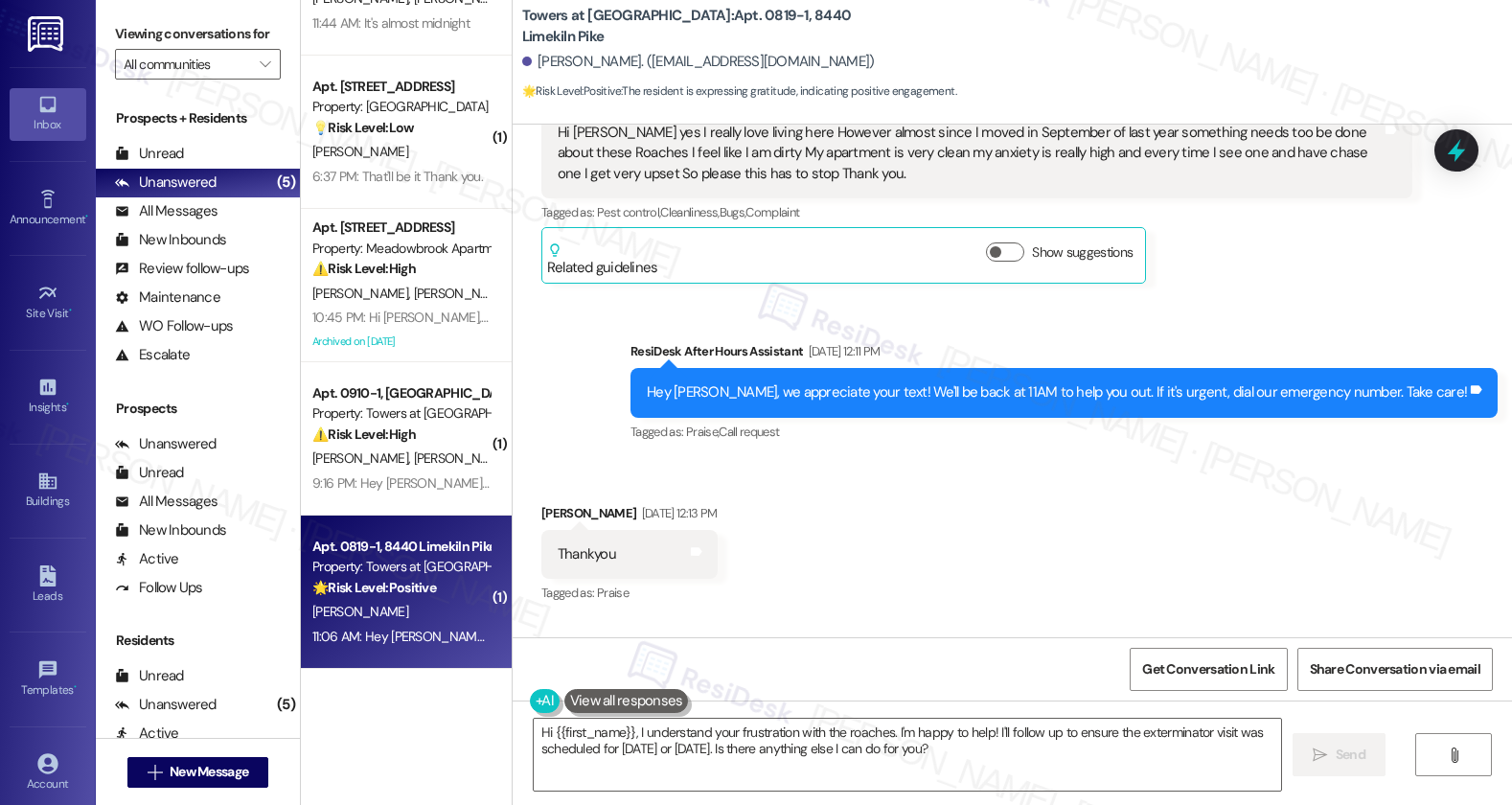 scroll, scrollTop: 6372, scrollLeft: 0, axis: vertical 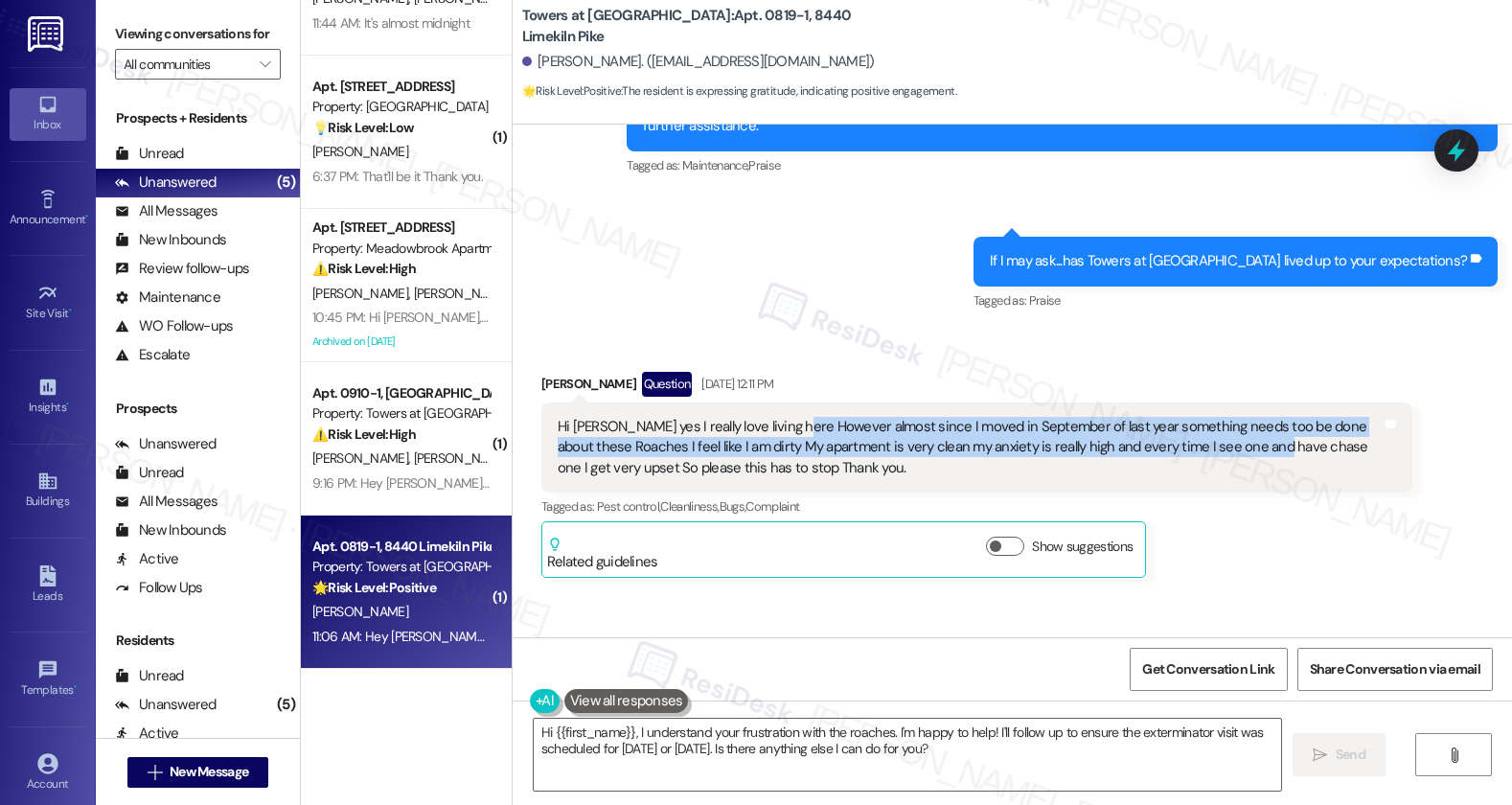 drag, startPoint x: 781, startPoint y: 424, endPoint x: 1233, endPoint y: 442, distance: 452.35827 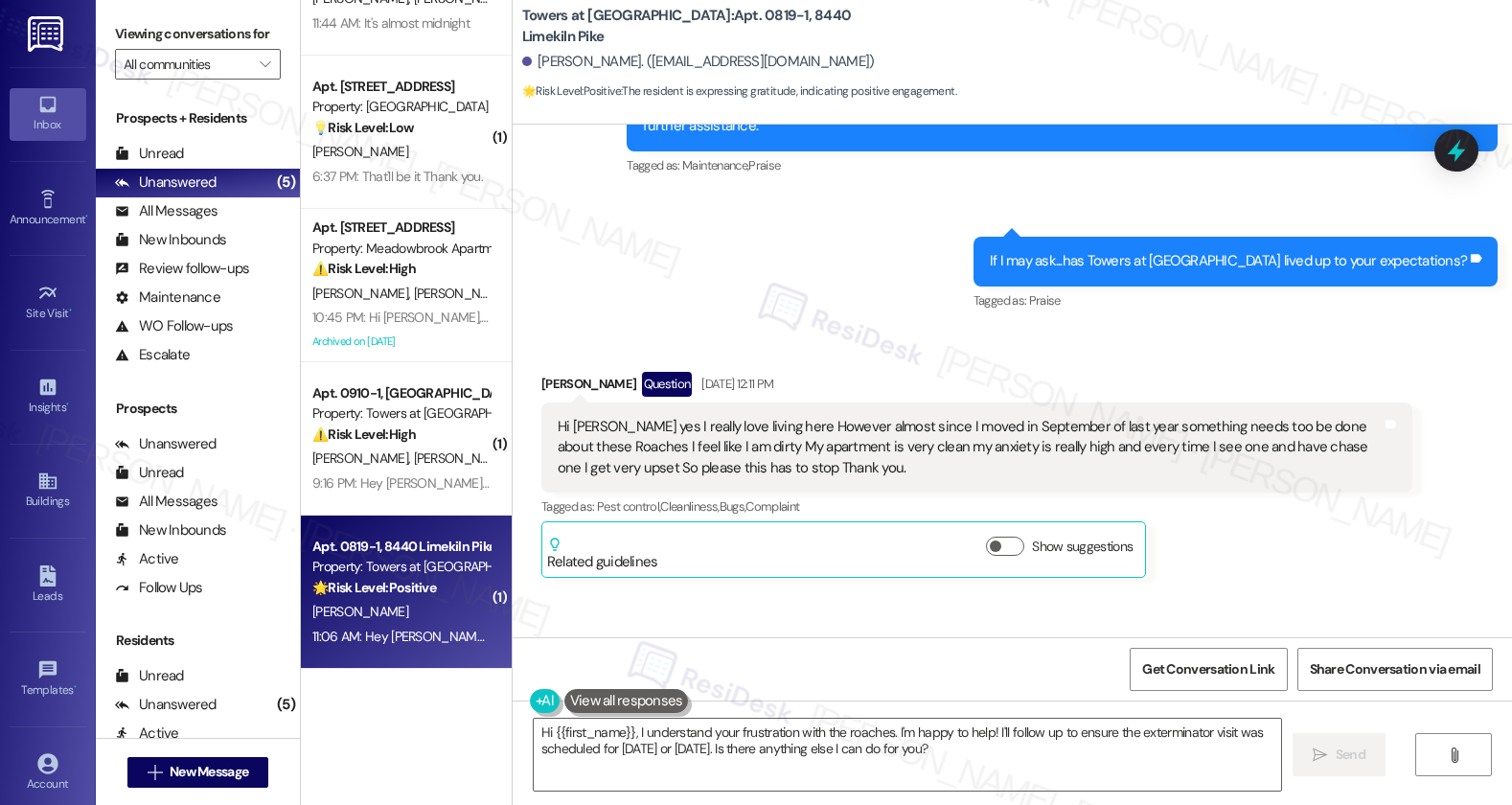 drag, startPoint x: 725, startPoint y: 446, endPoint x: 658, endPoint y: 447, distance: 67.00746 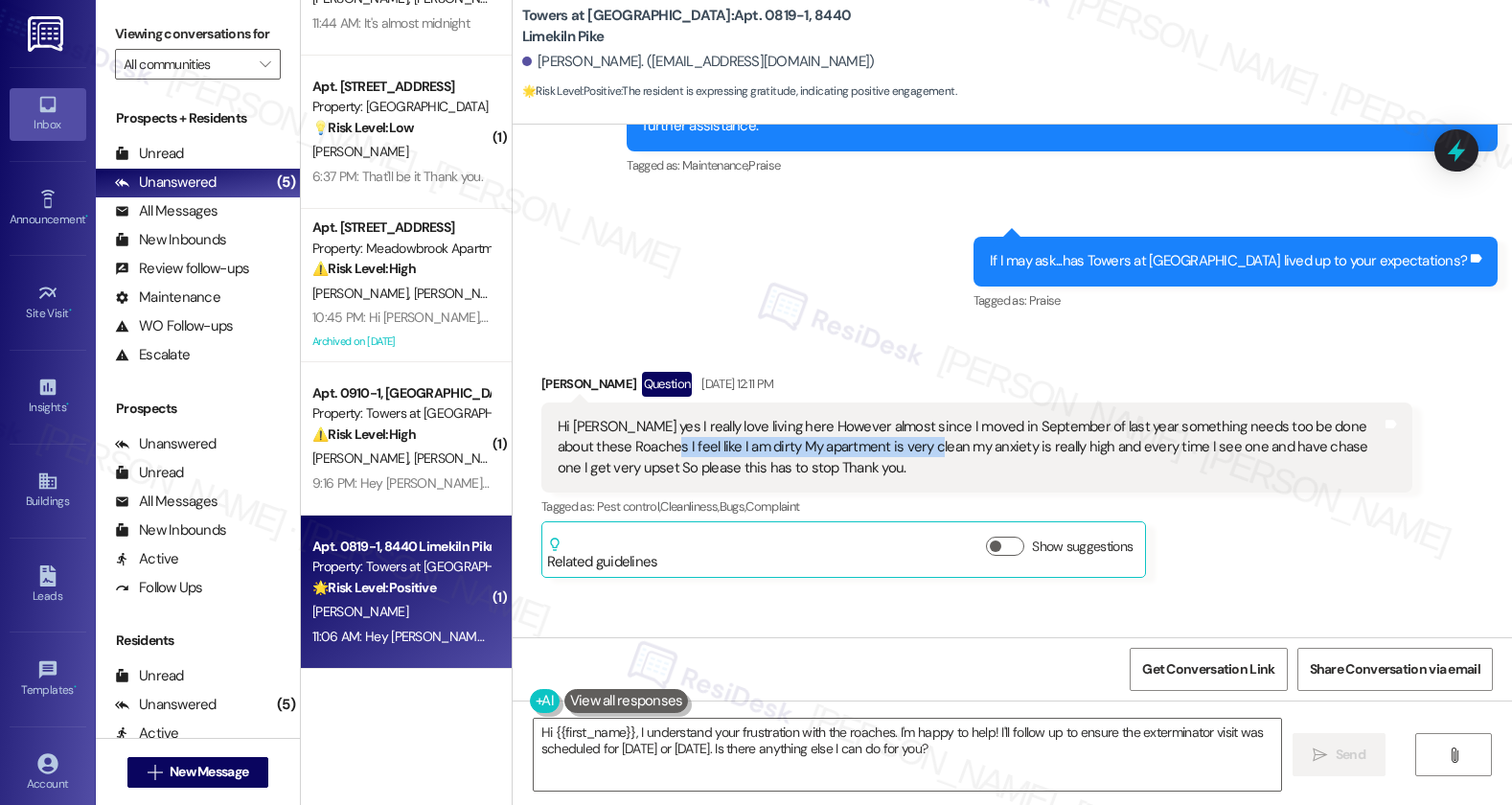 drag, startPoint x: 626, startPoint y: 443, endPoint x: 896, endPoint y: 454, distance: 270.22398 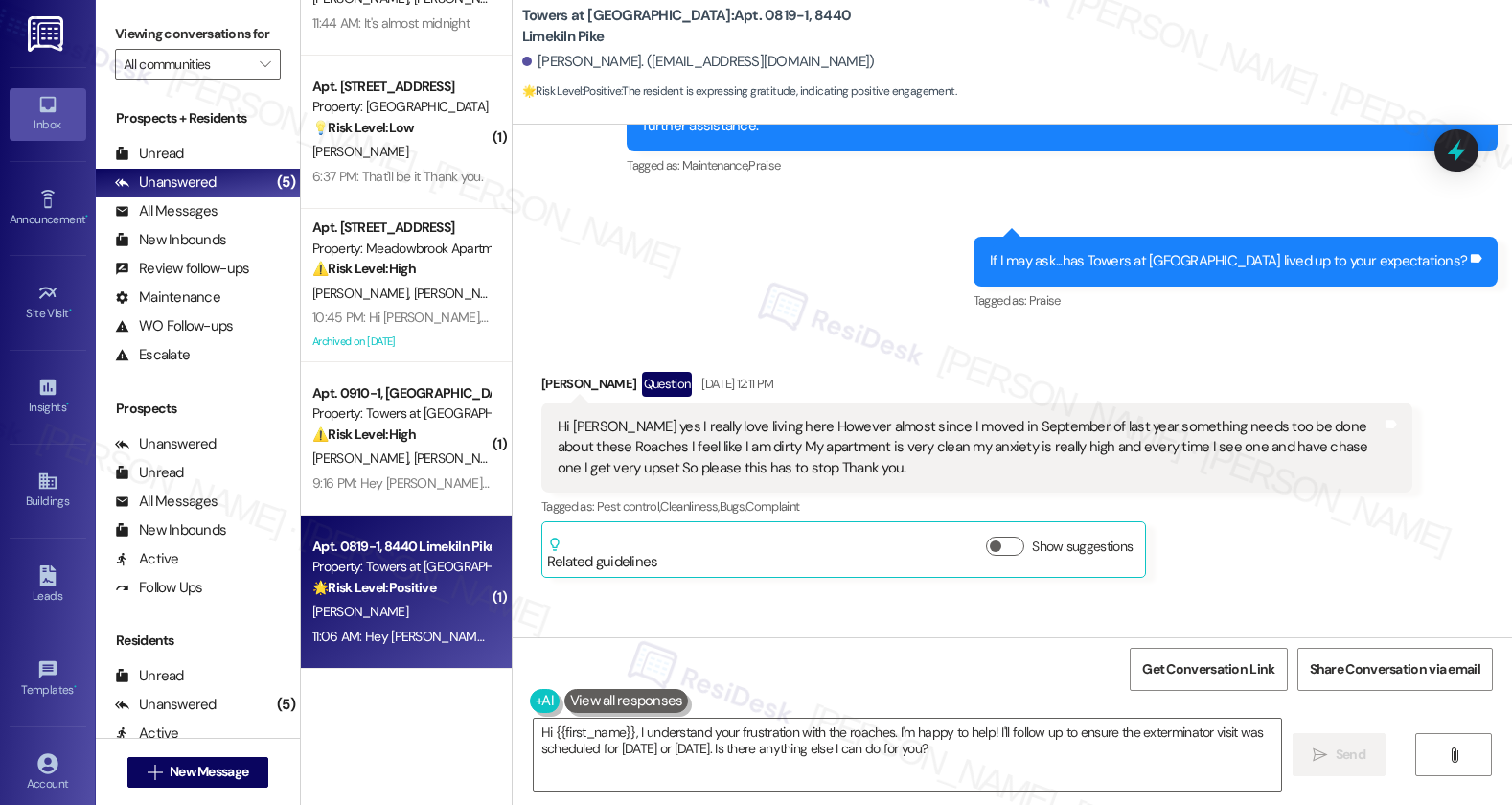 click on "Hi Emily yes I really love living here However almost since I moved in September of last year something needs too be done about these Roaches I feel like I am dirty My apartment is very clean my anxiety is really high and every time I see one and have chase one I get very upset So please this has to stop Thank you." at bounding box center [970, 448] 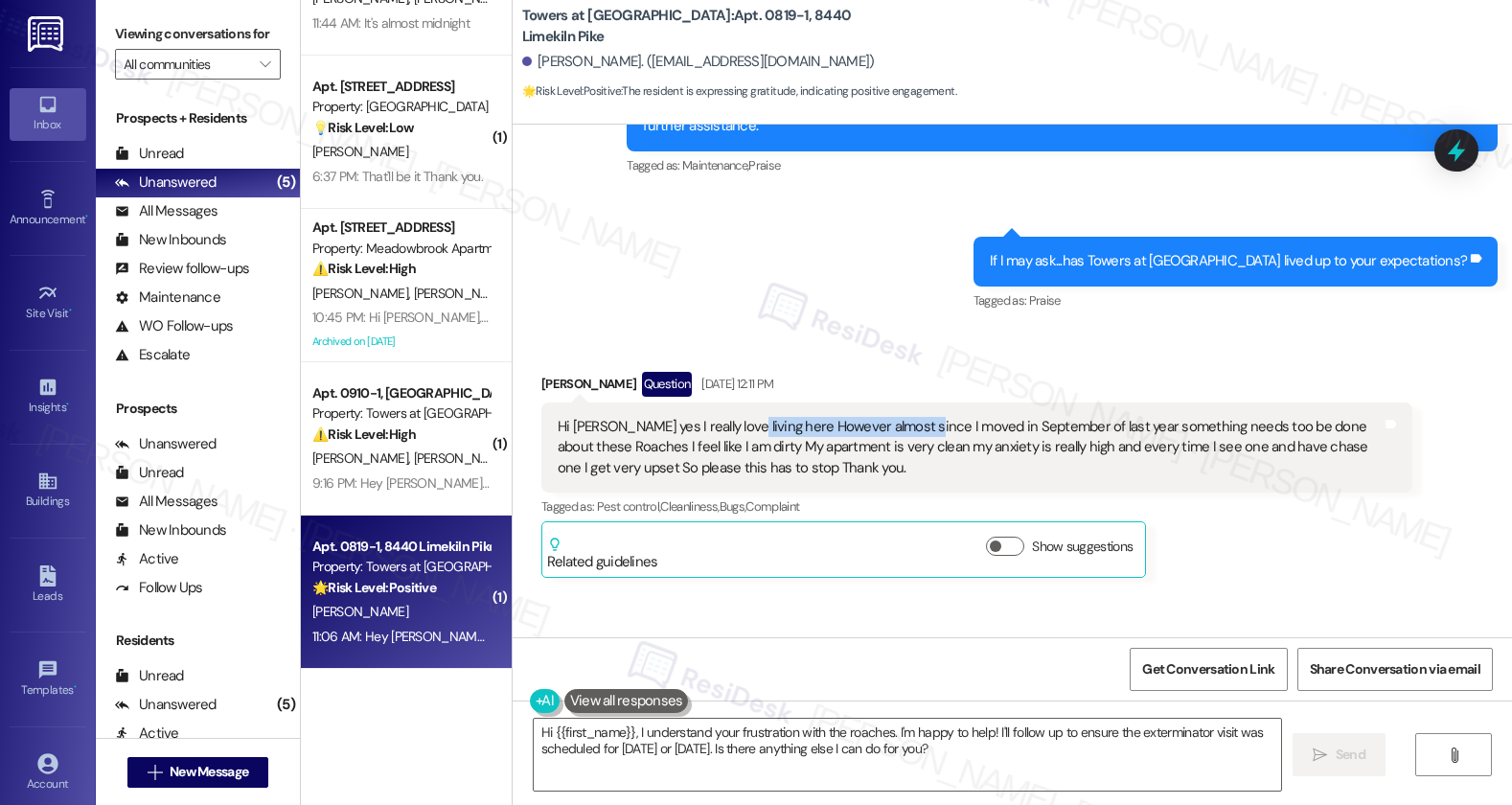 drag, startPoint x: 813, startPoint y: 430, endPoint x: 903, endPoint y: 433, distance: 90.04999 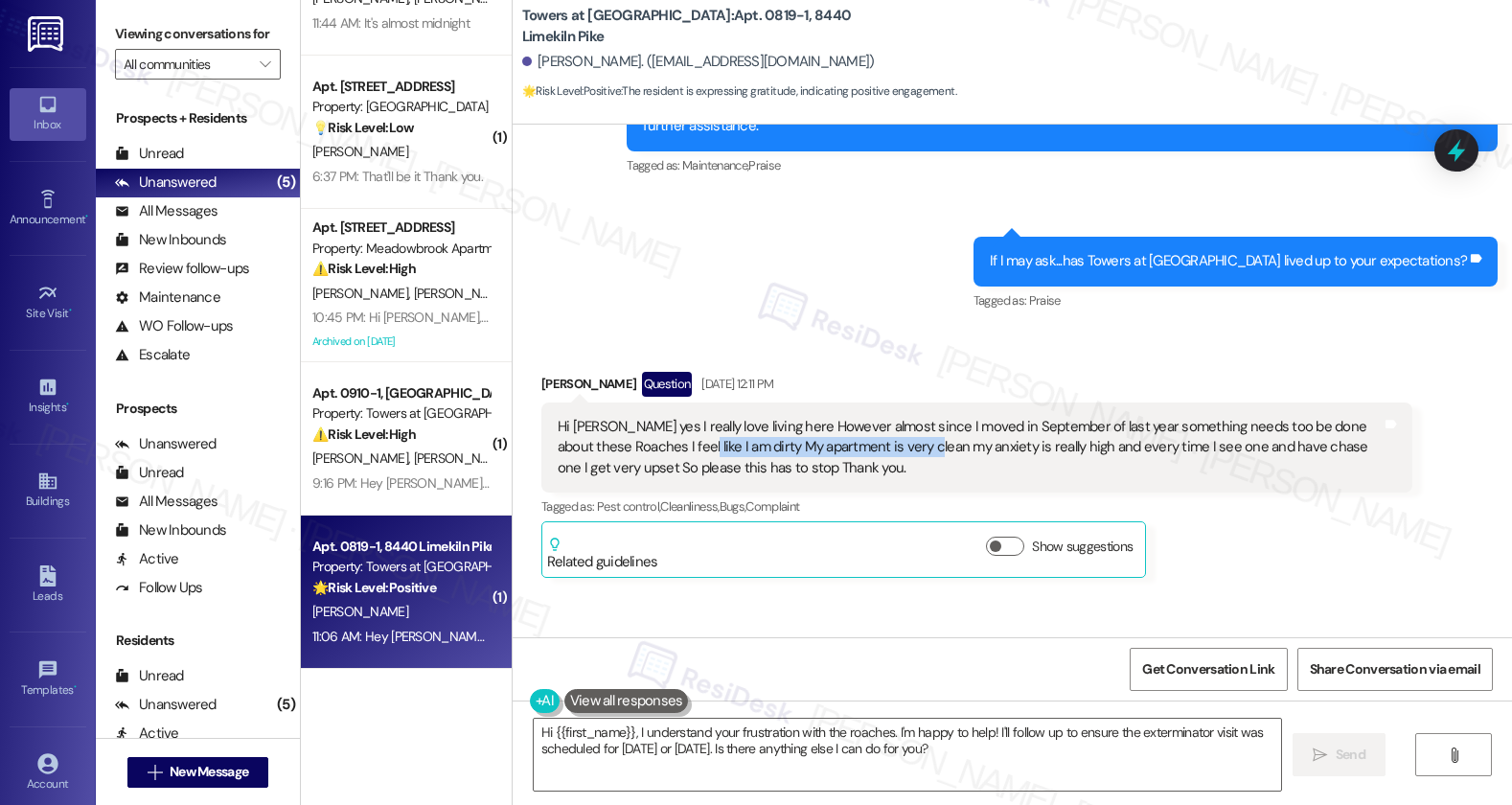 drag, startPoint x: 657, startPoint y: 452, endPoint x: 898, endPoint y: 450, distance: 241.0083 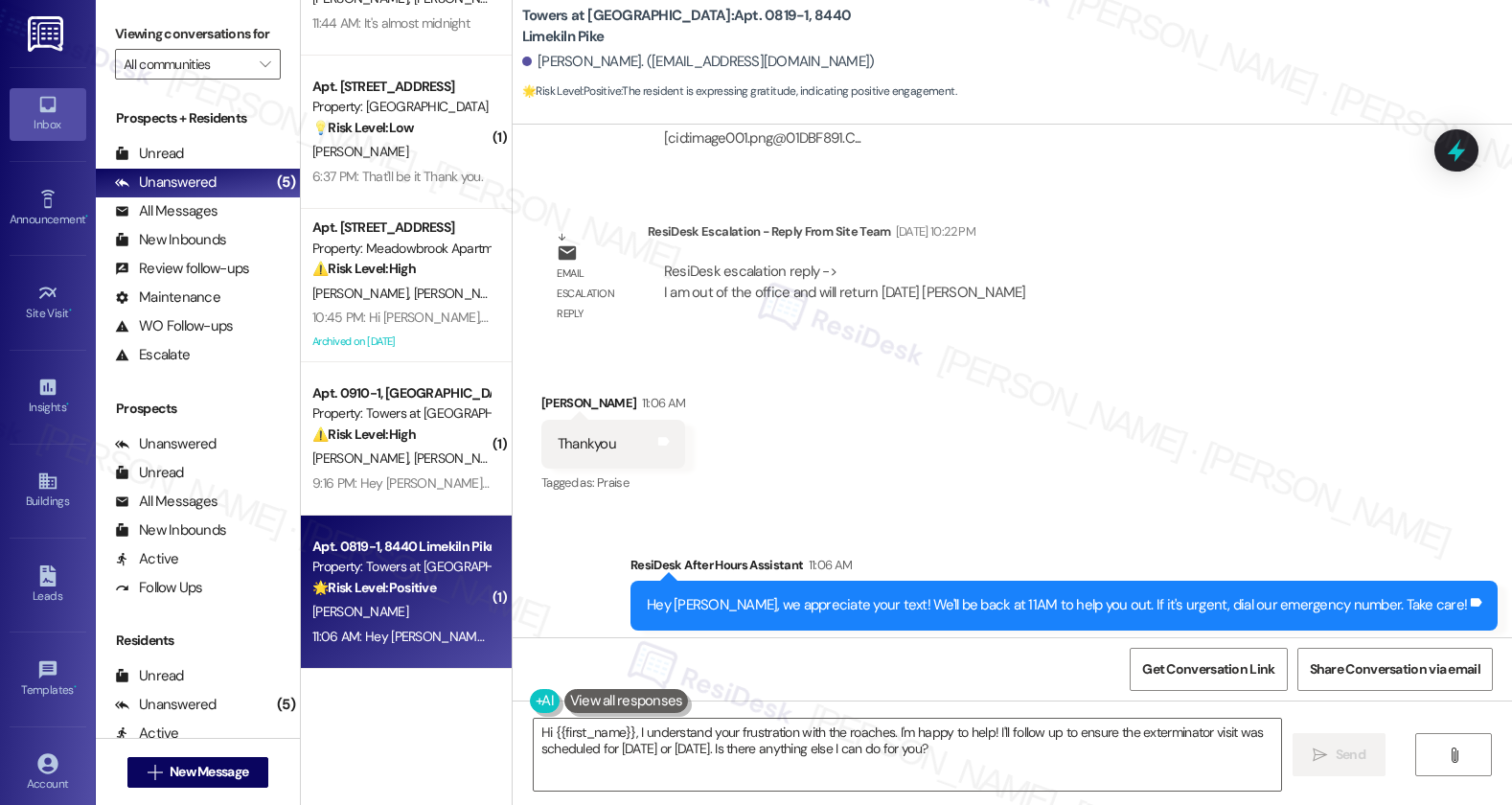 scroll, scrollTop: 8830, scrollLeft: 0, axis: vertical 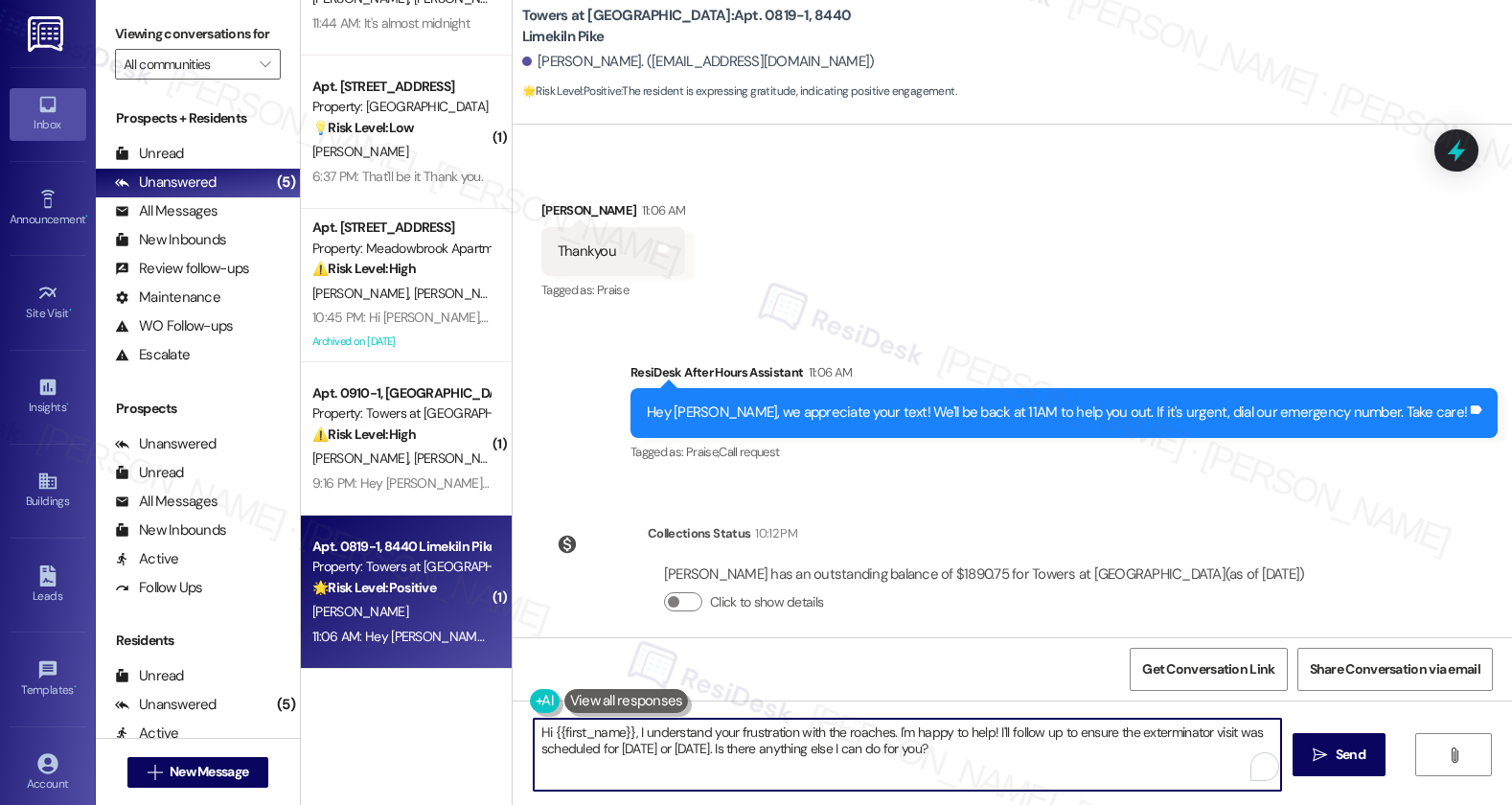 click on "Hi {{first_name}}, I understand your frustration with the roaches. I'm happy to help! I'll follow up to ensure the exterminator visit was scheduled for Tuesday or Friday. Is there anything else I can do for you?" at bounding box center [907, 754] 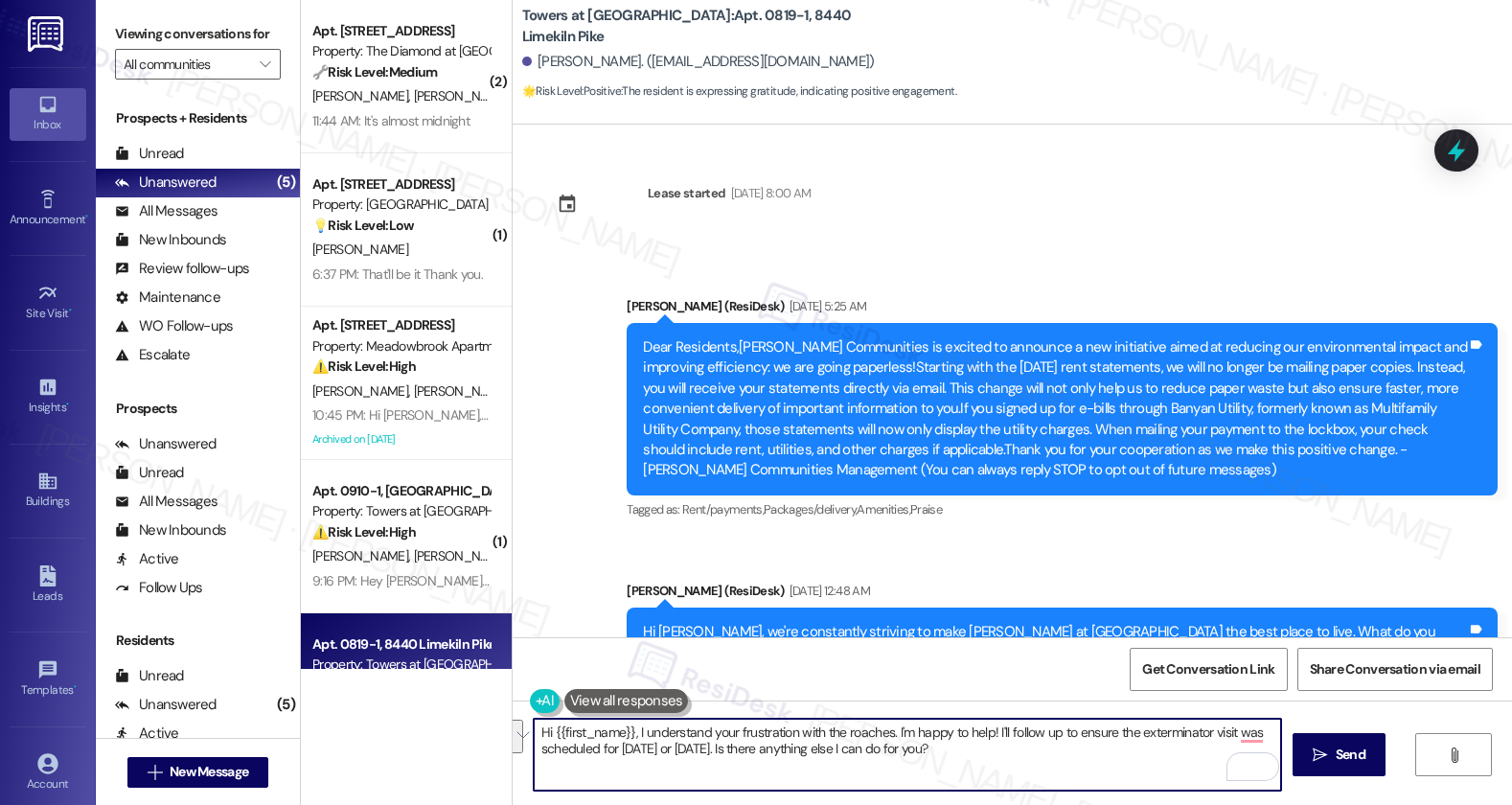 scroll, scrollTop: 0, scrollLeft: 0, axis: both 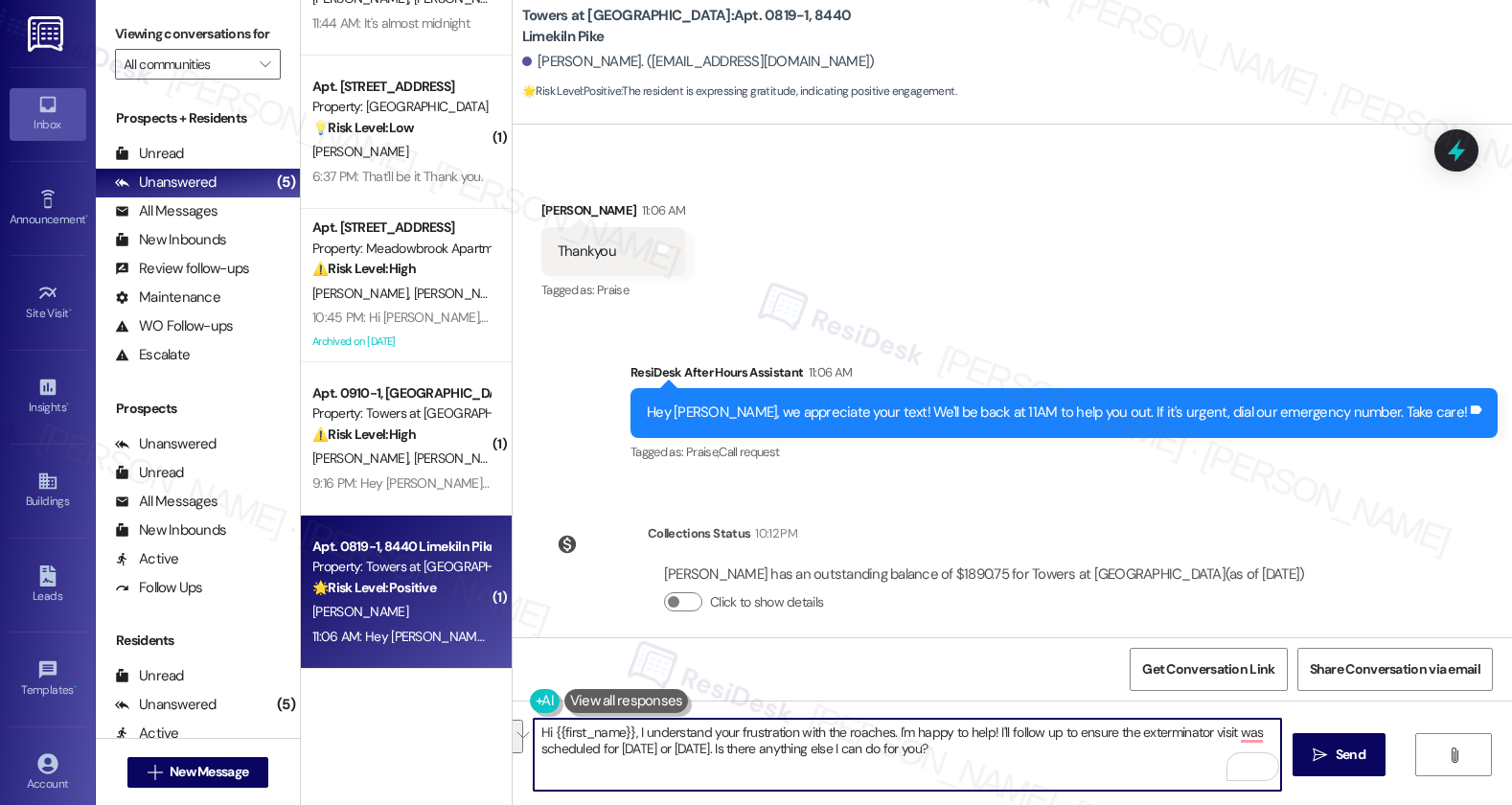 click on "Hi {{first_name}}, I understand your frustration with the roaches. I'm happy to help! I'll follow up to ensure the exterminator visit was scheduled for [DATE] or [DATE]. Is there anything else I can do for you?" at bounding box center (907, 754) 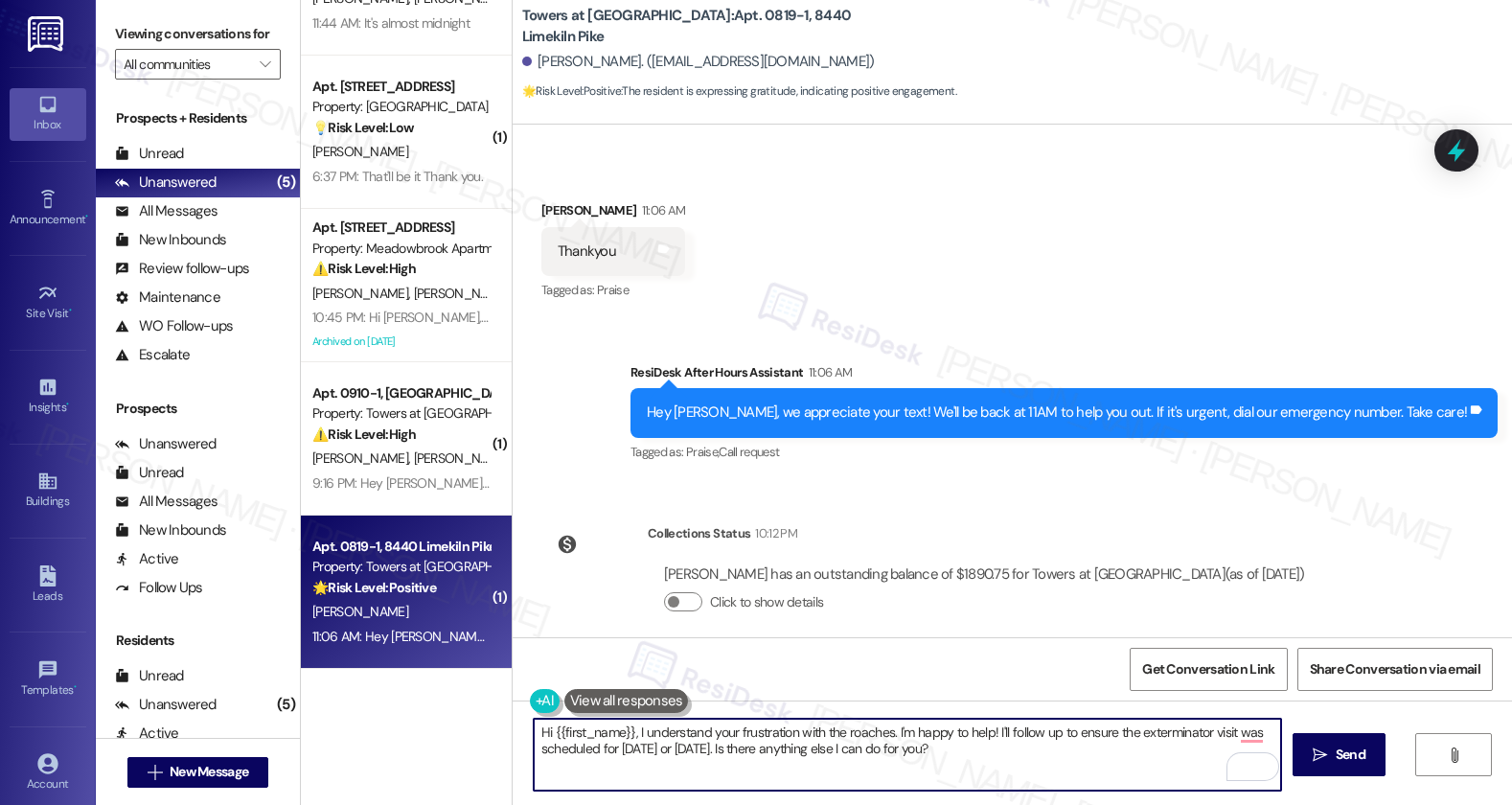 click on "Hi {{first_name}}, I understand your frustration with the roaches. I'm happy to help! I'll follow up to ensure the exterminator visit was scheduled for [DATE] or [DATE]. Is there anything else I can do for you?" at bounding box center [907, 754] 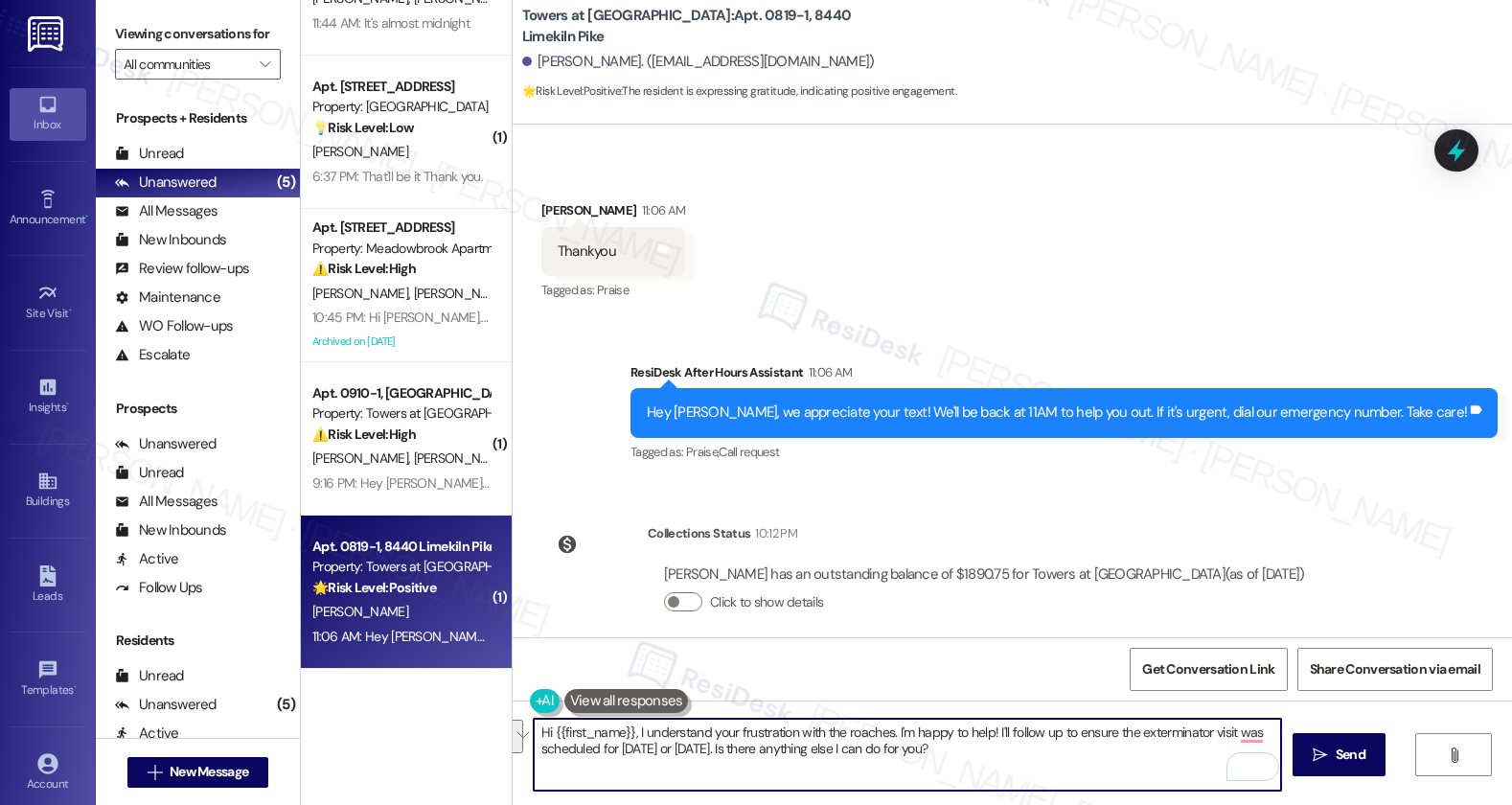 paste on "Always here if you need anything." 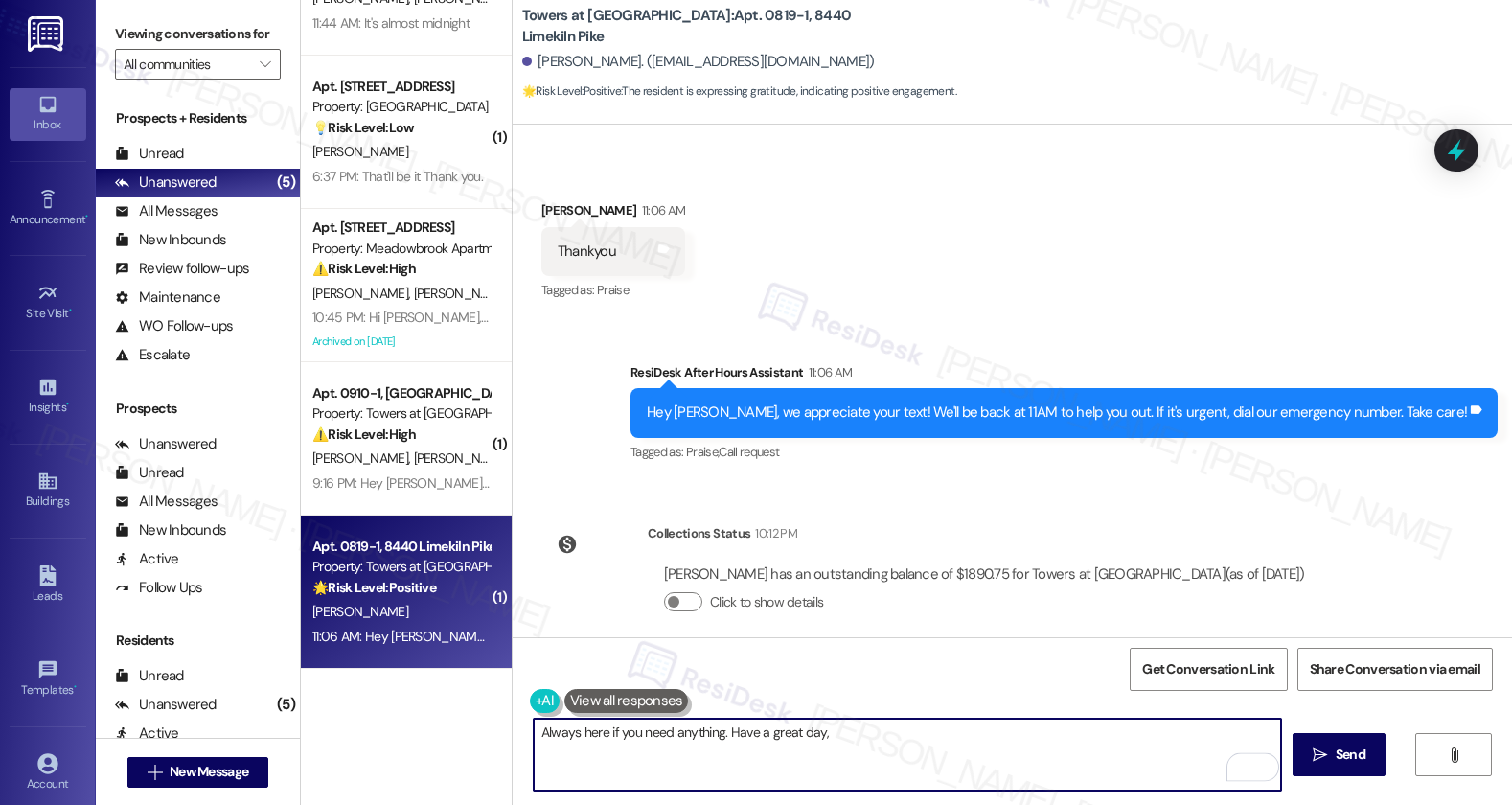 click on "Michelle Rossi 11:06 AM" at bounding box center (613, 214) 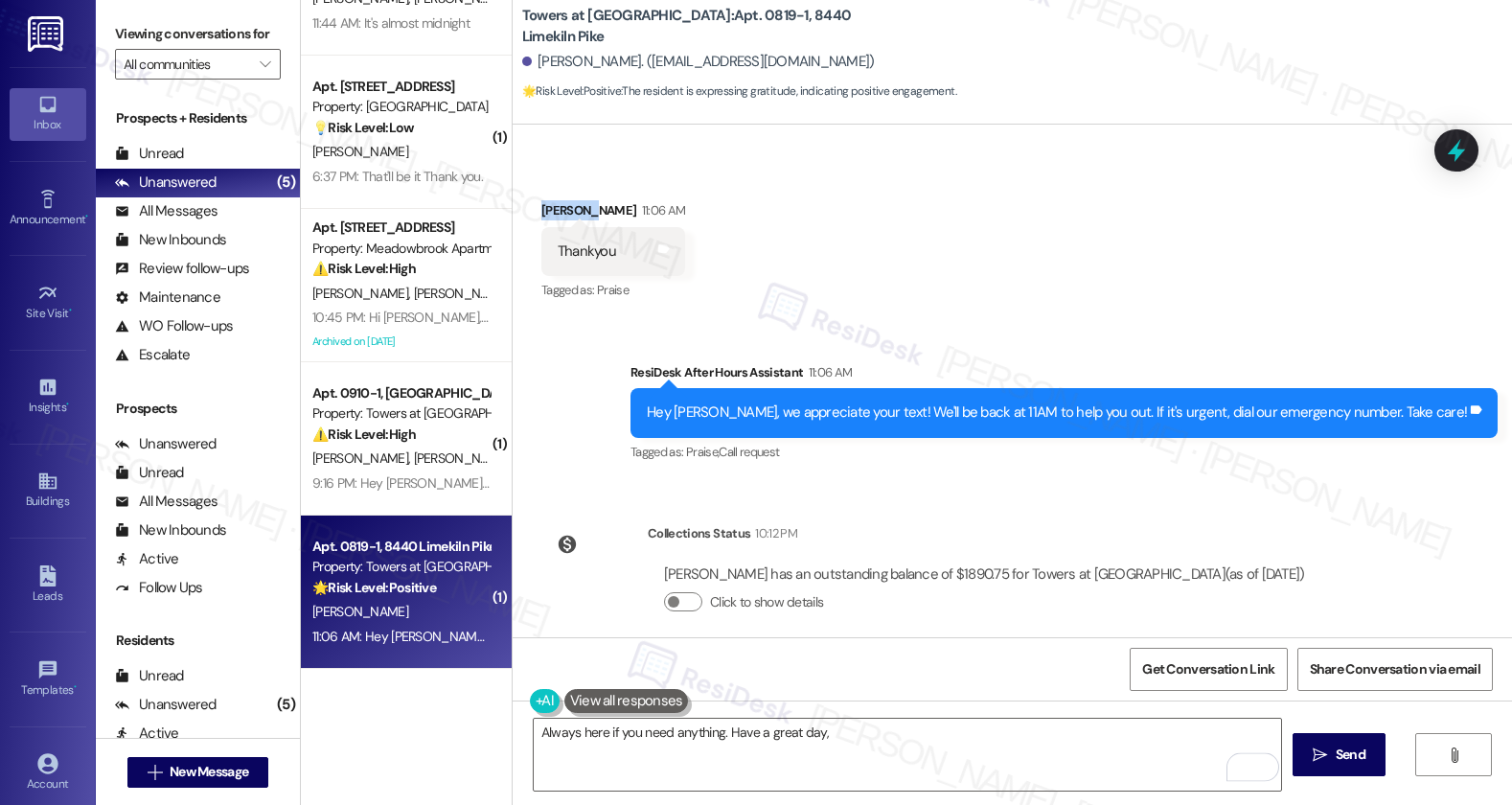 click on "Michelle Rossi 11:06 AM" at bounding box center [613, 214] 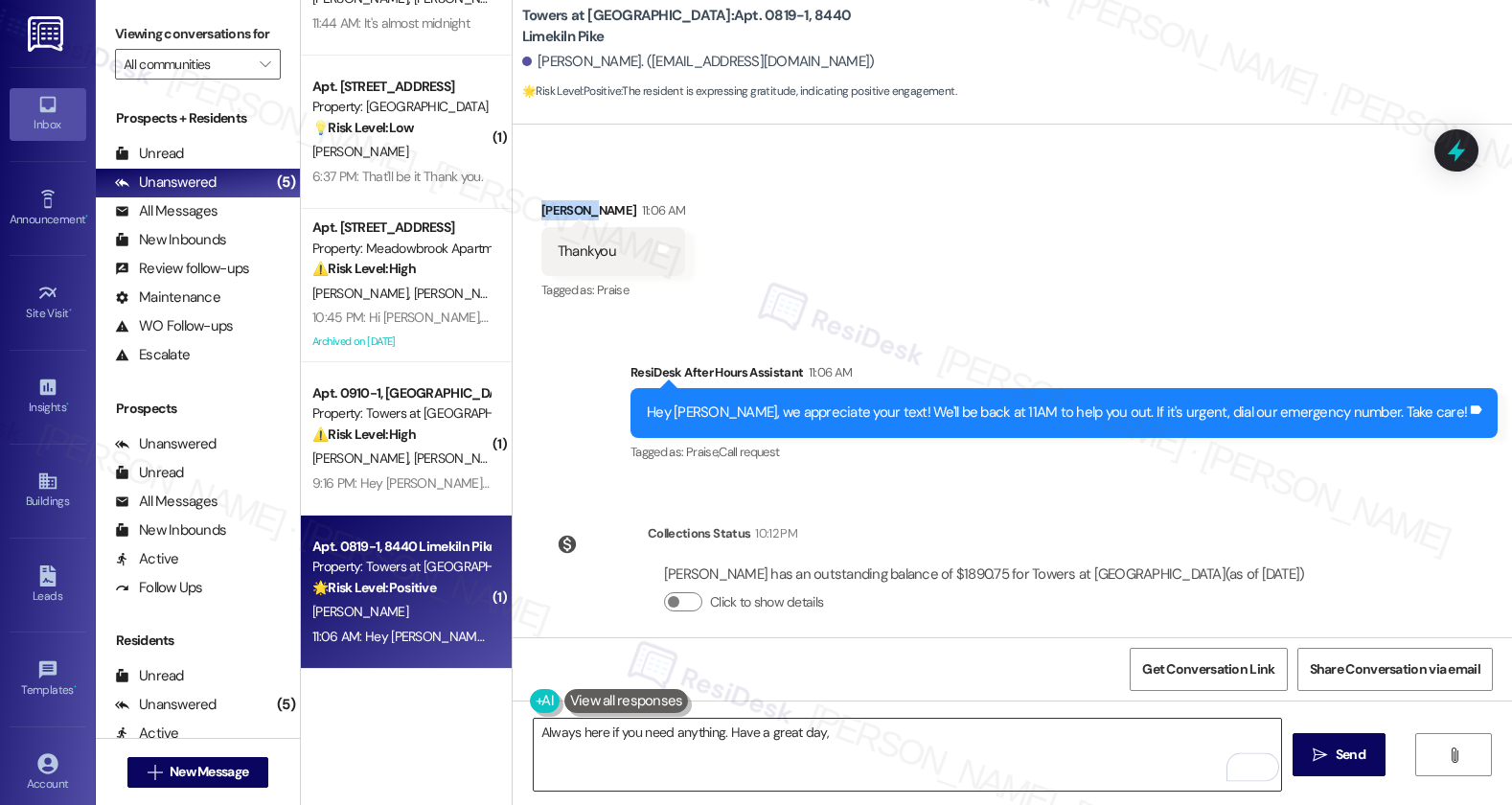 copy on "Michelle" 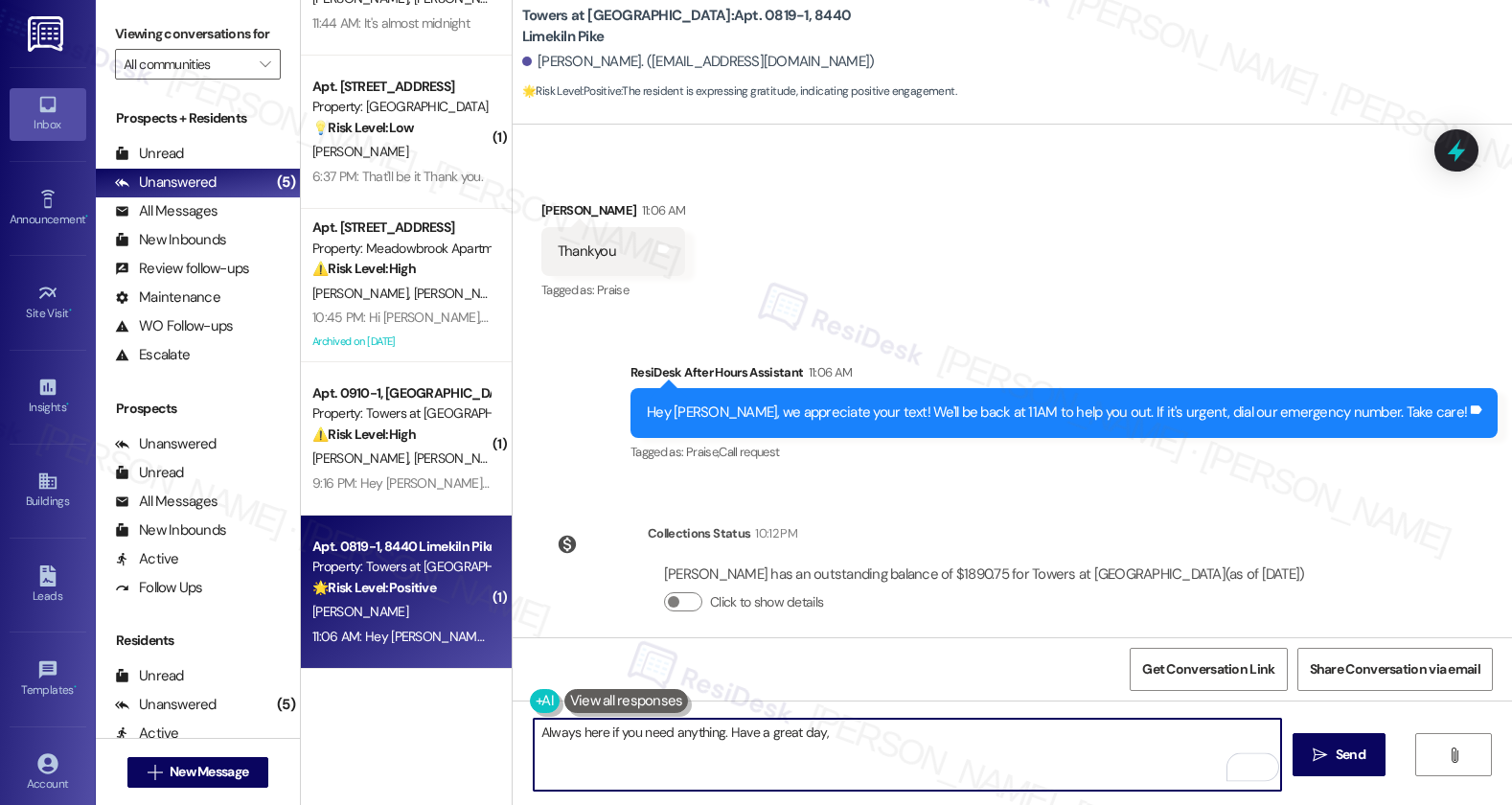 click on "Always here if you need anything. Have a great day," at bounding box center (907, 754) 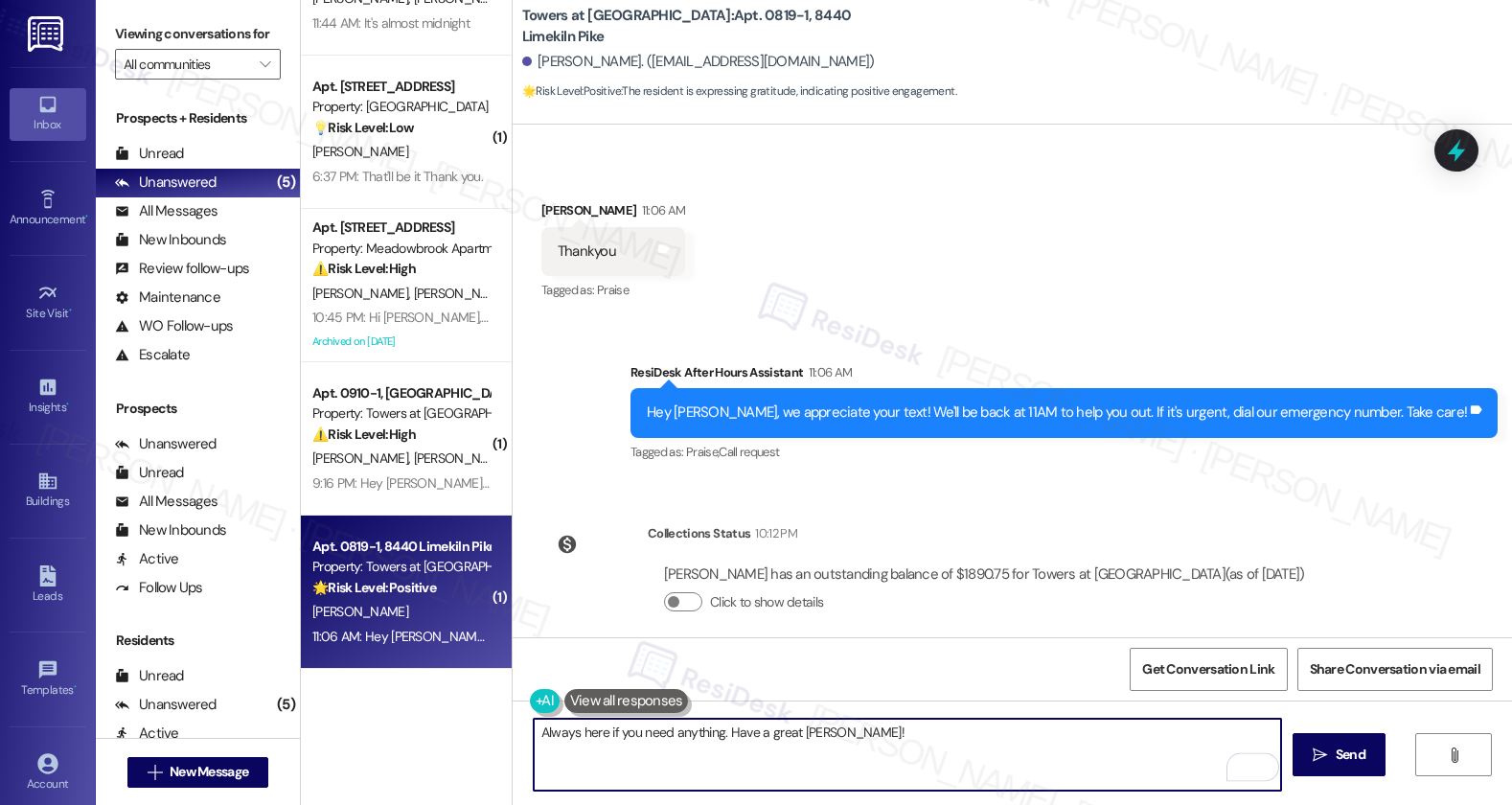 click on "Always here if you need anything. Have a great day, Michelle!" at bounding box center [907, 754] 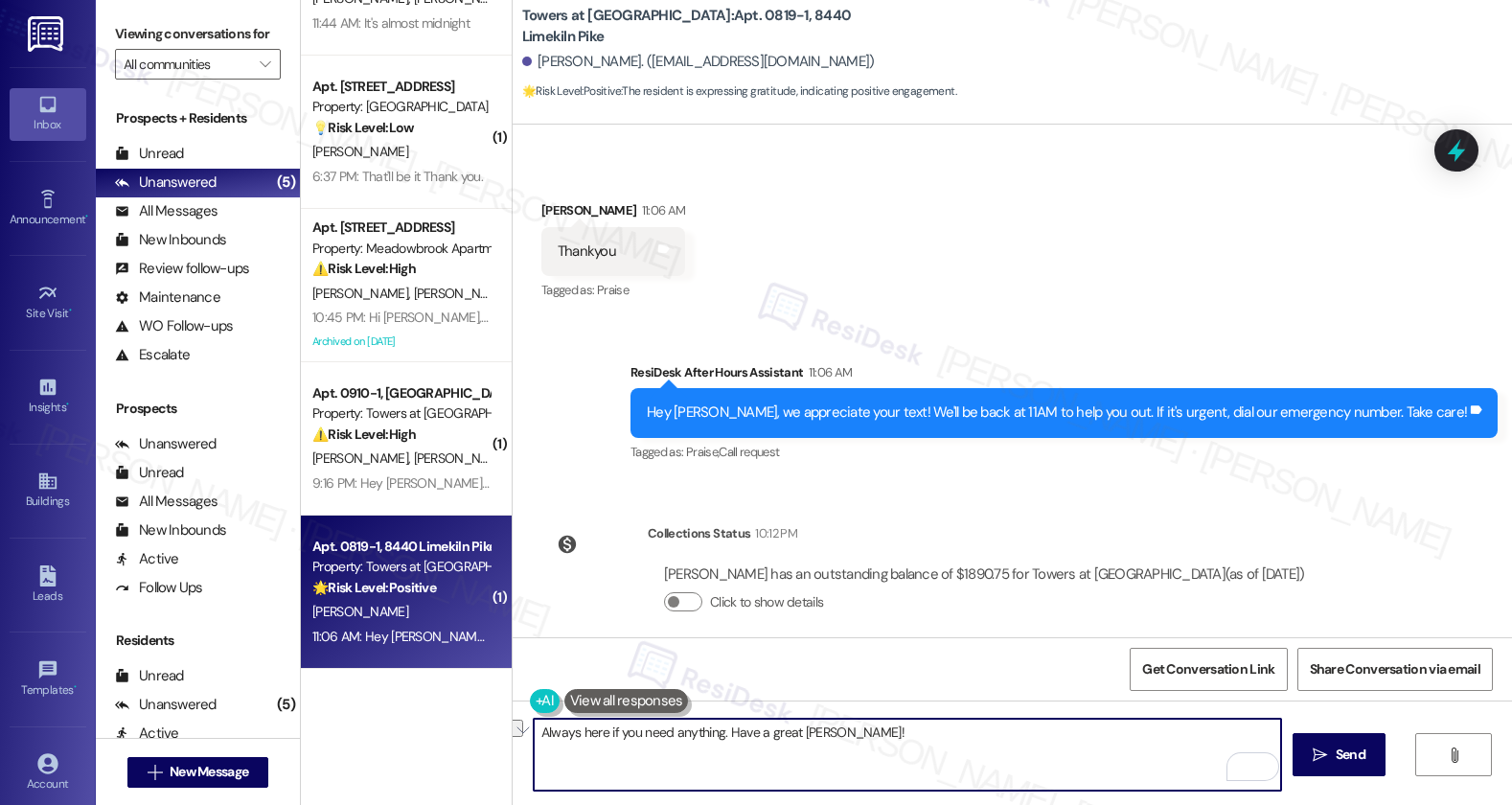 drag, startPoint x: 533, startPoint y: 729, endPoint x: 907, endPoint y: 731, distance: 374.00535 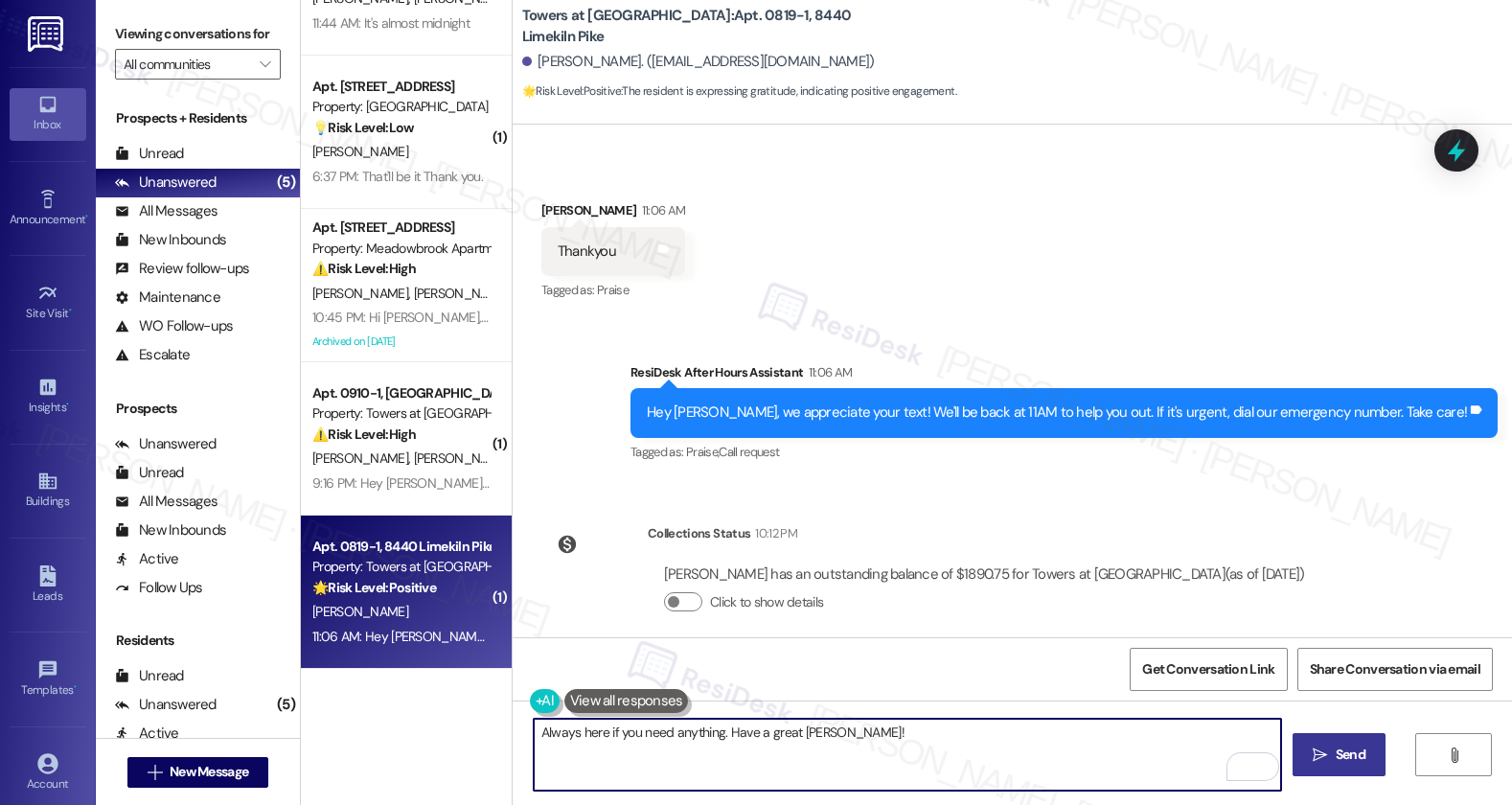 type on "Always here if you need anything. Have a great day, Michelle!" 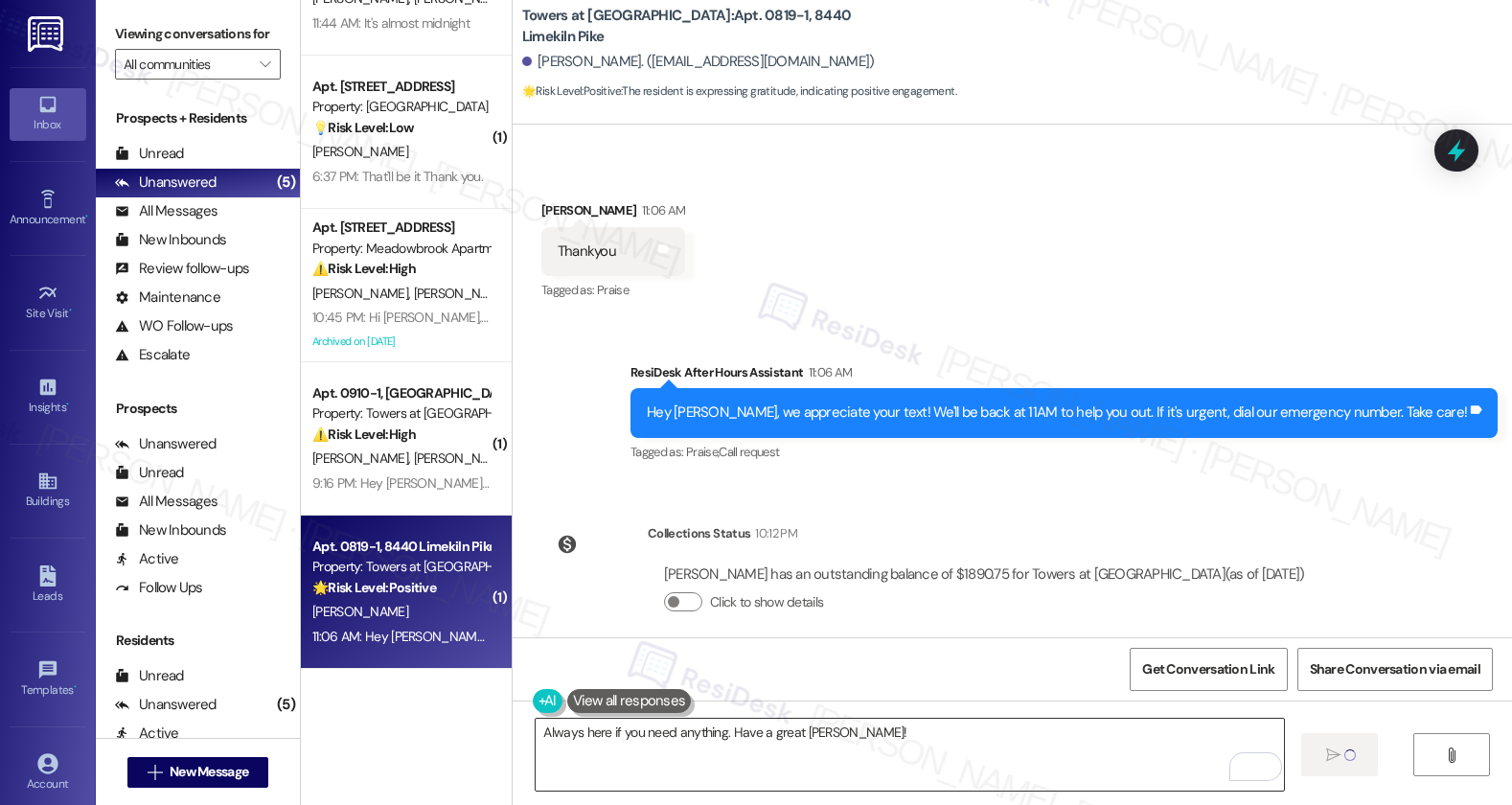 click on "Always here if you need anything. Have a great day, Michelle!" at bounding box center (909, 754) 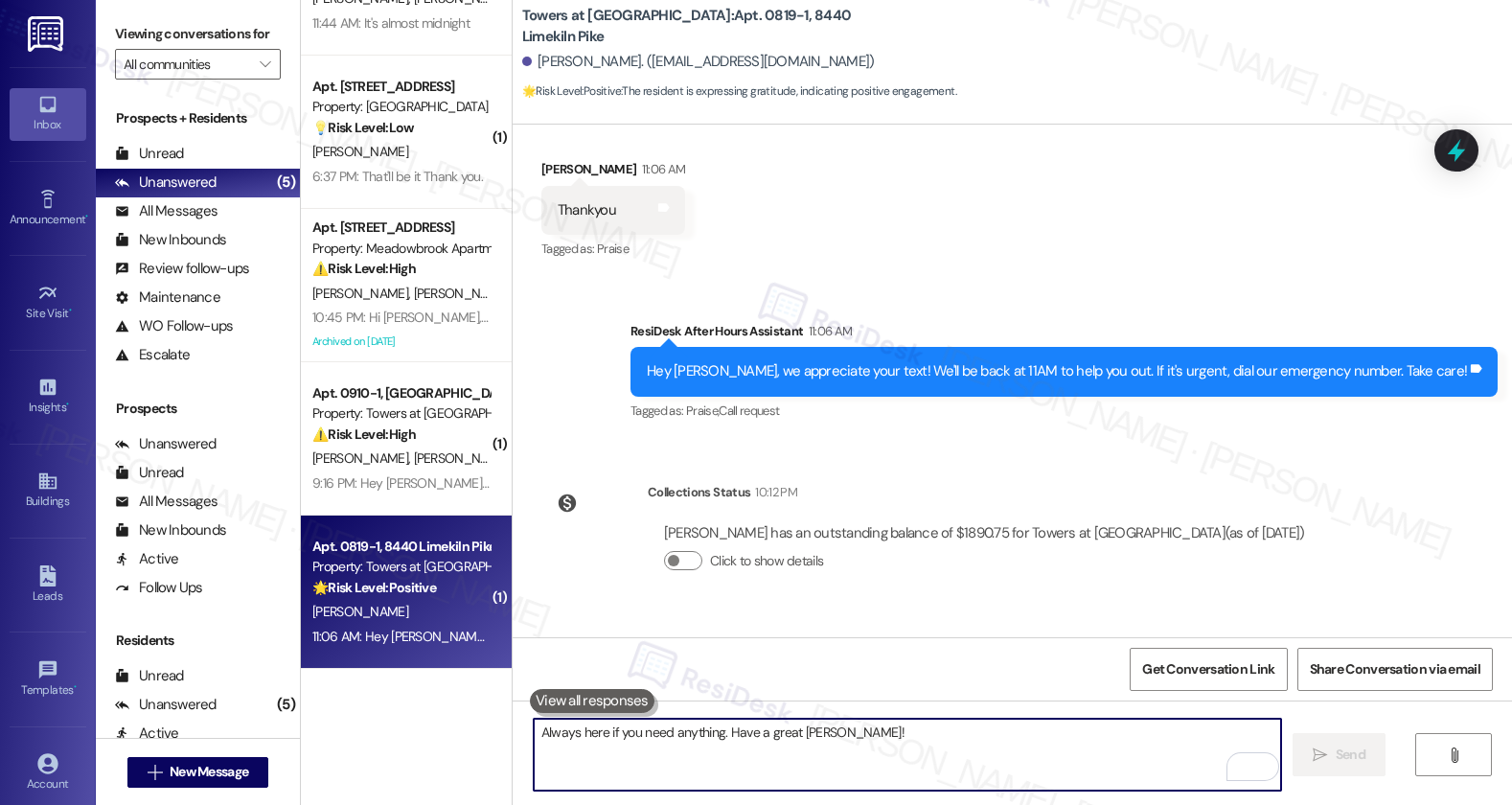 scroll, scrollTop: 8963, scrollLeft: 0, axis: vertical 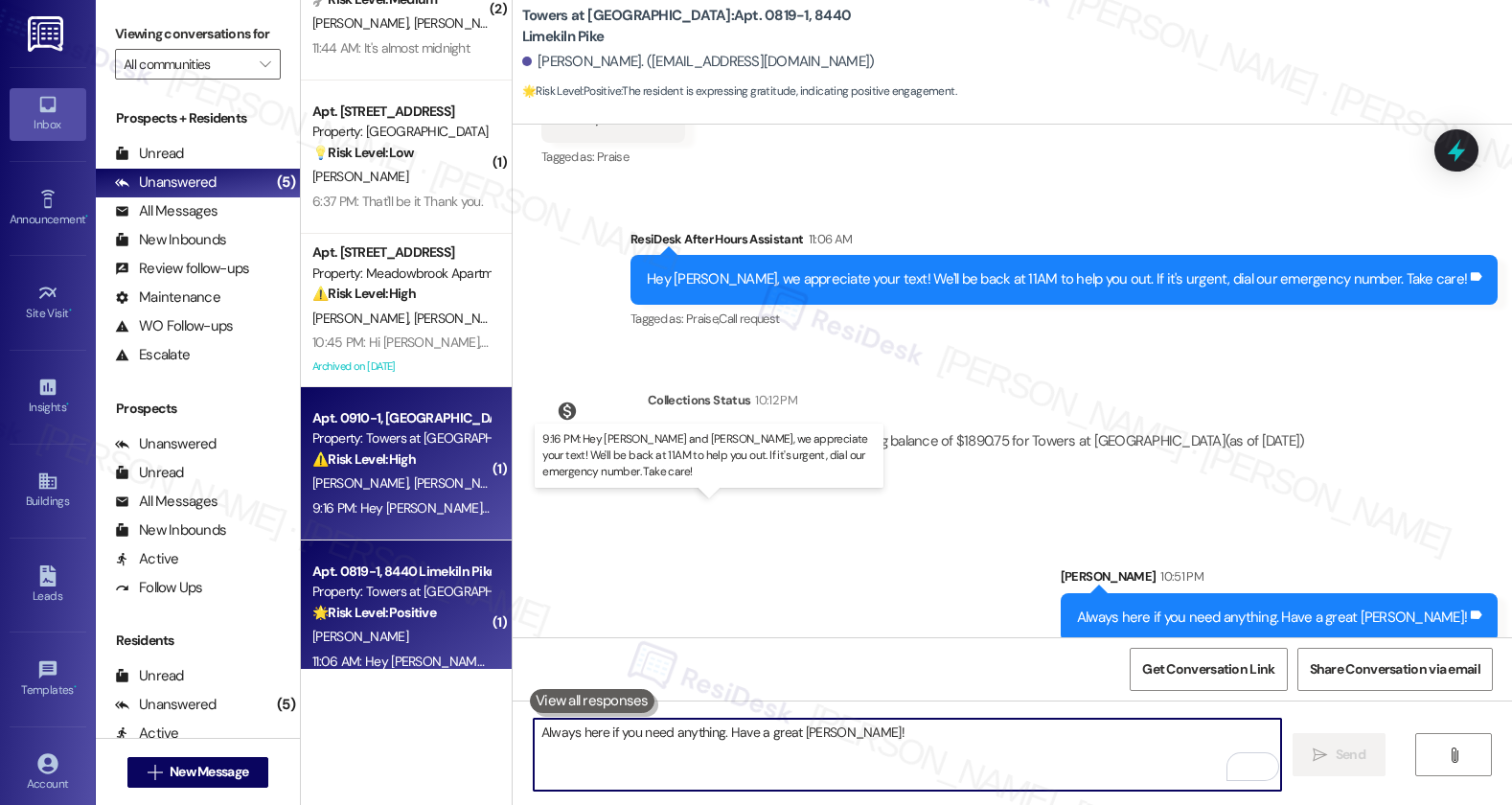 click on "9:16 PM: Hey Seymour and Pamela, we appreciate your text! We'll be back at 11AM to help you out. If it's urgent, dial our emergency number. Take care! 9:16 PM: Hey Seymour and Pamela, we appreciate your text! We'll be back at 11AM to help you out. If it's urgent, dial our emergency number. Take care!" at bounding box center [777, 508] 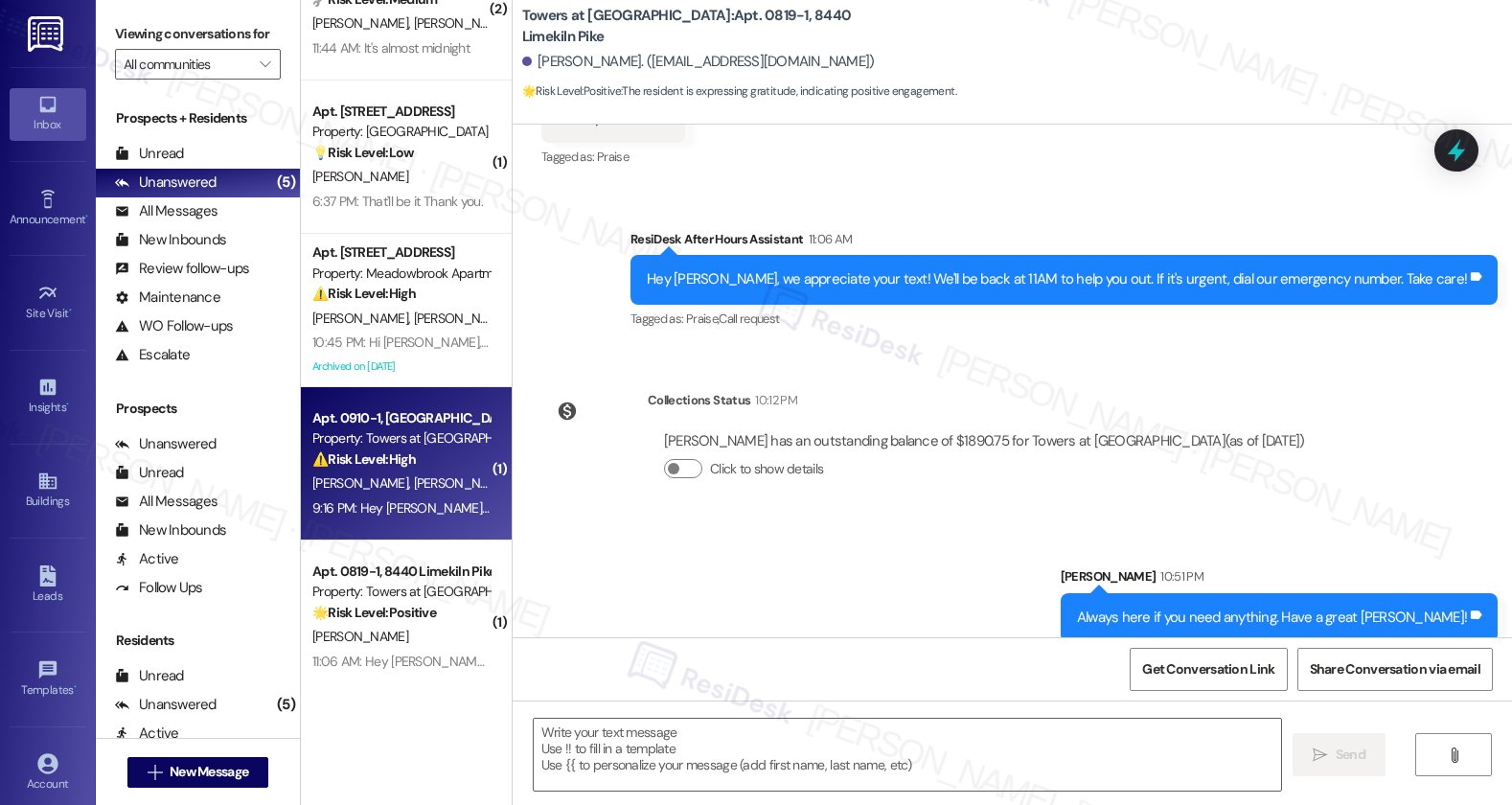 type on "Fetching suggested responses. Please feel free to read through the conversation in the meantime." 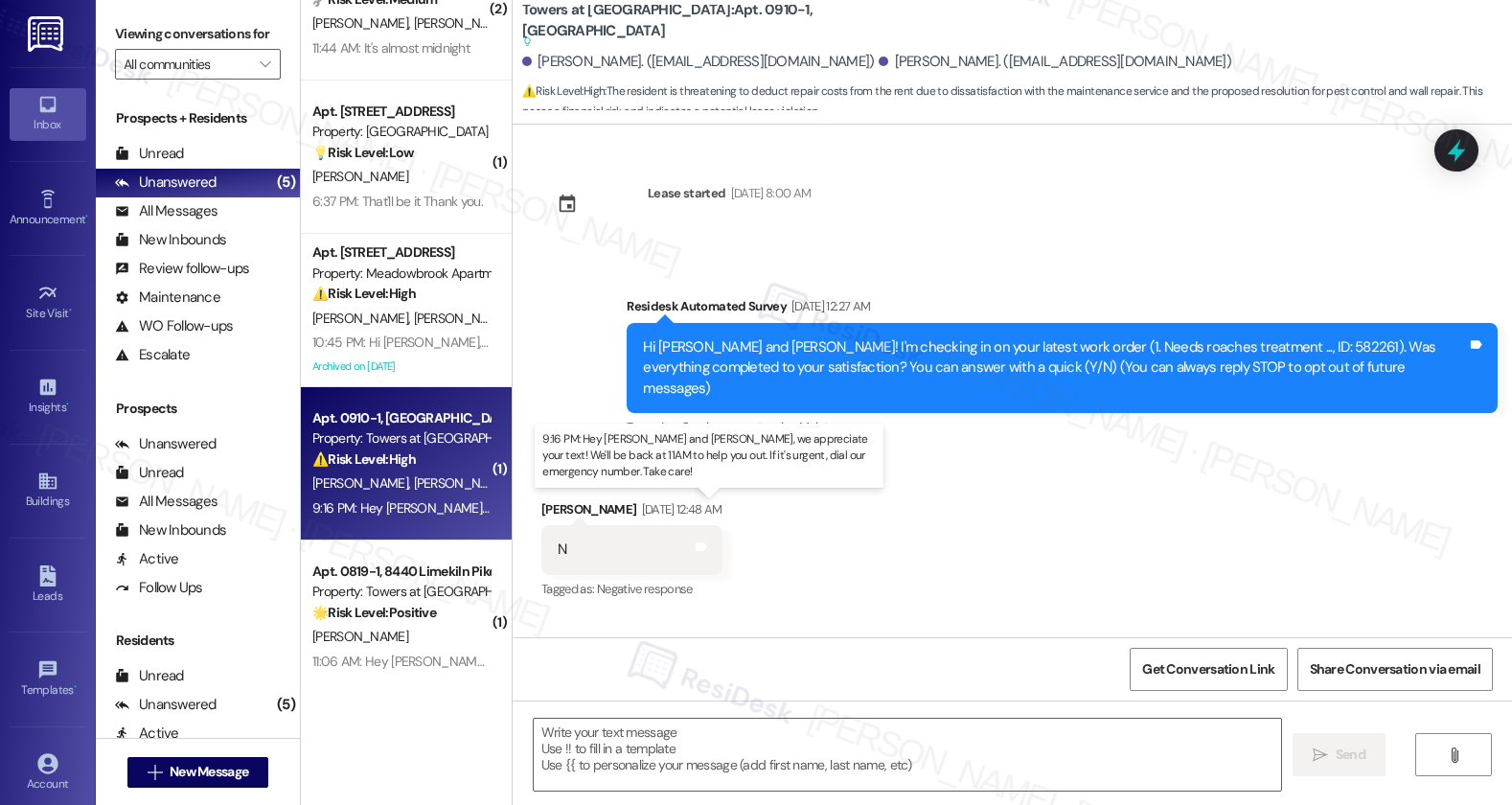 scroll, scrollTop: 11400, scrollLeft: 0, axis: vertical 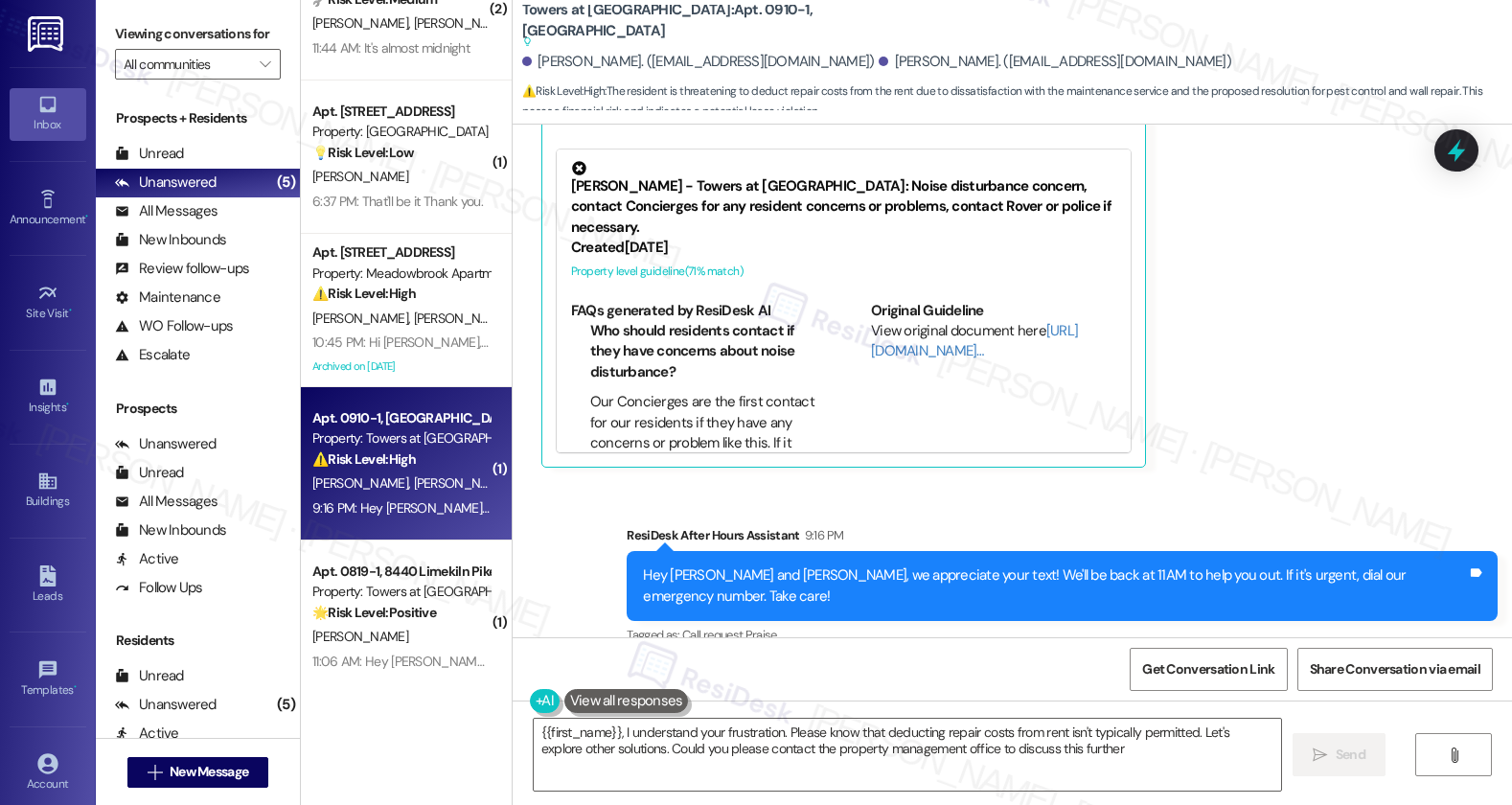 type on "{{first_name}}, I understand your frustration. Please know that deducting repair costs from rent isn't typically permitted. Let's explore other solutions. Could you please contact the property management office to discuss this further?" 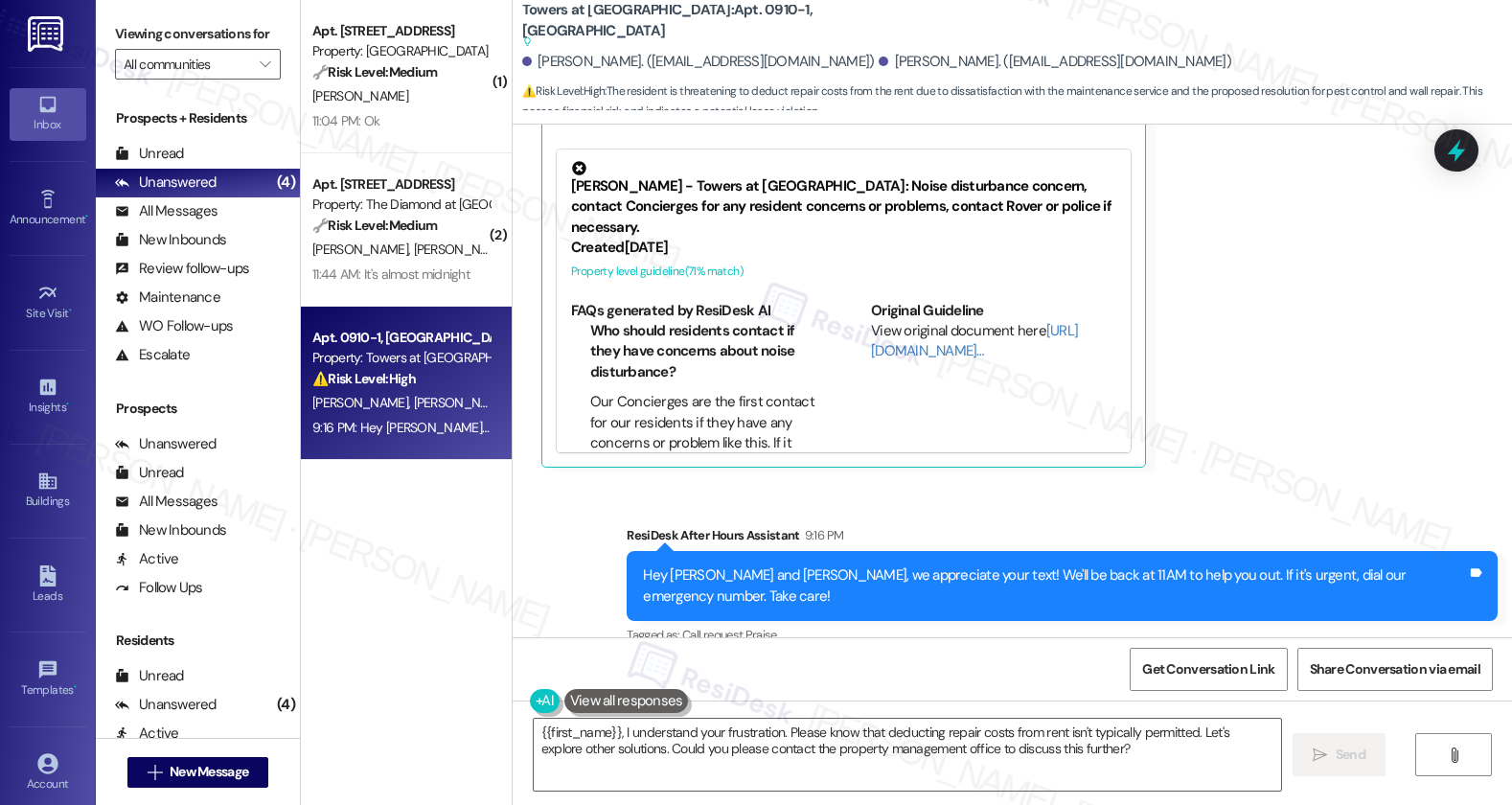 scroll, scrollTop: 0, scrollLeft: 0, axis: both 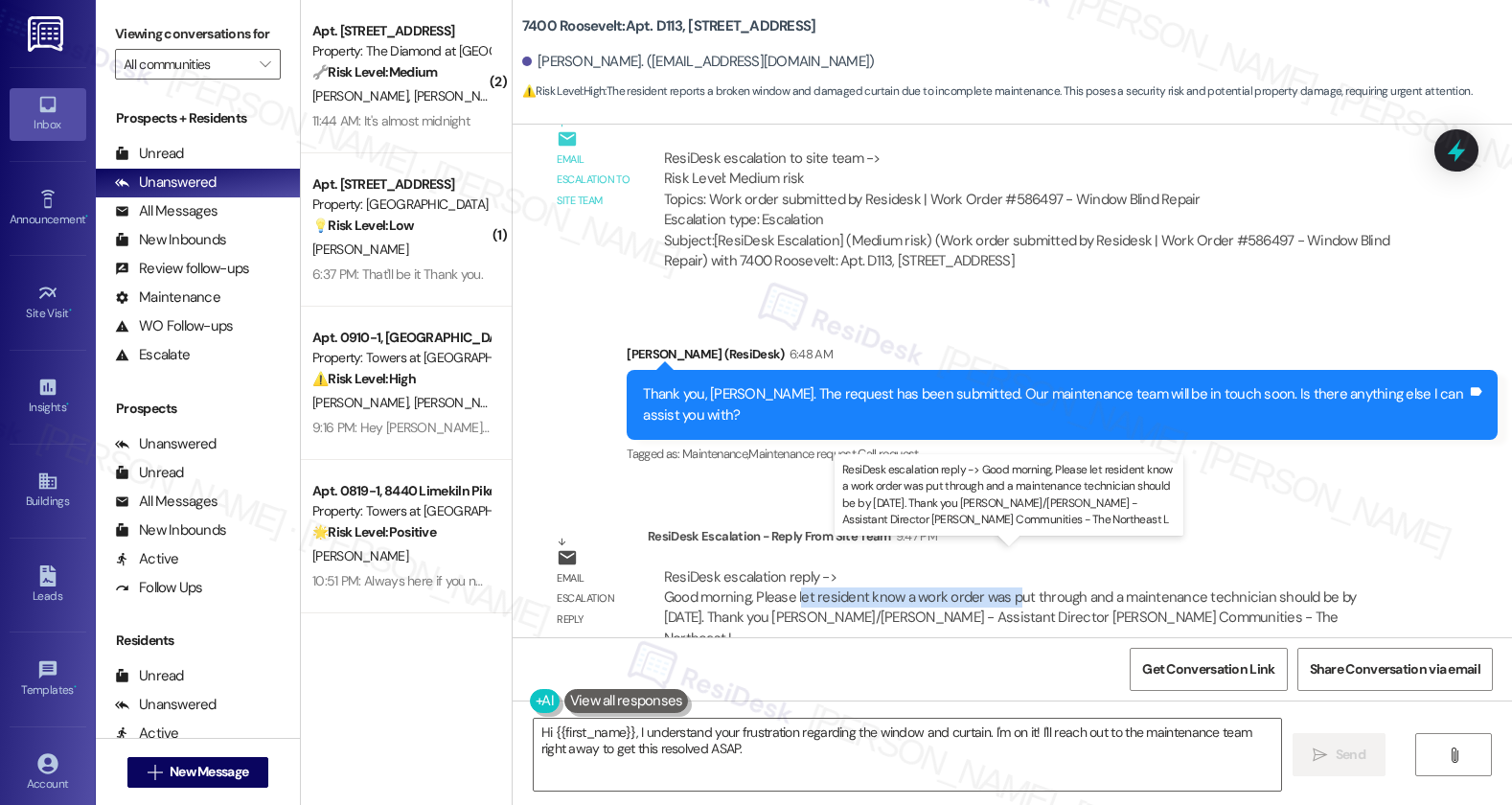 drag, startPoint x: 786, startPoint y: 578, endPoint x: 1002, endPoint y: 576, distance: 216.00926 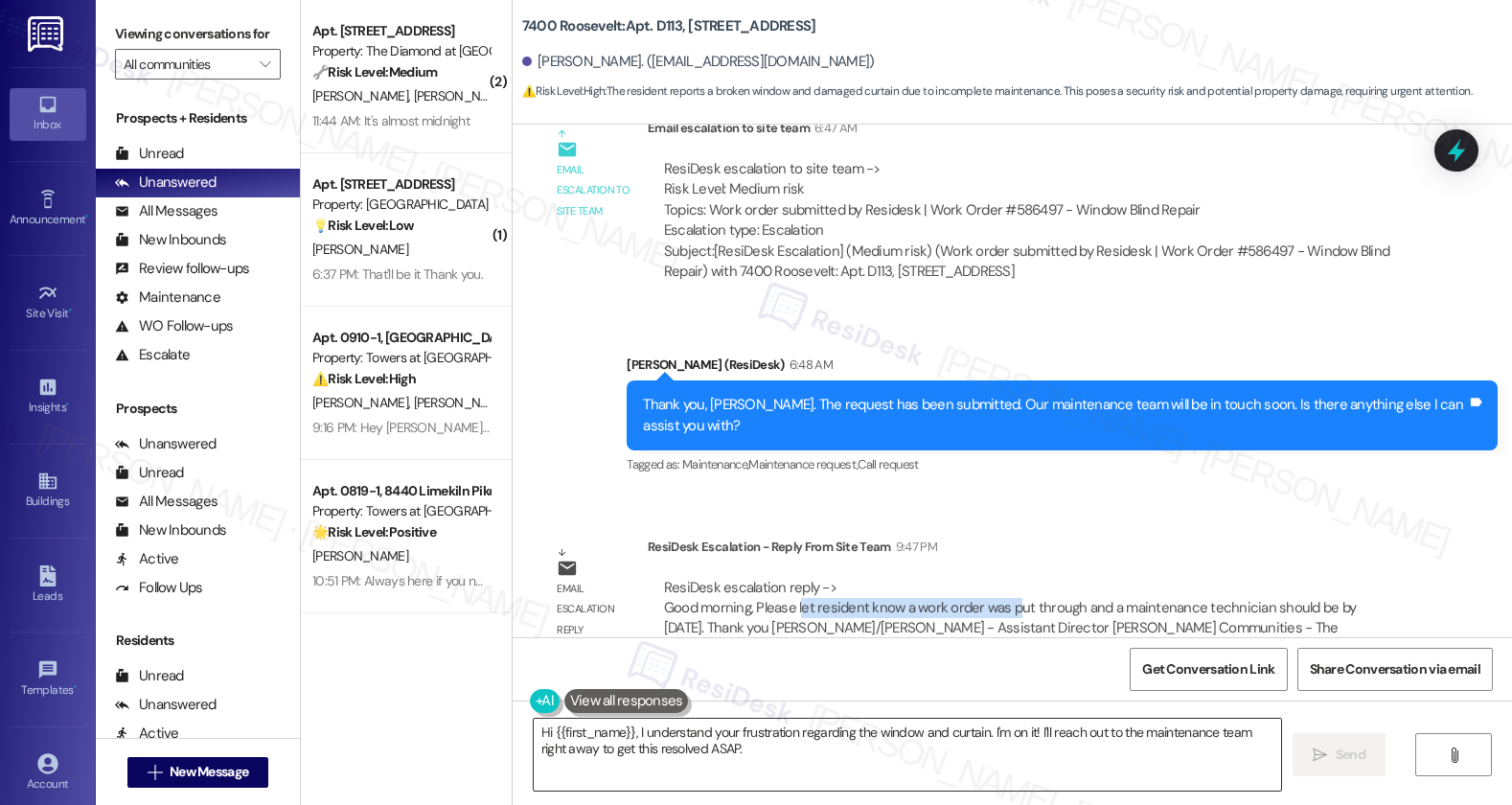 scroll, scrollTop: 13631, scrollLeft: 0, axis: vertical 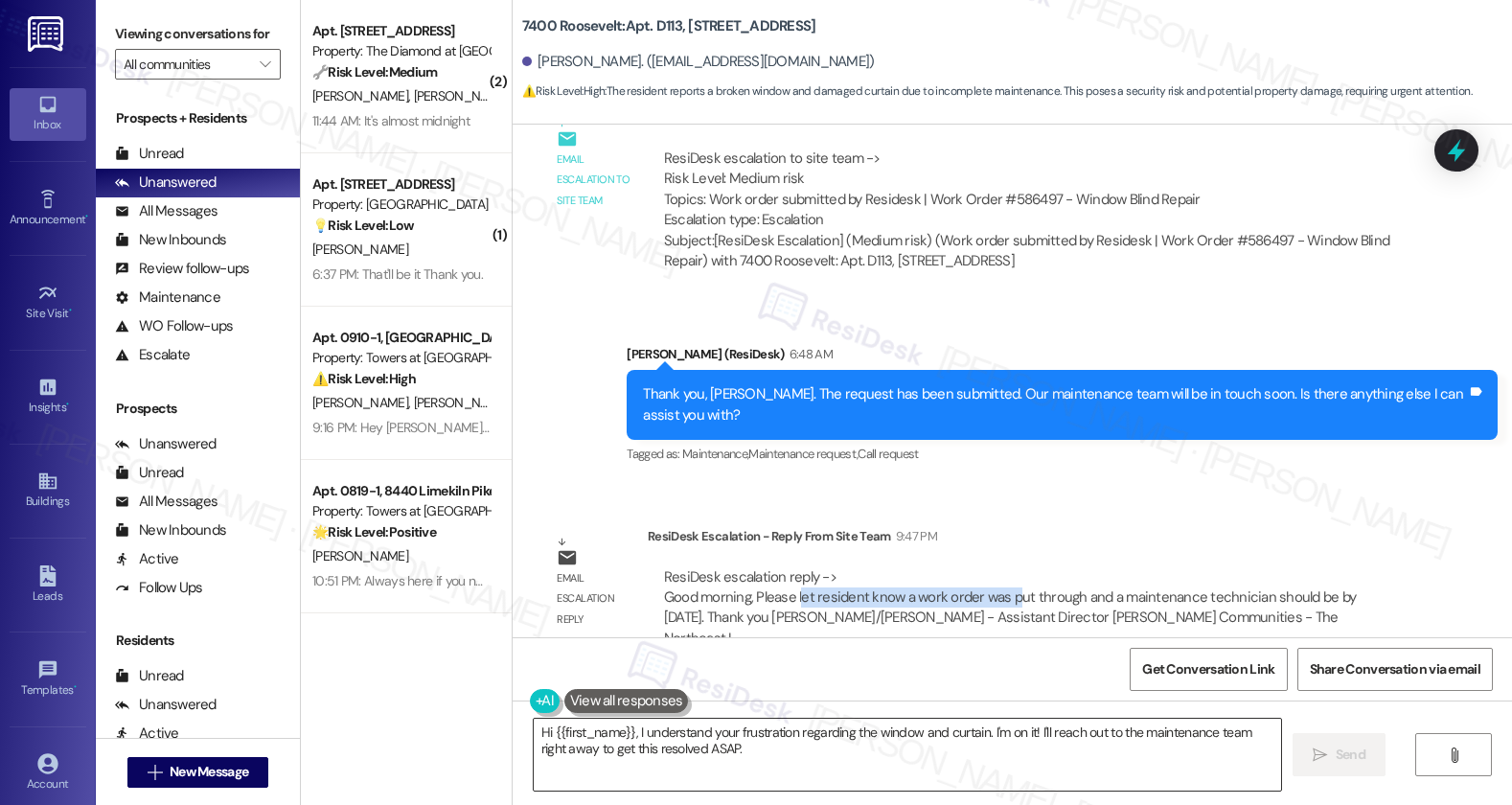 click on "Hi {{first_name}}, I understand your frustration regarding the window and curtain. I'm on it! I'll reach out to the maintenance team right away to get this resolved ASAP." at bounding box center [907, 754] 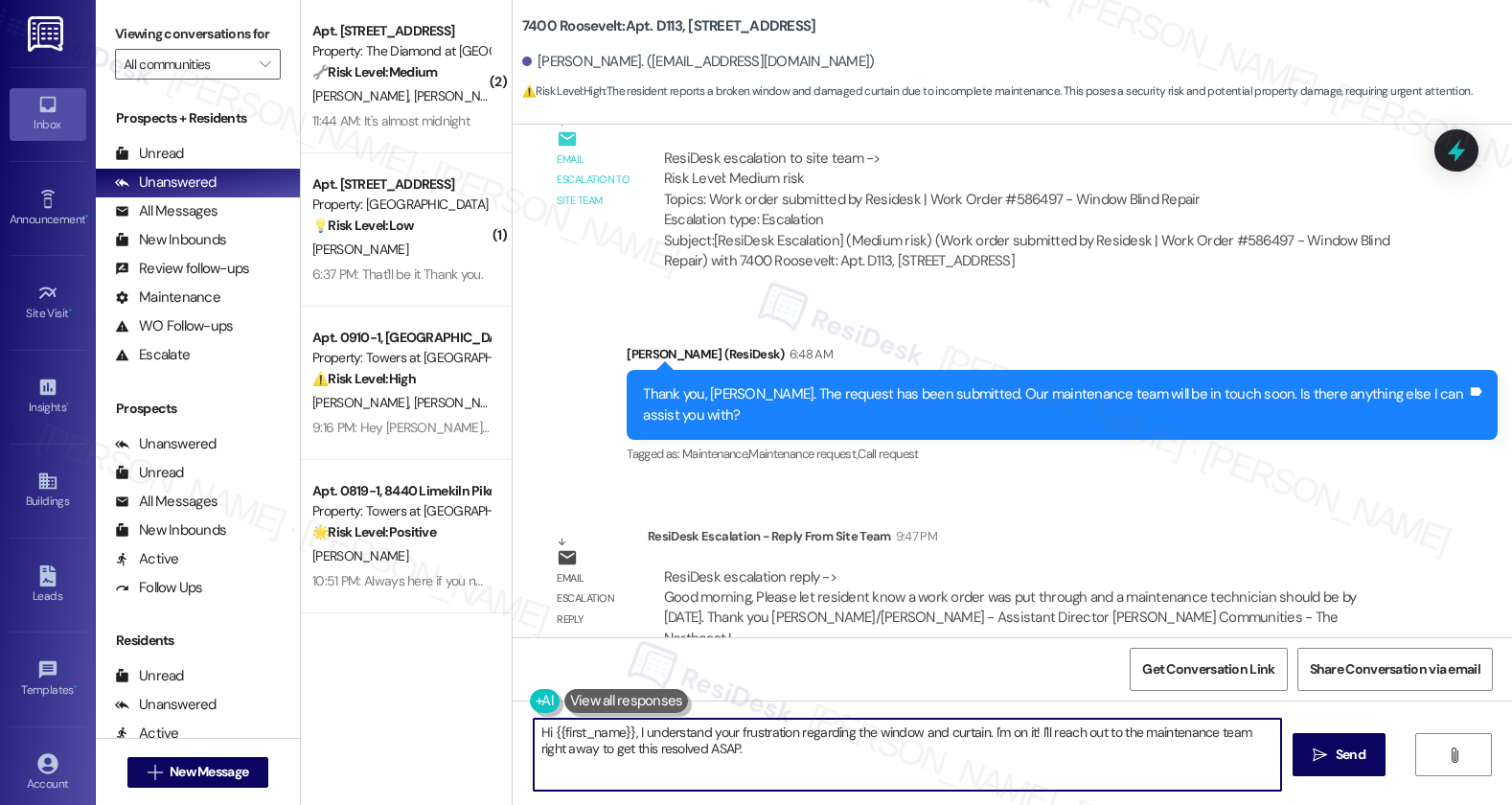 click on "Hi {{first_name}}, I understand your frustration regarding the window and curtain. I'm on it! I'll reach out to the maintenance team right away to get this resolved ASAP." at bounding box center (907, 754) 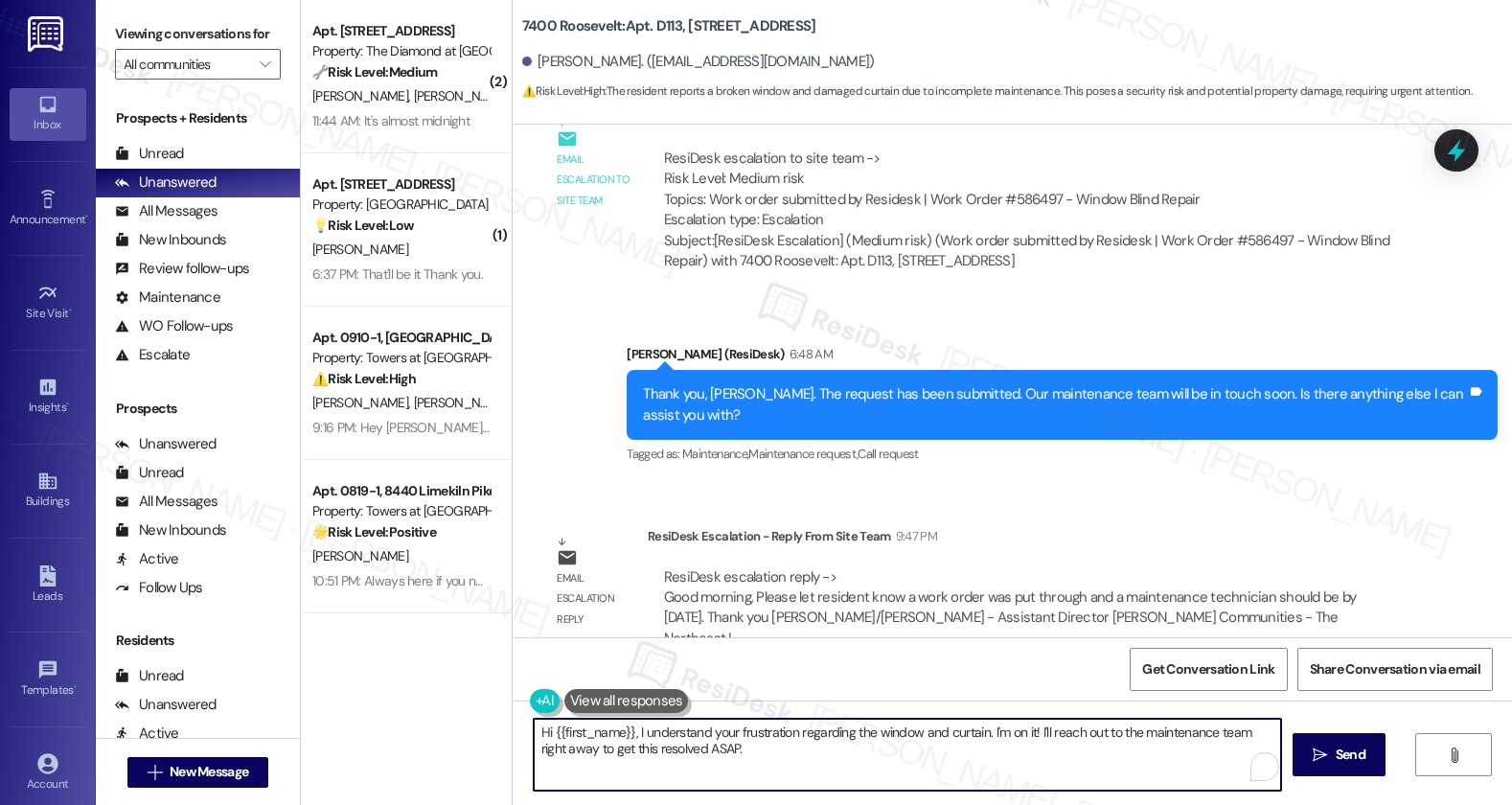click on "Hi {{first_name}}, I understand your frustration regarding the window and curtain. I'm on it! I'll reach out to the maintenance team right away to get this resolved ASAP." at bounding box center [907, 754] 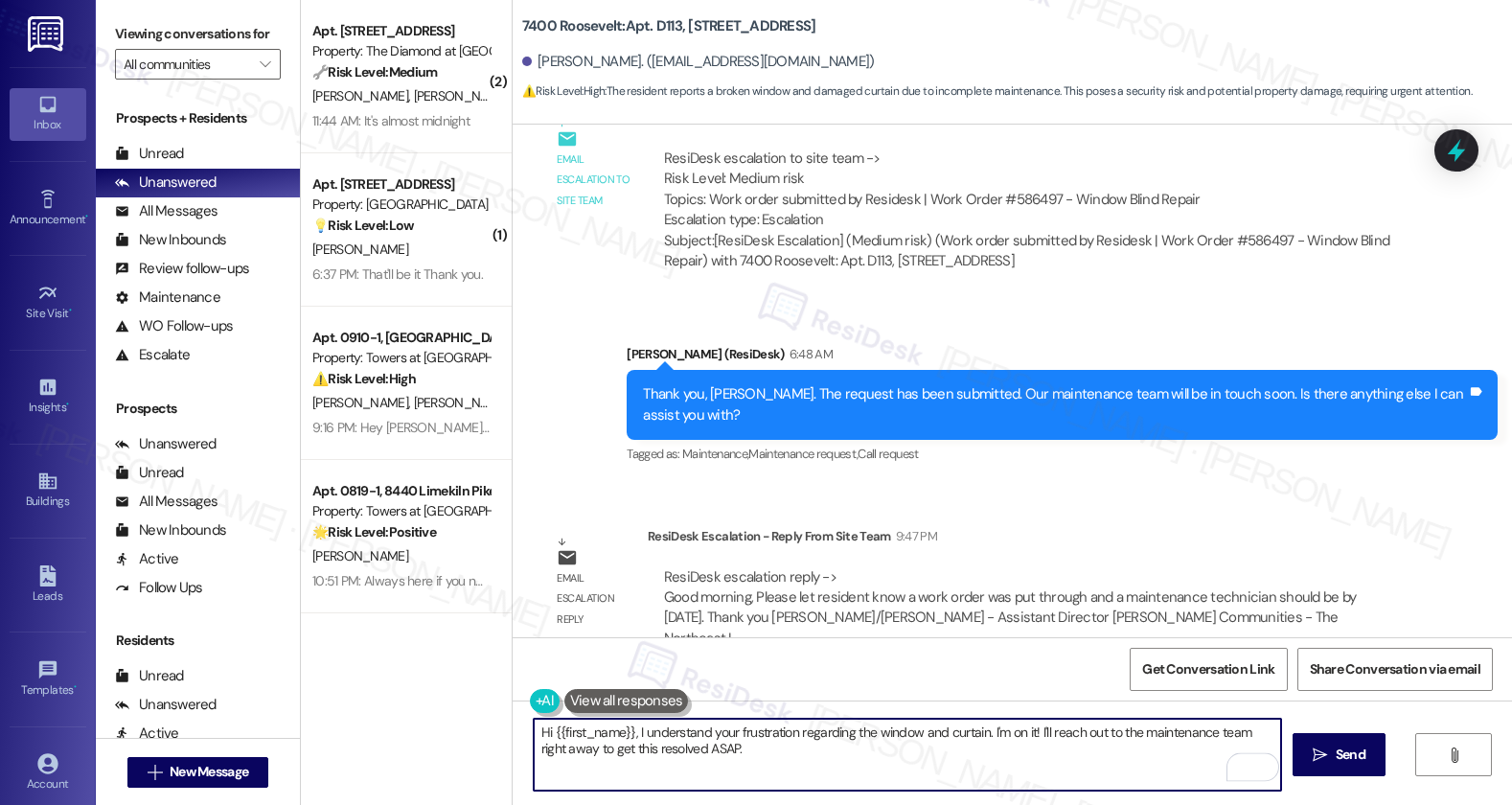 click on "Hi {{first_name}}, I understand your frustration regarding the window and curtain. I'm on it! I'll reach out to the maintenance team right away to get this resolved ASAP." at bounding box center [907, 754] 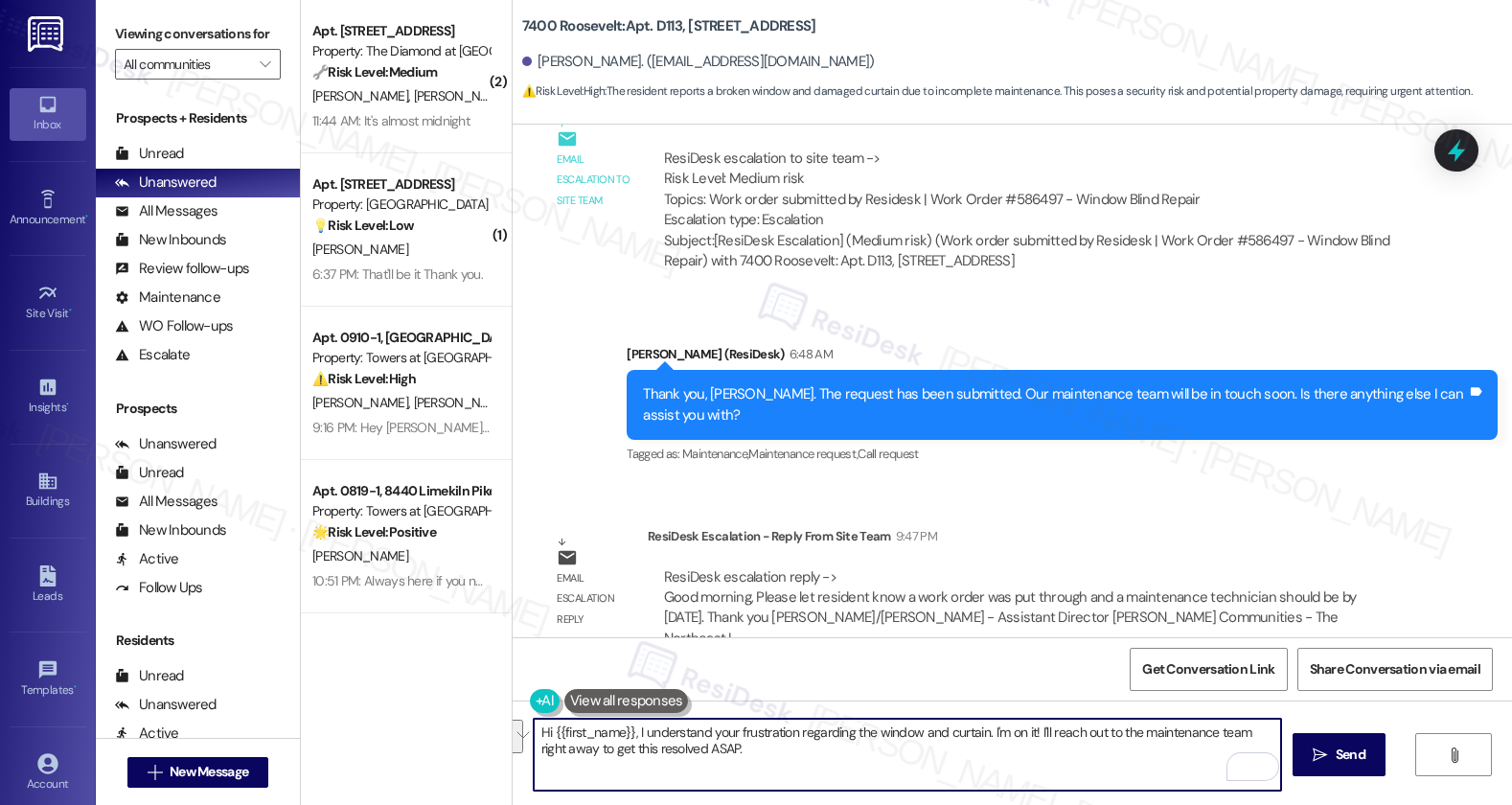 drag, startPoint x: 627, startPoint y: 734, endPoint x: 777, endPoint y: 755, distance: 151.4629 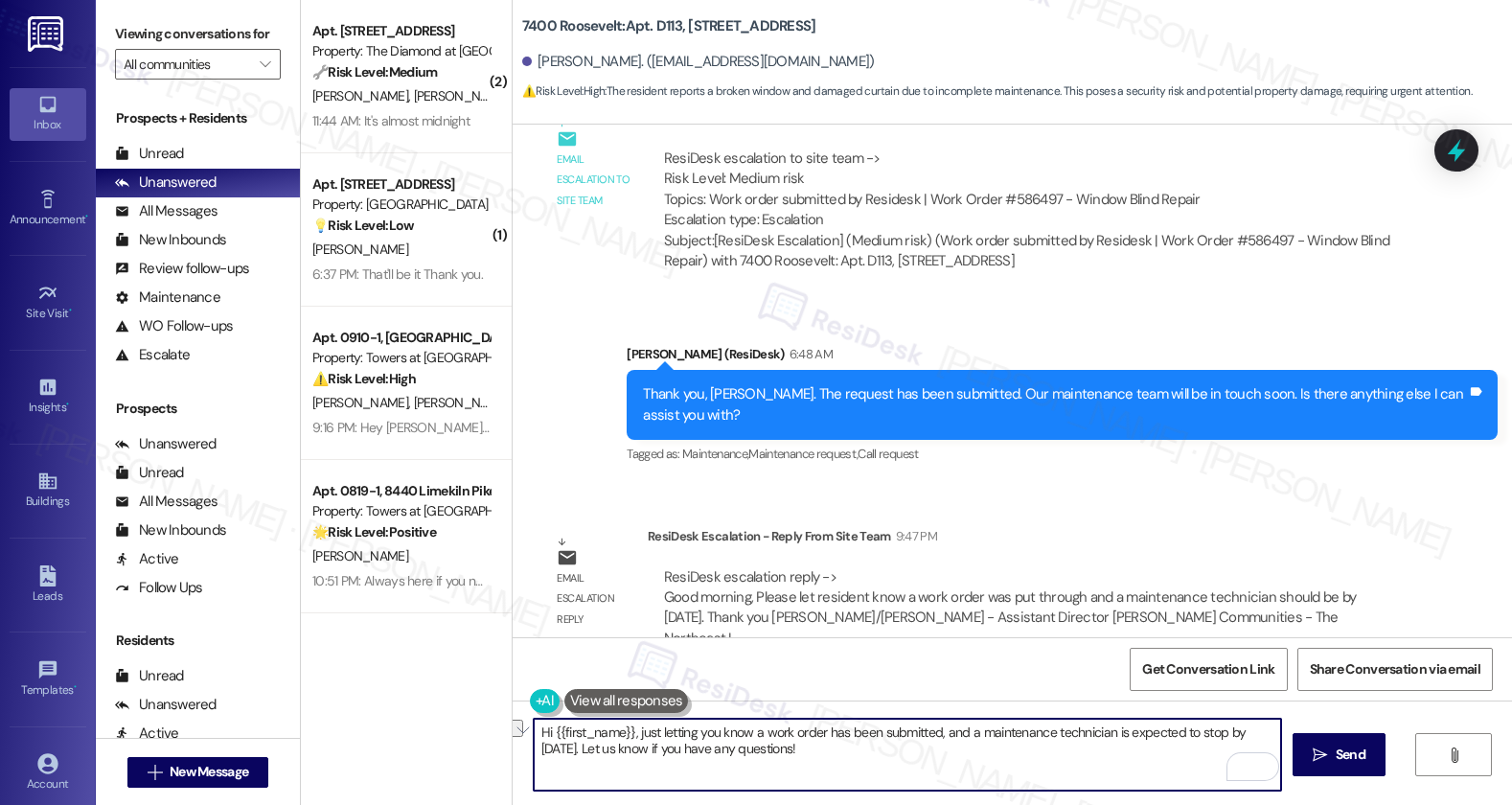 drag, startPoint x: 745, startPoint y: 735, endPoint x: 955, endPoint y: 736, distance: 210.00238 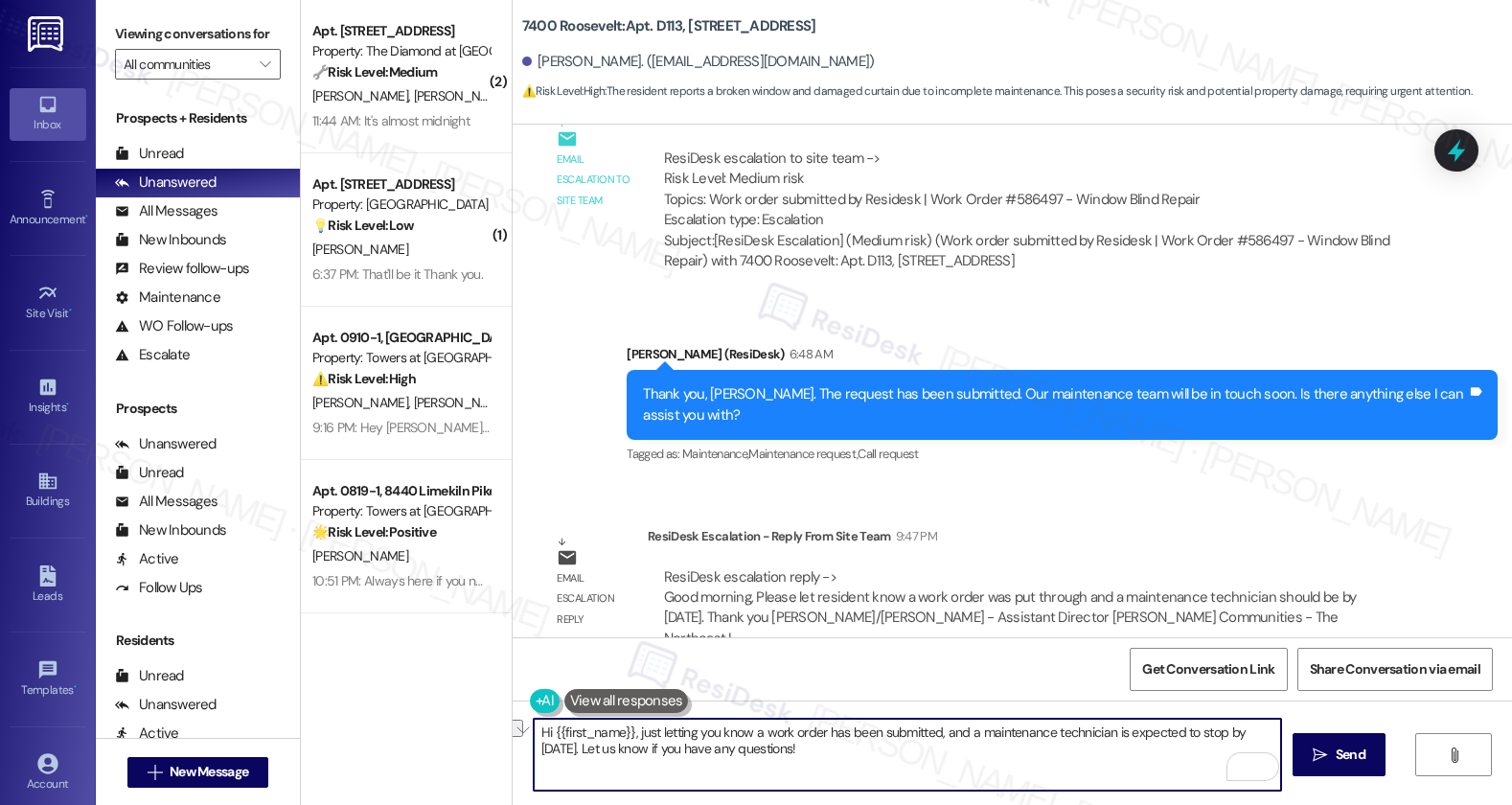 click on "Hi {{first_name}}, just letting you know a work order has been submitted, and a maintenance technician is expected to stop by today. Let us know if you have any questions!" at bounding box center [907, 754] 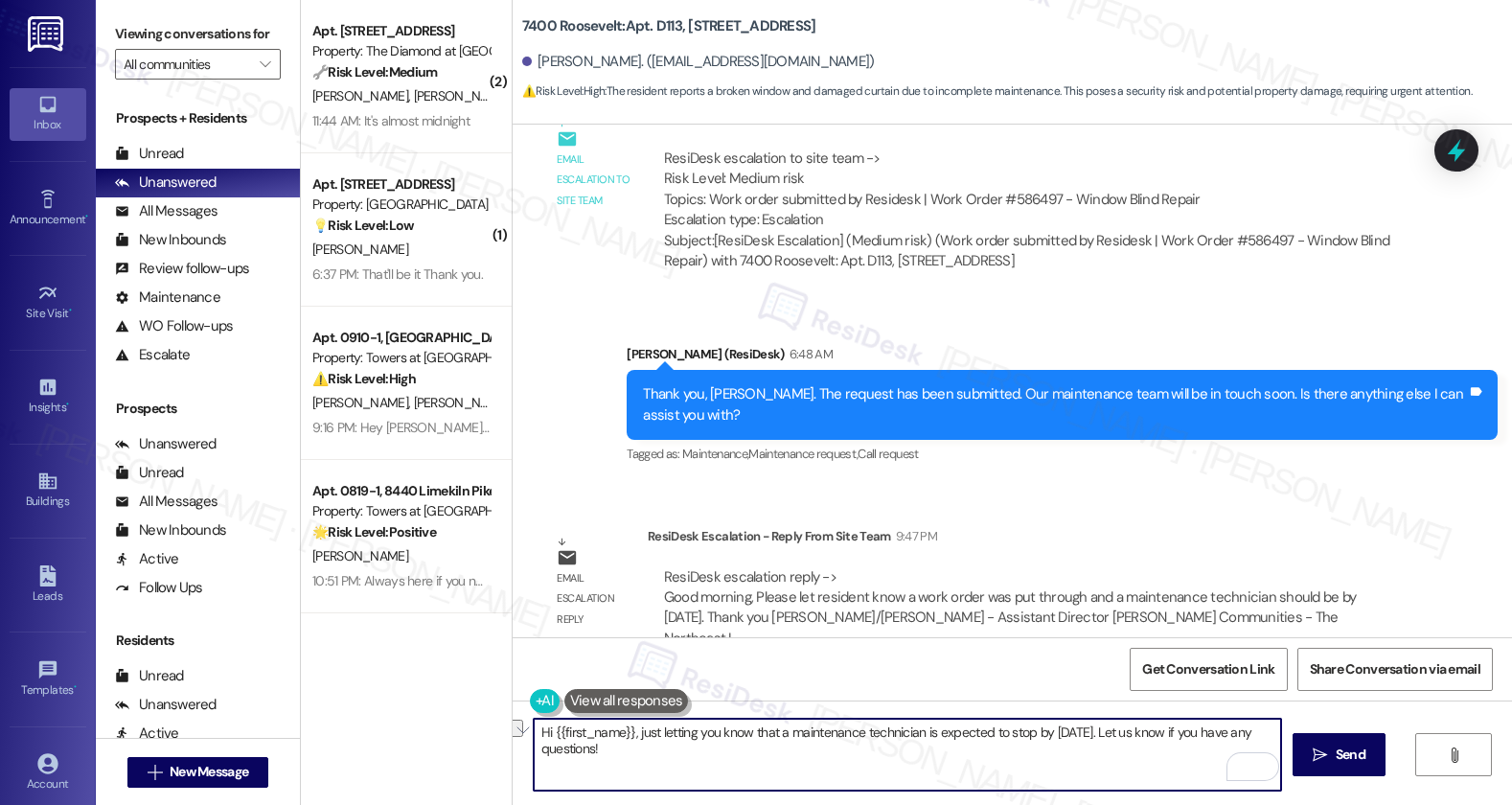 drag, startPoint x: 949, startPoint y: 730, endPoint x: 1100, endPoint y: 736, distance: 151.11916 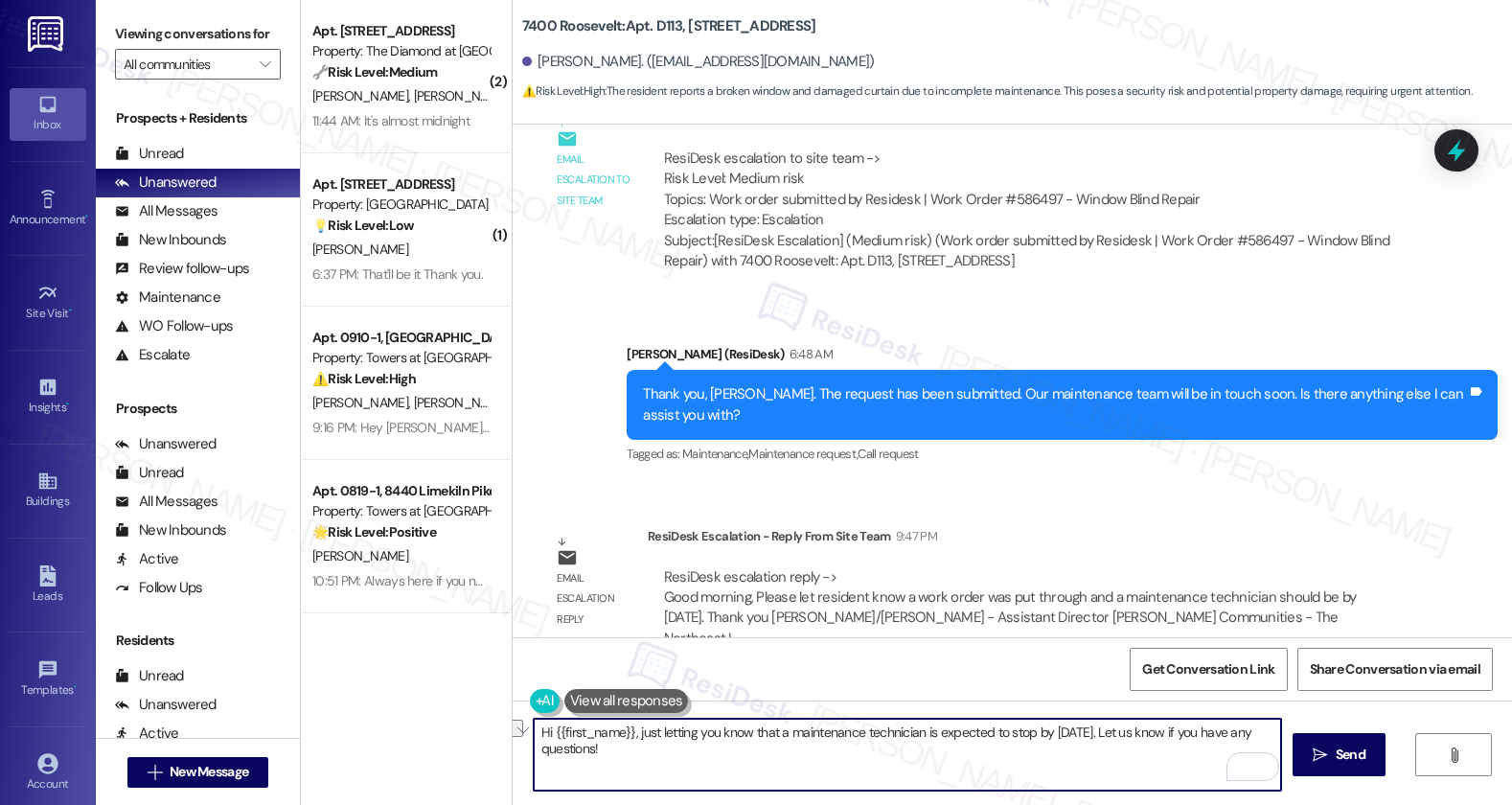 click on "Hi {{first_name}}, just letting you know that a maintenance technician is expected to stop by today. Let us know if you have any questions!" at bounding box center [907, 754] 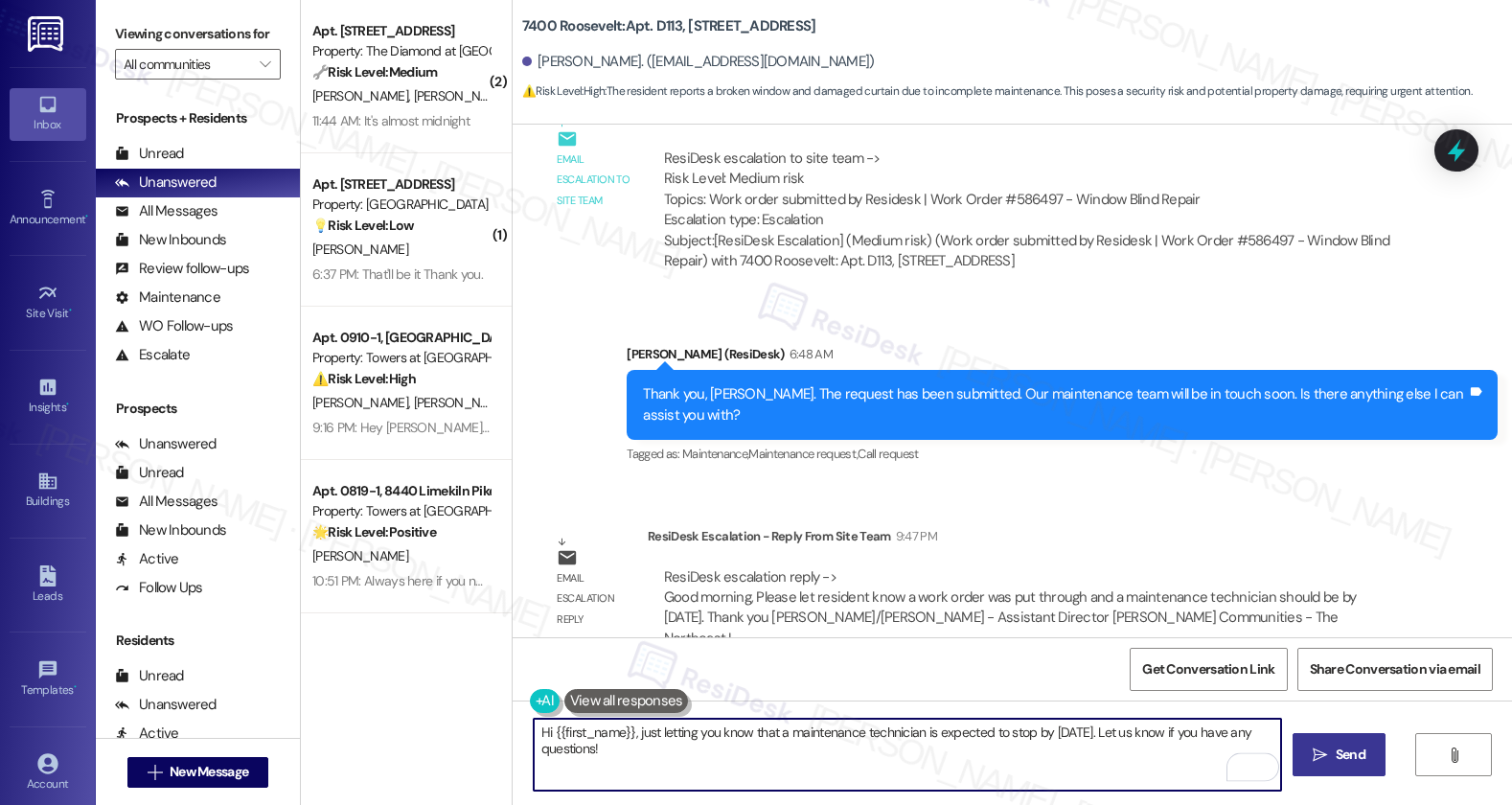 type on "Hi {{first_name}}, just letting you know that a maintenance technician is expected to stop by today. Let us know if you have any questions!" 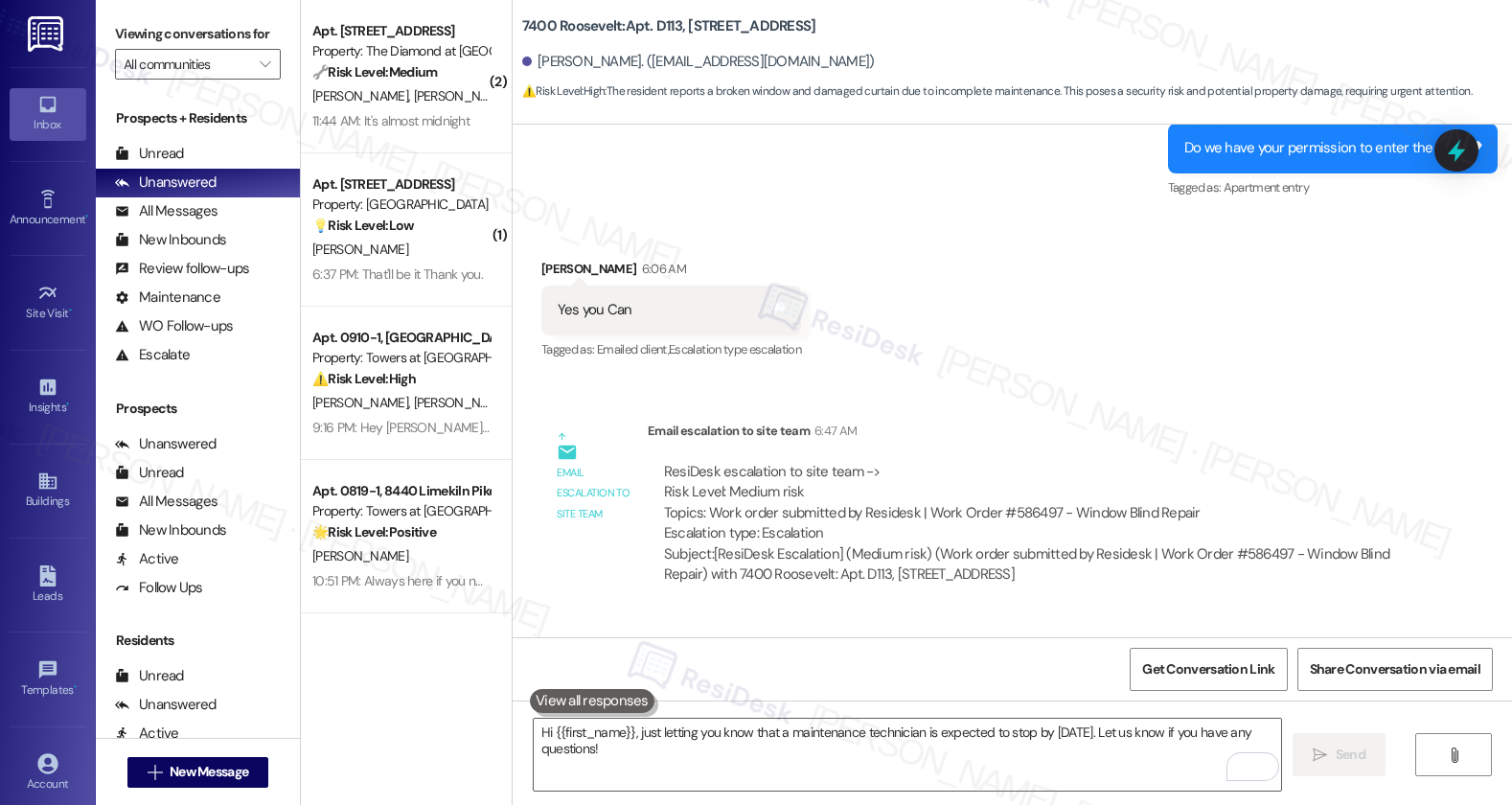 scroll, scrollTop: 13015, scrollLeft: 0, axis: vertical 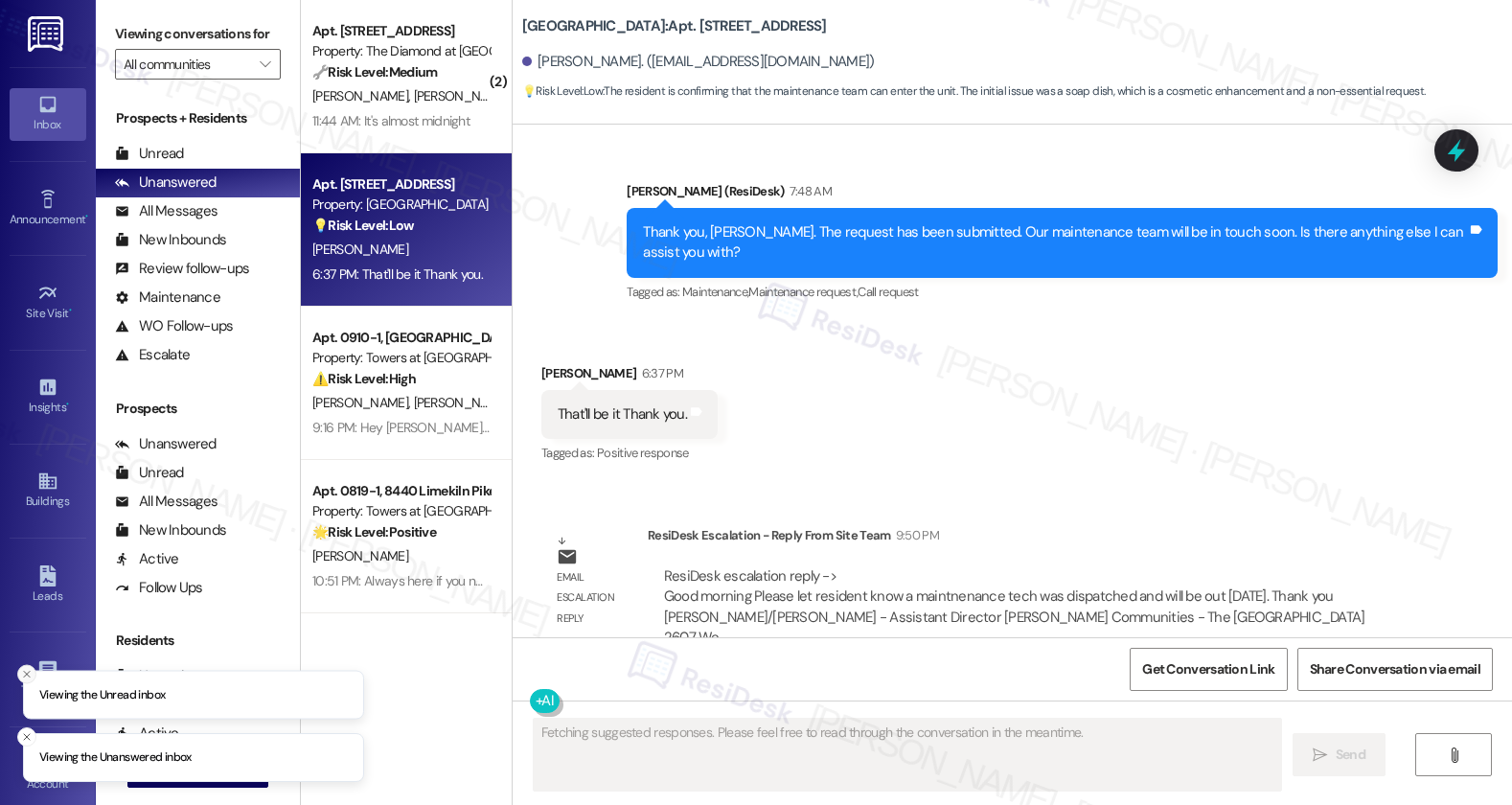 click 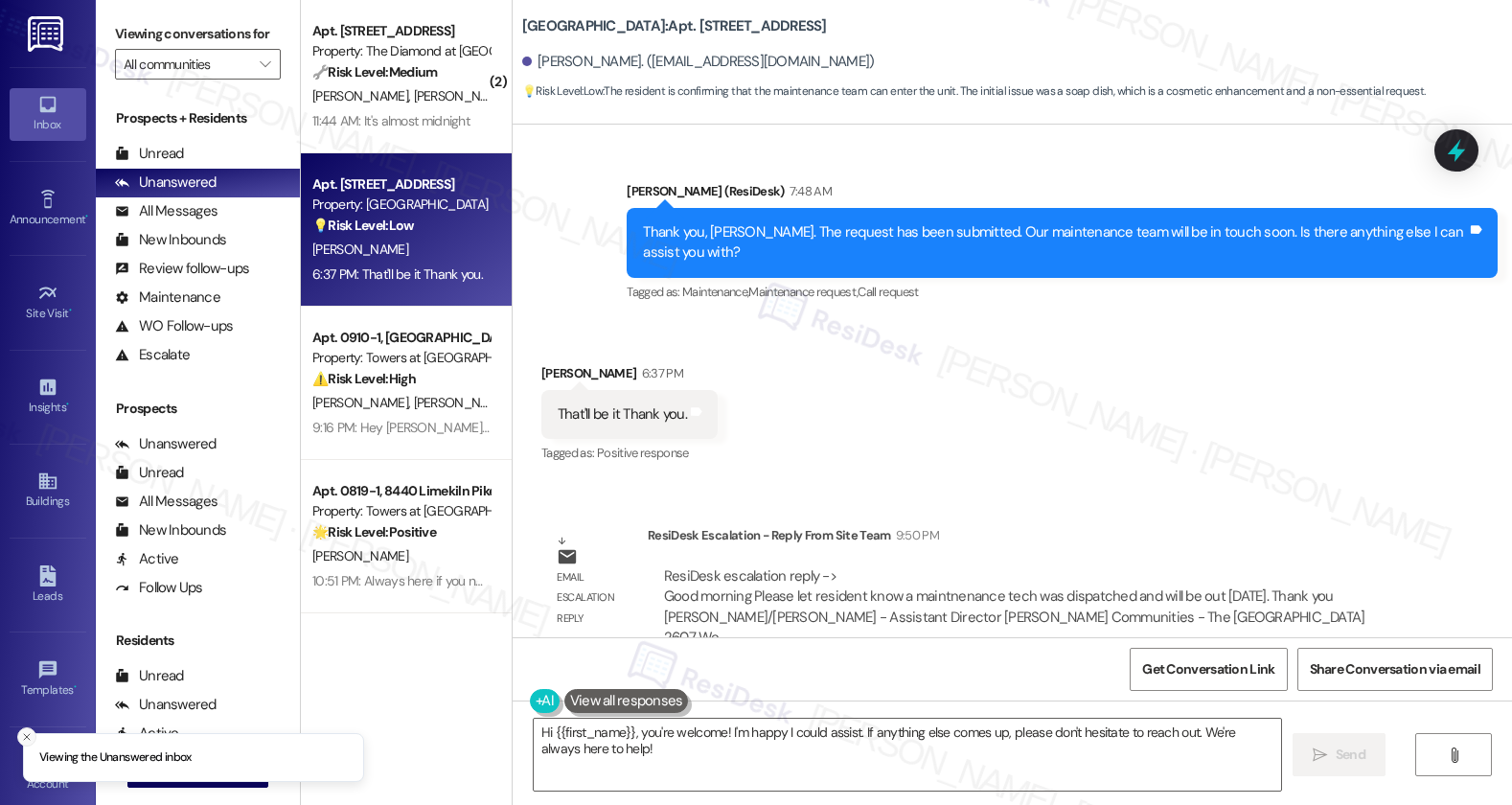 click 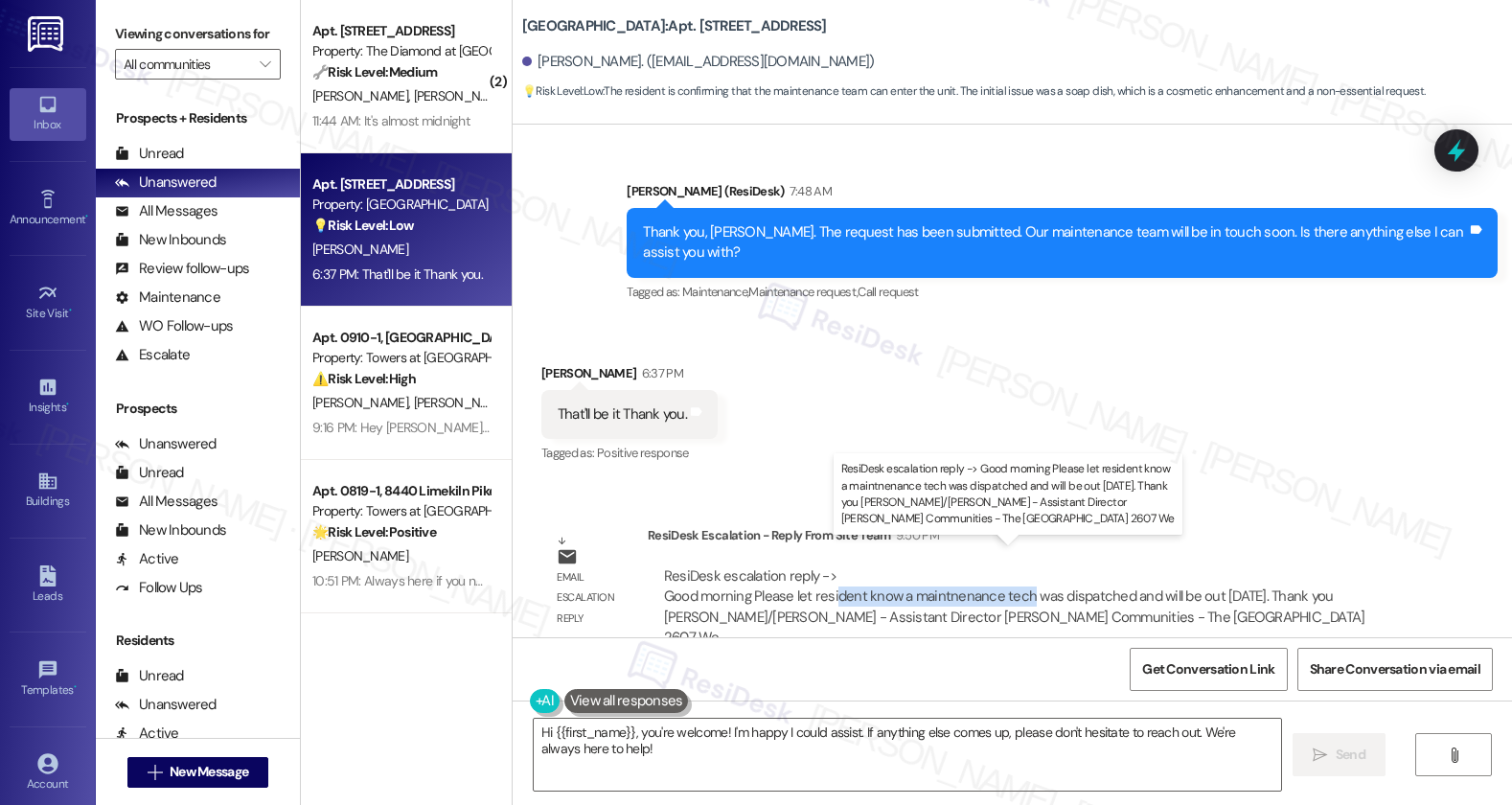 drag, startPoint x: 820, startPoint y: 573, endPoint x: 1015, endPoint y: 571, distance: 195.01026 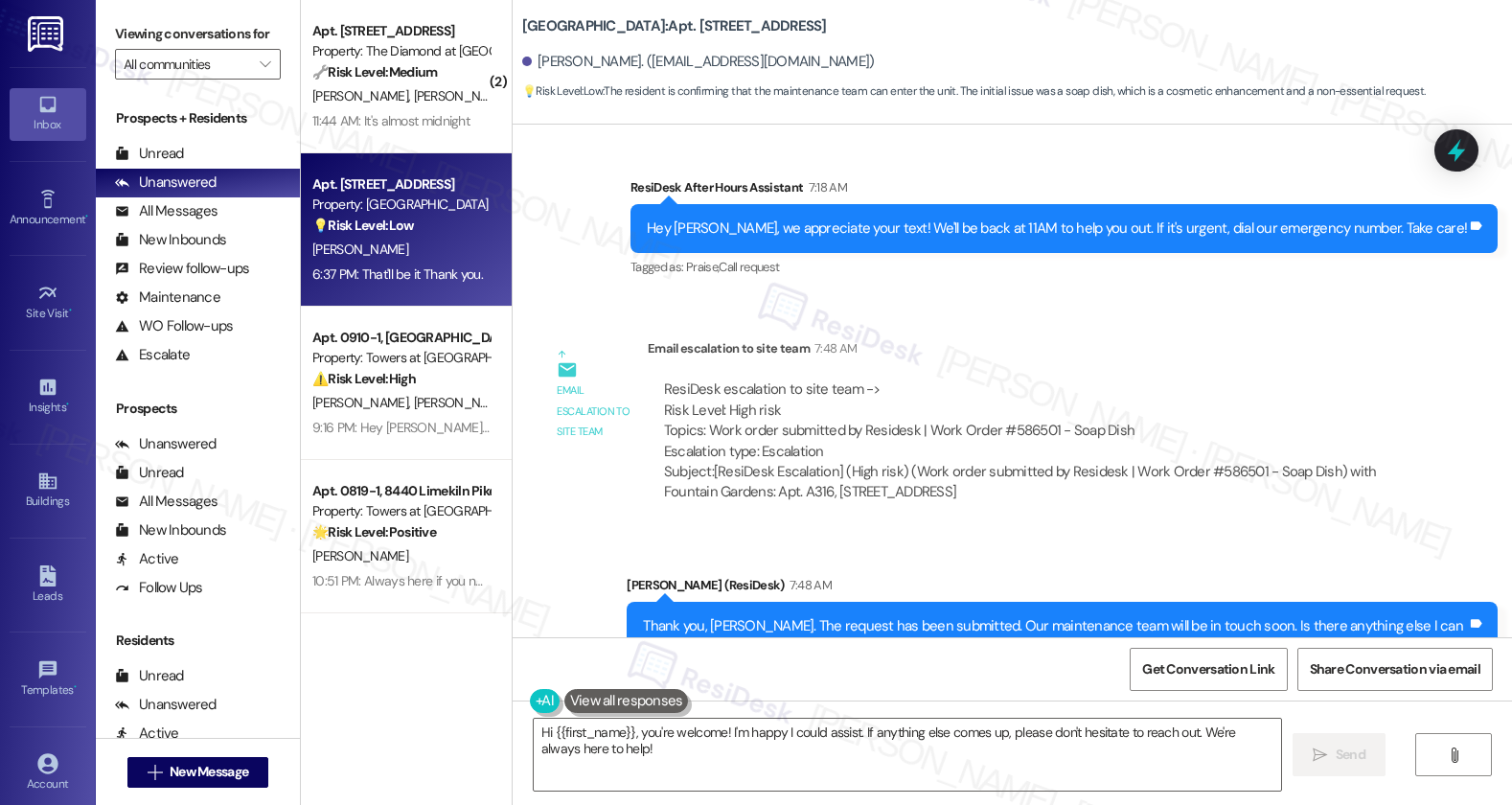 scroll, scrollTop: 12829, scrollLeft: 0, axis: vertical 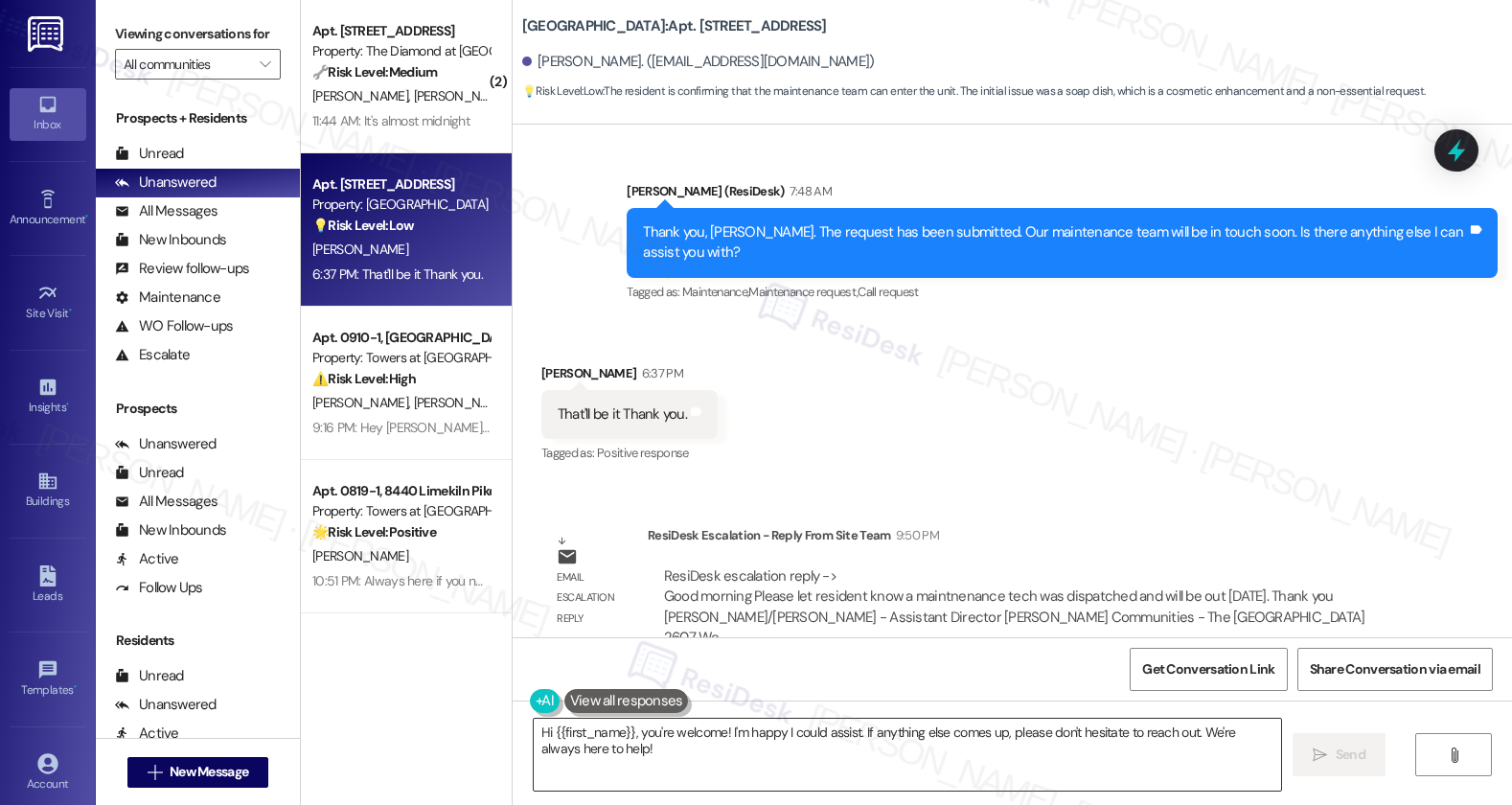 click on "Hi {{first_name}}, you're welcome! I'm happy I could assist. If anything else comes up, please don't hesitate to reach out. We're always here to help!" at bounding box center (907, 754) 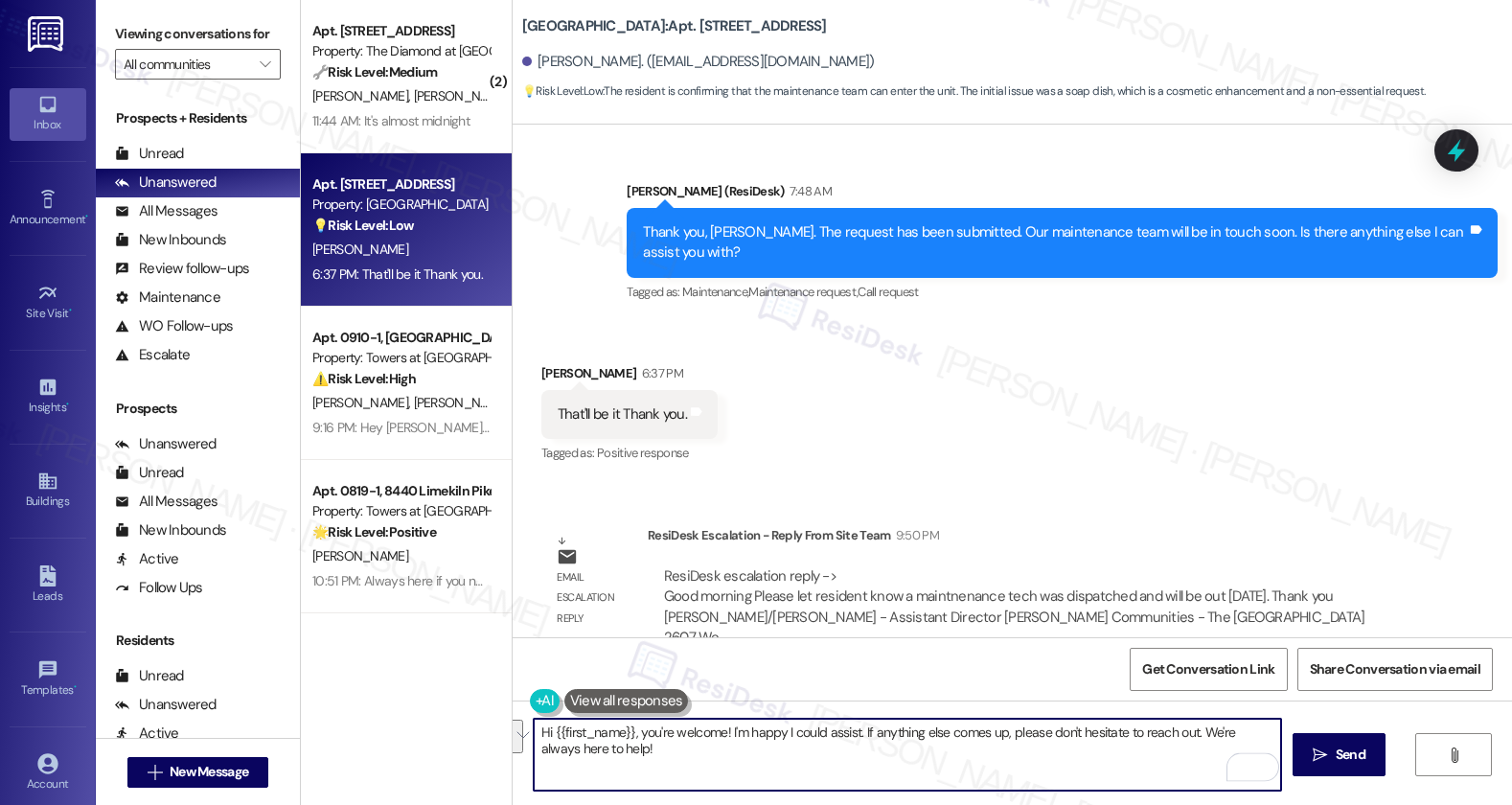 drag, startPoint x: 629, startPoint y: 737, endPoint x: 723, endPoint y: 750, distance: 94.895 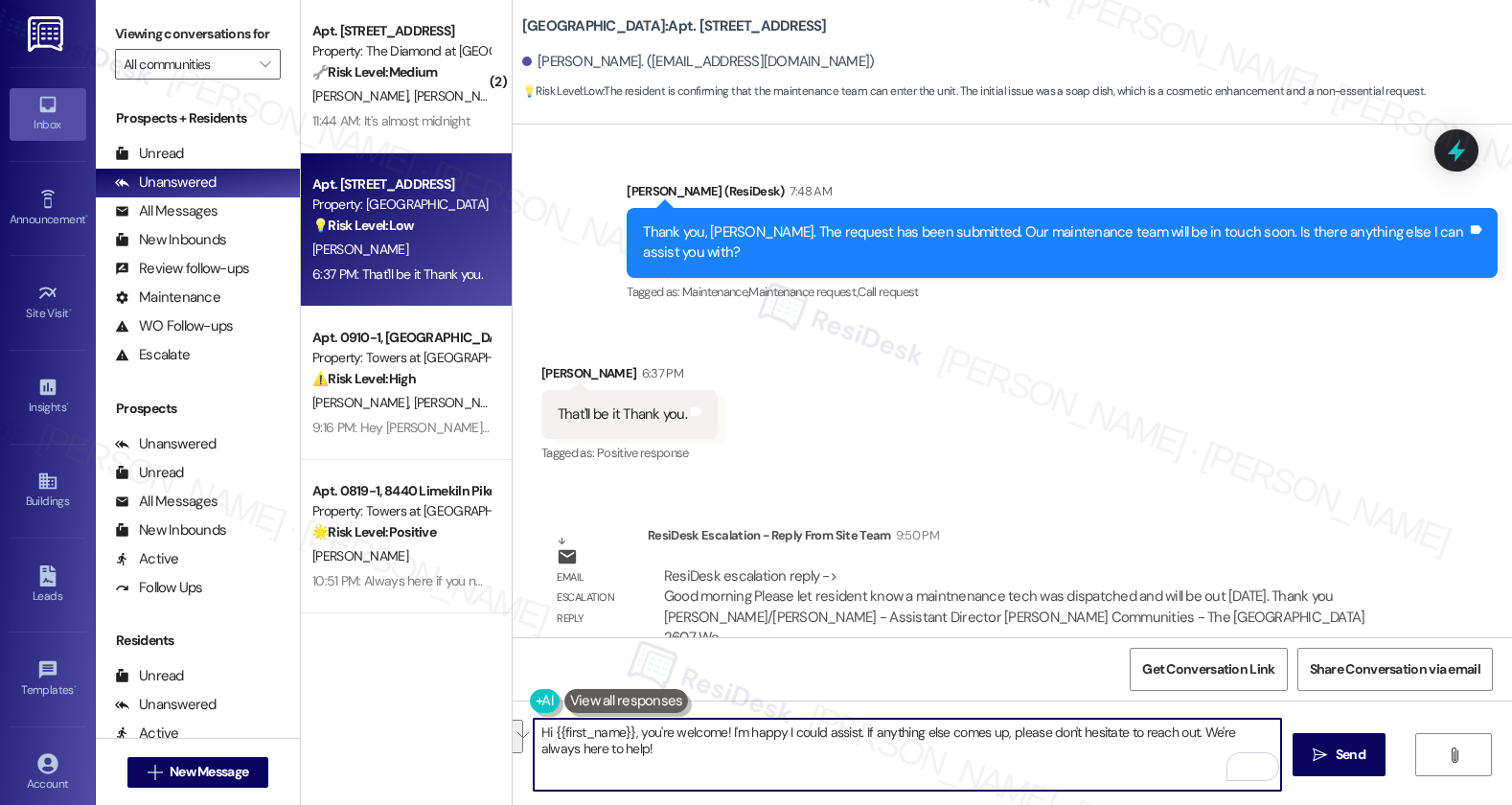 paste on "Hi [Resident's Name], a maintenance technician has been dispatched and will be out today. Let us know if you need anything in the meantime" 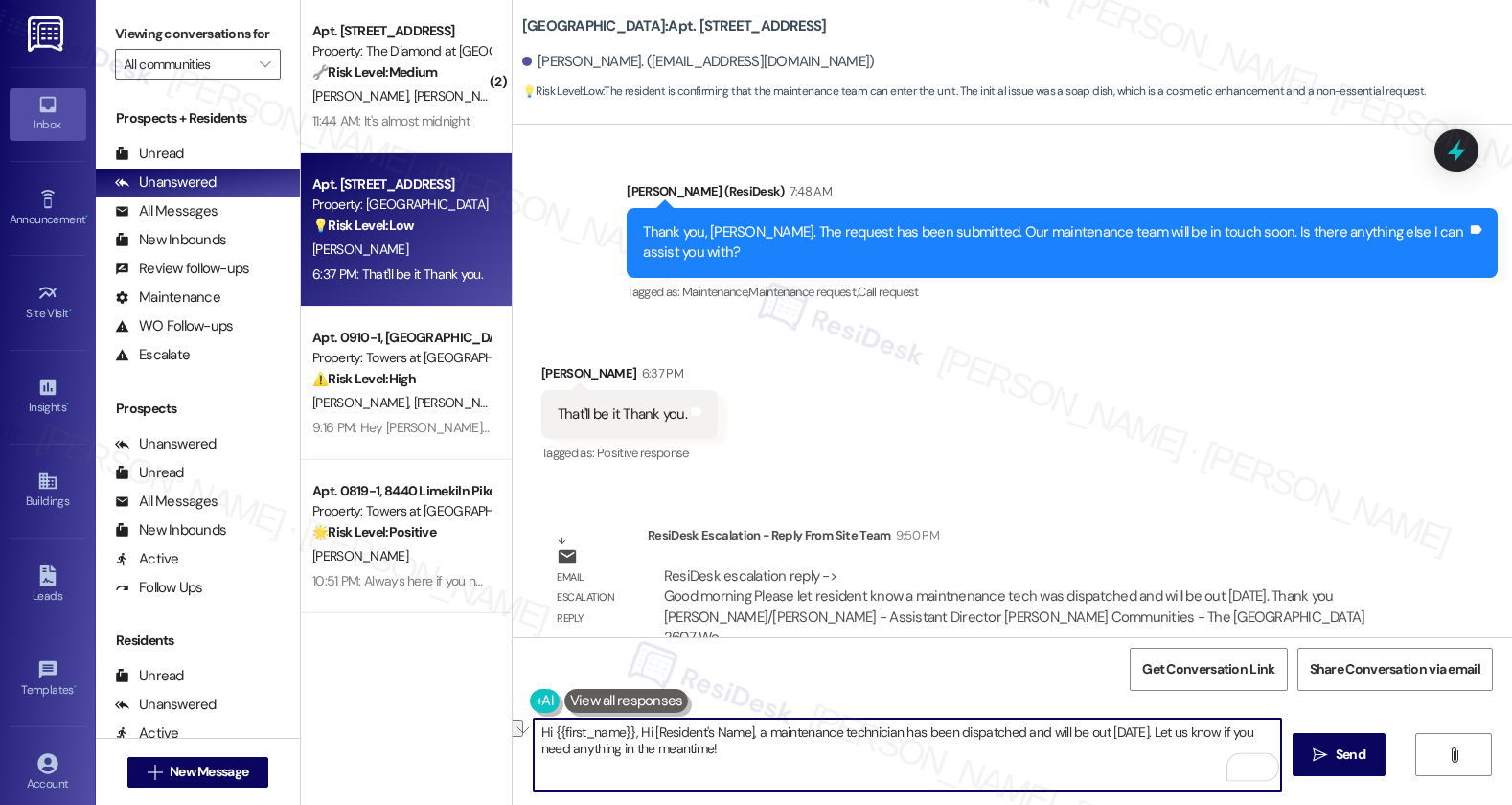 drag, startPoint x: 745, startPoint y: 732, endPoint x: 629, endPoint y: 732, distance: 116 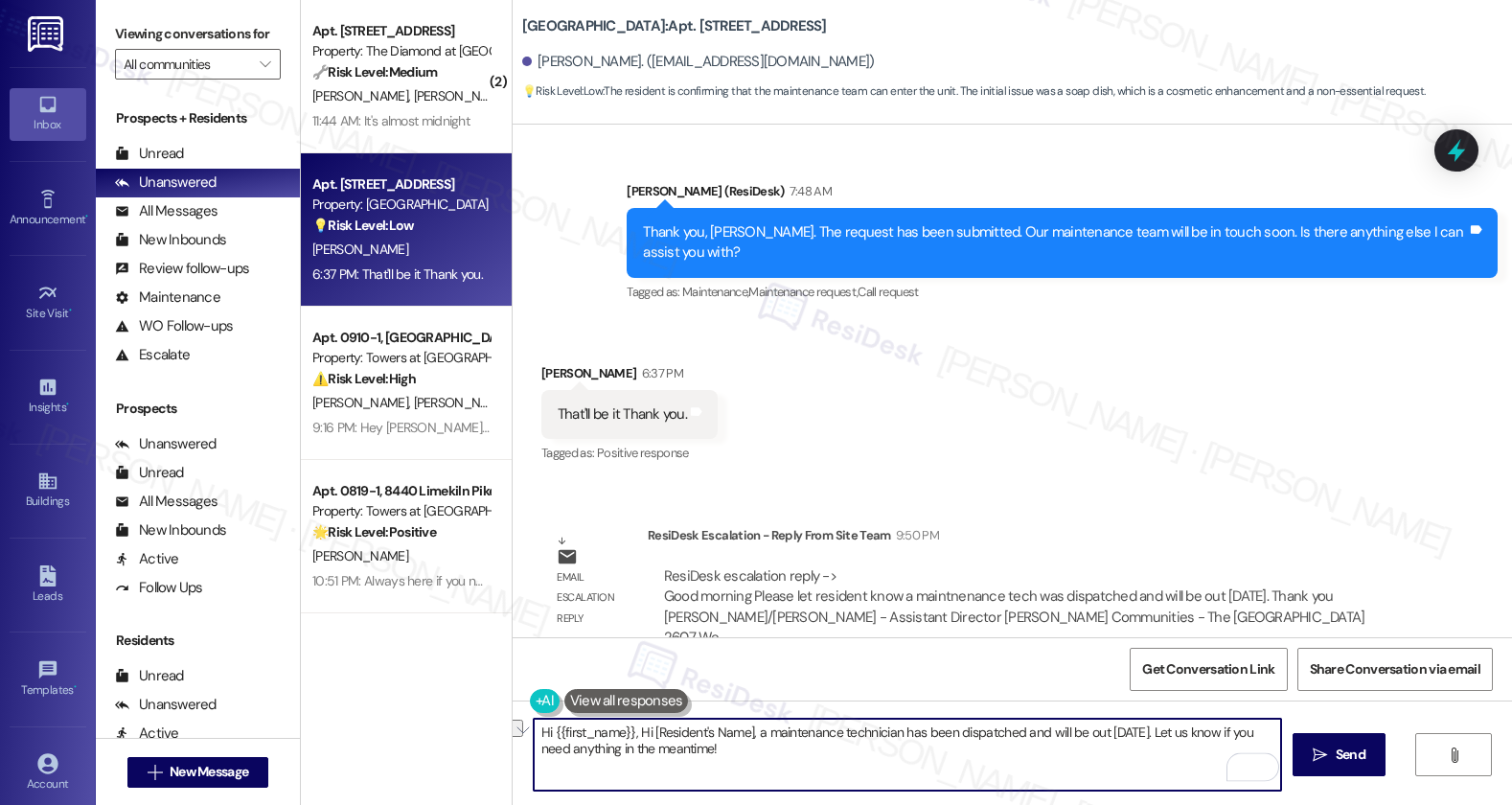 click on "Hi {{first_name}}, Hi [Resident's Name], a maintenance technician has been dispatched and will be out today. Let us know if you need anything in the meantime!" at bounding box center (907, 754) 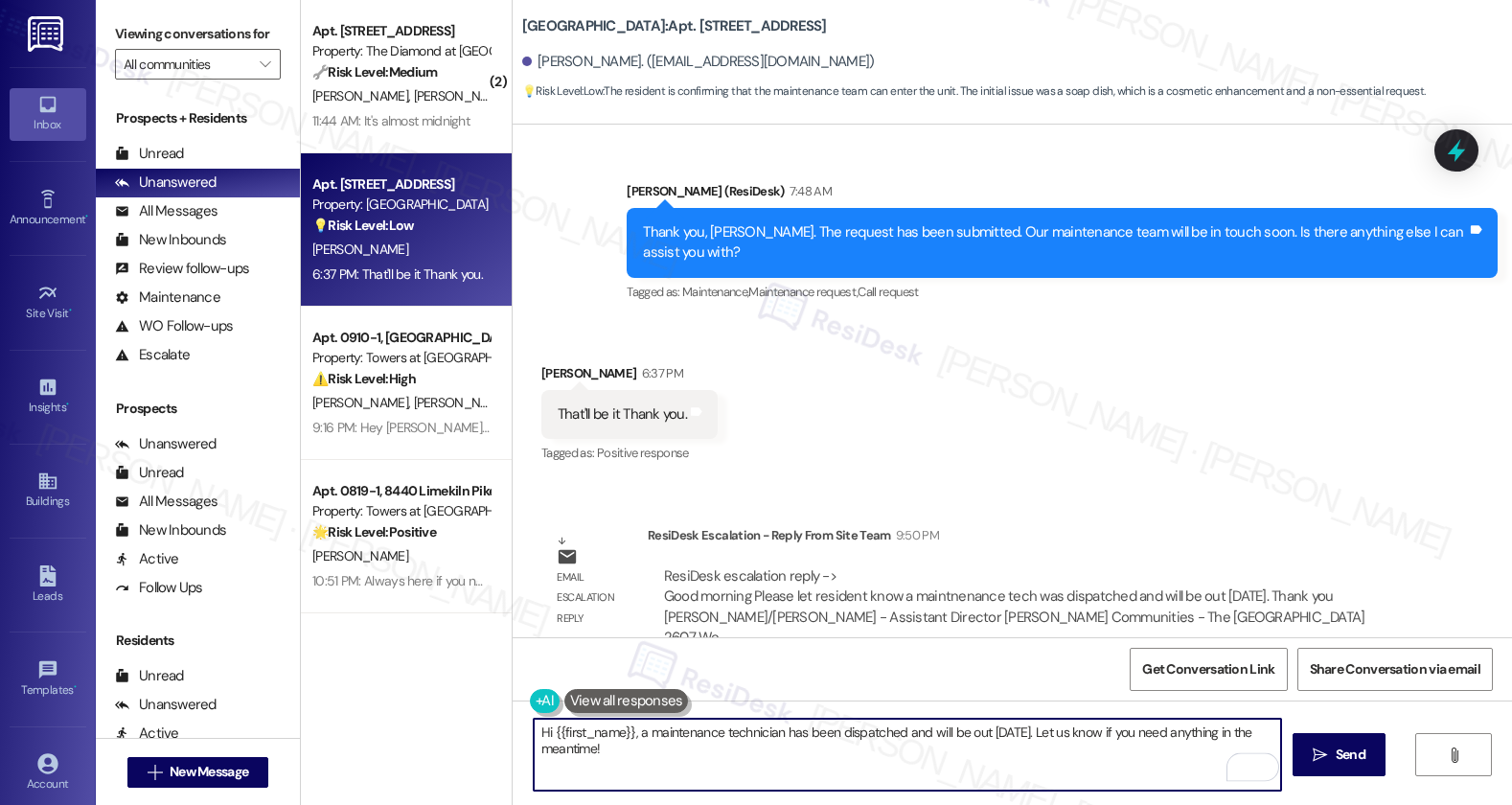 click on "Hi {{first_name}}, a maintenance technician has been dispatched and will be out today. Let us know if you need anything in the meantime!" at bounding box center [907, 754] 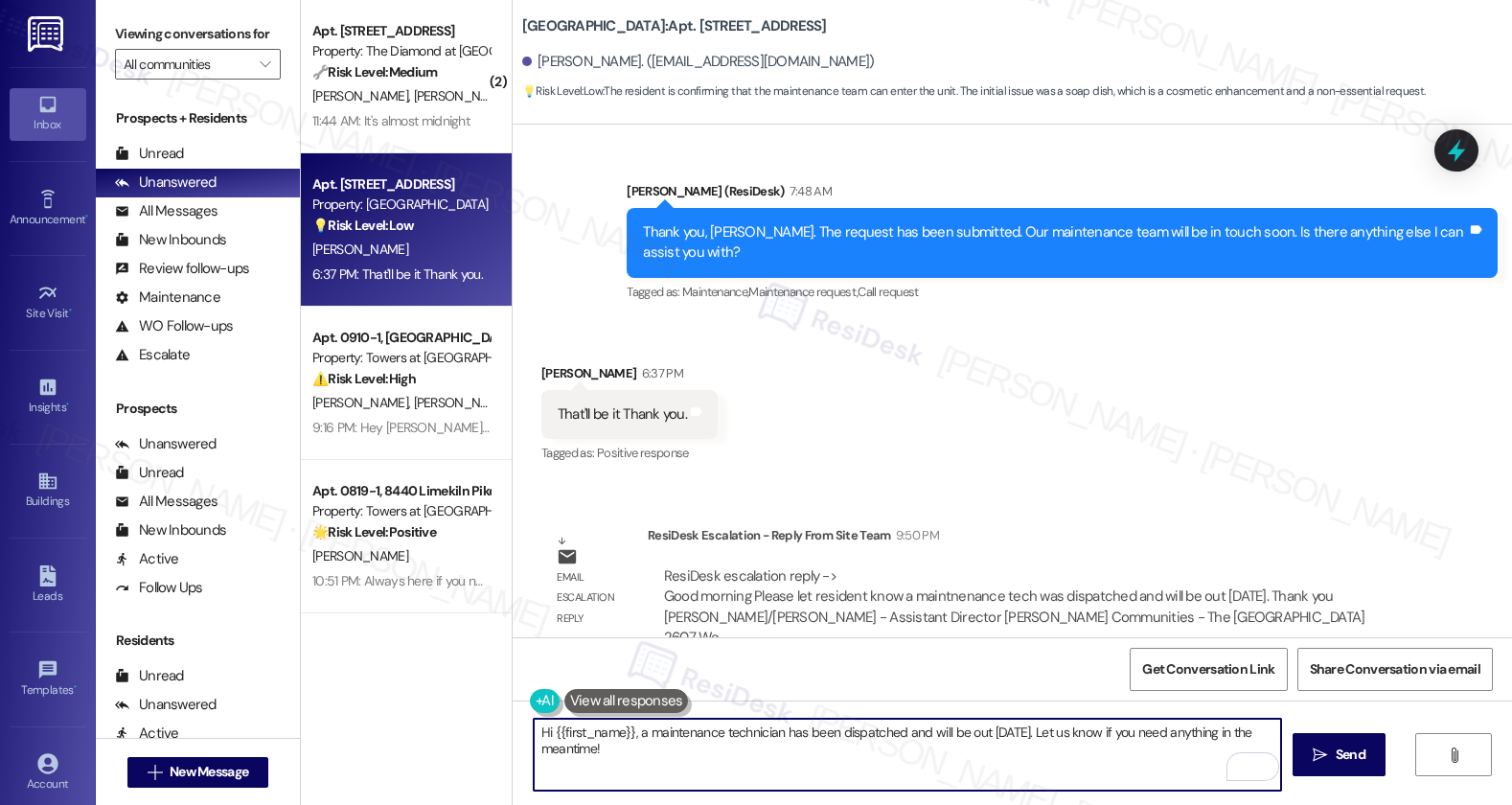 click on "Hi {{first_name}}, a maintenance technician has been dispatched and will be out today. Let us know if you need anything in the meantime!" at bounding box center (907, 754) 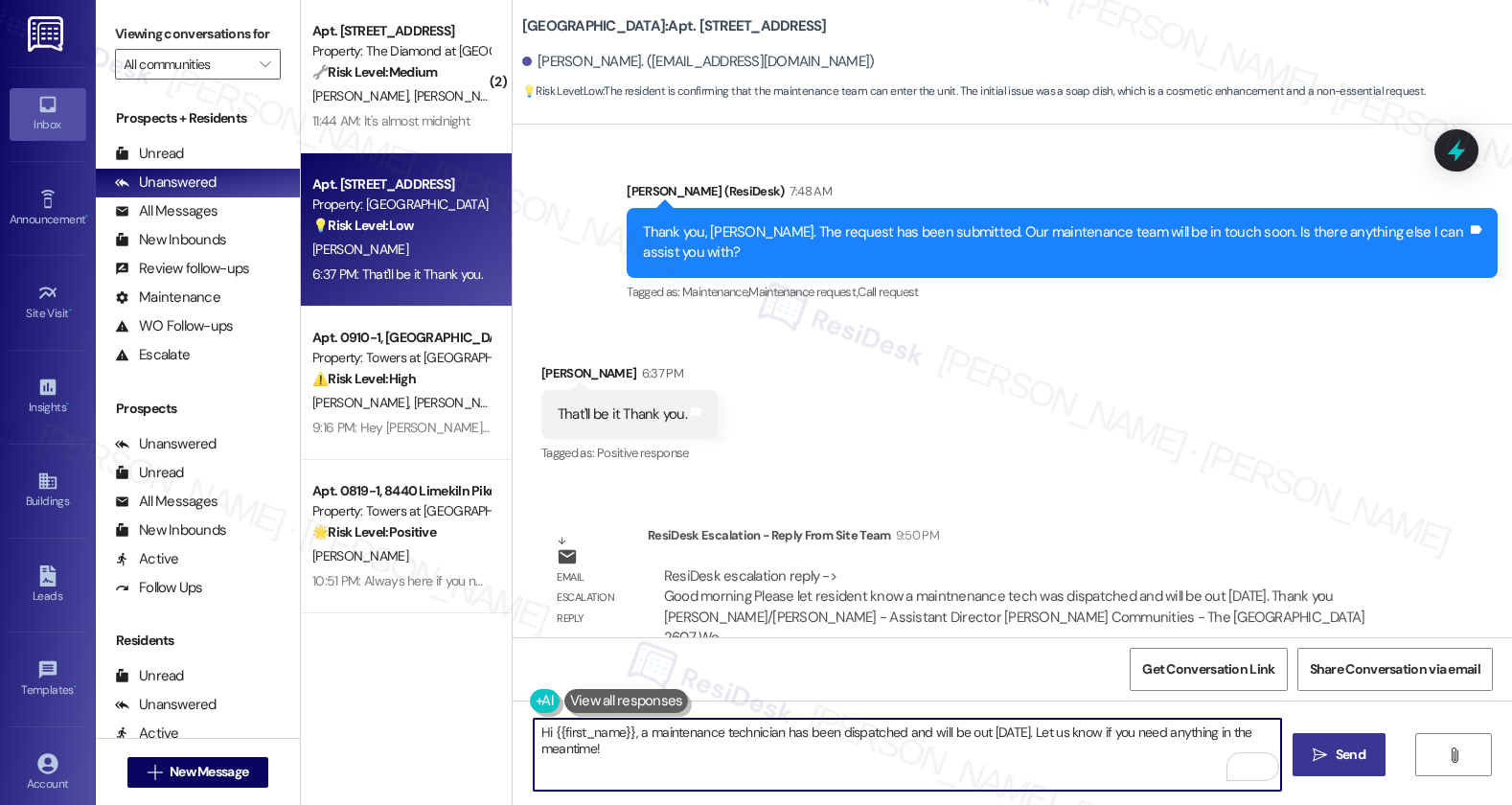 type on "Hi {{first_name}}, a maintenance technician has been dispatched and will be out today. Let us know if you need anything in the meantime!" 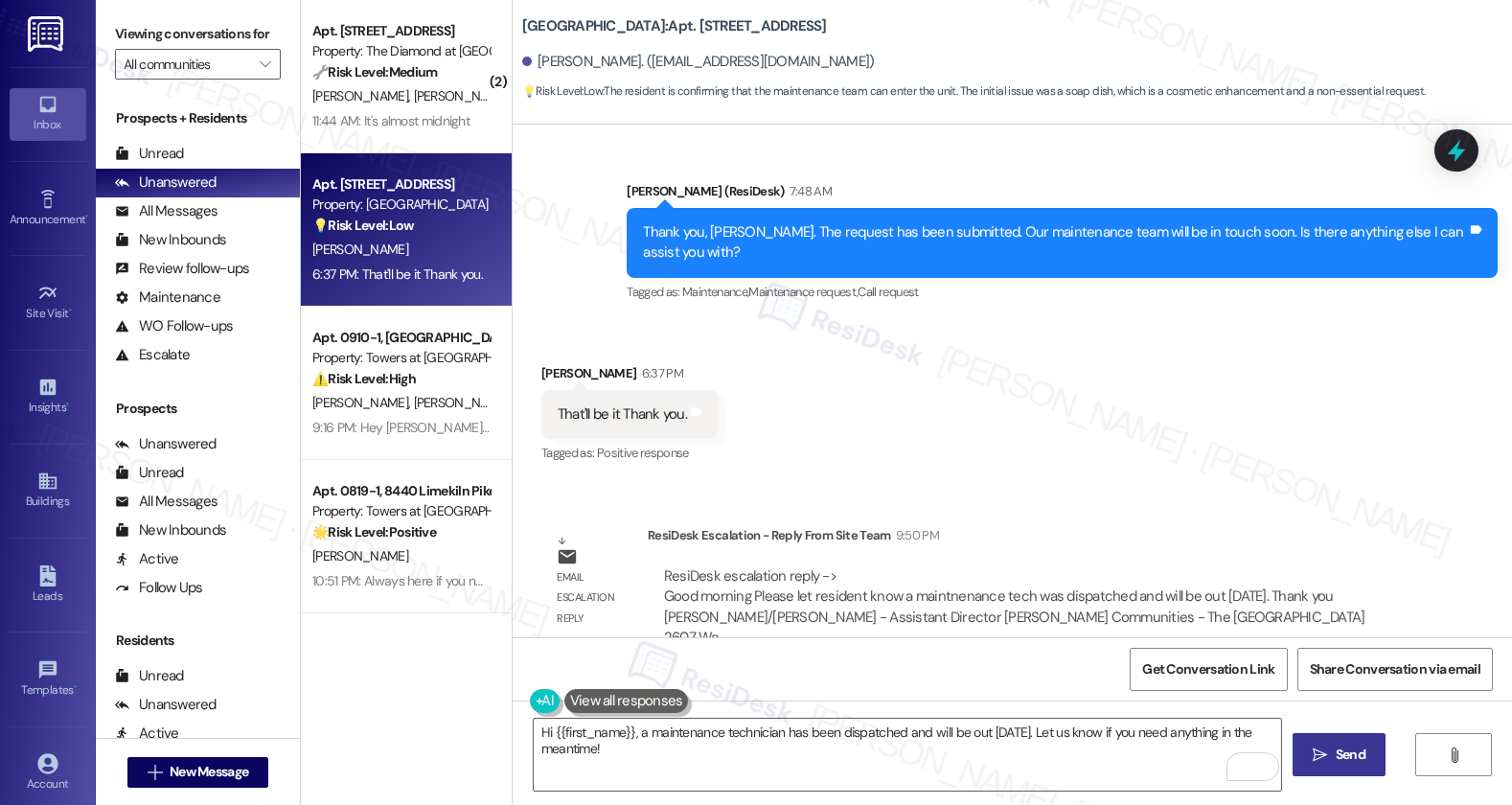 click on "Send" at bounding box center [1350, 754] 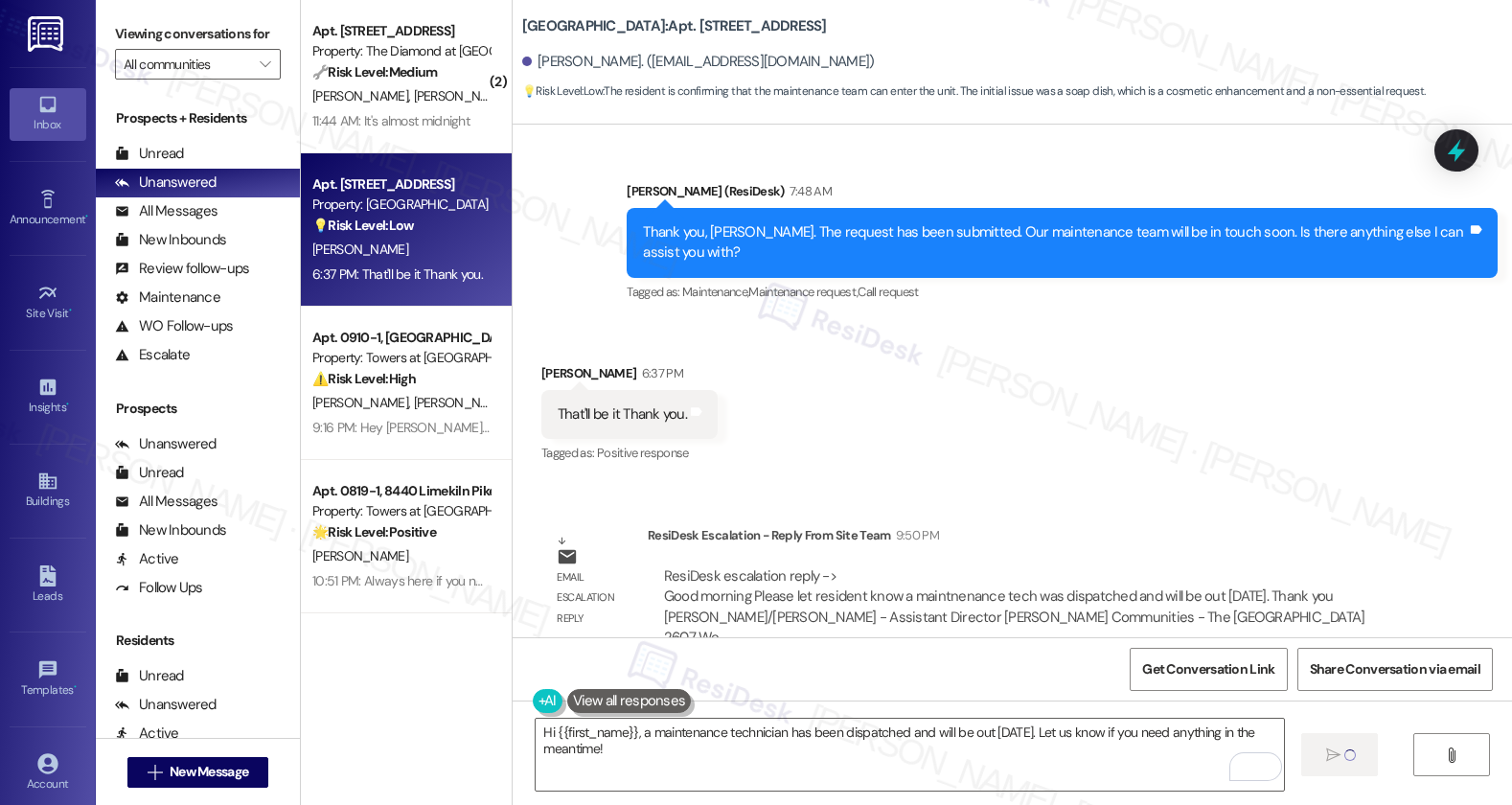 type 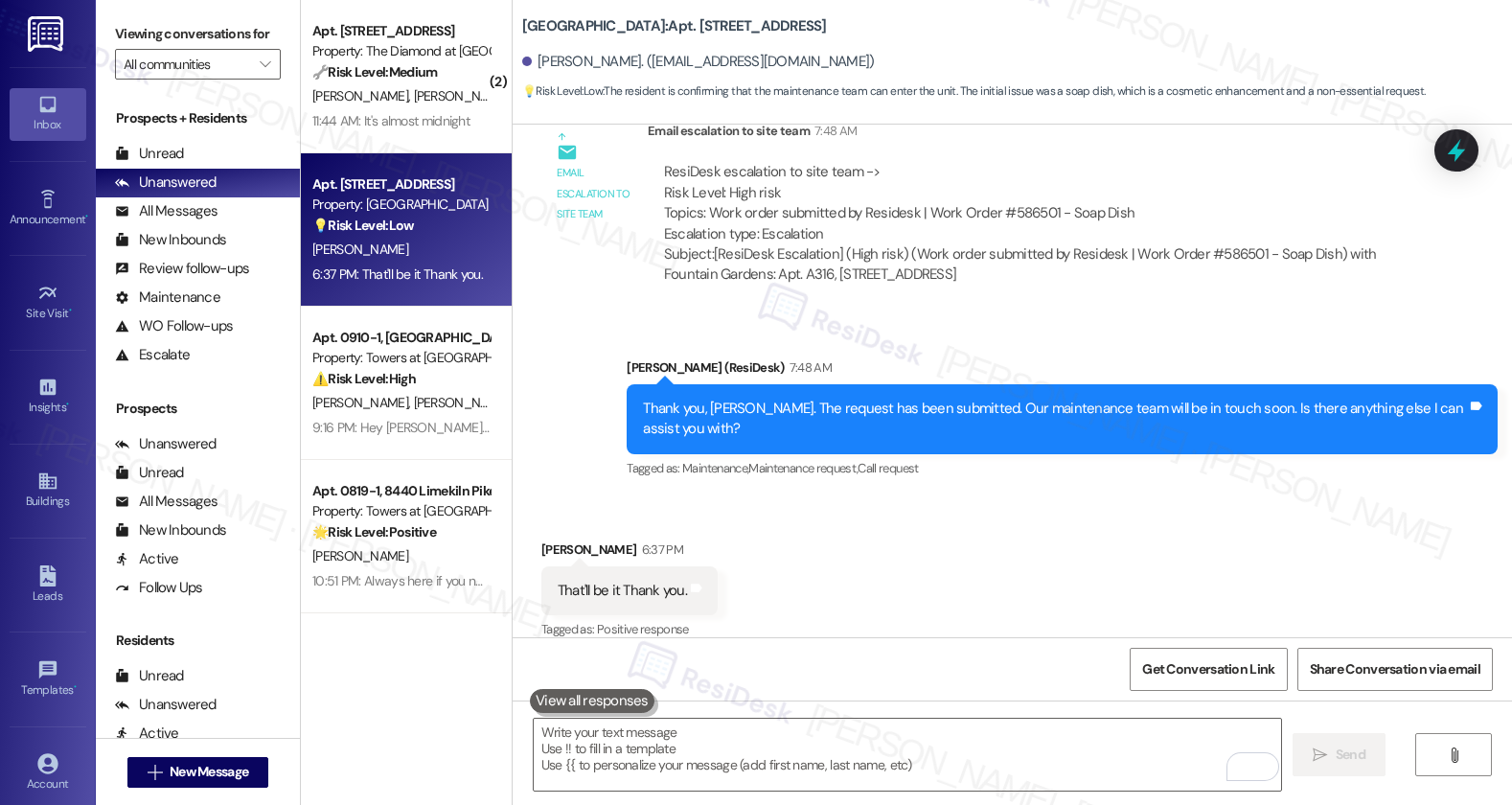 scroll, scrollTop: 12962, scrollLeft: 0, axis: vertical 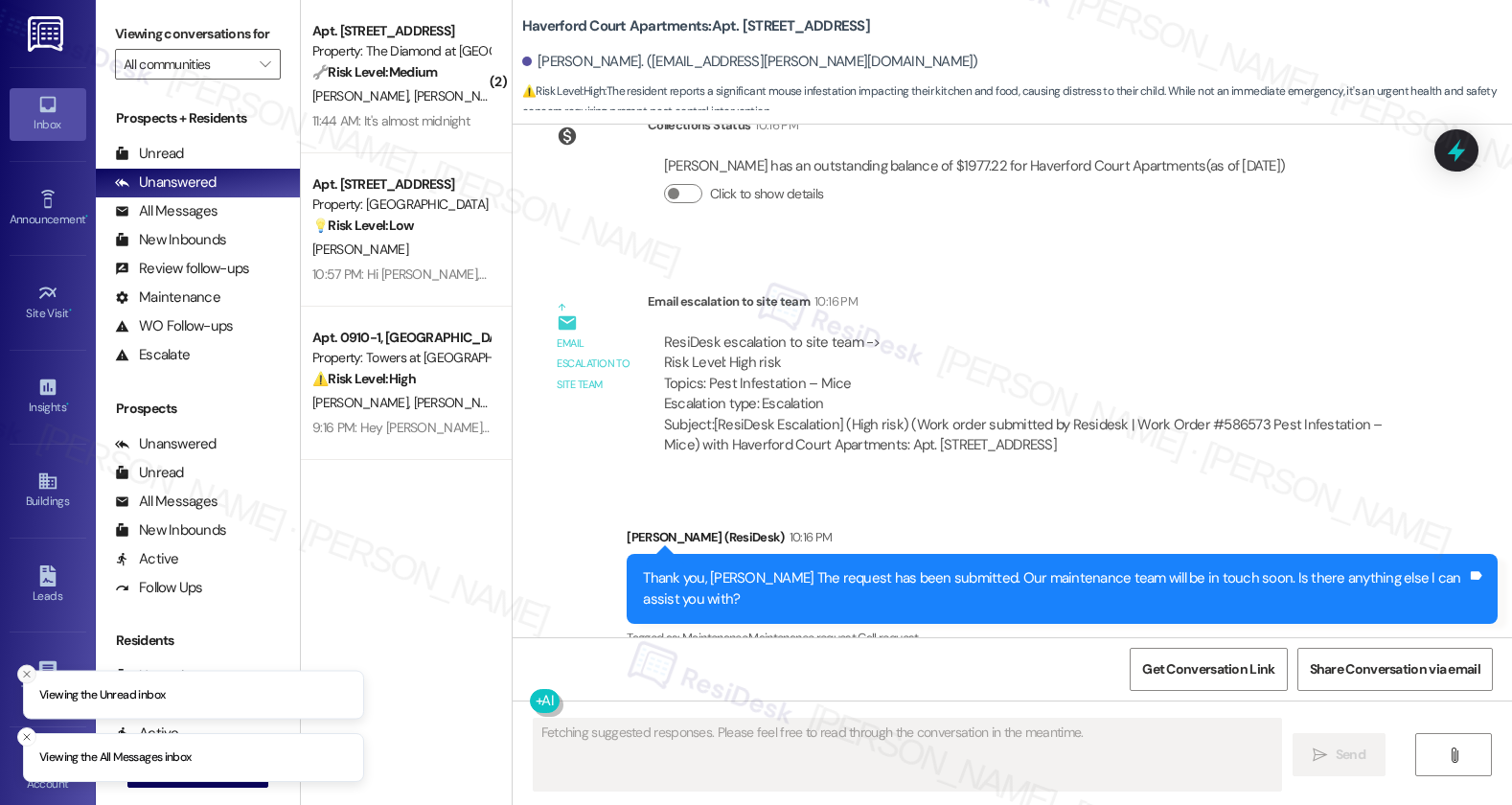 click 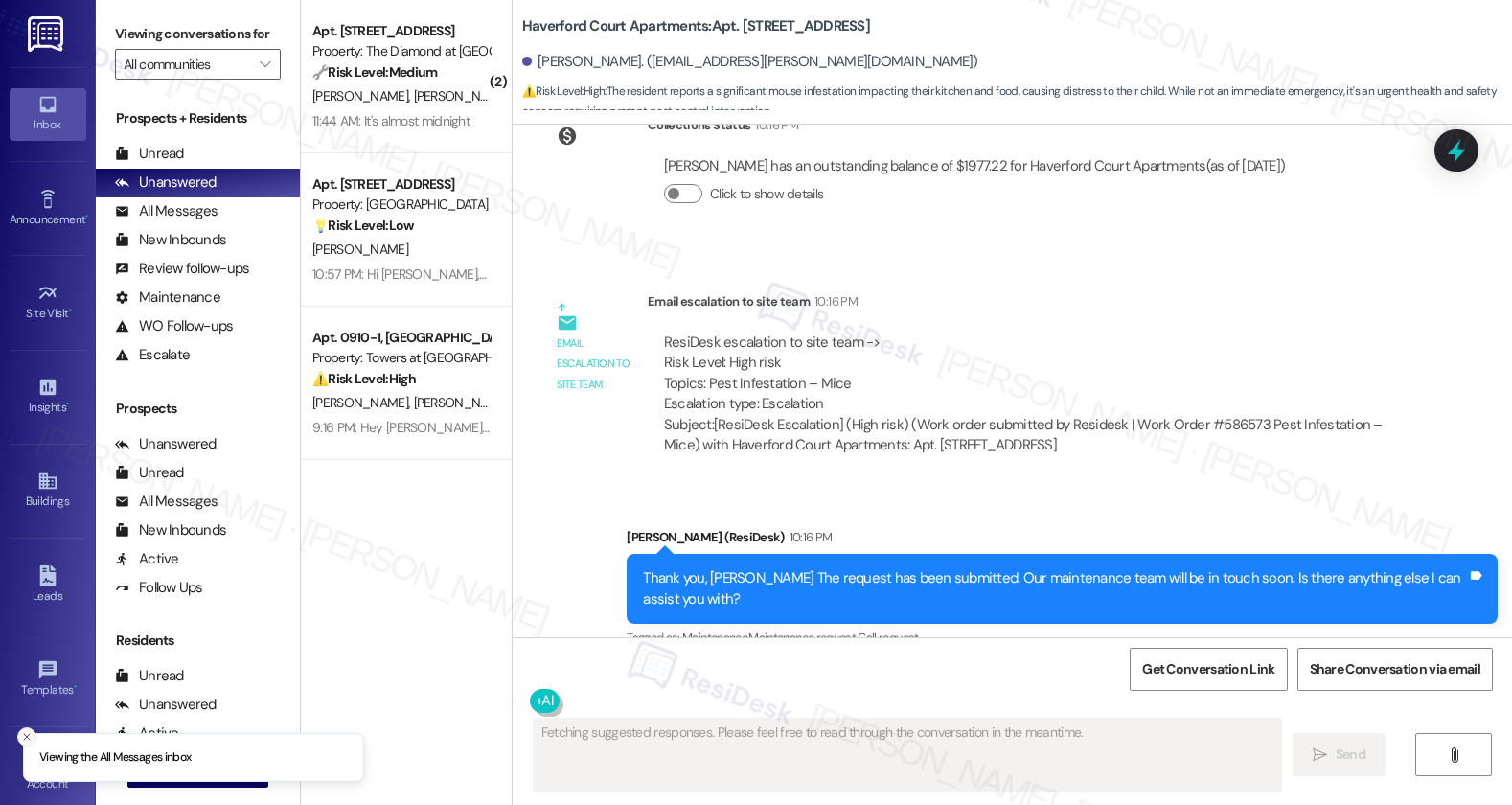 click 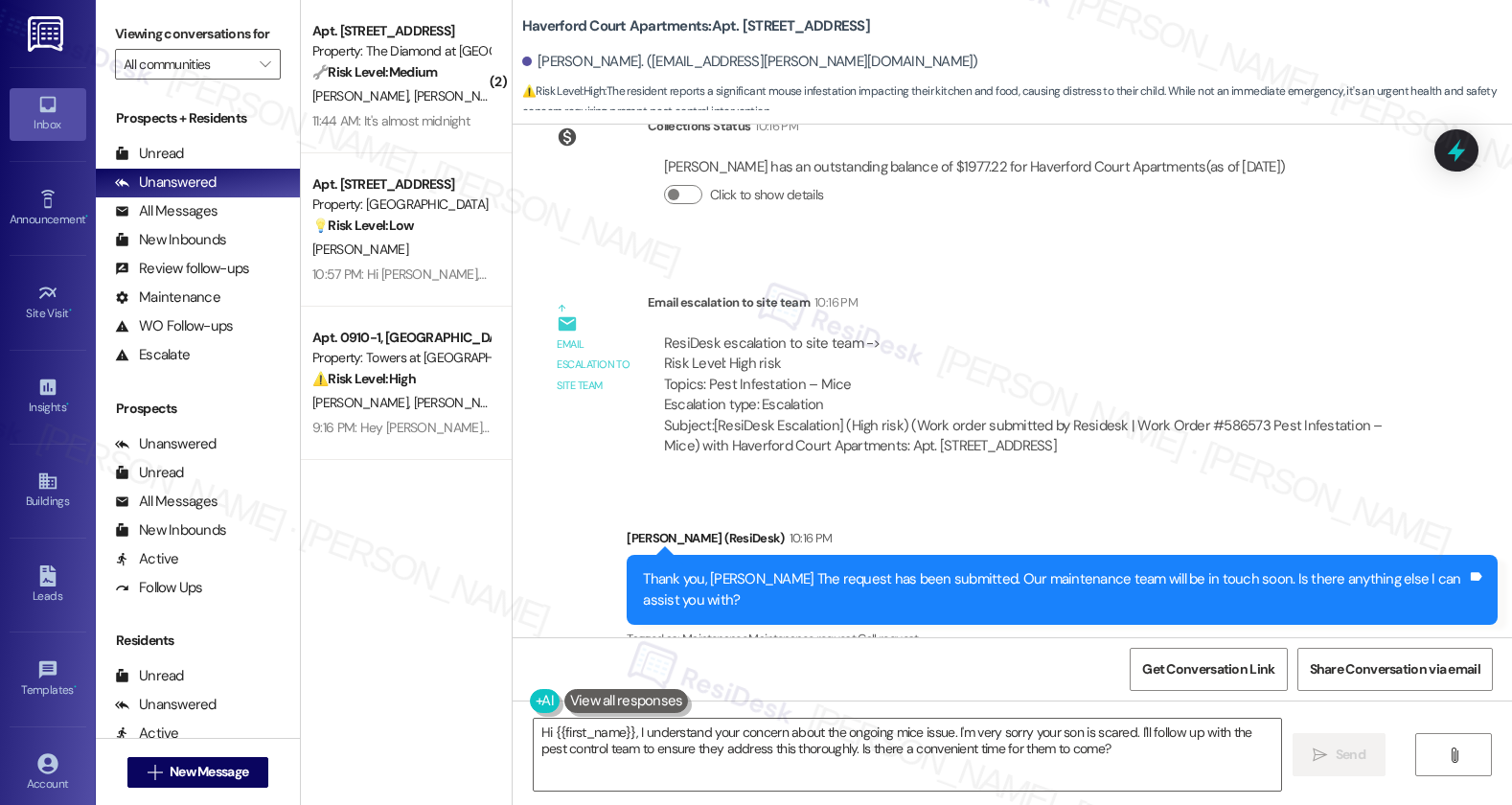 scroll, scrollTop: 41866, scrollLeft: 0, axis: vertical 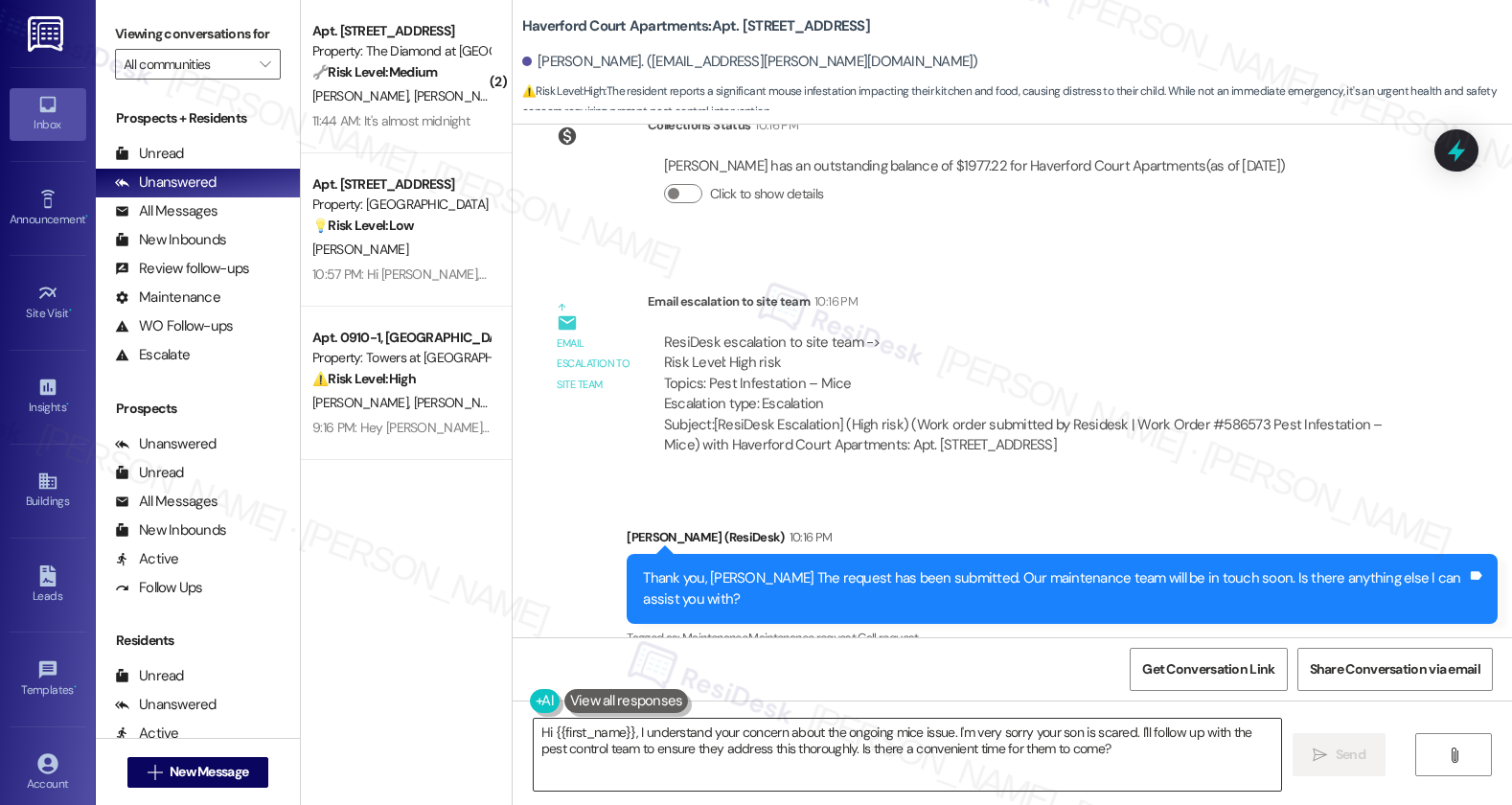 click on "Hi {{first_name}}, I understand your concern about the ongoing mice issue. I'm very sorry your son is scared. I'll follow up with the pest control team to ensure they address this thoroughly. Is there a convenient time for them to come?" at bounding box center (907, 754) 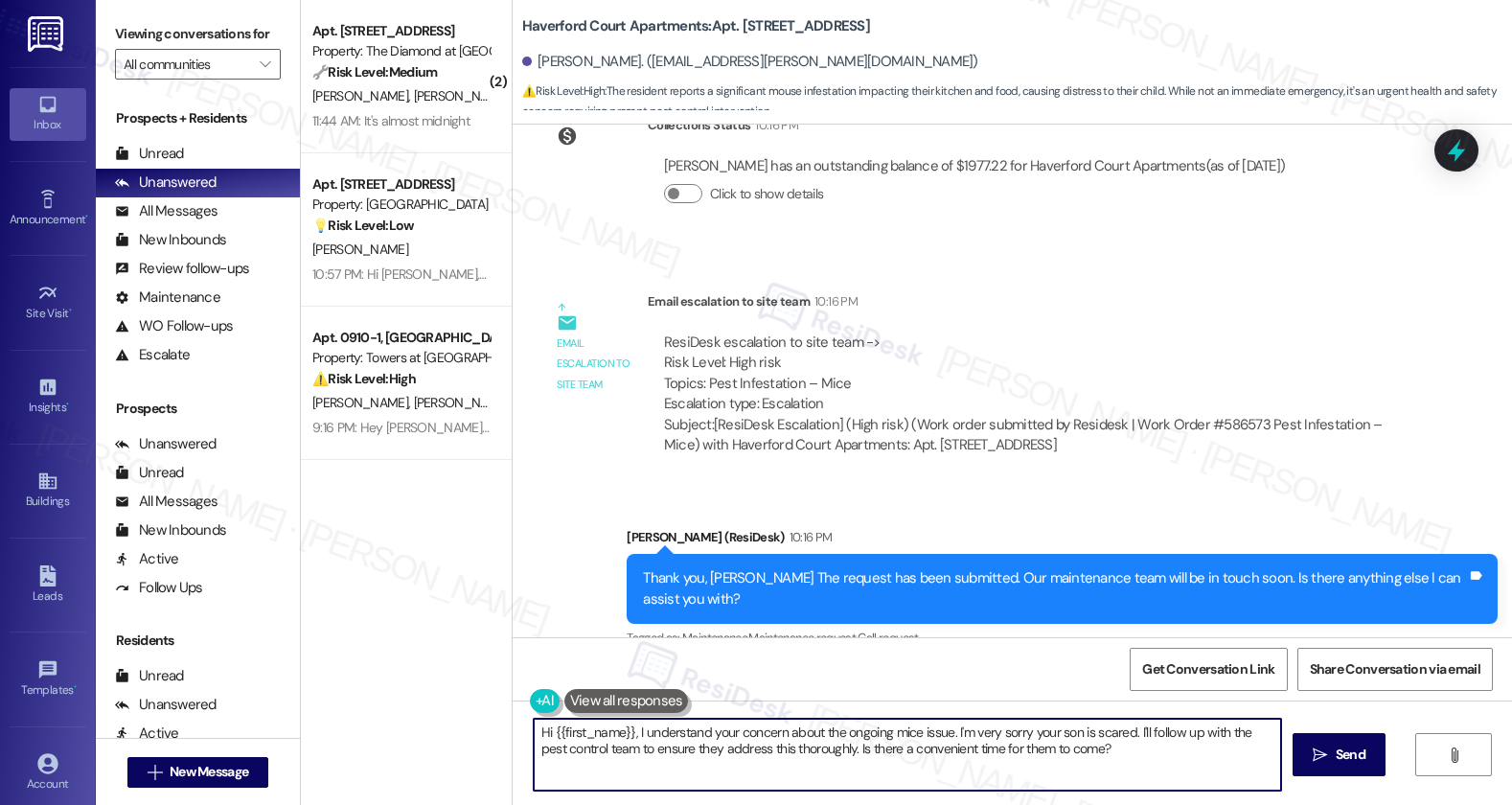 click on "Hi {{first_name}}, I understand your concern about the ongoing mice issue. I'm very sorry your son is scared. I'll follow up with the pest control team to ensure they address this thoroughly. Is there a convenient time for them to come?" at bounding box center (907, 754) 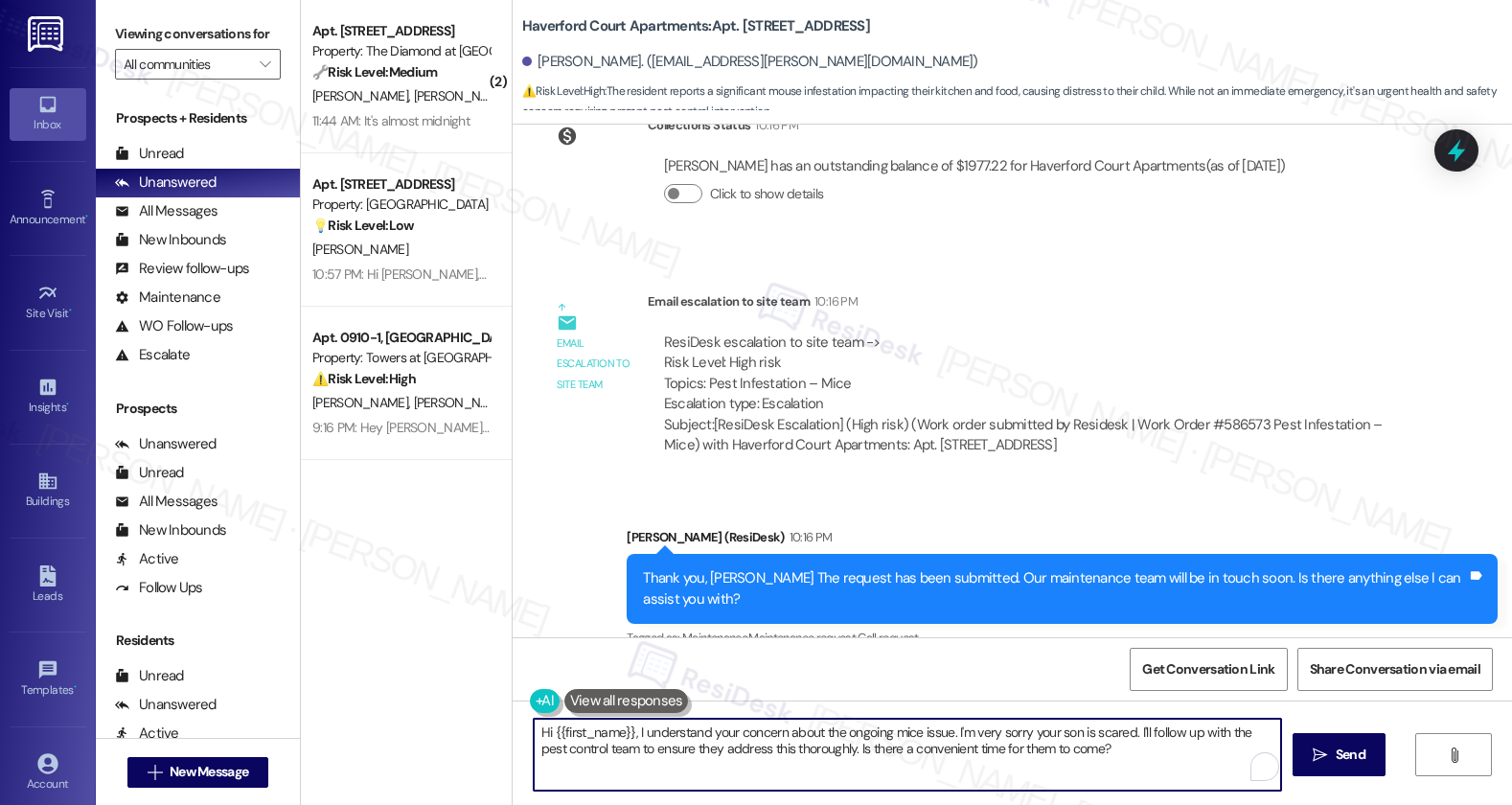 click on "Hi {{first_name}}, I understand your concern about the ongoing mice issue. I'm very sorry your son is scared. I'll follow up with the pest control team to ensure they address this thoroughly. Is there a convenient time for them to come?" at bounding box center [907, 754] 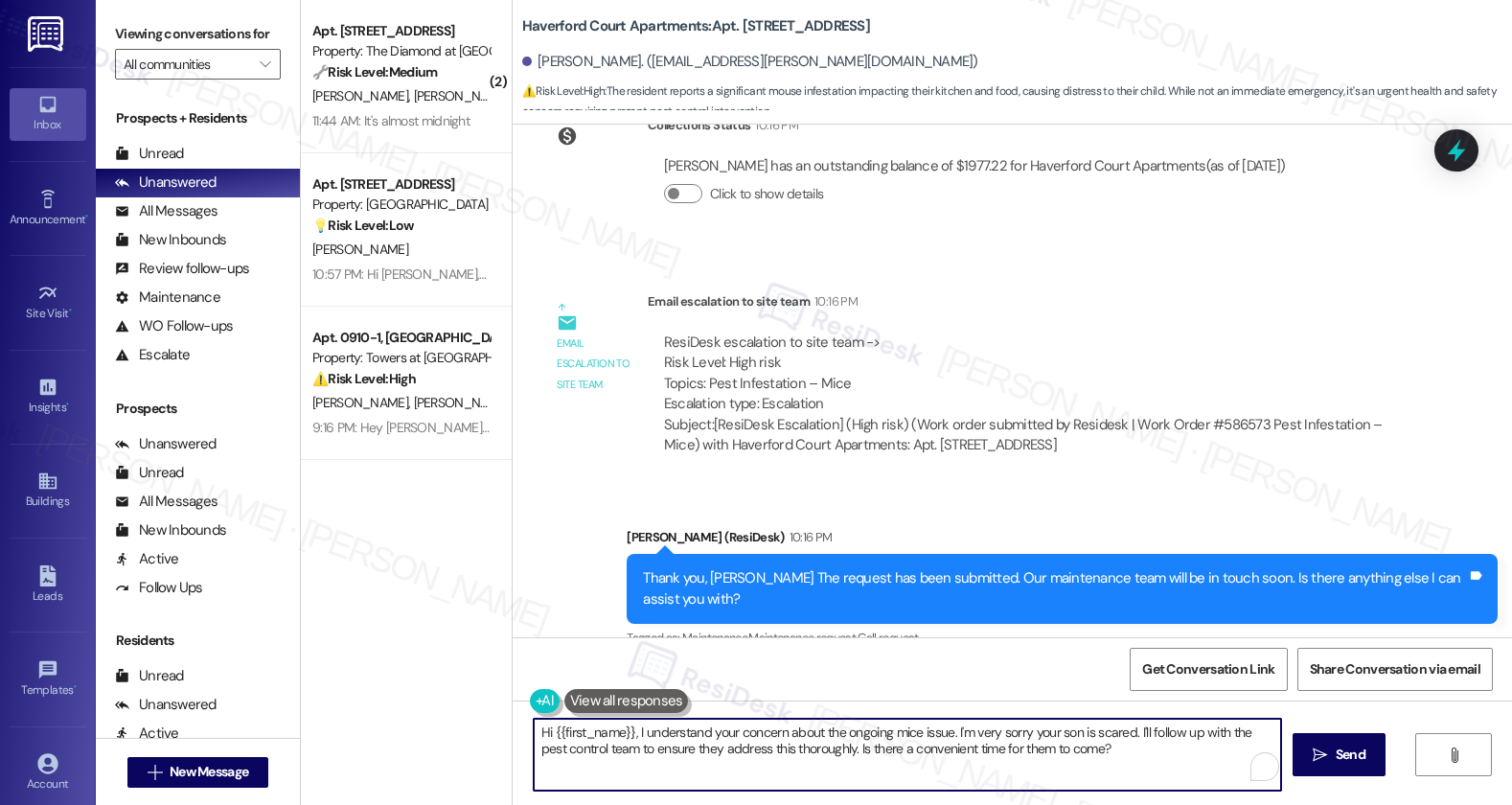 paste on "[Resident's Name], your apartment has been added to the extermination list. Maintenance will also stop by to check for any holes or entry points. Let us know if you have any questions!" 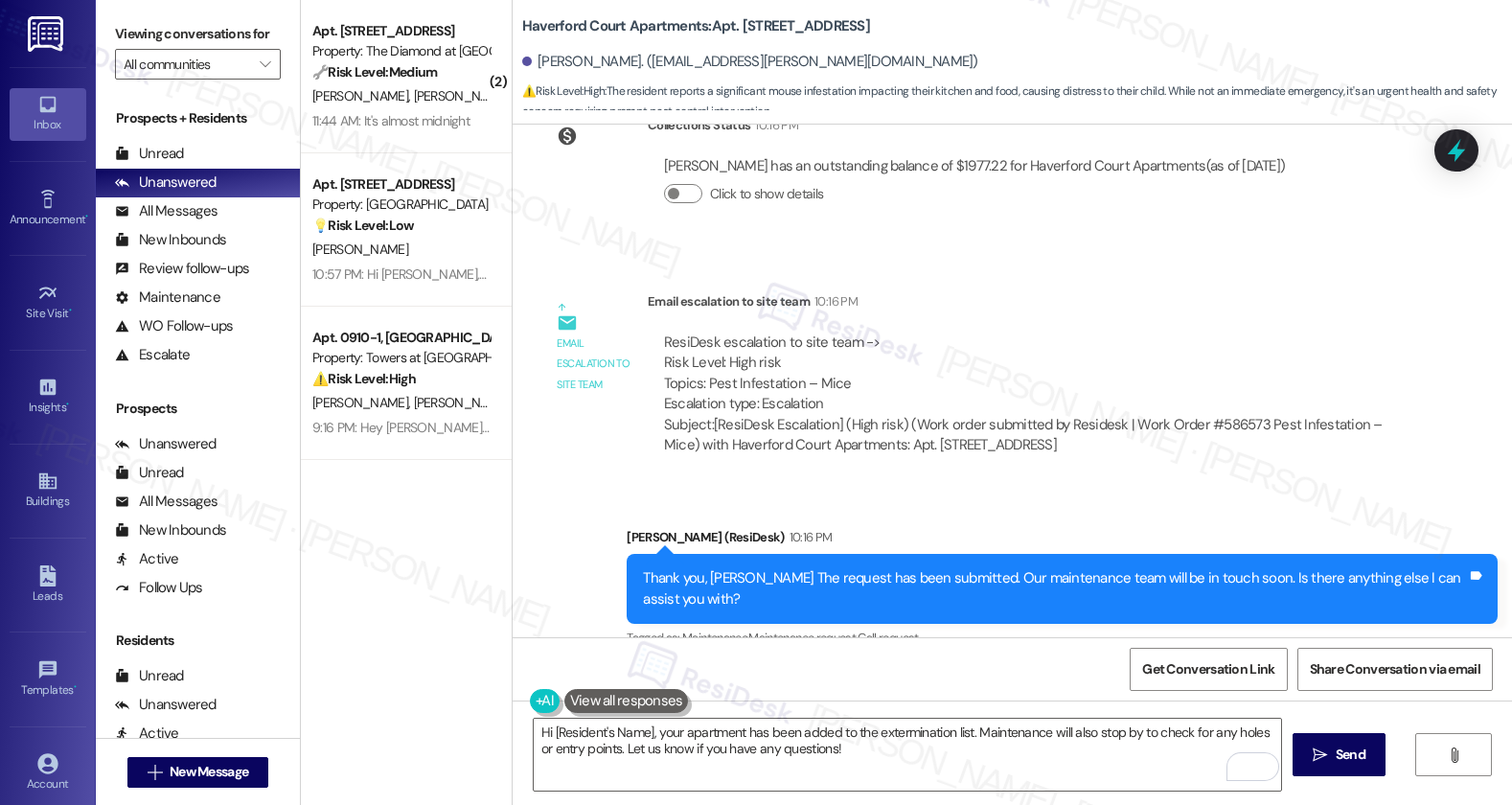 click on "Sheikh J Ali. (fiza.shahnawaz@yahoo.com)" at bounding box center (750, 61) 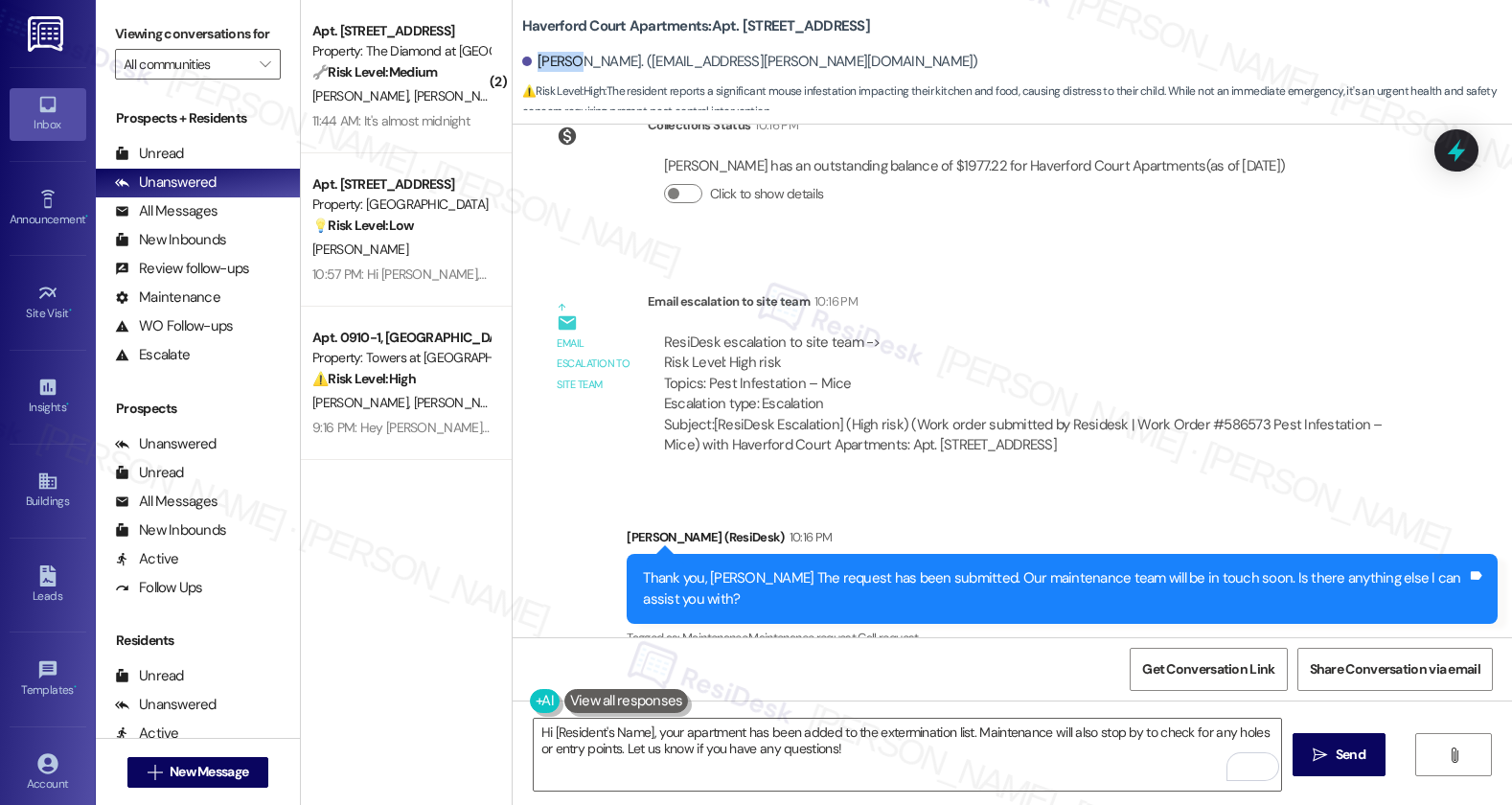 click on "Sheikh J Ali. (fiza.shahnawaz@yahoo.com)" at bounding box center [750, 61] 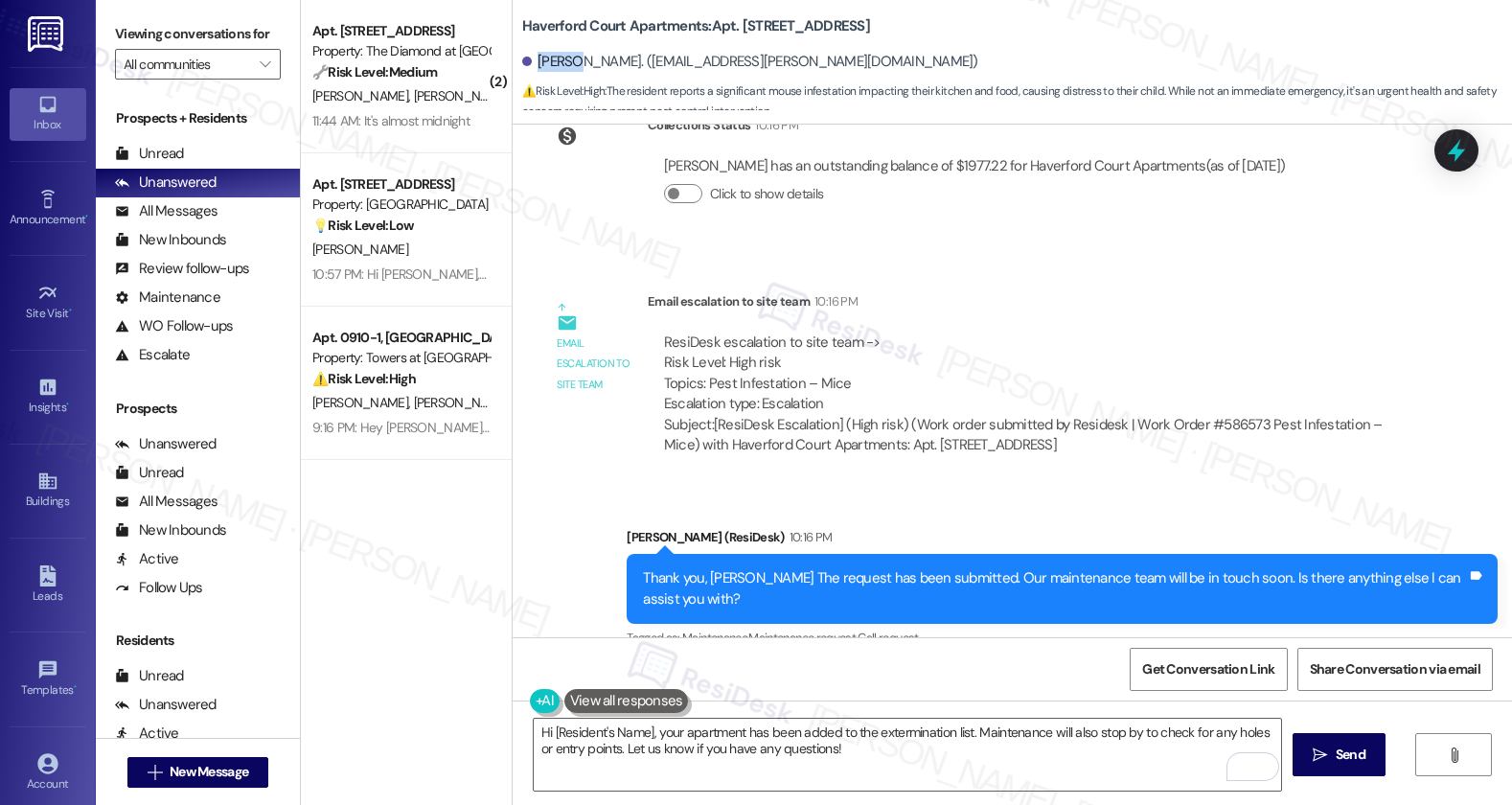 copy on "Sheikh" 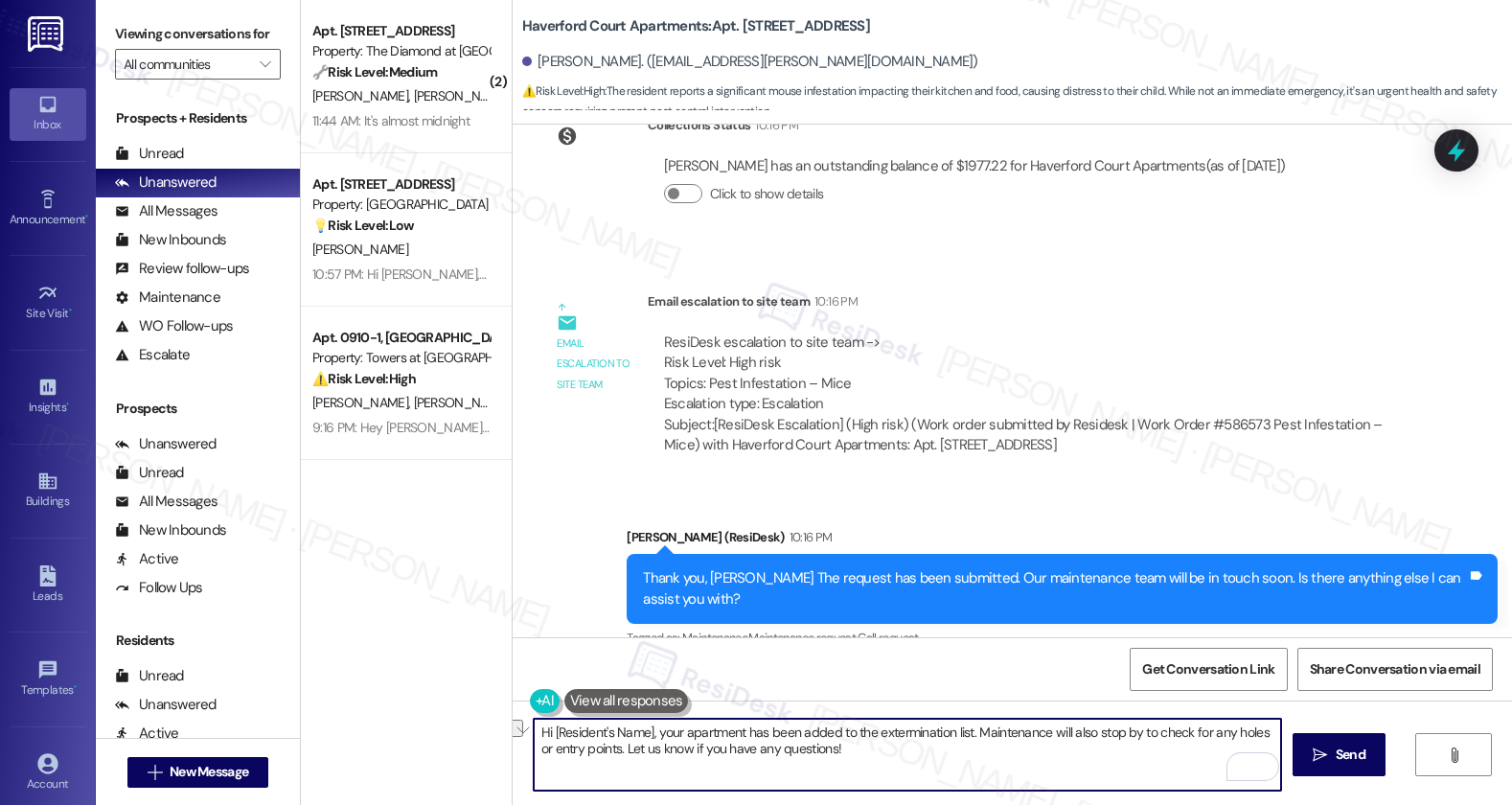 drag, startPoint x: 543, startPoint y: 735, endPoint x: 641, endPoint y: 730, distance: 98.127468 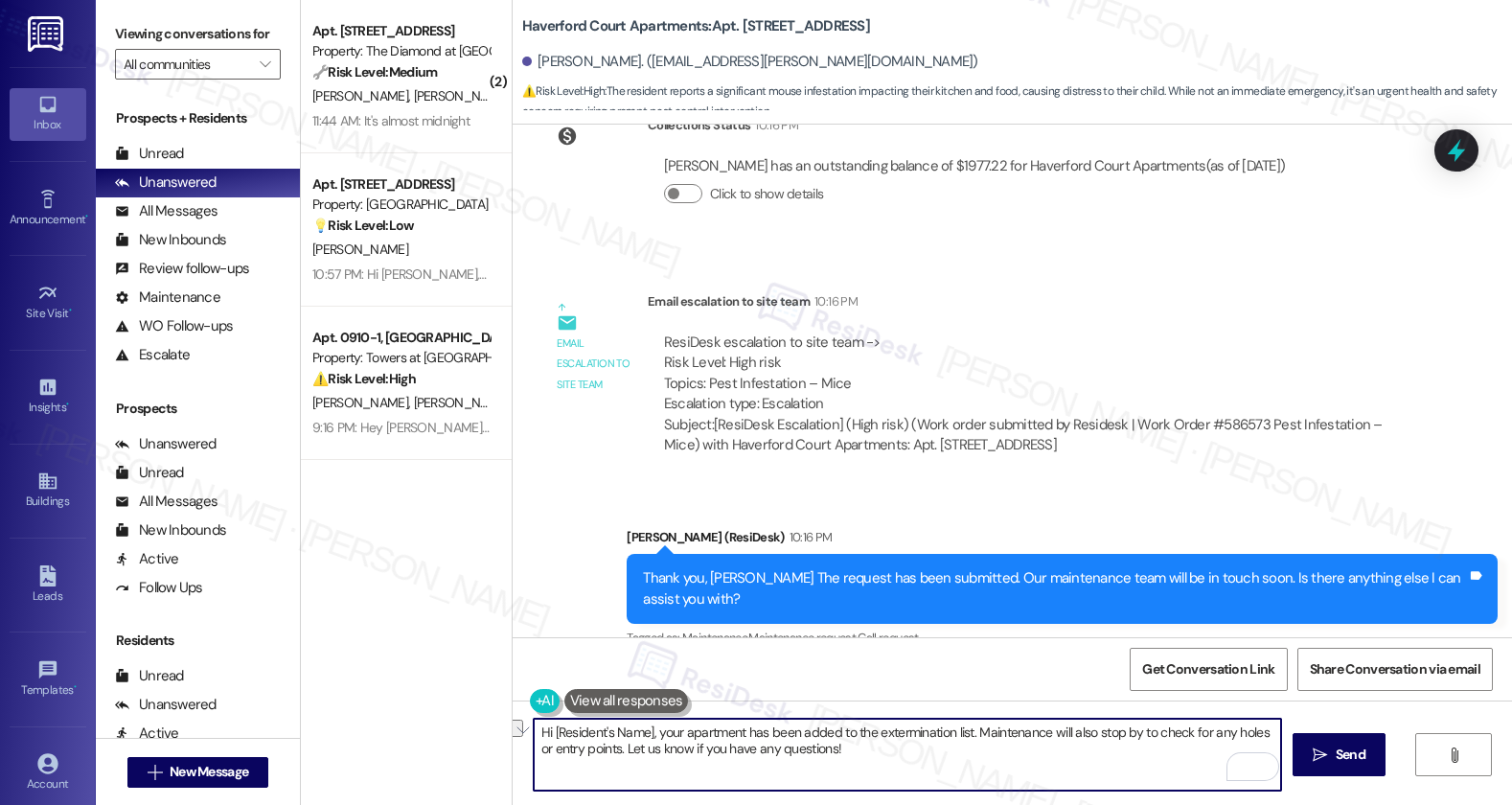click on "Hi [Resident's Name], your apartment has been added to the extermination list. Maintenance will also stop by to check for any holes or entry points. Let us know if you have any questions!" at bounding box center [907, 754] 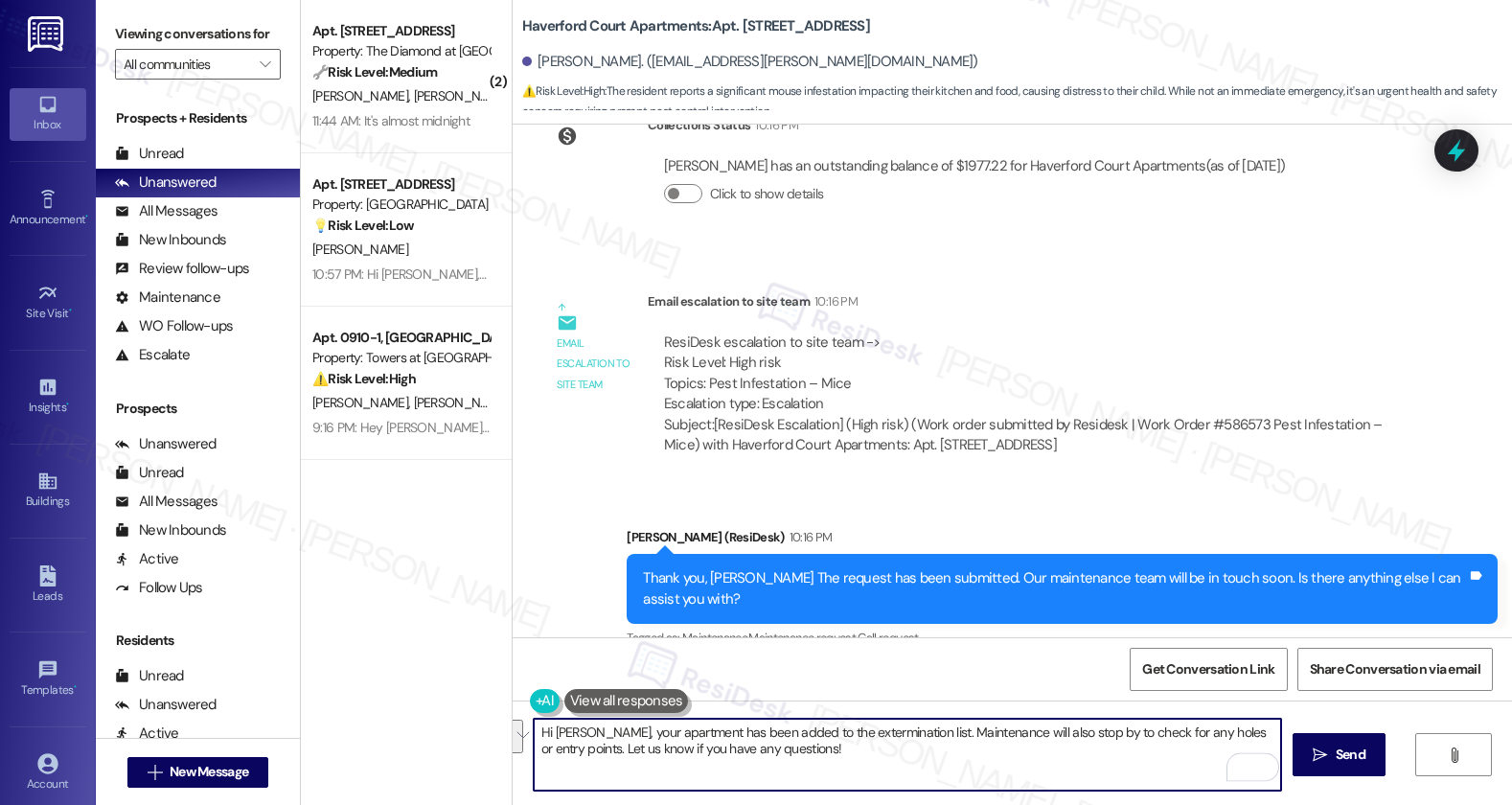 drag, startPoint x: 750, startPoint y: 732, endPoint x: 887, endPoint y: 748, distance: 137.93114 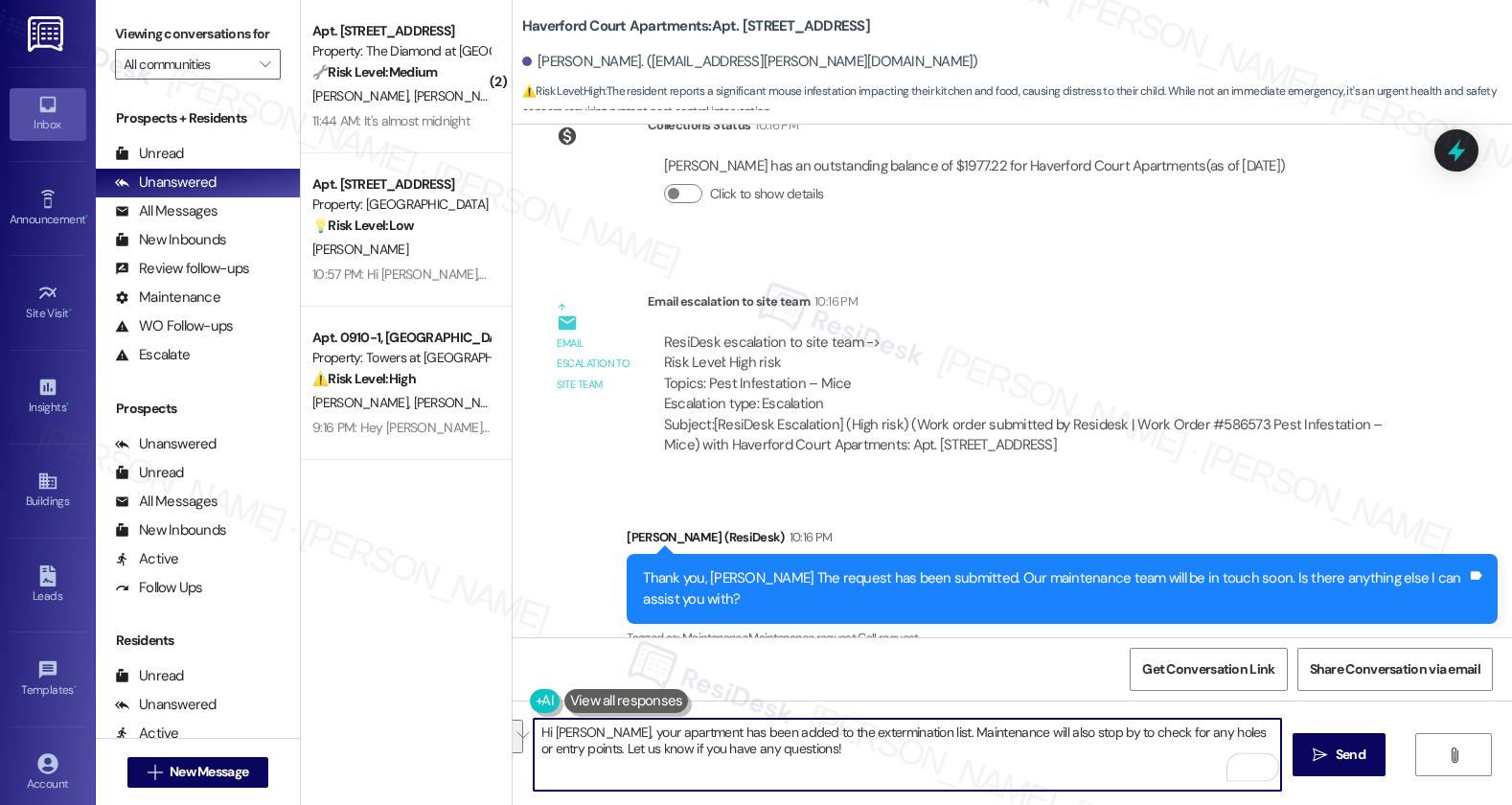 click on "Hi Sheikh, your apartment has been added to the extermination list. Maintenance will also stop by to check for any holes or entry points. Let us know if you have any questions!" at bounding box center (907, 754) 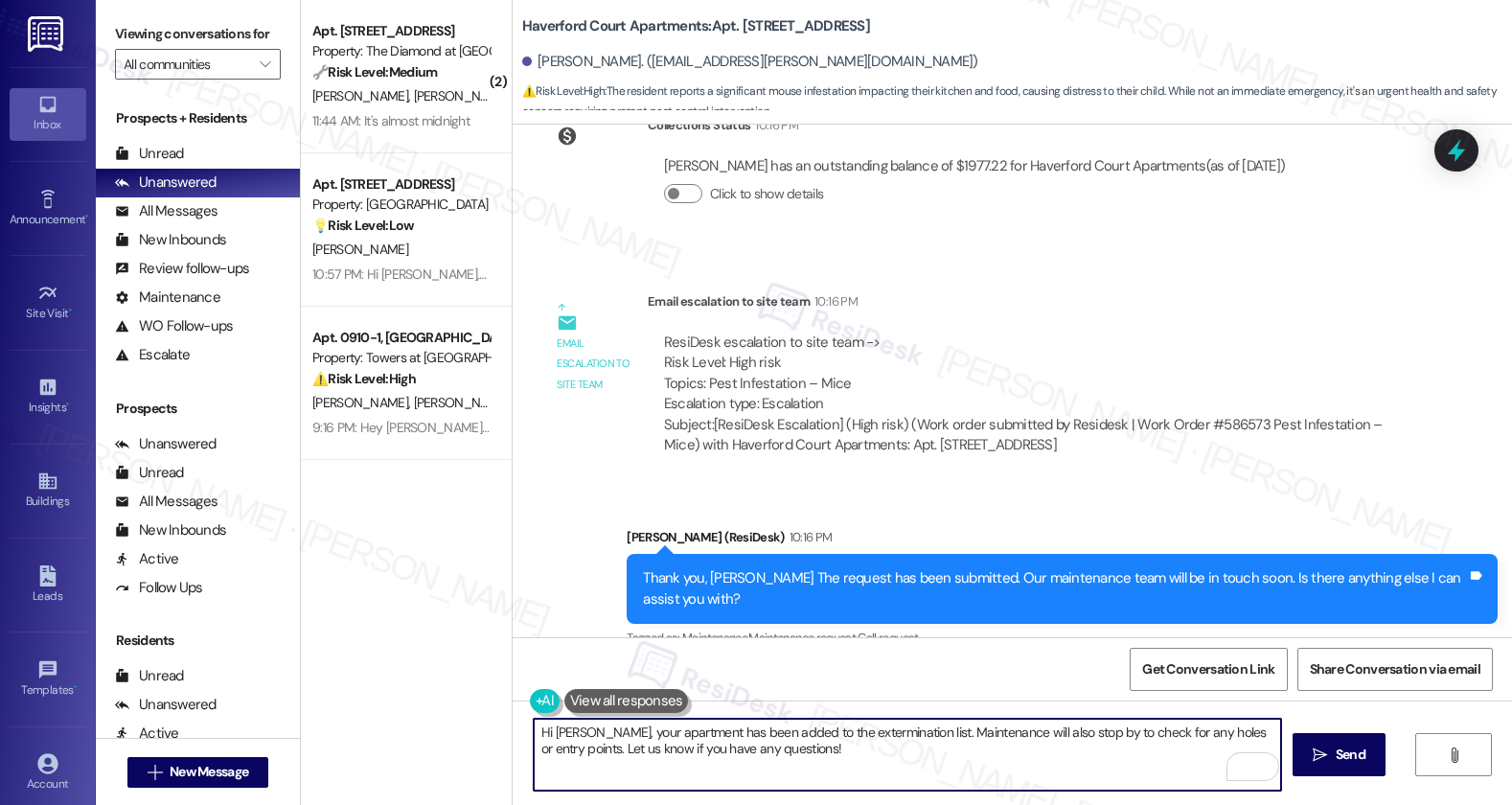 click on "Hi Sheikh, your apartment has been added to the extermination list. Maintenance will also stop by to check for any holes or entry points. Let us know if you have any questions!" at bounding box center (907, 754) 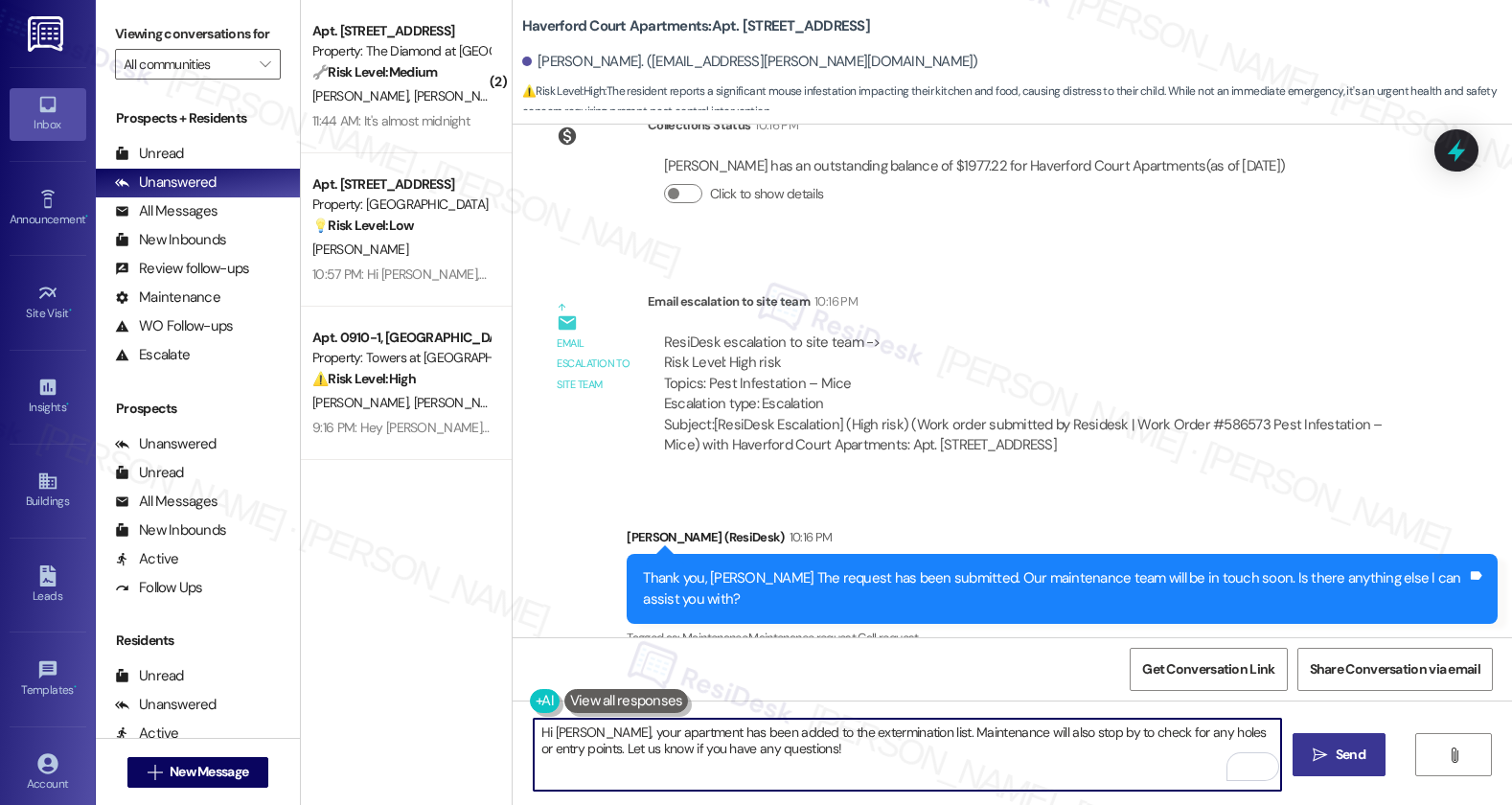 type on "Hi Sheikh, your apartment has been added to the extermination list. Maintenance will also stop by to check for any holes or entry points. Let us know if you have any questions!" 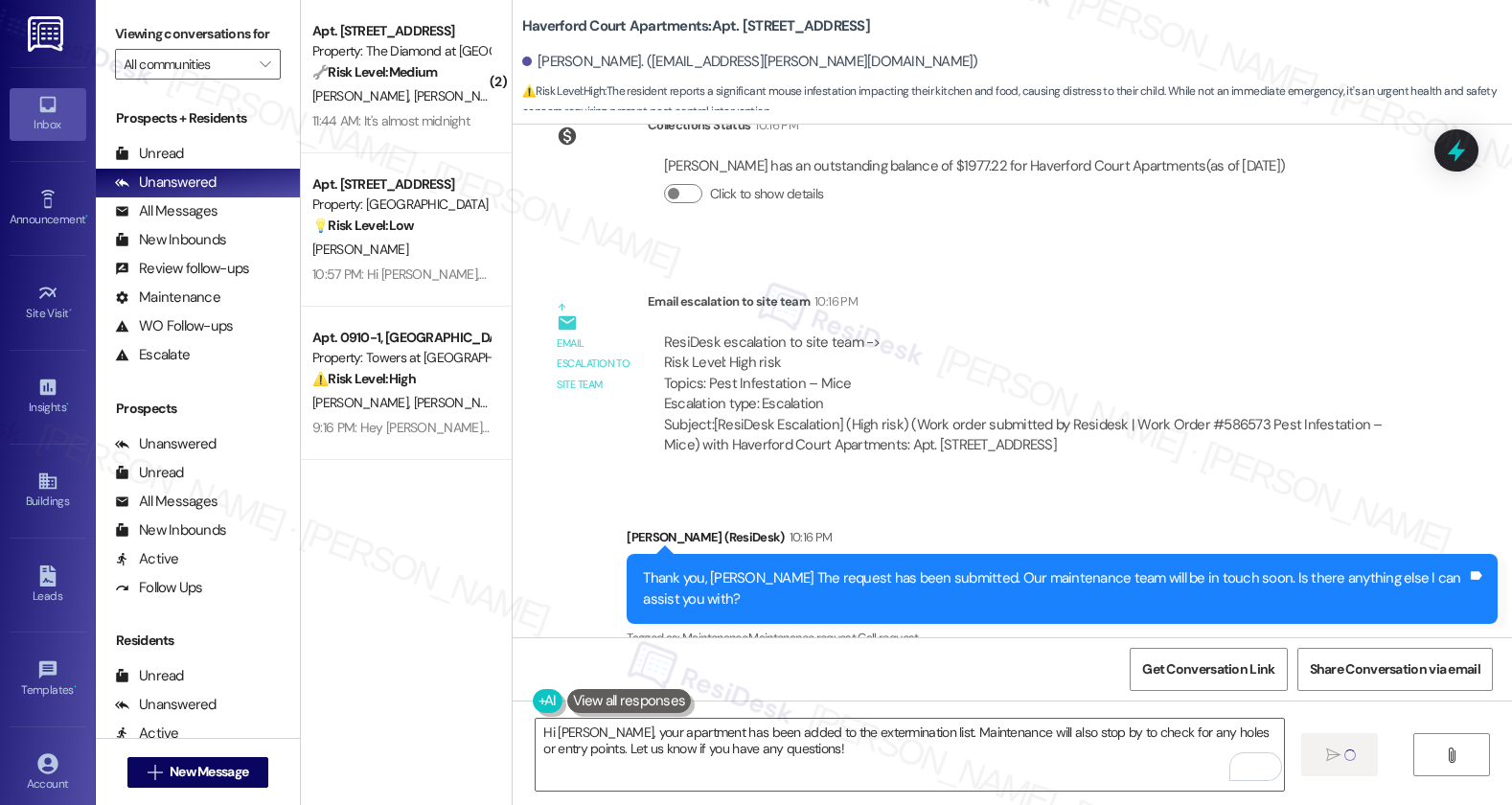 type 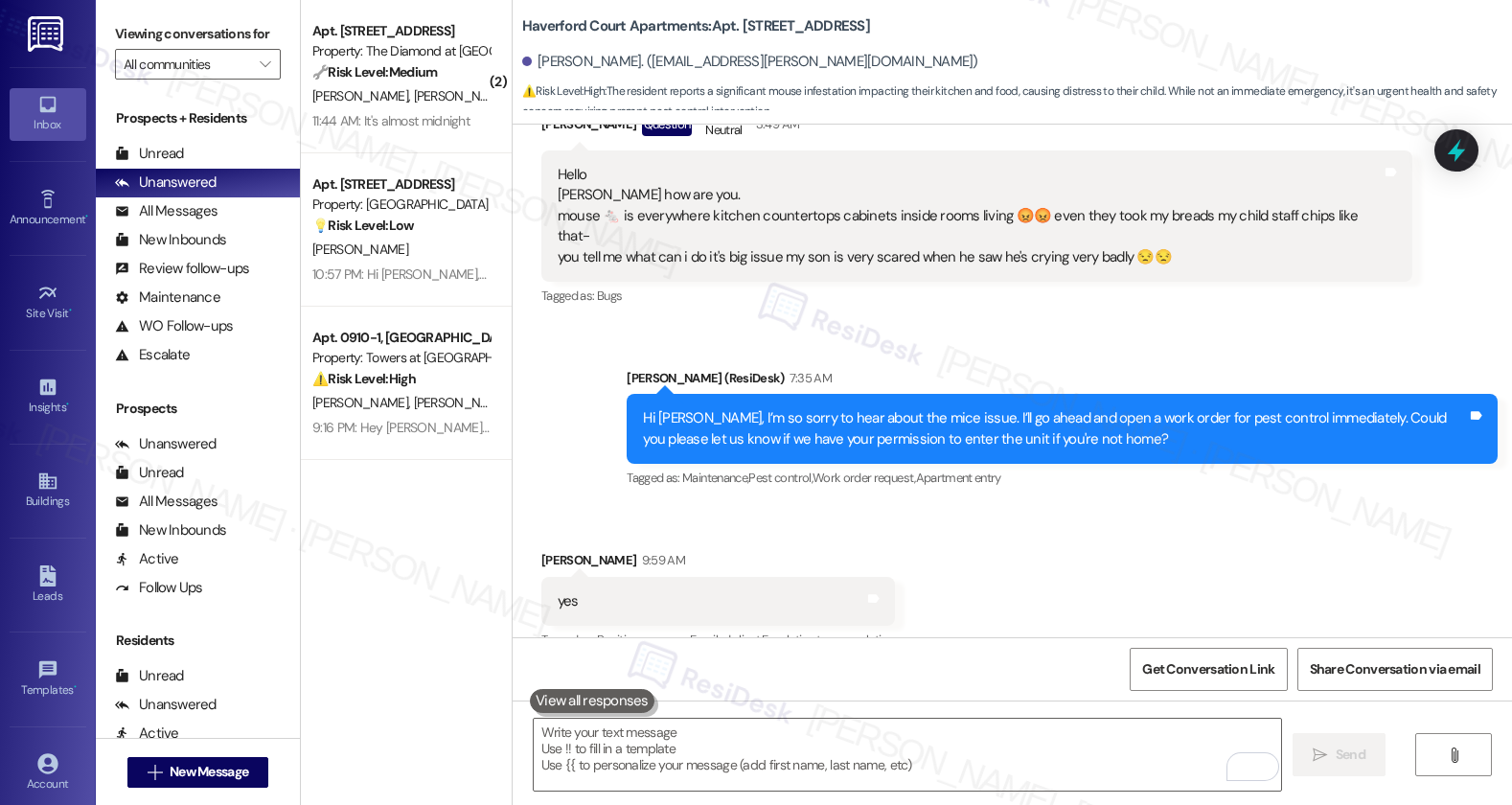 scroll, scrollTop: 42019, scrollLeft: 0, axis: vertical 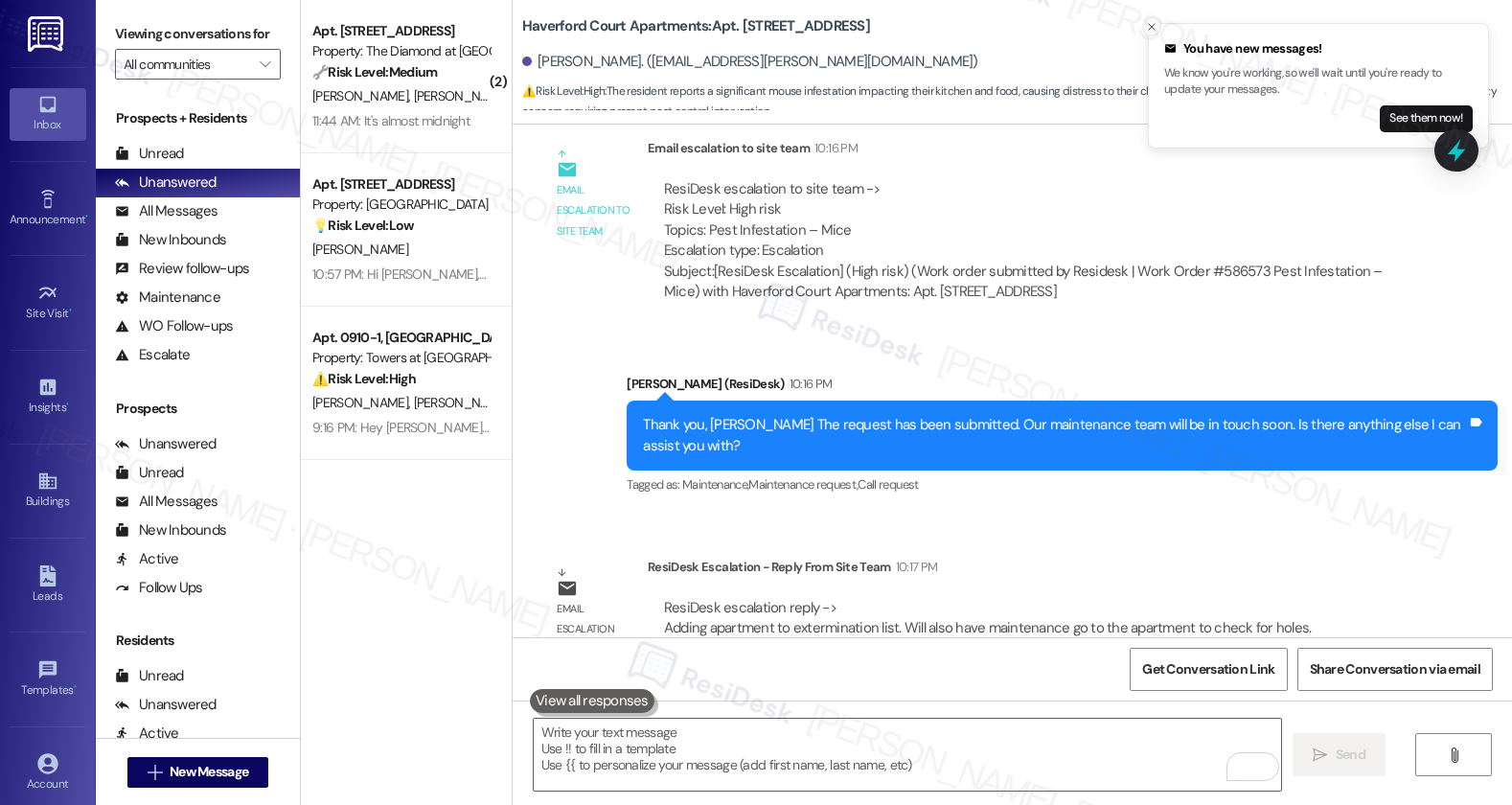 click 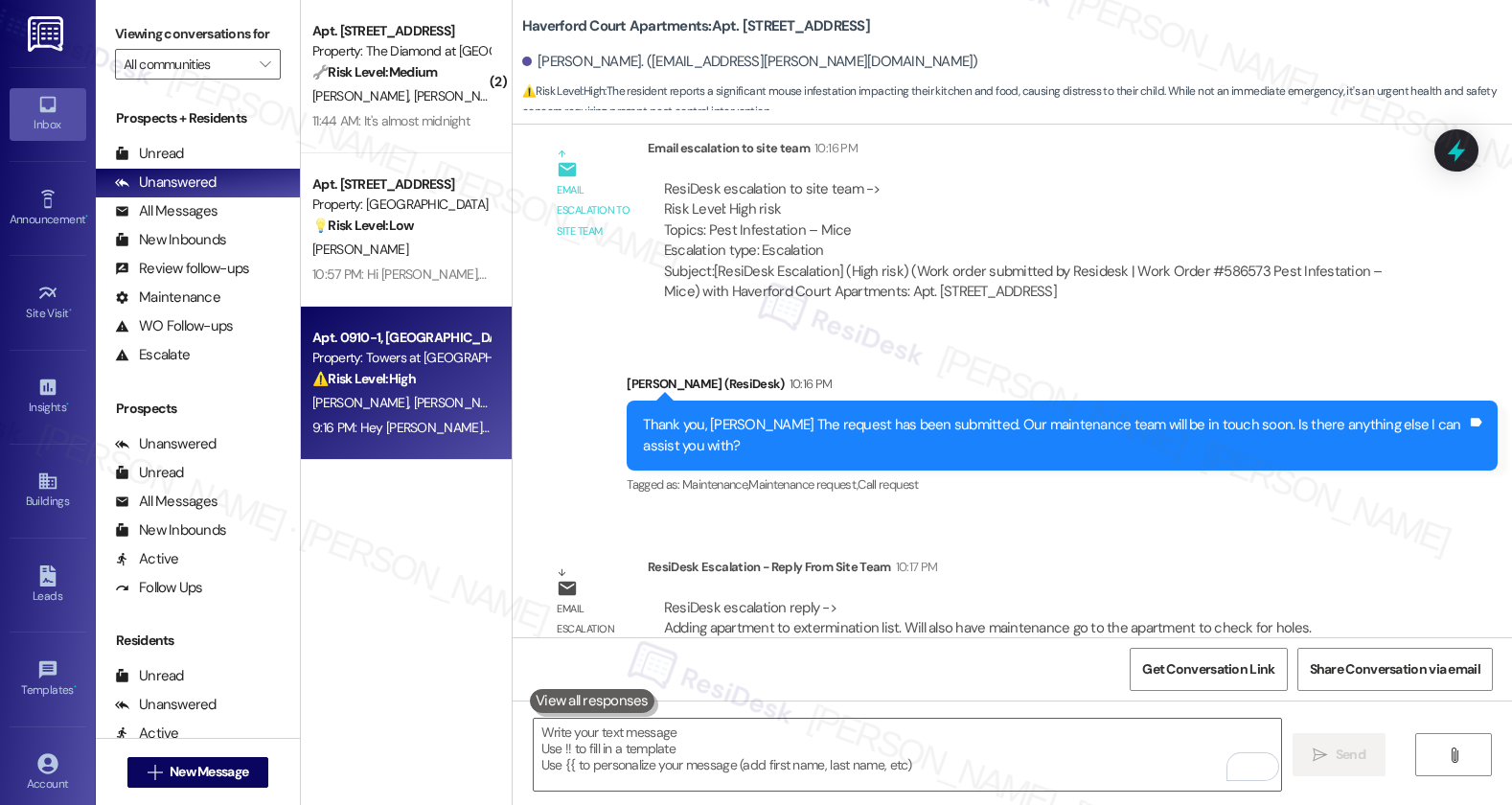 click on "⚠️  Risk Level:  High The resident is threatening to deduct repair costs from the rent due to dissatisfaction with the maintenance service and the proposed resolution for pest control and wall repair. This poses a financial risk and indicates a potential lease violation." at bounding box center [401, 379] 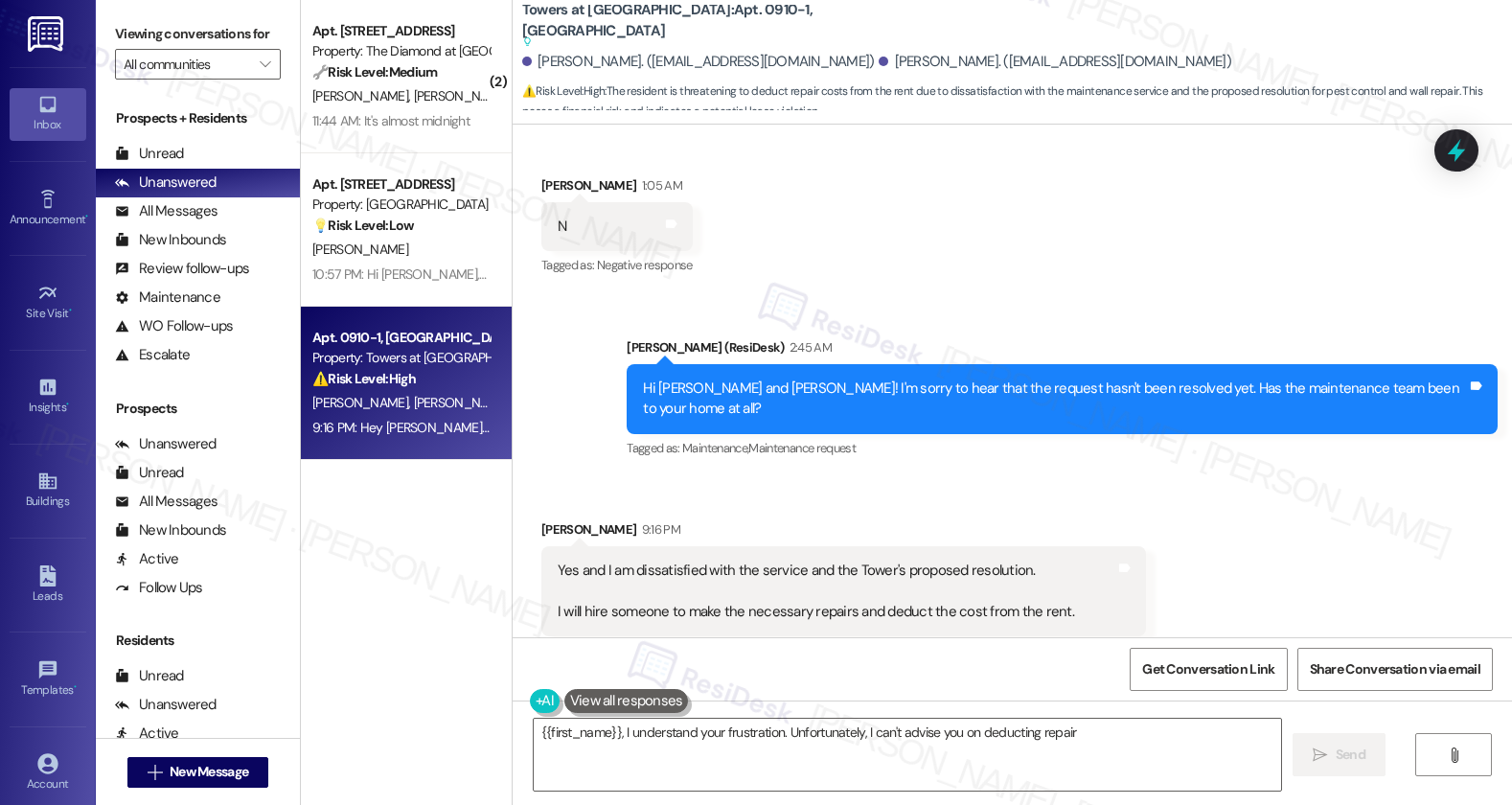 scroll, scrollTop: 10549, scrollLeft: 0, axis: vertical 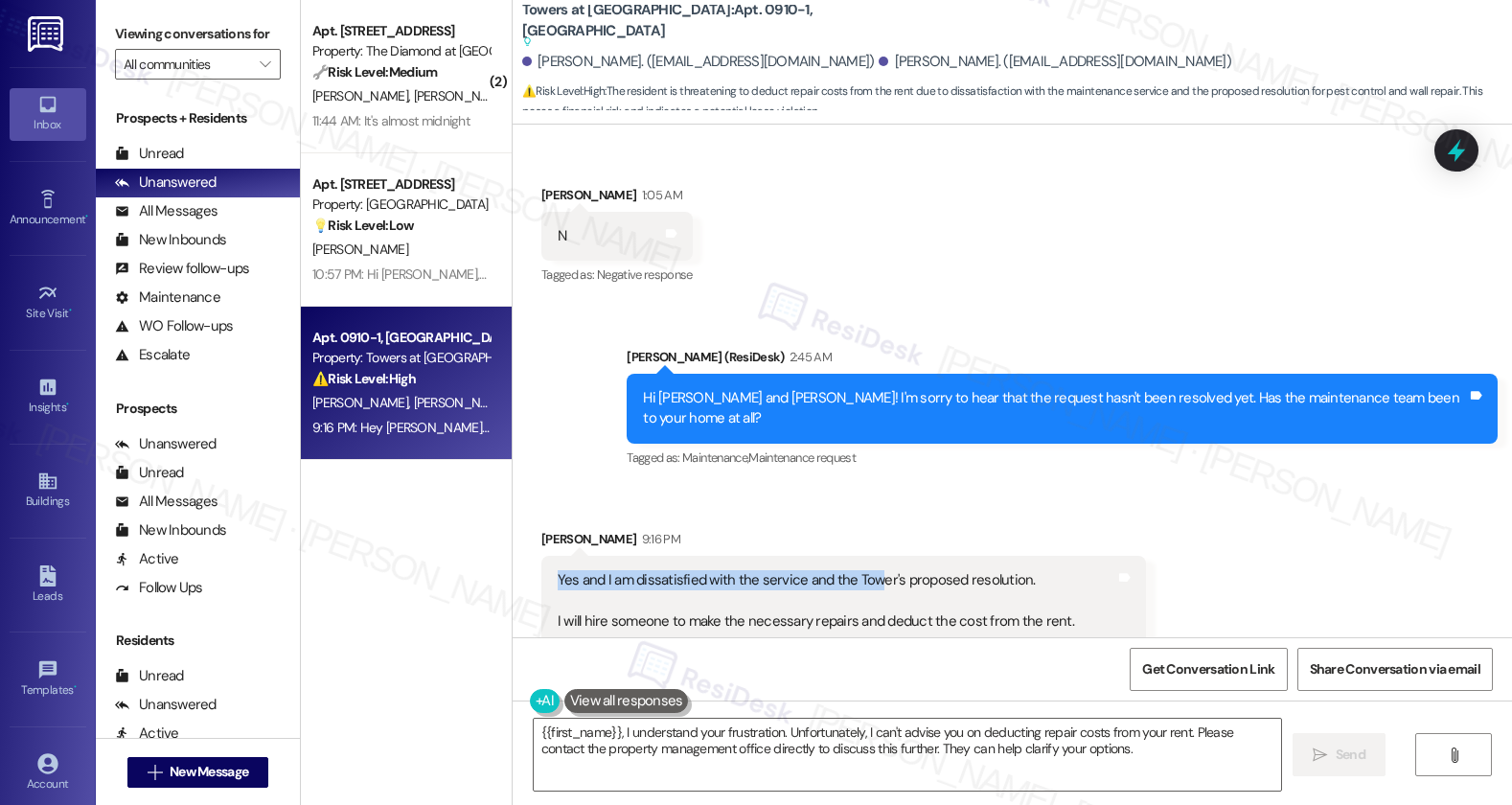drag, startPoint x: 544, startPoint y: 374, endPoint x: 865, endPoint y: 378, distance: 321.02492 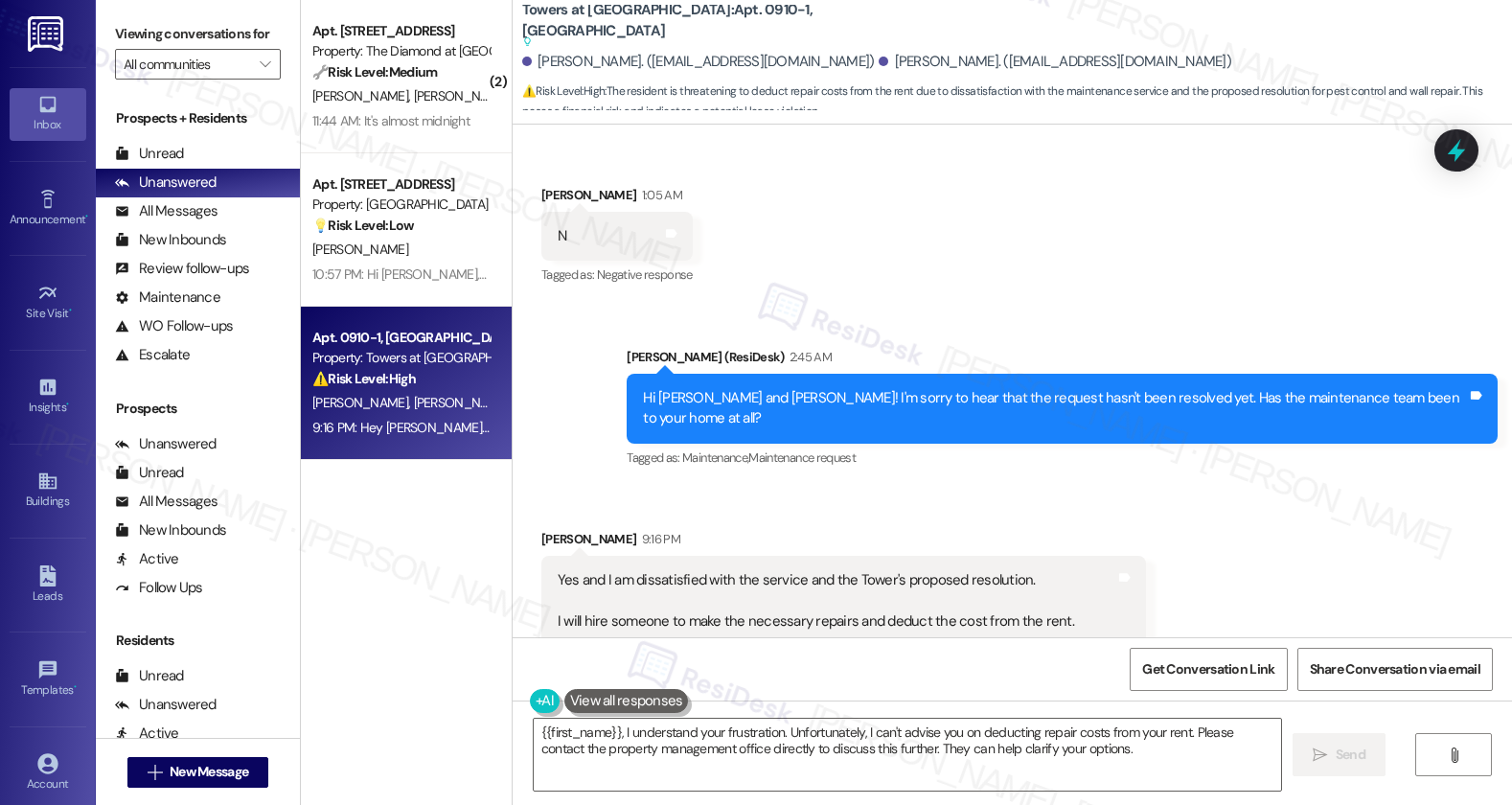 click on "Yes and I am dissatisfied with the service and the Tower's proposed resolution.
I will hire someone to make the necessary repairs and deduct the cost from the rent." at bounding box center (815, 601) 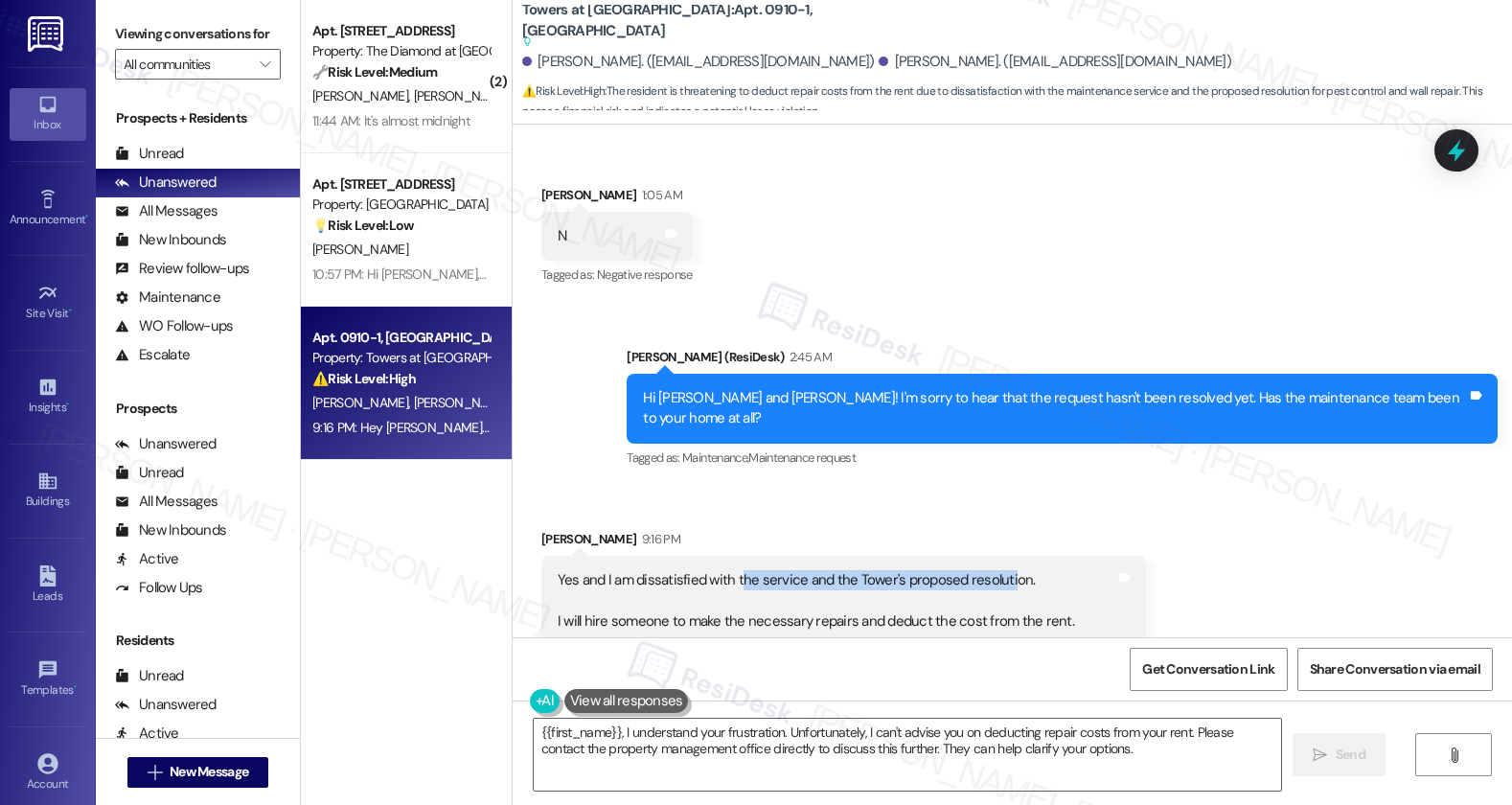 drag, startPoint x: 728, startPoint y: 373, endPoint x: 995, endPoint y: 376, distance: 267.01685 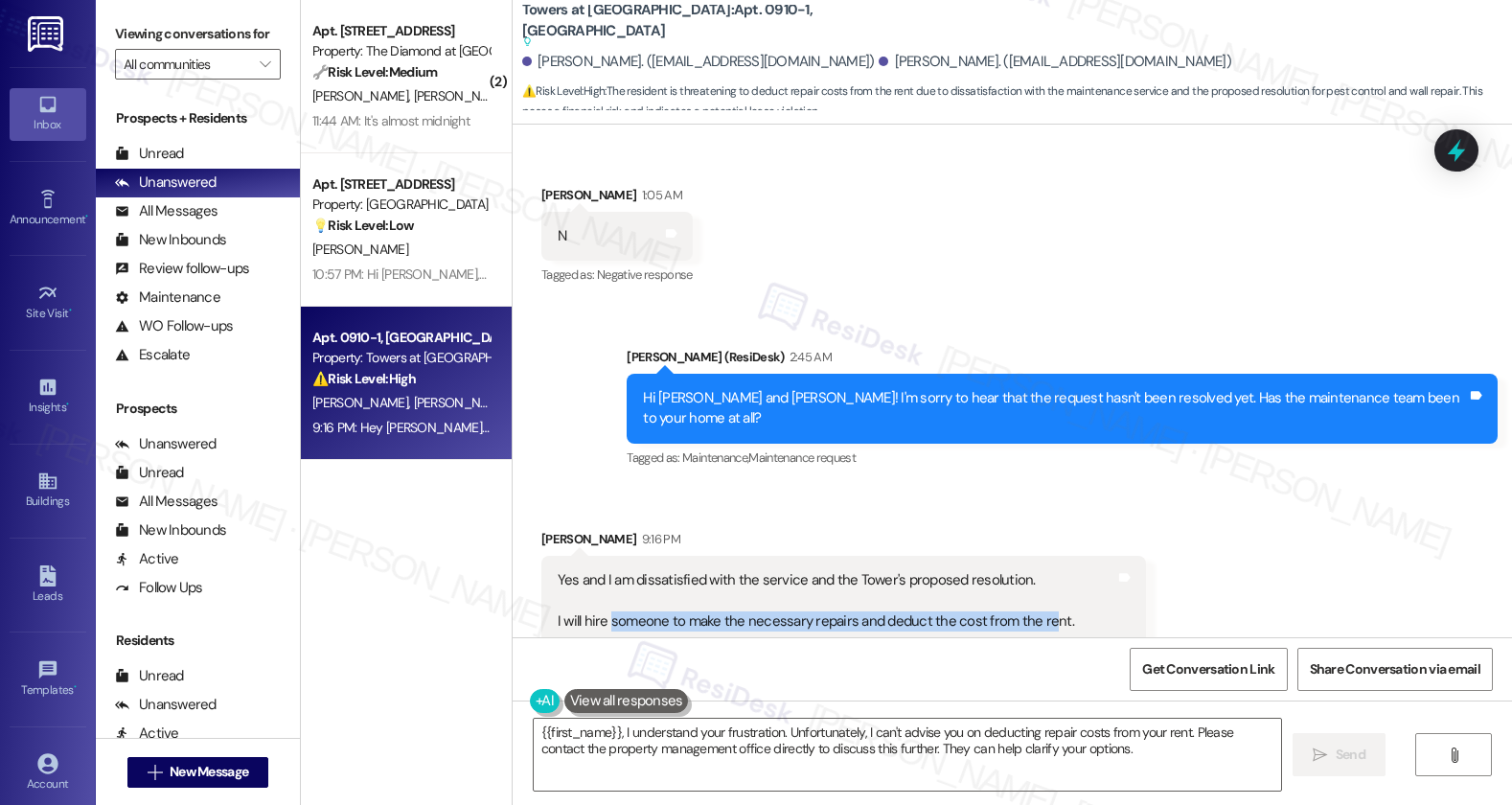 drag, startPoint x: 595, startPoint y: 420, endPoint x: 1033, endPoint y: 421, distance: 438.0011 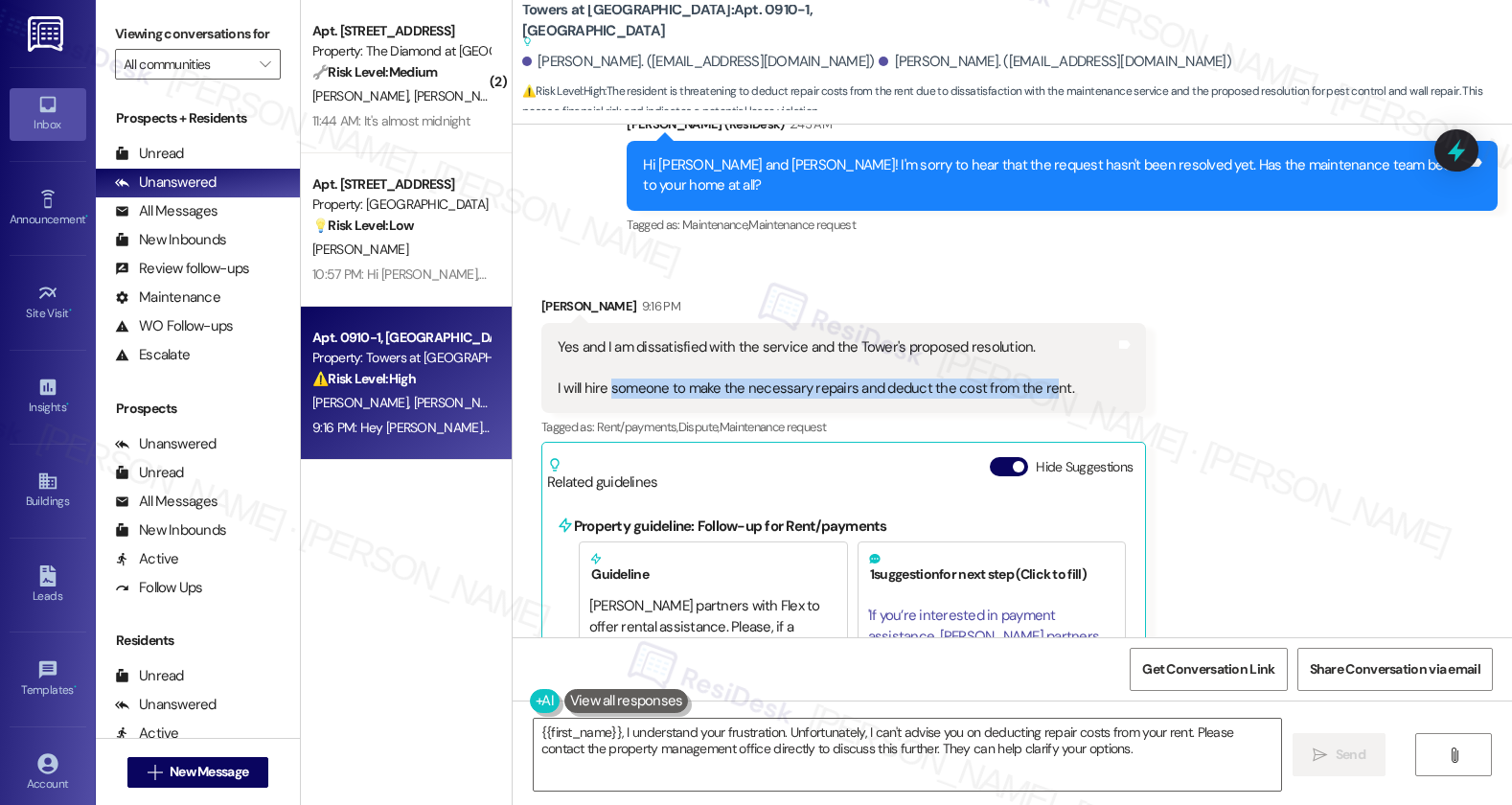 scroll, scrollTop: 10742, scrollLeft: 0, axis: vertical 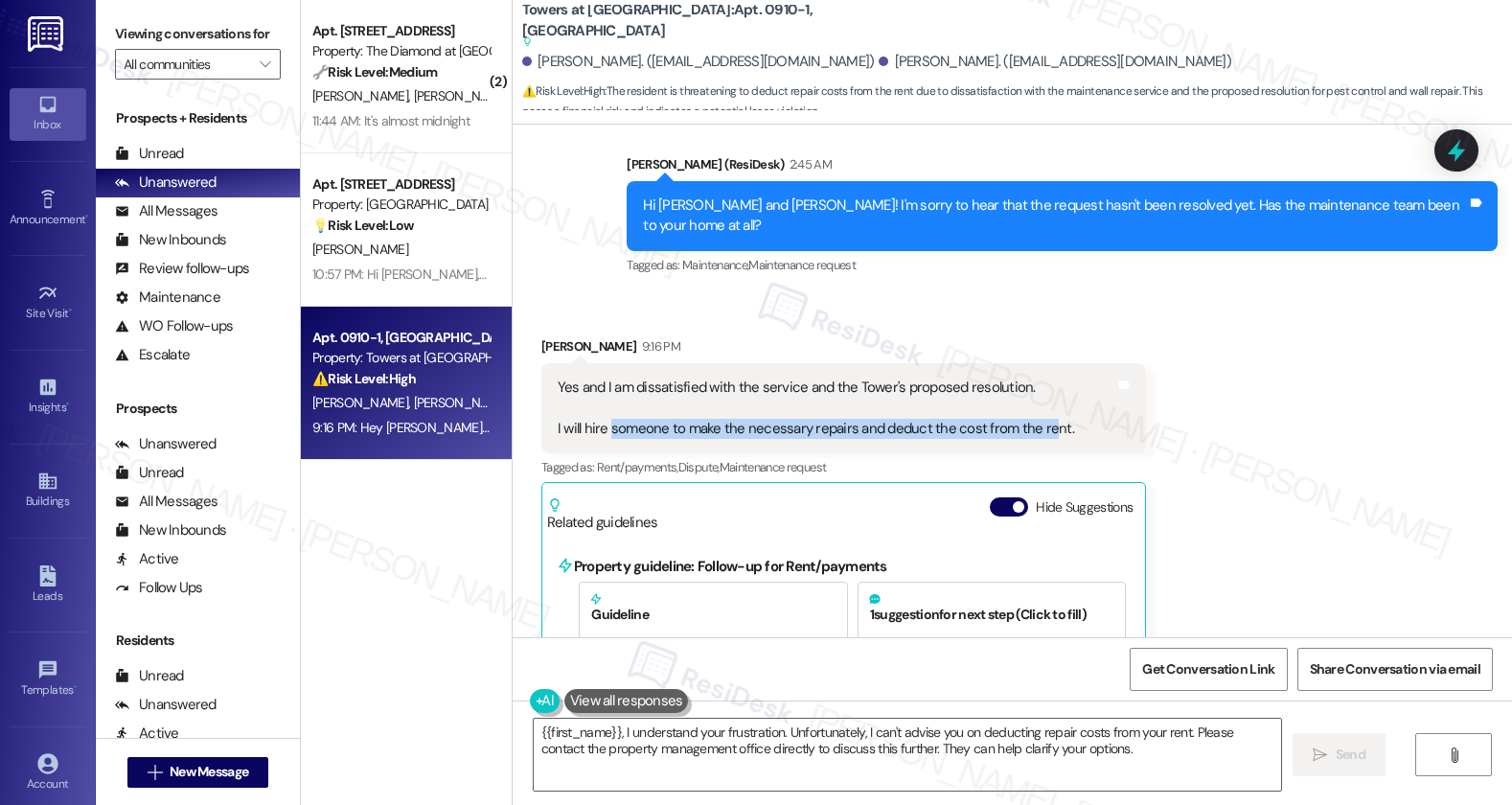 click on "Related guidelines Hide Suggestions" at bounding box center [843, 510] 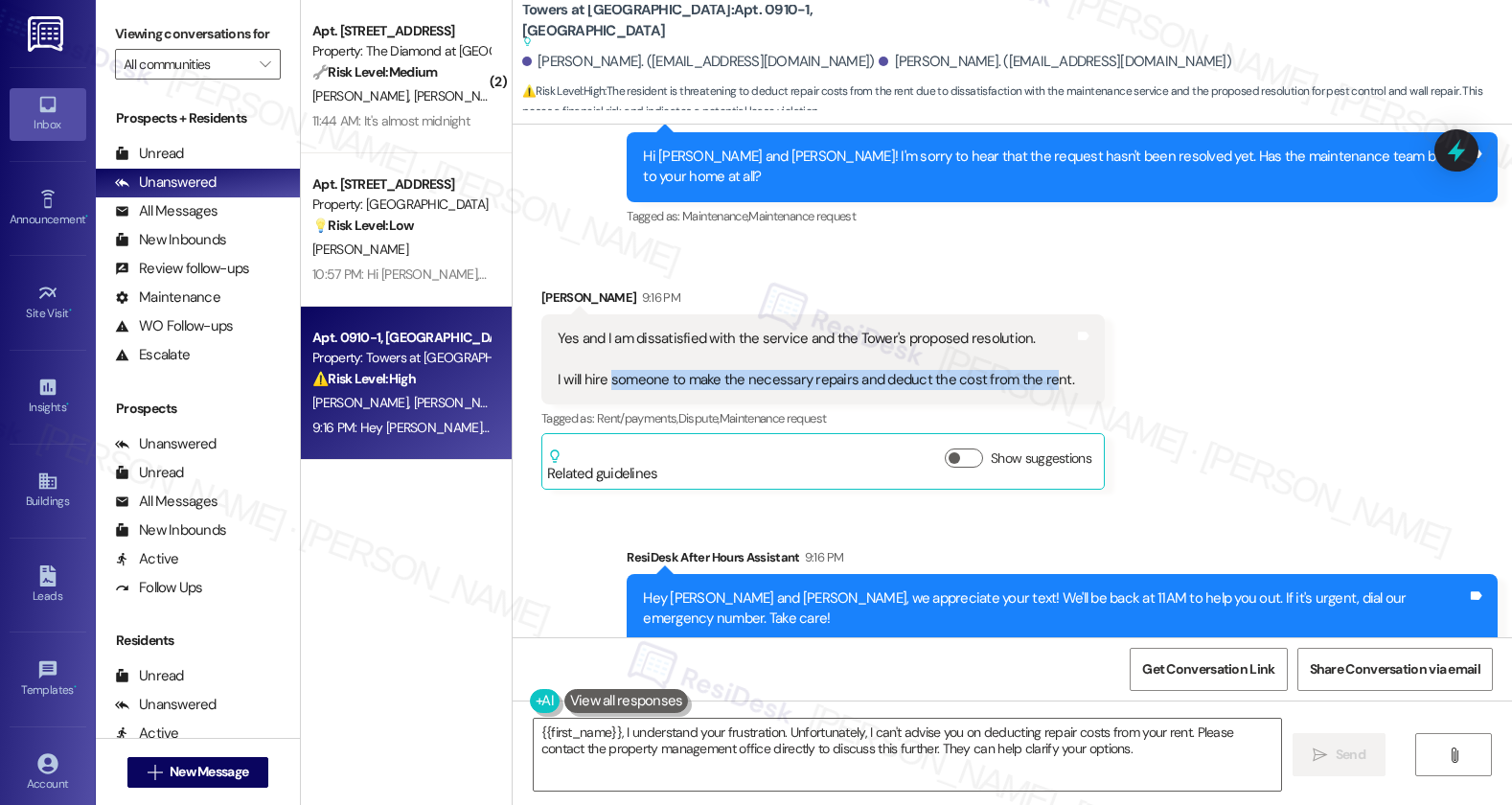 scroll, scrollTop: 10395, scrollLeft: 0, axis: vertical 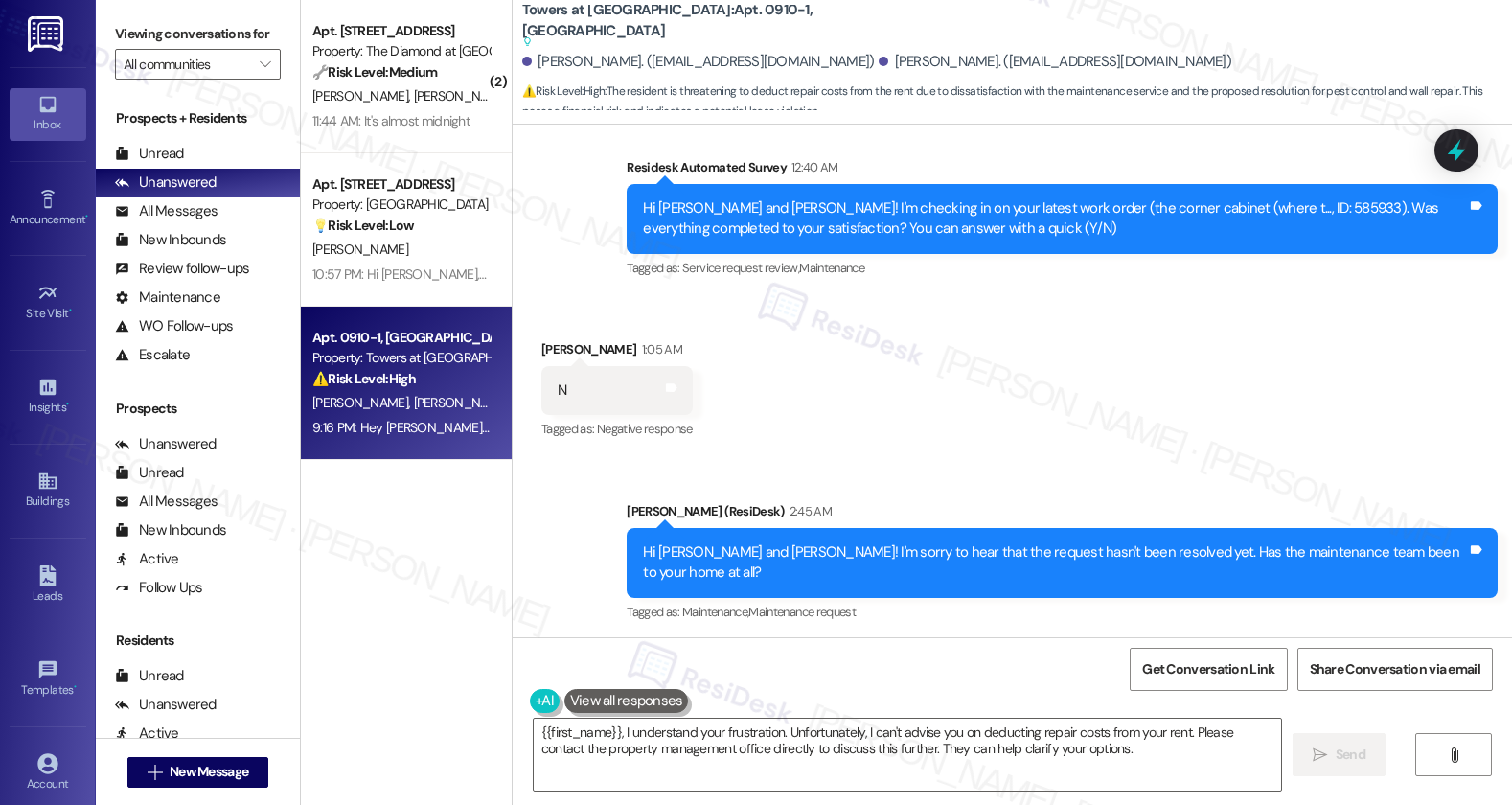 drag, startPoint x: 576, startPoint y: 530, endPoint x: 1047, endPoint y: 581, distance: 473.7531 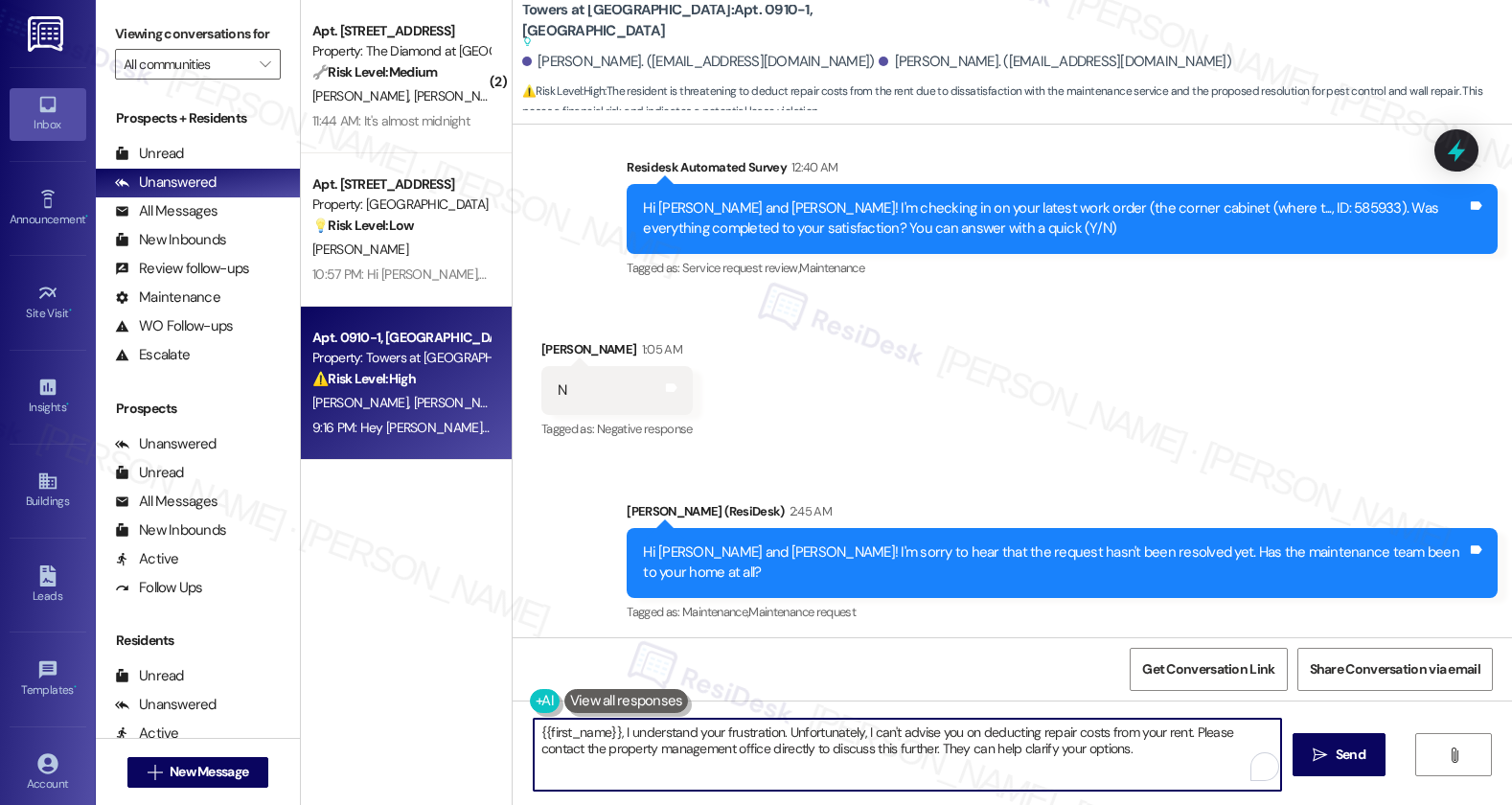 click on "{{first_name}}, I understand your frustration. Unfortunately, I can't advise you on deducting repair costs from your rent. Please contact the property management office directly to discuss this further. They can help clarify your options." at bounding box center [907, 754] 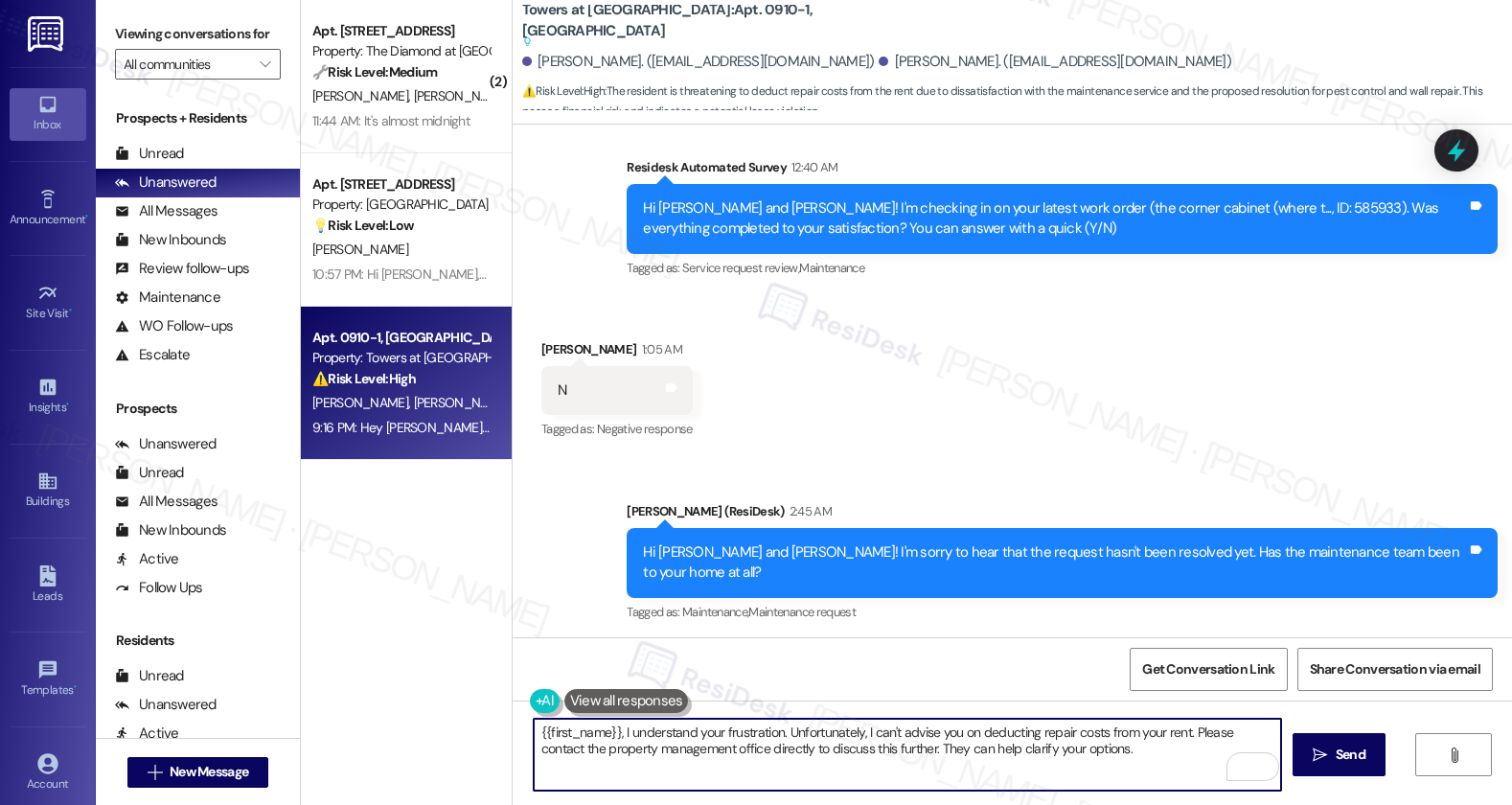 click on "{{first_name}}, I understand your frustration. Unfortunately, I can't advise you on deducting repair costs from your rent. Please contact the property management office directly to discuss this further. They can help clarify your options." at bounding box center (907, 754) 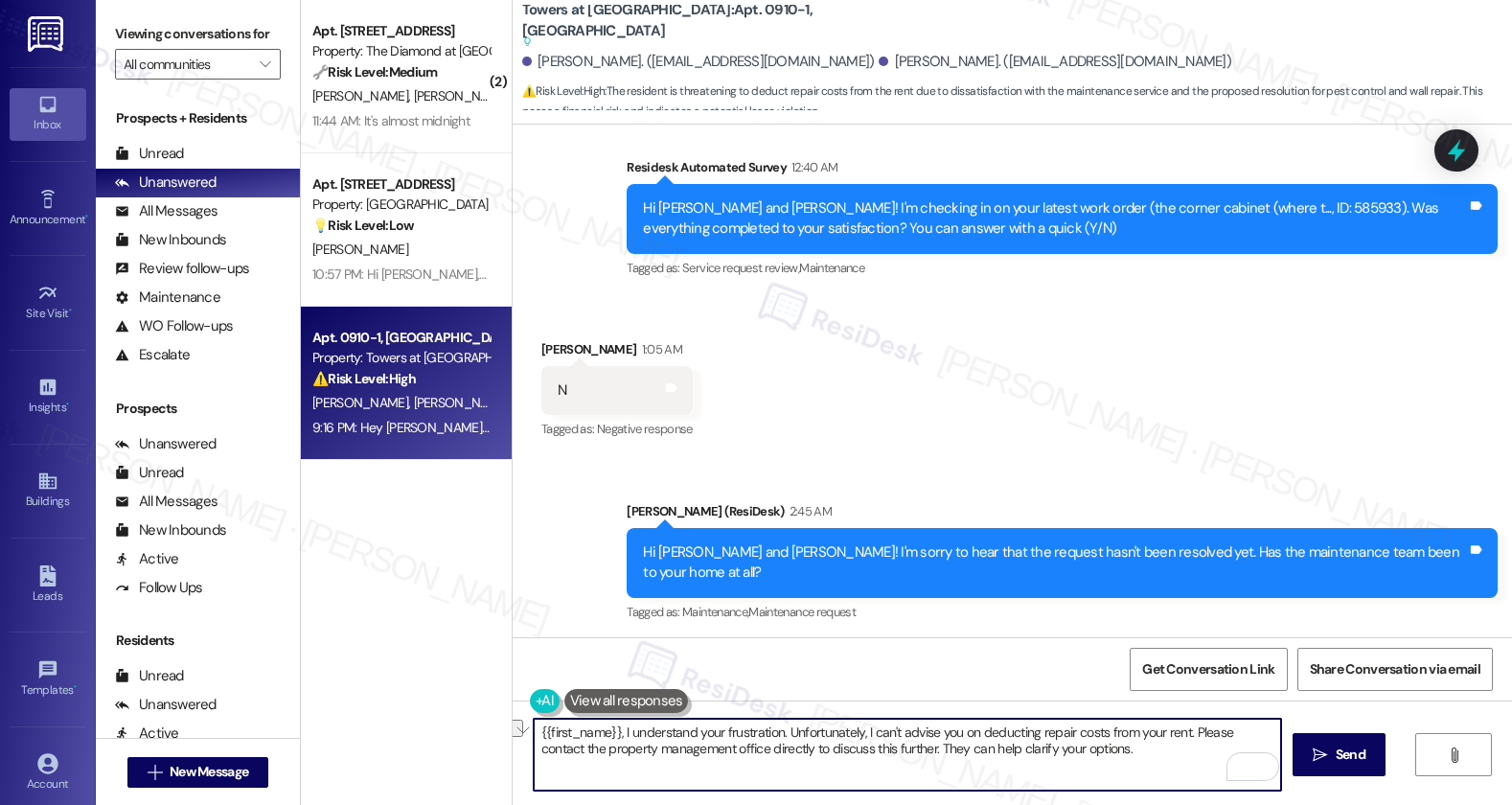 drag, startPoint x: 777, startPoint y: 730, endPoint x: 1184, endPoint y: 739, distance: 407.0995 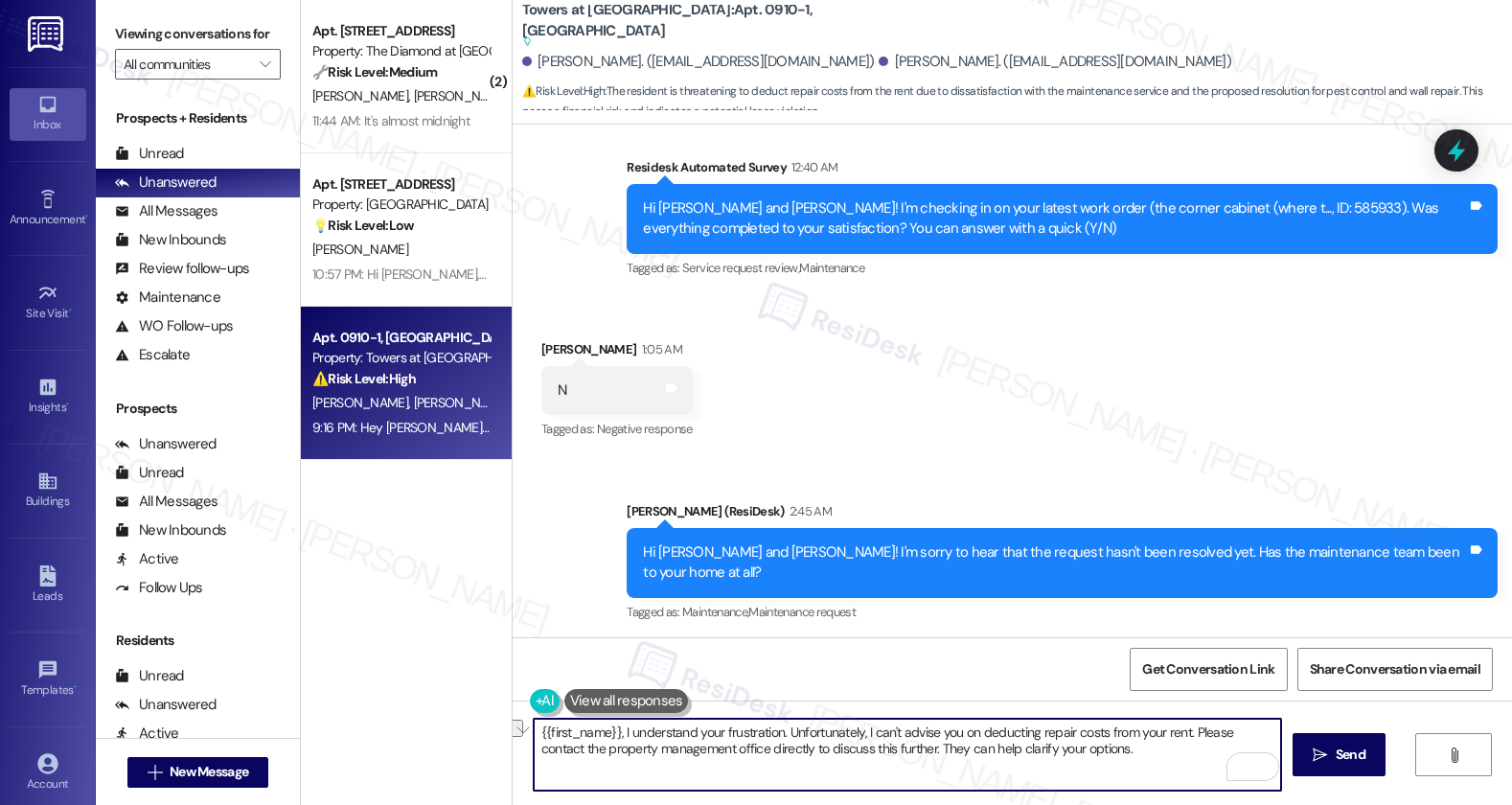 click on "{{first_name}}, I understand your frustration. Unfortunately, I can't advise you on deducting repair costs from your rent. Please contact the property management office directly to discuss this further. They can help clarify your options." at bounding box center (907, 754) 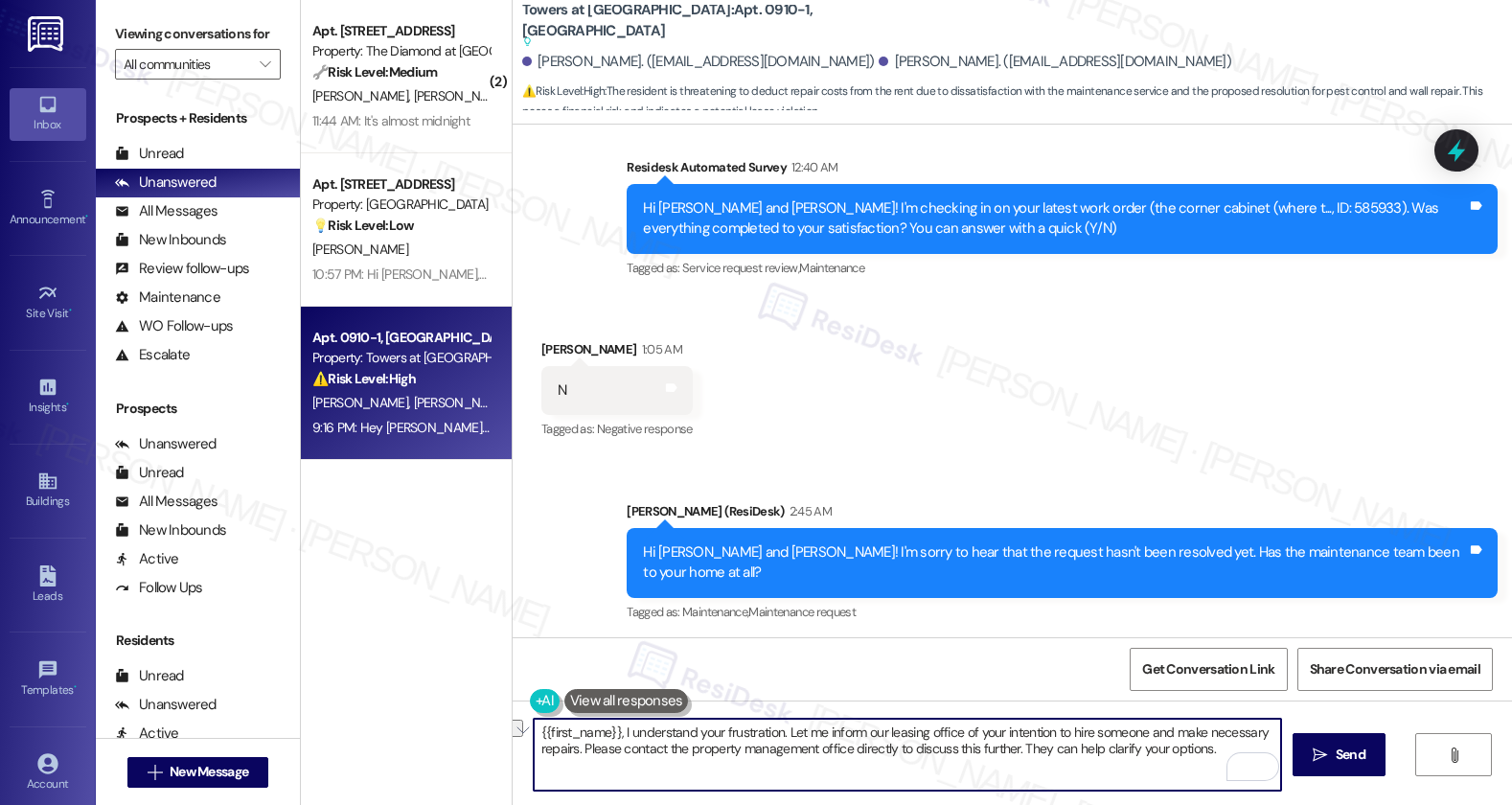 drag, startPoint x: 574, startPoint y: 747, endPoint x: 942, endPoint y: 752, distance: 368.03397 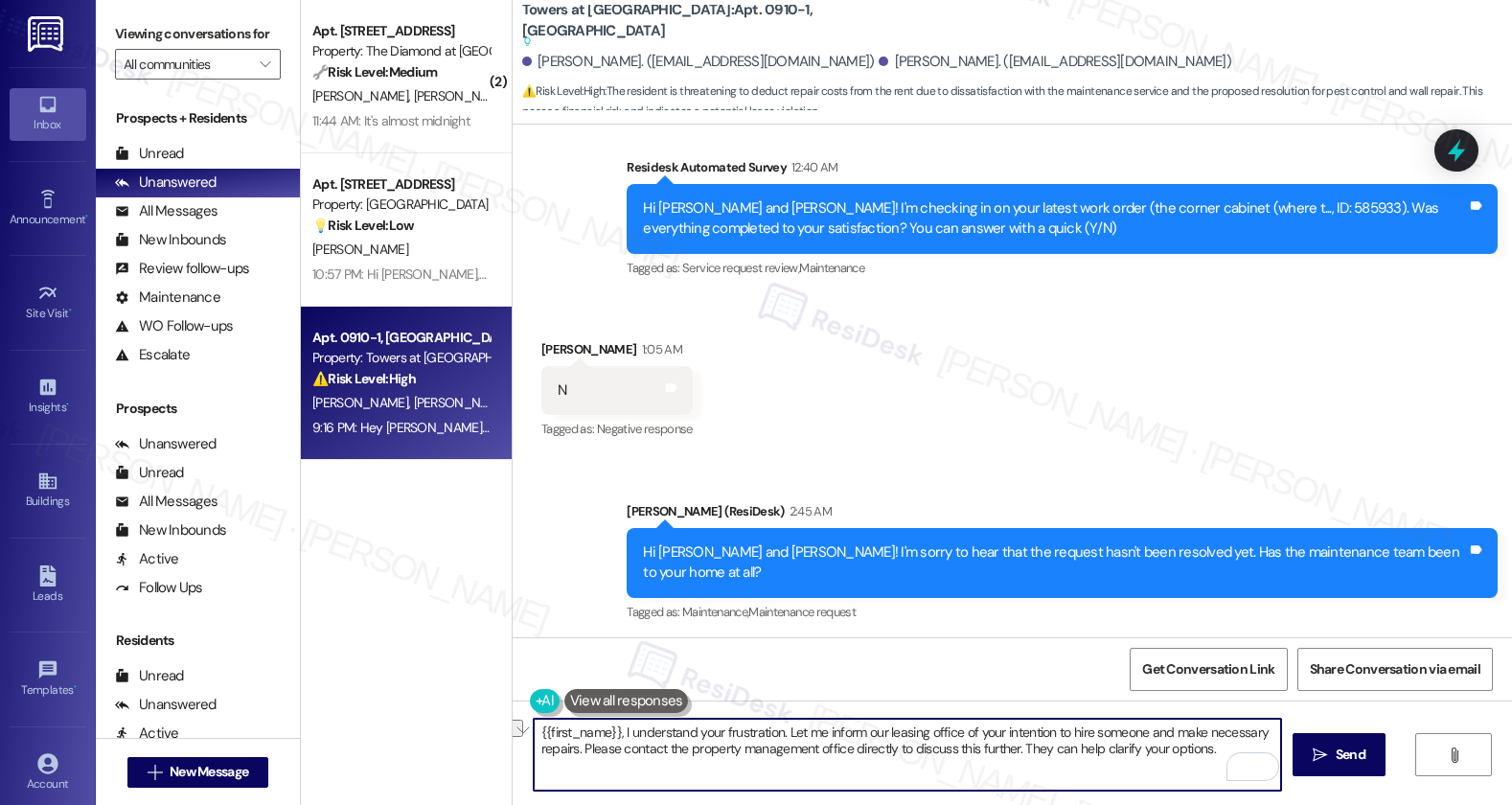 click on "{{first_name}}, I understand your frustration. Let me inform our leasing office of your intention to hire someone and make necessary repairs. Please contact the property management office directly to discuss this further. They can help clarify your options." at bounding box center (907, 754) 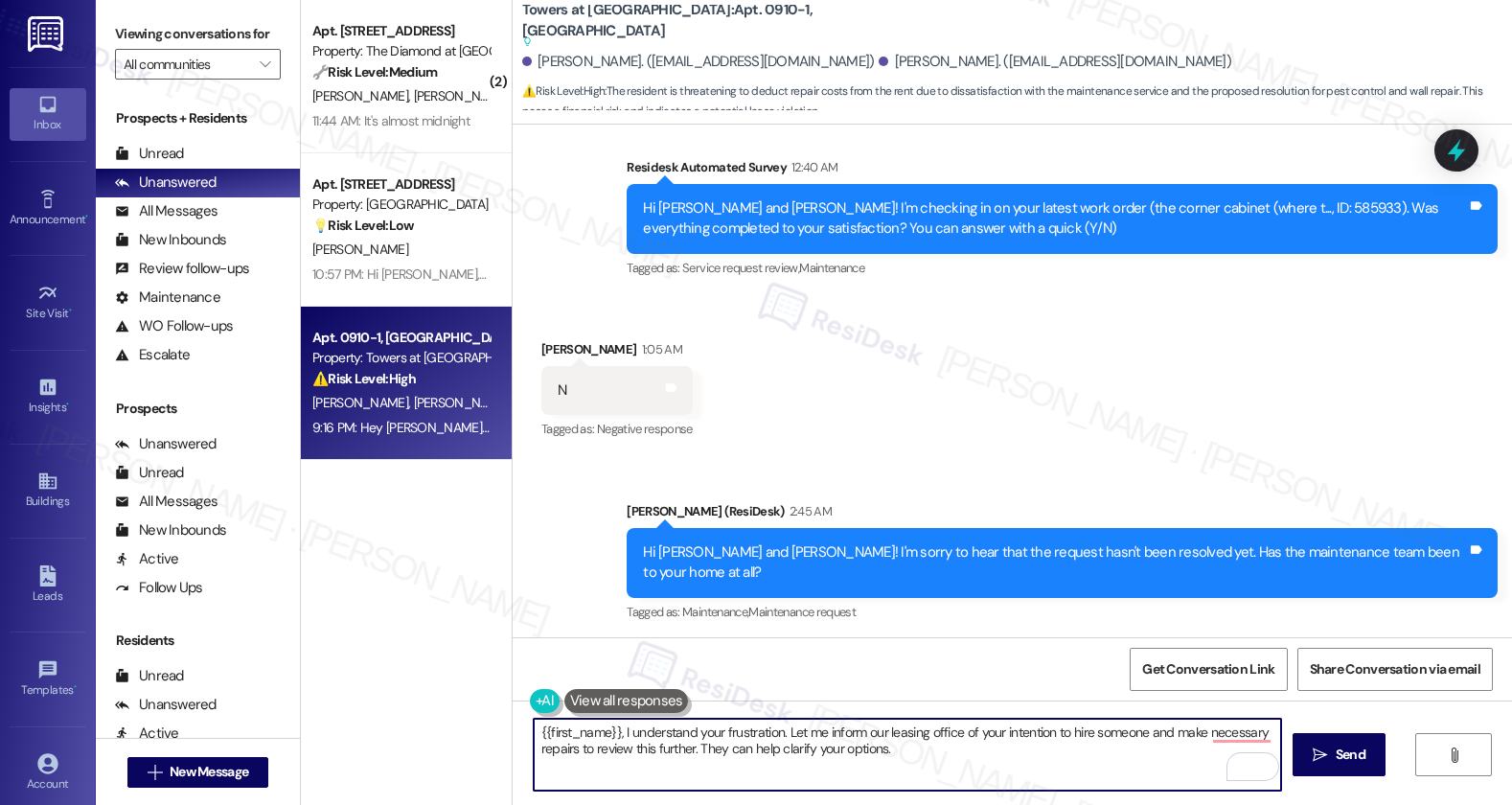 click on "Pamela Tilghman 9:16 PM" at bounding box center [823, 697] 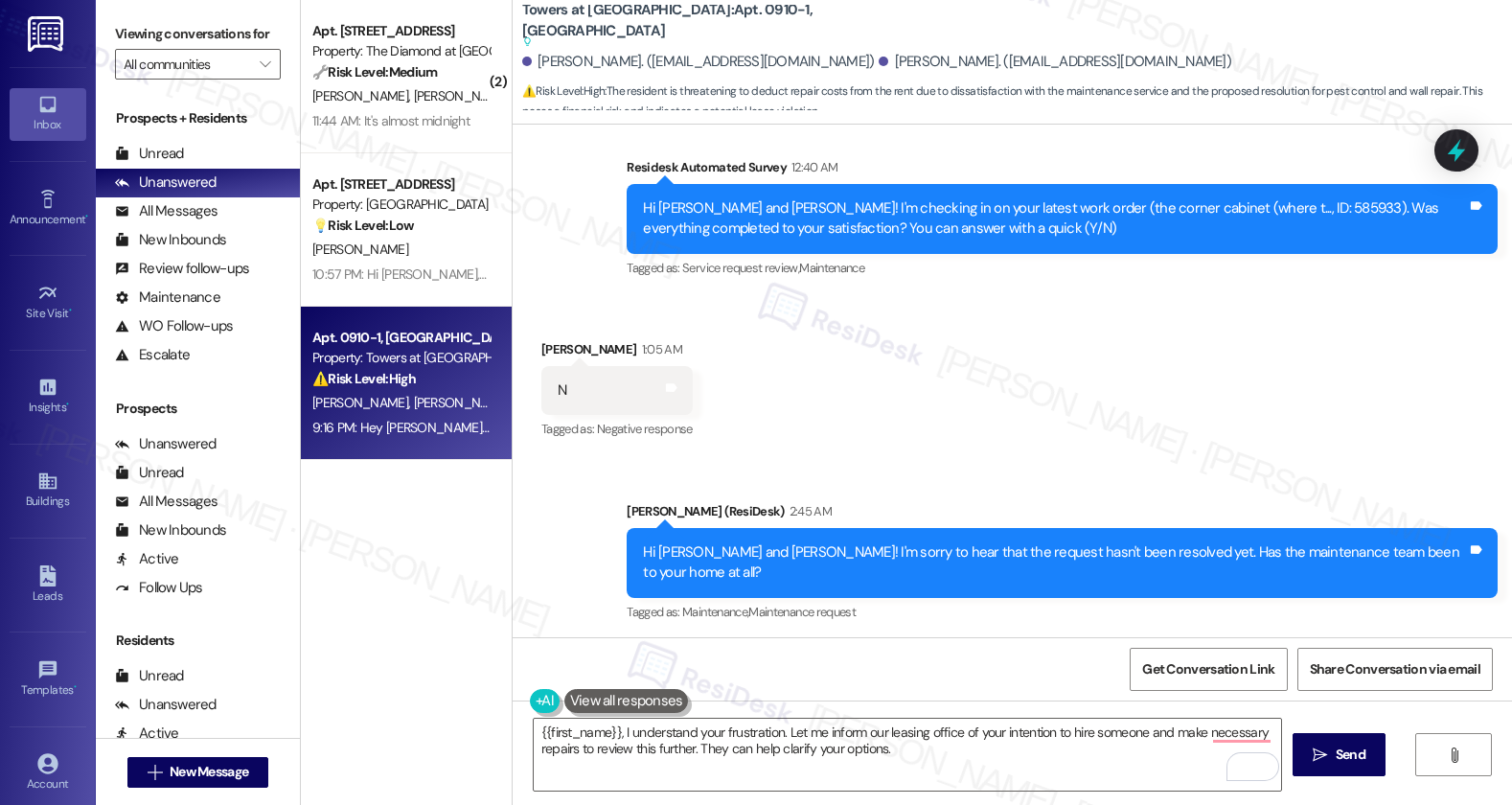 click on "Pamela Tilghman 9:16 PM" at bounding box center (823, 697) 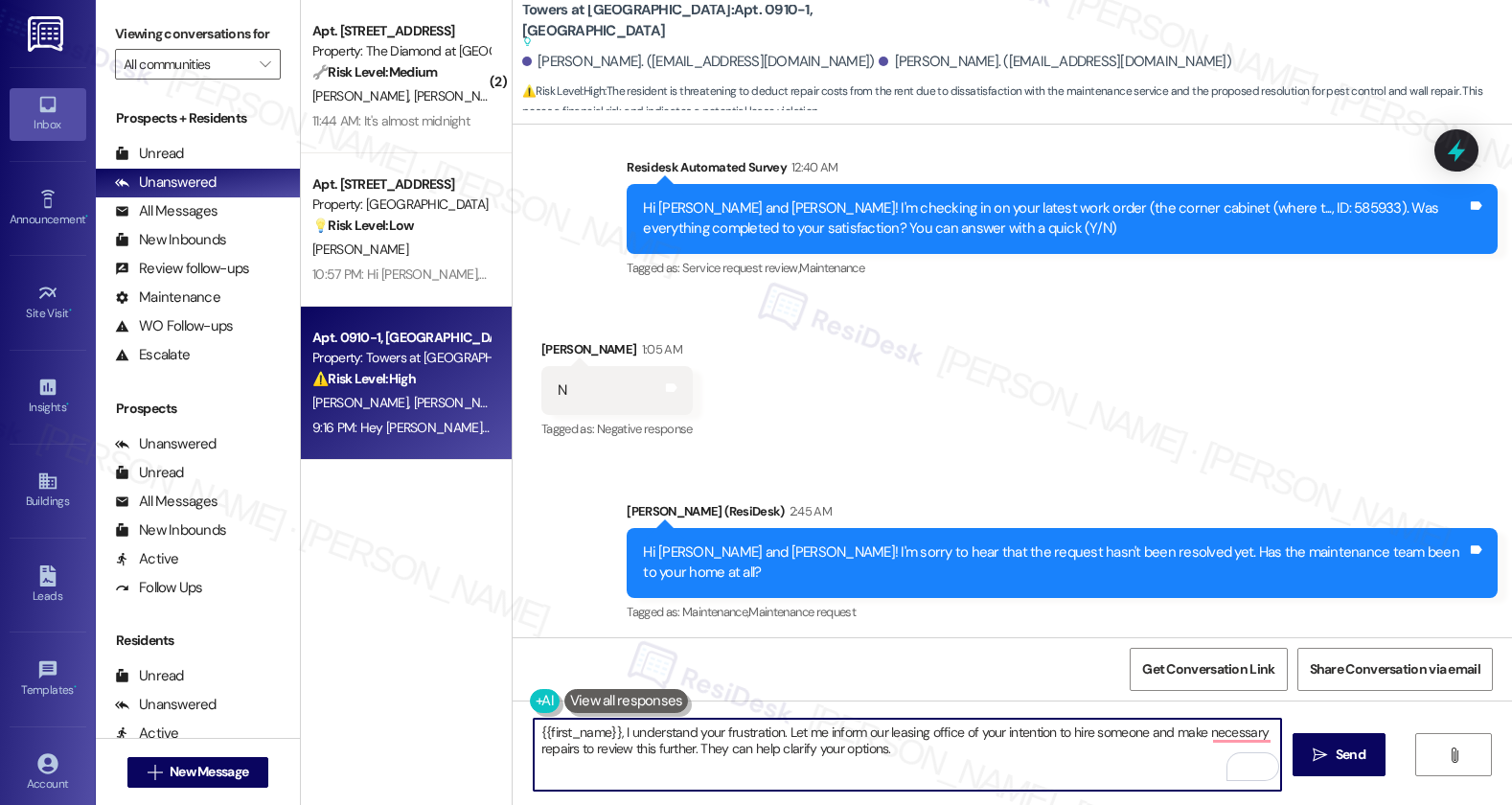 drag, startPoint x: 523, startPoint y: 727, endPoint x: 608, endPoint y: 734, distance: 85.28775 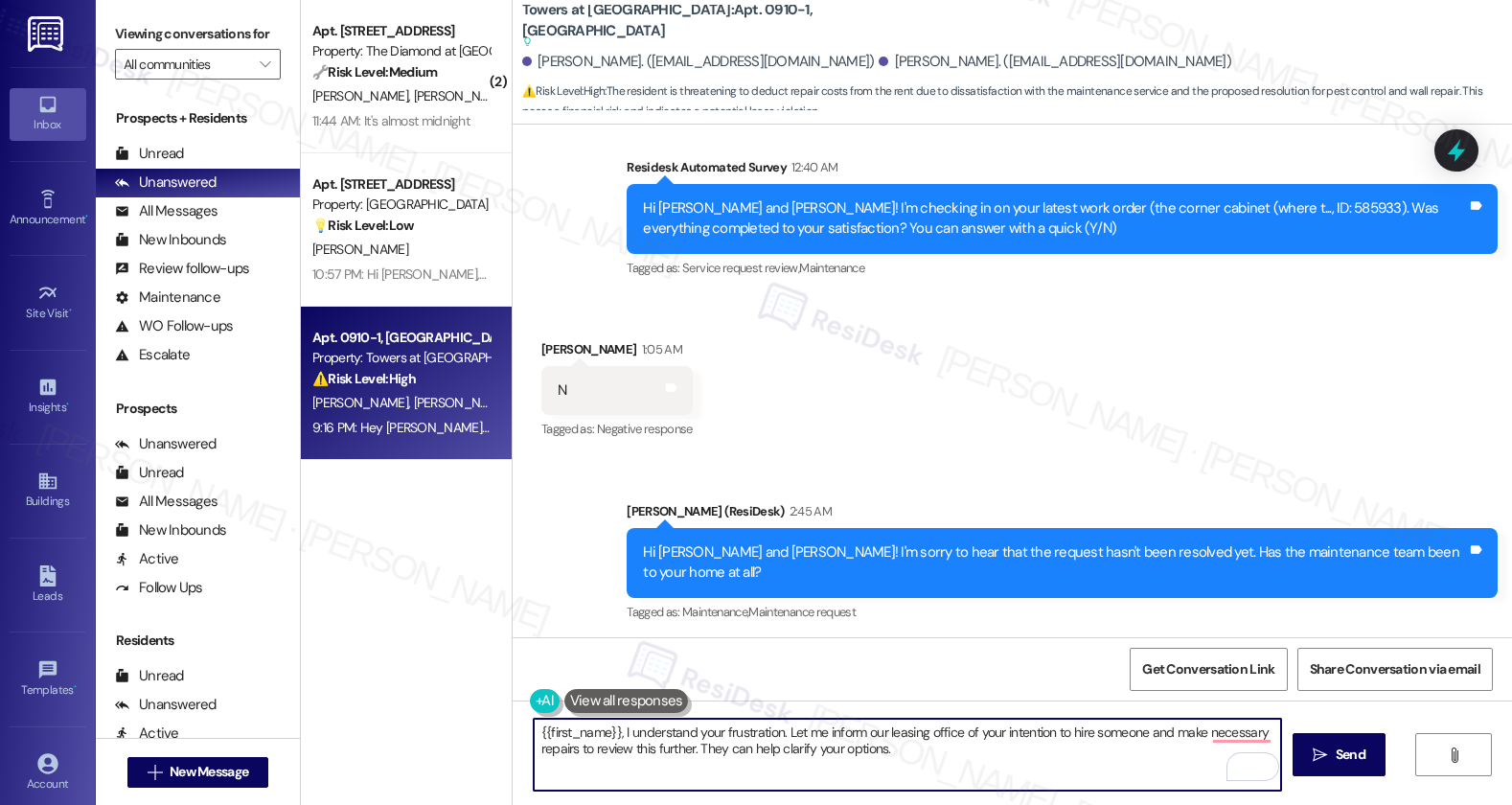 click on "{{first_name}}, I understand your frustration. Let me inform our leasing office of your intention to hire someone and make necessary repairs to review this further. They can help clarify your options." at bounding box center [907, 754] 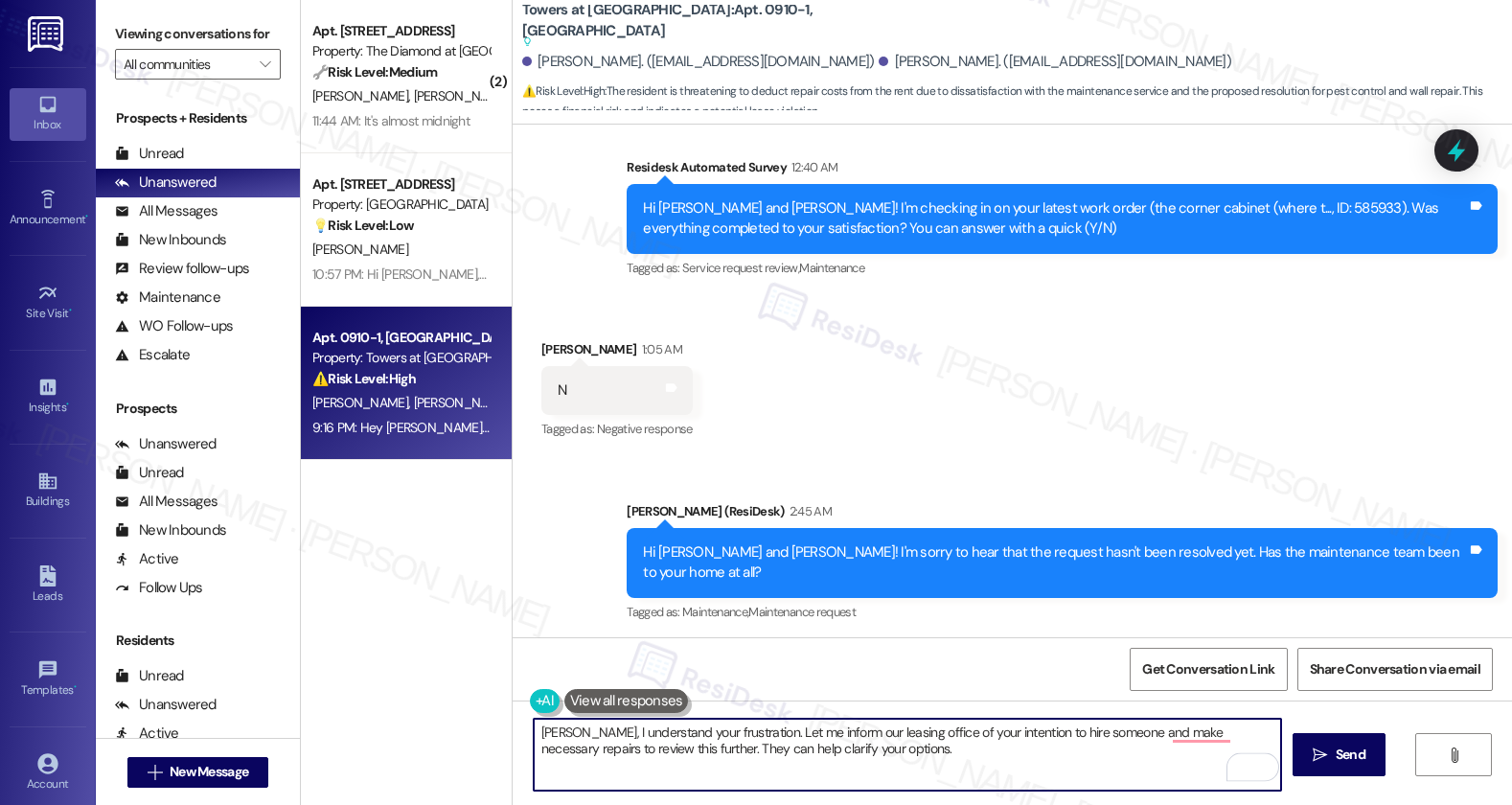 drag, startPoint x: 884, startPoint y: 758, endPoint x: 649, endPoint y: 748, distance: 235.21267 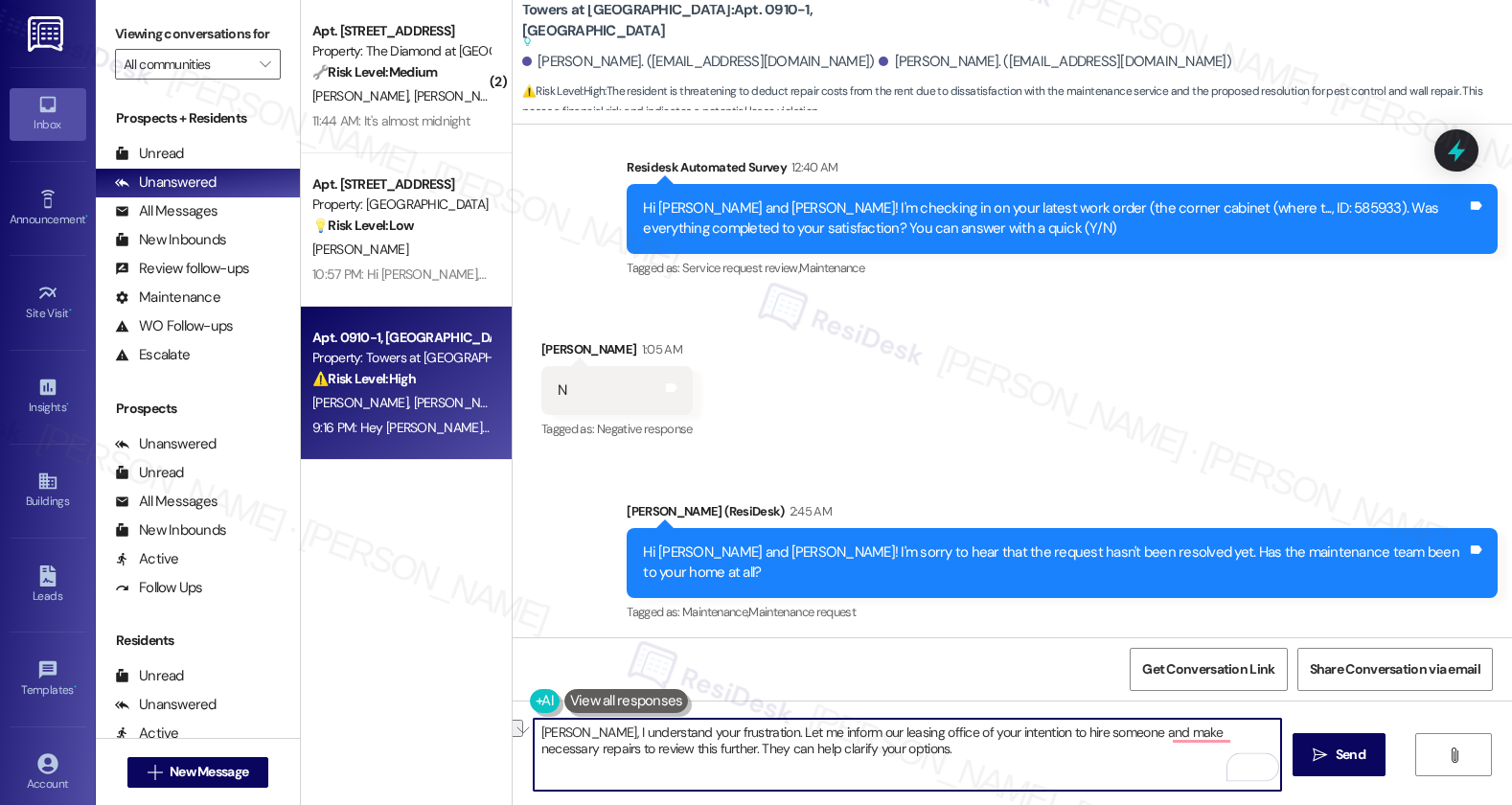 type on "Pamela, I understand your frustration. Let me inform our leasing office of your intention to hire someone and make necessary repairs to review this further." 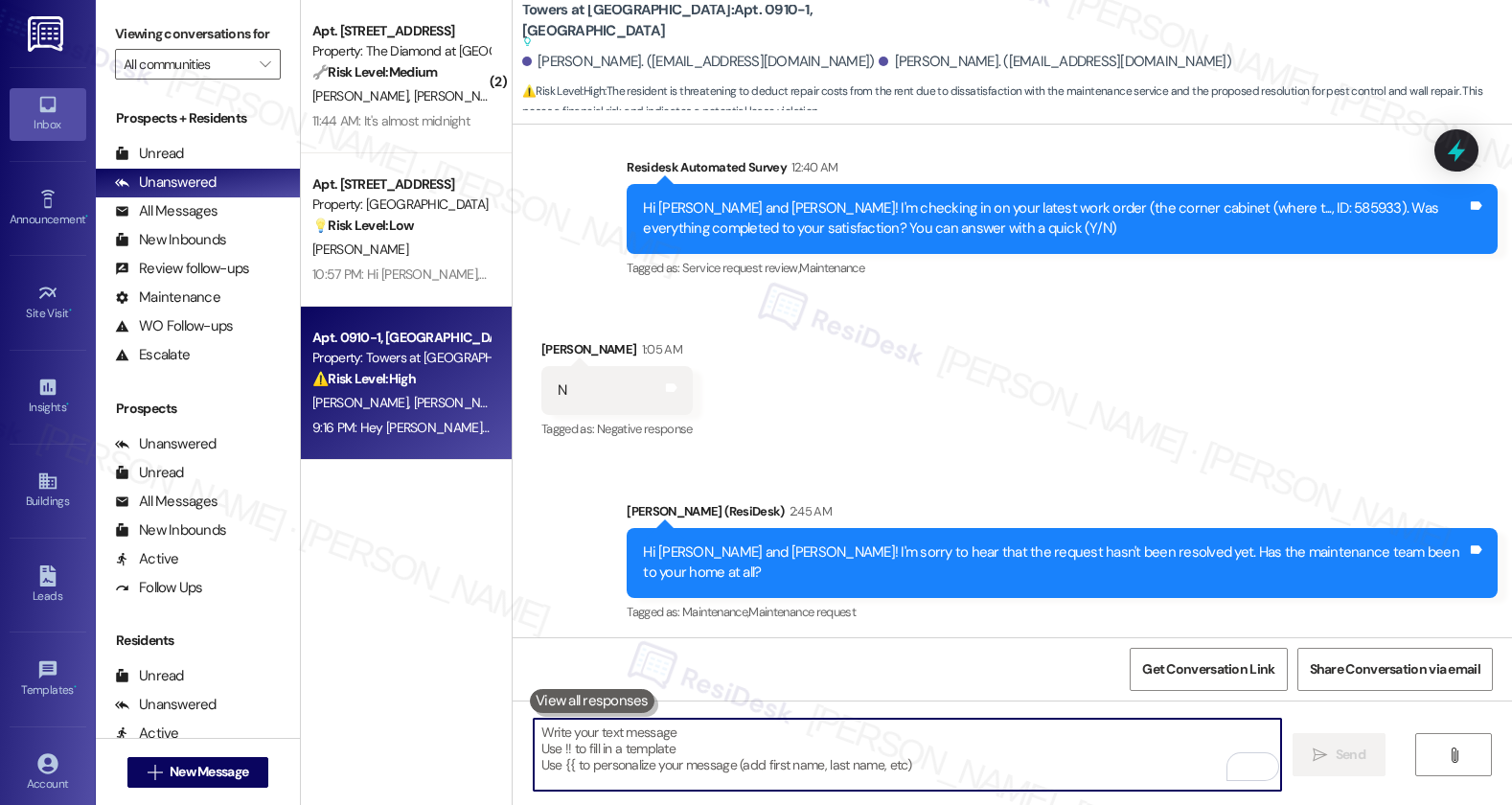 paste on "Pamela, I understand your frustration, and I appreciate you bringing this to our attention. I will notify our leasing office of your intention to hire a contractor and proceed with the necessary repairs so they can review the matter further. We’ll be in touch once we have more information." 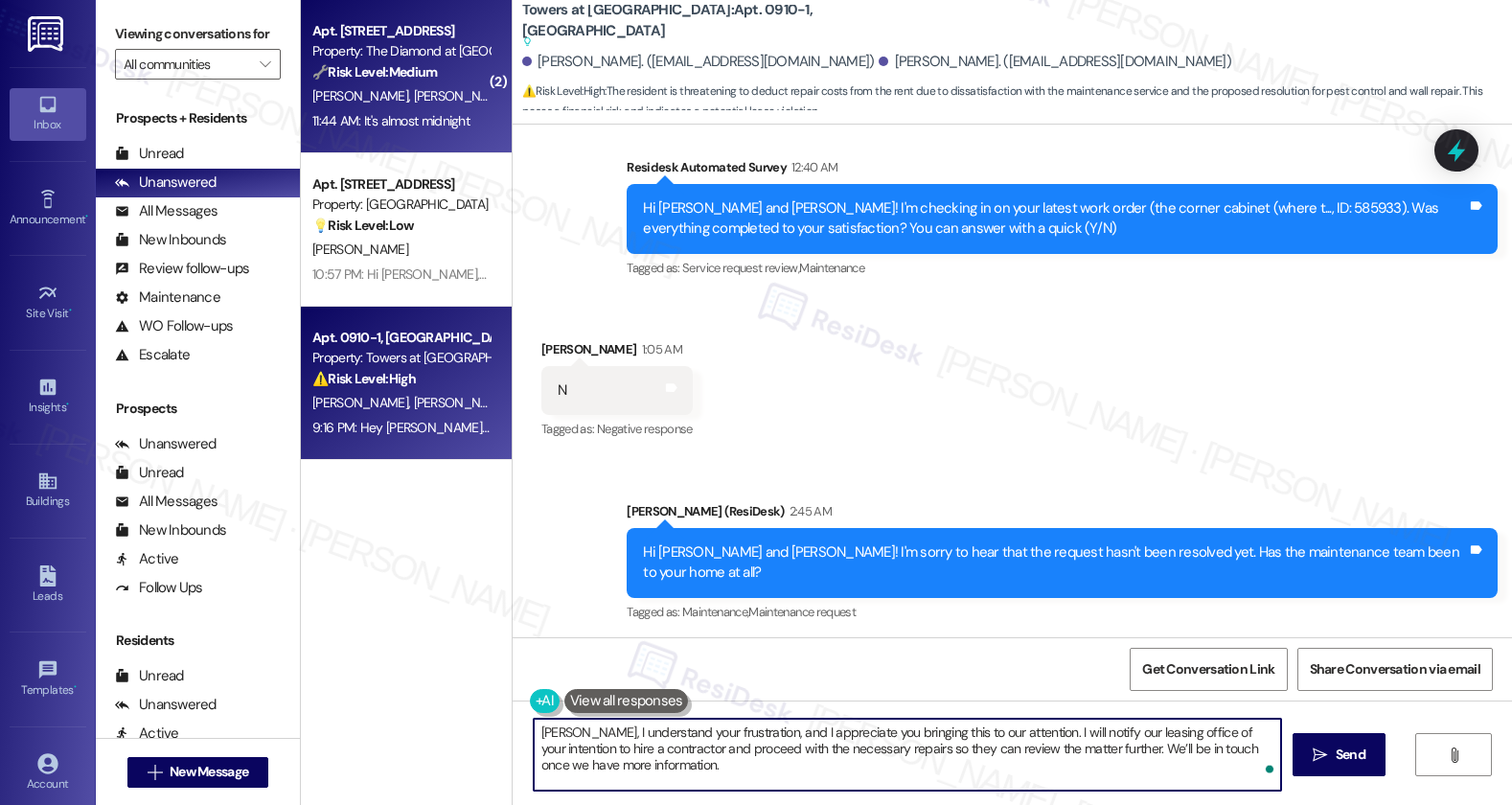 type on "Pamela, I understand your frustration, and I appreciate you bringing this to our attention. I will notify our leasing office of your intention to hire a contractor and proceed with the necessary repairs so they can review the matter further. We’ll be in touch once we have more information." 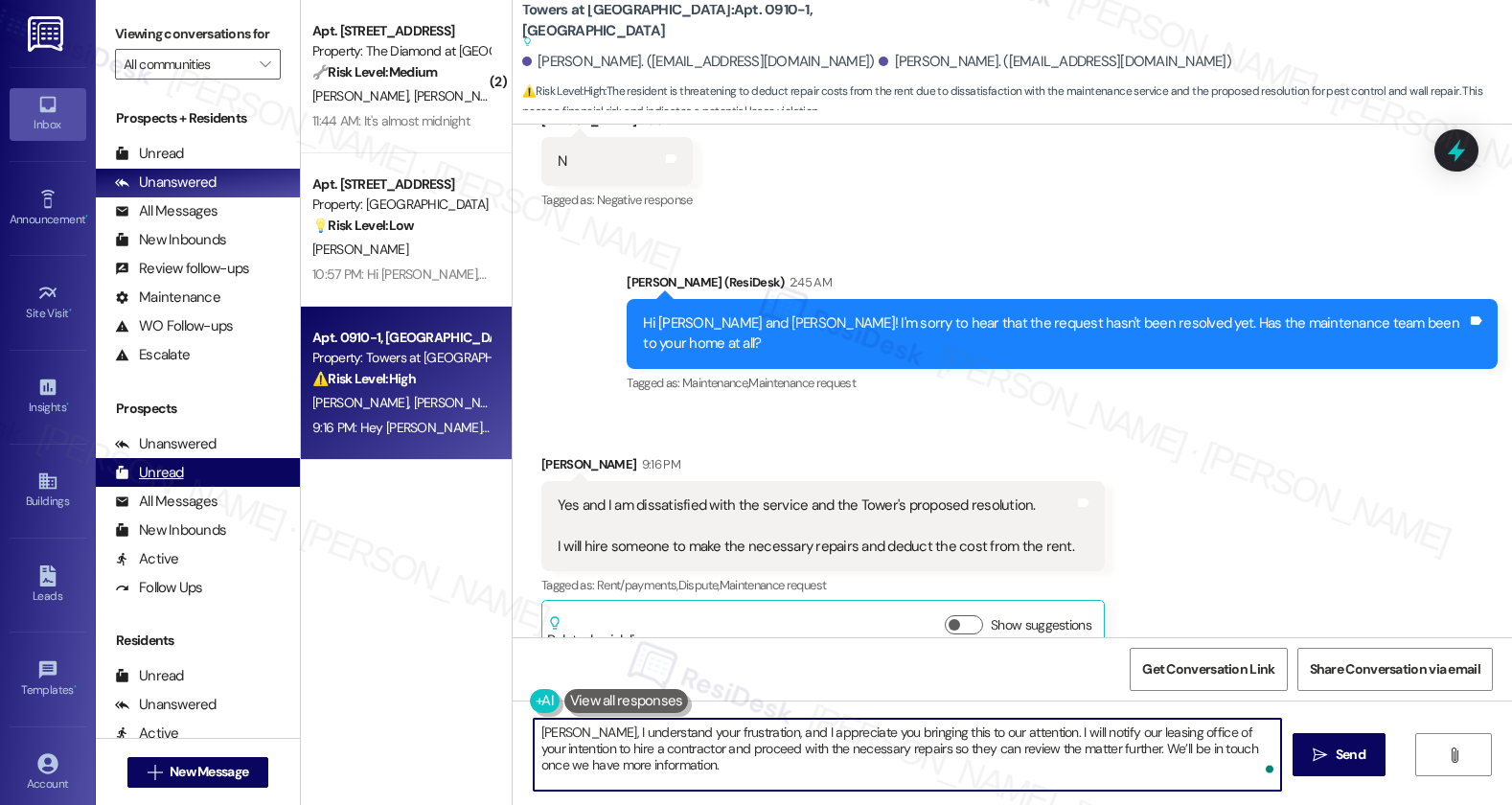 scroll, scrollTop: 10791, scrollLeft: 0, axis: vertical 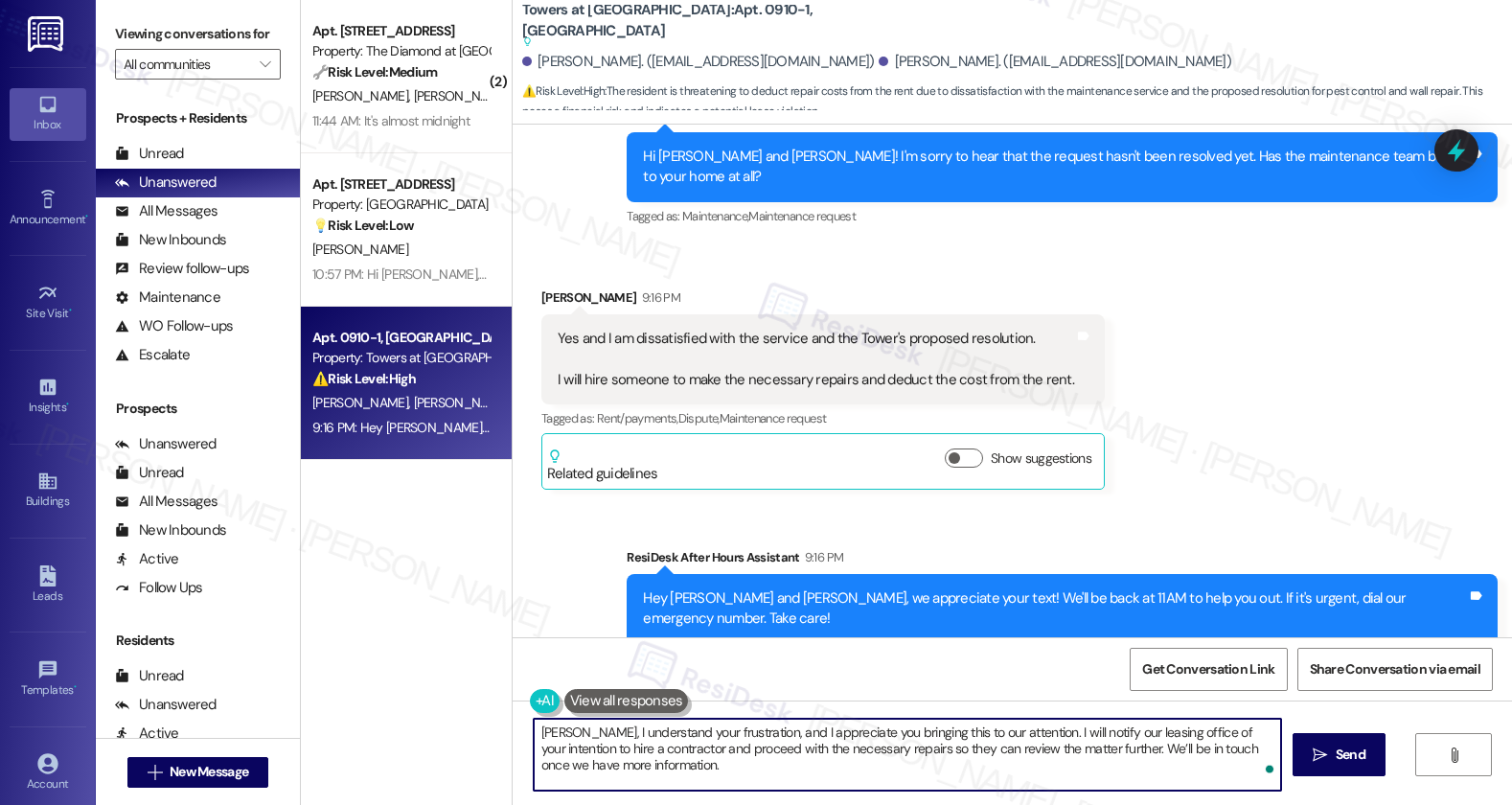 click on "Pamela, I understand your frustration, and I appreciate you bringing this to our attention. I will notify our leasing office of your intention to hire a contractor and proceed with the necessary repairs so they can review the matter further. We’ll be in touch once we have more information." at bounding box center (907, 754) 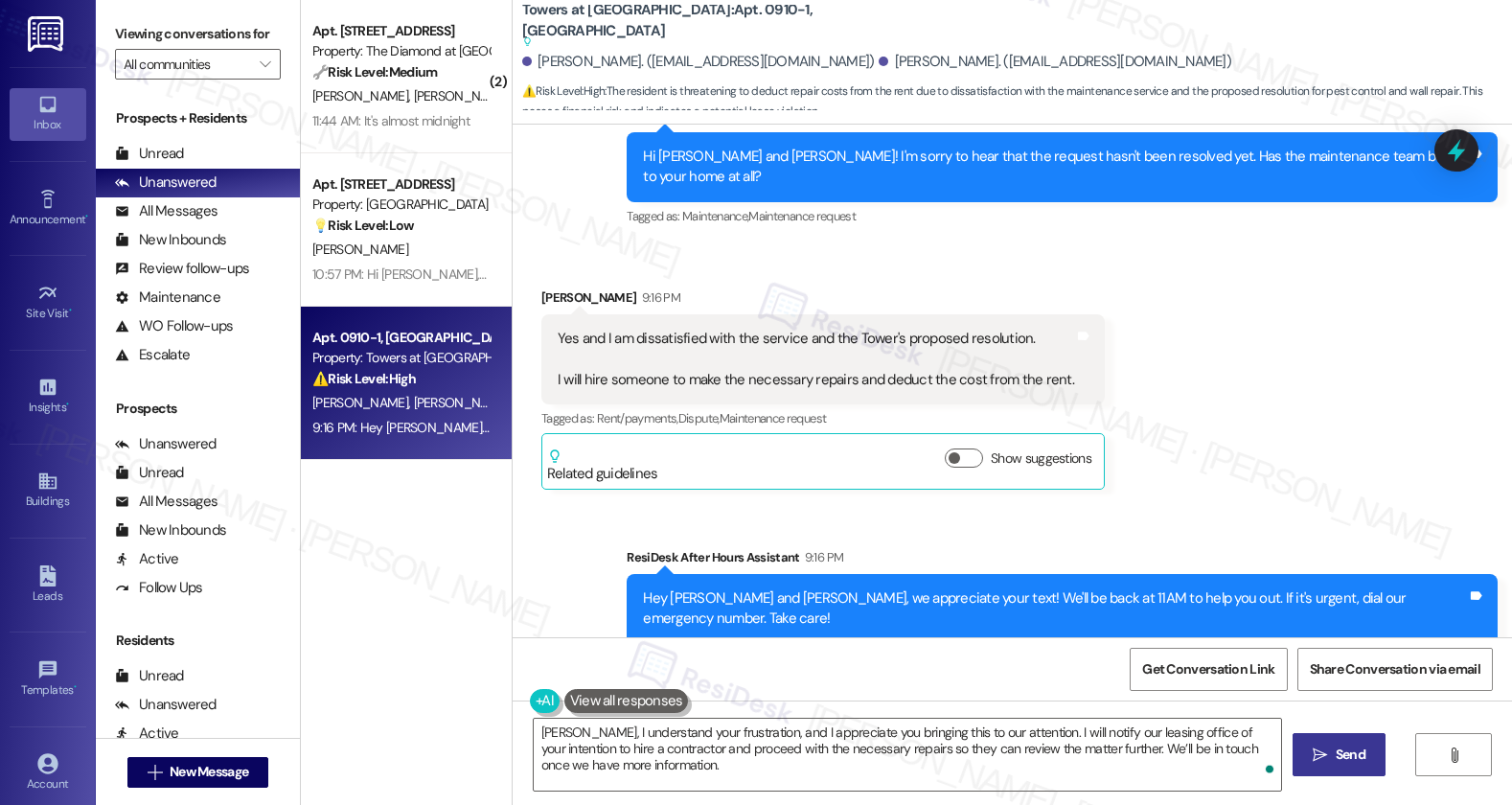 click on "" at bounding box center (1319, 755) 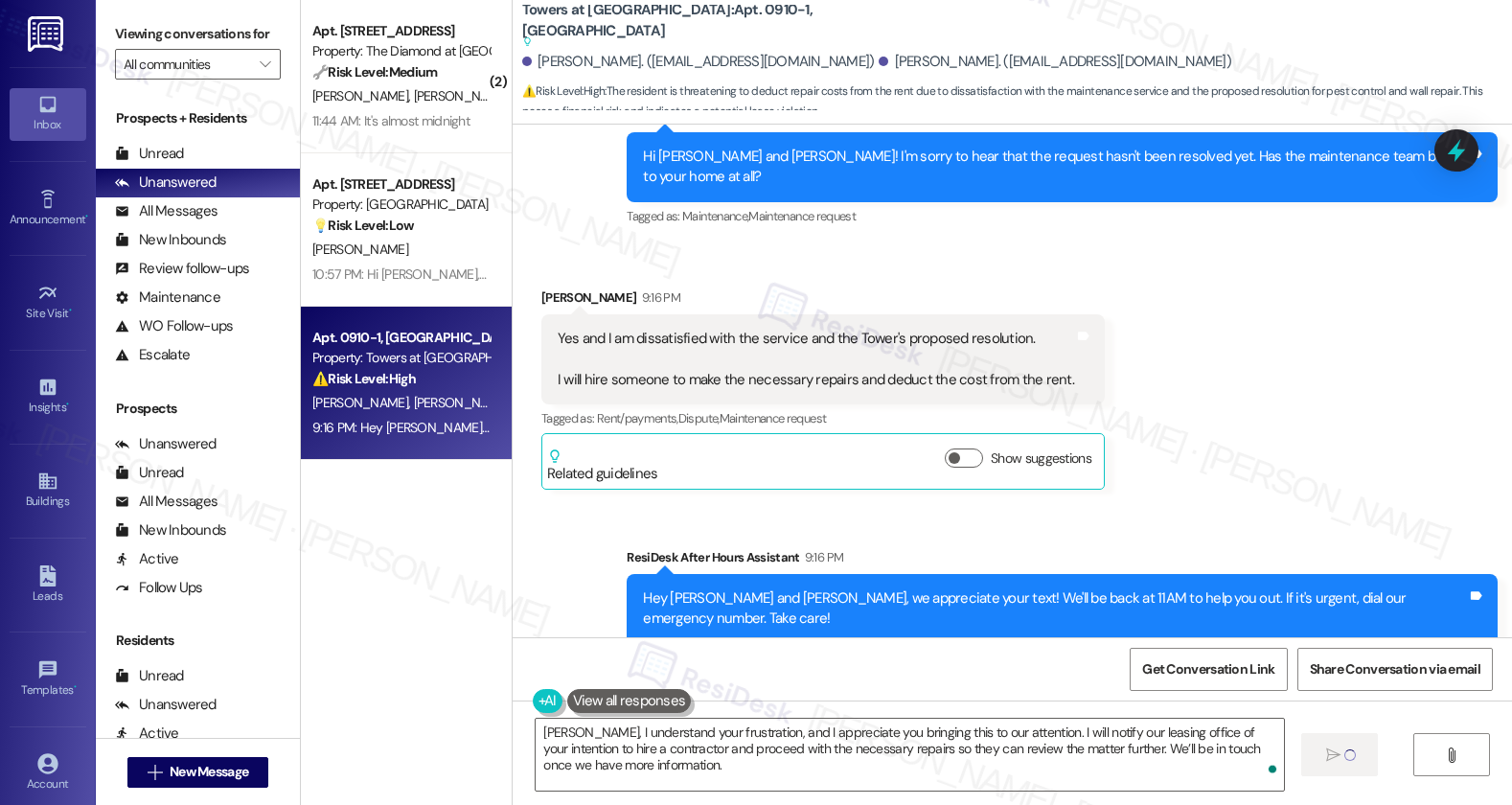 type 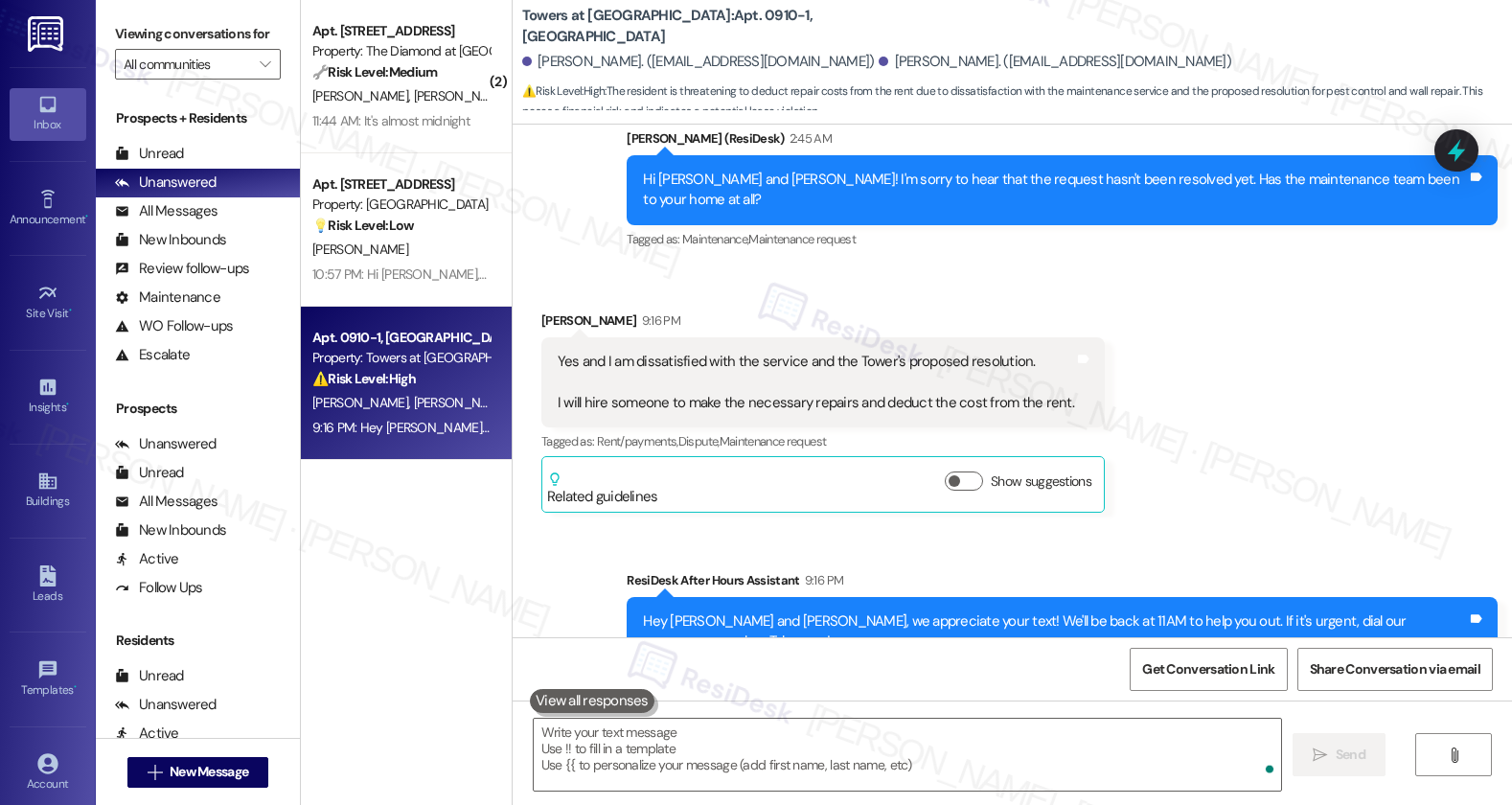 scroll, scrollTop: 10966, scrollLeft: 0, axis: vertical 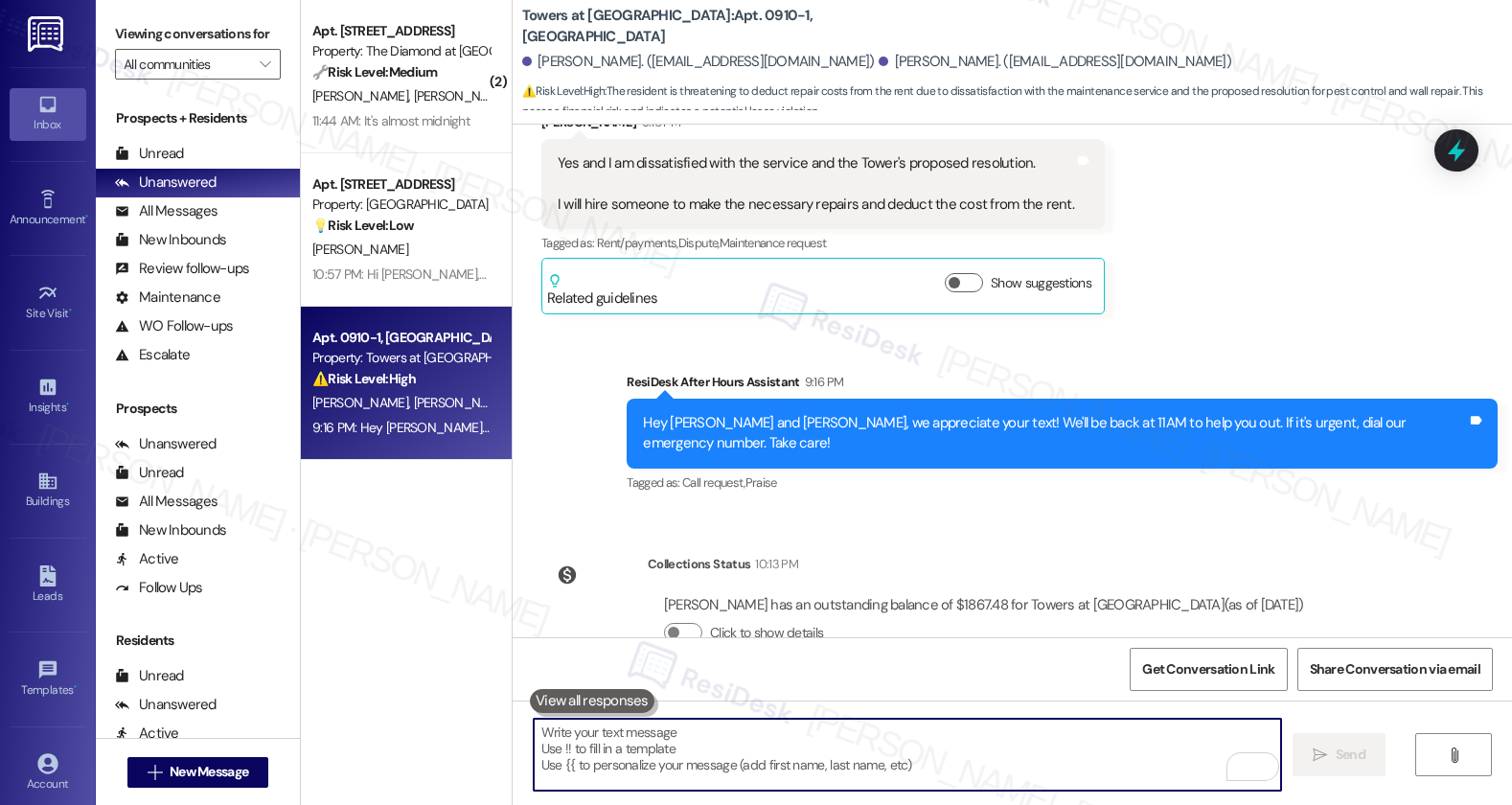 click at bounding box center [907, 754] 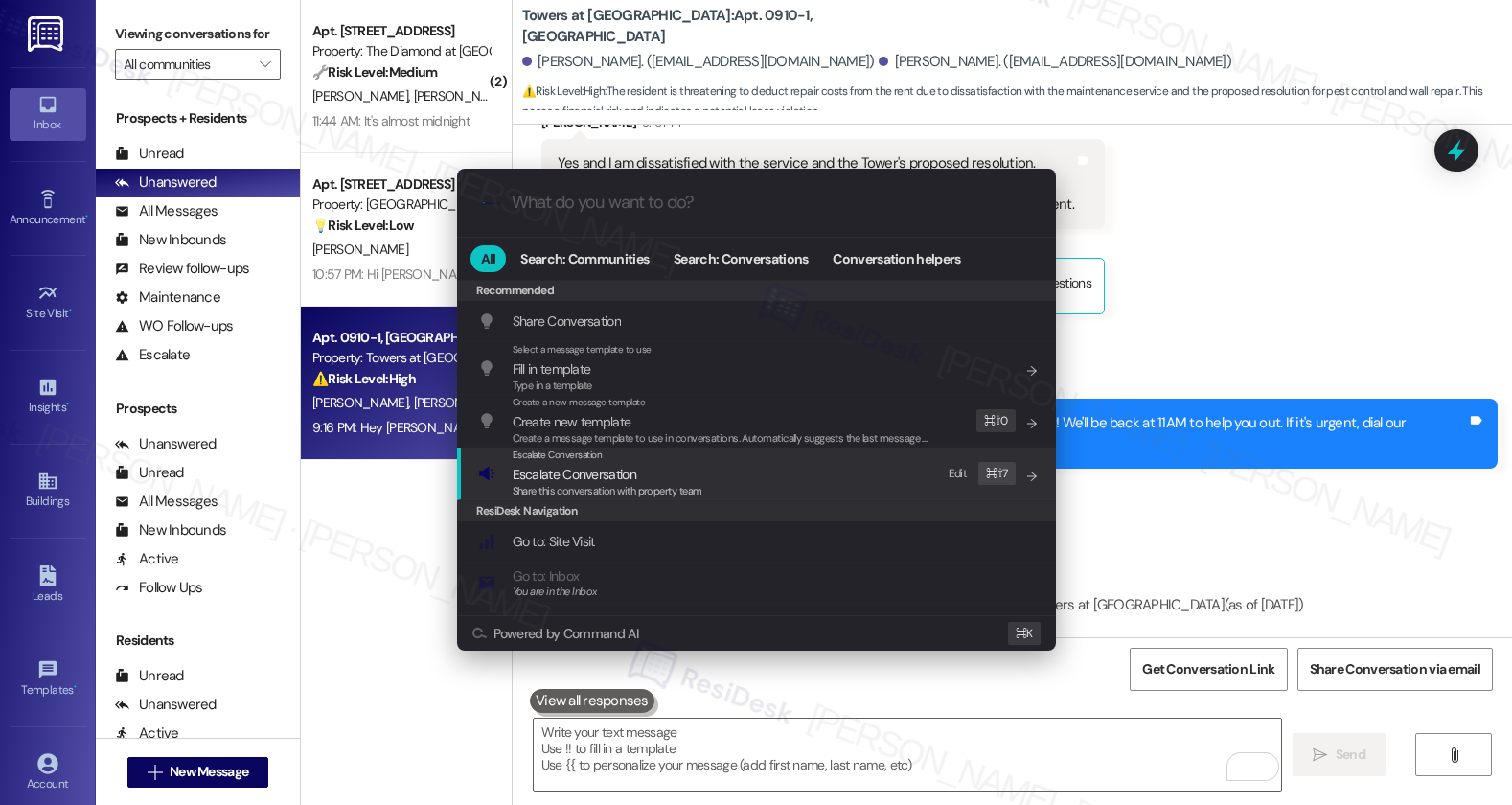 click on "Escalate Conversation" at bounding box center (574, 474) 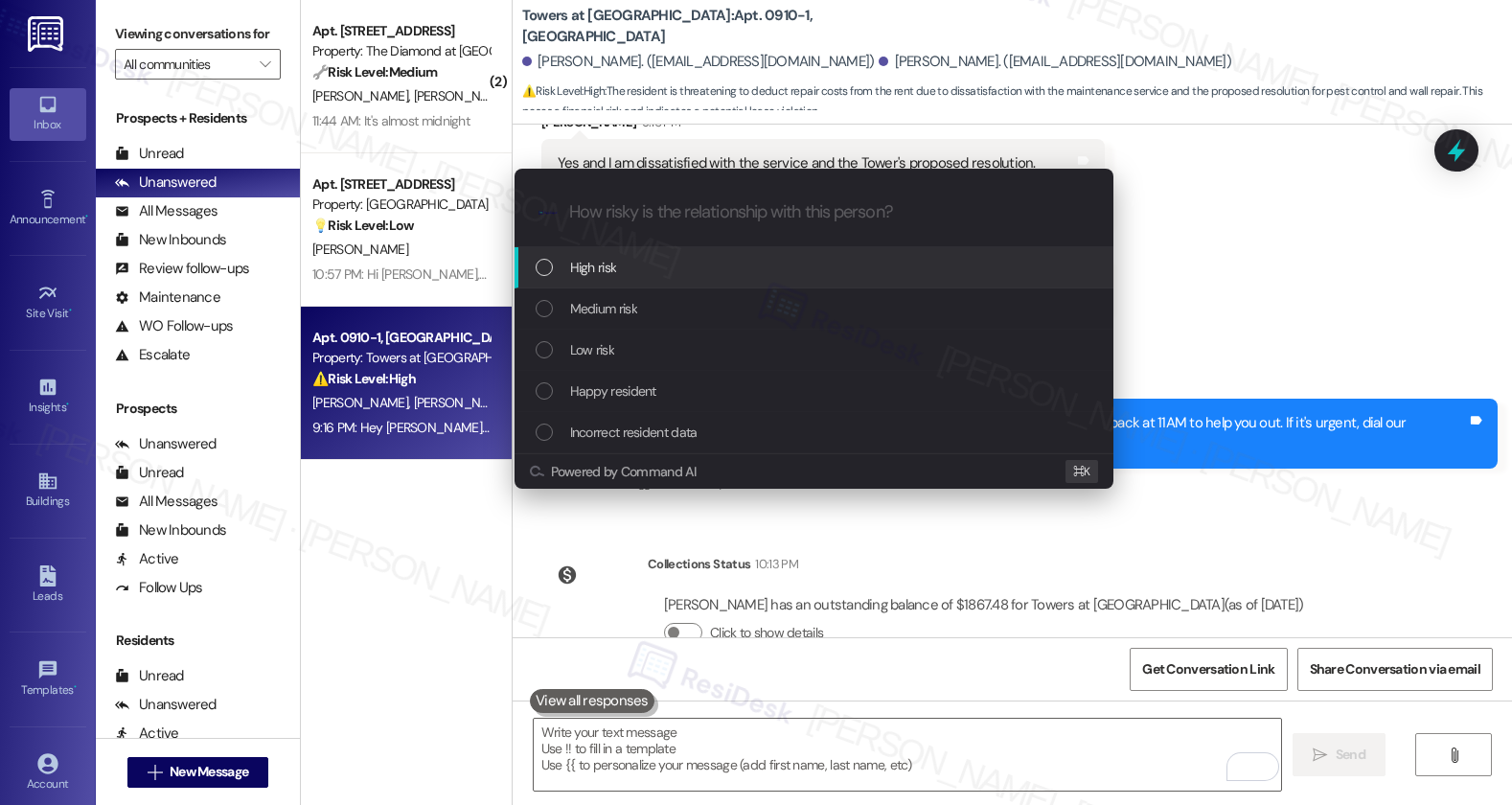 click on "High risk" at bounding box center (815, 267) 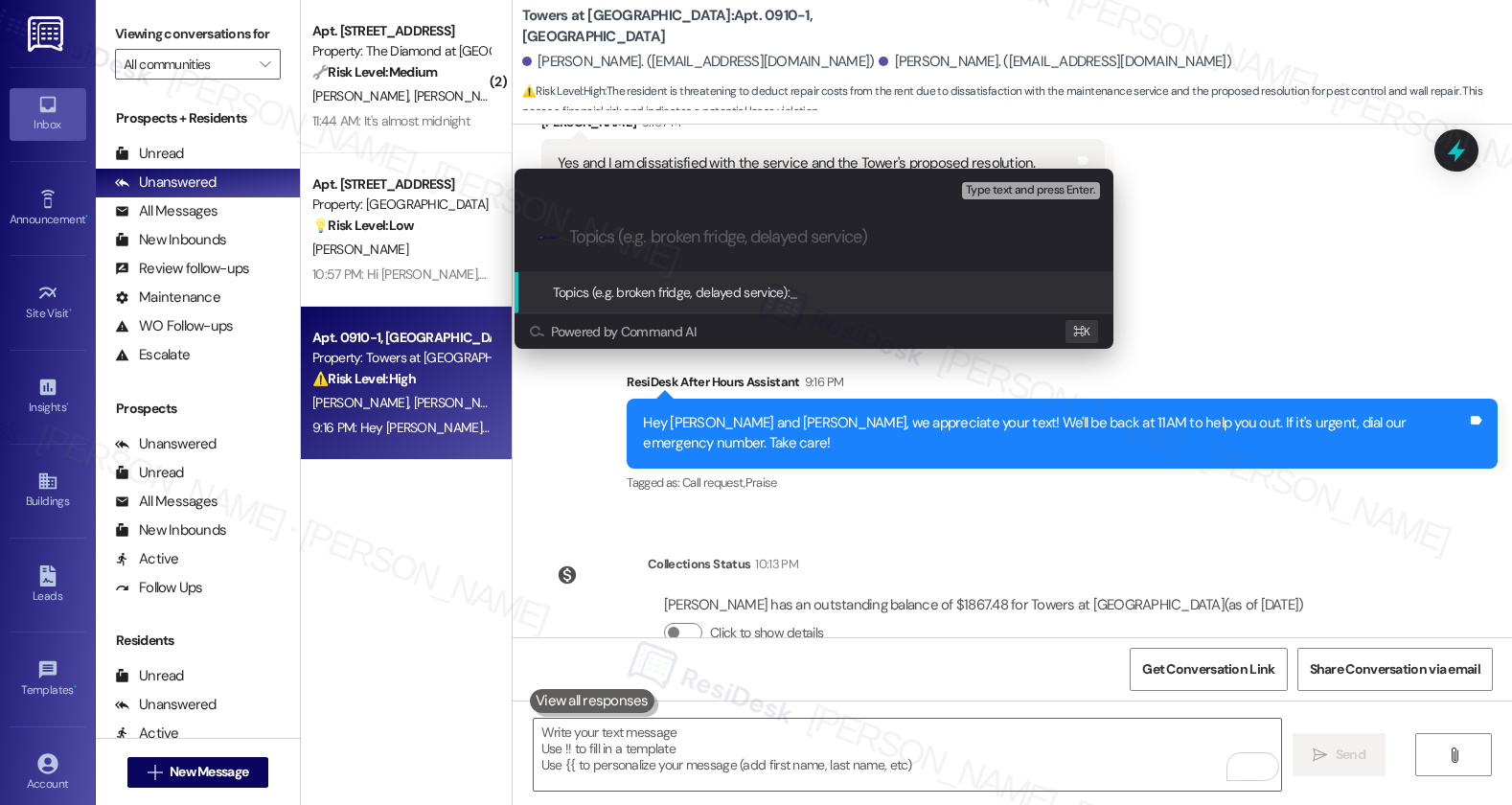 paste on "Tenant-Initiated Repairs – Submitted for Leasing Review" 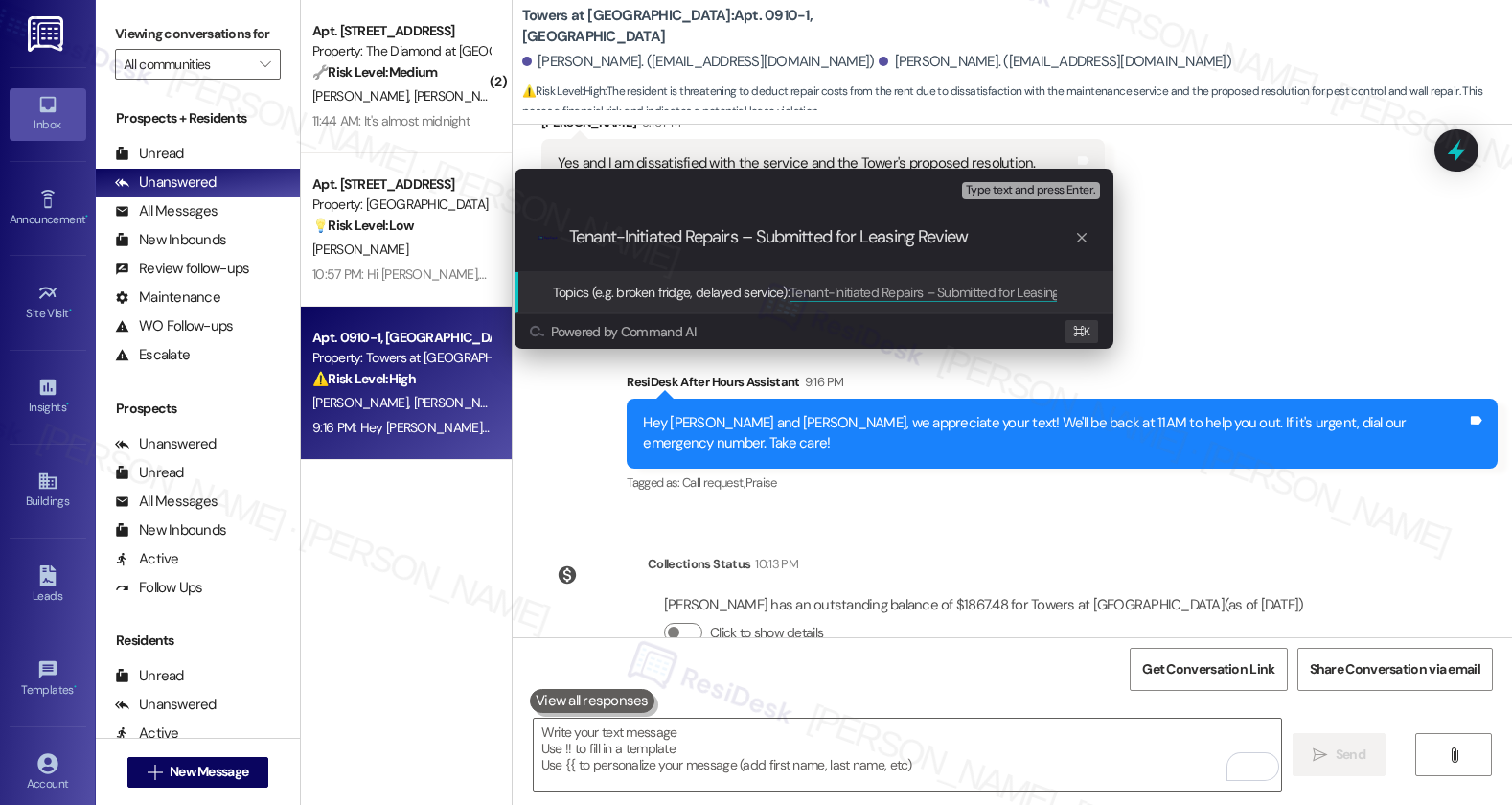 click on "Tenant-Initiated Repairs – Submitted for Leasing Review" at bounding box center (821, 237) 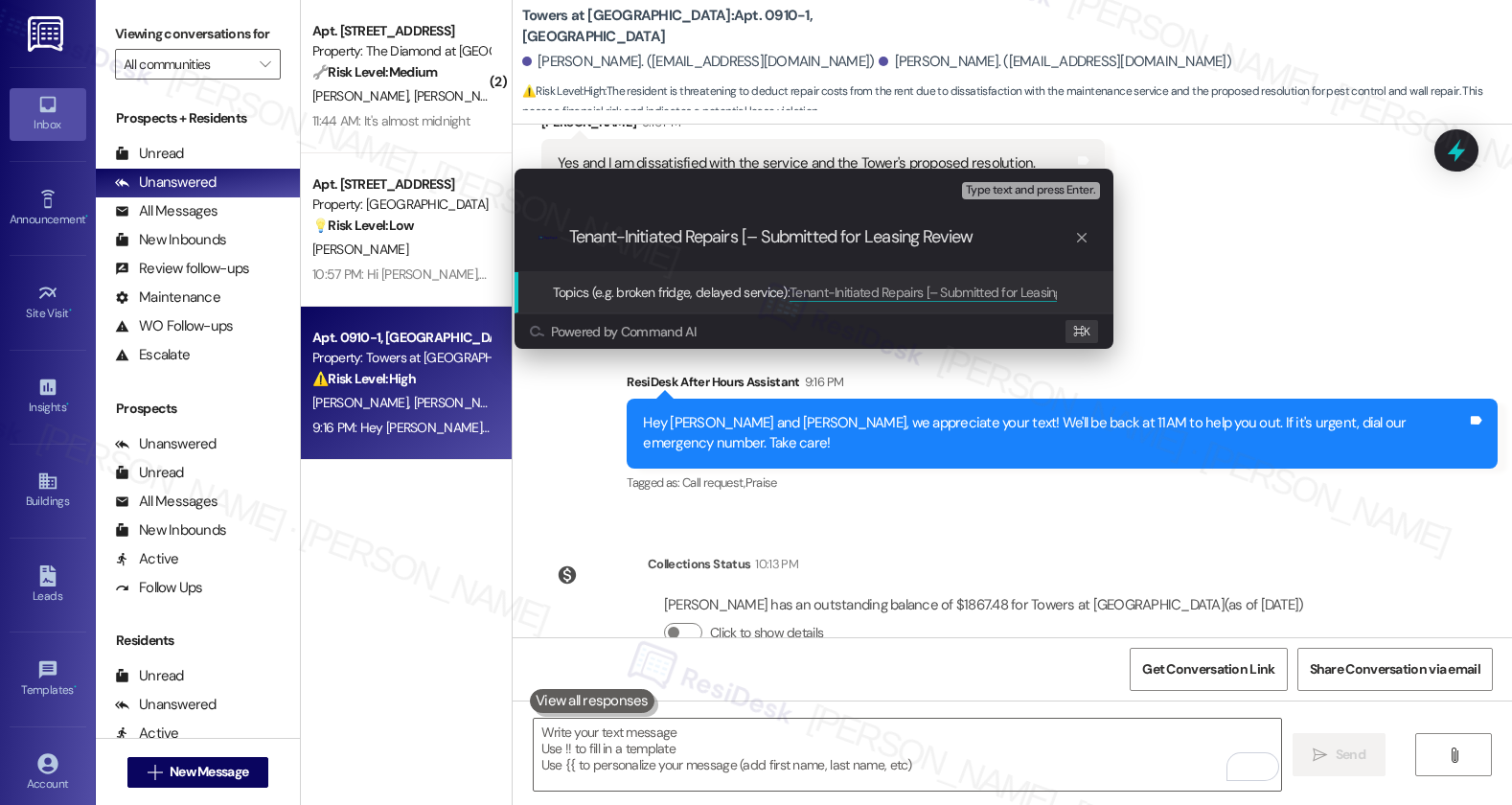 type on "Tenant-Initiated Repairs – Submitted for Leasing Review" 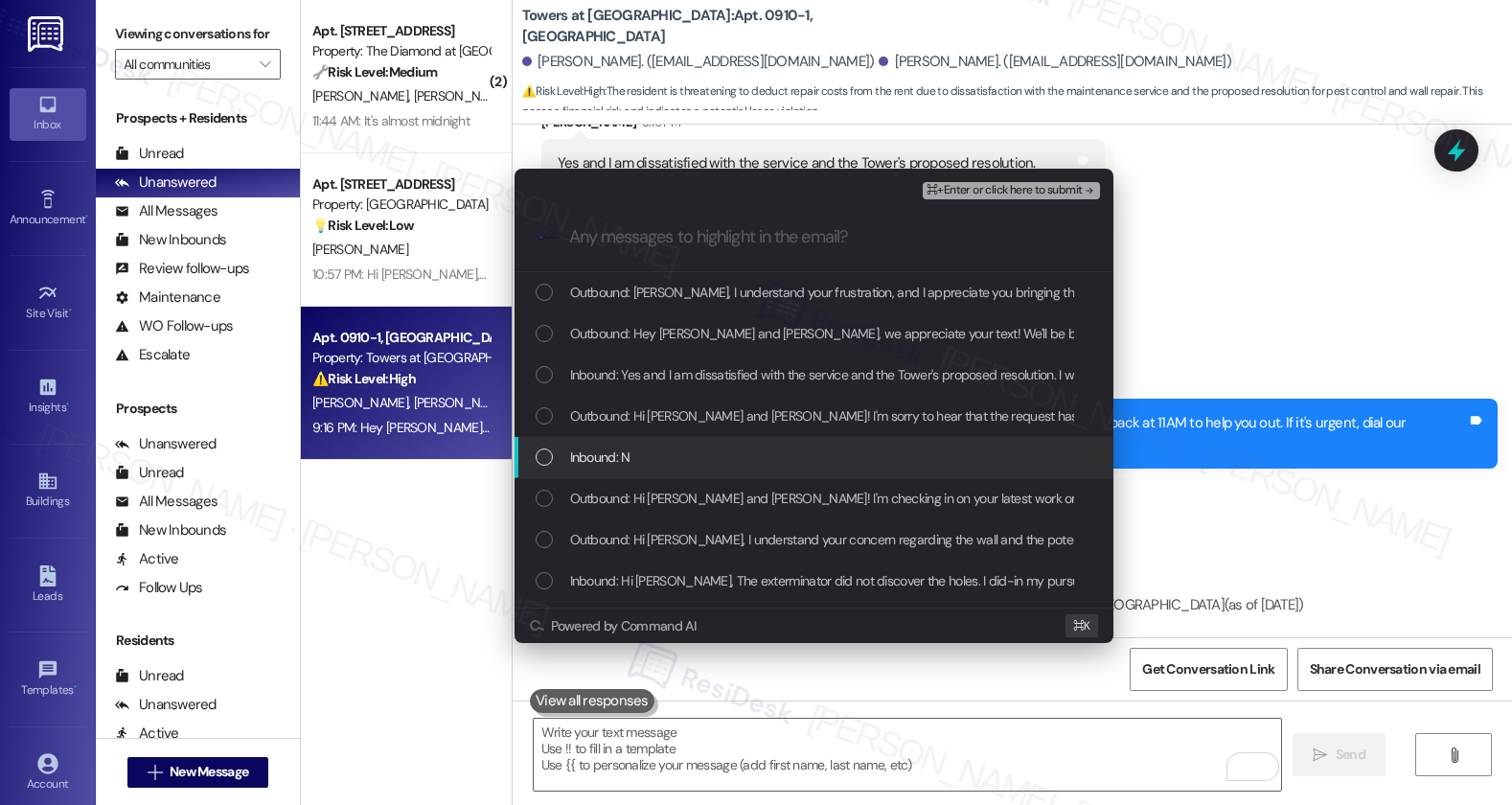 click on "Inbound: N" at bounding box center [813, 457] 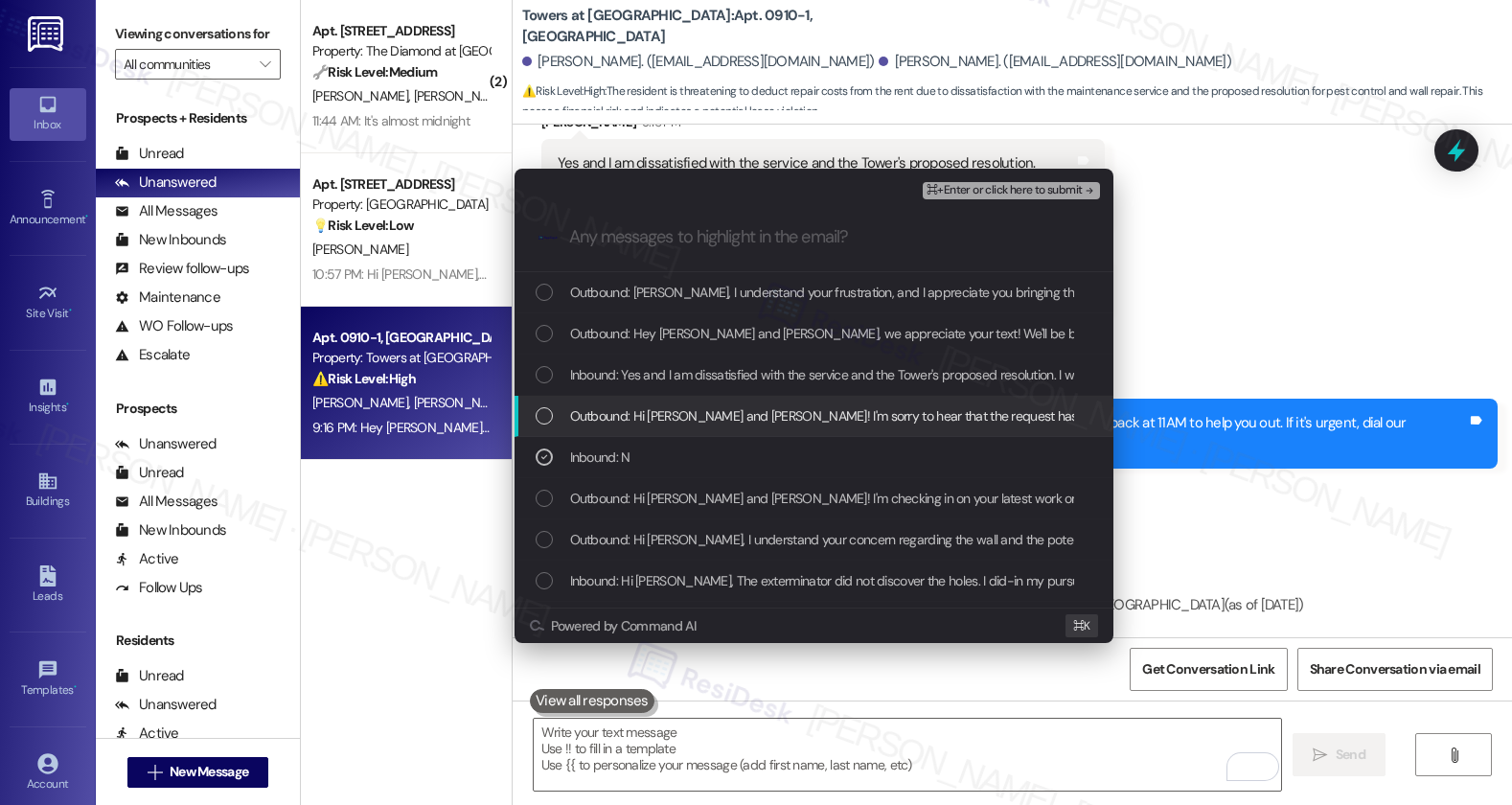 click on "Outbound: Hi Seymour and Pamela! I'm sorry to hear that the request hasn't been resolved yet. Has the maintenance team been to your home at all?" at bounding box center [1031, 416] 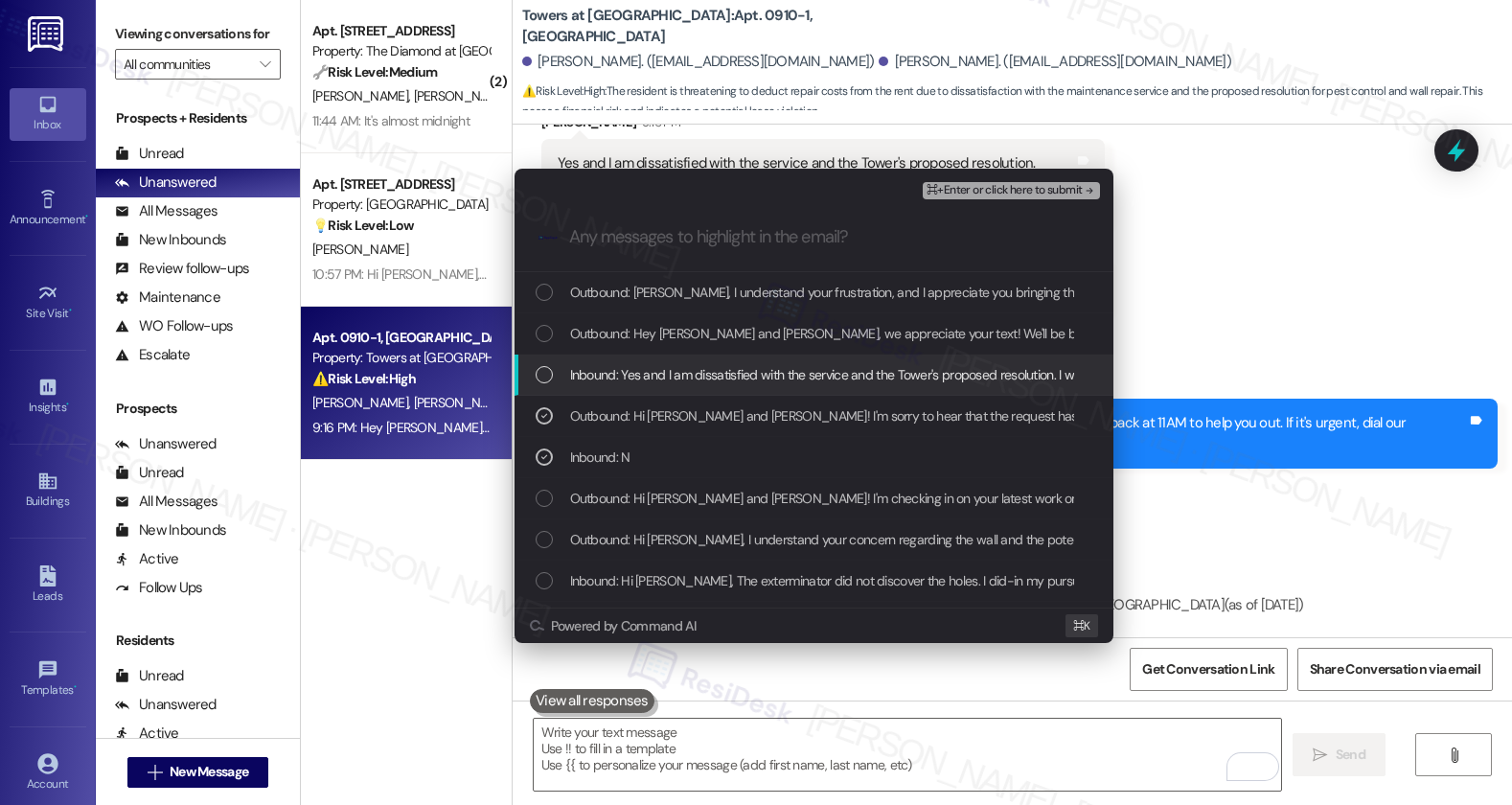 click on "Inbound: Yes and I am dissatisfied with the service and the Tower's proposed resolution.
I will hire someone to make the necessary repairs and deduct the cost from the rent." at bounding box center [1048, 375] 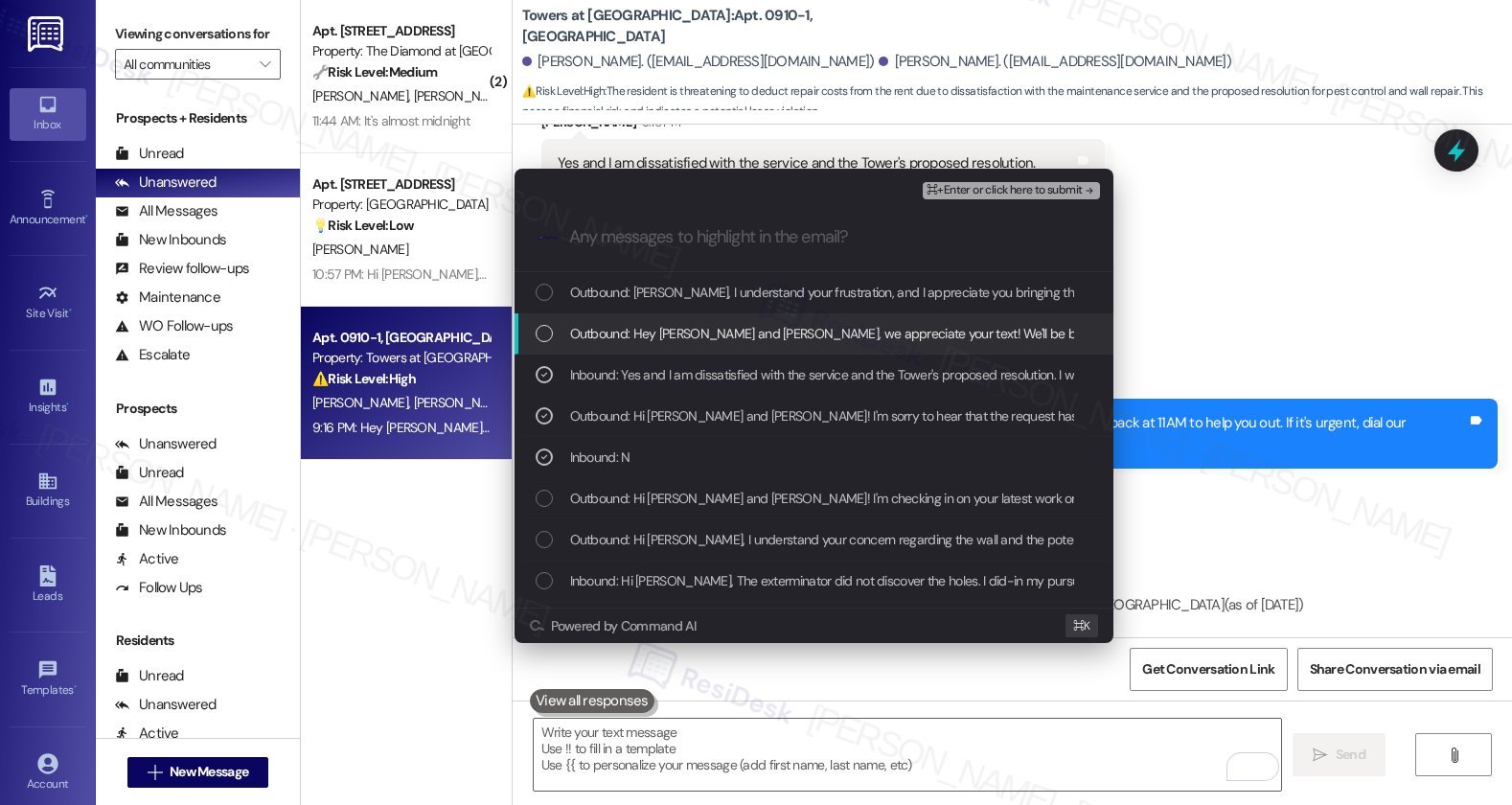 click on "Outbound: Hey Seymour and Pamela, we appreciate your text! We'll be back at 11AM to help you out. If it's urgent, dial our emergency number. Take care!" at bounding box center [1042, 334] 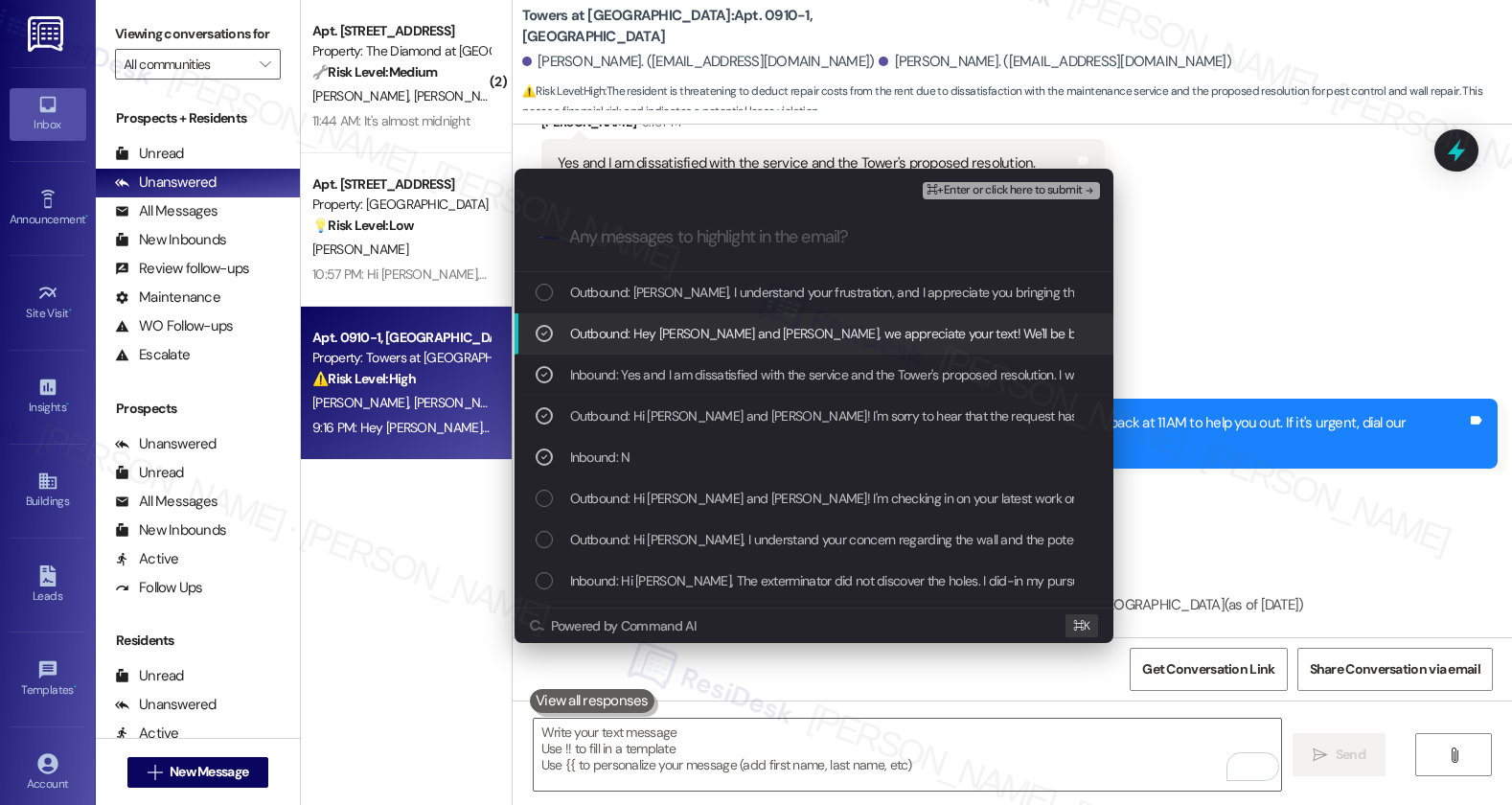 click on "Outbound: Hey Seymour and Pamela, we appreciate your text! We'll be back at 11AM to help you out. If it's urgent, dial our emergency number. Take care!" at bounding box center (1042, 334) 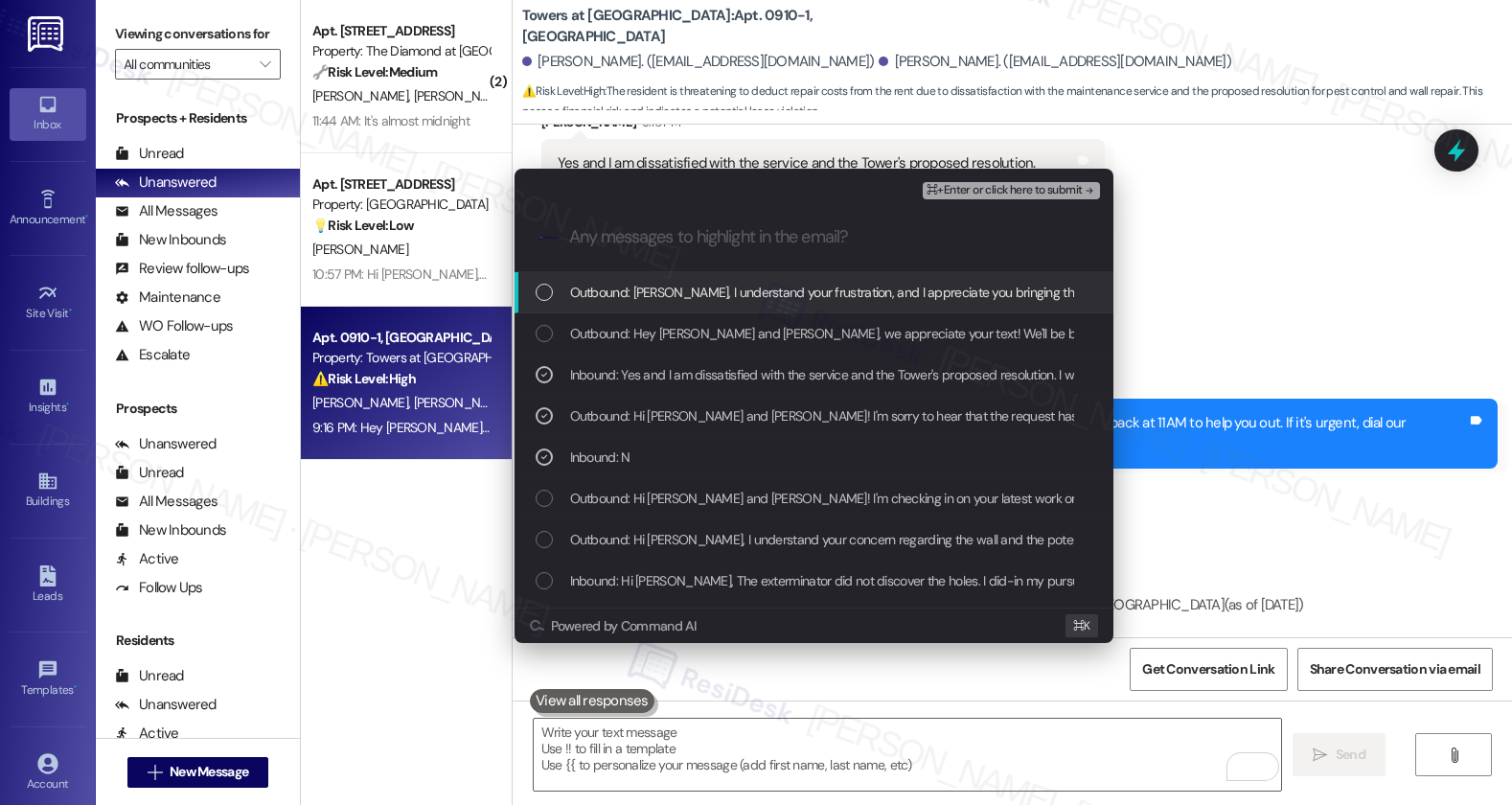 click on "Outbound: Pamela, I understand your frustration, and I appreciate you bringing this to our attention. I will notify our leasing office of your intention to hire a contractor and proceed with the necessary repairs so they can review the matter further. We’ll be in touch once we have more information." at bounding box center [1408, 292] 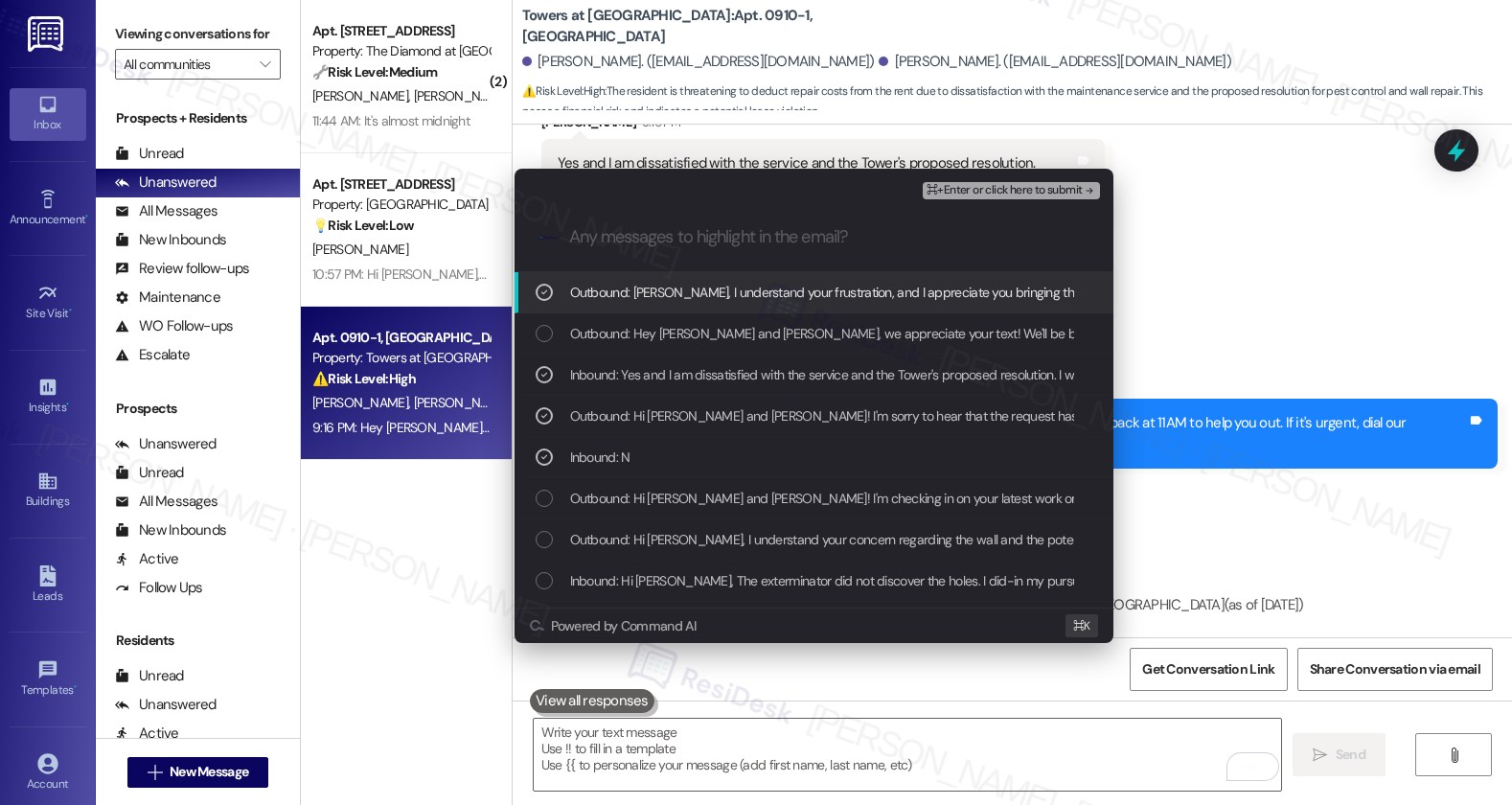 click on "⌘+Enter or click here to submit" at bounding box center (1004, 191) 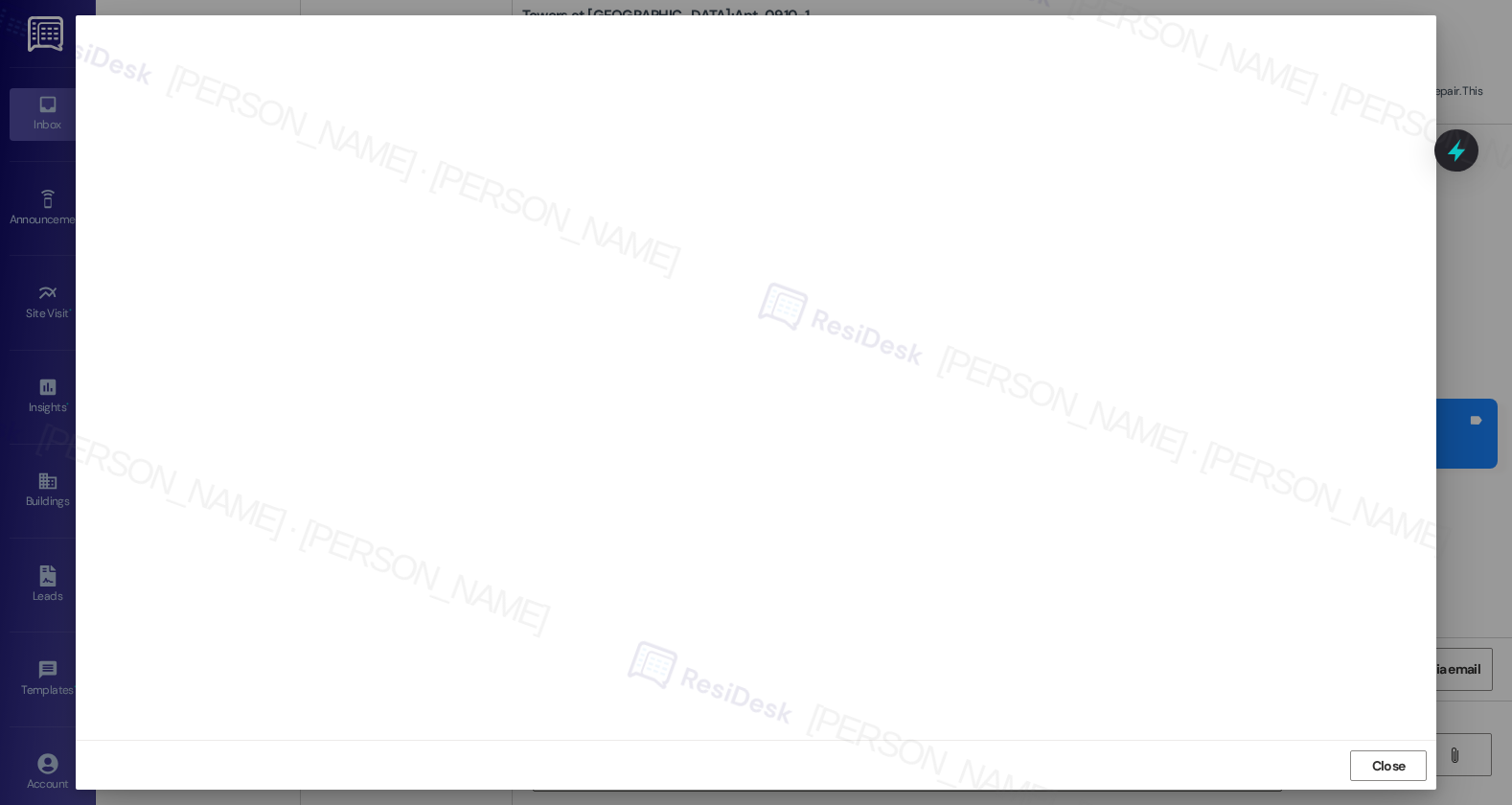 scroll, scrollTop: 1, scrollLeft: 0, axis: vertical 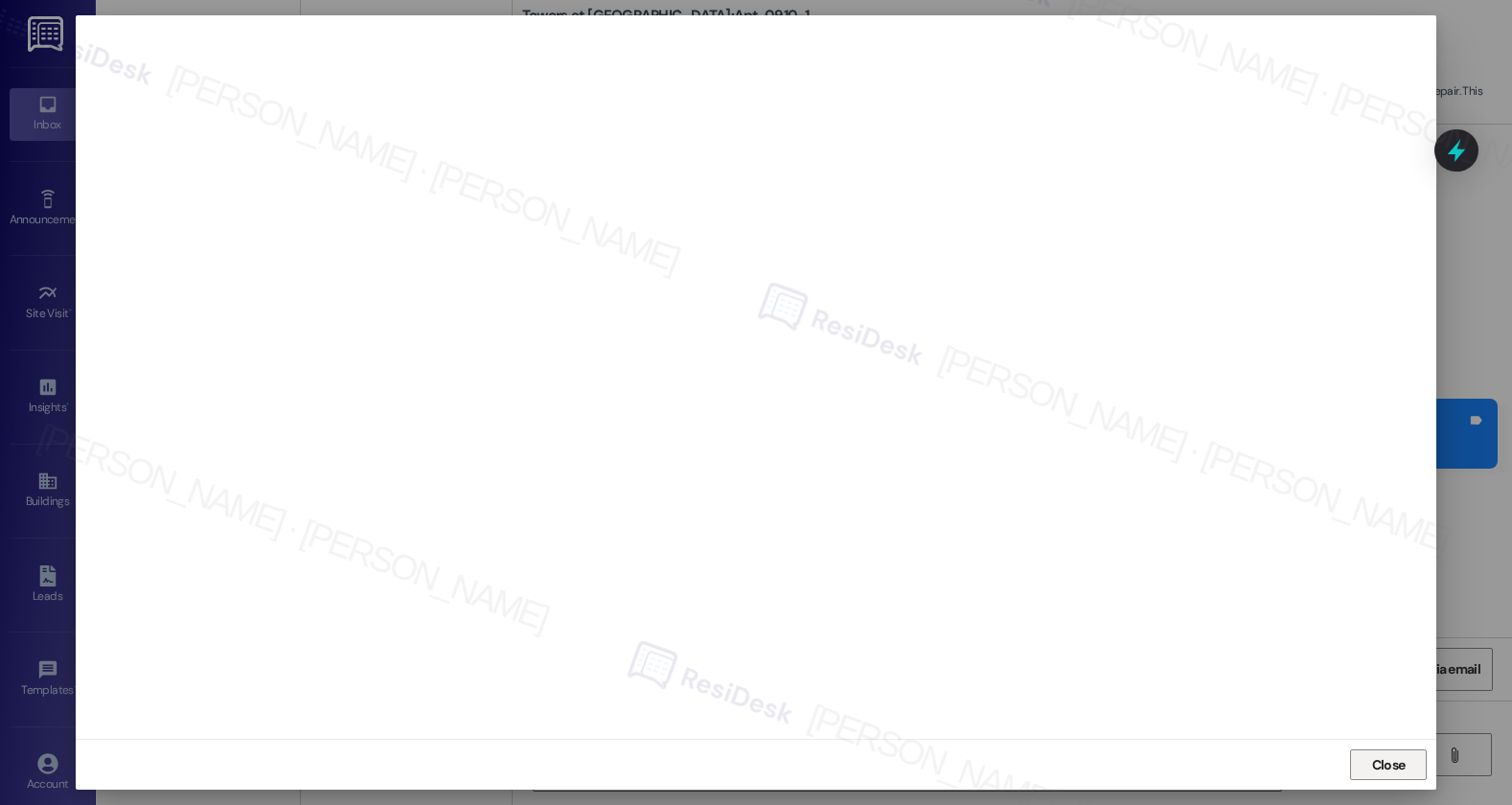 click on "Close" at bounding box center (1388, 765) 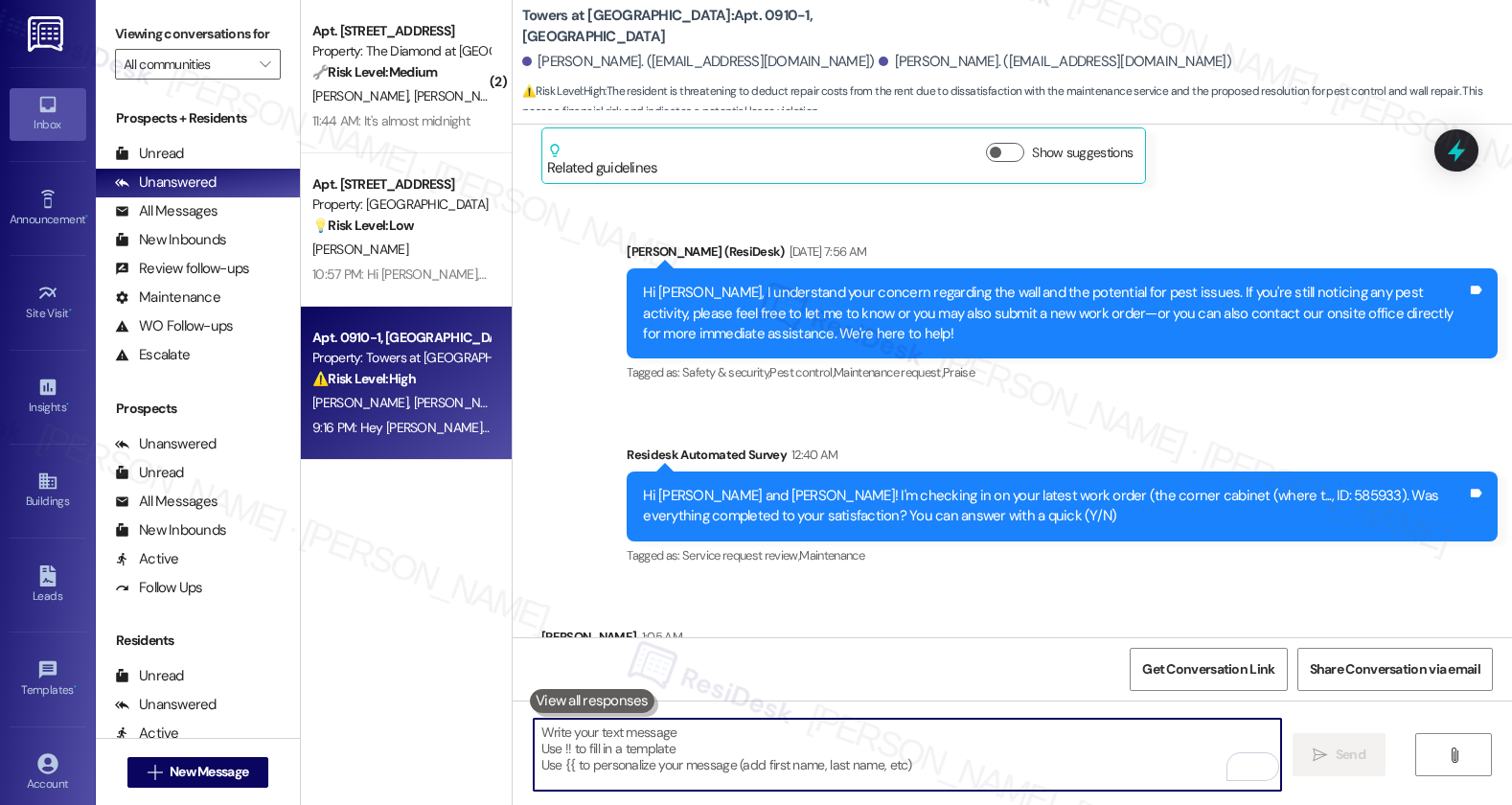scroll, scrollTop: 10966, scrollLeft: 0, axis: vertical 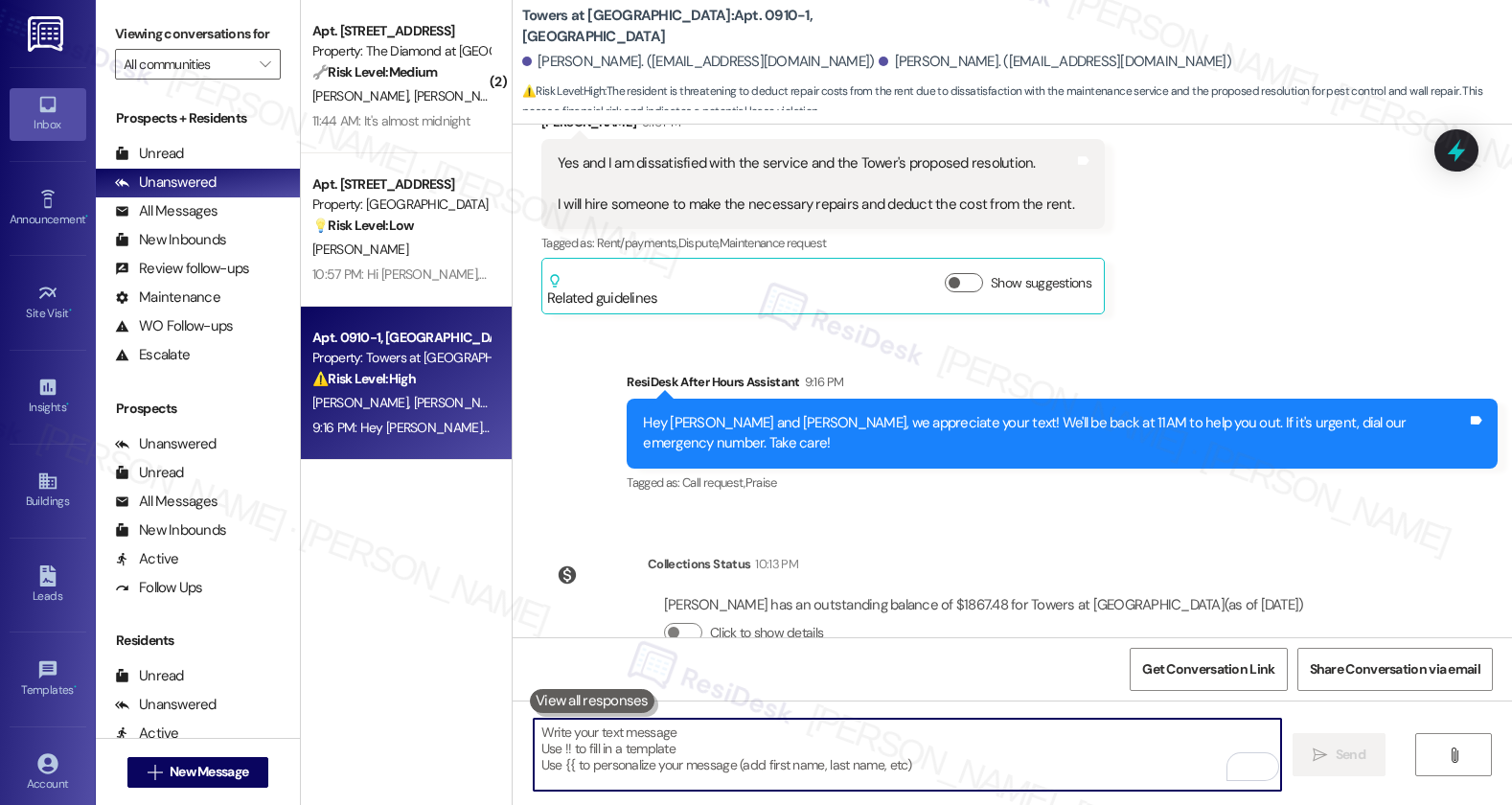 click at bounding box center (907, 754) 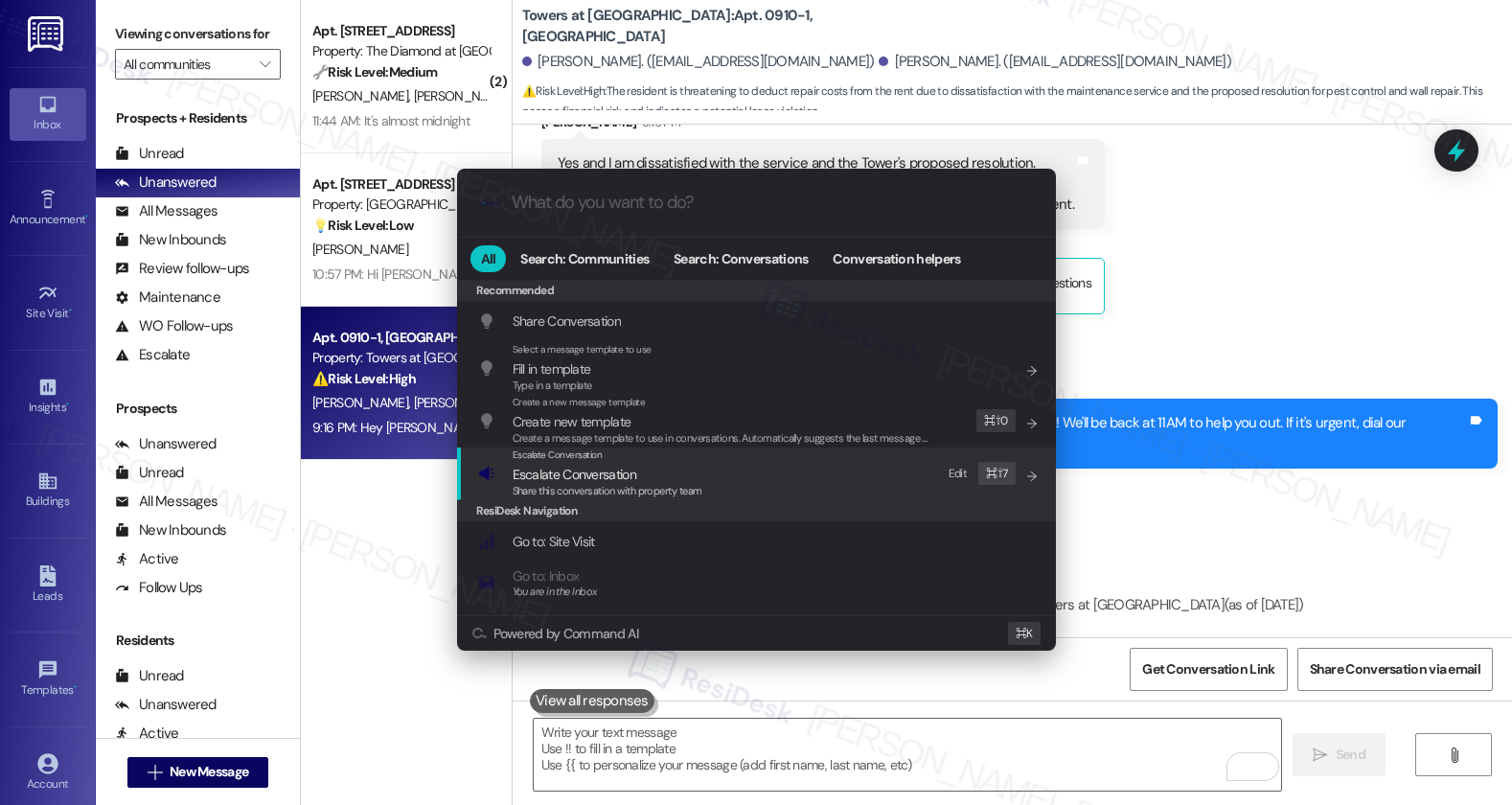 click on "Escalate Conversation" at bounding box center [574, 474] 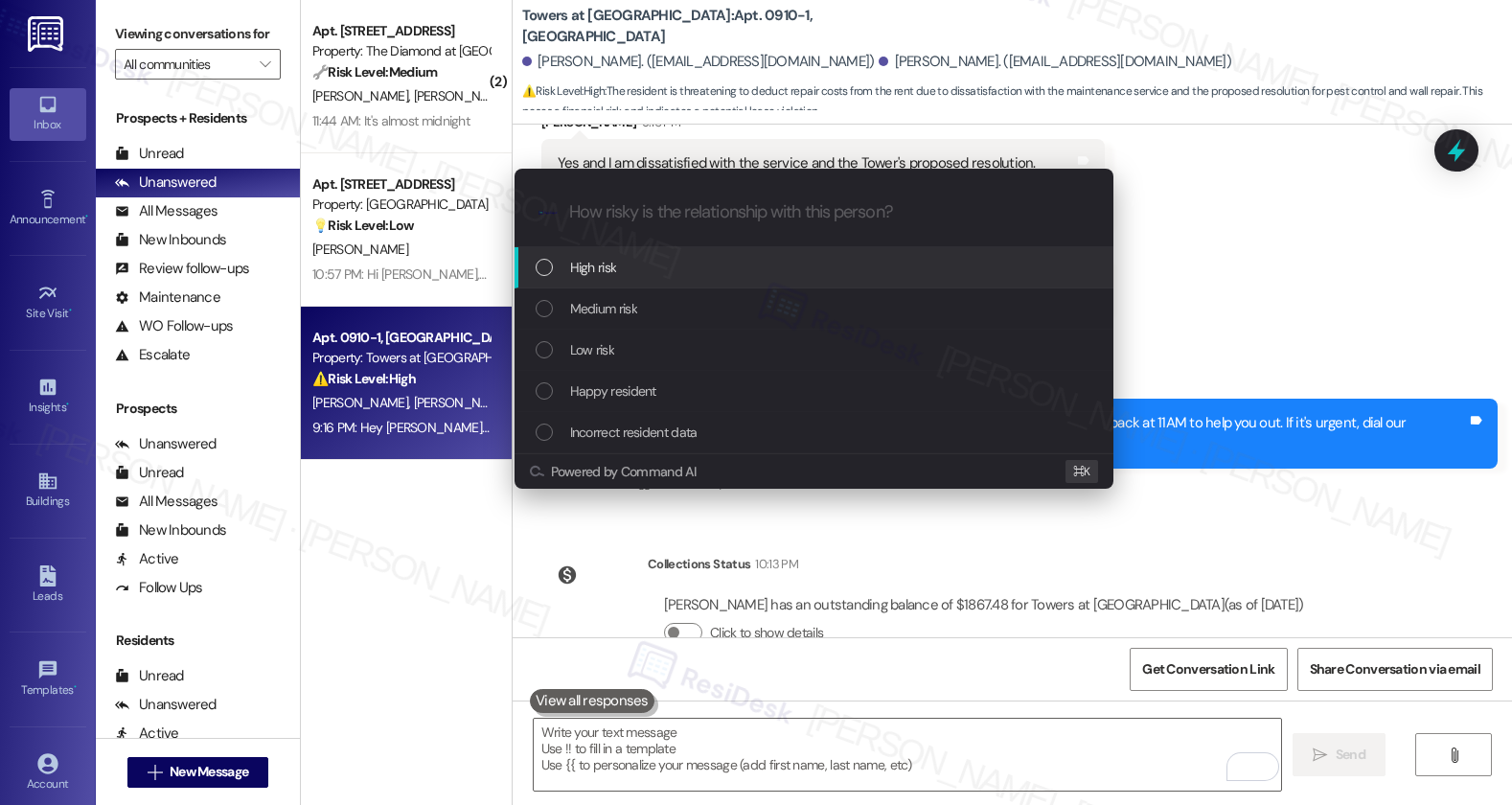 click on "High risk" at bounding box center (593, 267) 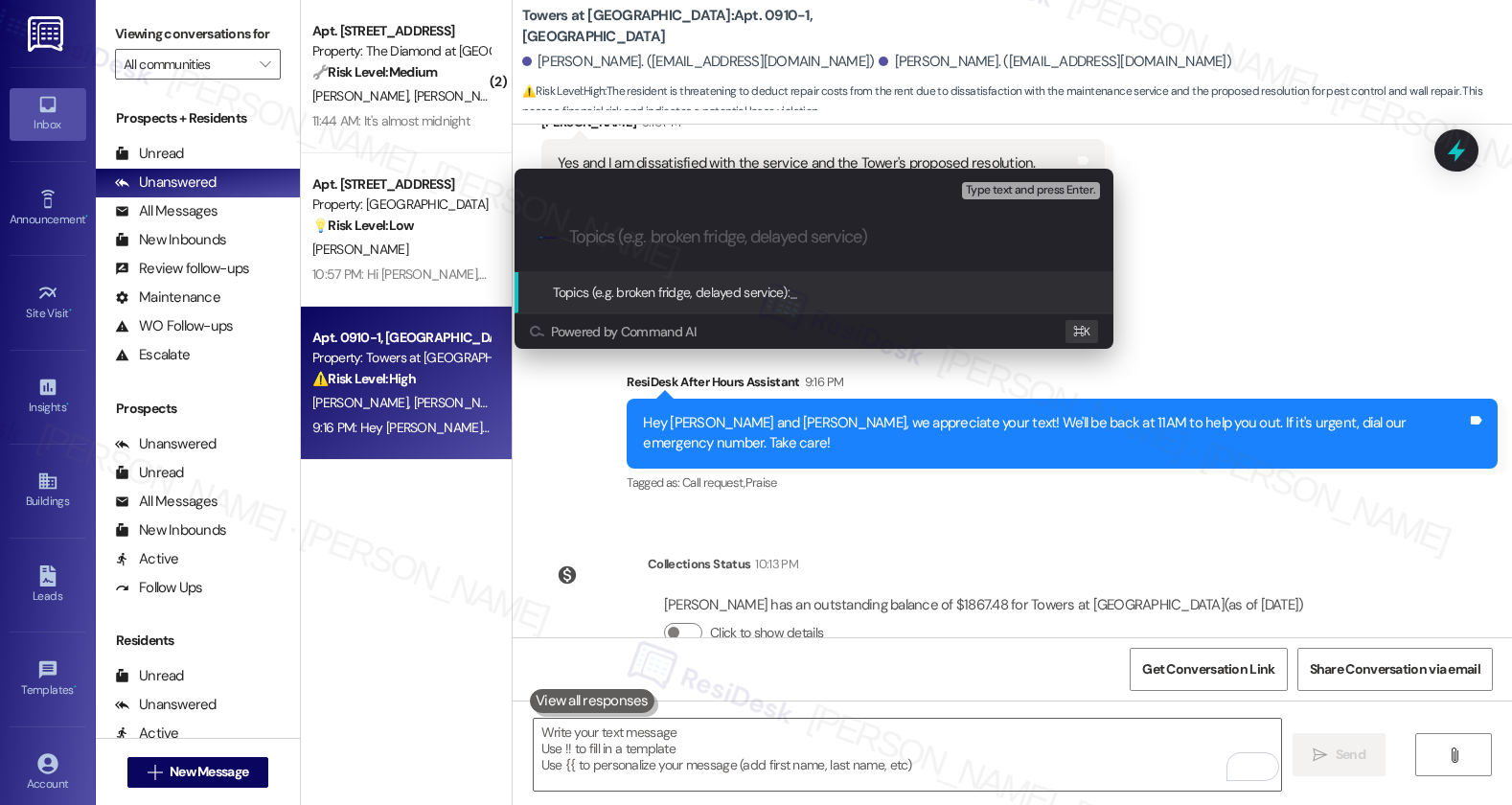 paste on "Tenant-Initiated Repairs – Submitted for Leasing Review" 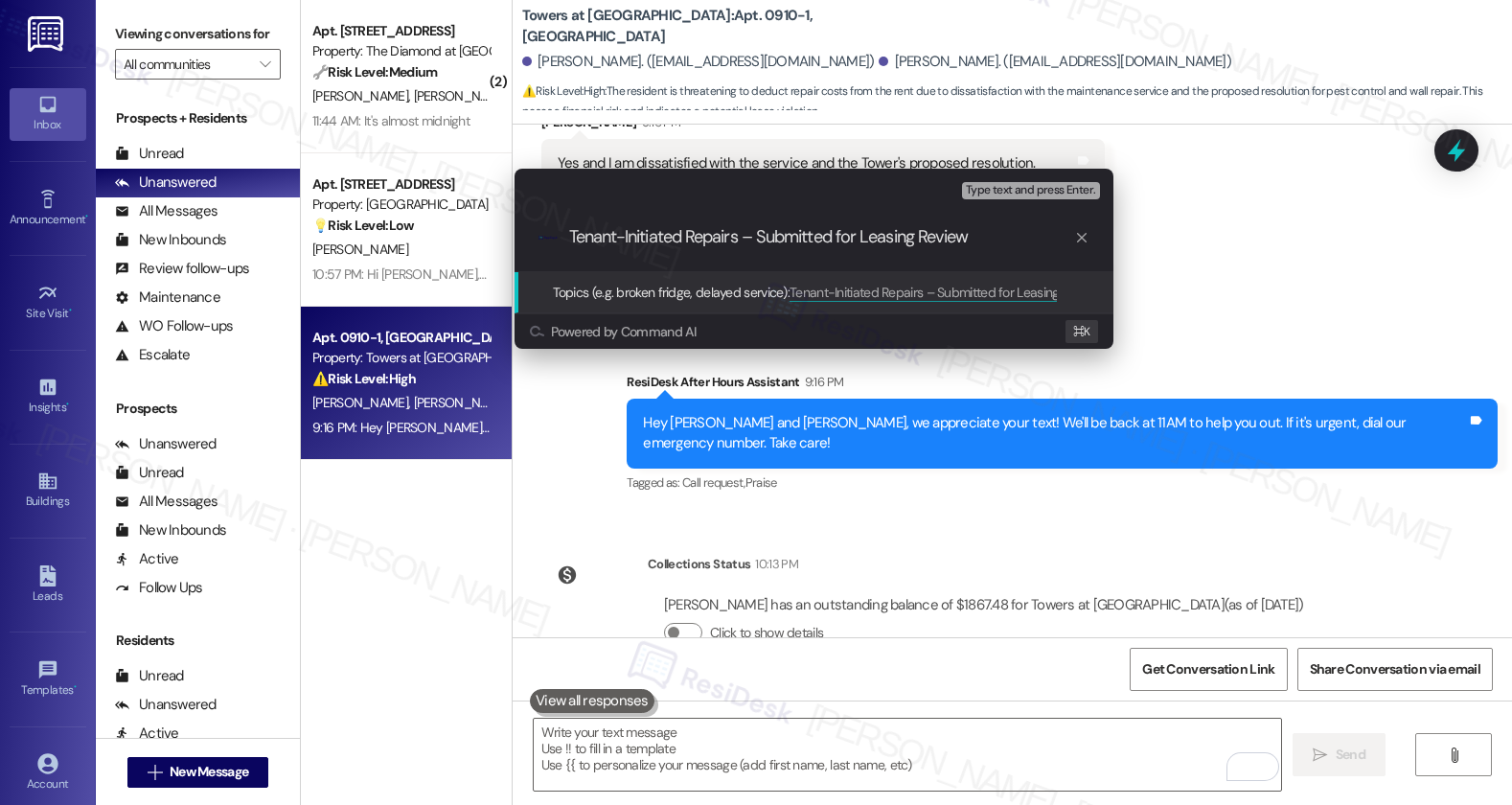 type 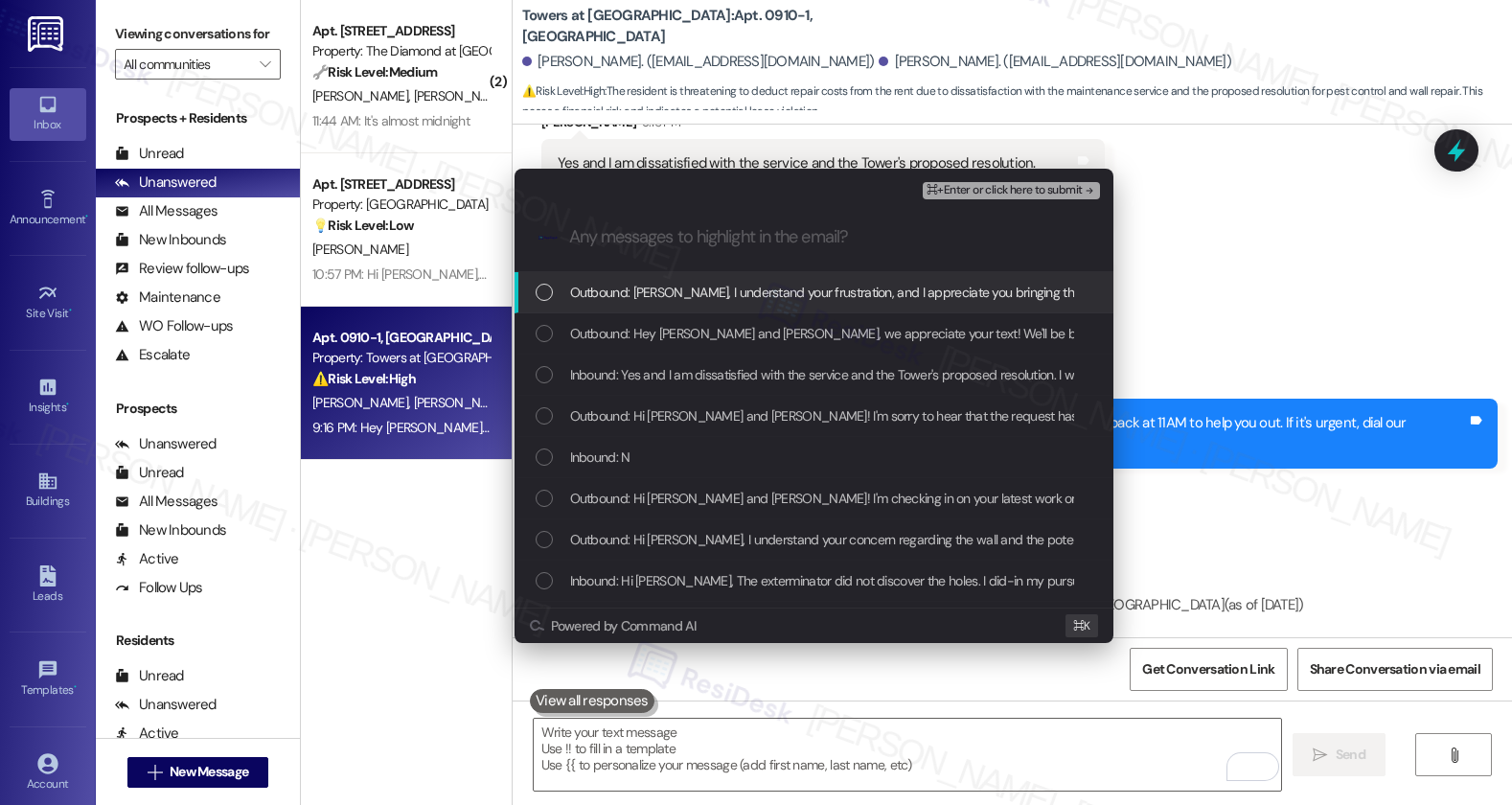 click on "Outbound: Pamela, I understand your frustration, and I appreciate you bringing this to our attention. I will notify our leasing office of your intention to hire a contractor and proceed with the necessary repairs so they can review the matter further. We’ll be in touch once we have more information." at bounding box center (1408, 292) 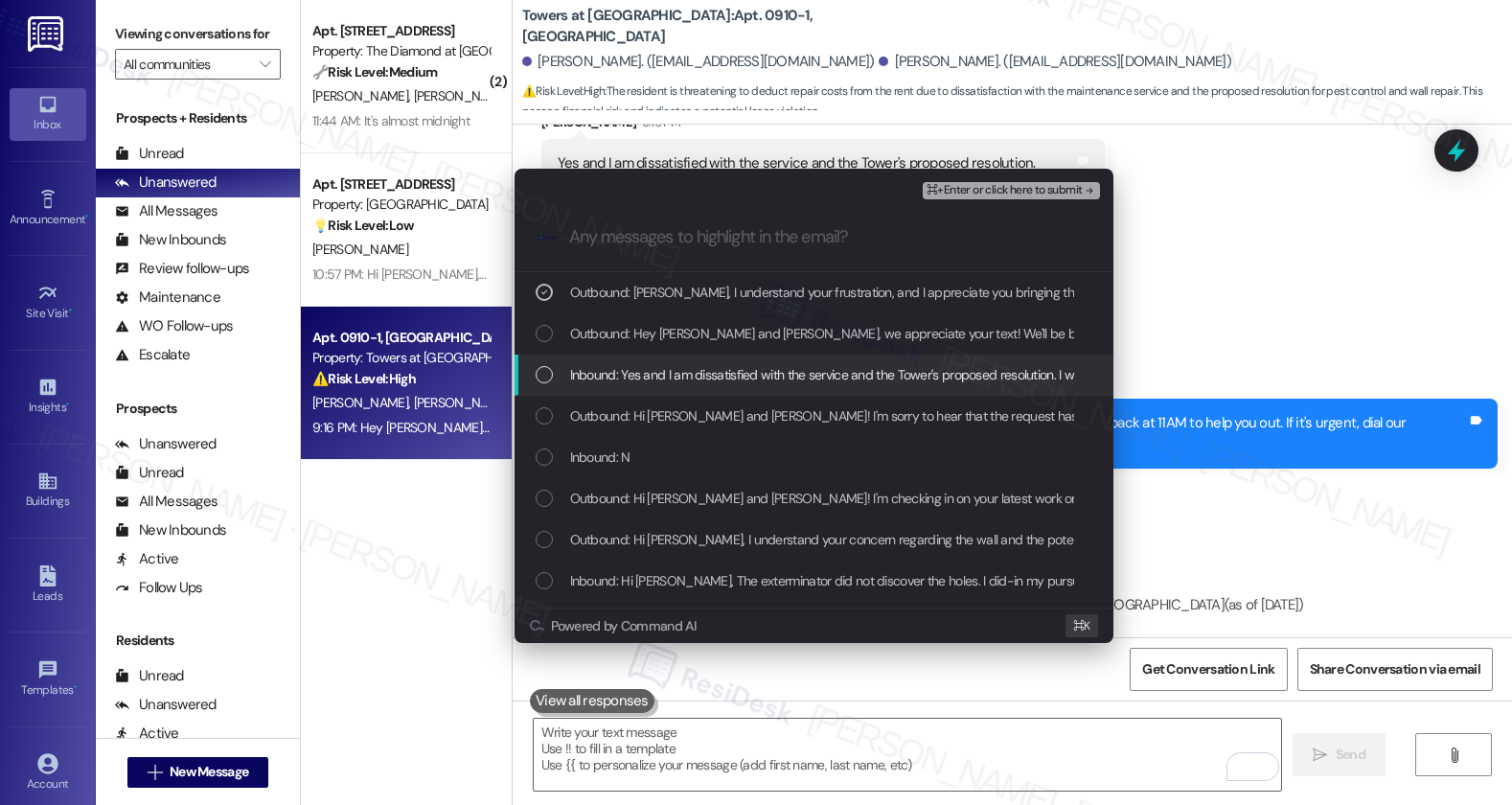click on "Inbound: Yes and I am dissatisfied with the service and the Tower's proposed resolution.
I will hire someone to make the necessary repairs and deduct the cost from the rent." at bounding box center (1048, 375) 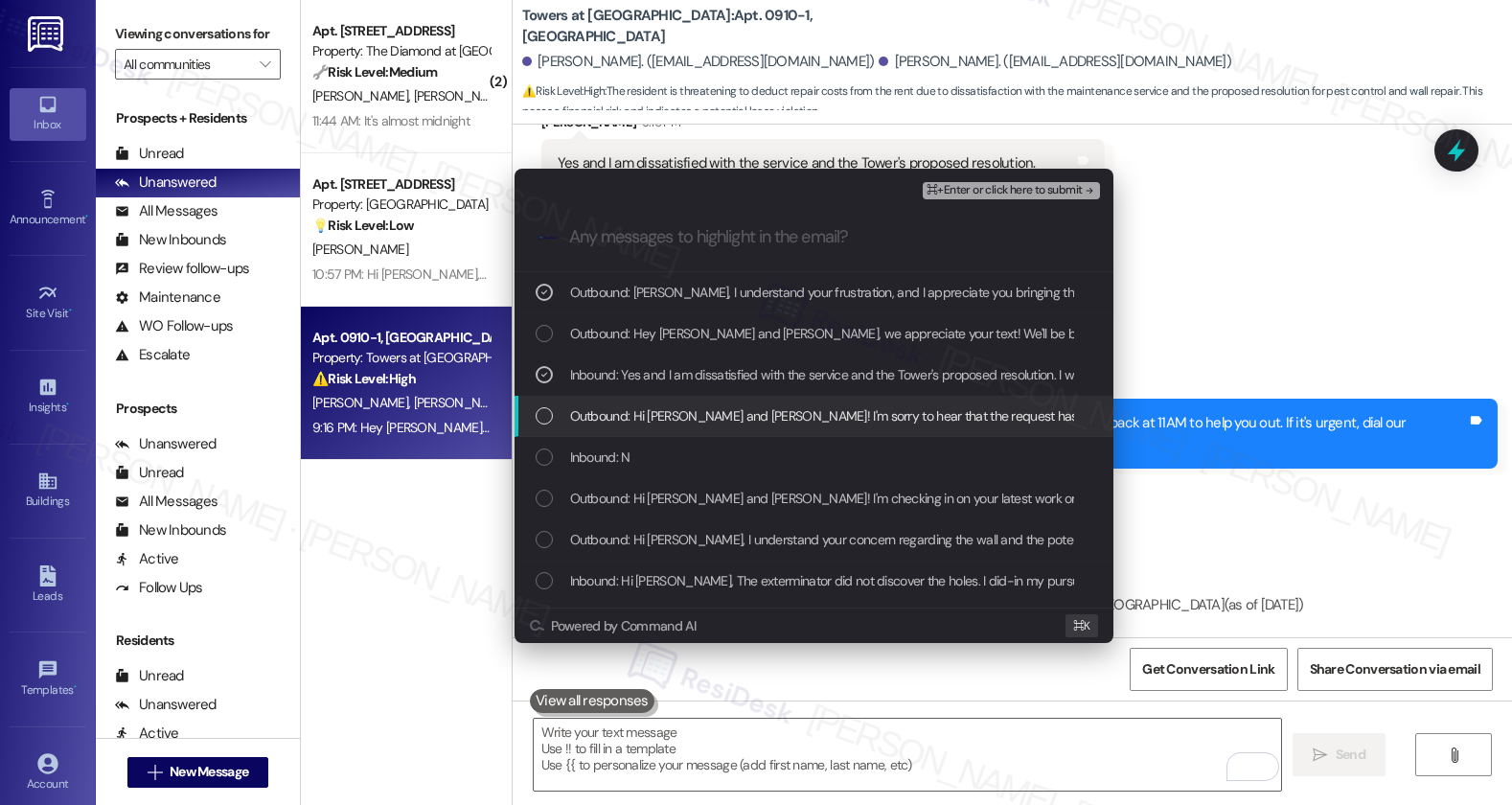 click on "Outbound: Hi Seymour and Pamela! I'm sorry to hear that the request hasn't been resolved yet. Has the maintenance team been to your home at all?" at bounding box center [1031, 416] 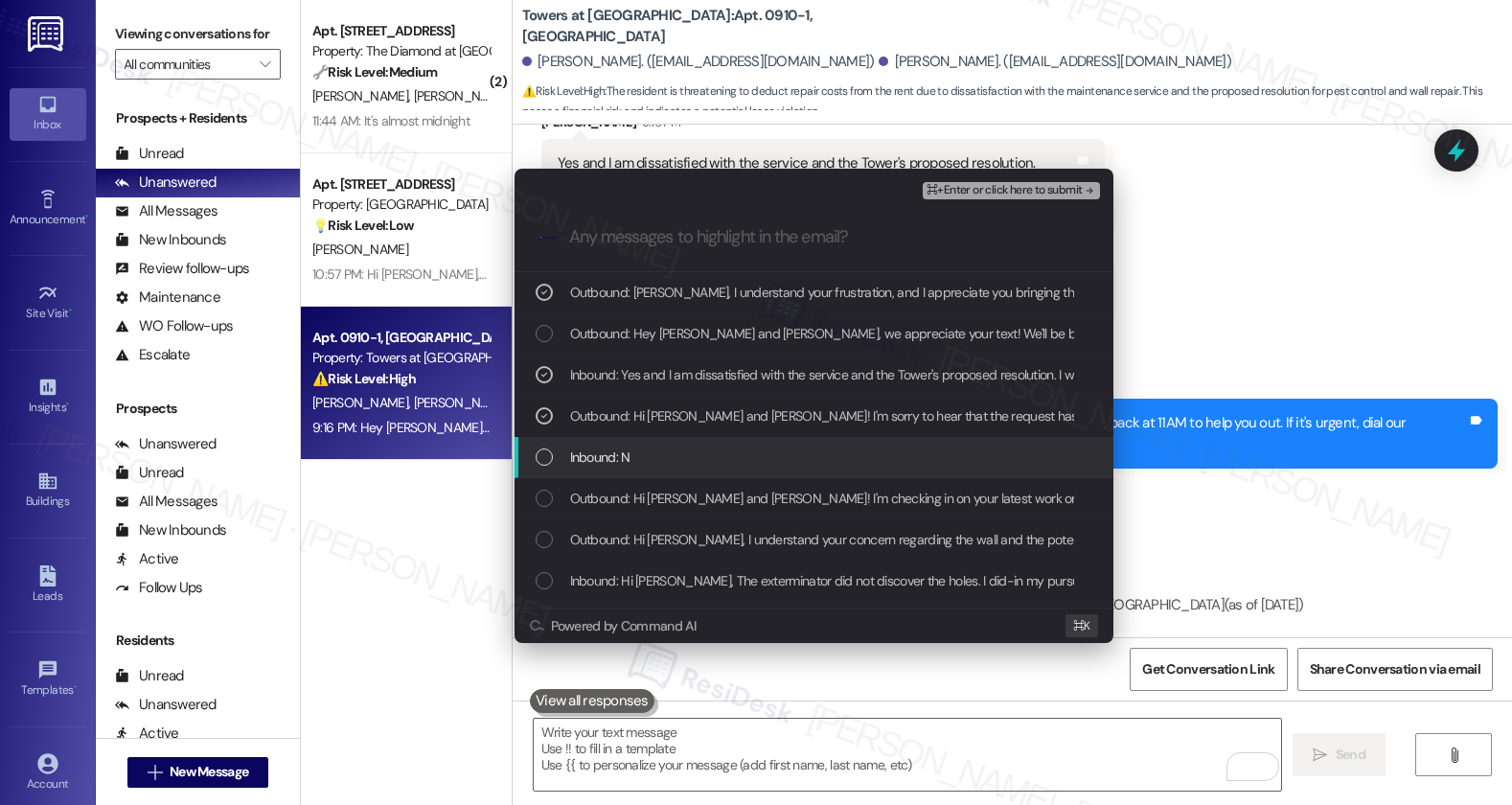 click on "Inbound: N" at bounding box center (600, 457) 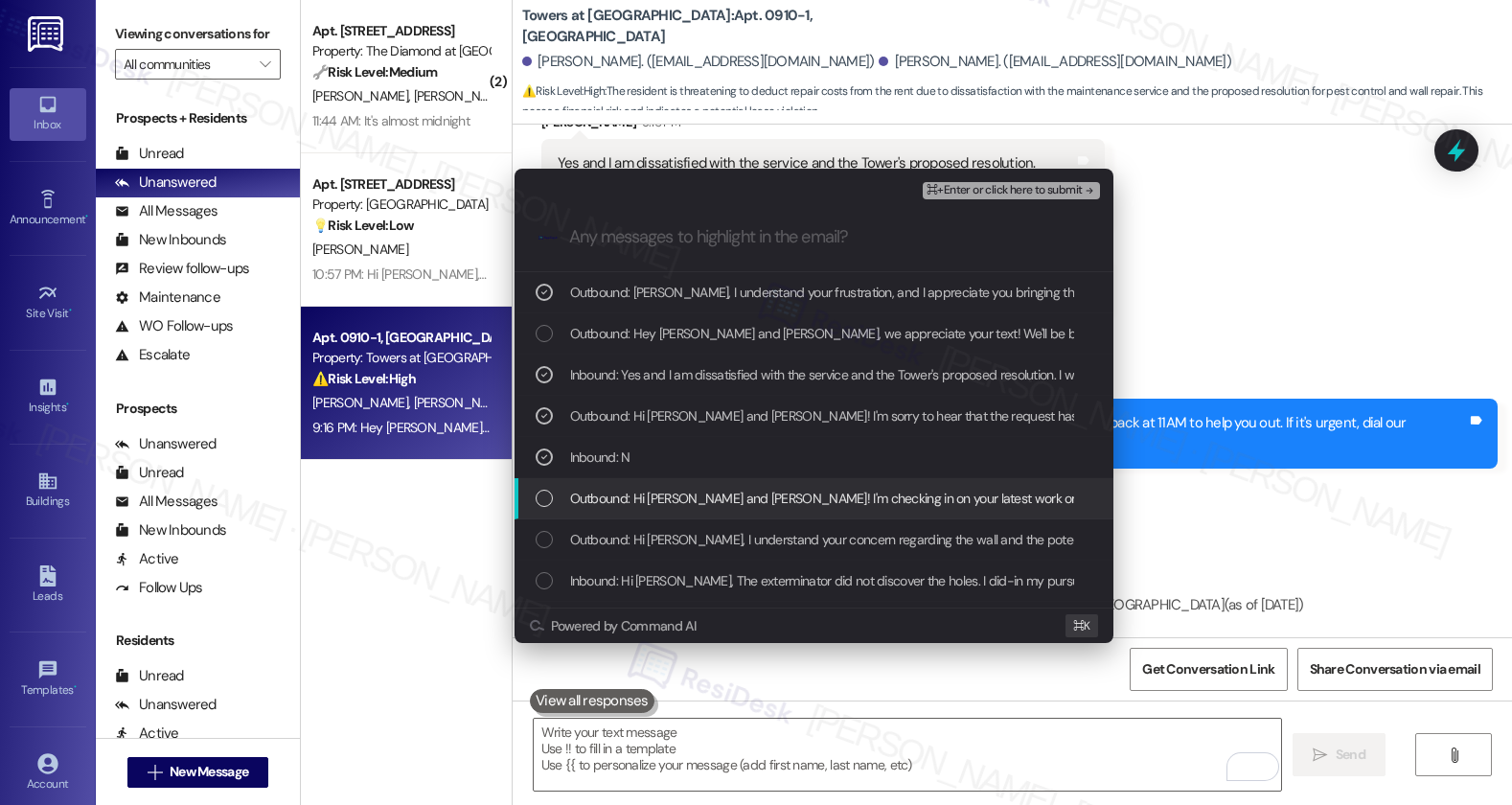 click on "Outbound: Hi Seymour and Pamela! I'm checking in on your latest work order (the corner cabinet (where t..., ID: 585933). Was everything completed to your satisfaction? You can answer with a quick (Y/N)" at bounding box center (1183, 498) 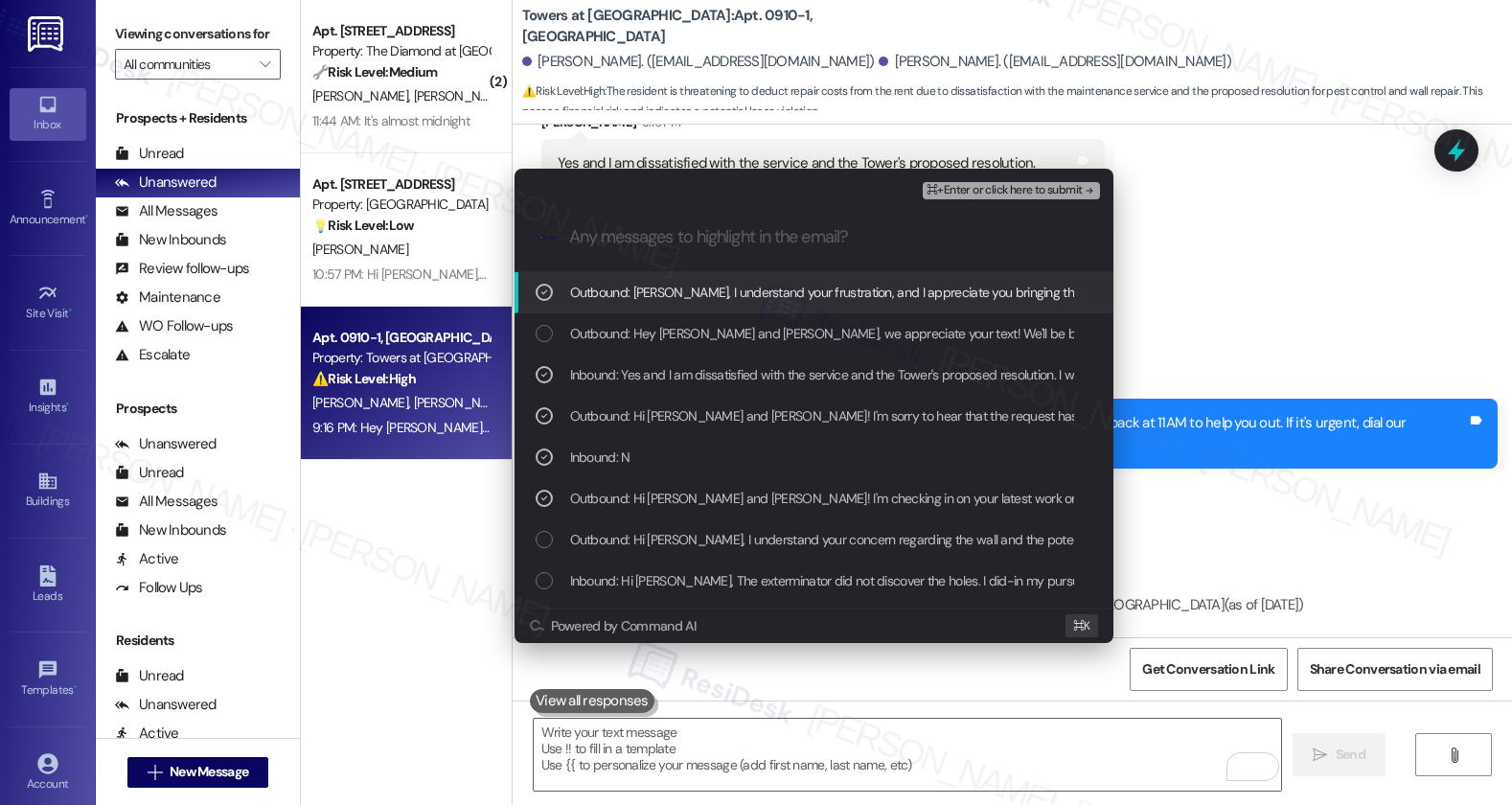 click on "⌘+Enter or click here to submit" at bounding box center [1004, 191] 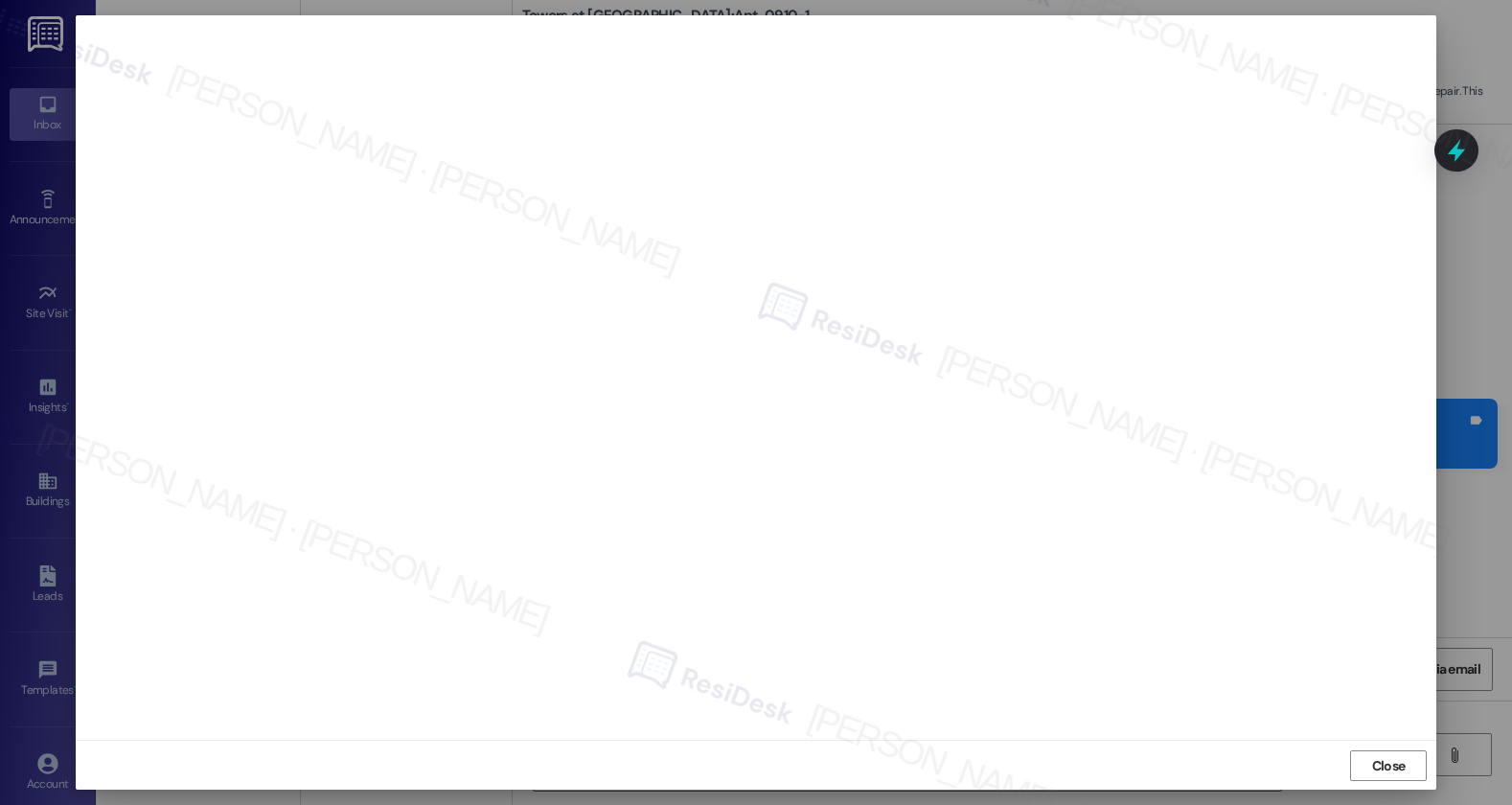 scroll, scrollTop: 1, scrollLeft: 0, axis: vertical 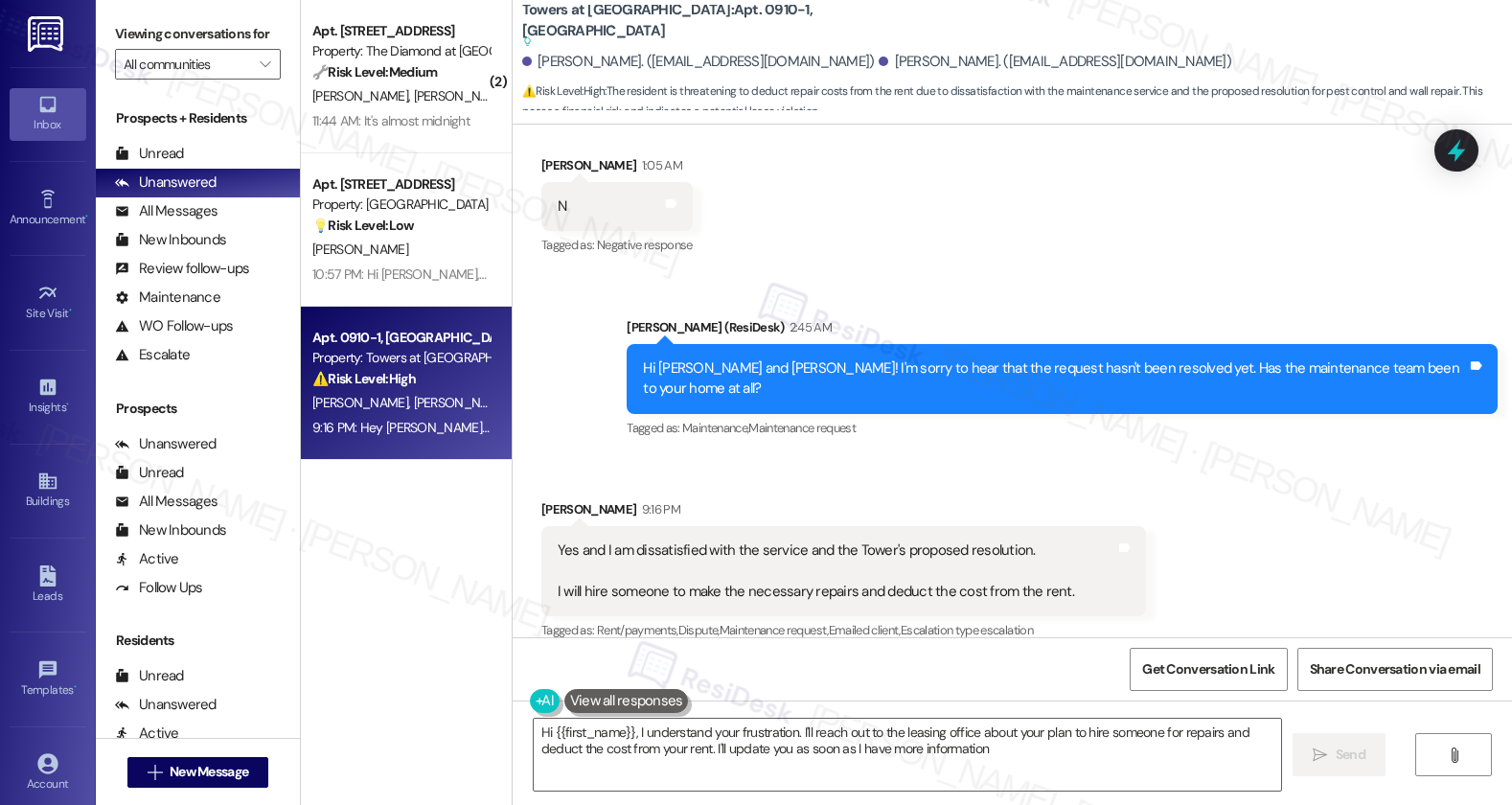 type on "Hi {{first_name}}, I understand your frustration. I'll reach out to the leasing office about your plan to hire someone for repairs and deduct the cost from your rent. I'll update you as soon as I have more information." 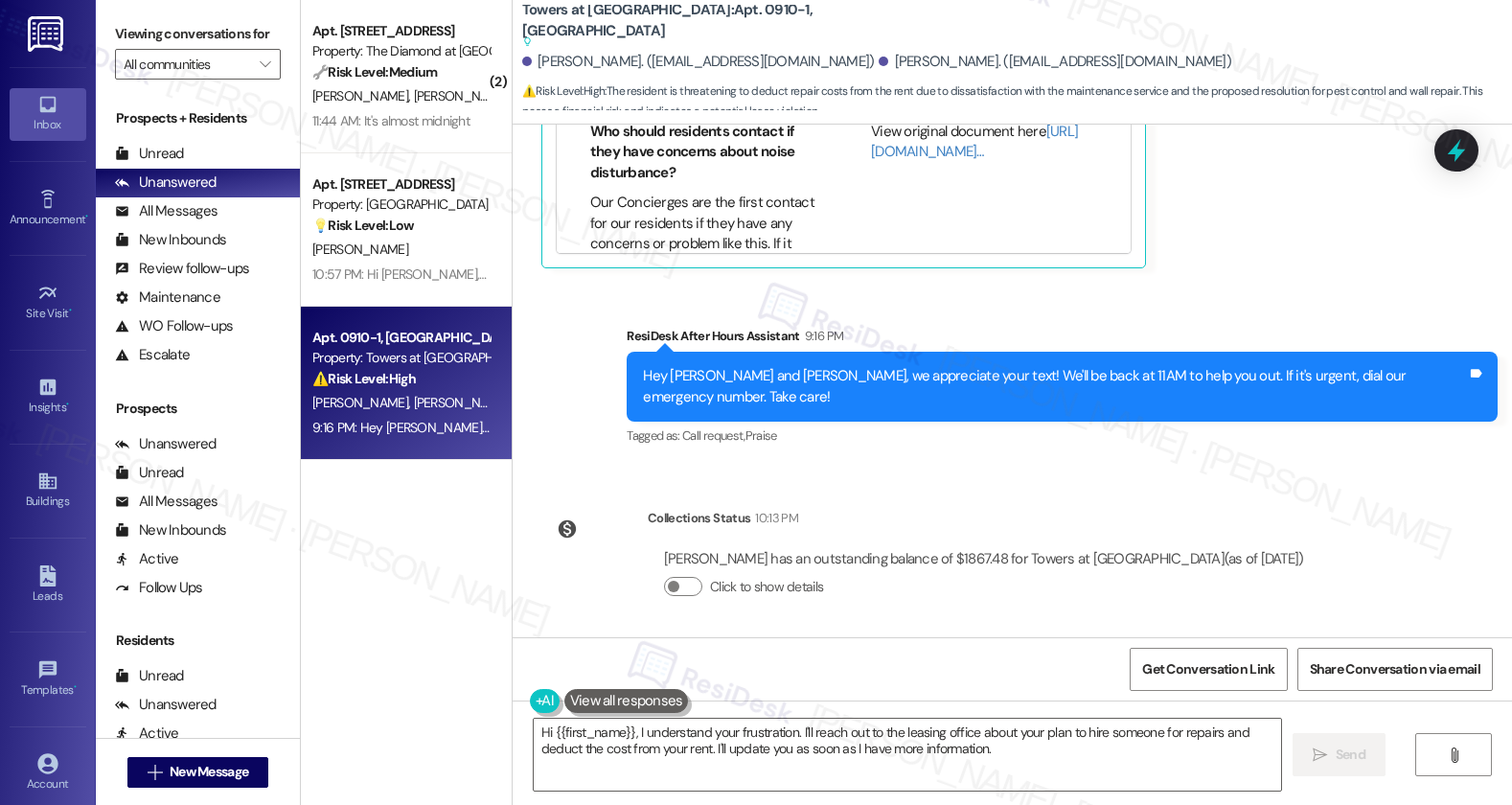 scroll, scrollTop: 11603, scrollLeft: 0, axis: vertical 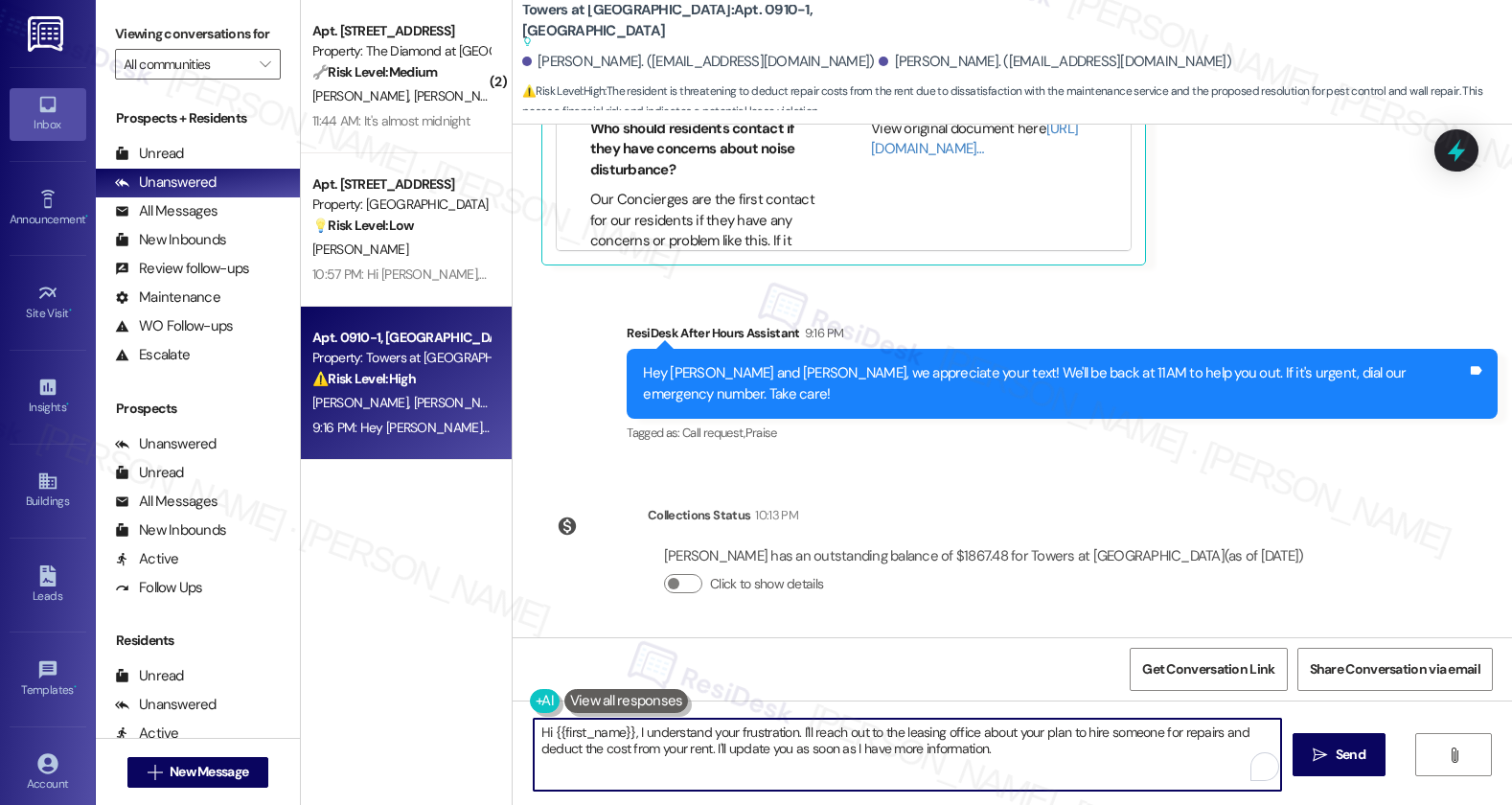 click on "Hi {{first_name}}, I understand your frustration. I'll reach out to the leasing office about your plan to hire someone for repairs and deduct the cost from your rent. I'll update you as soon as I have more information." at bounding box center (907, 754) 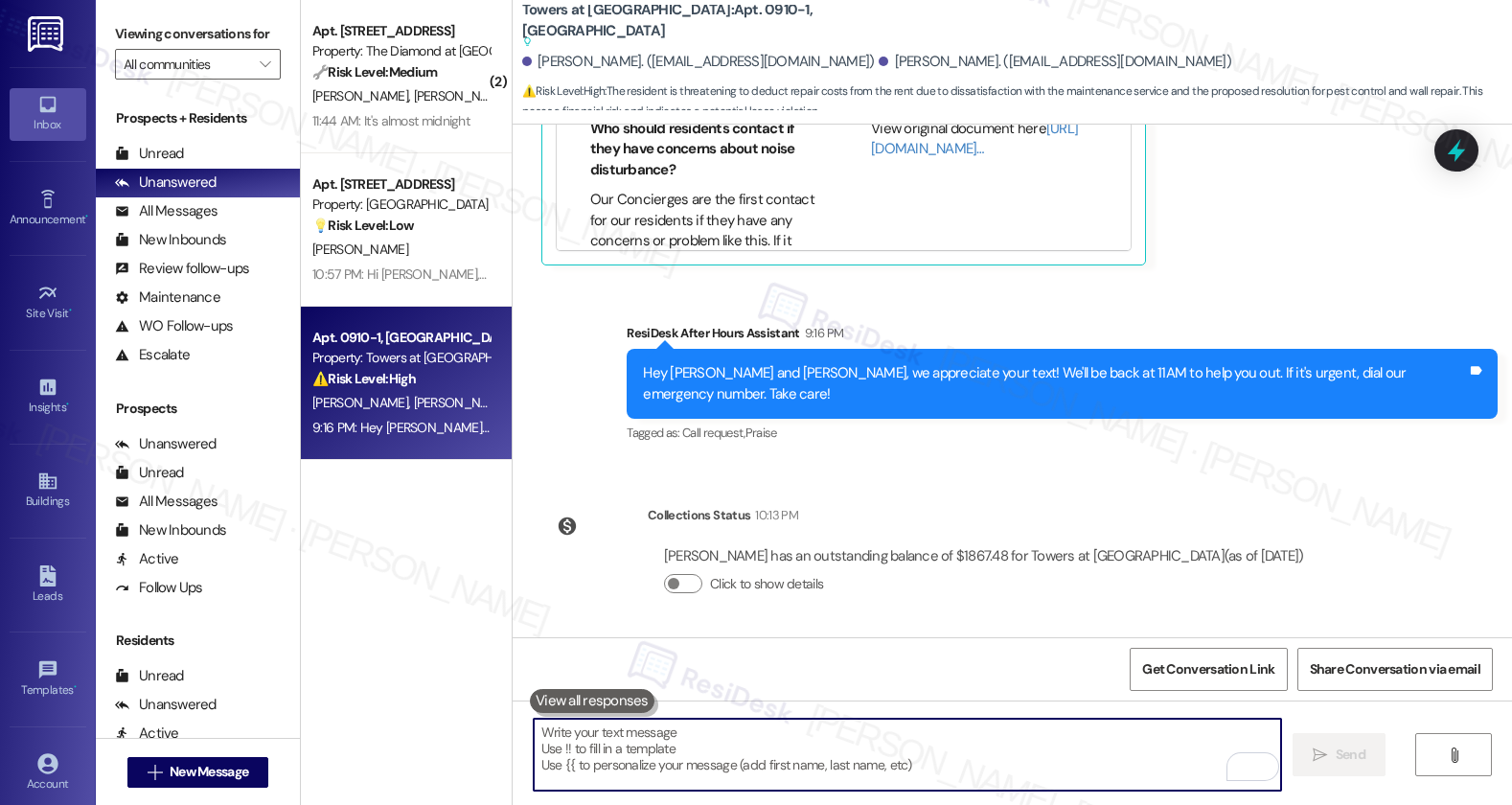 type 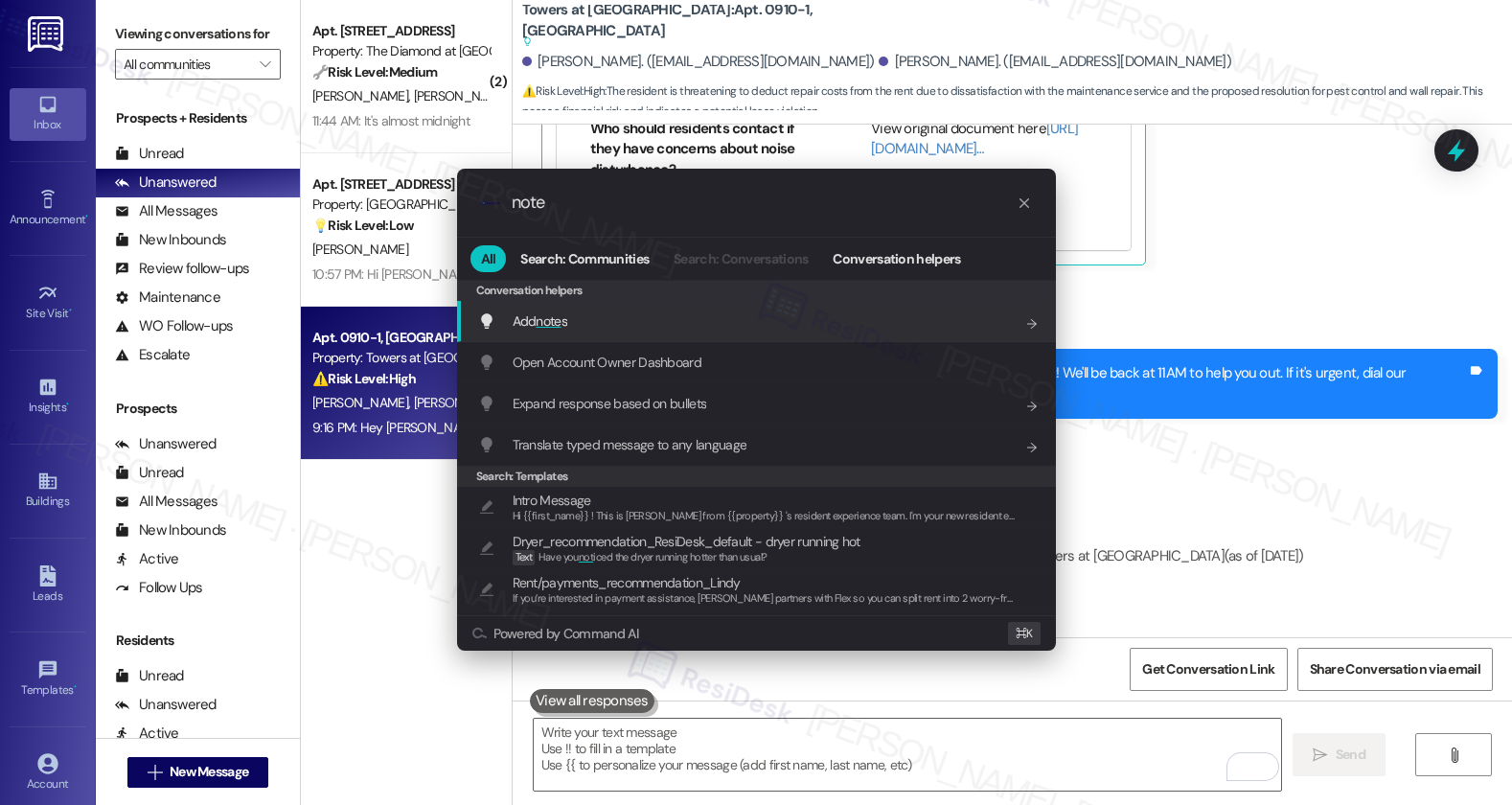 type on "note" 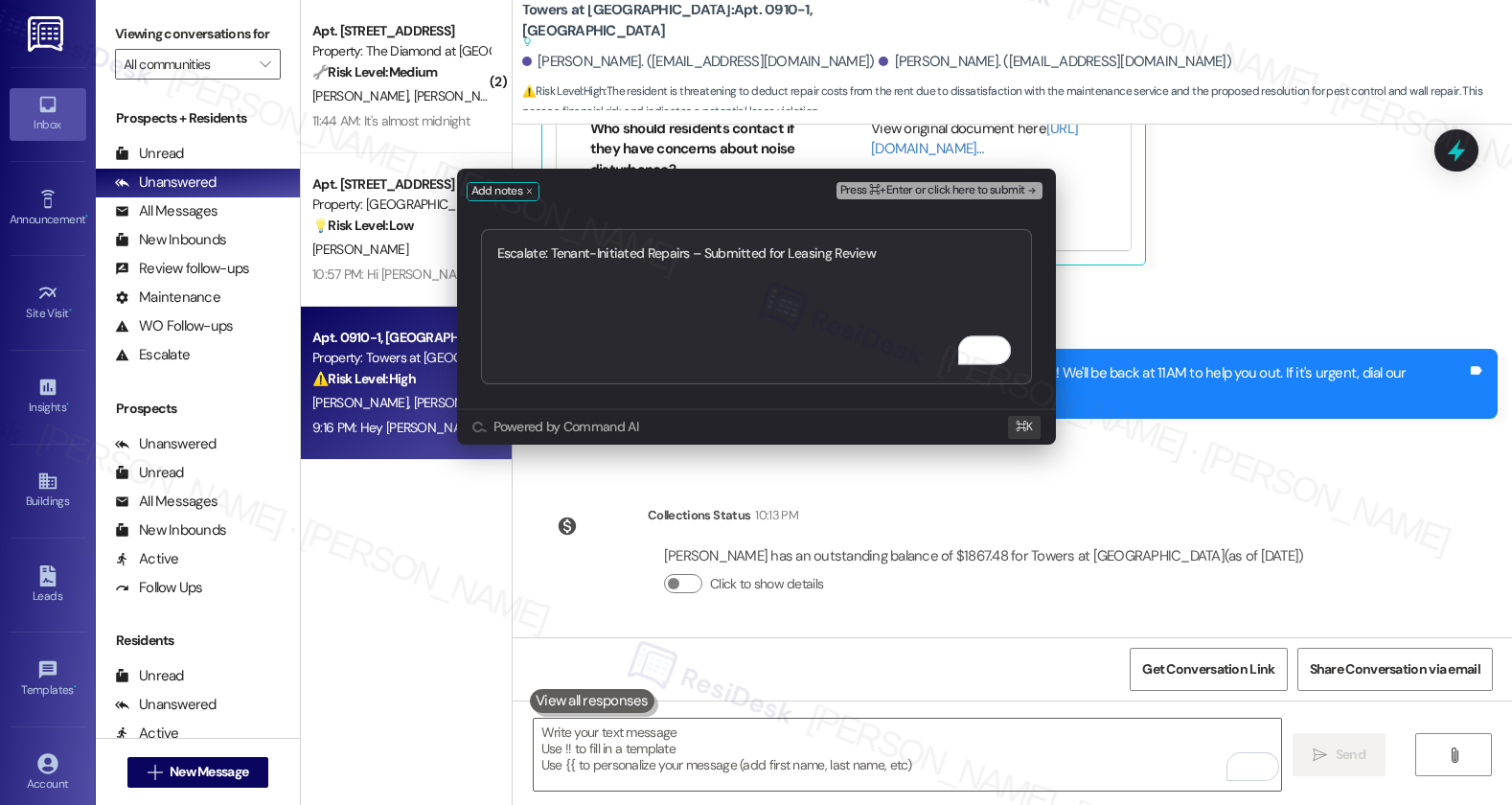 type on "Escalate: Tenant-Initiated Repairs – Submitted for Leasing Review" 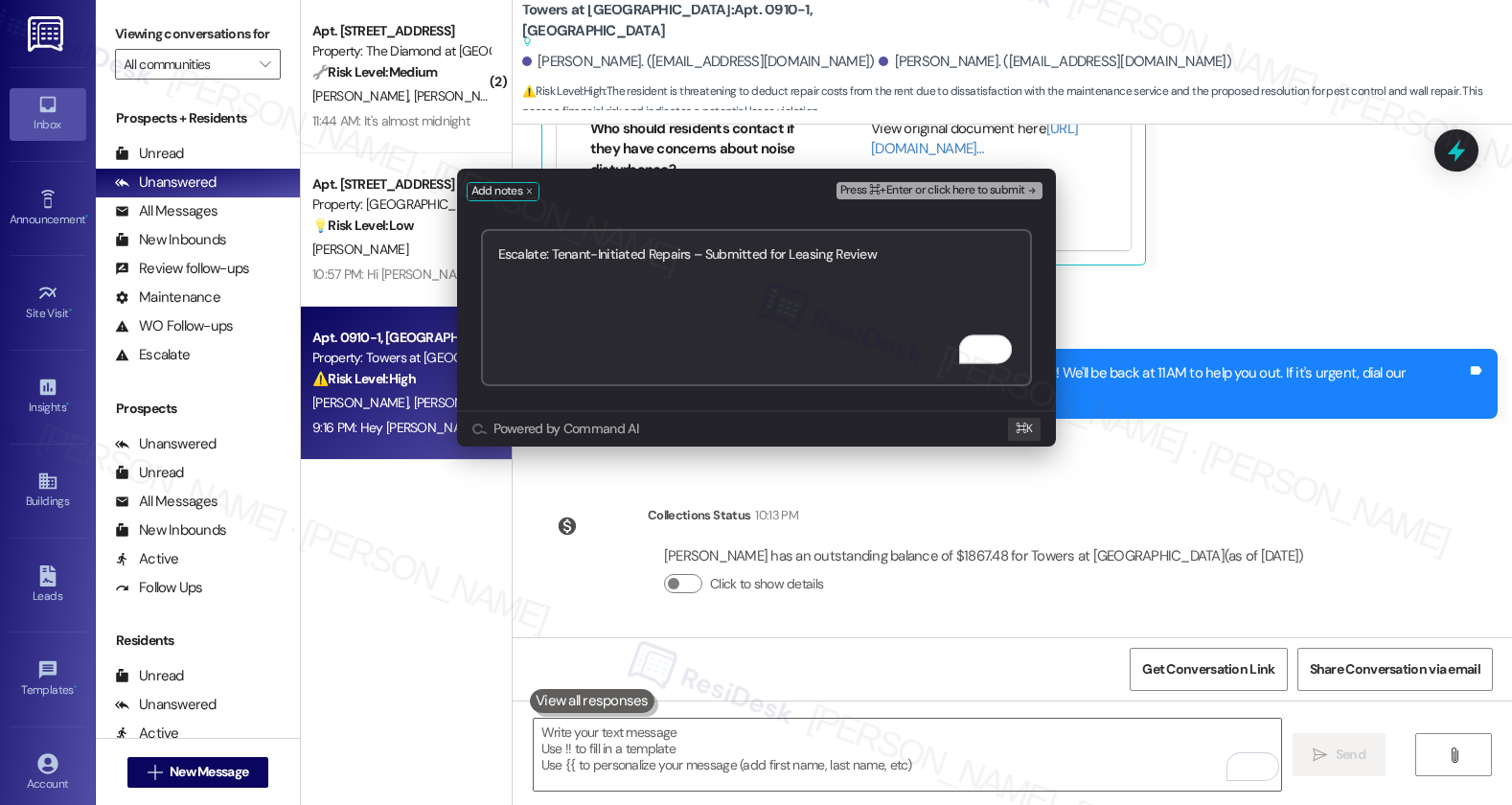click on "Press ⌘+Enter or click here to submit" at bounding box center (932, 191) 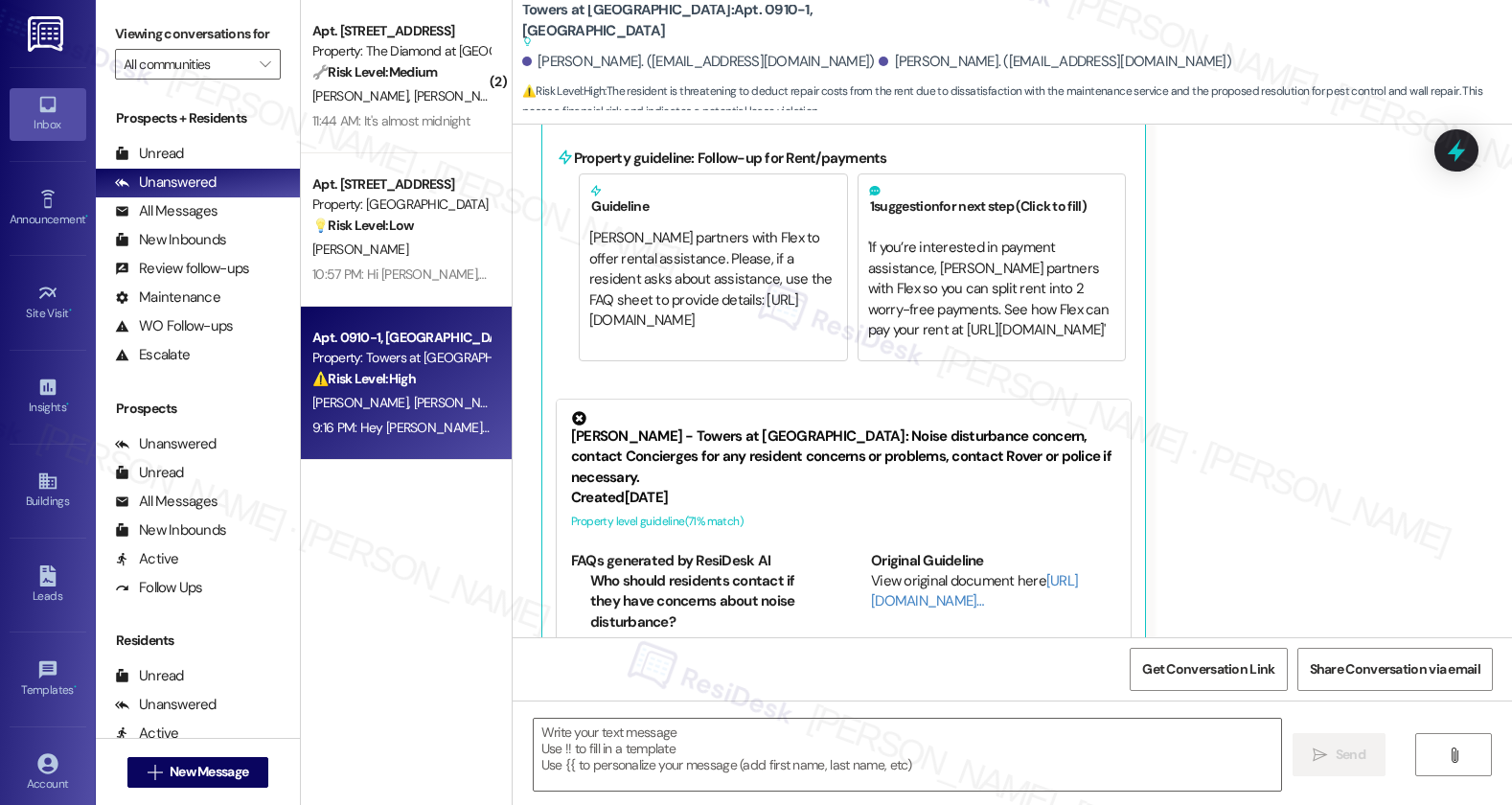 scroll, scrollTop: 11061, scrollLeft: 0, axis: vertical 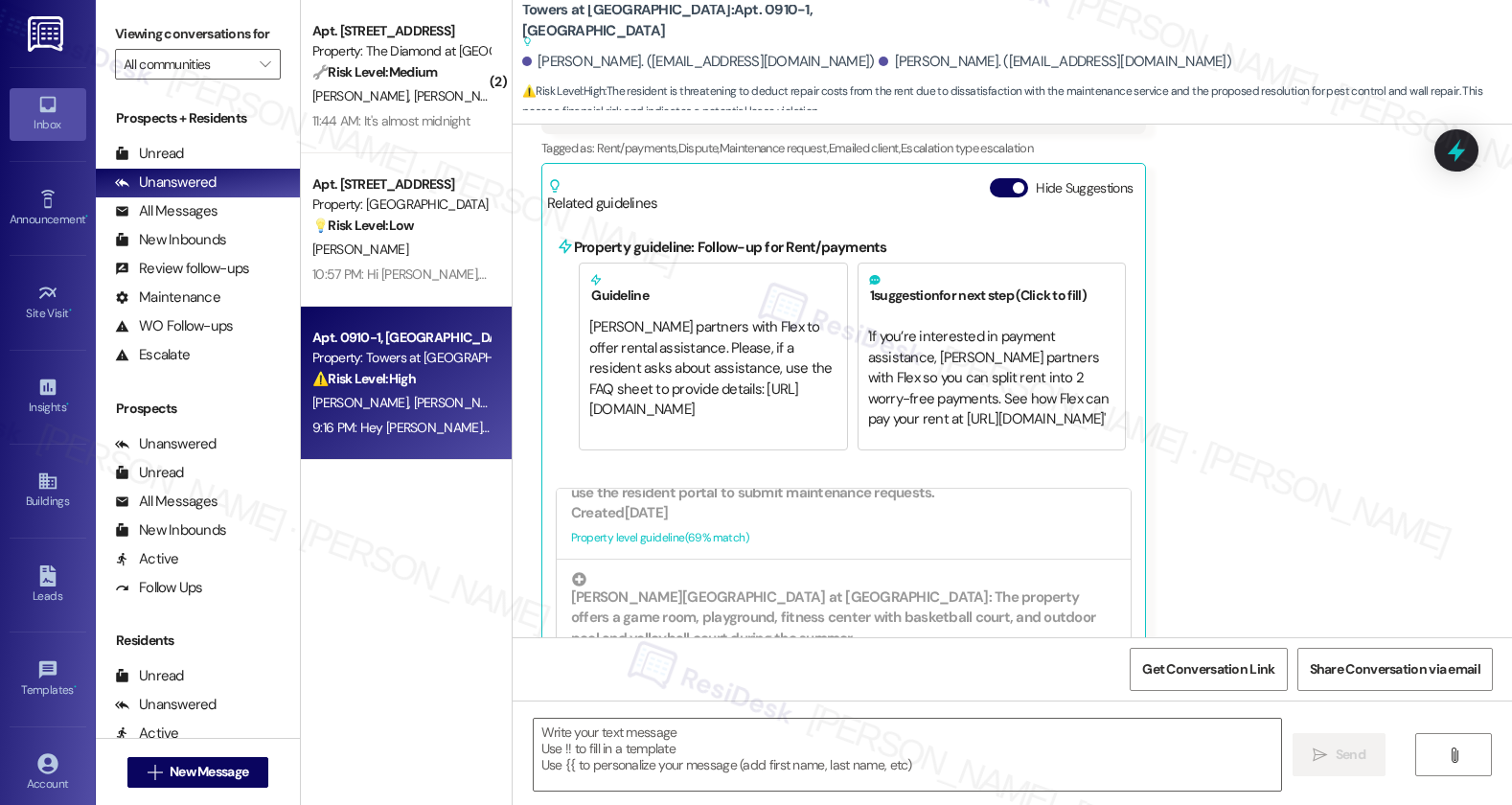 type on "Fetching suggested responses. Please feel free to read through the conversation in the meantime." 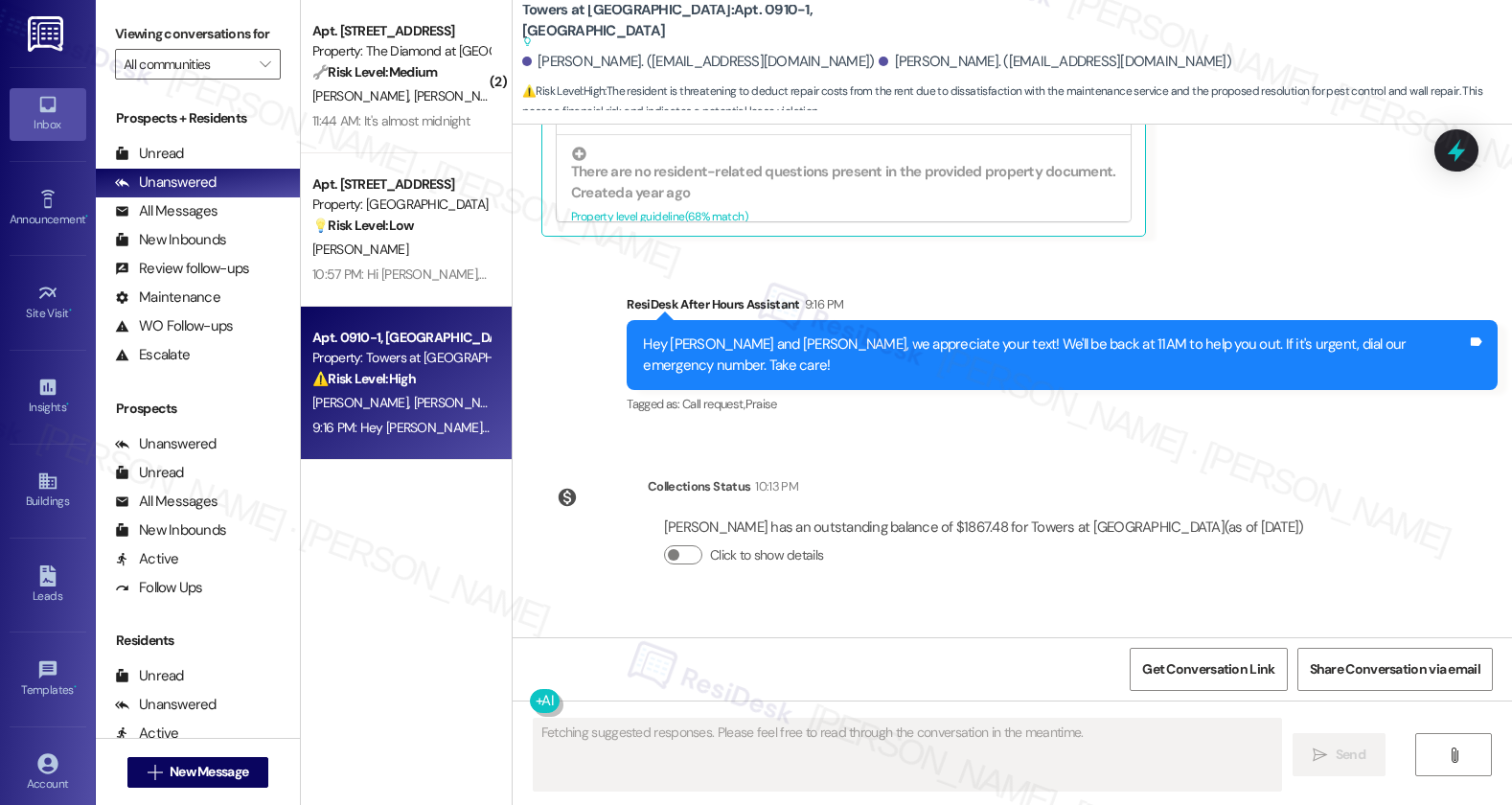 scroll, scrollTop: 12001, scrollLeft: 0, axis: vertical 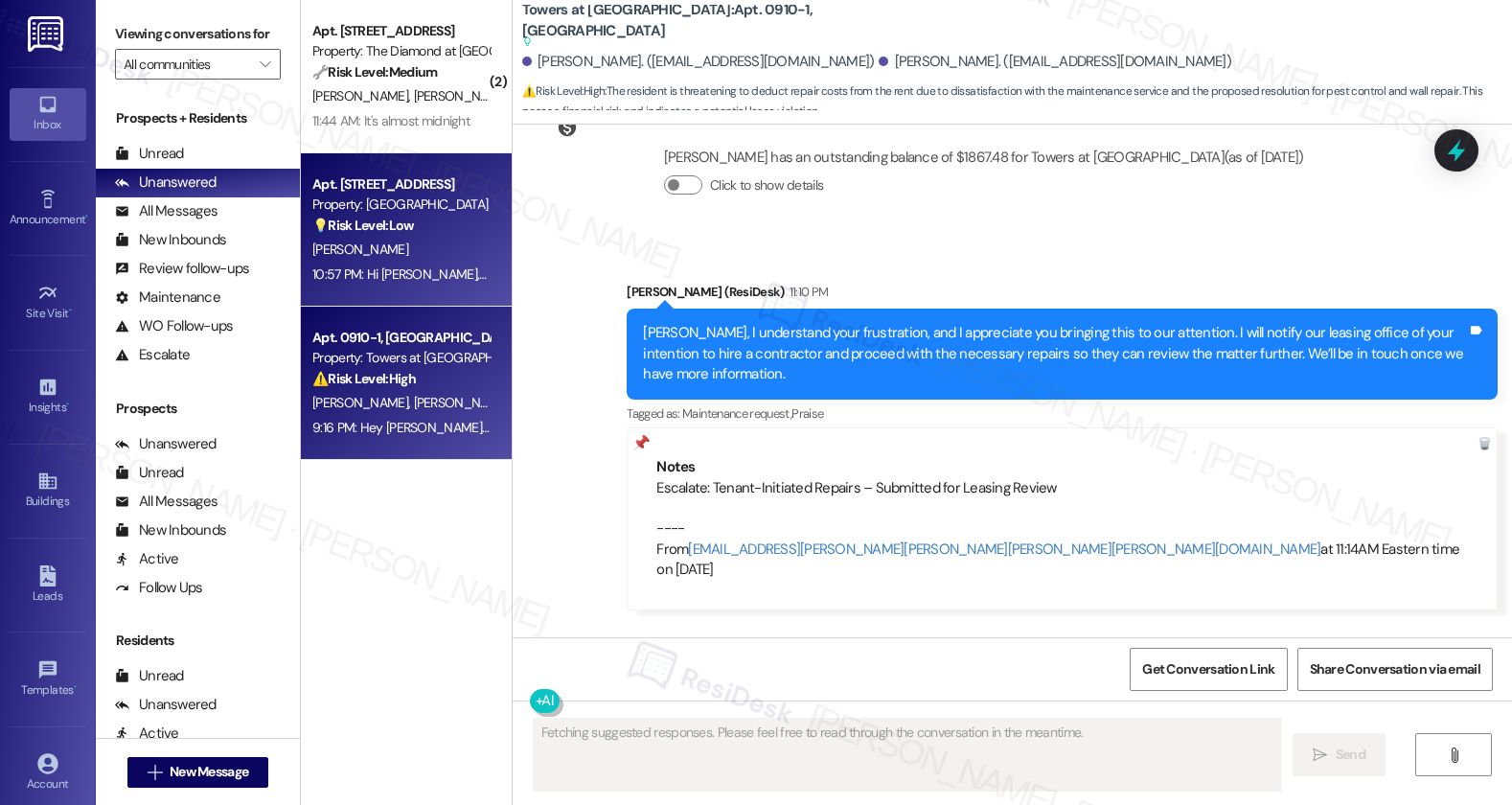 click on "V. Asiamah" at bounding box center (401, 249) 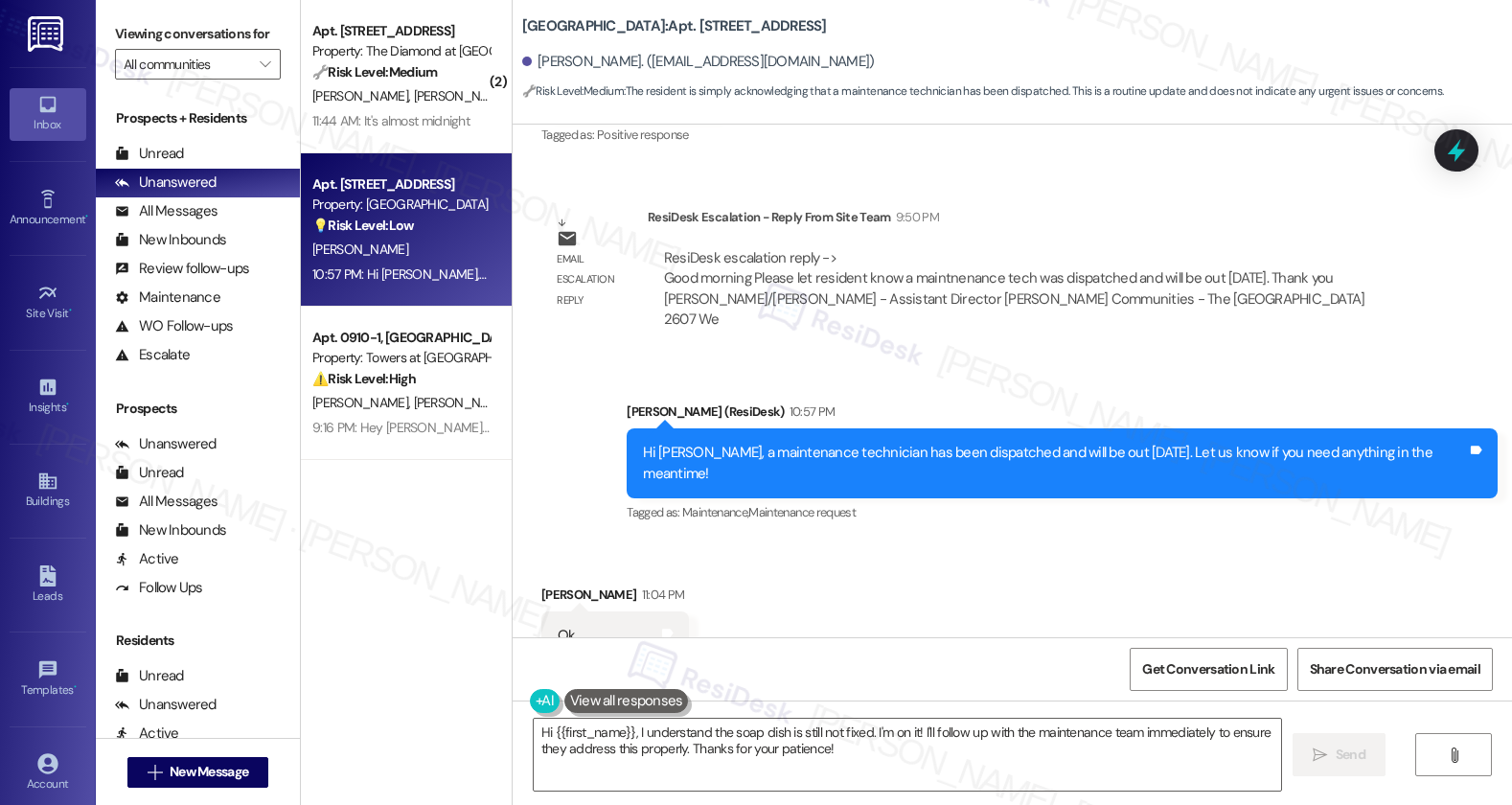 scroll, scrollTop: 13152, scrollLeft: 0, axis: vertical 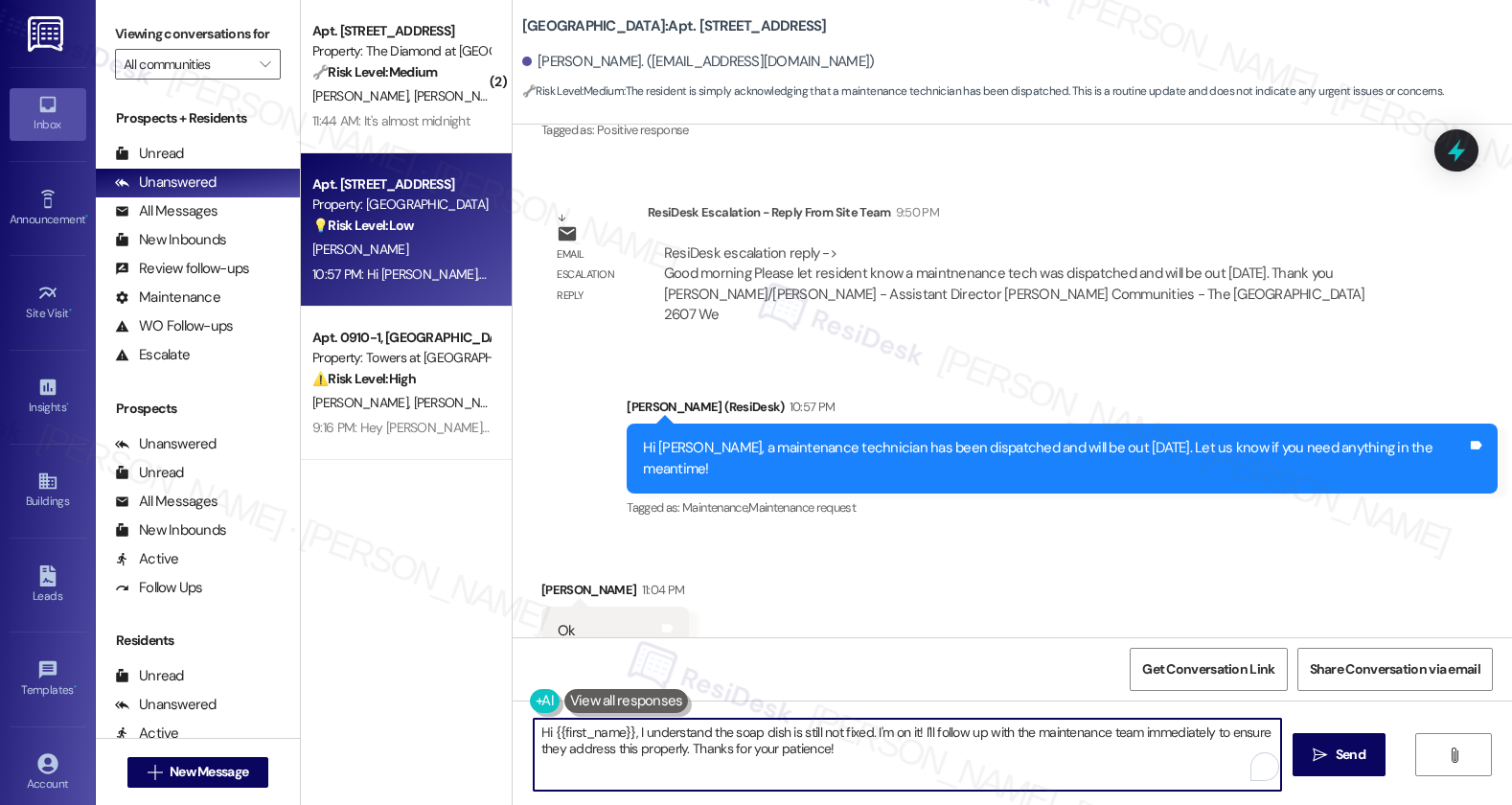 click on "Hi {{first_name}}, I understand the soap dish is still not fixed. I'm on it! I'll follow up with the maintenance team immediately to ensure they address this properly. Thanks for your patience!" at bounding box center (907, 754) 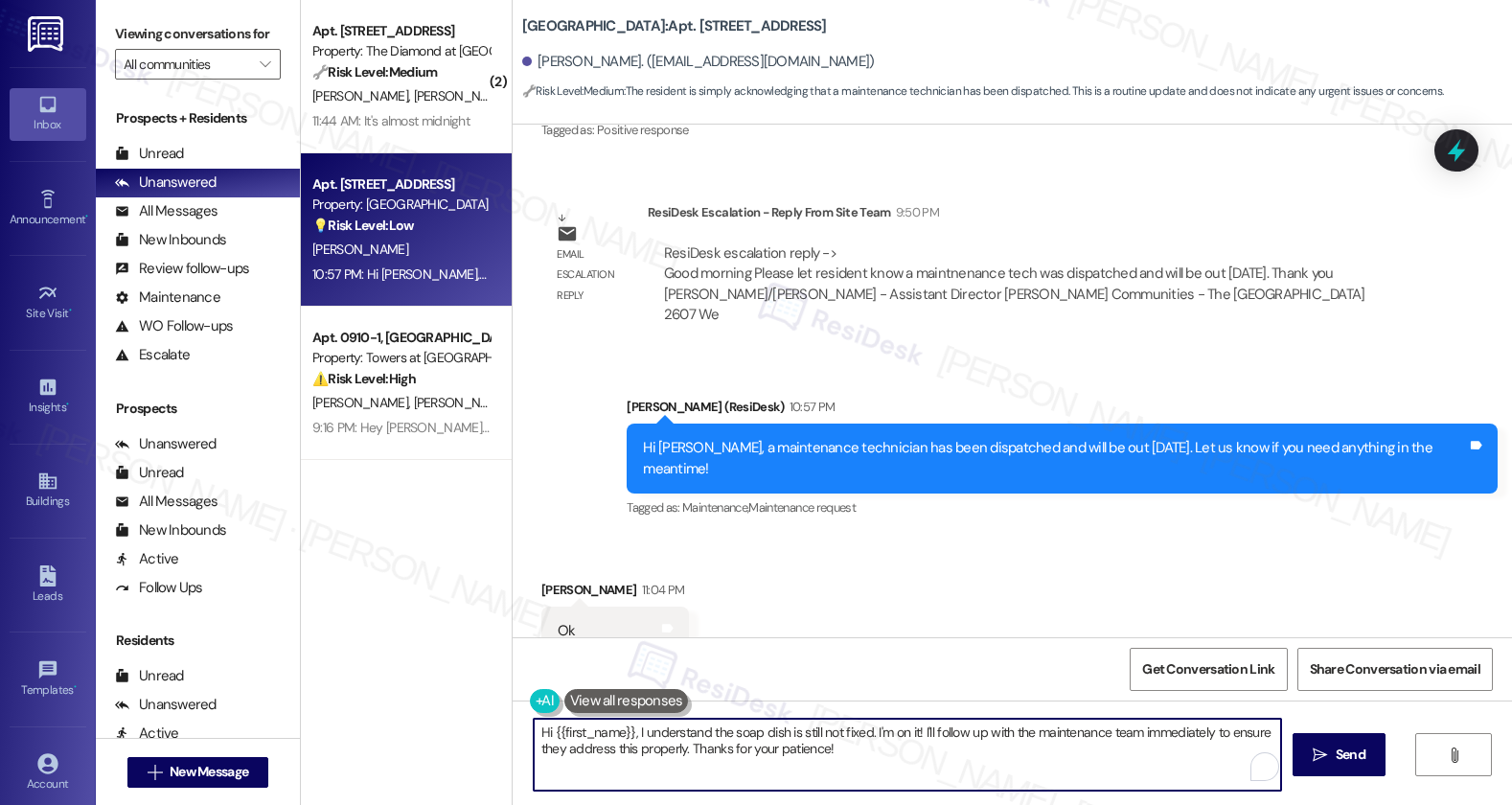 click on "Hi {{first_name}}, I understand the soap dish is still not fixed. I'm on it! I'll follow up with the maintenance team immediately to ensure they address this properly. Thanks for your patience!" at bounding box center [907, 754] 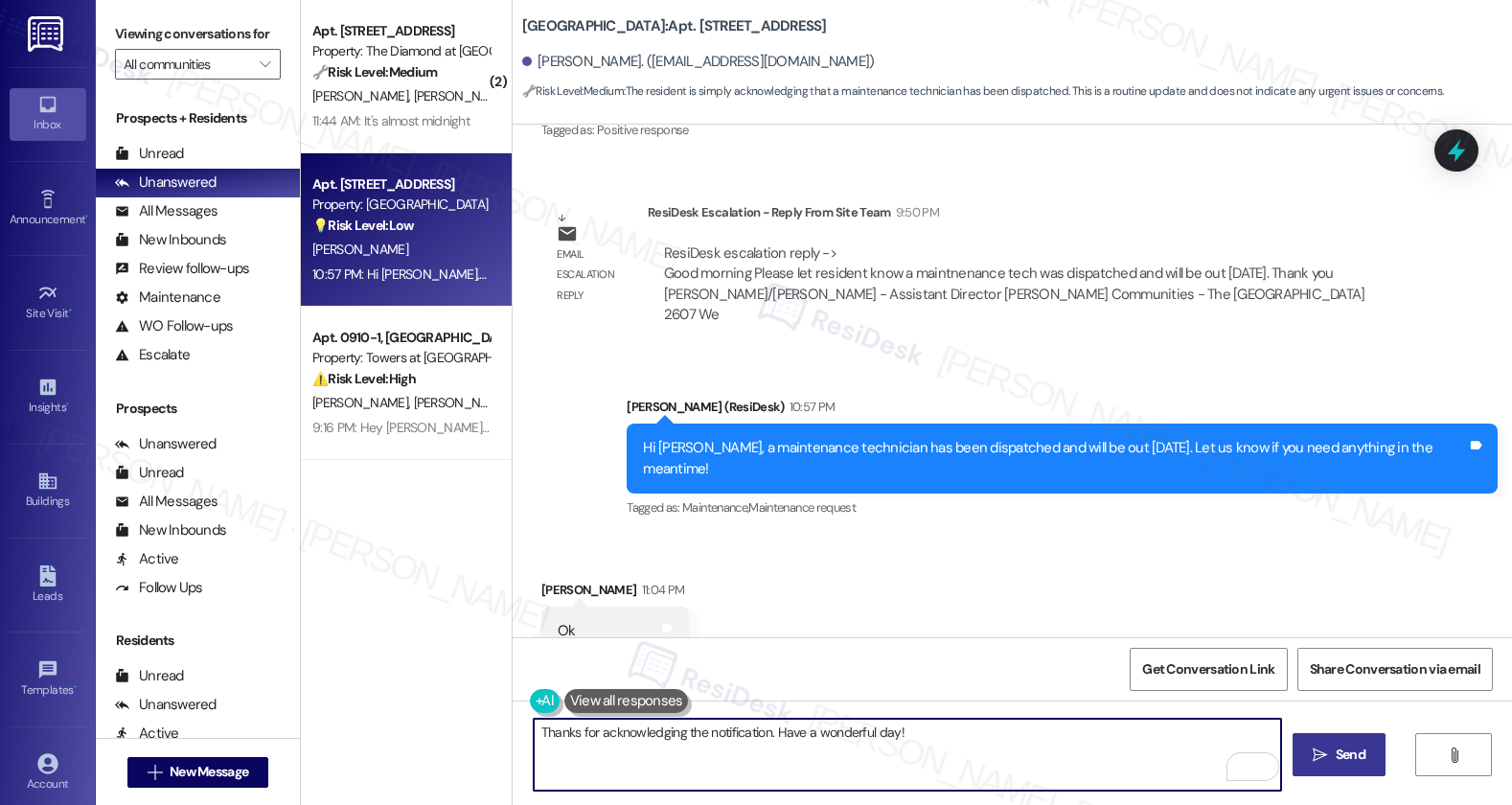 type on "Thanks for acknowledging the notification. Have a wonderful day!" 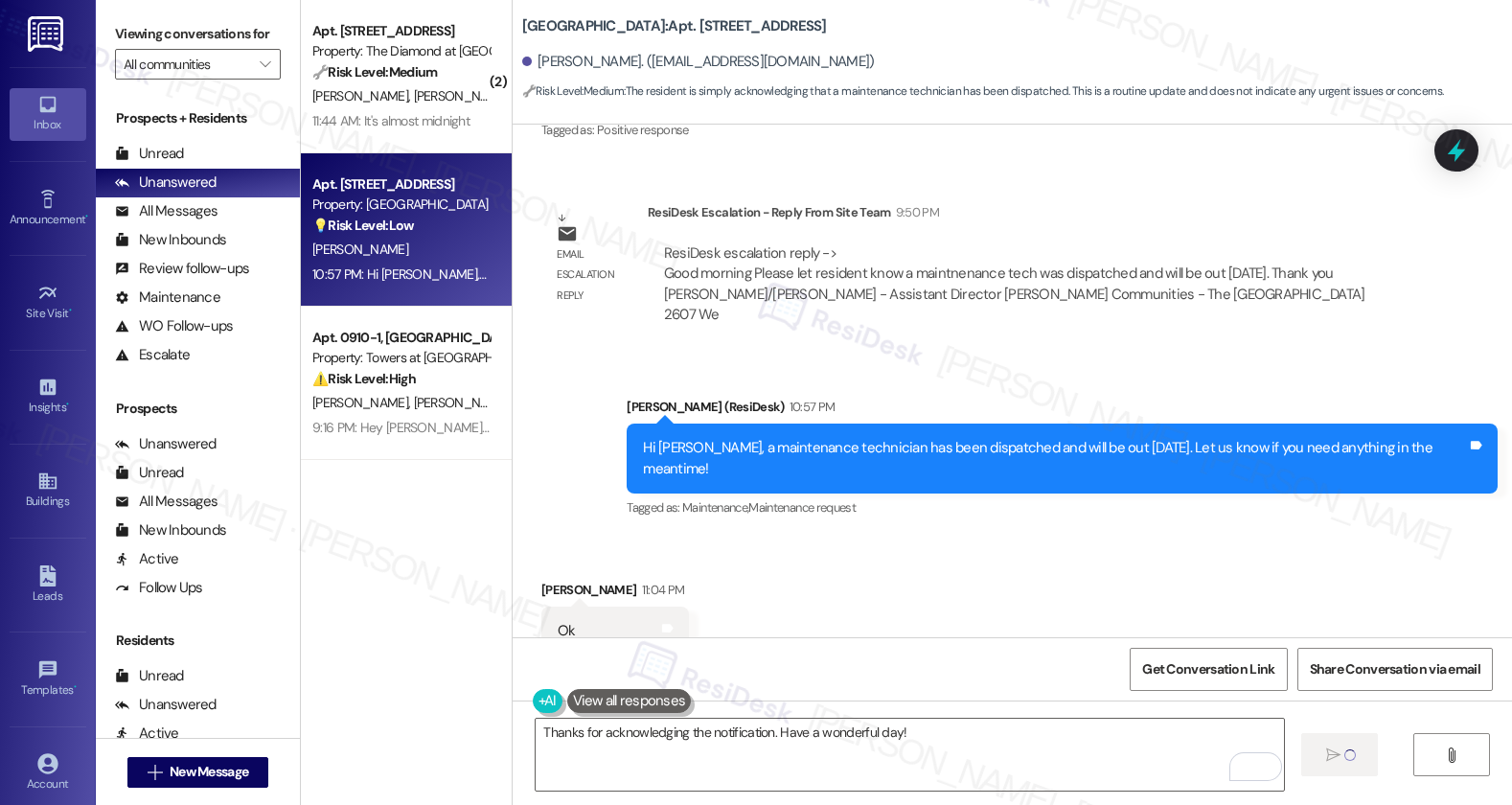 type 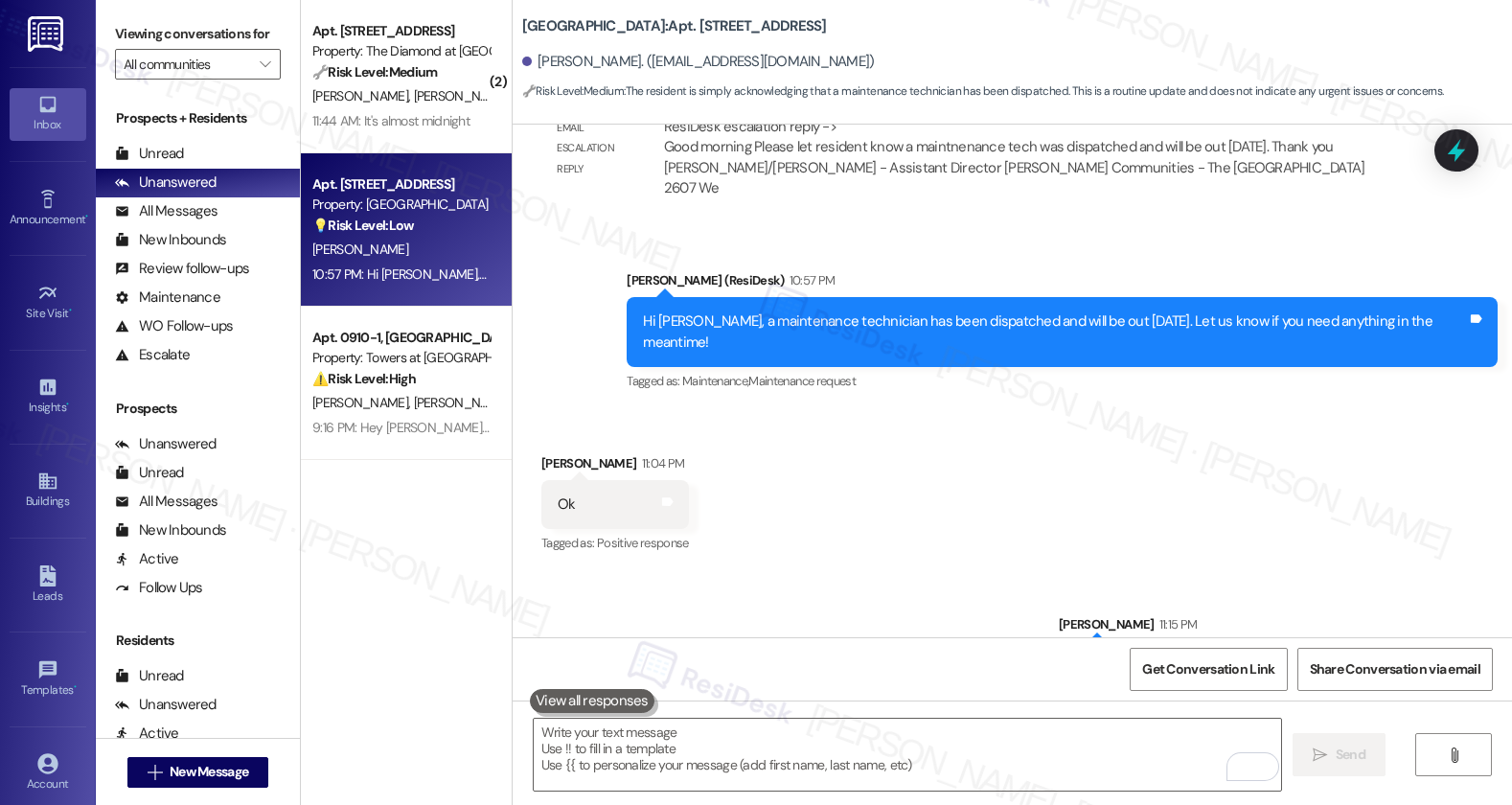 scroll, scrollTop: 13286, scrollLeft: 0, axis: vertical 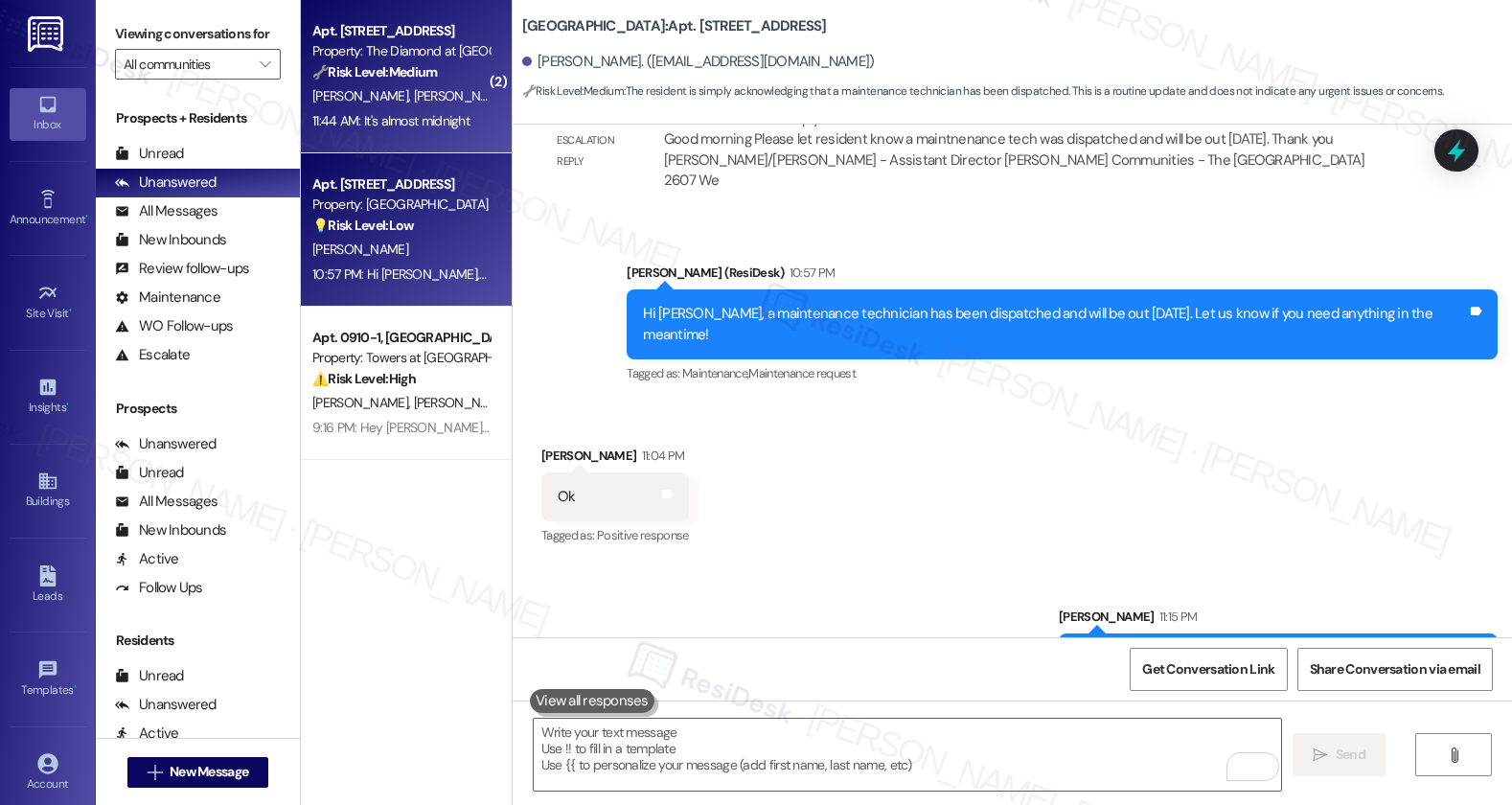 click on "C. Susbauer" at bounding box center (461, 96) 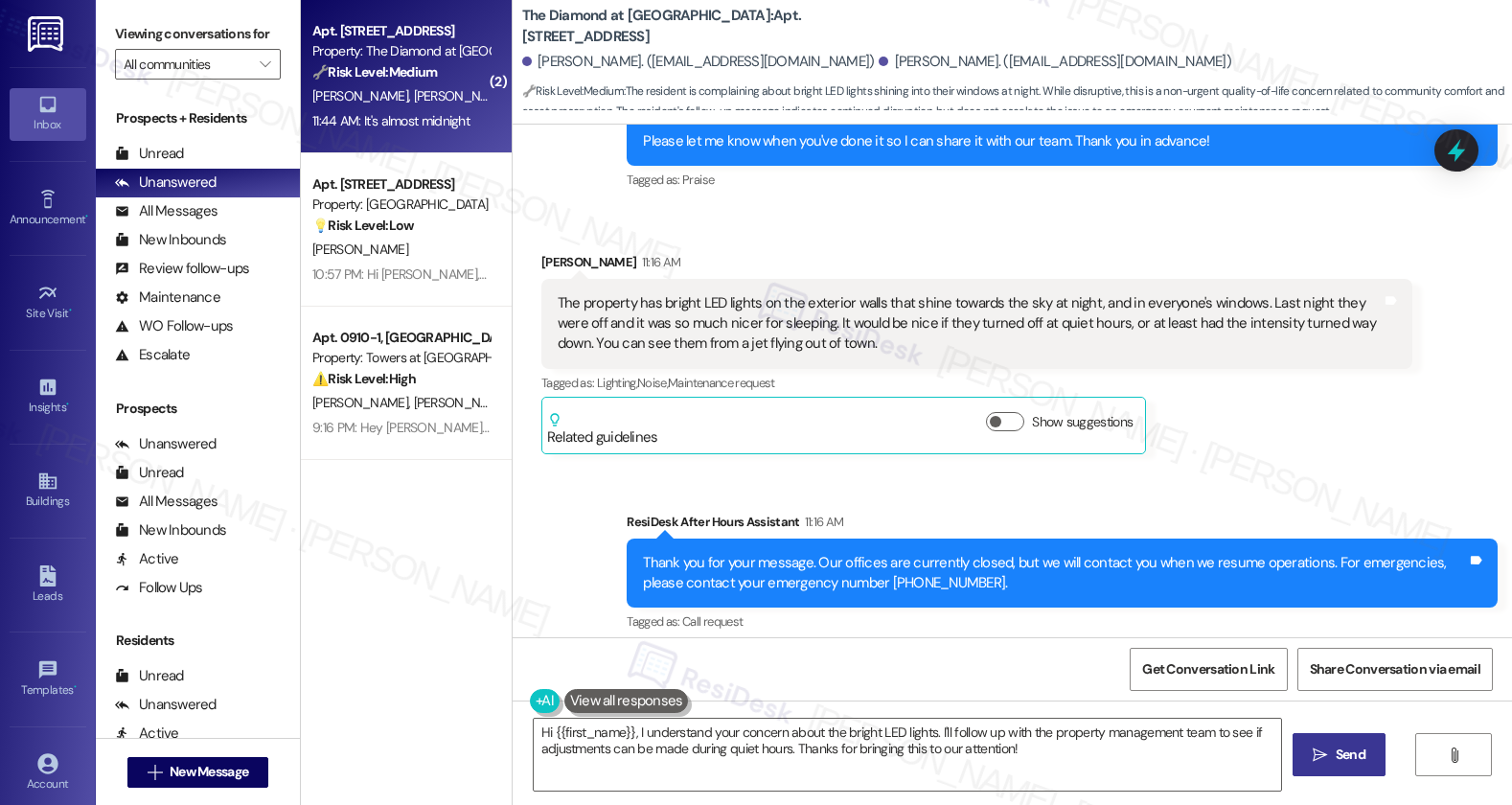 scroll, scrollTop: 1800, scrollLeft: 0, axis: vertical 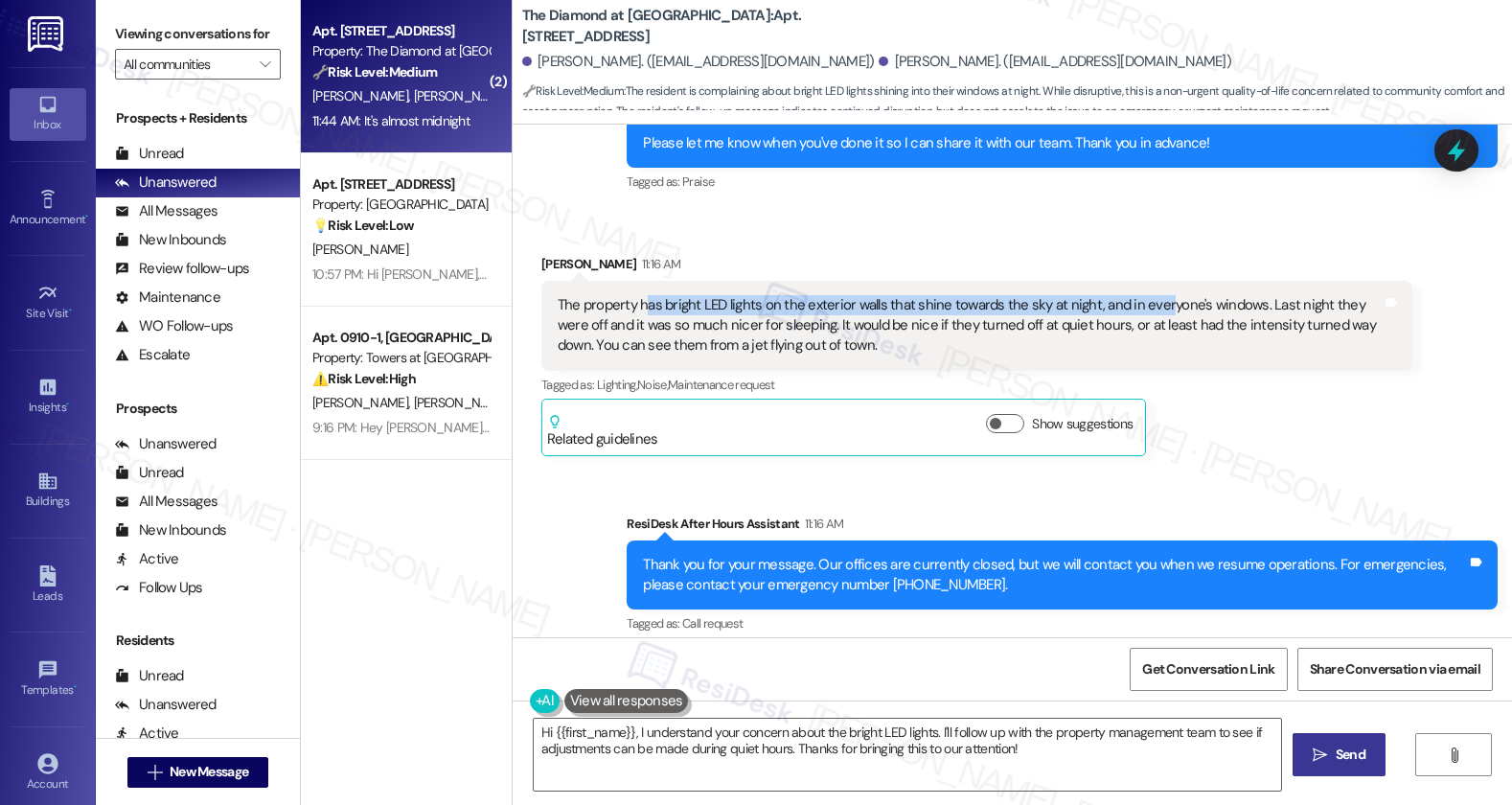drag, startPoint x: 632, startPoint y: 303, endPoint x: 1148, endPoint y: 313, distance: 516.0969 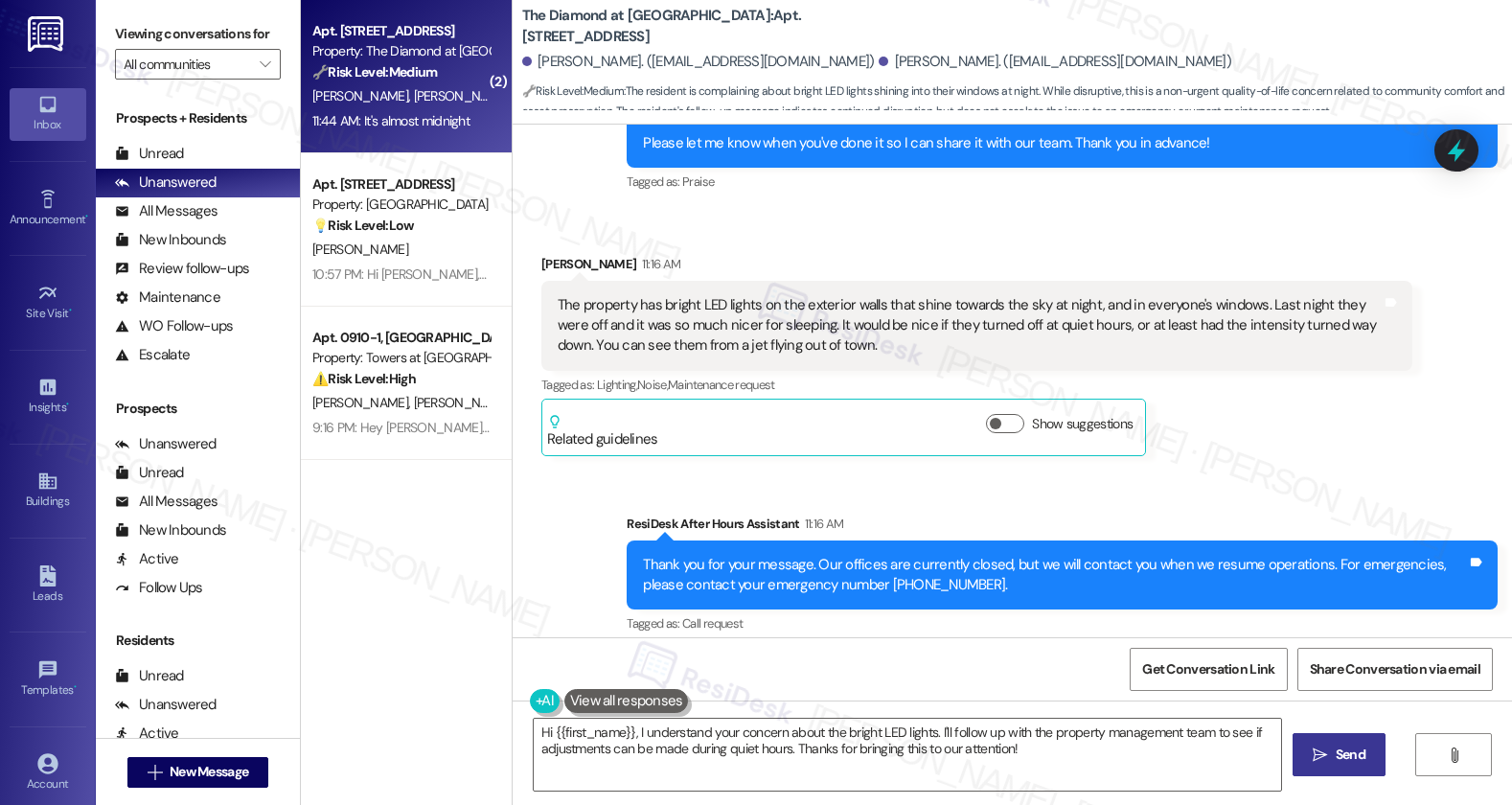 click on "The property has bright LED lights on the exterior walls that shine towards the sky at night, and in everyone's windows. Last night they were off and it was so much nicer for sleeping. It would be nice if they turned off at quiet hours, or at least had the intensity turned way down. You can see them from a jet flying out of town." at bounding box center (970, 326) 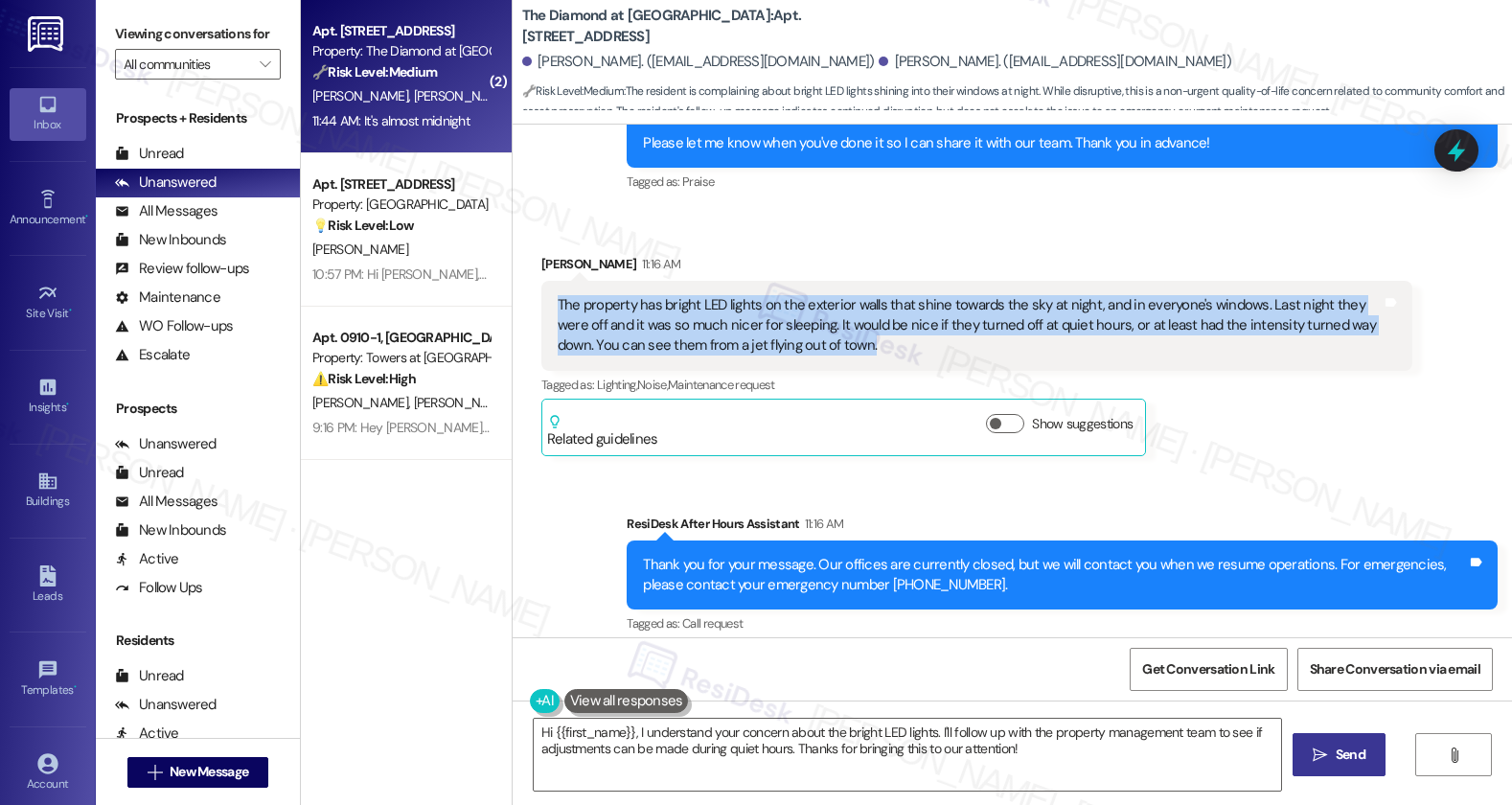 drag, startPoint x: 541, startPoint y: 302, endPoint x: 832, endPoint y: 351, distance: 295.09659 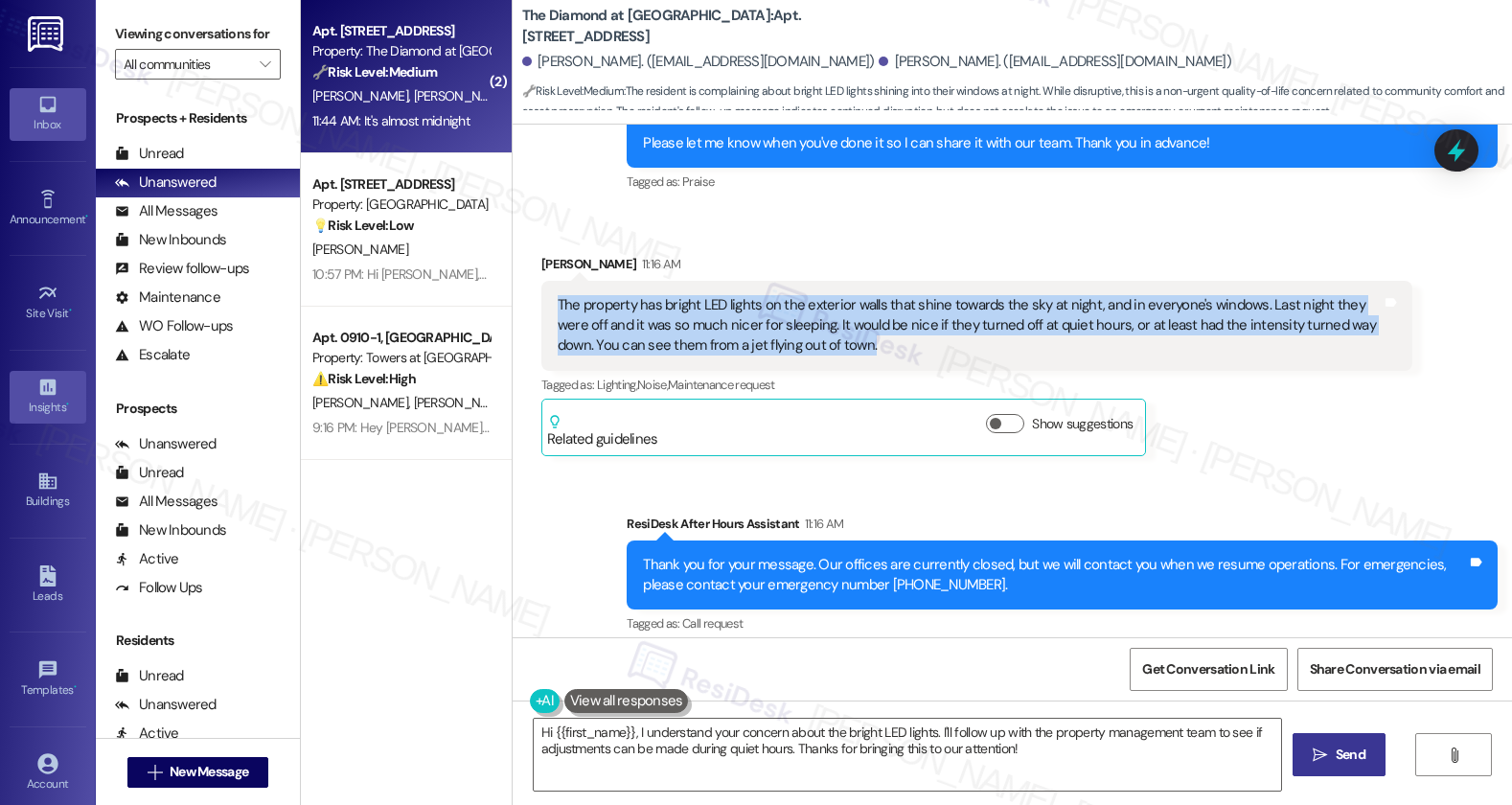 copy on "The property has bright LED lights on the exterior walls that shine towards the sky at night, and in everyone's windows. Last night they were off and it was so much nicer for sleeping. It would be nice if they turned off at quiet hours, or at least had the intensity turned way down. You can see them from a jet flying out of town." 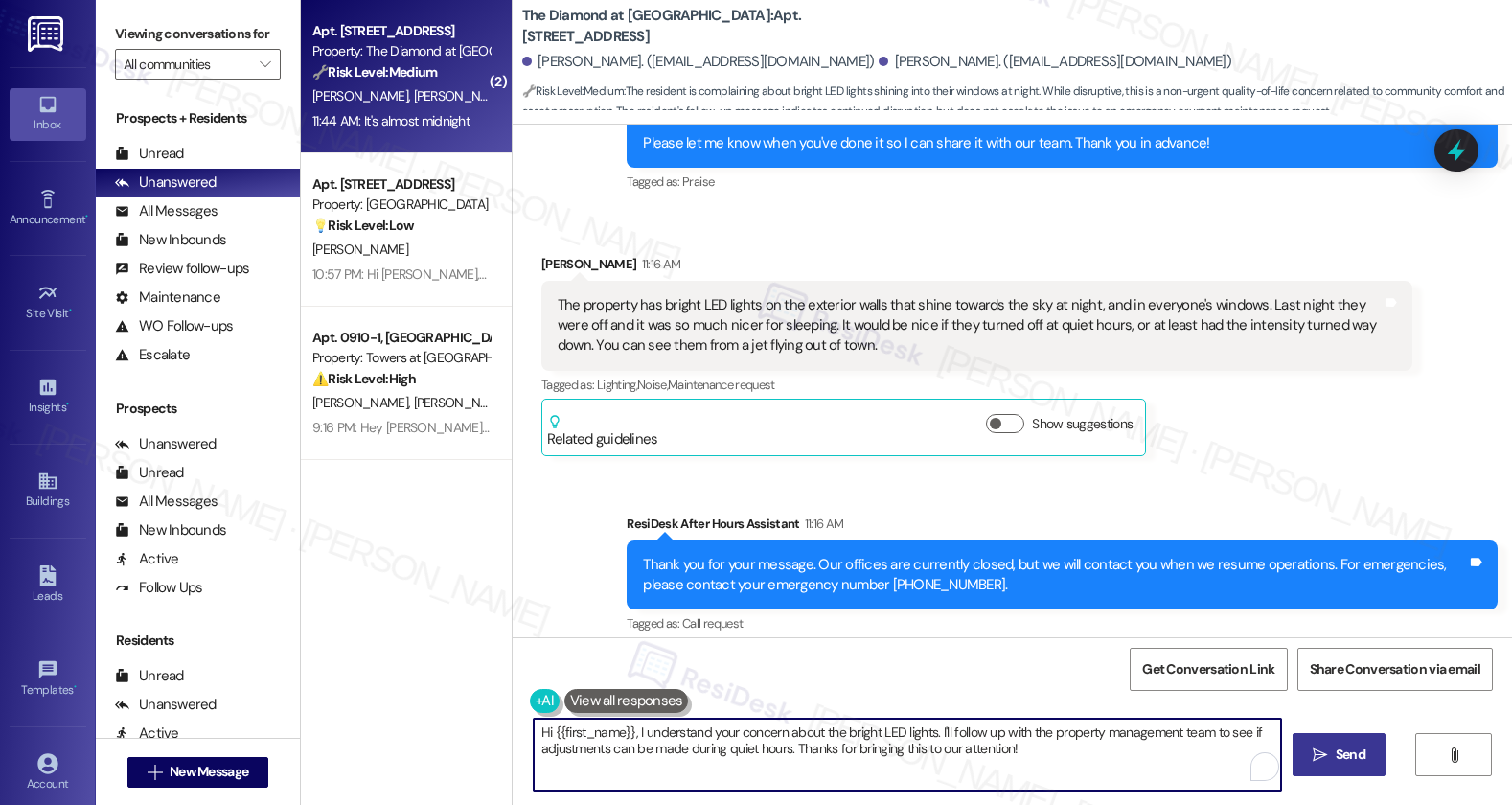 drag, startPoint x: 629, startPoint y: 736, endPoint x: 1002, endPoint y: 770, distance: 374.54639 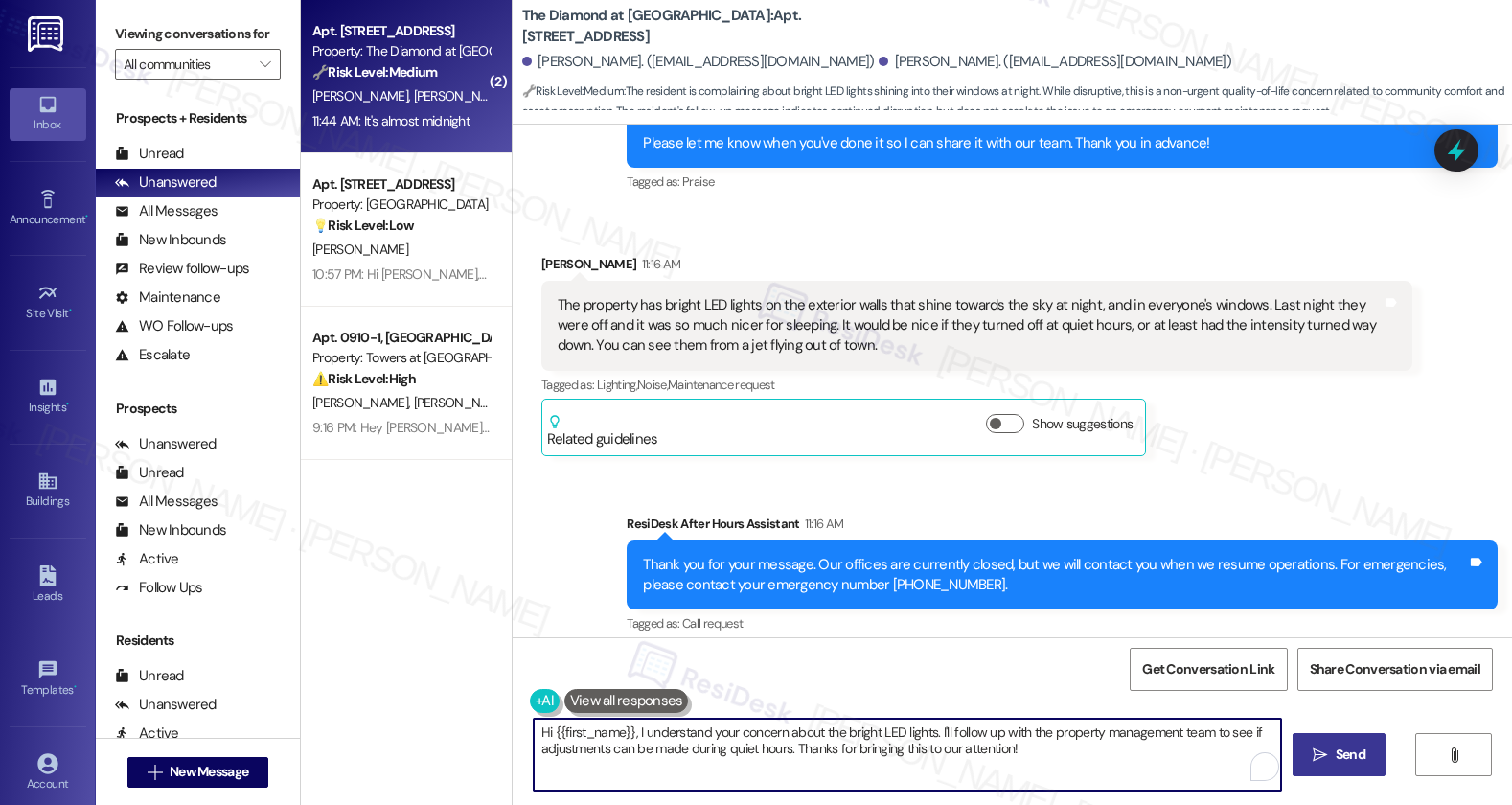 click on "Hi {{first_name}}, I understand your concern about the bright LED lights. I'll follow up with the property management team to see if adjustments can be made during quiet hours. Thanks for bringing this to our attention!" at bounding box center (907, 754) 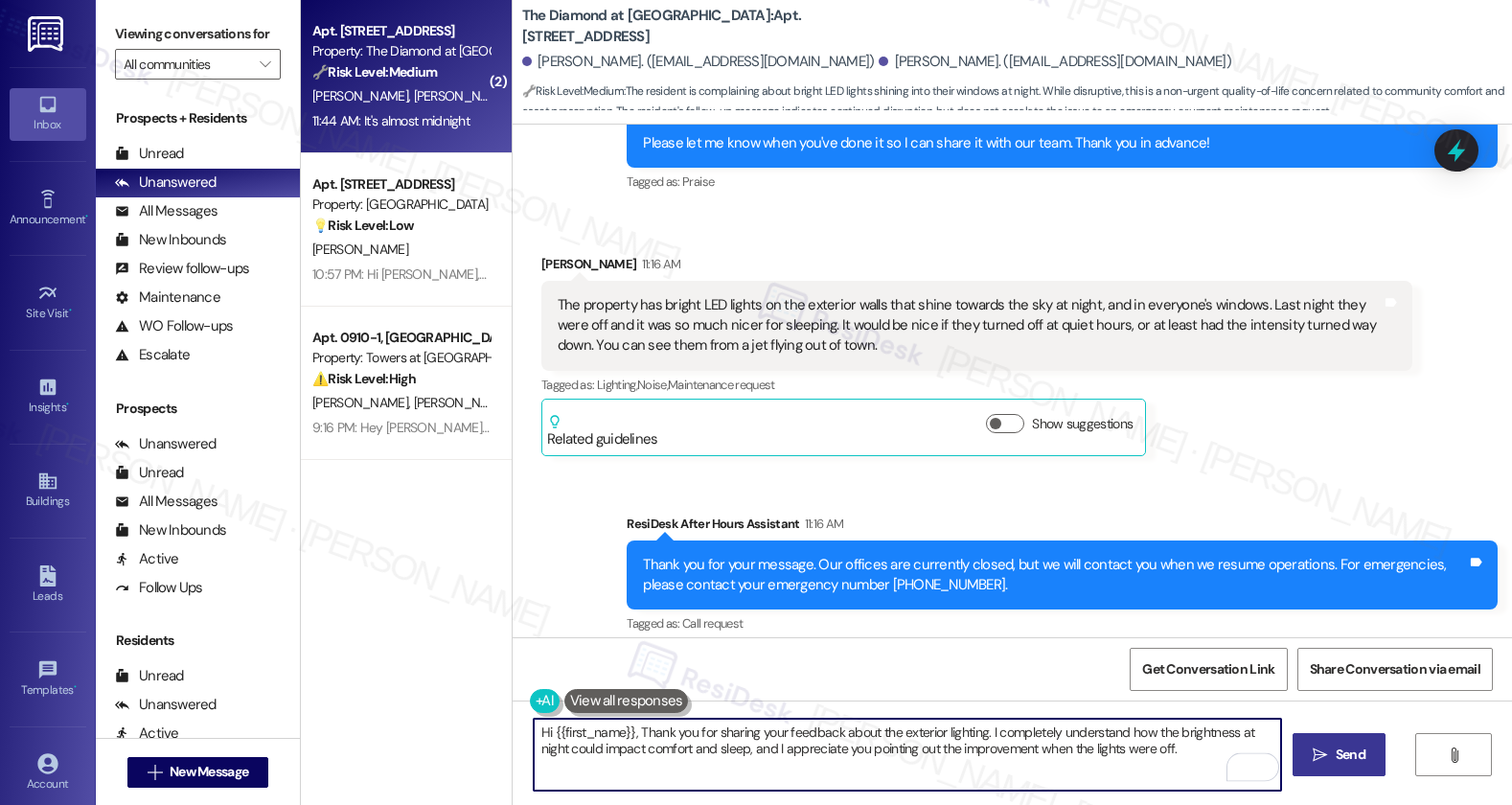 click on "Hi {{first_name}}, Thank you for sharing your feedback about the exterior lighting. I completely understand how the brightness at night could impact comfort and sleep, and I appreciate you pointing out the improvement when the lights were off." at bounding box center (907, 754) 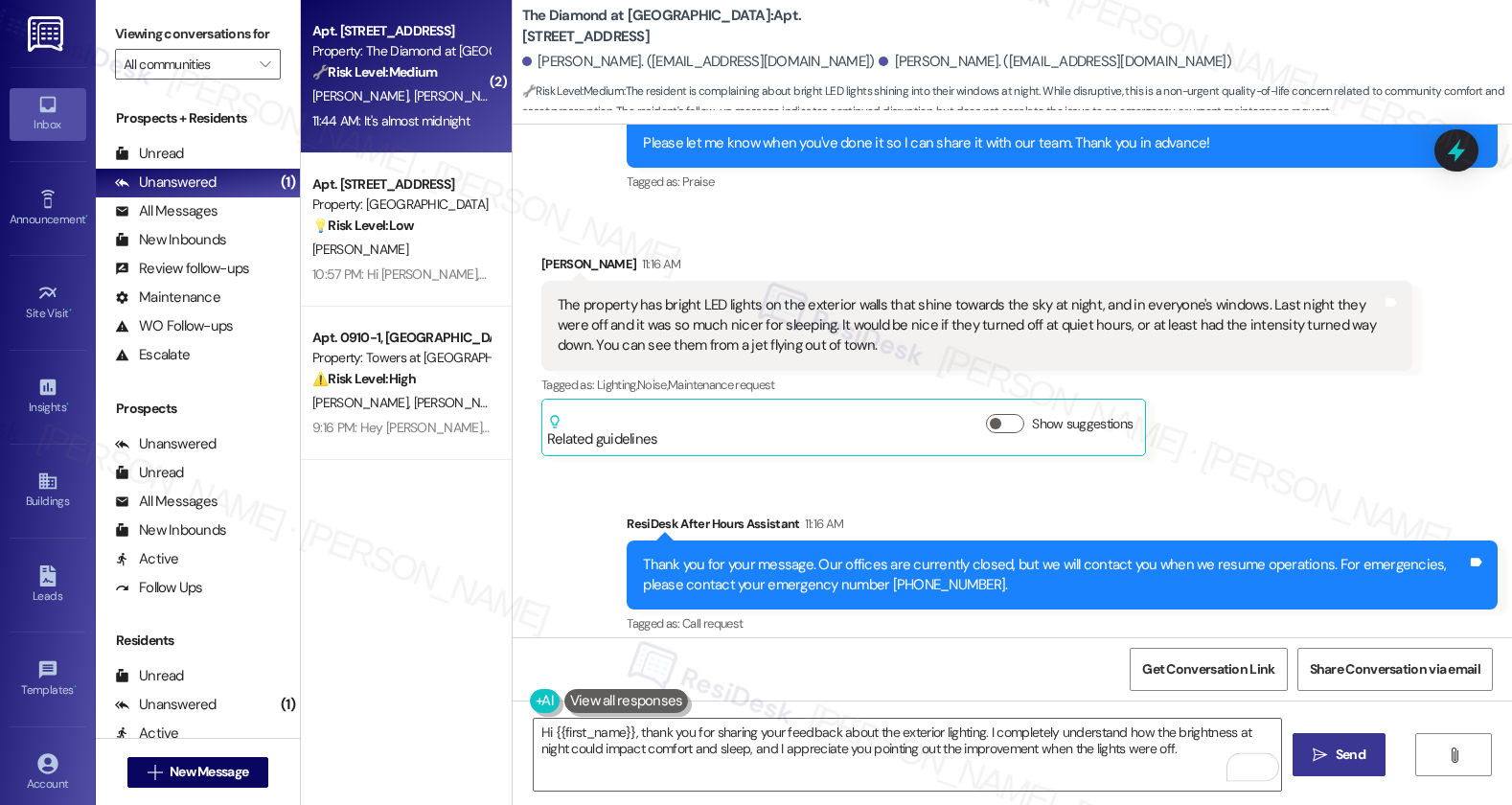 click on "Steven Susbauer 11:16 AM" at bounding box center [976, 267] 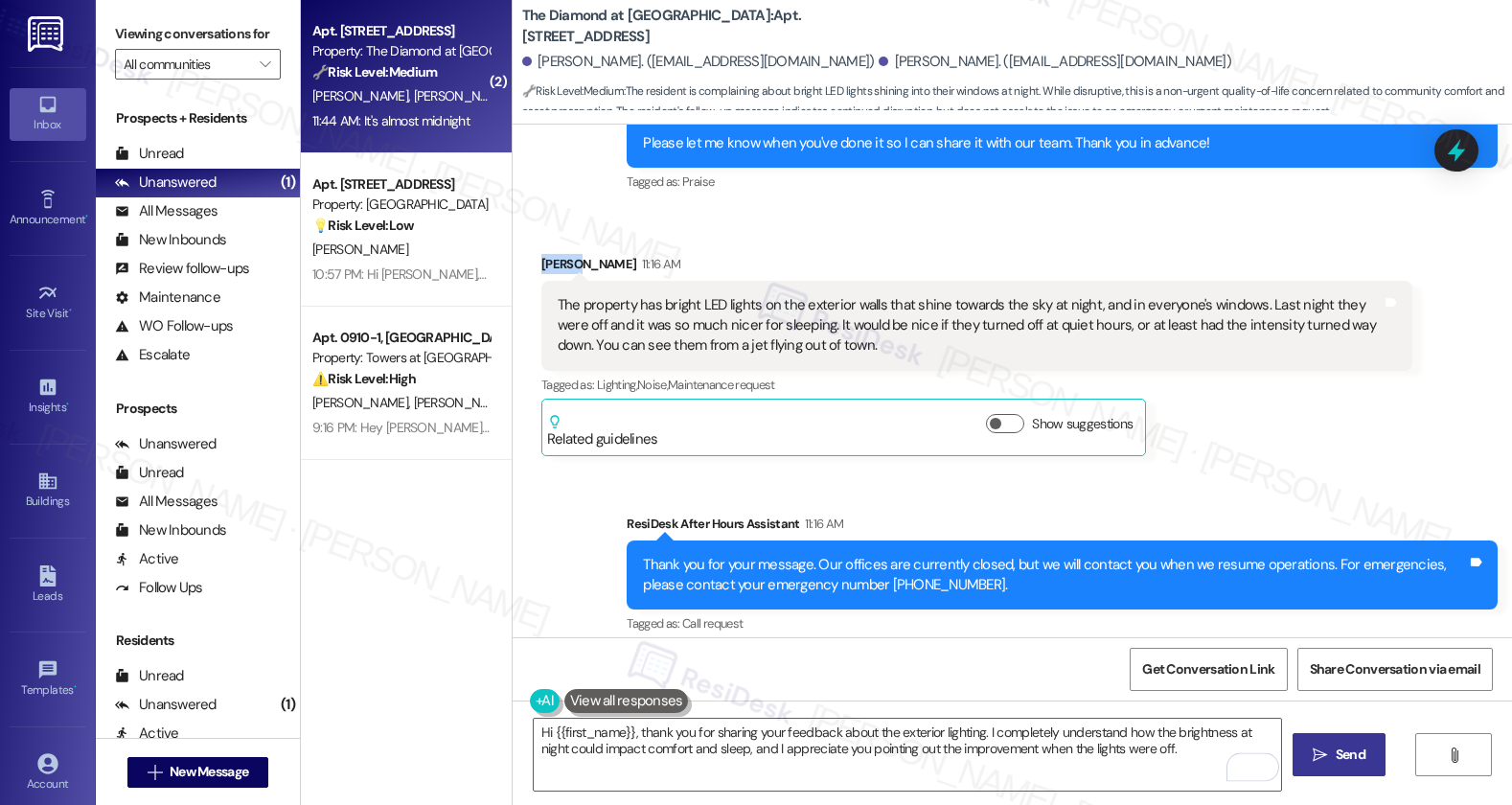 click on "Steven Susbauer 11:16 AM" at bounding box center (976, 267) 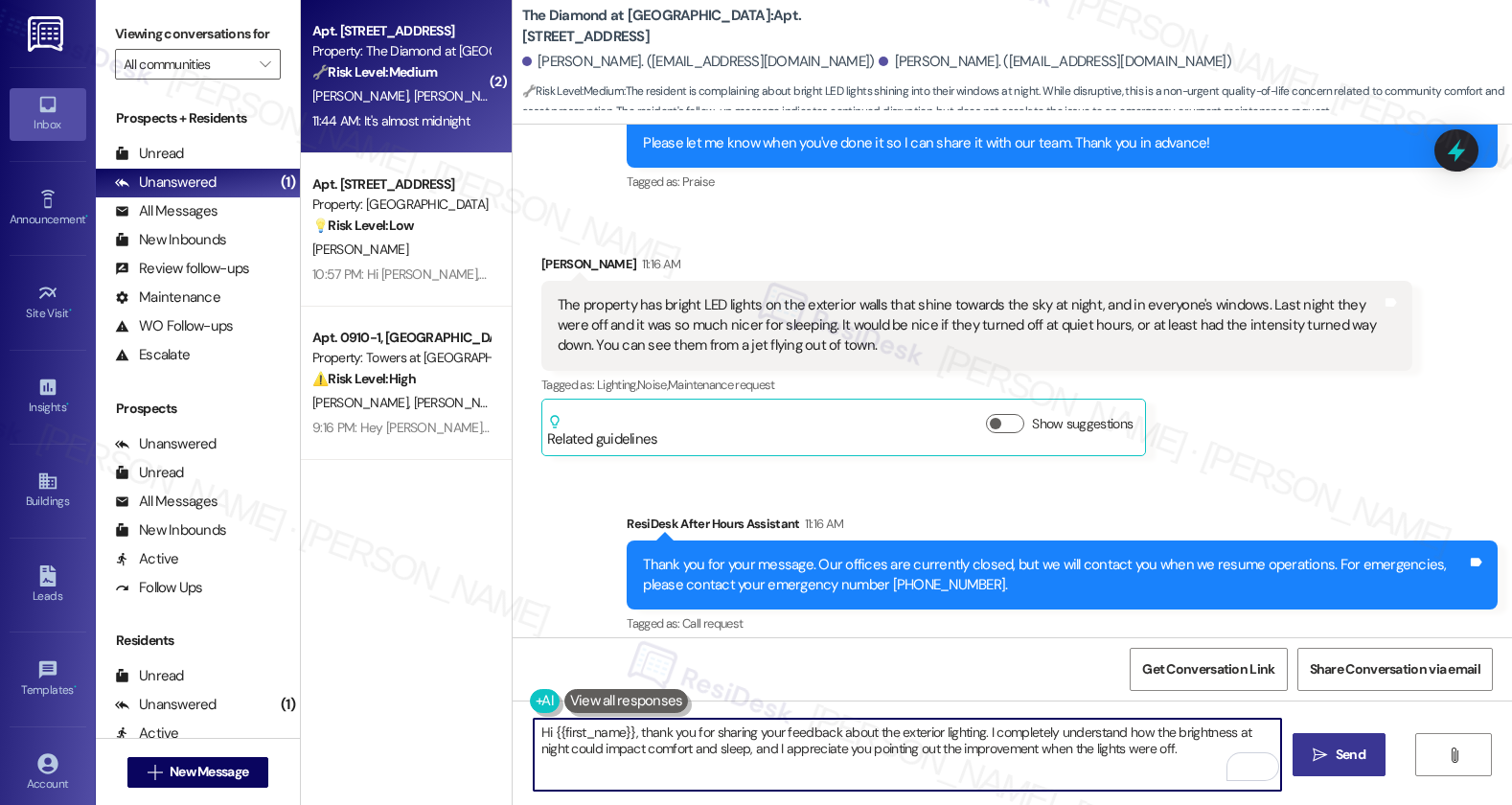 drag, startPoint x: 542, startPoint y: 732, endPoint x: 623, endPoint y: 732, distance: 81 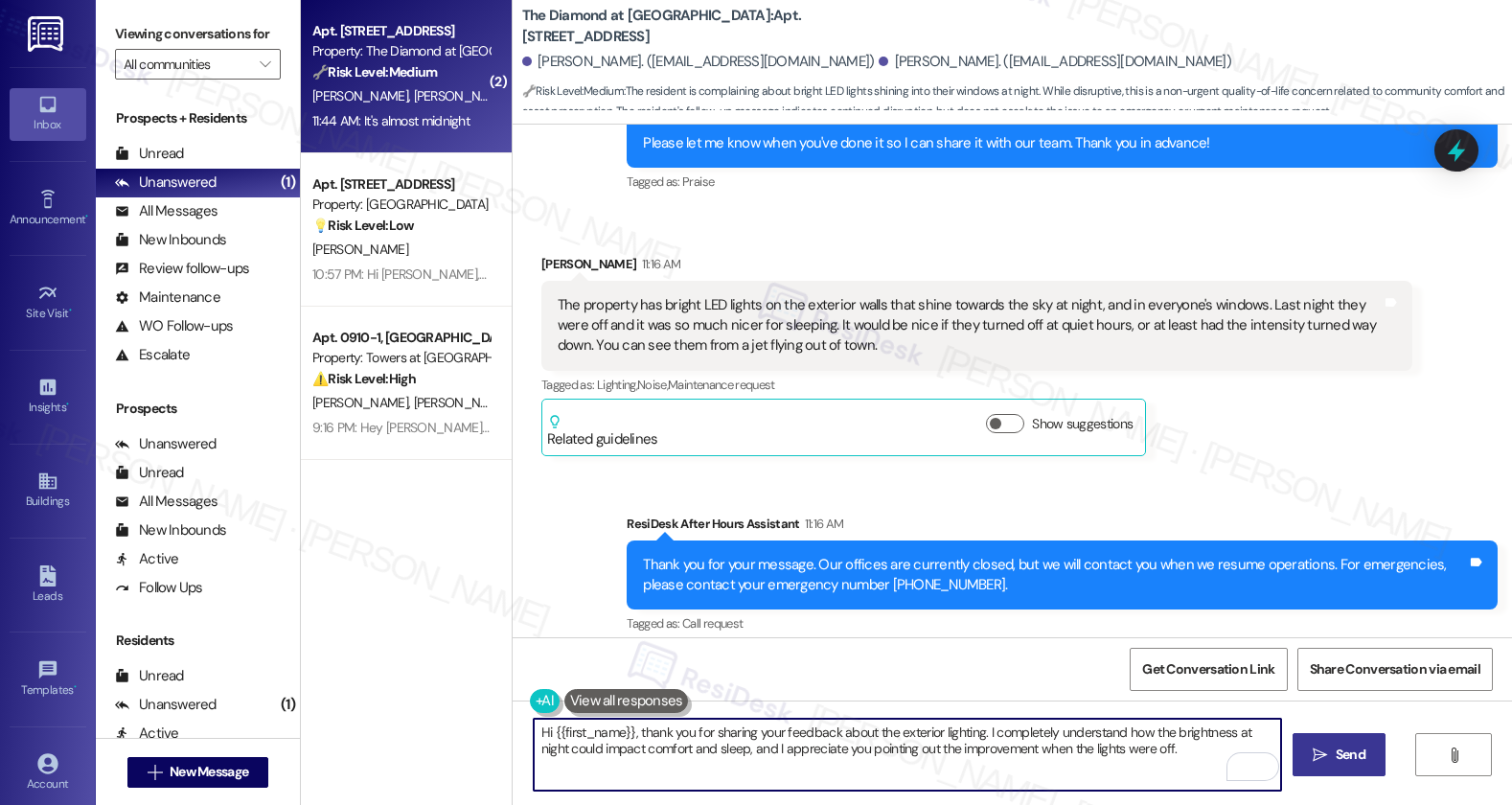 click on "Hi {{first_name}}, thank you for sharing your feedback about the exterior lighting. I completely understand how the brightness at night could impact comfort and sleep, and I appreciate you pointing out the improvement when the lights were off." at bounding box center [907, 754] 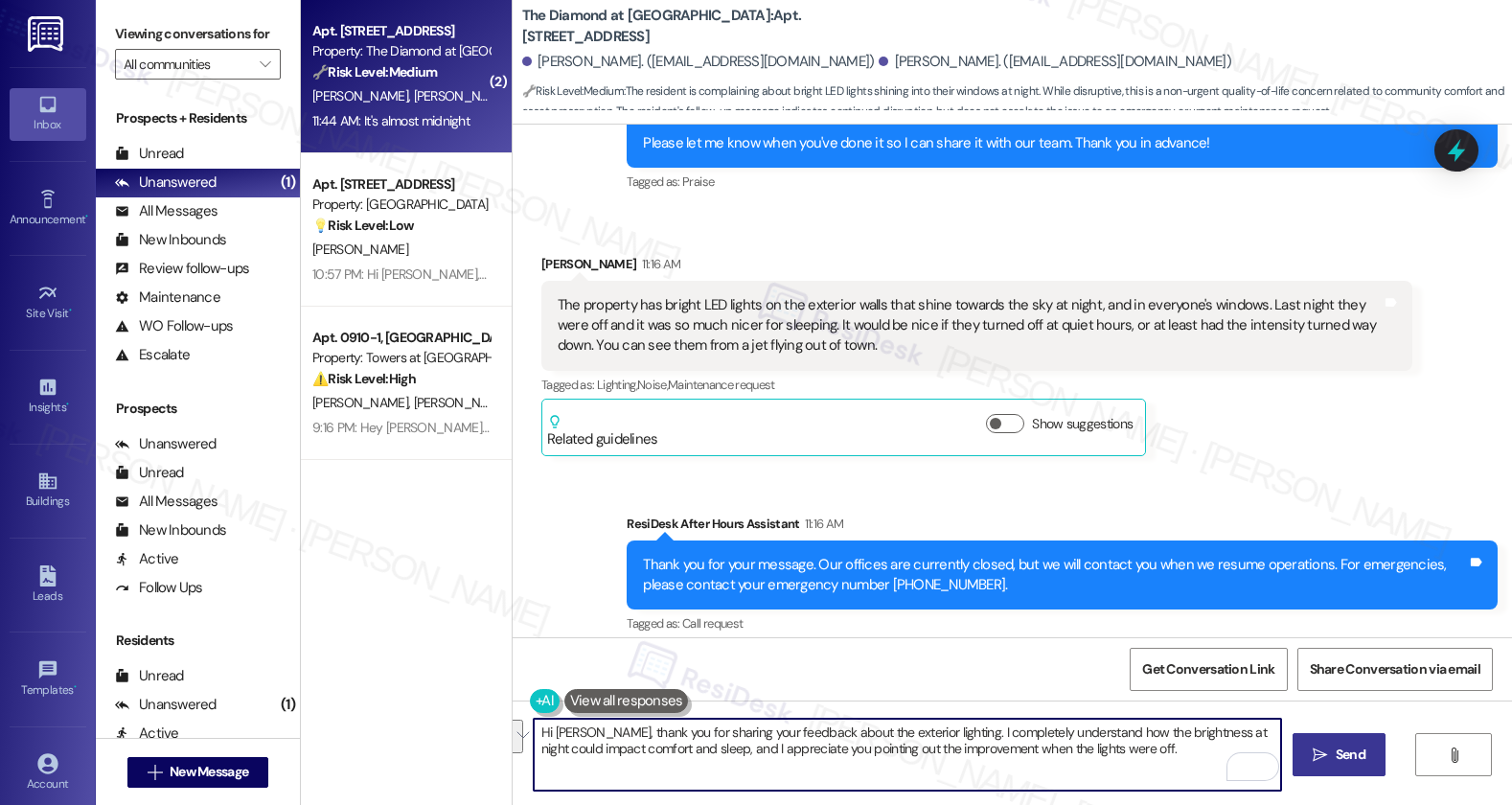drag, startPoint x: 606, startPoint y: 735, endPoint x: 969, endPoint y: 752, distance: 363.3979 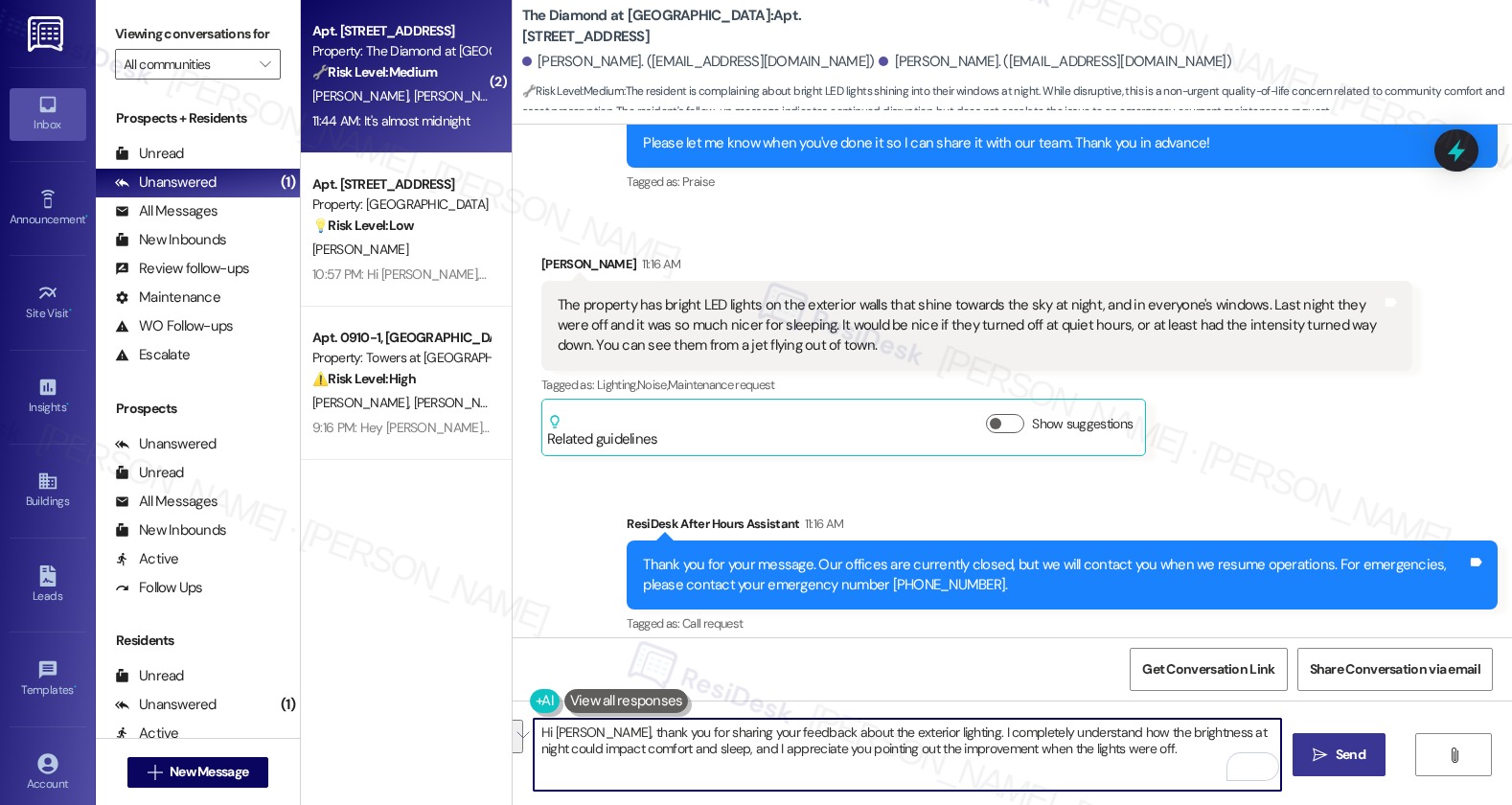 click on "Hi Steven, thank you for sharing your feedback about the exterior lighting. I completely understand how the brightness at night could impact comfort and sleep, and I appreciate you pointing out the improvement when the lights were off." at bounding box center [907, 754] 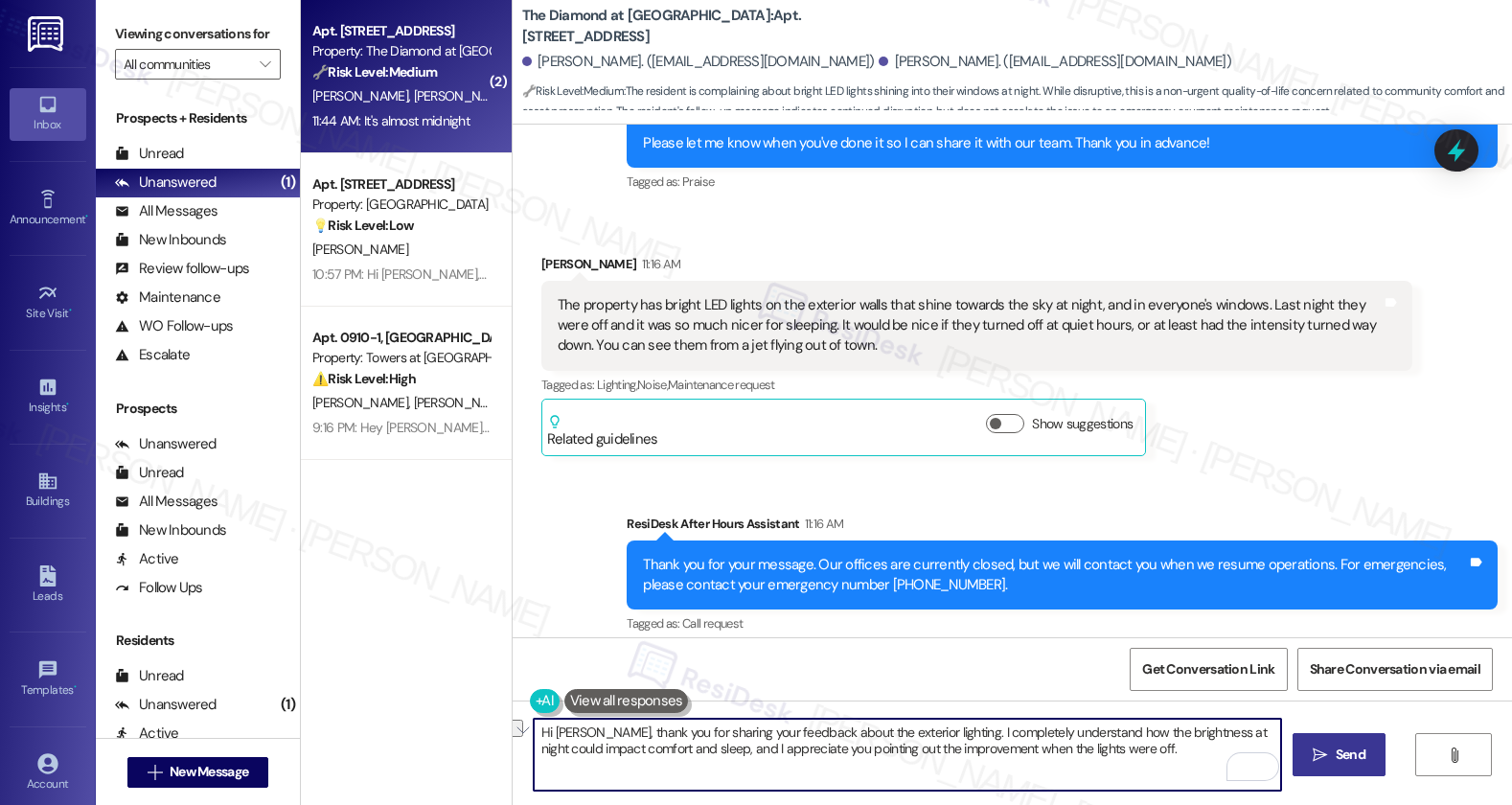 drag, startPoint x: 567, startPoint y: 748, endPoint x: 836, endPoint y: 757, distance: 269.1505 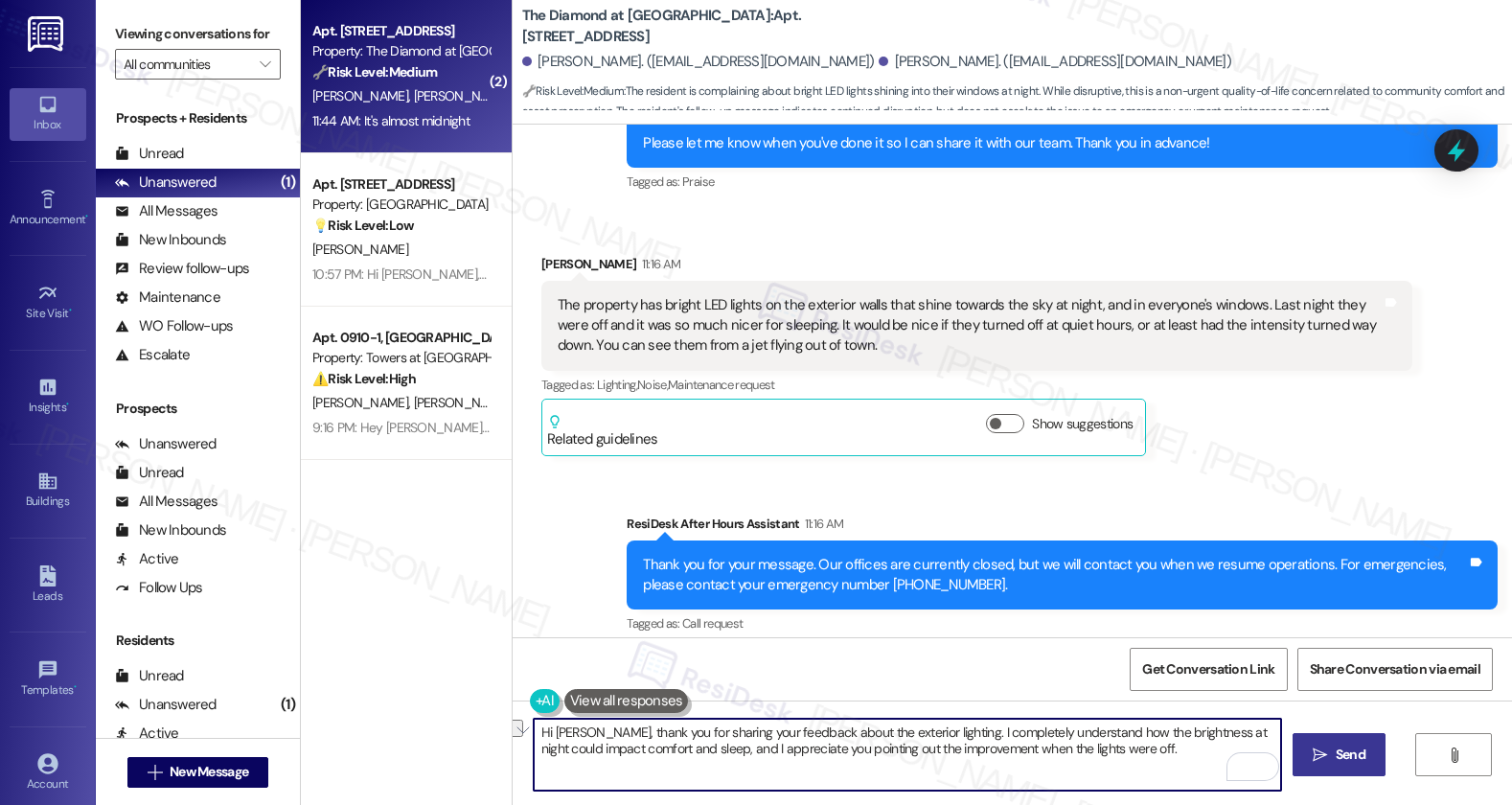 click on "Hi Steven, thank you for sharing your feedback about the exterior lighting. I completely understand how the brightness at night could impact comfort and sleep, and I appreciate you pointing out the improvement when the lights were off." at bounding box center [907, 754] 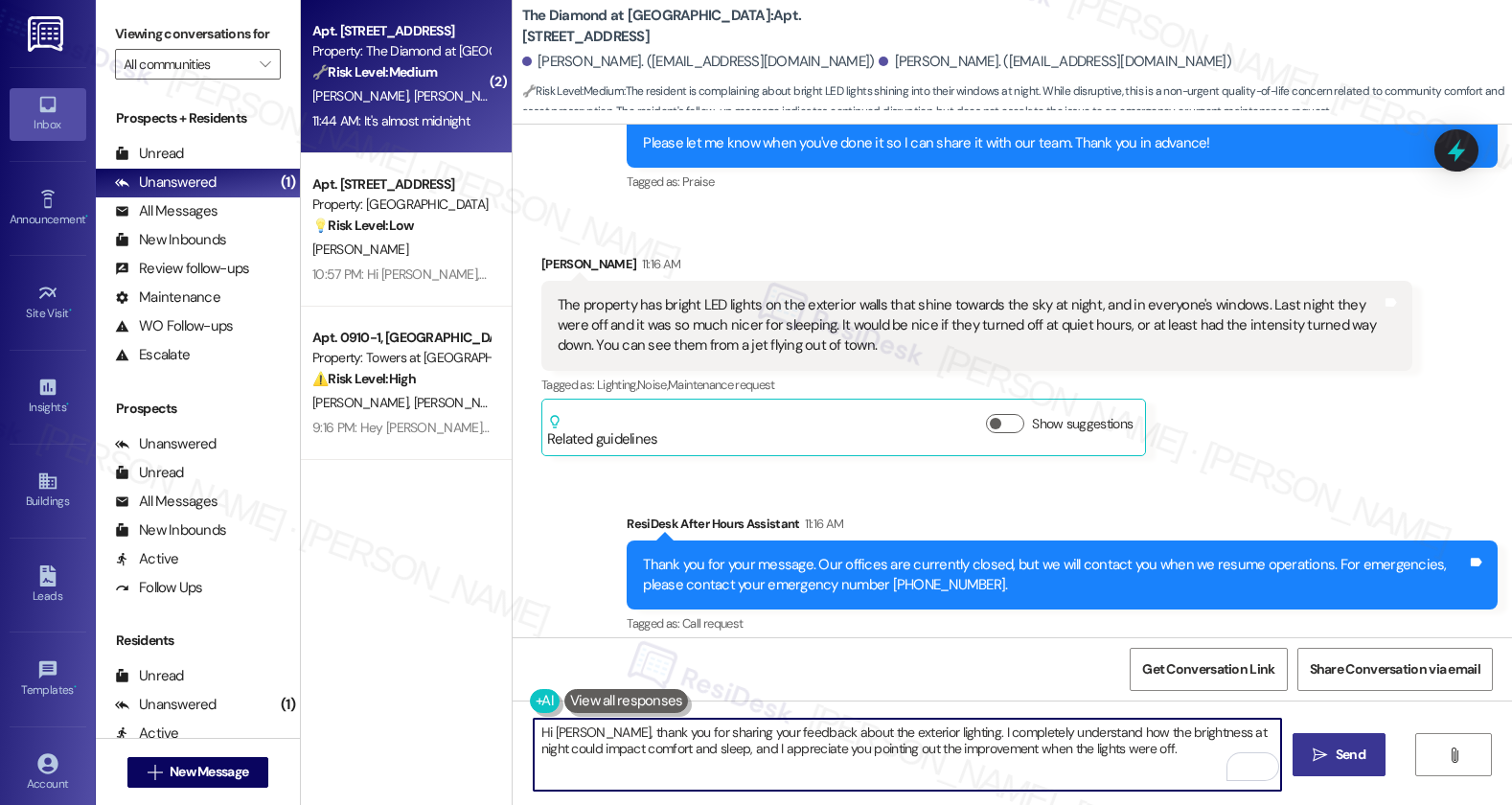 click on "Hi Steven, thank you for sharing your feedback about the exterior lighting. I completely understand how the brightness at night could impact comfort and sleep, and I appreciate you pointing out the improvement when the lights were off." at bounding box center [907, 754] 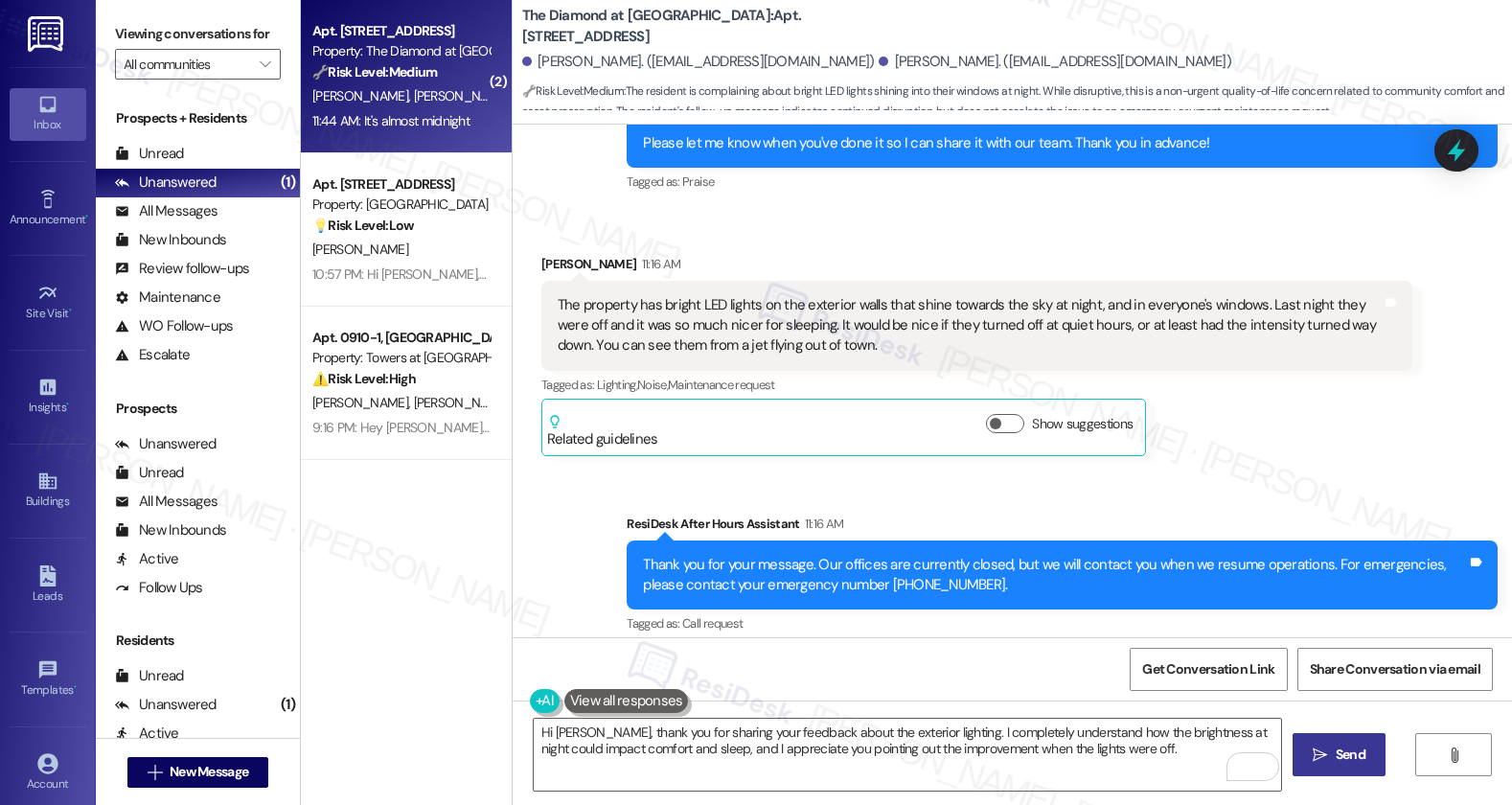 click on "Send" at bounding box center (1350, 754) 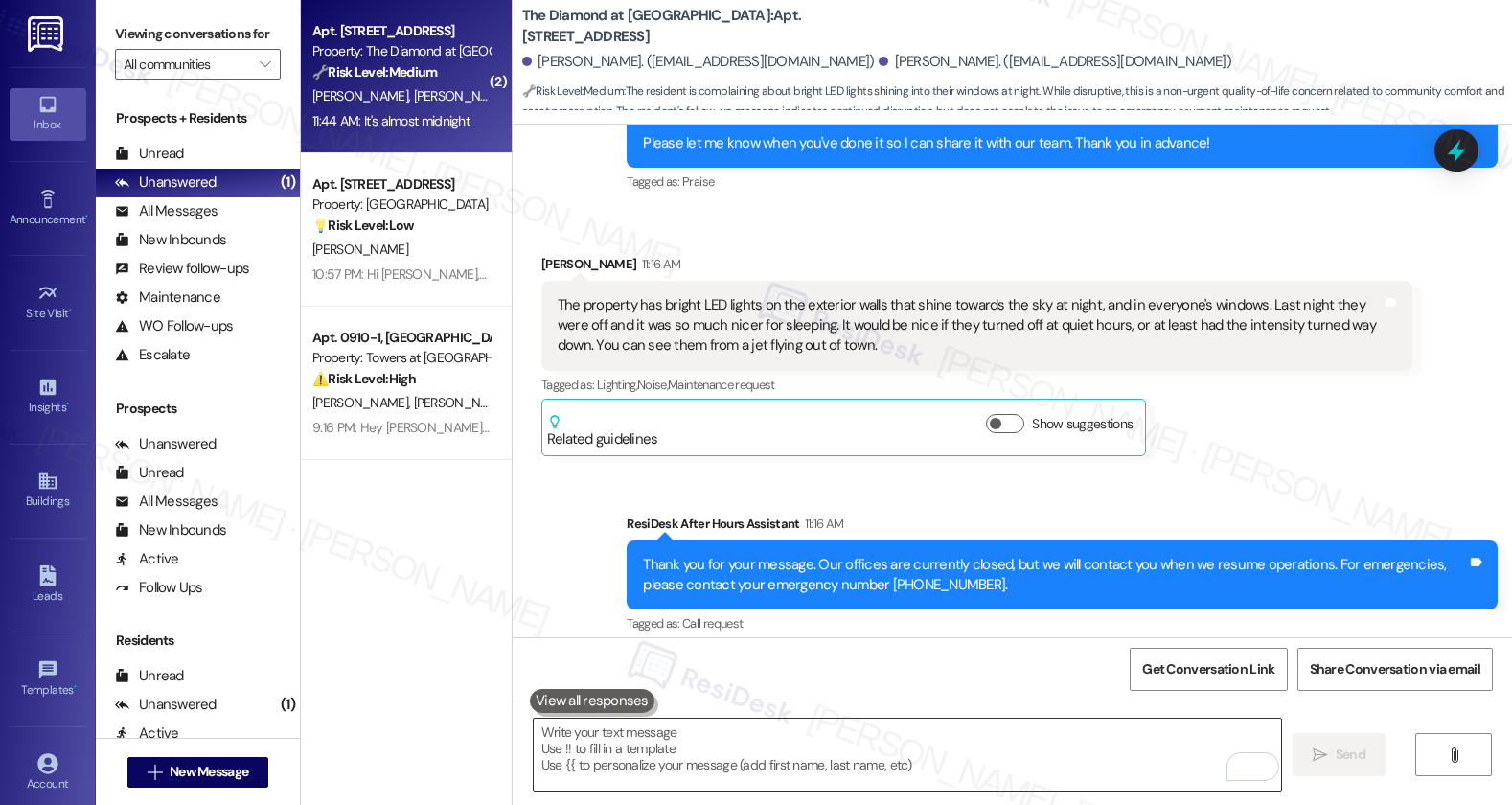 click at bounding box center [907, 754] 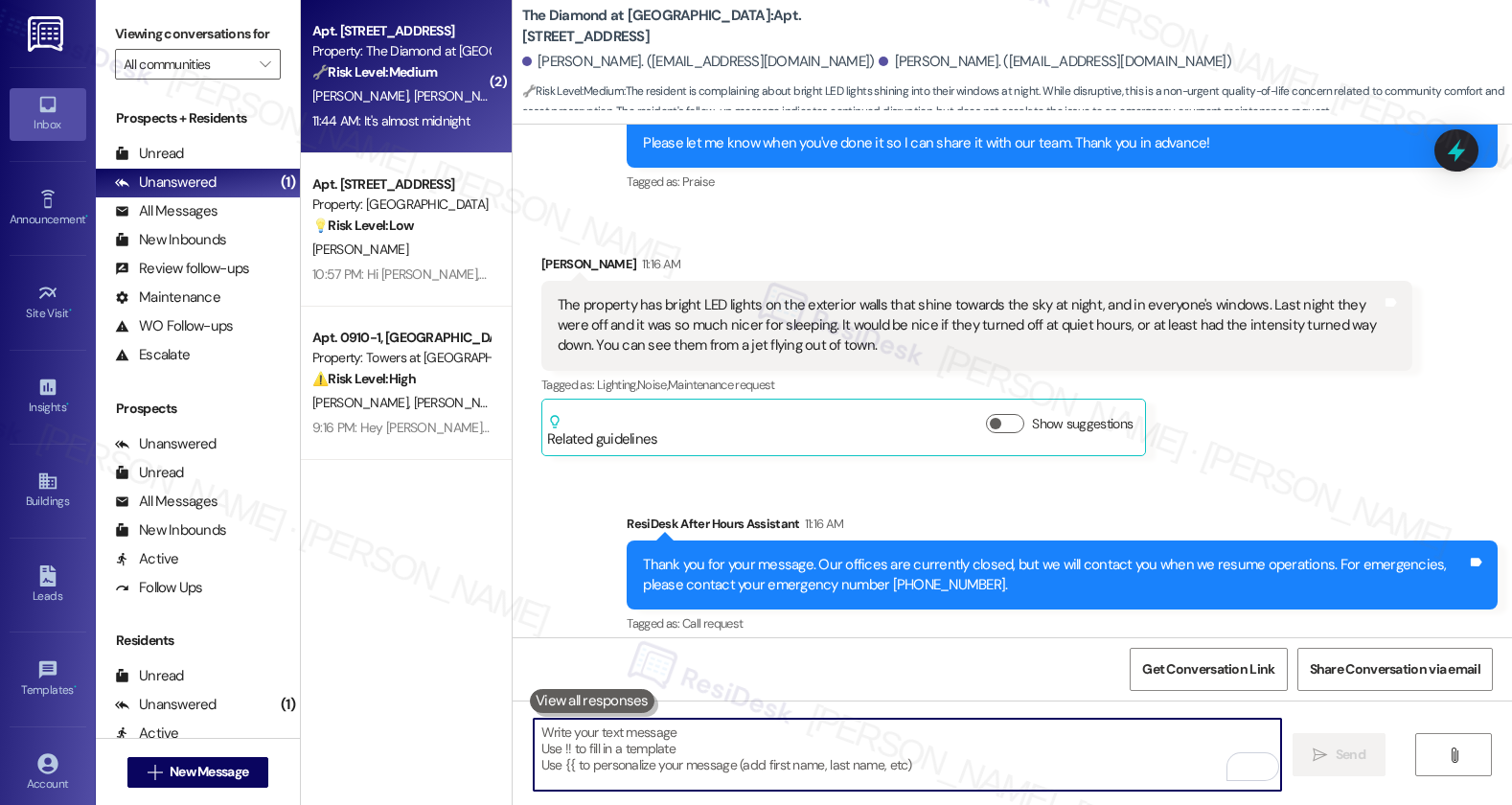 click at bounding box center (907, 754) 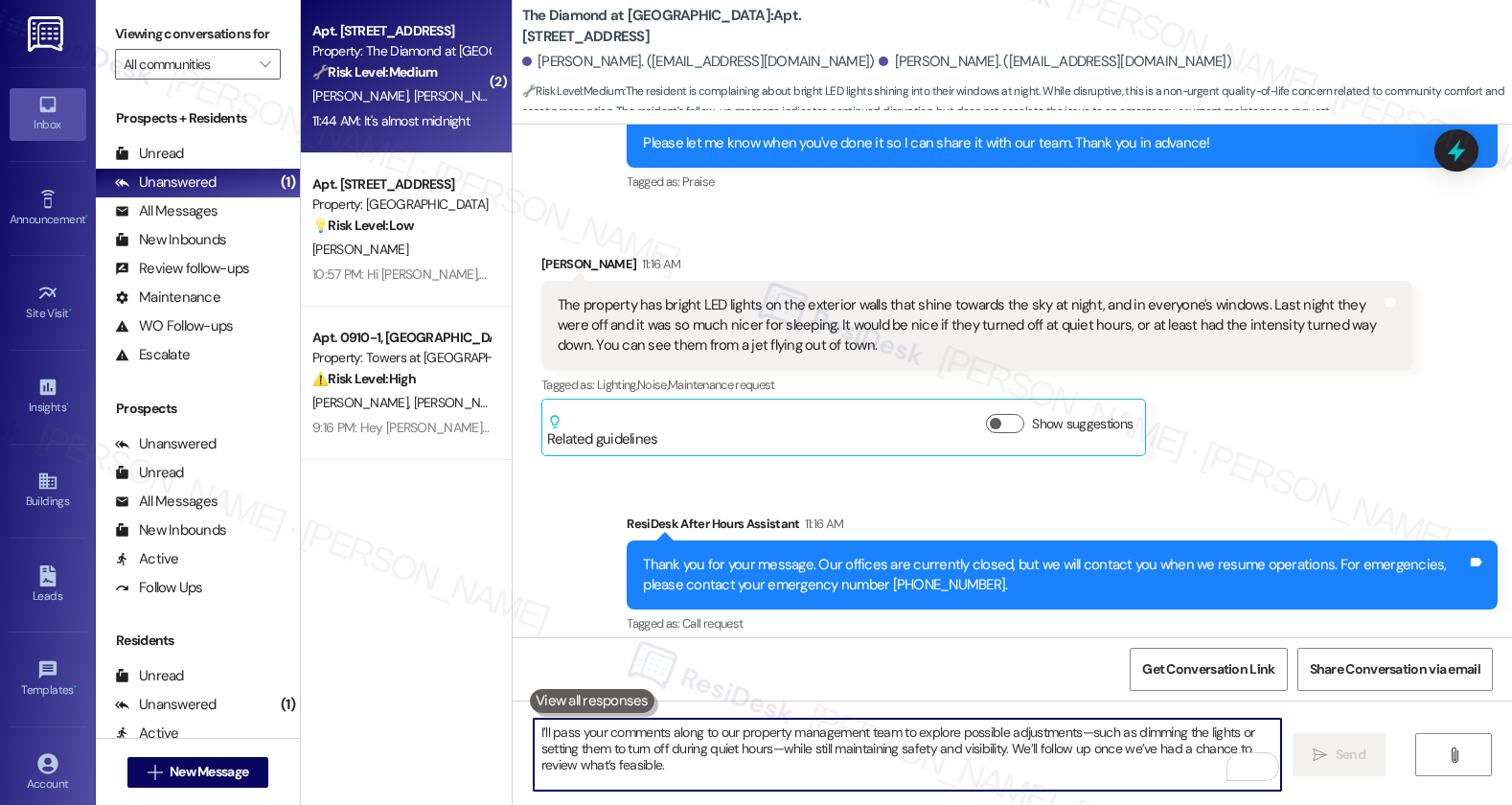 scroll, scrollTop: 16, scrollLeft: 0, axis: vertical 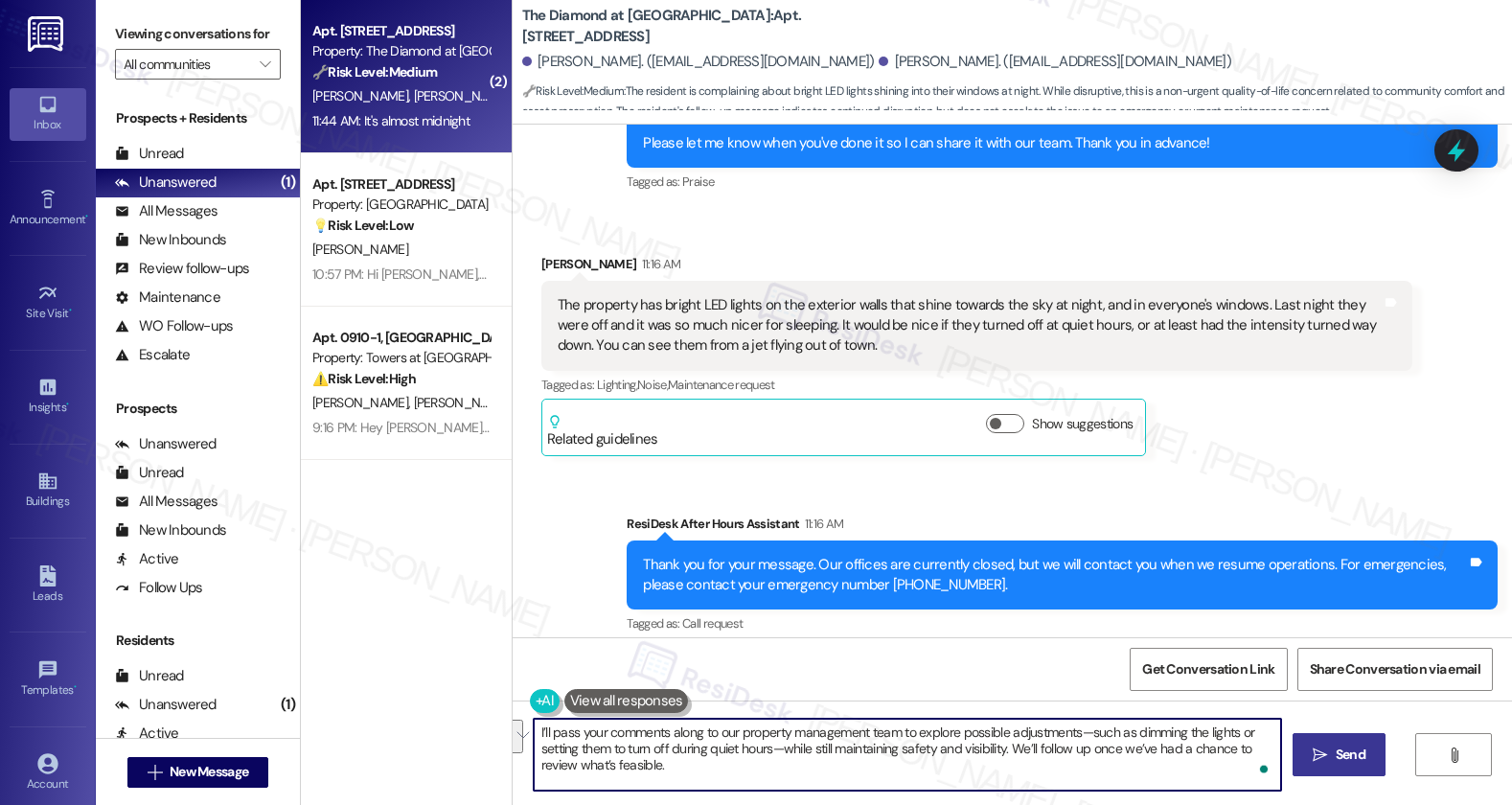drag, startPoint x: 1073, startPoint y: 735, endPoint x: 998, endPoint y: 755, distance: 77.62087 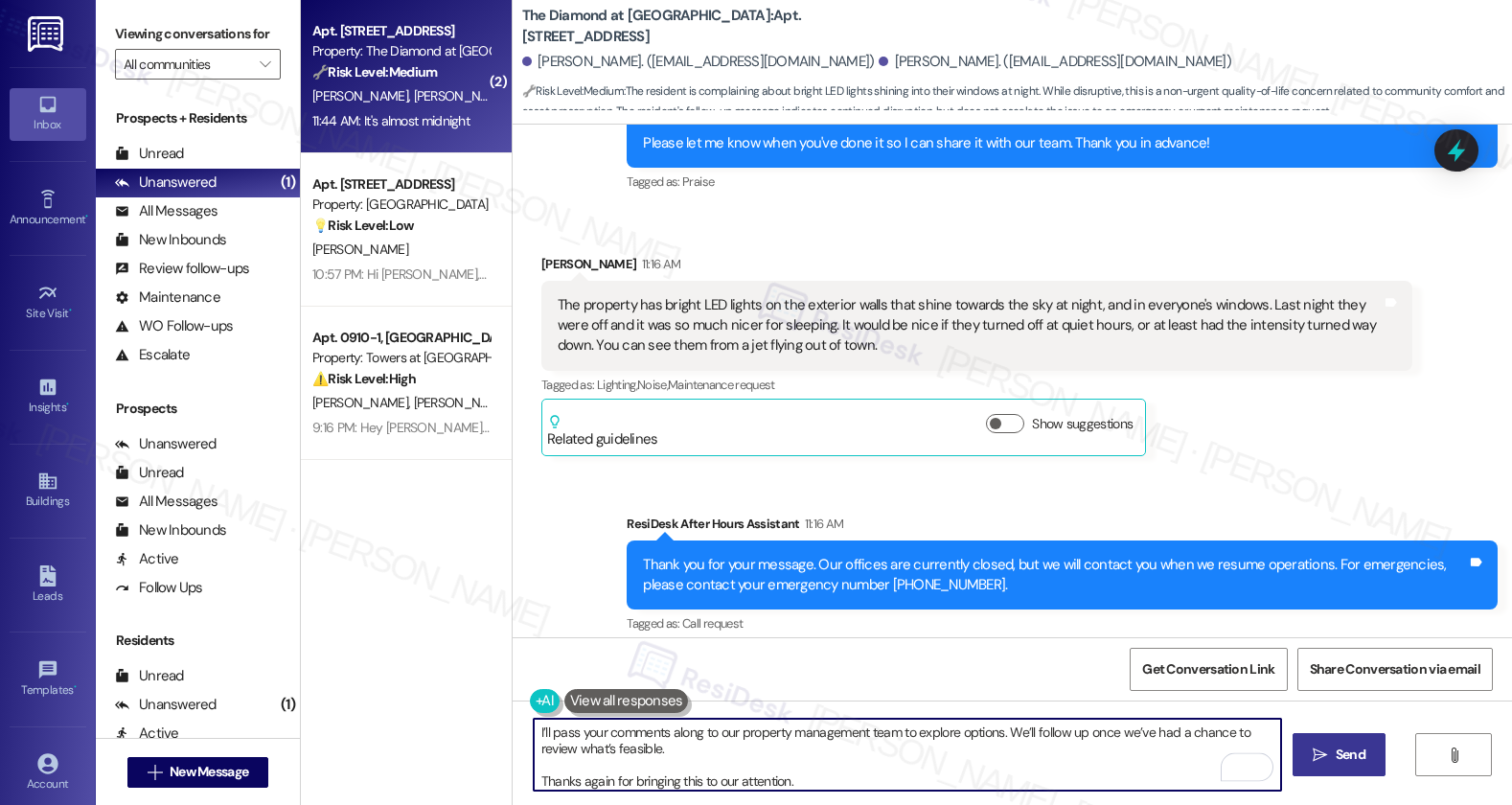 click on "I’ll pass your comments along to our property management team to explore options. We’ll follow up once we’ve had a chance to review what’s feasible.
Thanks again for bringing this to our attention." at bounding box center (907, 754) 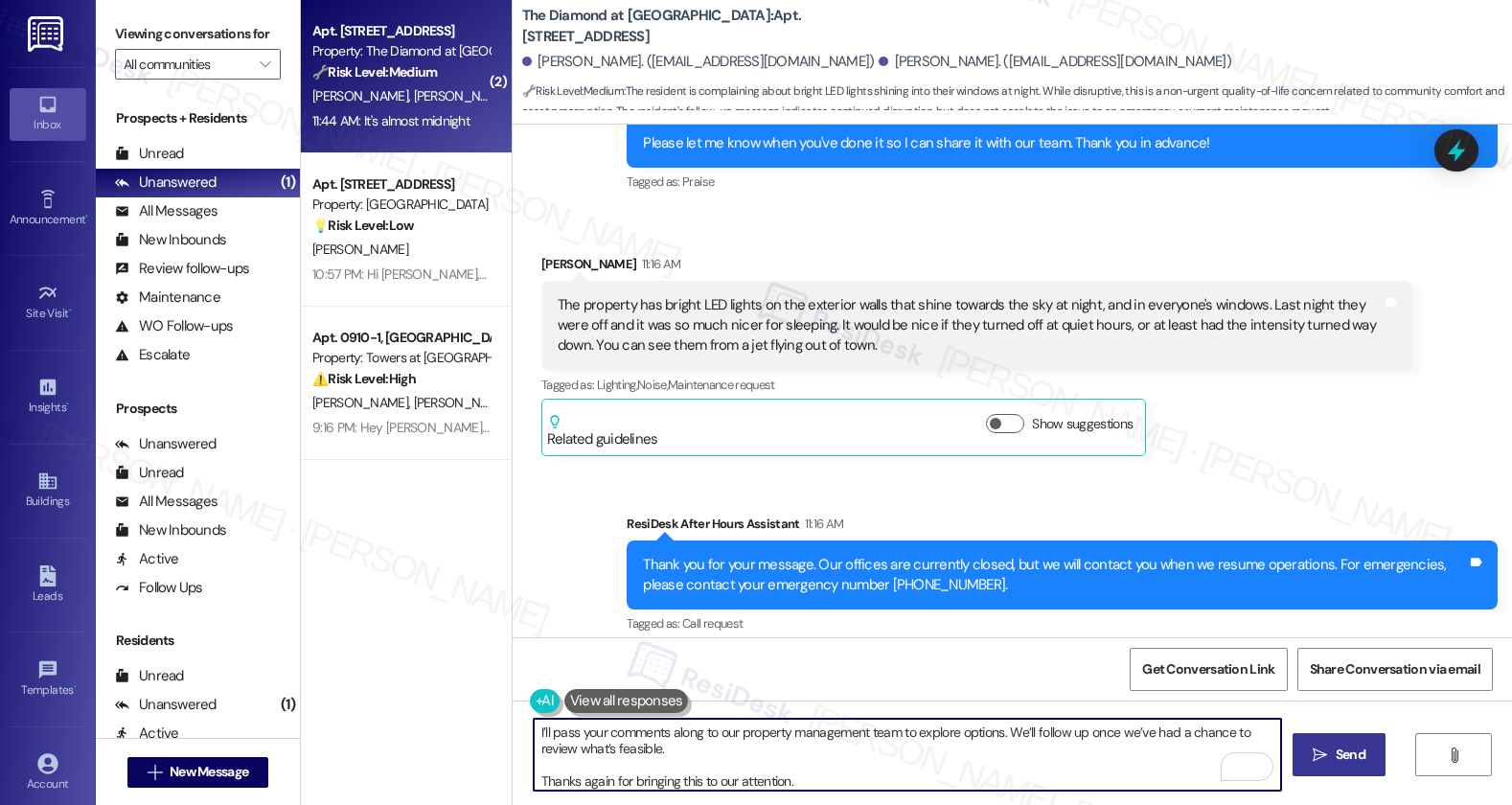 click on "I’ll pass your comments along to our property management team to explore options. We’ll follow up once we’ve had a chance to review what’s feasible.
Thanks again for bringing this to our attention." at bounding box center [907, 754] 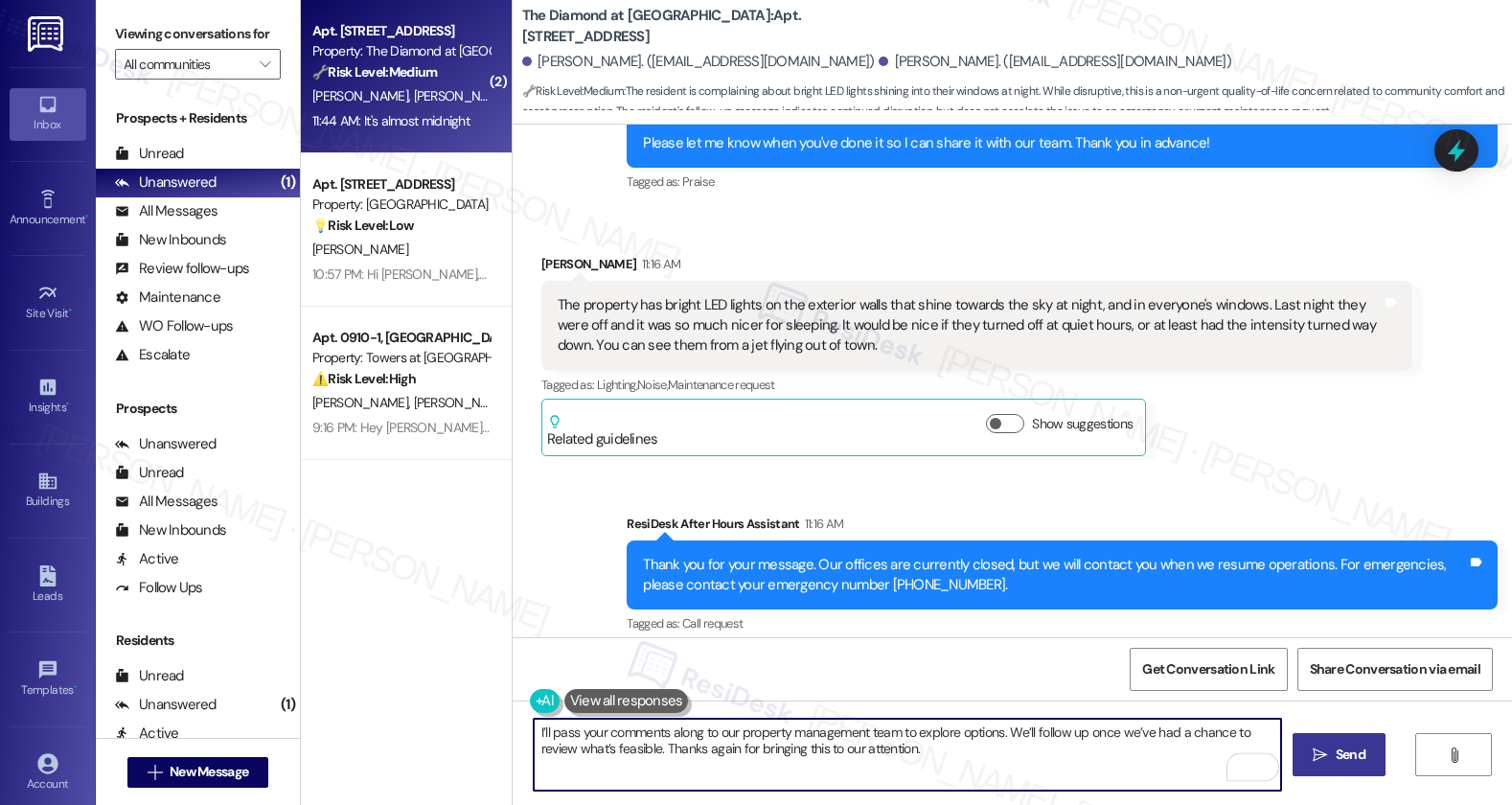click on "I’ll pass your comments along to our property management team to explore options. We’ll follow up once we’ve had a chance to review what’s feasible. Thanks again for bringing this to our attention." at bounding box center (907, 754) 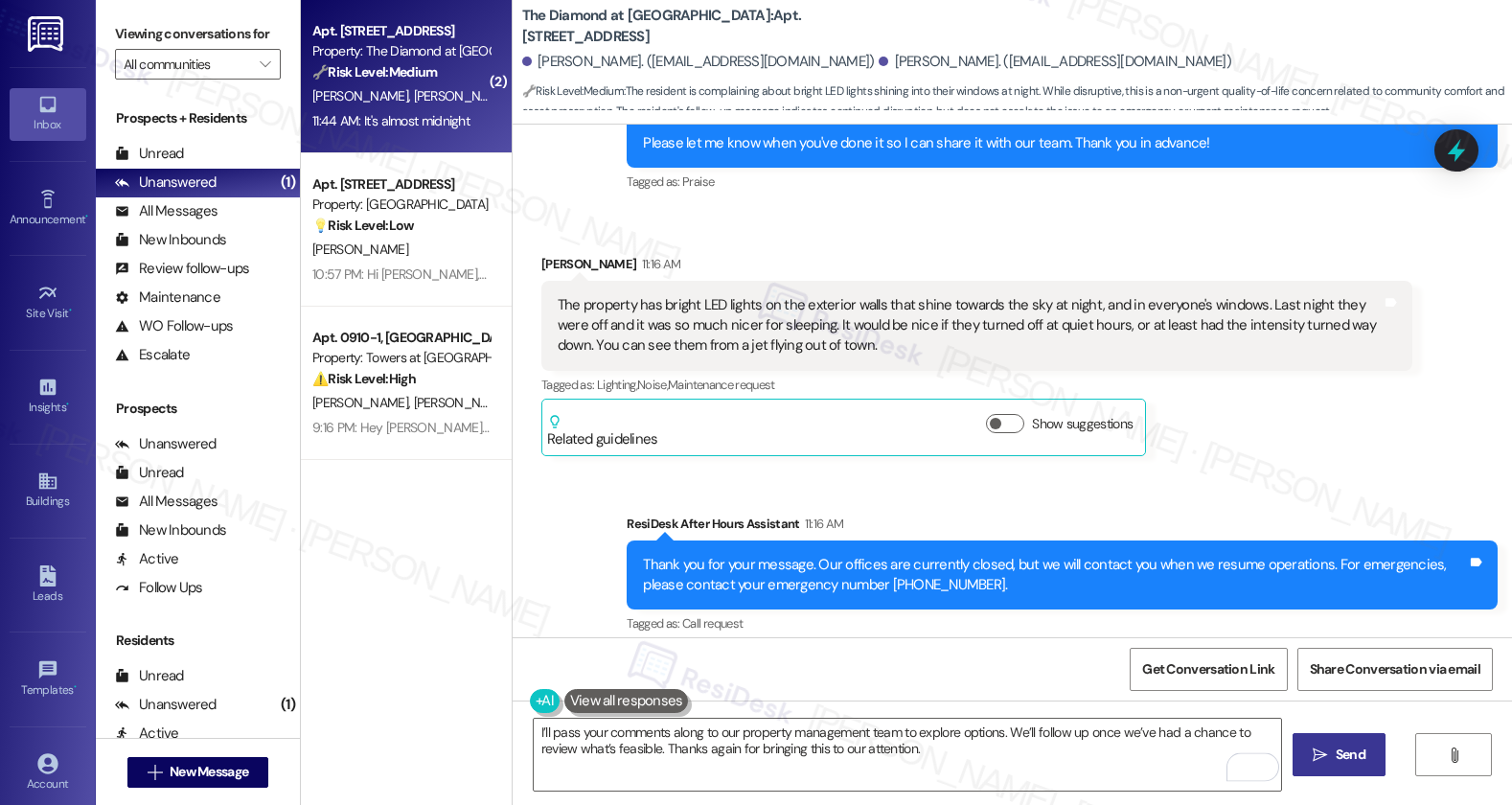 click on " Send" at bounding box center [1339, 754] 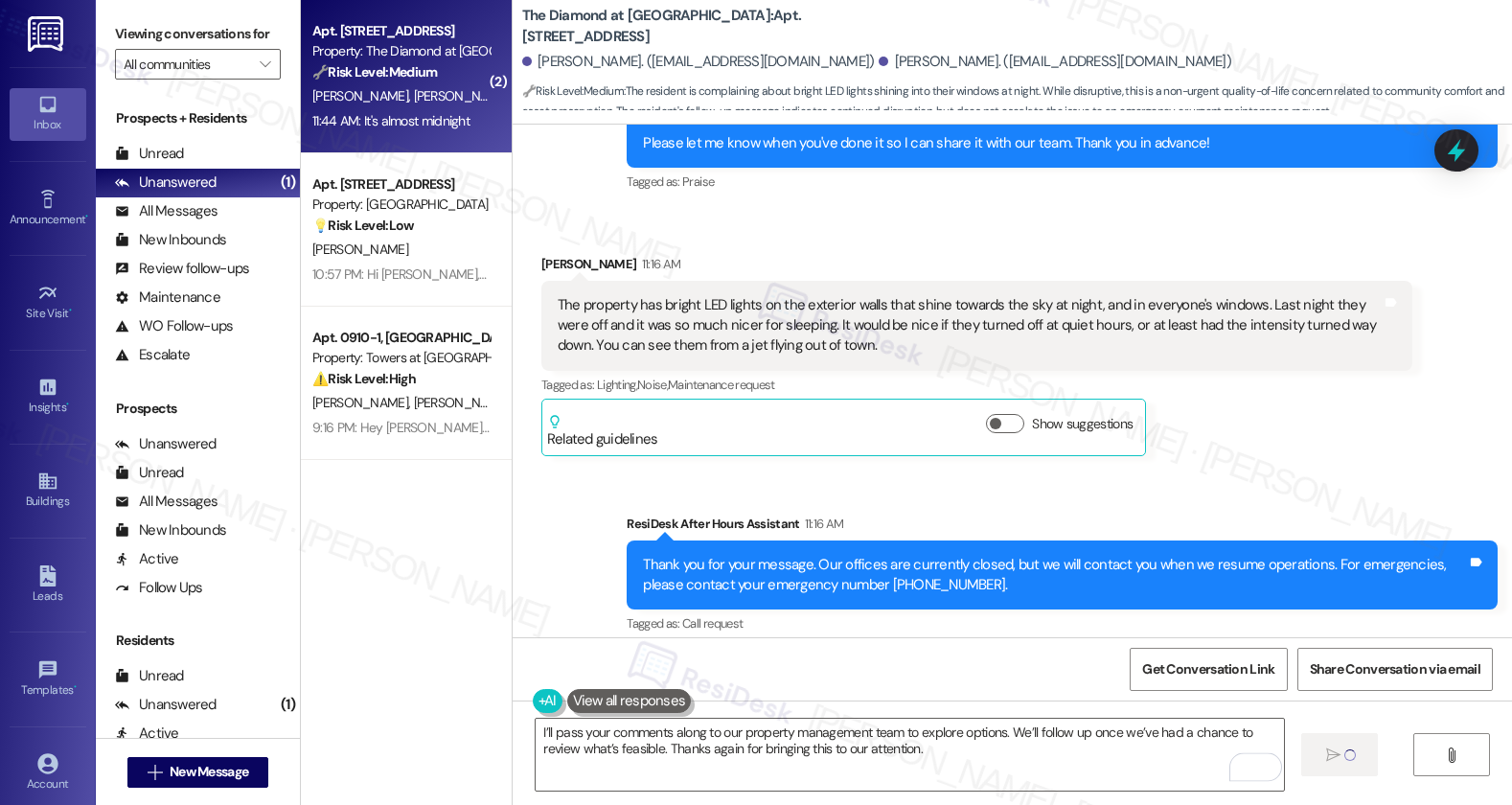 type 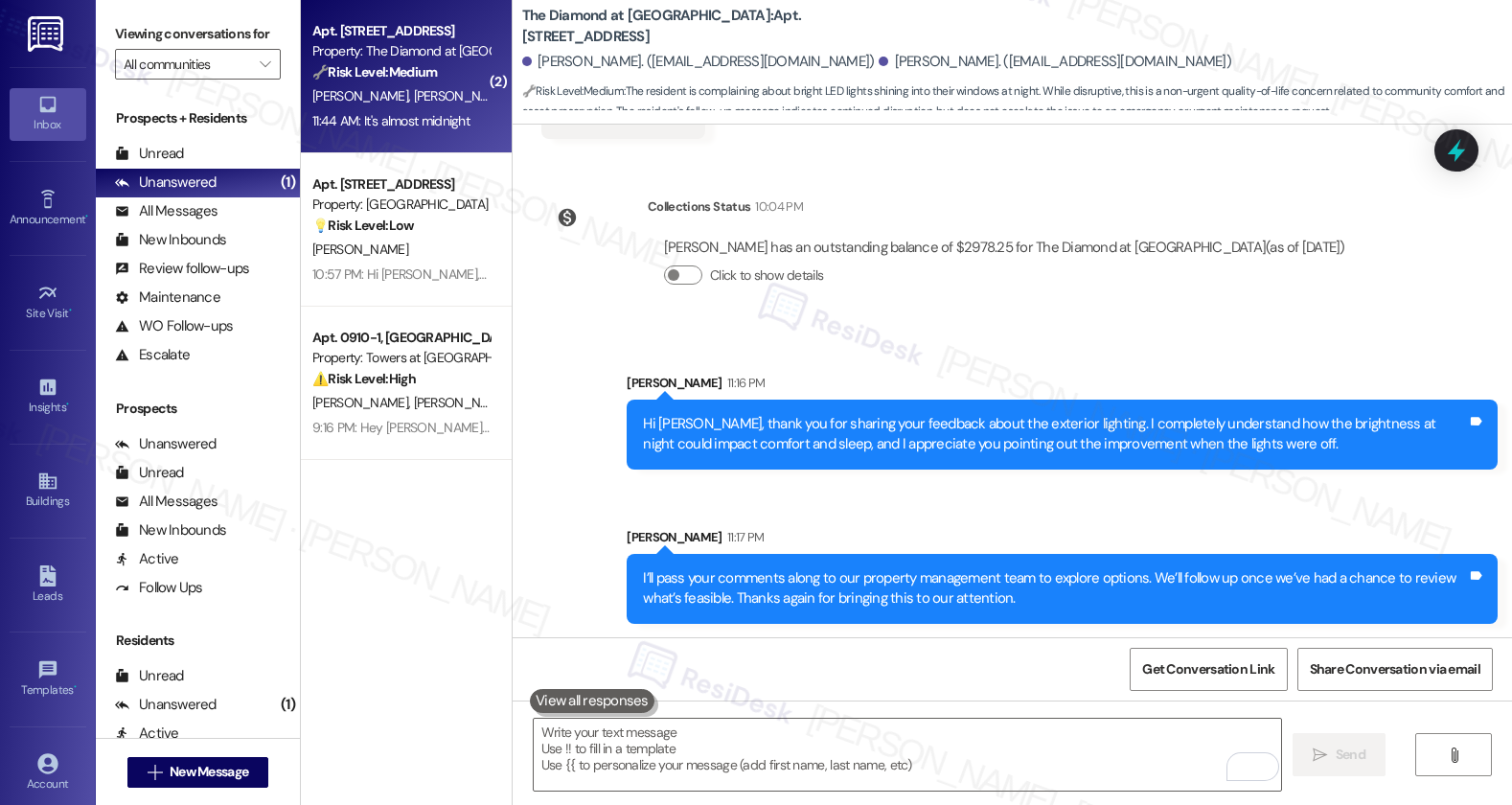 scroll, scrollTop: 2434, scrollLeft: 0, axis: vertical 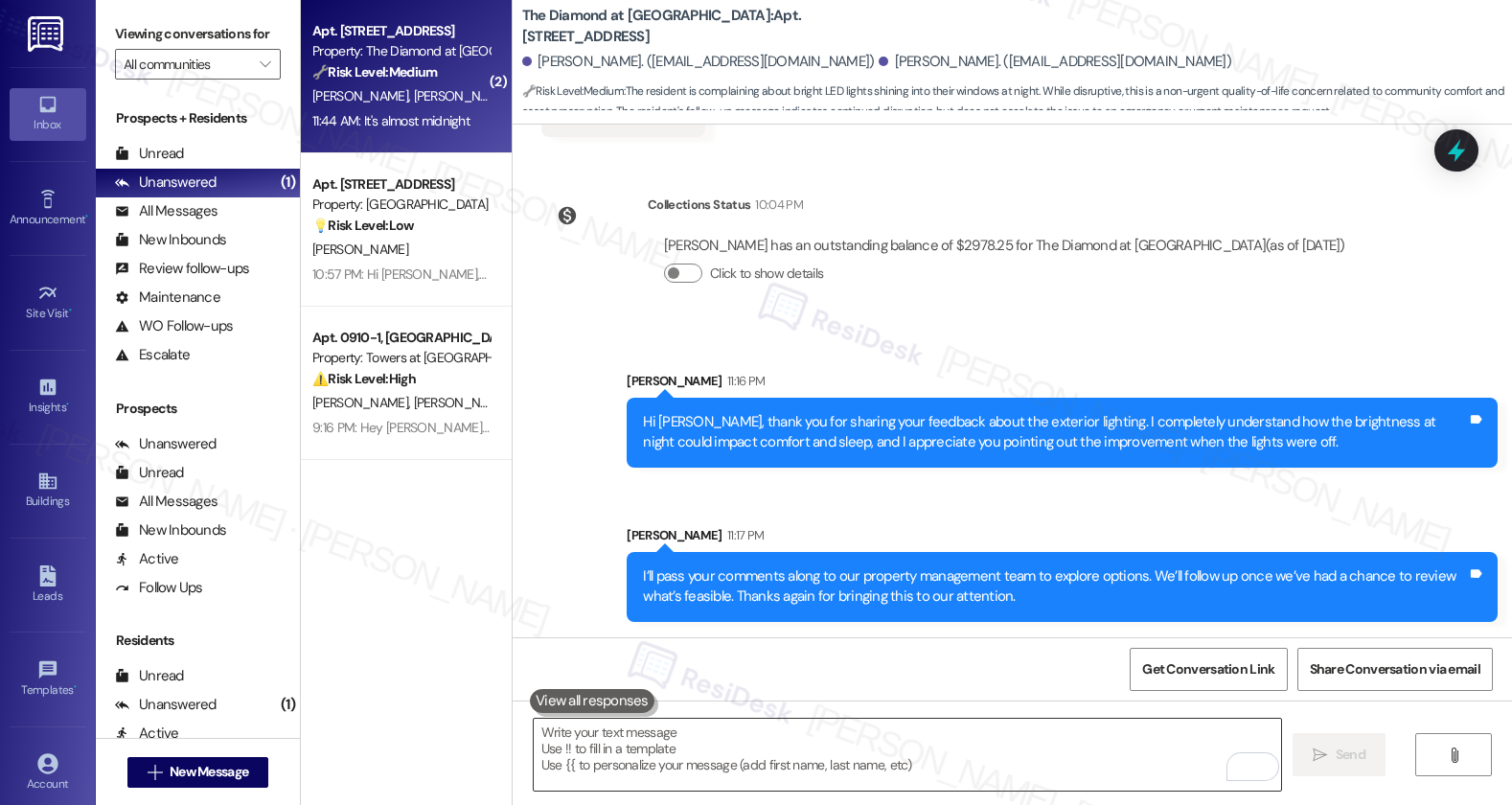 click at bounding box center [907, 754] 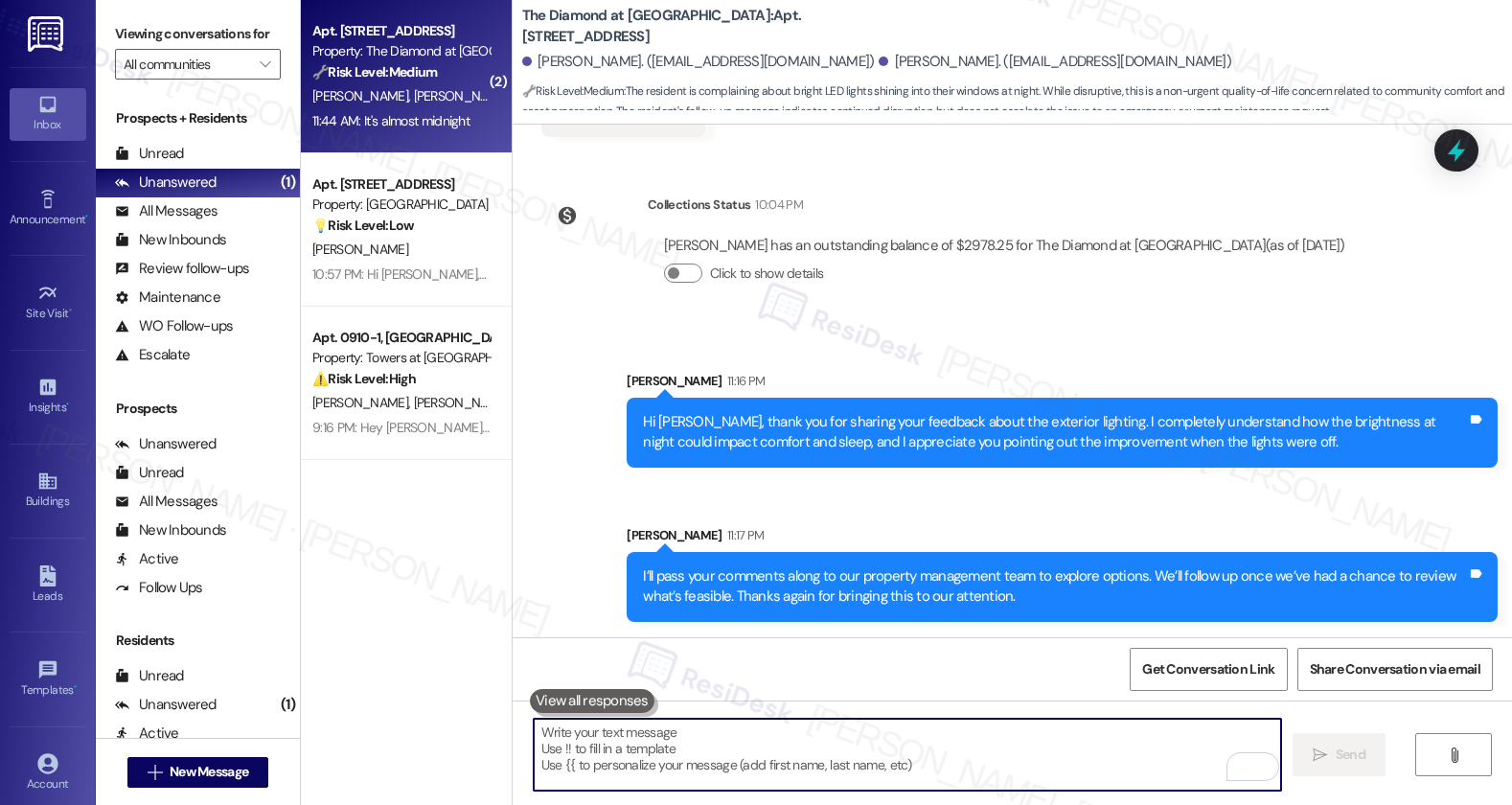 click at bounding box center [907, 754] 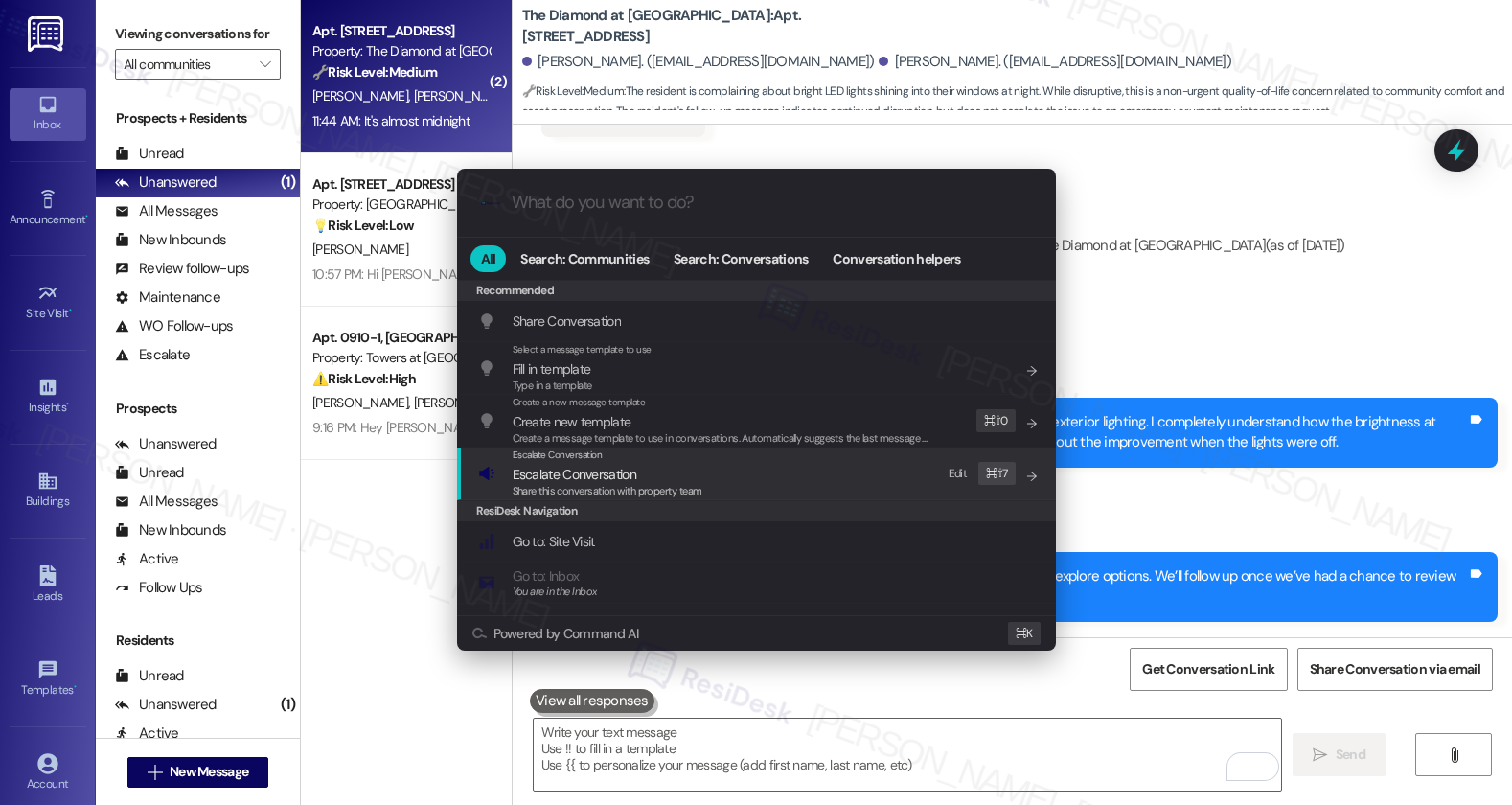 click on "Share this conversation with property team" at bounding box center (607, 491) 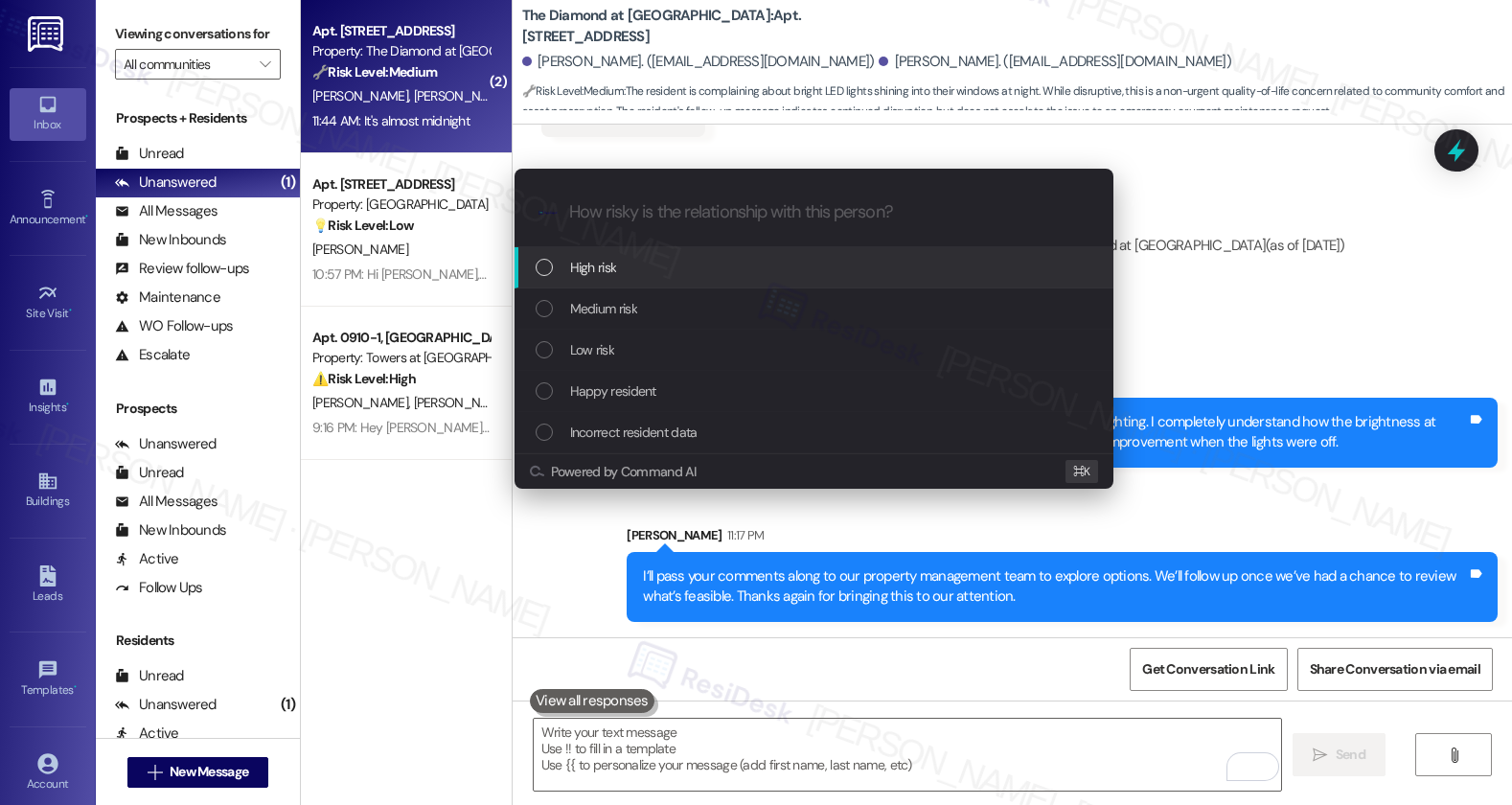 click on "High risk" at bounding box center [593, 267] 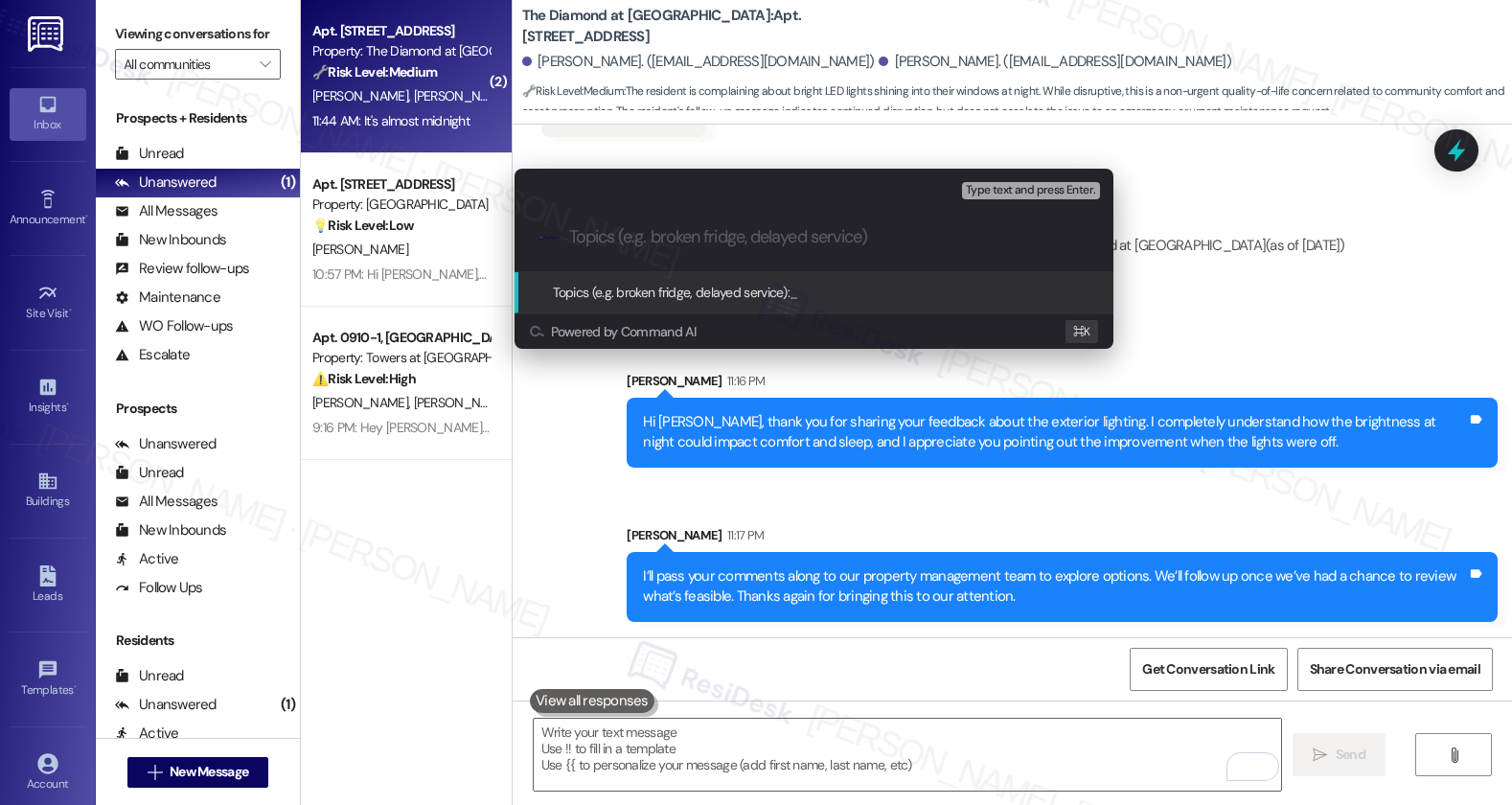 paste on "Exterior Lighting Feedback Received" 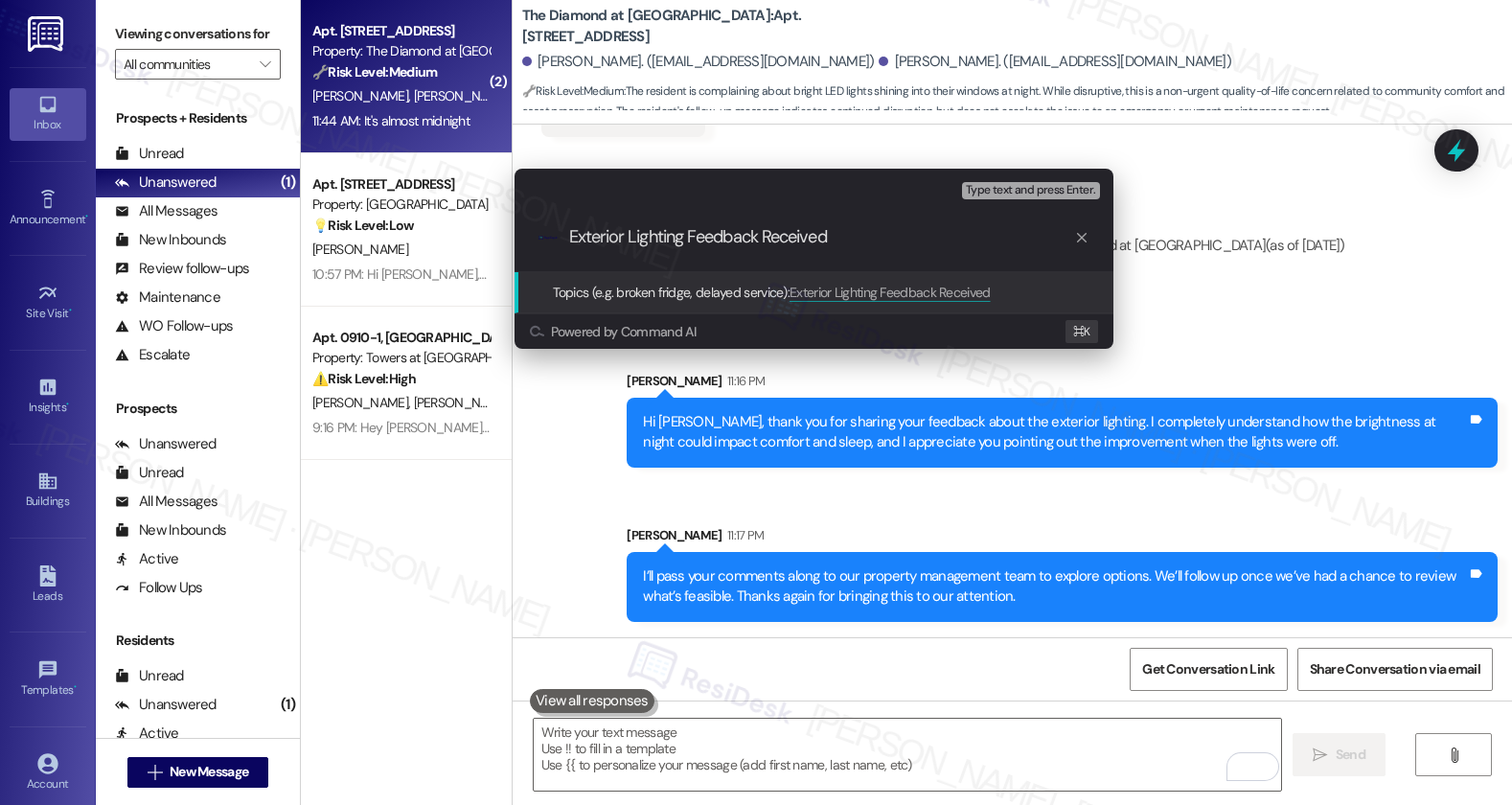 type 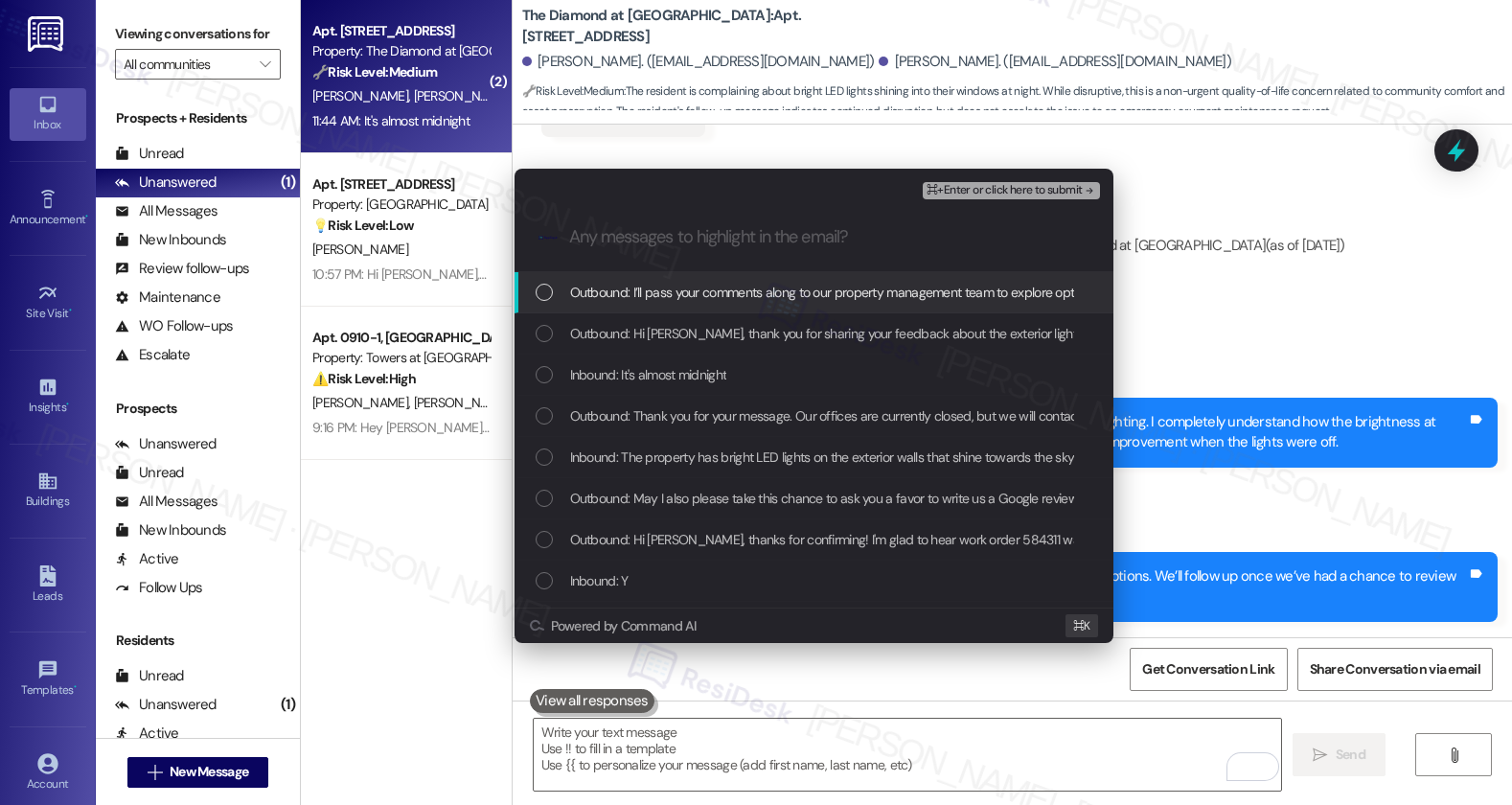 click on "Outbound: I’ll pass your comments along to our property management team to explore options. We’ll follow up once we’ve had a chance to review what’s feasible. Thanks again for bringing this to our attention." at bounding box center (1147, 292) 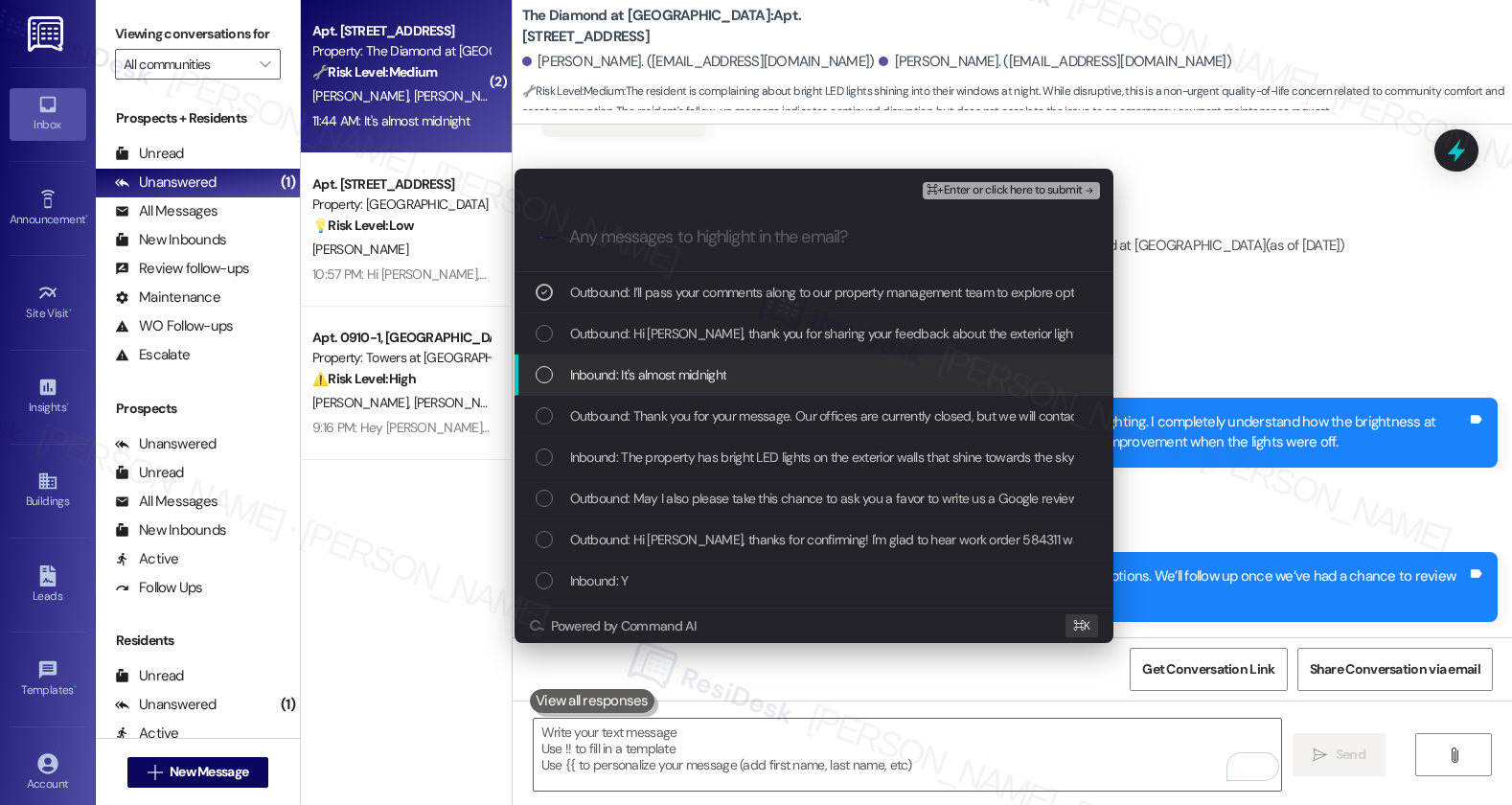 click on "Inbound: It's almost midnight" at bounding box center (649, 375) 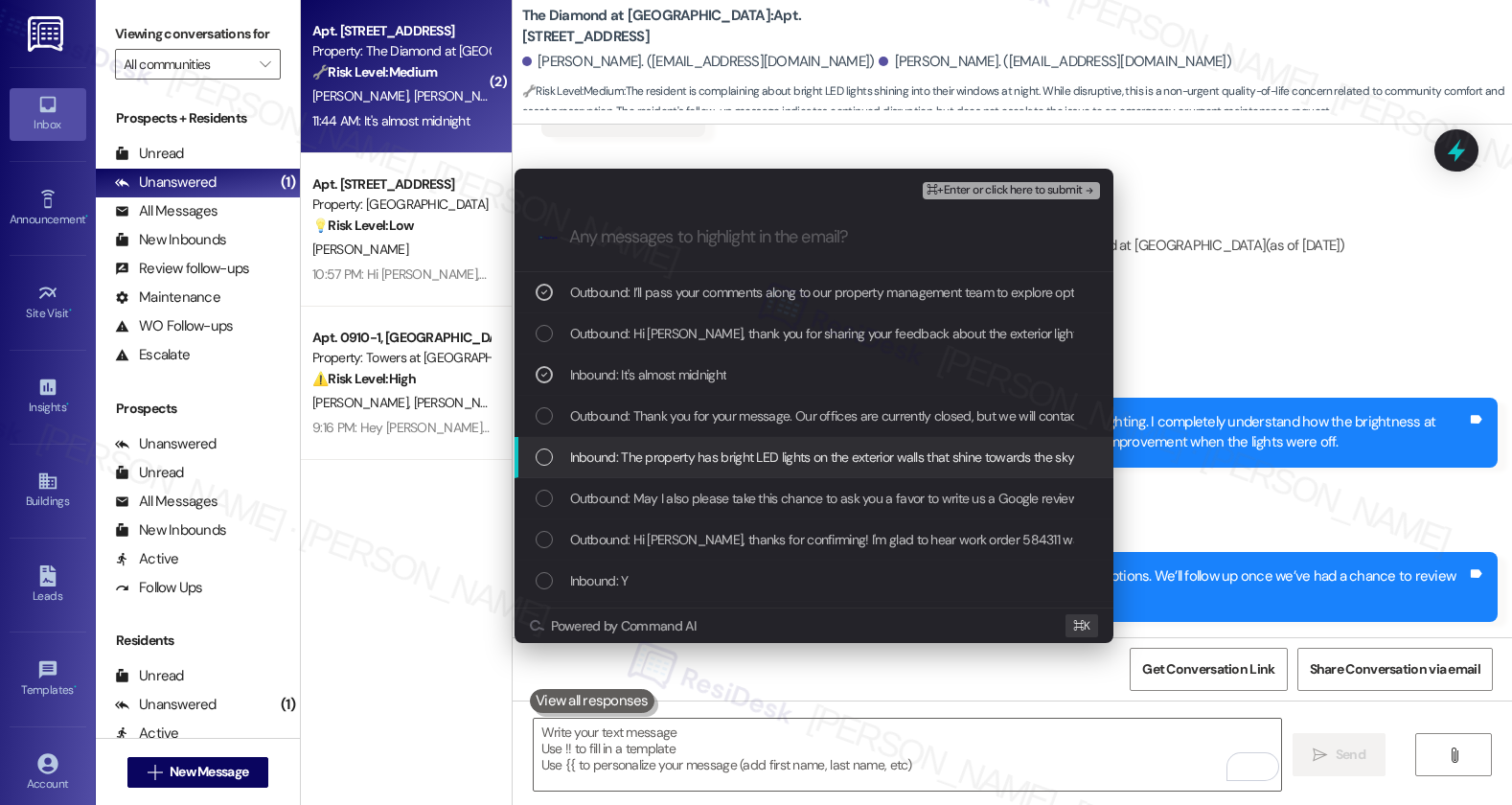 click on "Inbound: The property has bright LED lights on the exterior walls that shine towards the sky at night, and in everyone's windows. Last night they were off and it was so much nicer for sleeping. It would be nice if they turned off at quiet hours, or at least had the intensity turned way down. You can see them from a jet flying out of town." at bounding box center [1491, 457] 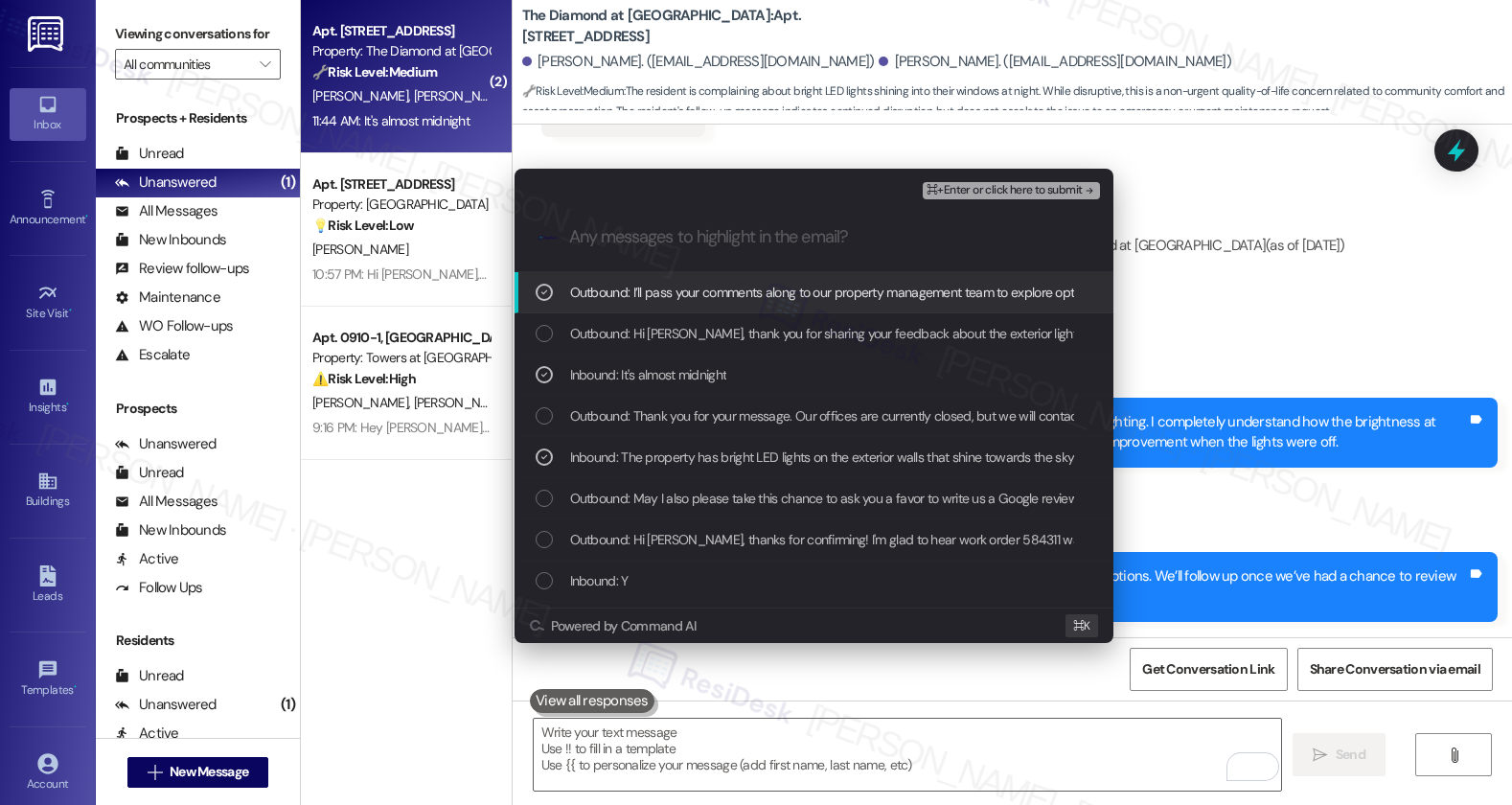 click on "⌘+Enter or click here to submit" at bounding box center (1004, 191) 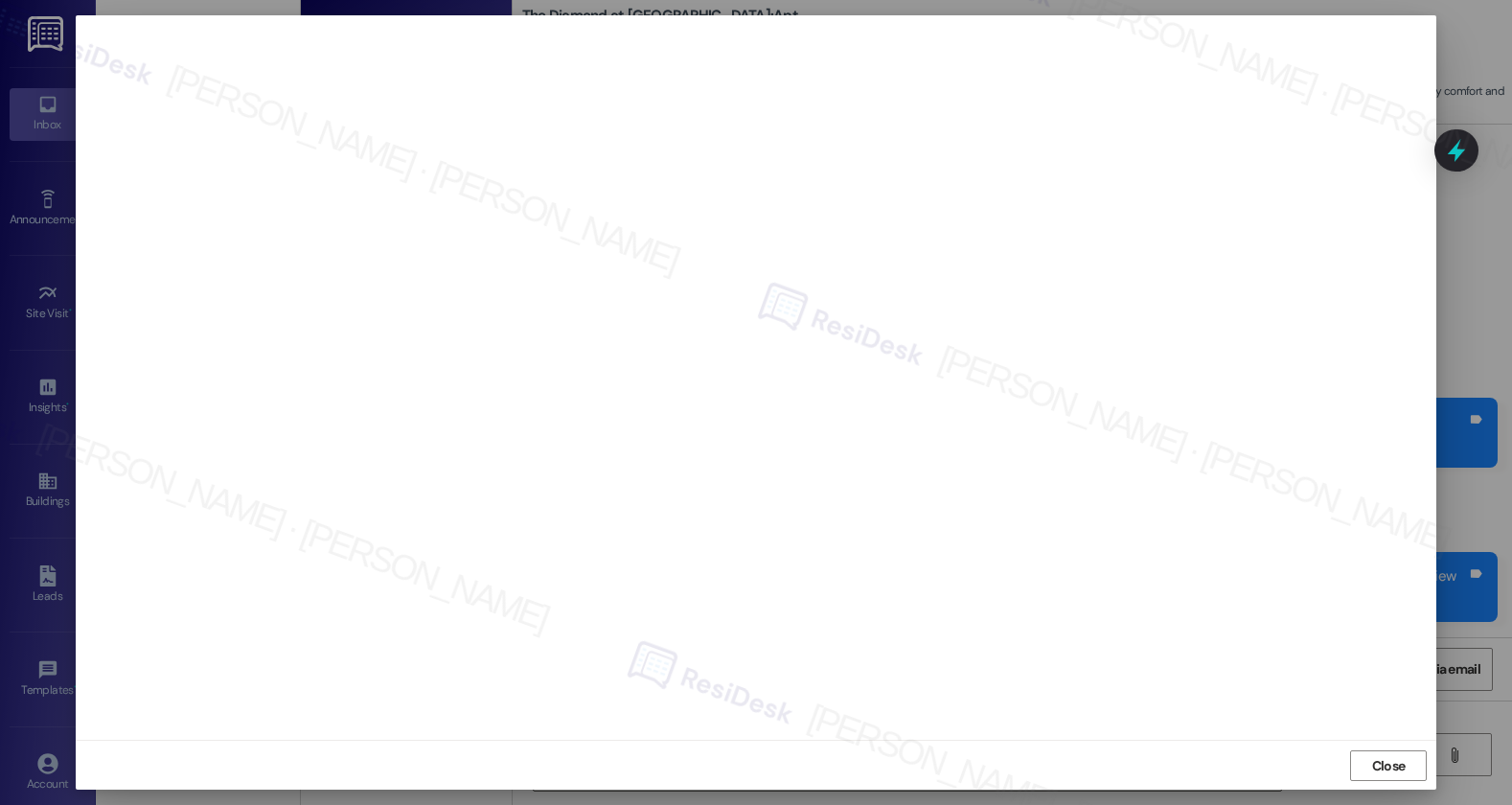 scroll, scrollTop: 1, scrollLeft: 0, axis: vertical 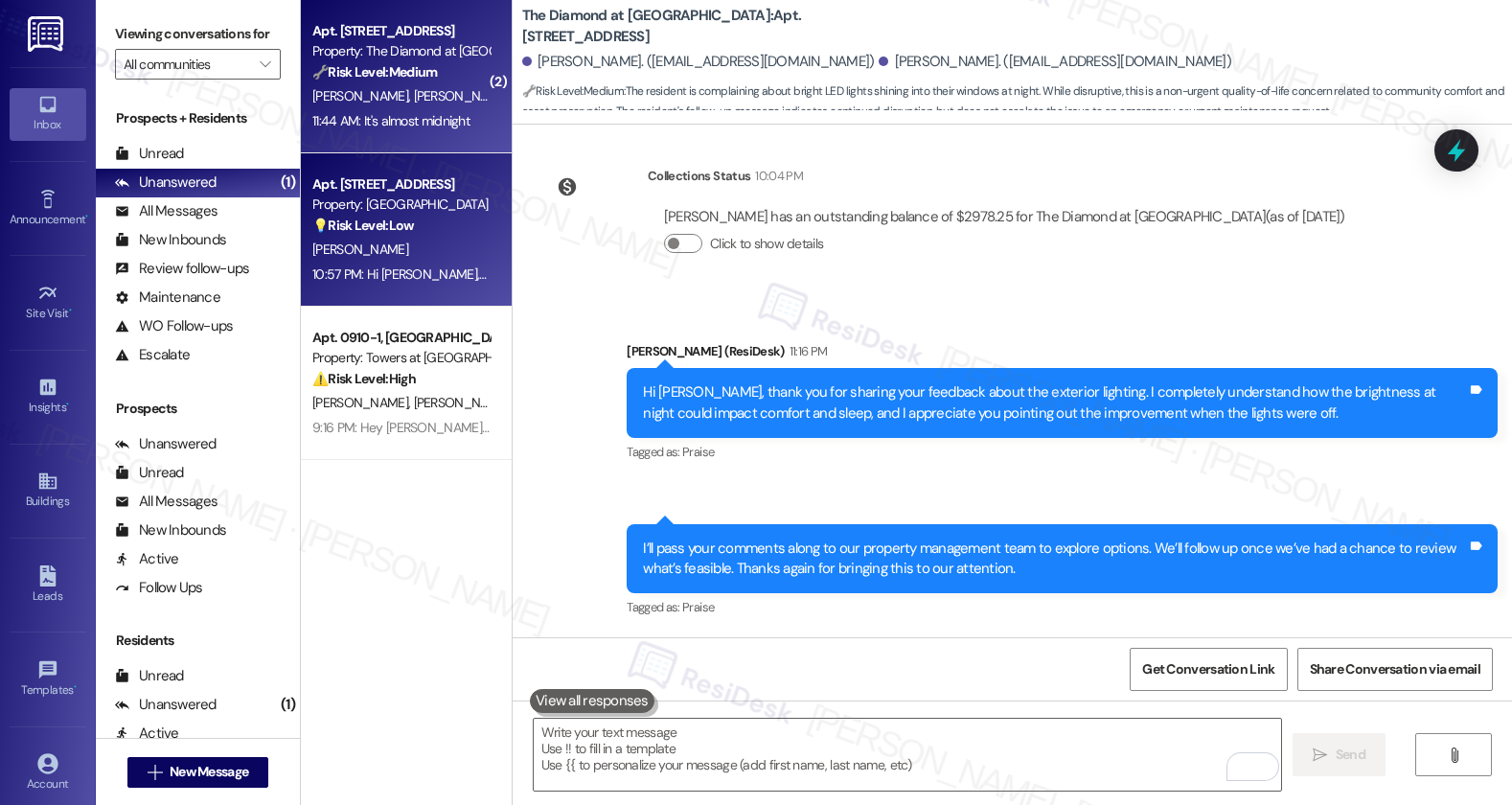 click on "💡  Risk Level:  Low The resident is confirming that the maintenance team can enter the unit. The initial issue was a soap dish, which is a cosmetic enhancement and a non-essential request." at bounding box center (401, 225) 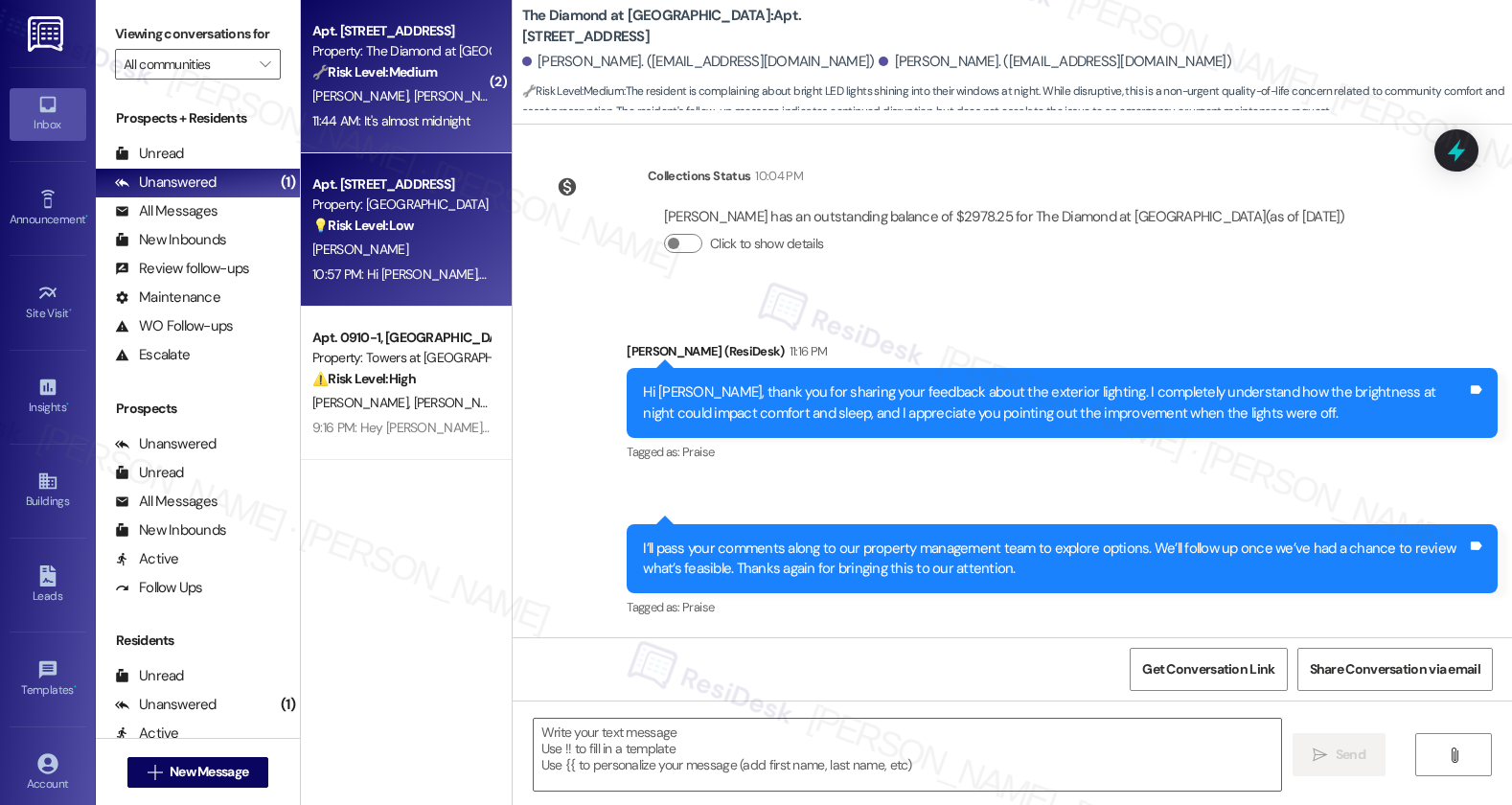 type on "Fetching suggested responses. Please feel free to read through the conversation in the meantime." 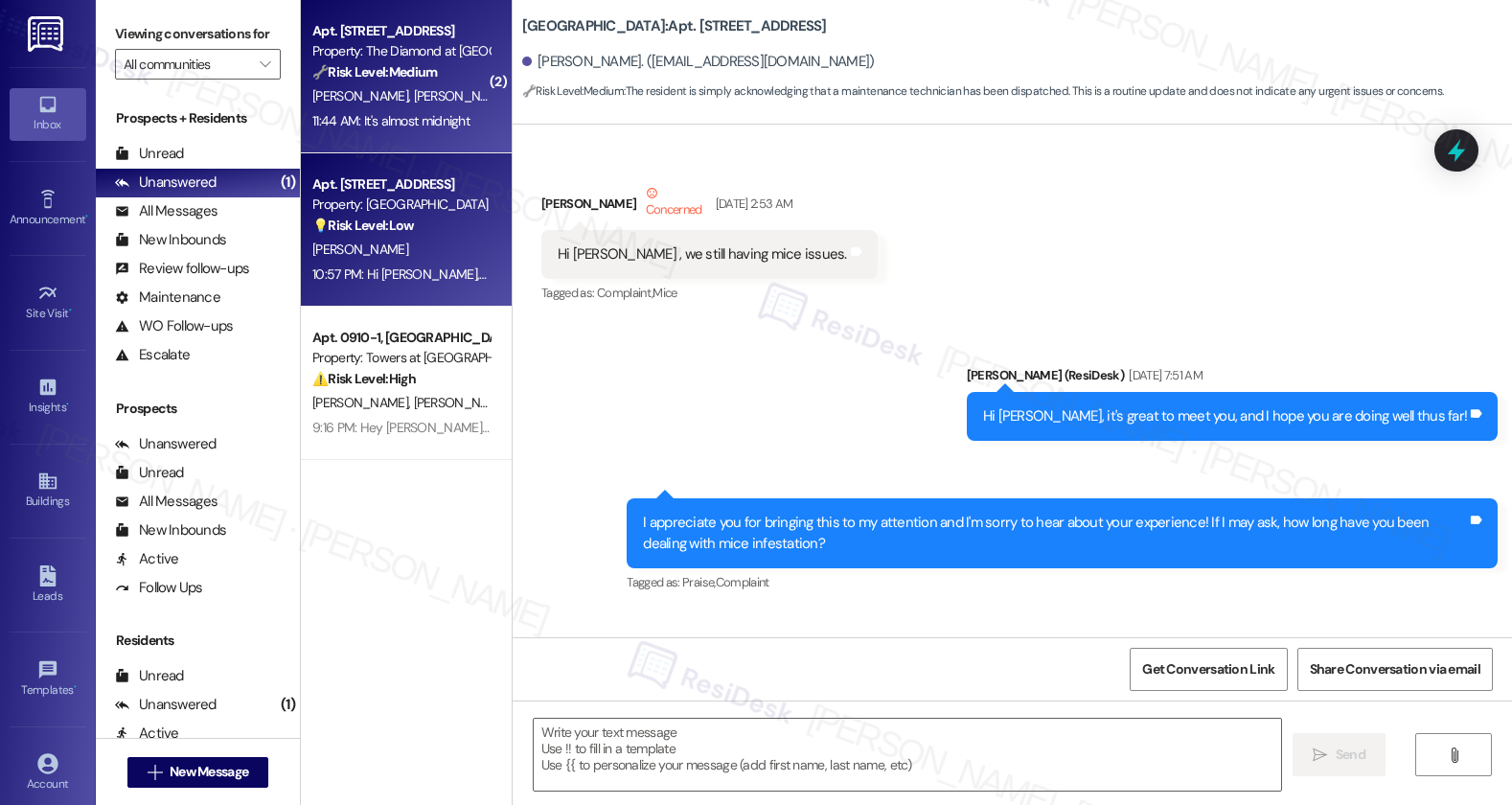 click on "🔧  Risk Level:  Medium The resident is complaining about bright LED lights shining into their windows at night. While disruptive, this is a non-urgent quality-of-life concern related to community comfort and asset preservation. The resident's follow-up message indicates continued disruption, but does not escalate the issue to an emergency or urgent maintenance request." at bounding box center [401, 72] 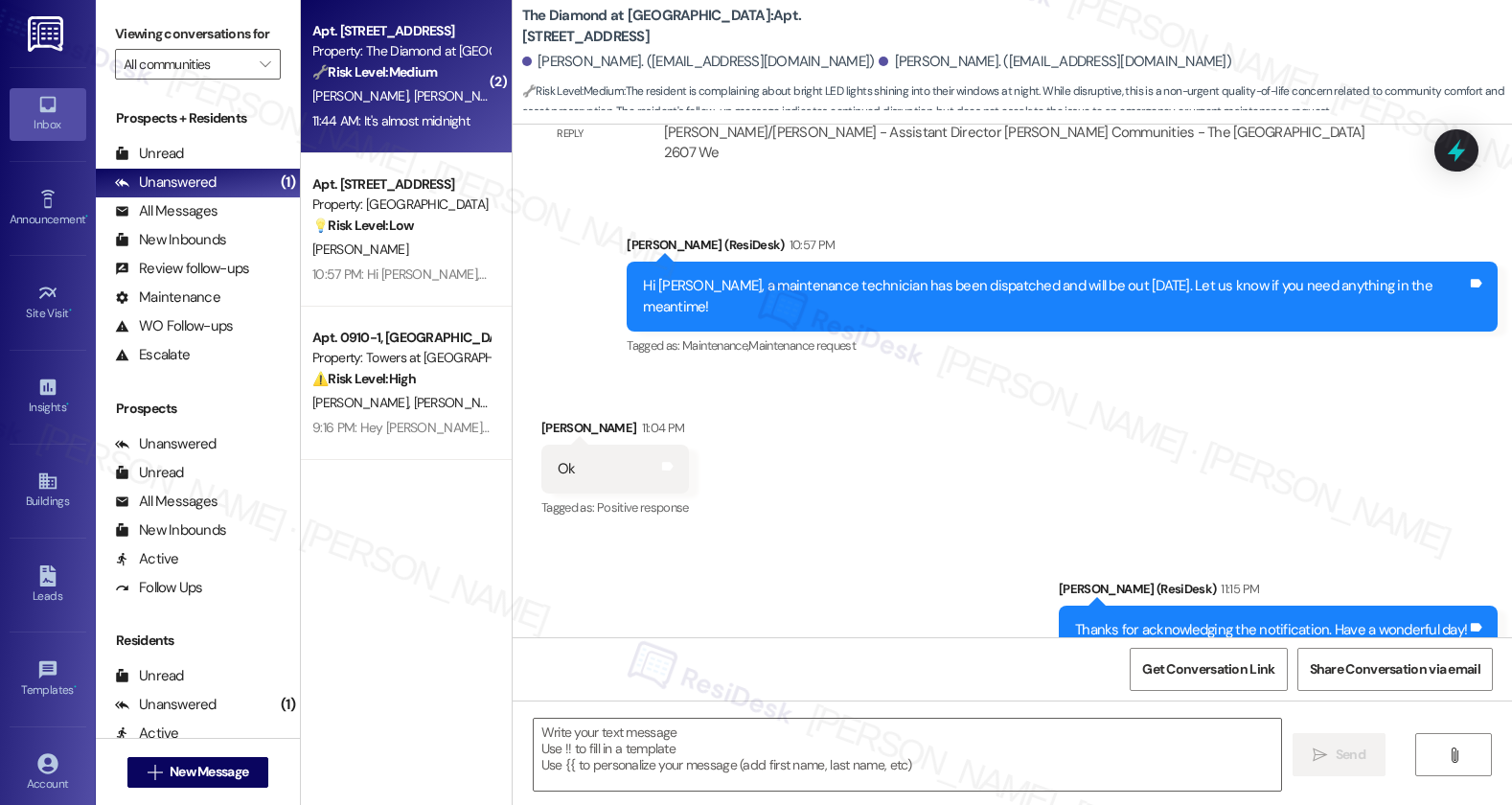 type on "Fetching suggested responses. Please feel free to read through the conversation in the meantime." 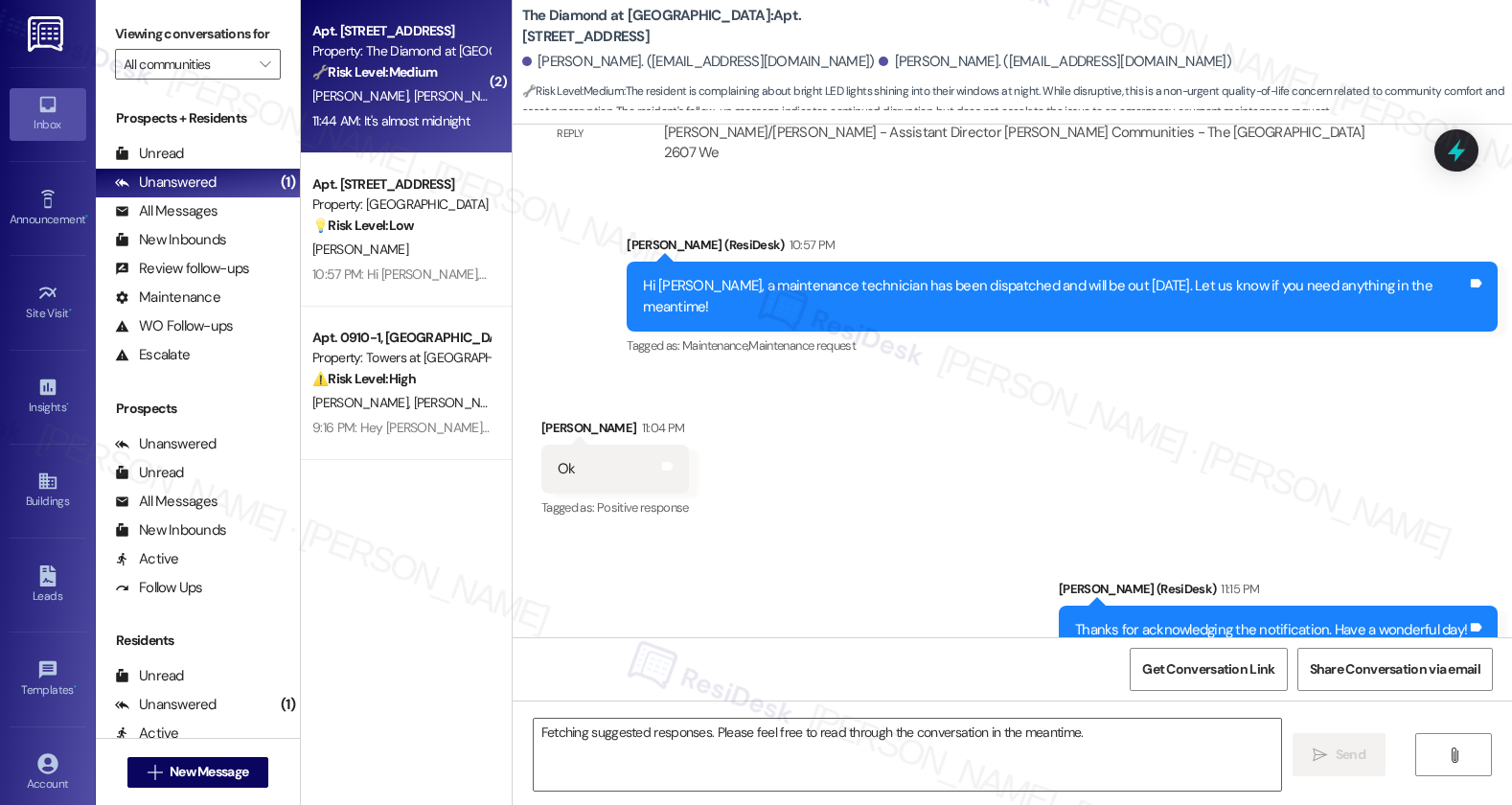 scroll, scrollTop: 2492, scrollLeft: 0, axis: vertical 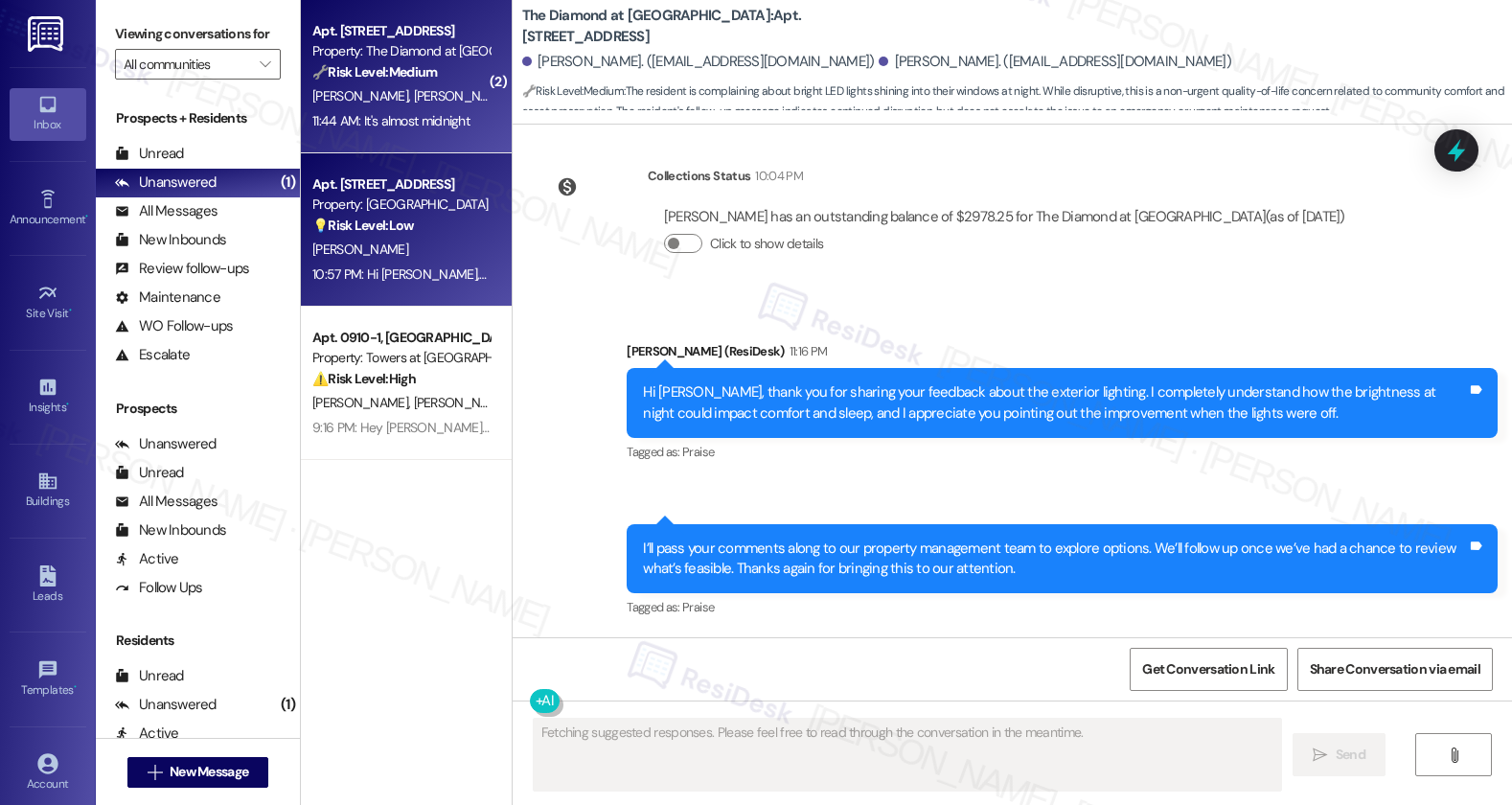 click on "💡  Risk Level:  Low" at bounding box center [363, 225] 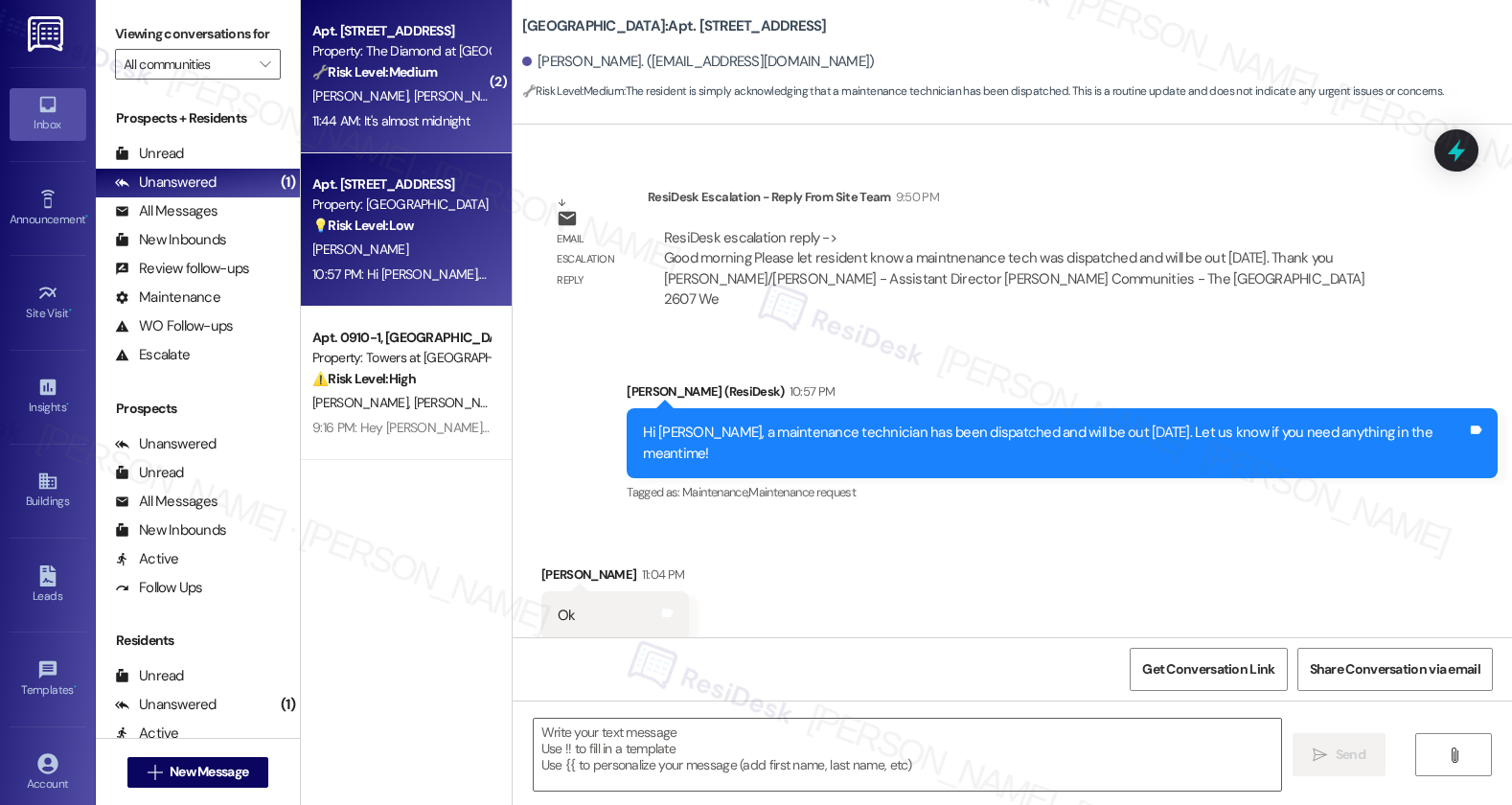 type on "Fetching suggested responses. Please feel free to read through the conversation in the meantime." 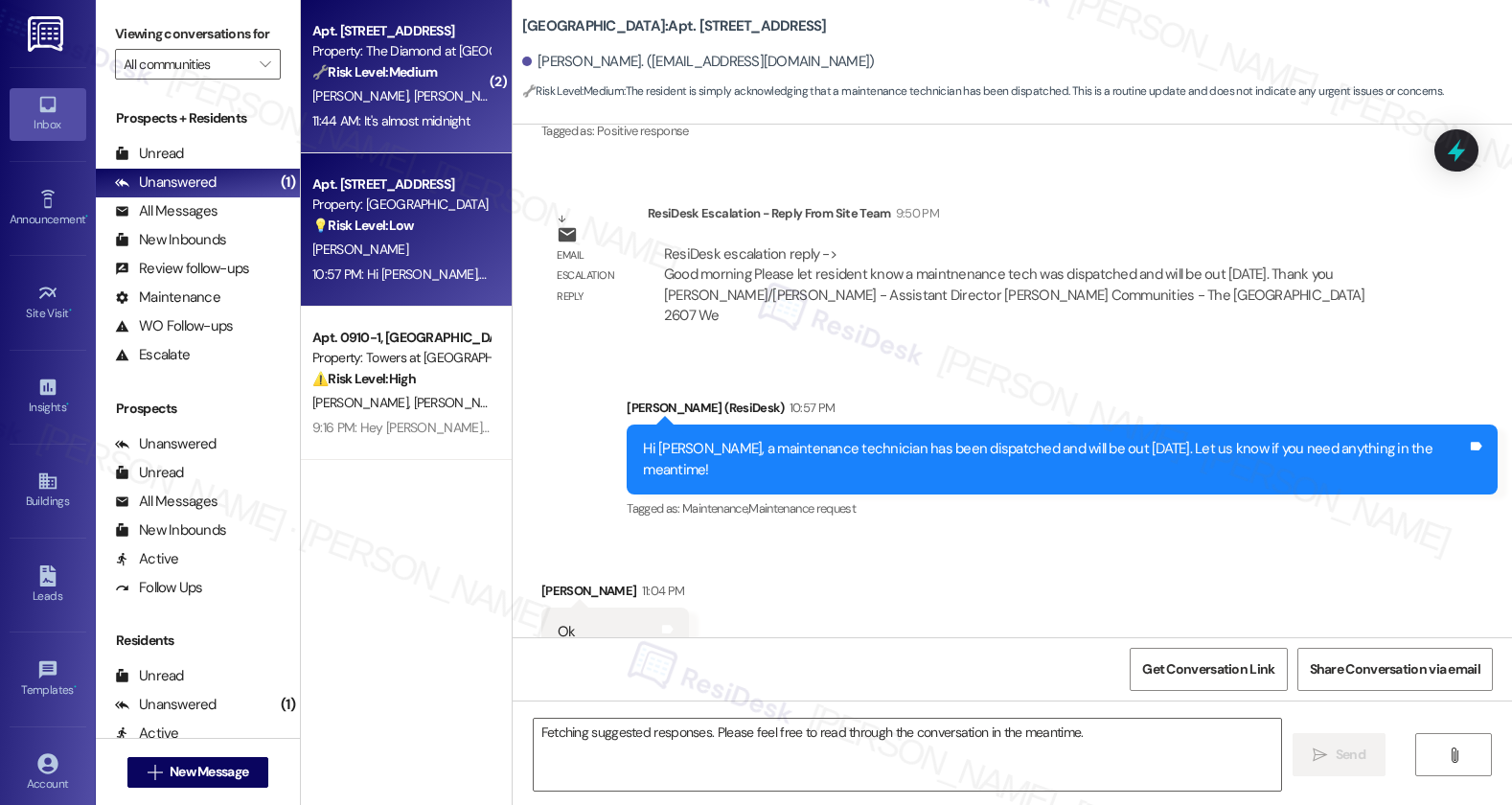 click on "C. Susbauer" at bounding box center [461, 96] 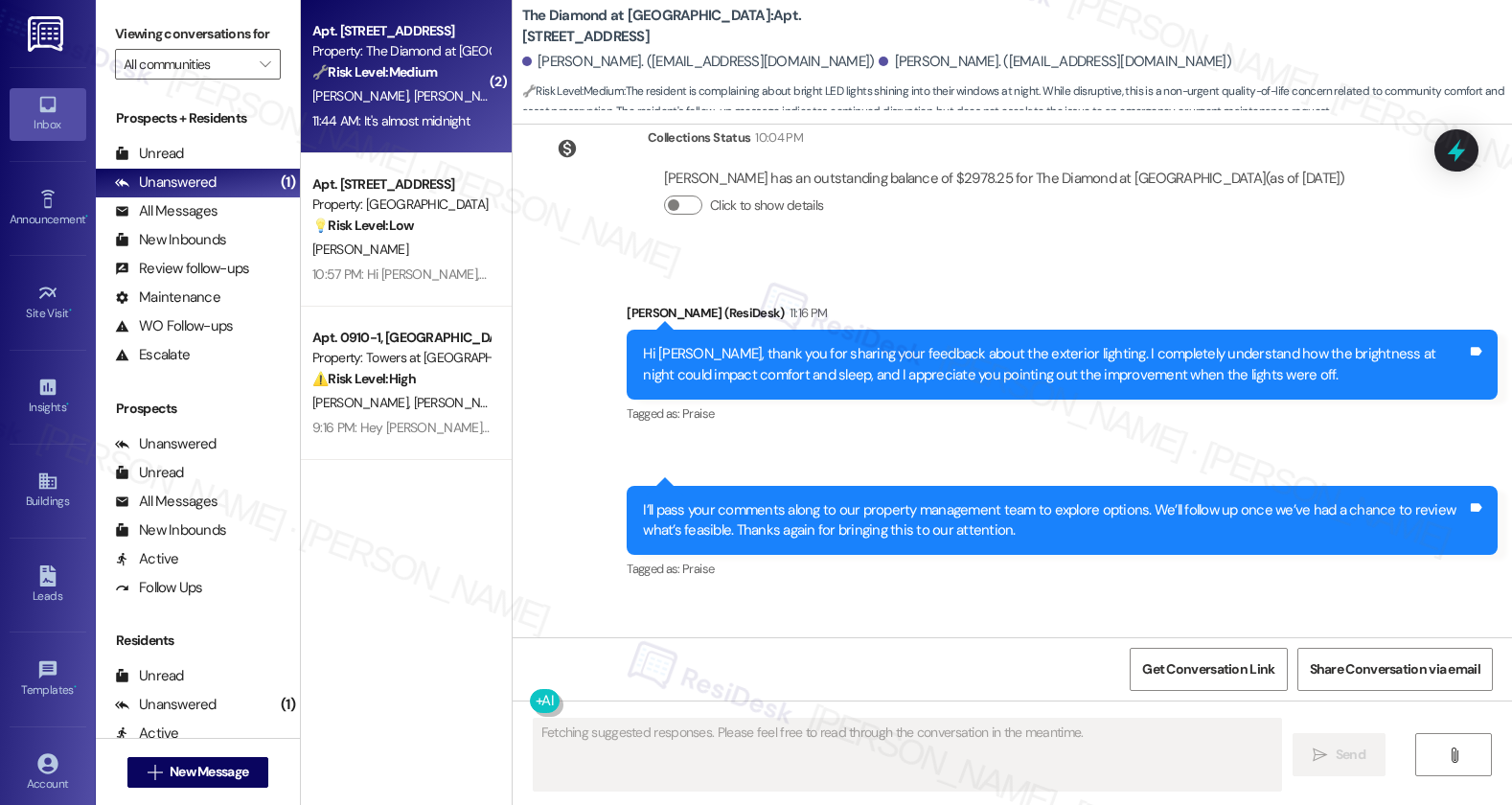 scroll, scrollTop: 2301, scrollLeft: 0, axis: vertical 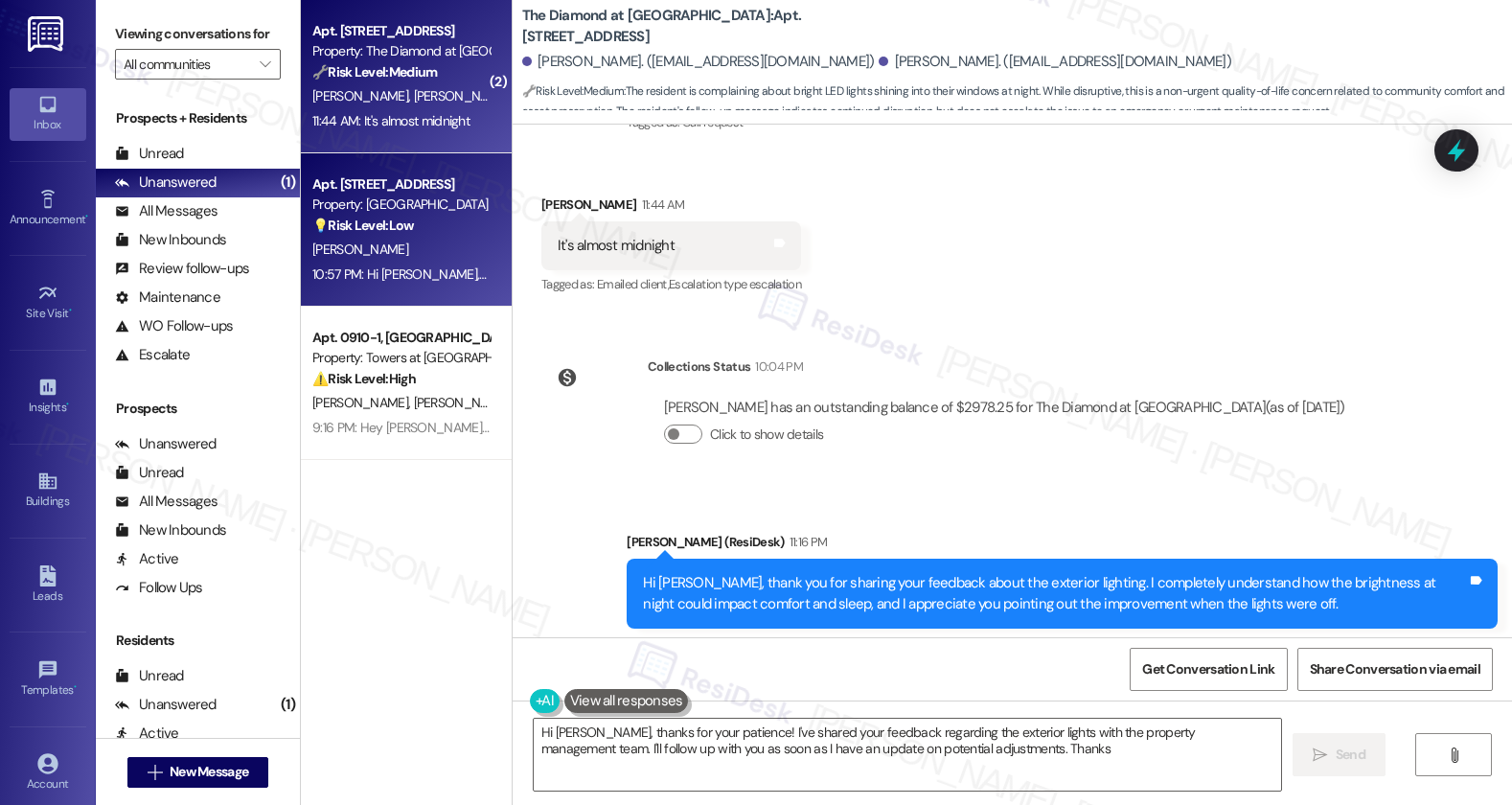 type on "Hi Steven, thanks for your patience! I've shared your feedback regarding the exterior lights with the property management team. I'll follow up with you as soon as I have an update on potential adjustments. Thanks!" 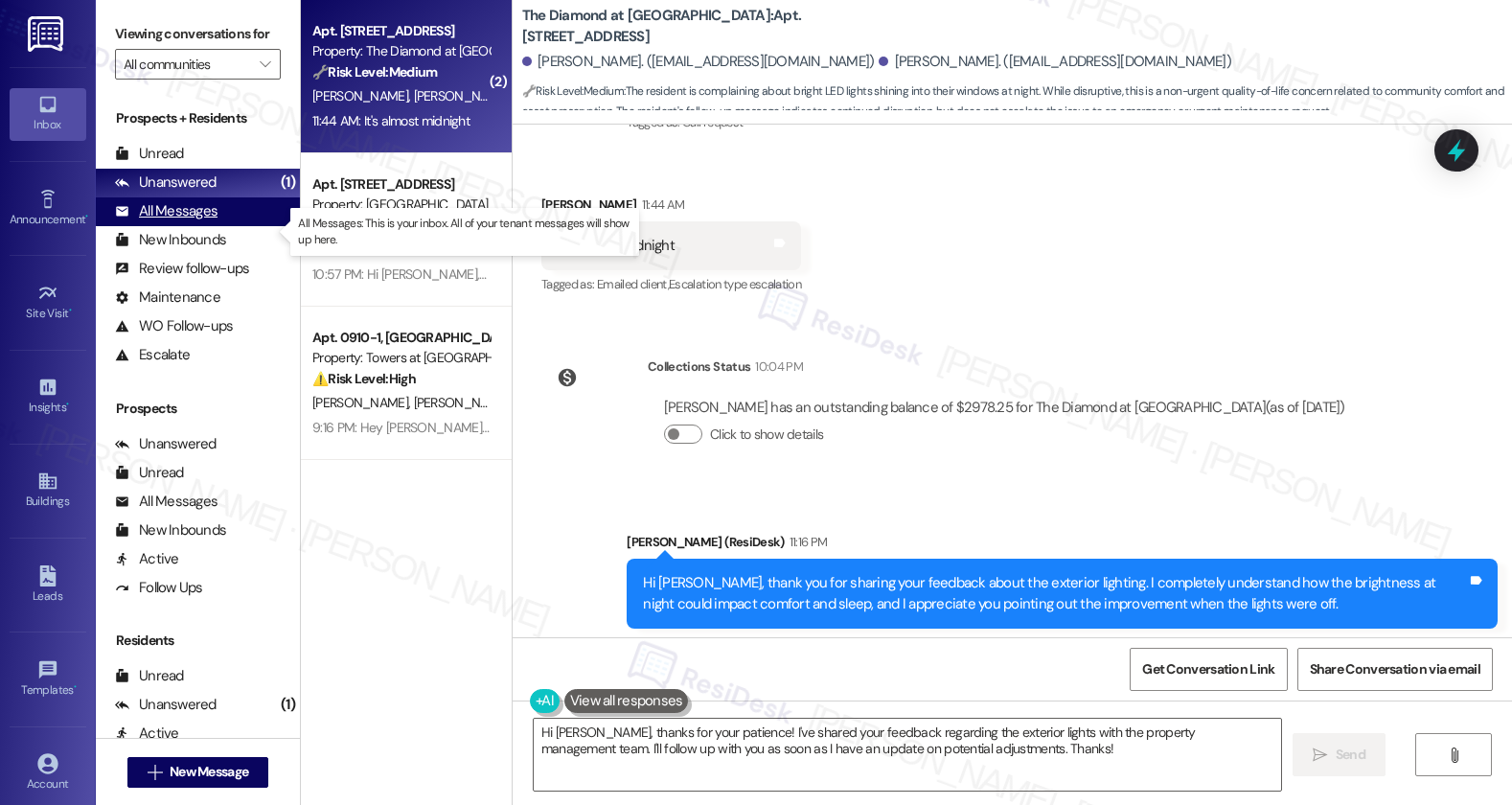 click on "All Messages" at bounding box center [166, 211] 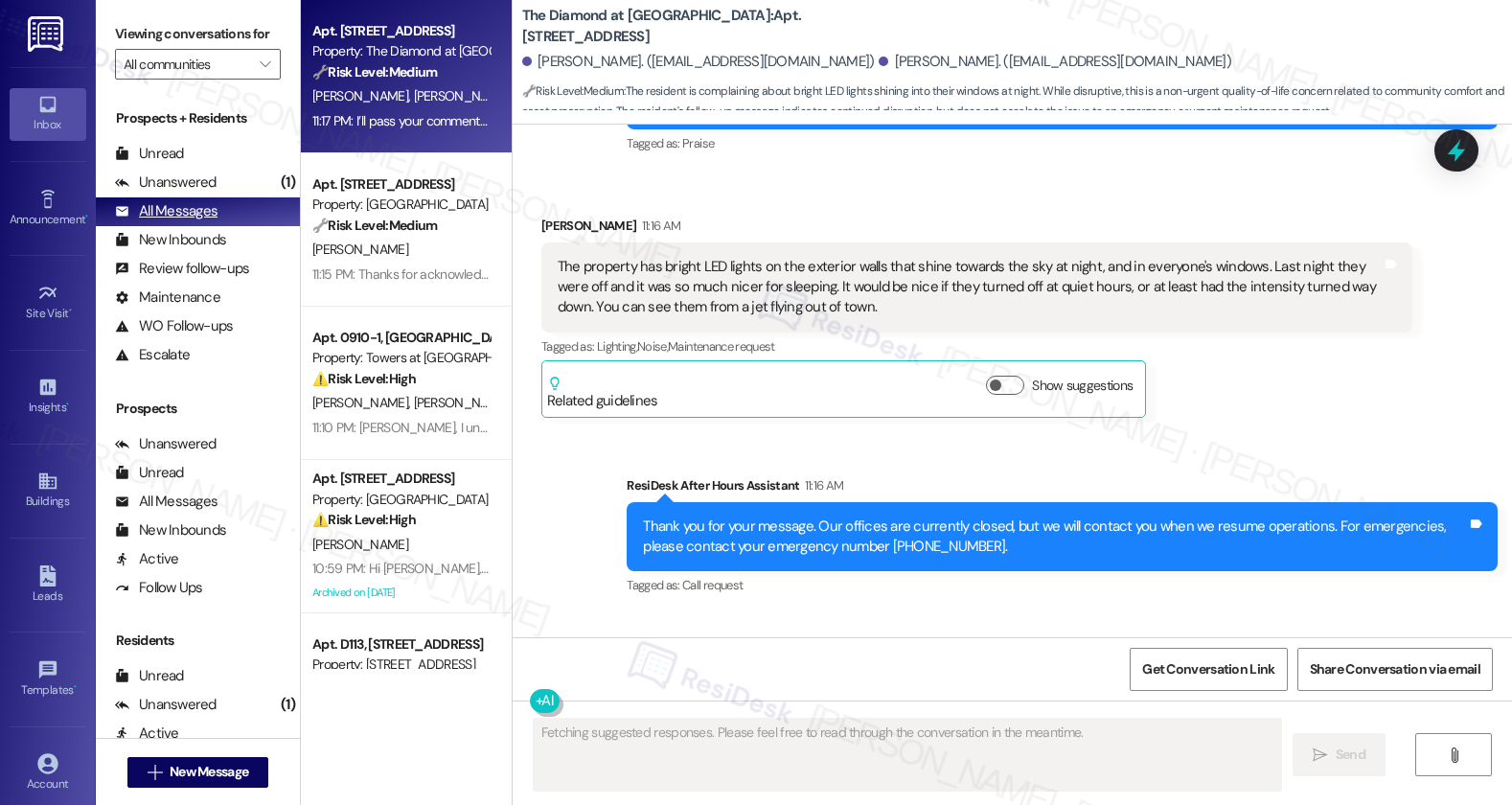 scroll, scrollTop: 1977, scrollLeft: 0, axis: vertical 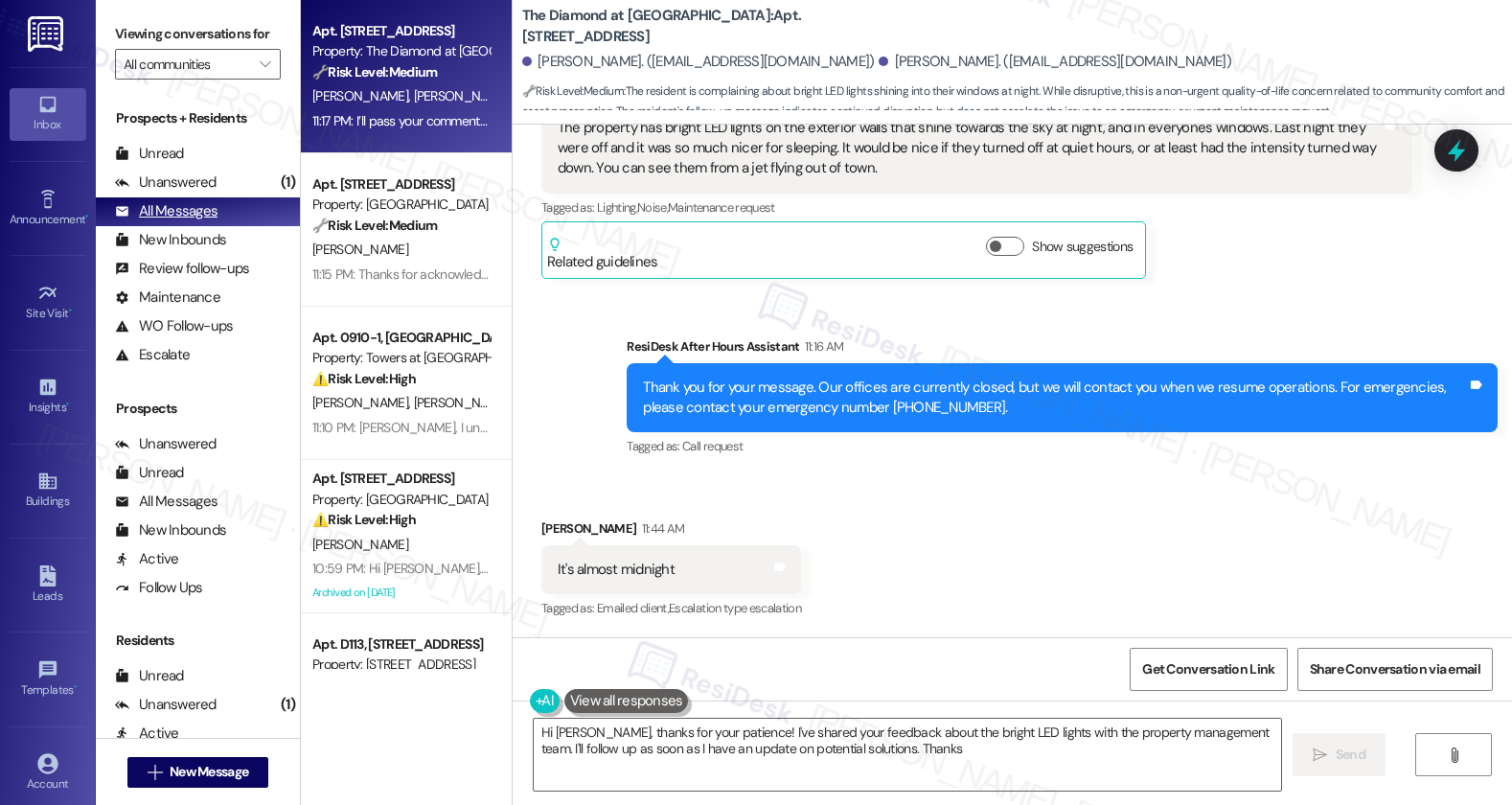 type on "Hi Steven, thanks for your patience! I've shared your feedback about the bright LED lights with the property management team. I'll follow up as soon as I have an update on potential solutions. Thanks!" 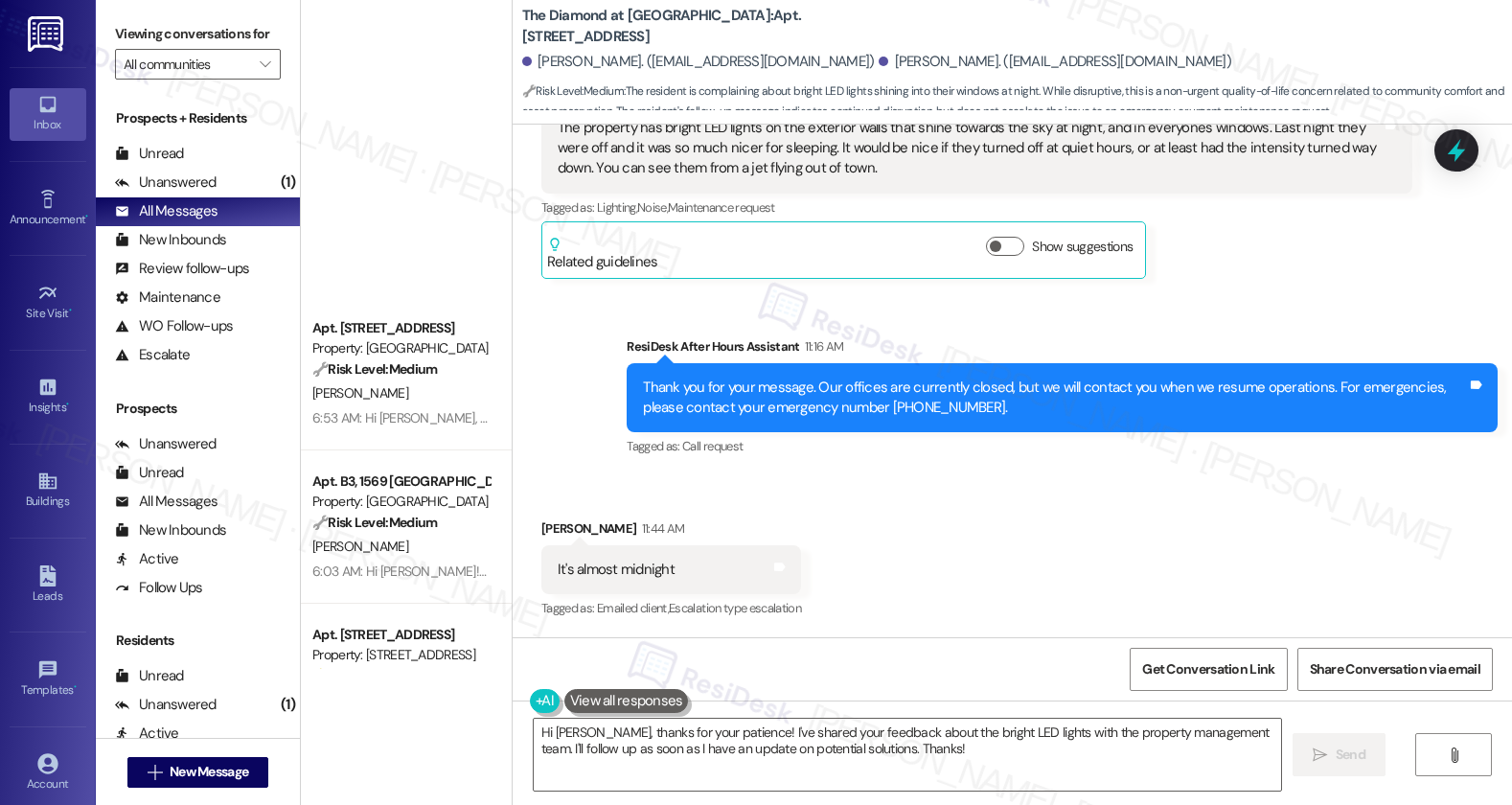 scroll, scrollTop: 1767, scrollLeft: 0, axis: vertical 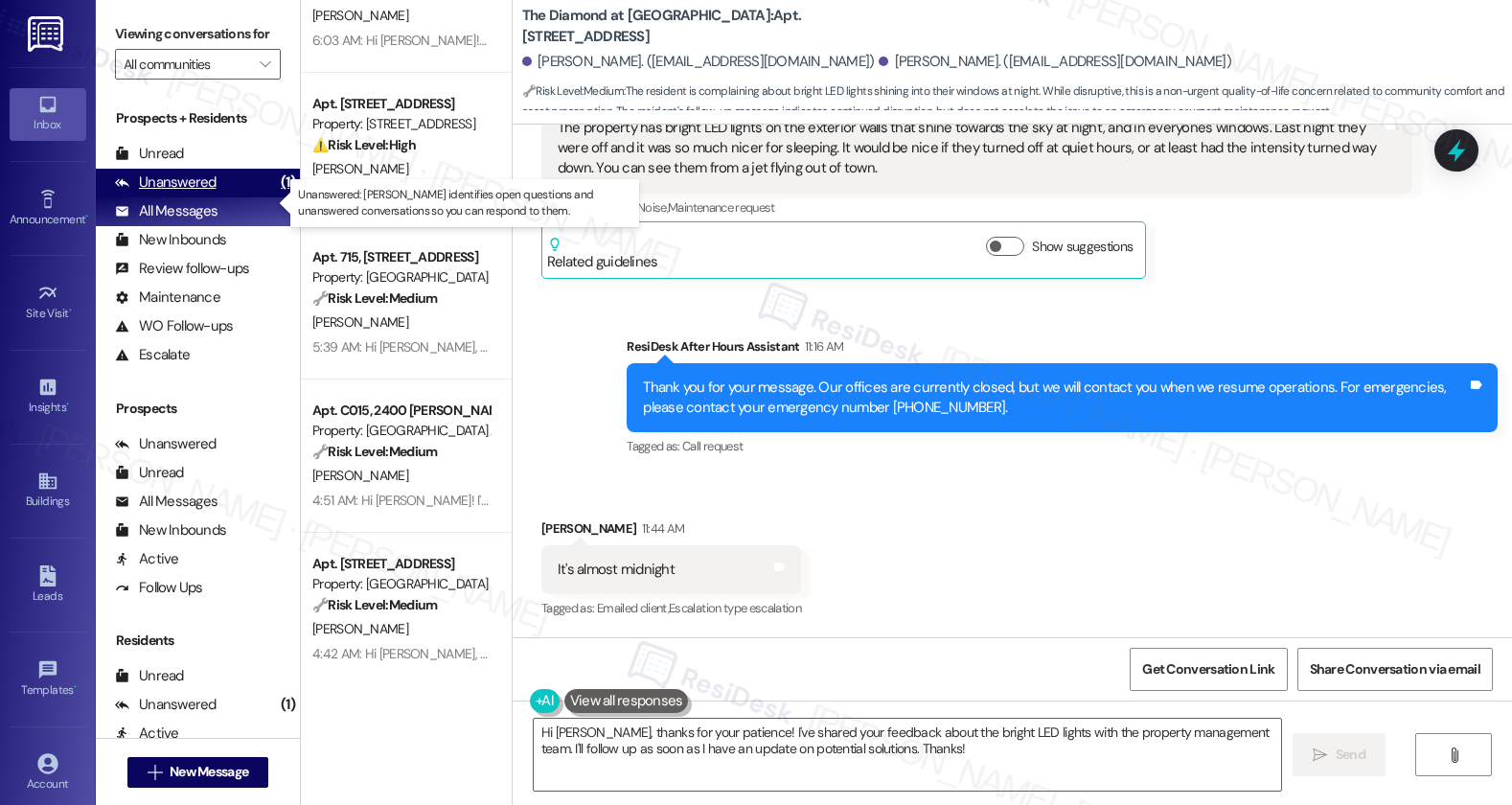 click on "Unanswered" at bounding box center [166, 182] 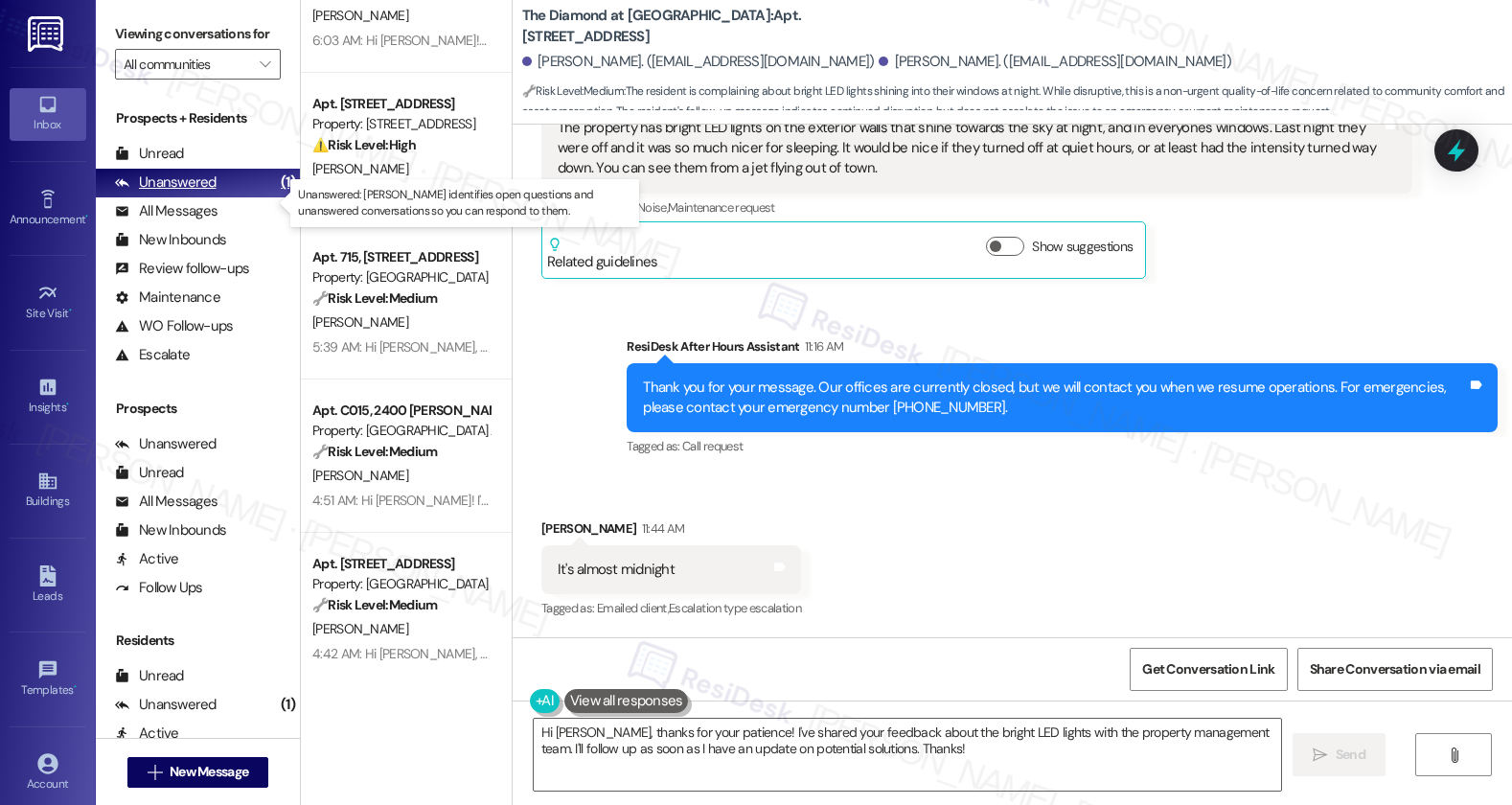scroll, scrollTop: 0, scrollLeft: 0, axis: both 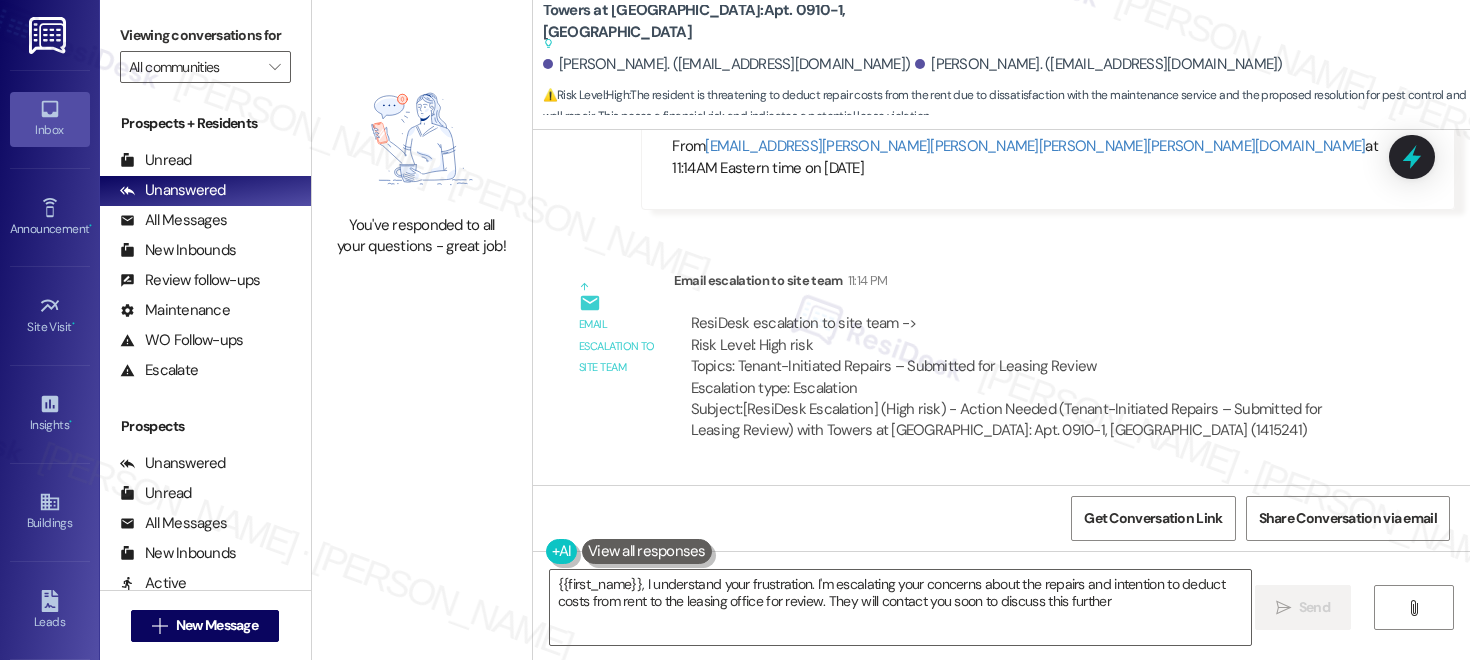 type on "{{first_name}}, I understand your frustration. I'm escalating your concerns about the repairs and intention to deduct costs from rent to the leasing office for review. They will contact you soon to discuss this further." 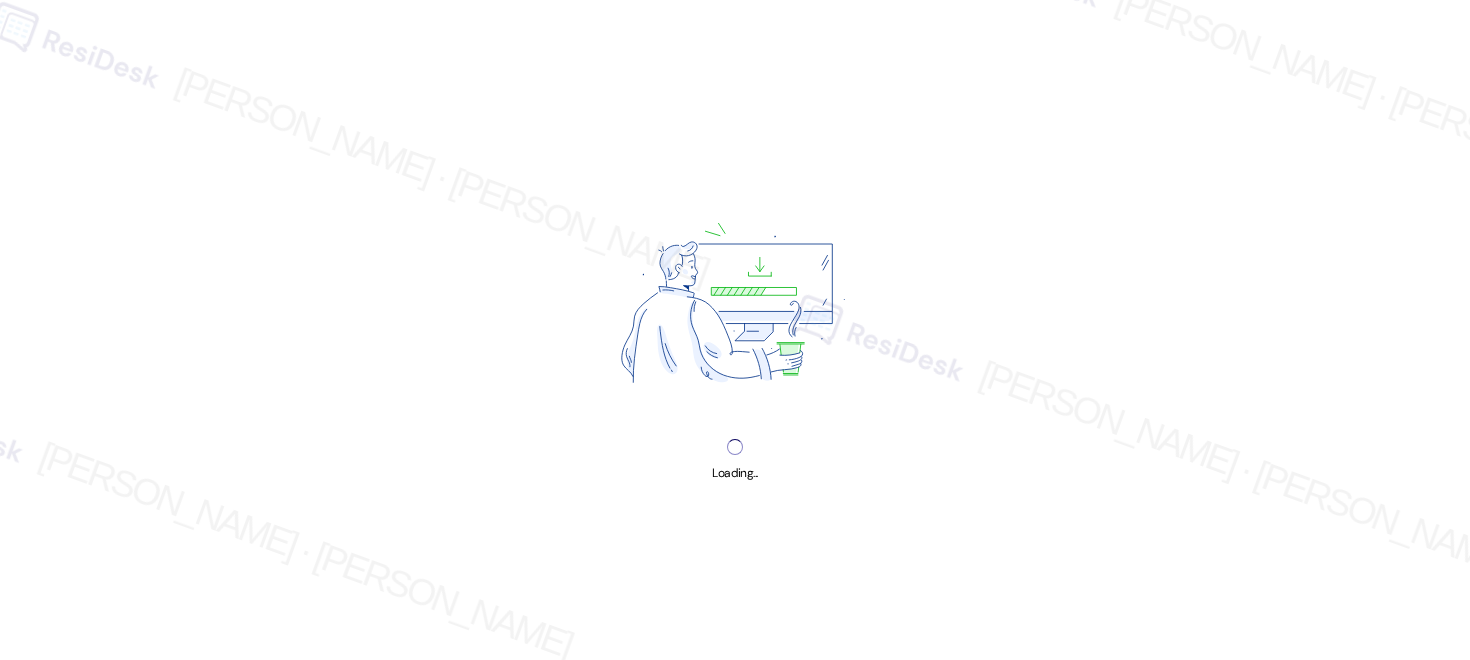 scroll, scrollTop: 0, scrollLeft: 0, axis: both 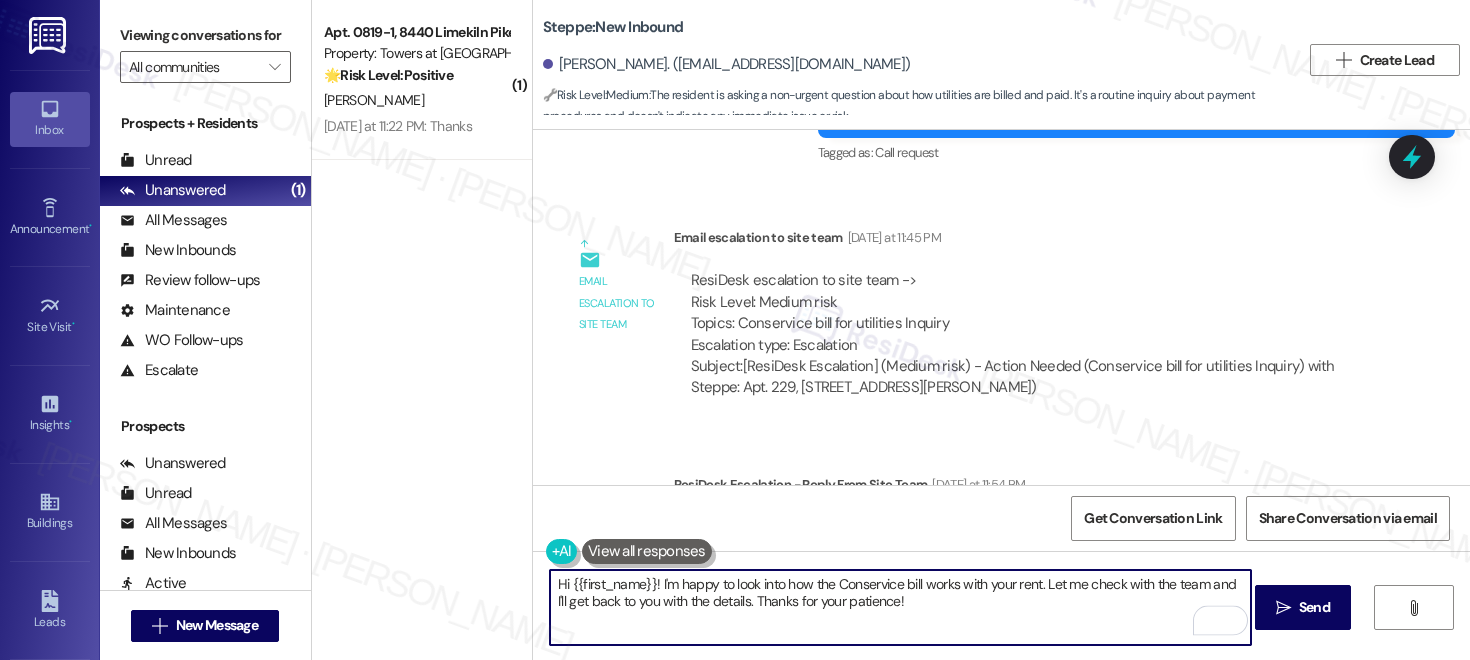 drag, startPoint x: 895, startPoint y: 603, endPoint x: 648, endPoint y: 586, distance: 247.58434 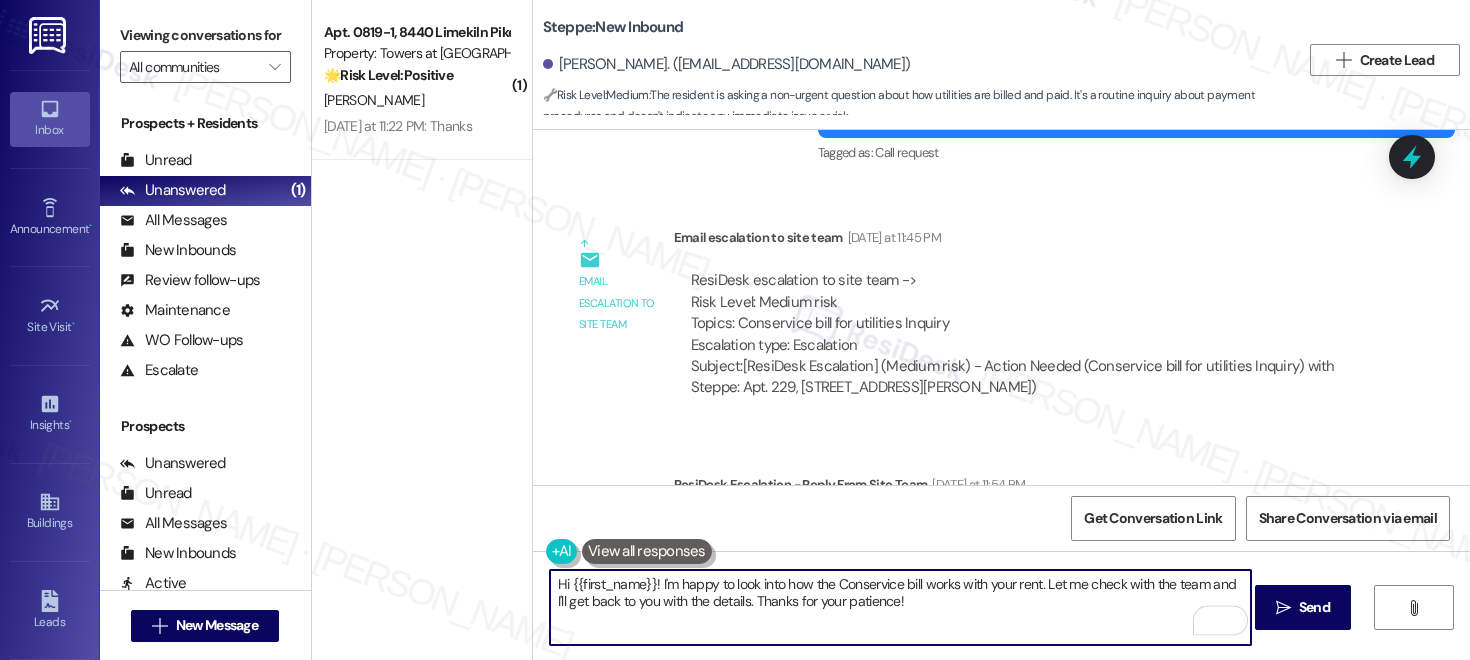 click on "Hi {{first_name}}! I'm happy to look into how the Conservice bill works with your rent. Let me check with the team and I'll get back to you with the details. Thanks for your patience!" at bounding box center [900, 607] 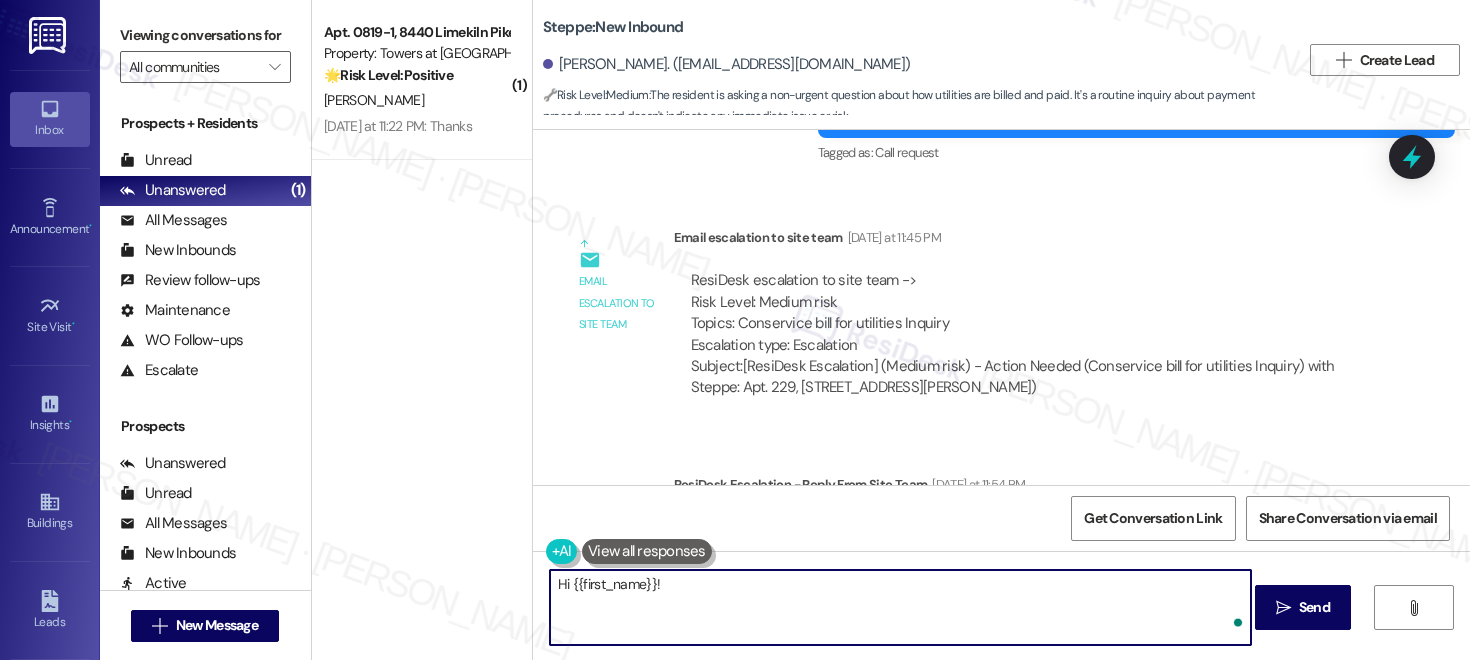 paste on "Conservice gets all of the Water, Sewer, Garbage, and Common area electric and divide this total community bill by number of occupants and Size of the unit. Typically, they will back bill 60 days out. So, if you moved in June your first payment would be in august for the prorated service period of June. Then September will bill July.
Once they confirm the amounts and place the bill on the account you can pay this online, In the Resident rent cafe app or with a check in the office alongside rent." 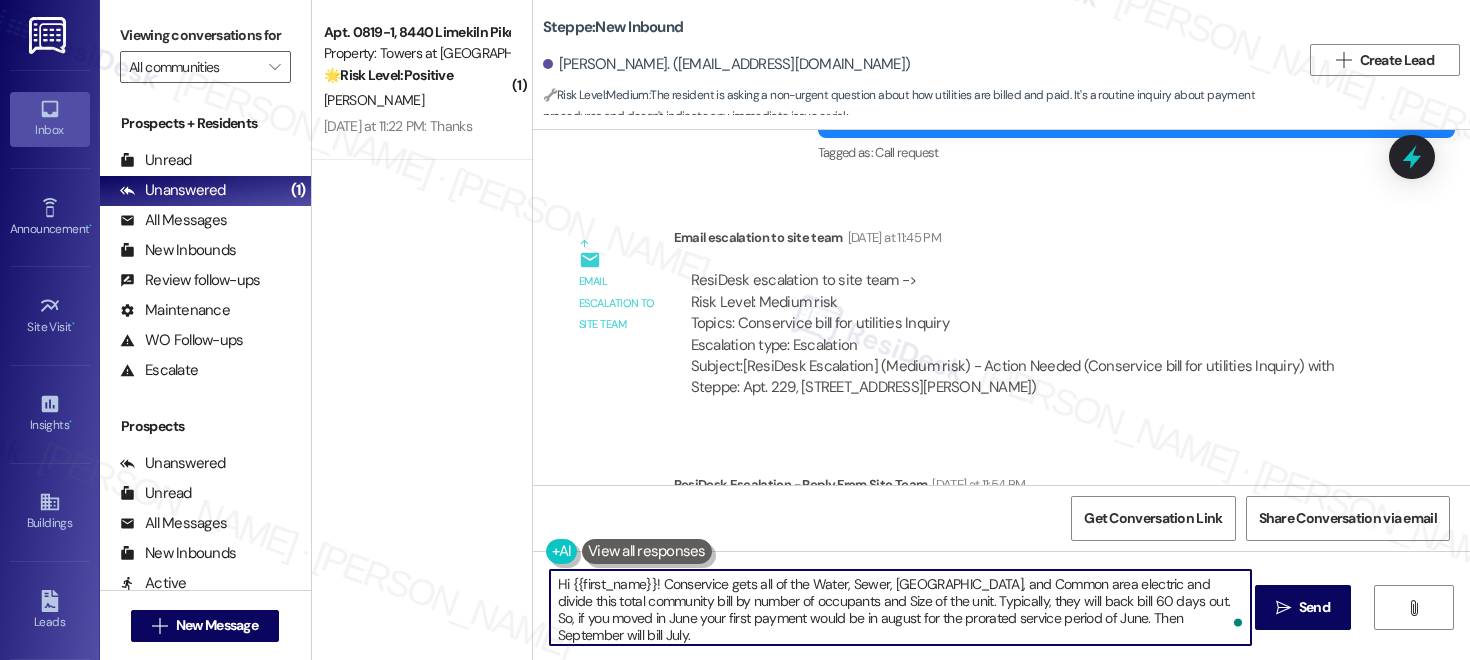 scroll, scrollTop: 34, scrollLeft: 0, axis: vertical 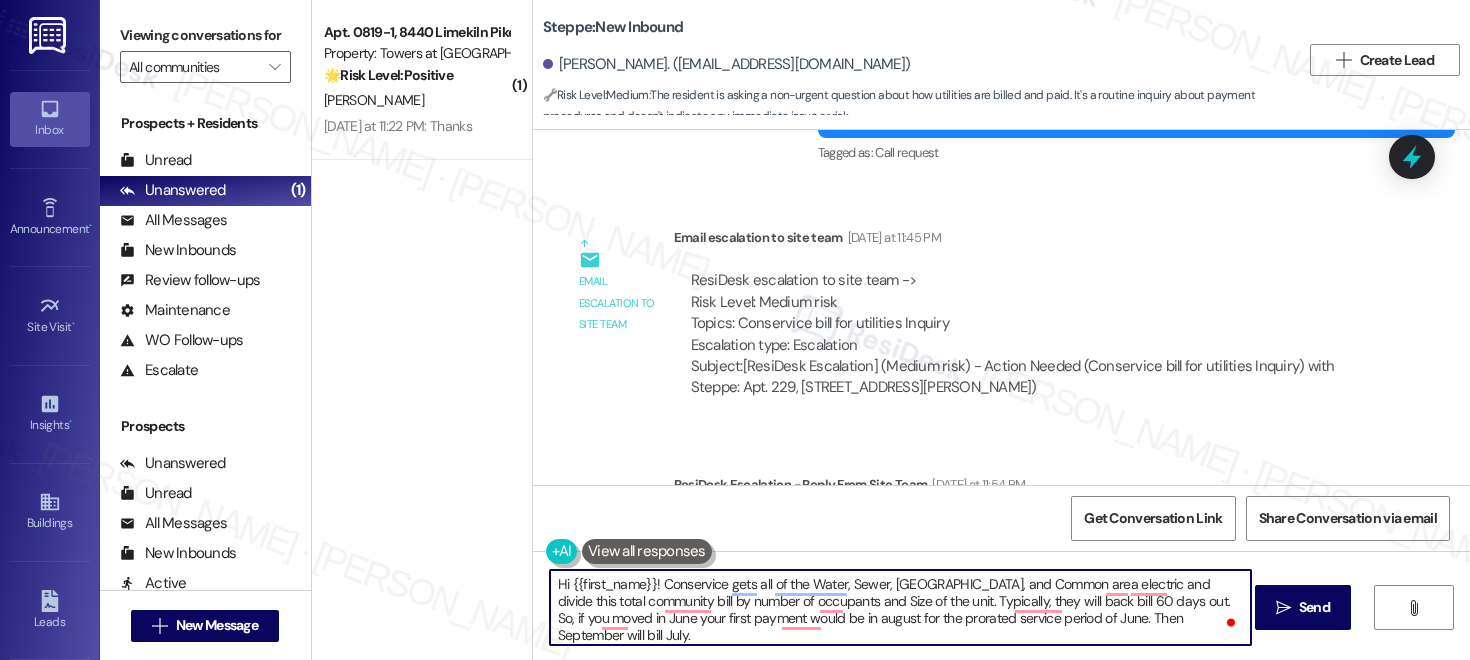 click on "Hi {{first_name}}! Conservice gets all of the Water, Sewer, [GEOGRAPHIC_DATA], and Common area electric and divide this total community bill by number of occupants and Size of the unit. Typically, they will back bill 60 days out. So, if you moved in June your first payment would be in august for the prorated service period of June. Then September will bill July.
Once they confirm the amounts and place the bill on the account you can pay this online, In the Resident rent cafe app or with a check in the office alongside rent." at bounding box center (900, 607) 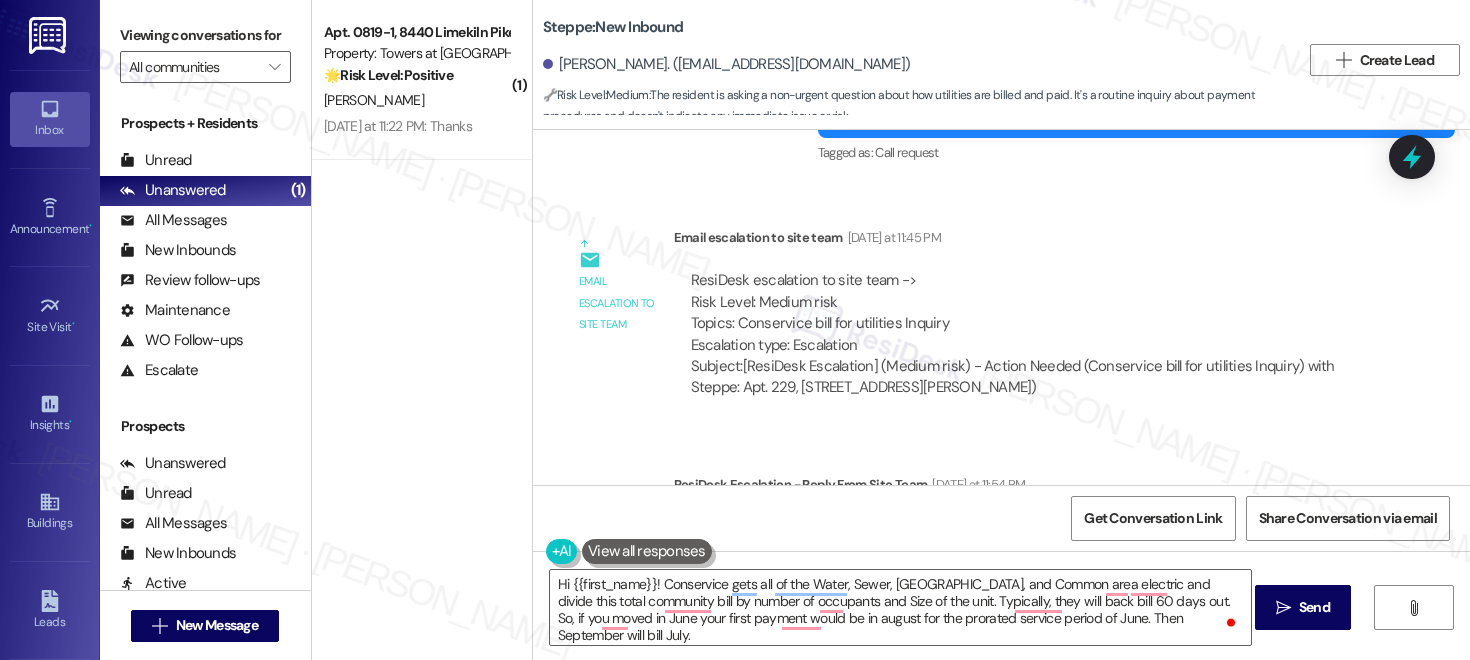 click on "[PERSON_NAME]. ([EMAIL_ADDRESS][DOMAIN_NAME])" at bounding box center (727, 64) 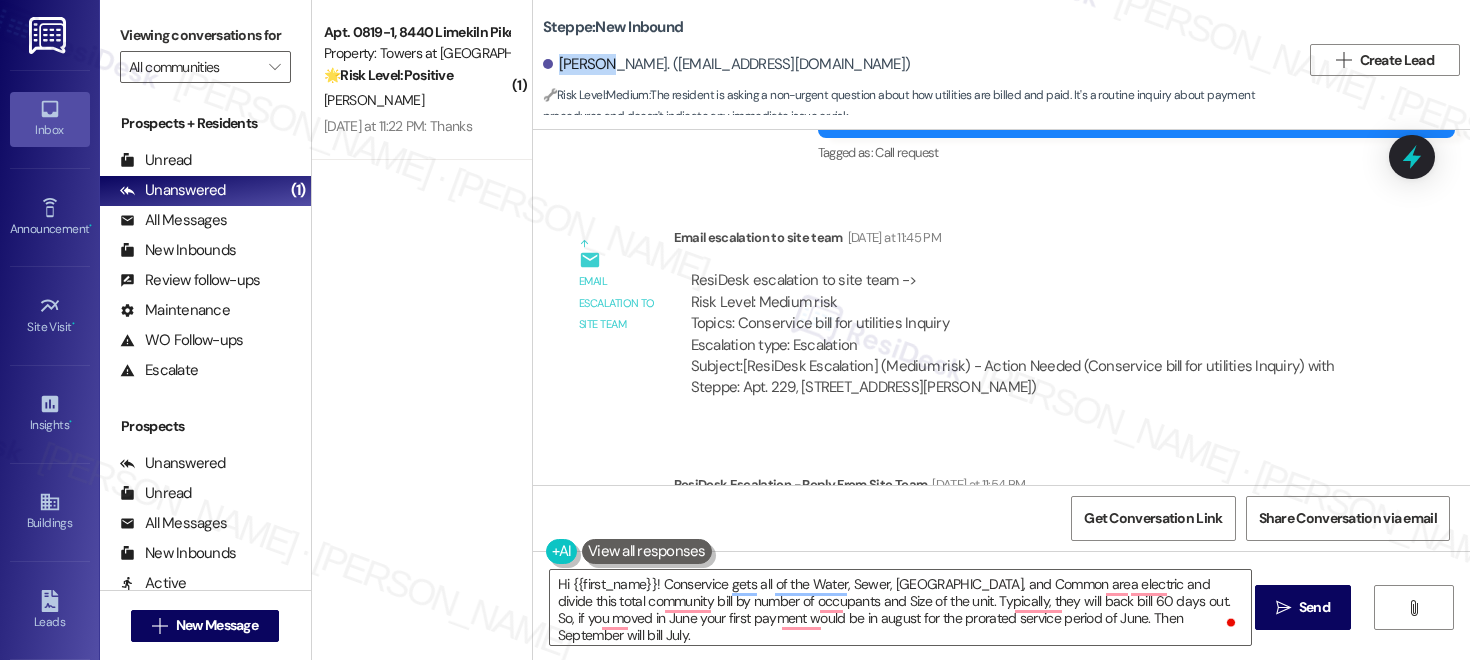 copy on "[PERSON_NAME]" 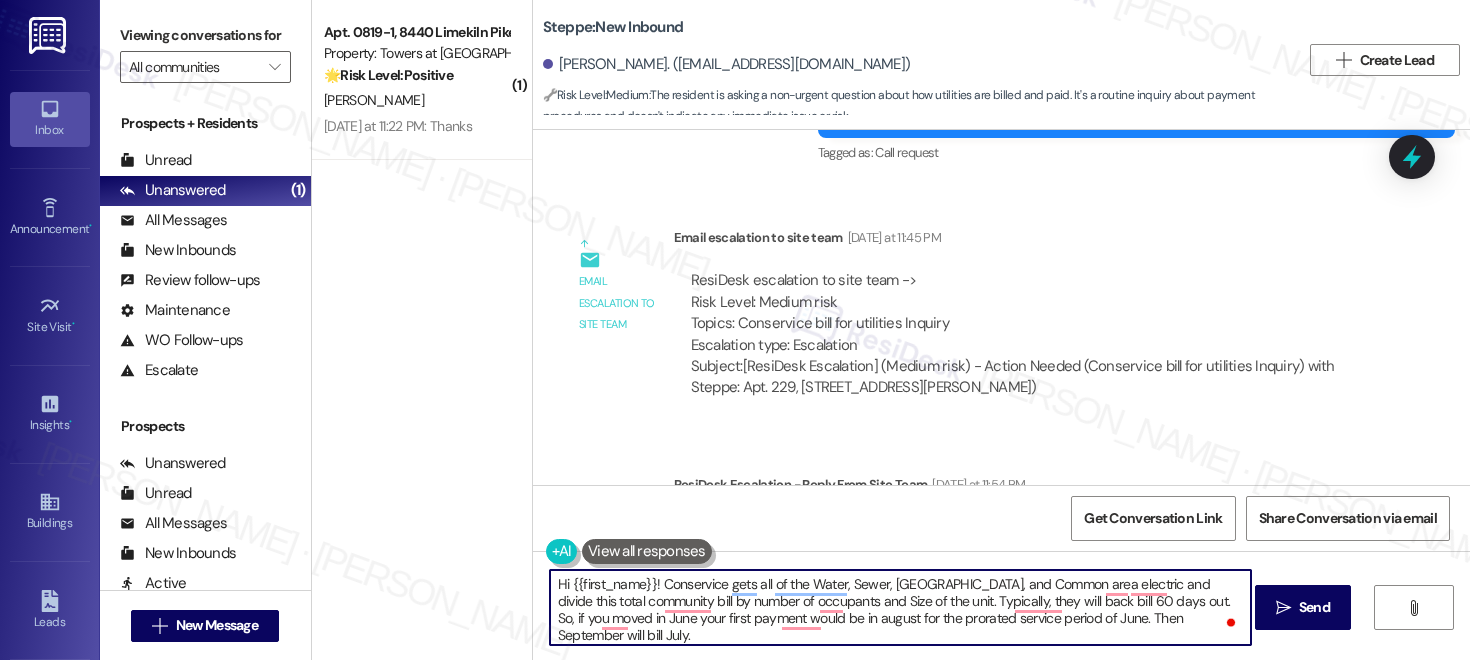 drag, startPoint x: 646, startPoint y: 585, endPoint x: 561, endPoint y: 582, distance: 85.052925 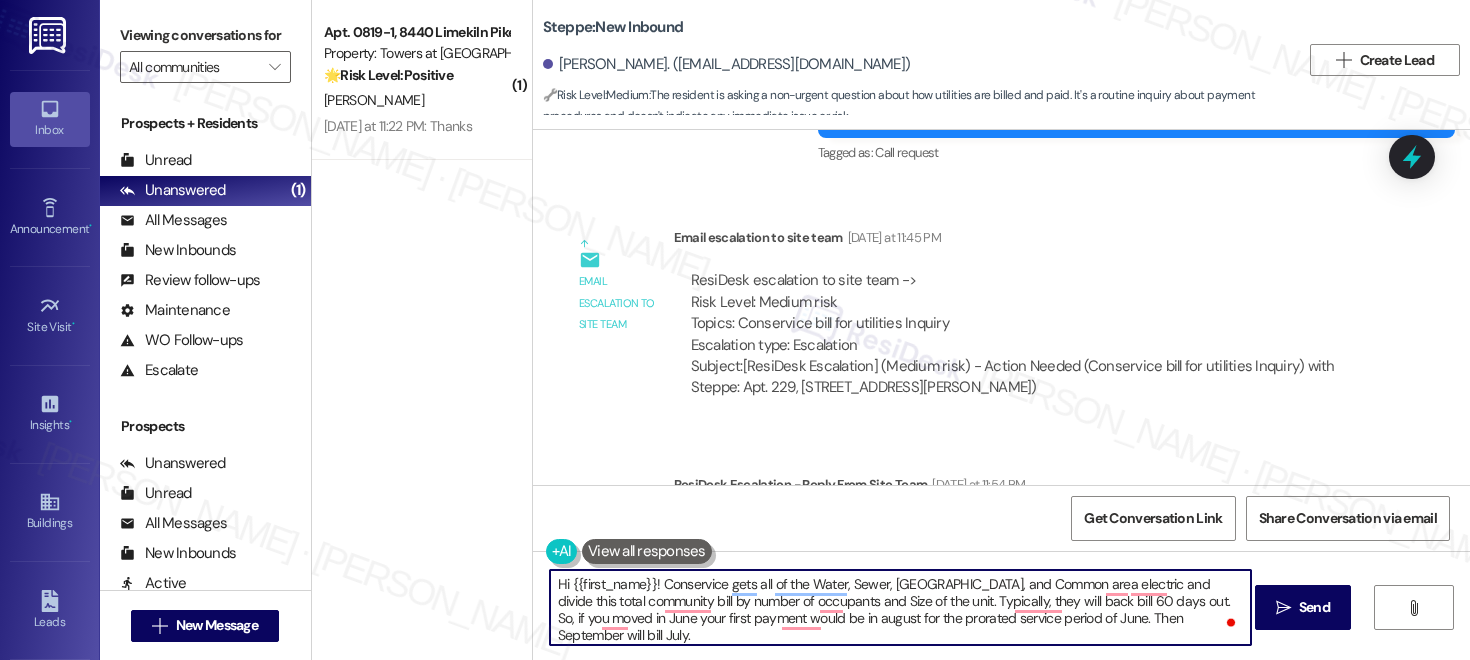 click on "Hi {{first_name}}! Conservice gets all of the Water, Sewer, [GEOGRAPHIC_DATA], and Common area electric and divide this total community bill by number of occupants and Size of the unit. Typically, they will back bill 60 days out. So, if you moved in June your first payment would be in august for the prorated service period of June. Then September will bill July.
Once they confirm the amounts and place the bill on the account you can pay this online, In the Resident rent cafe app or with a check in the office alongside rent." at bounding box center [900, 607] 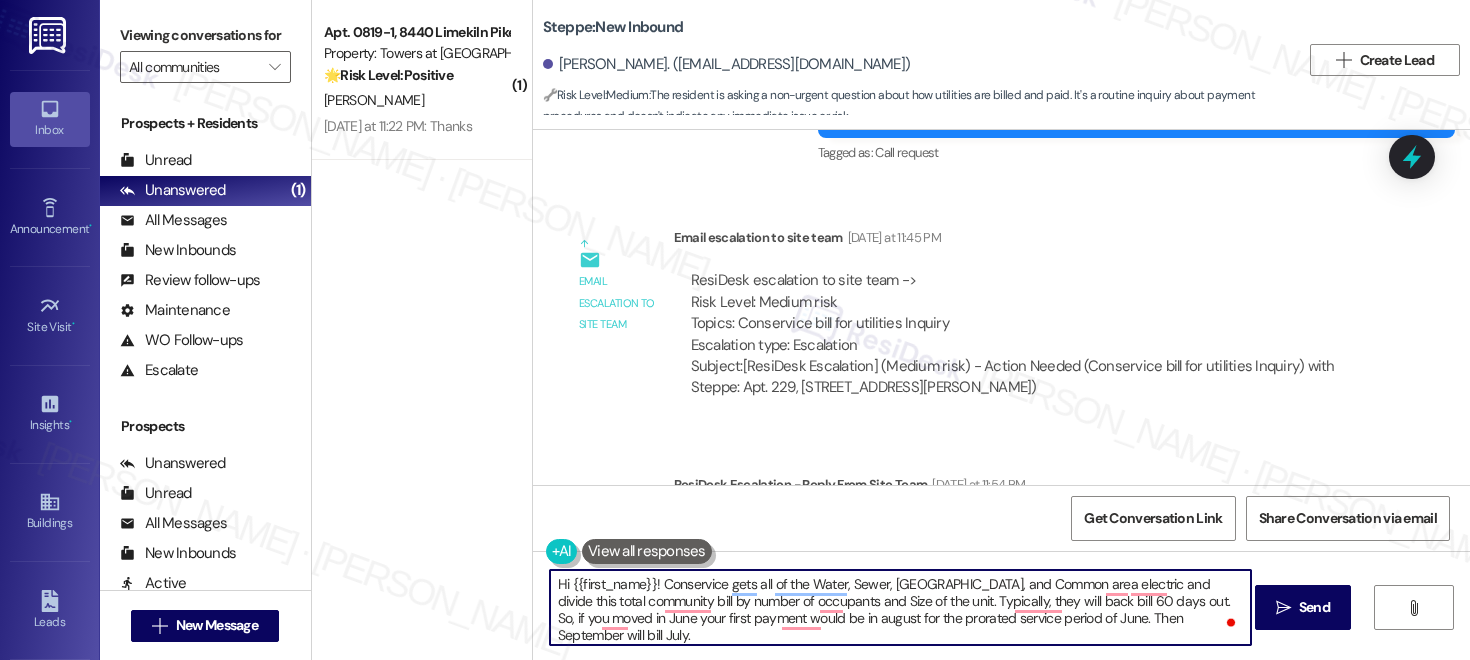 paste on "[PERSON_NAME]" 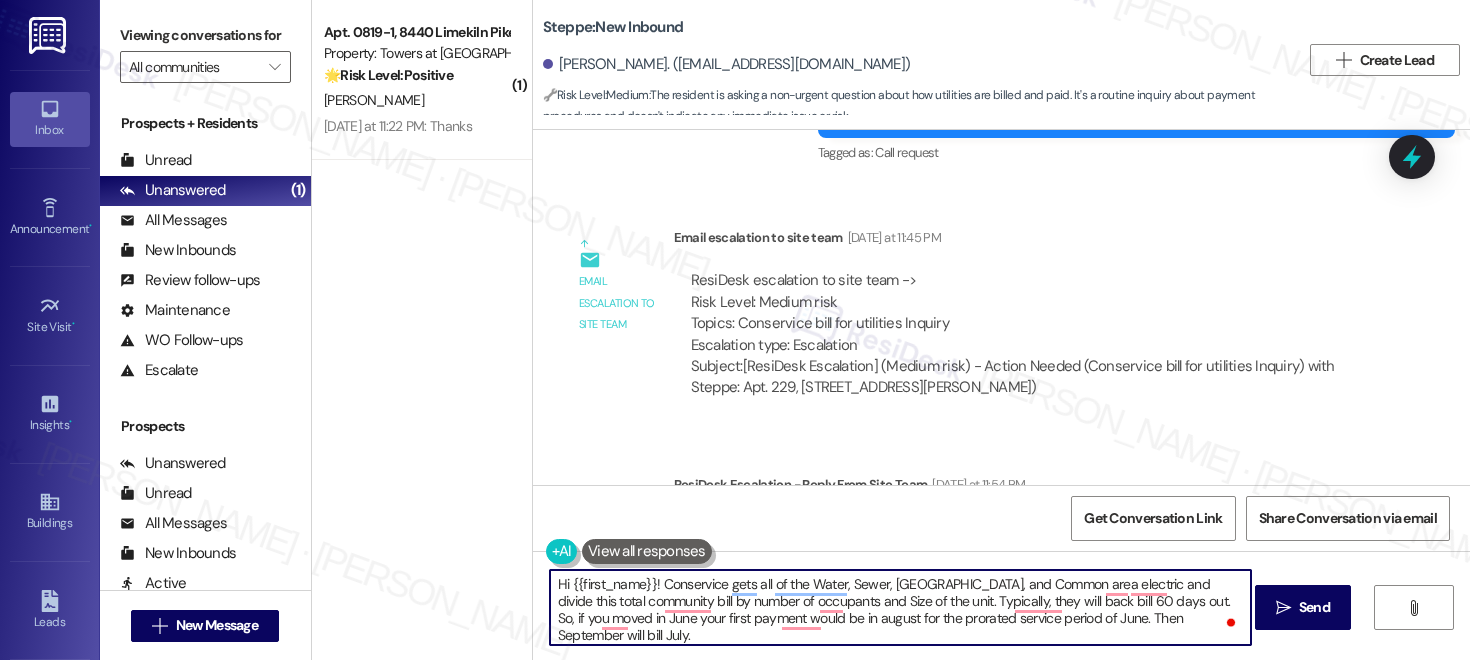 type on "Hi [PERSON_NAME]! Conservice gets all of the Water, Sewer, [GEOGRAPHIC_DATA], and Common area electric and divide this total community bill by number of occupants and Size of the unit. Typically, they will back bill 60 days out. So, if you moved in June your first payment would be in august for the prorated service period of June. Then September will bill July.
Once they confirm the amounts and place the bill on the account you can pay this online, In the Resident rent cafe app or with a check in the office alongside rent." 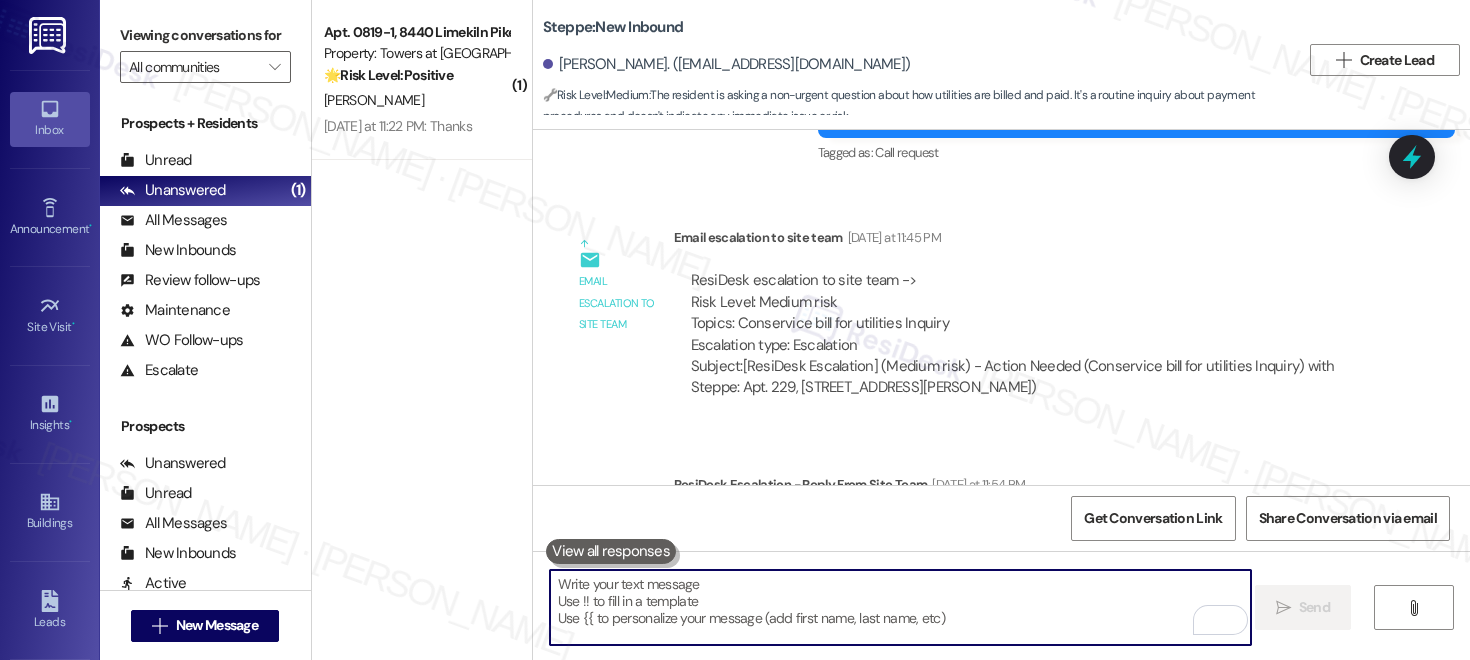 click at bounding box center [900, 607] 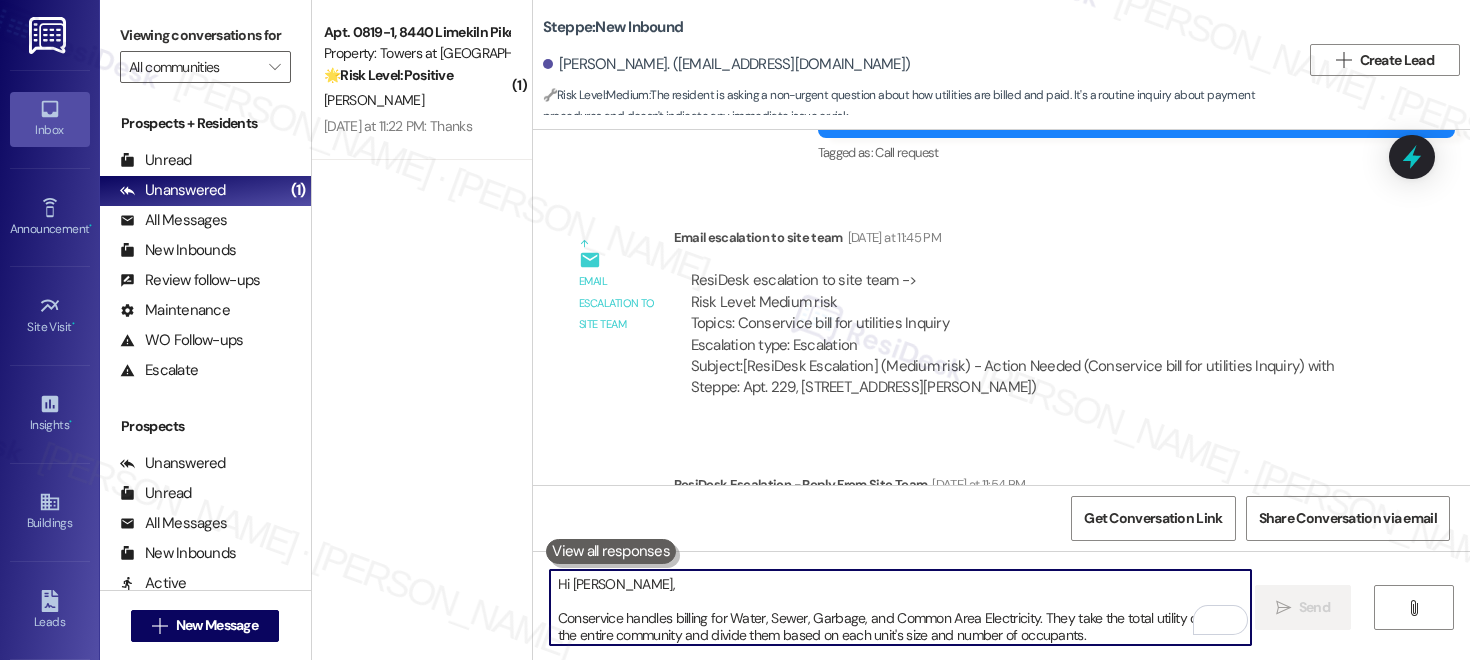 scroll, scrollTop: 136, scrollLeft: 0, axis: vertical 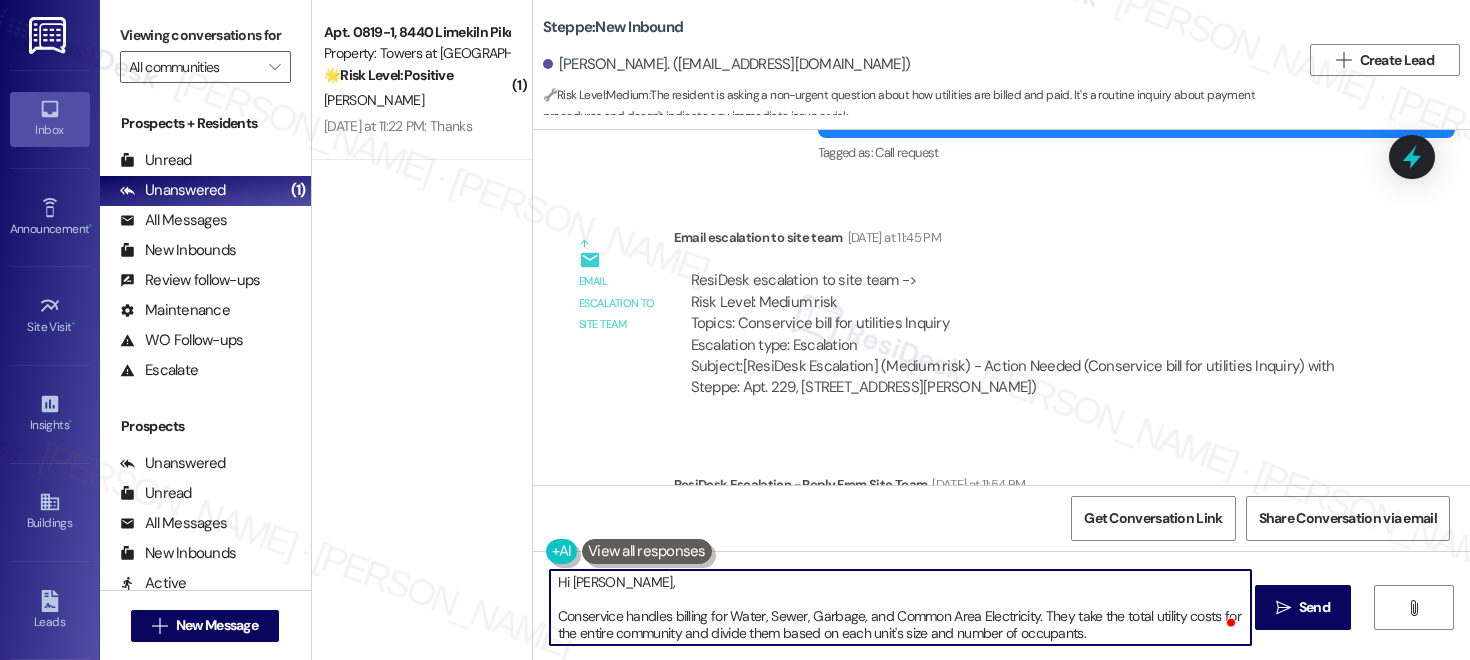 click on "Hi [PERSON_NAME],
Conservice handles billing for Water, Sewer, Garbage, and Common Area Electricity. They take the total utility costs for the entire community and divide them based on each unit's size and number of occupants.
Typically, Conservice bills about 60 days in arrears. So, if you moved in June, your first utility charge would appear in August for your prorated usage in June. Then in September, you’d be billed for July’s usage, and so on.
Once the charges are confirmed and posted to your account, you’ll be able to pay them online through the Resident RentCafe app, or by check in the office along with your rent.
Let me know if you have any questions!" at bounding box center [900, 607] 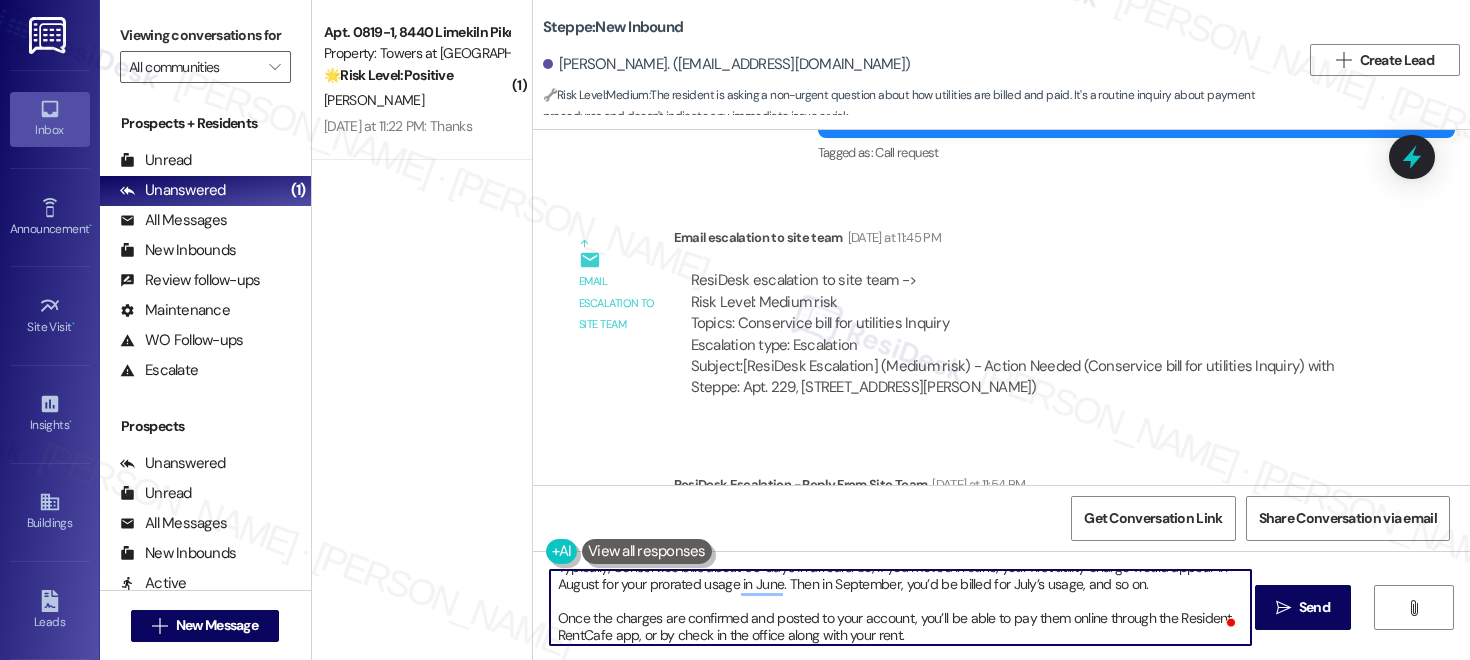 click on "Hi [PERSON_NAME], Conservice handles billing for Water, Sewer, Garbage, and Common Area Electricity. They take the total utility costs for the entire community and divide them based on each unit's size and number of occupants.
Typically, Conservice bills about 60 days in arrears. So, if you moved in June, your first utility charge would appear in August for your prorated usage in June. Then in September, you’d be billed for July’s usage, and so on.
Once the charges are confirmed and posted to your account, you’ll be able to pay them online through the Resident RentCafe app, or by check in the office along with your rent.
Let me know if you have any questions!" at bounding box center [900, 607] 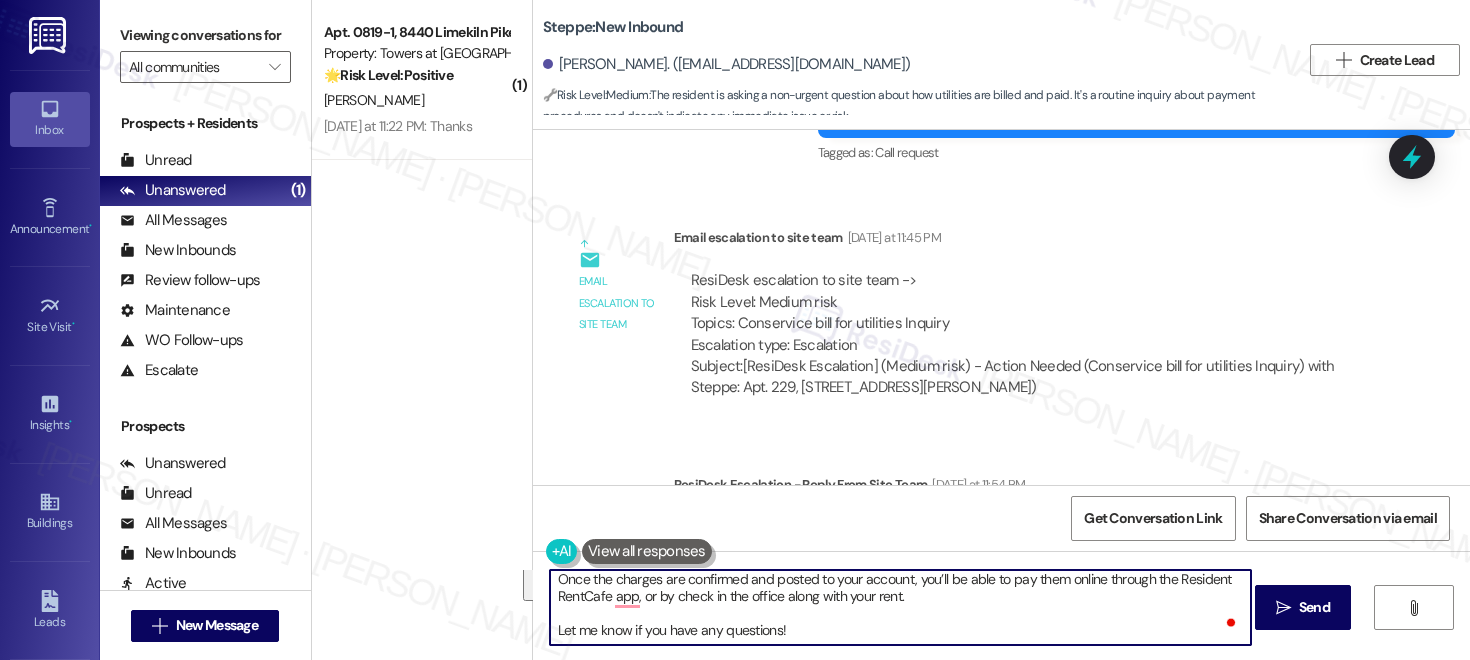 drag, startPoint x: 1167, startPoint y: 600, endPoint x: 1170, endPoint y: 660, distance: 60.074955 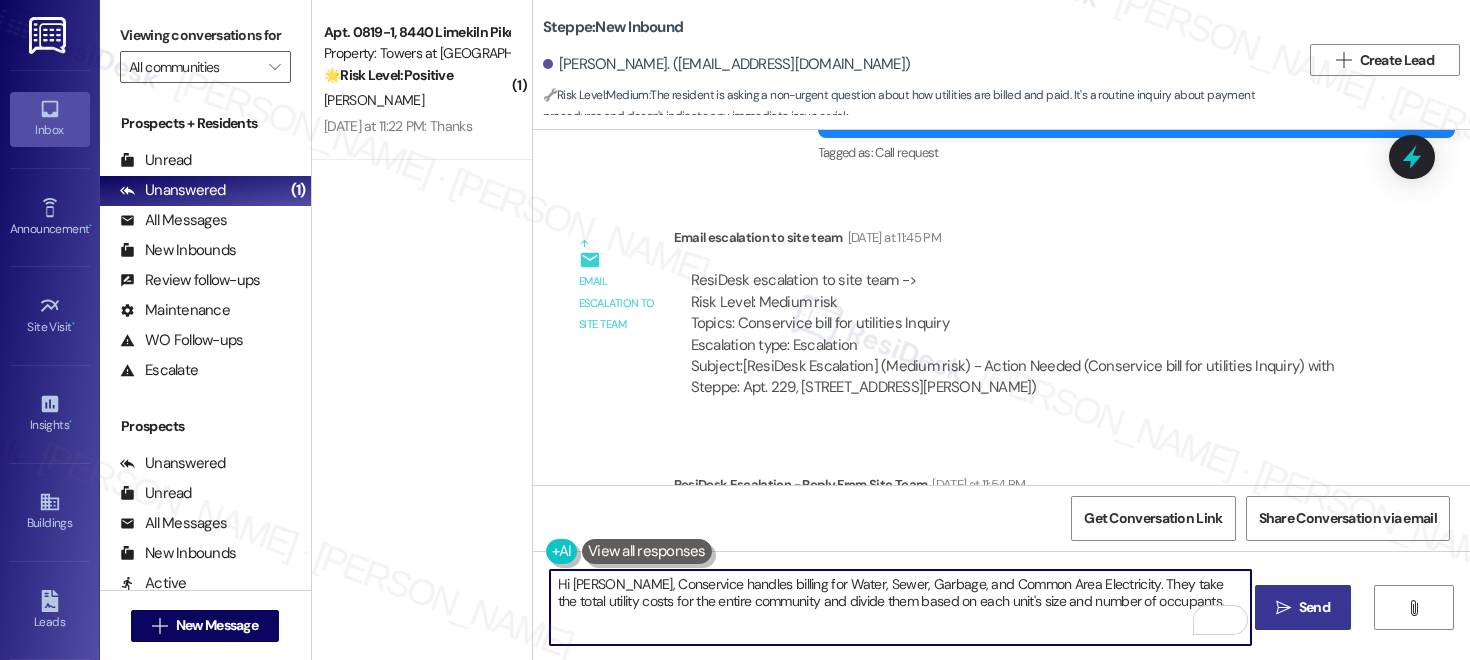 type on "Hi [PERSON_NAME], Conservice handles billing for Water, Sewer, Garbage, and Common Area Electricity. They take the total utility costs for the entire community and divide them based on each unit's size and number of occupants." 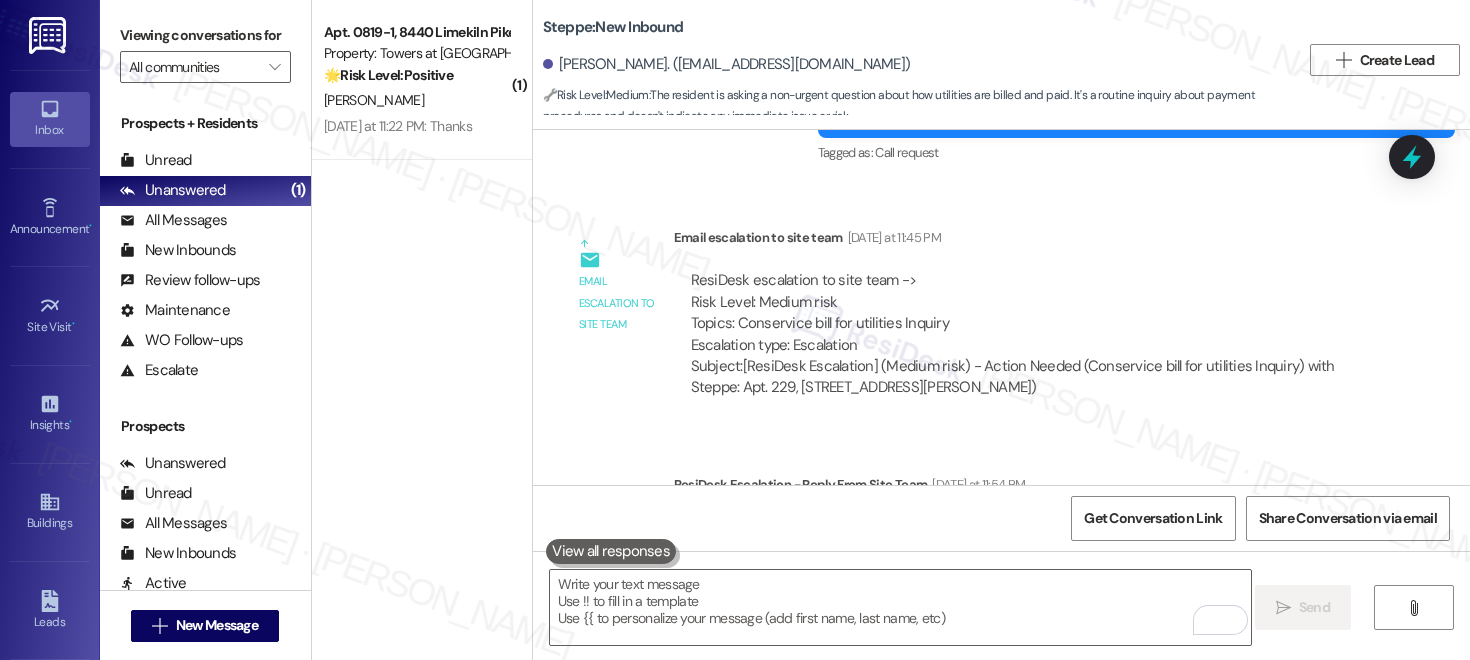 click on "Get Conversation Link Share Conversation via email" at bounding box center [1001, 518] 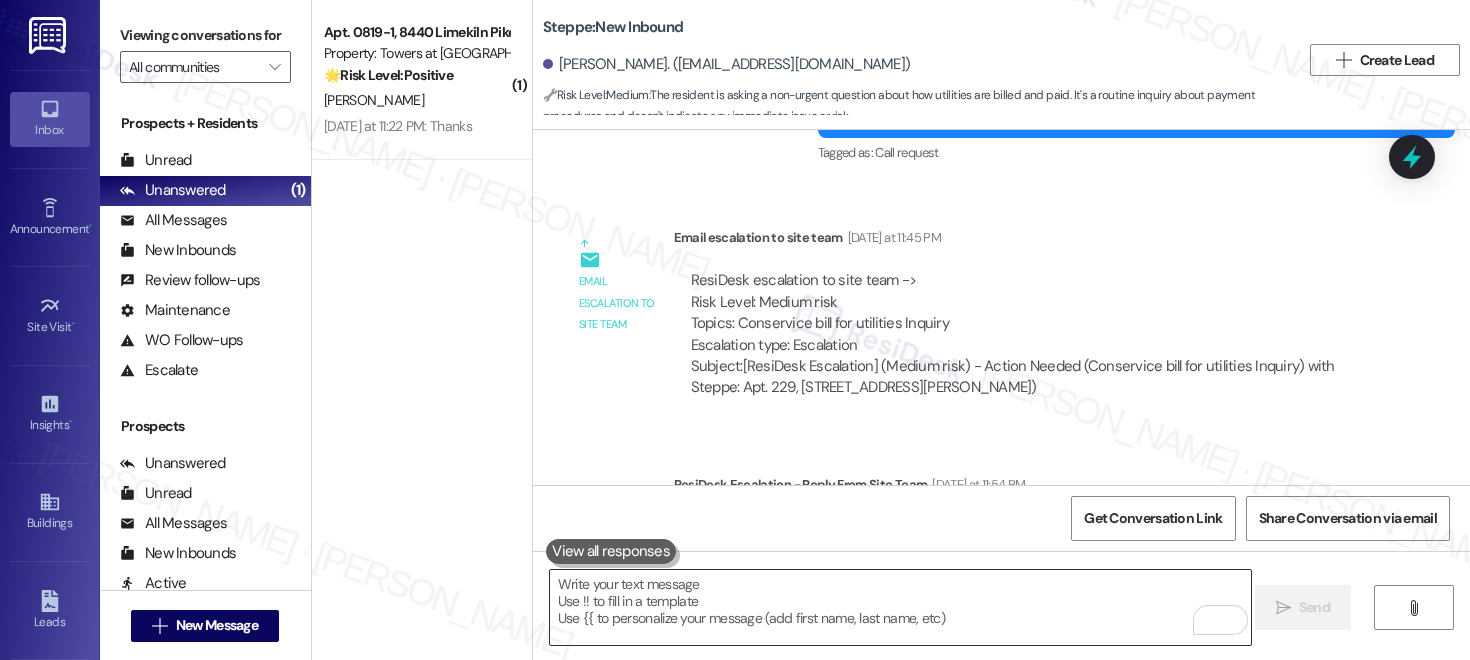 click at bounding box center [900, 607] 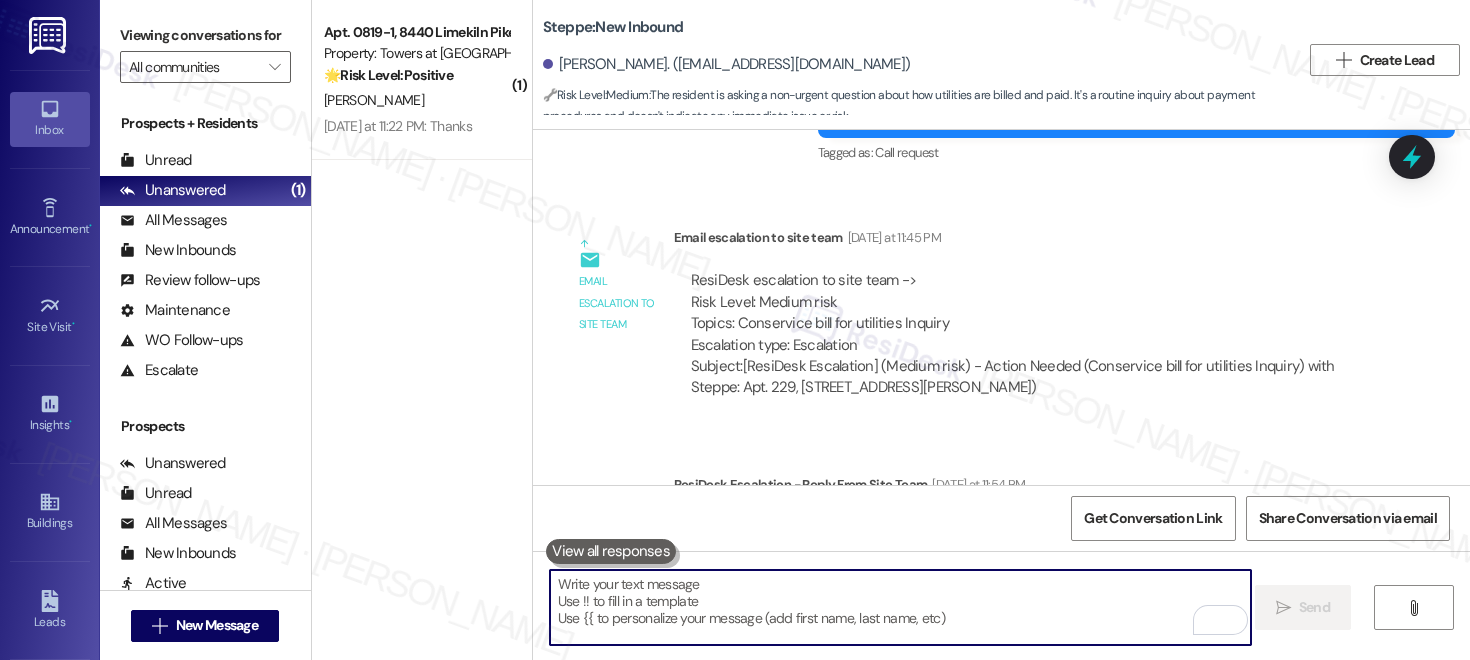 paste on "Typically, Conservice bills about 60 days in arrears. So, if you moved in June, your first utility charge would appear in August for your prorated usage in June. Then in September, you’d be billed for July’s usage, and so on.
Once the charges are confirmed and posted to your account, you’ll be able to pay them online through the Resident RentCafe app, or by check in the office along with your rent.
Let me know if you have any questions!" 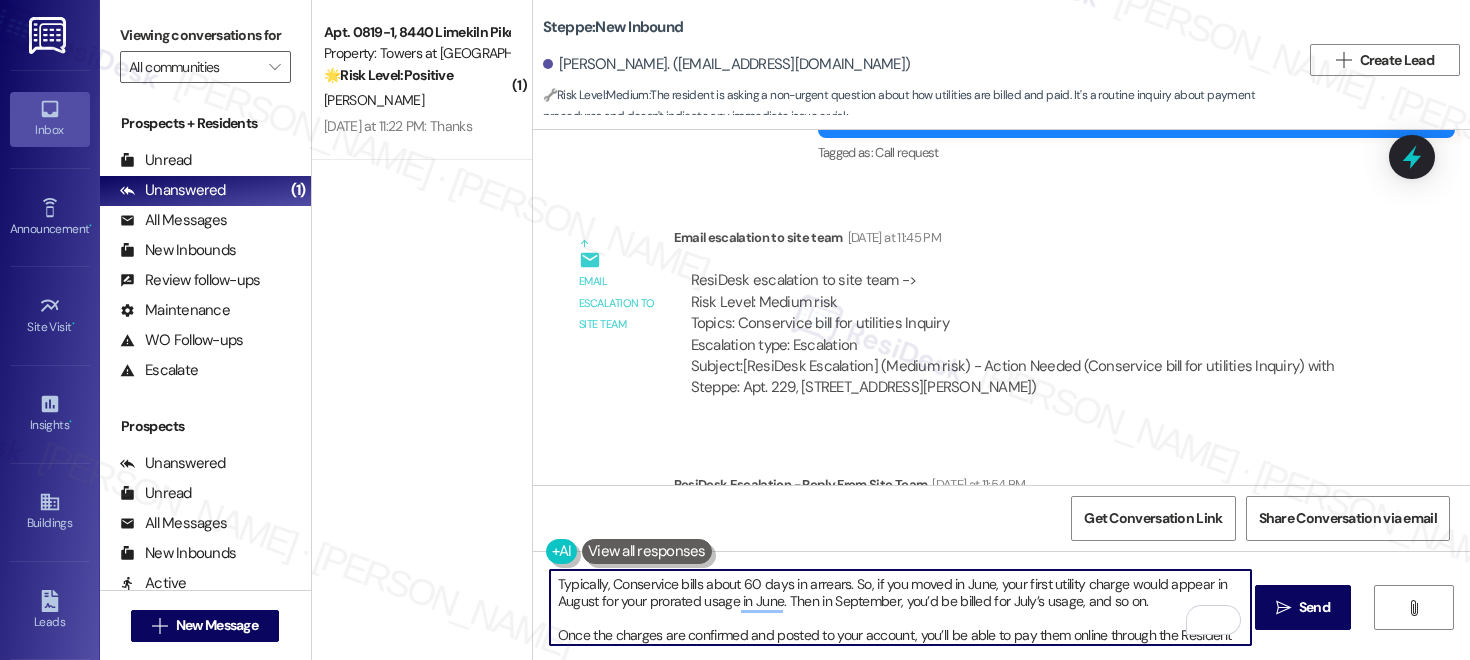 click on "Typically, Conservice bills about 60 days in arrears. So, if you moved in June, your first utility charge would appear in August for your prorated usage in June. Then in September, you’d be billed for July’s usage, and so on.
Once the charges are confirmed and posted to your account, you’ll be able to pay them online through the Resident RentCafe app, or by check in the office along with your rent.
Let me know if you have any questions!" at bounding box center (900, 607) 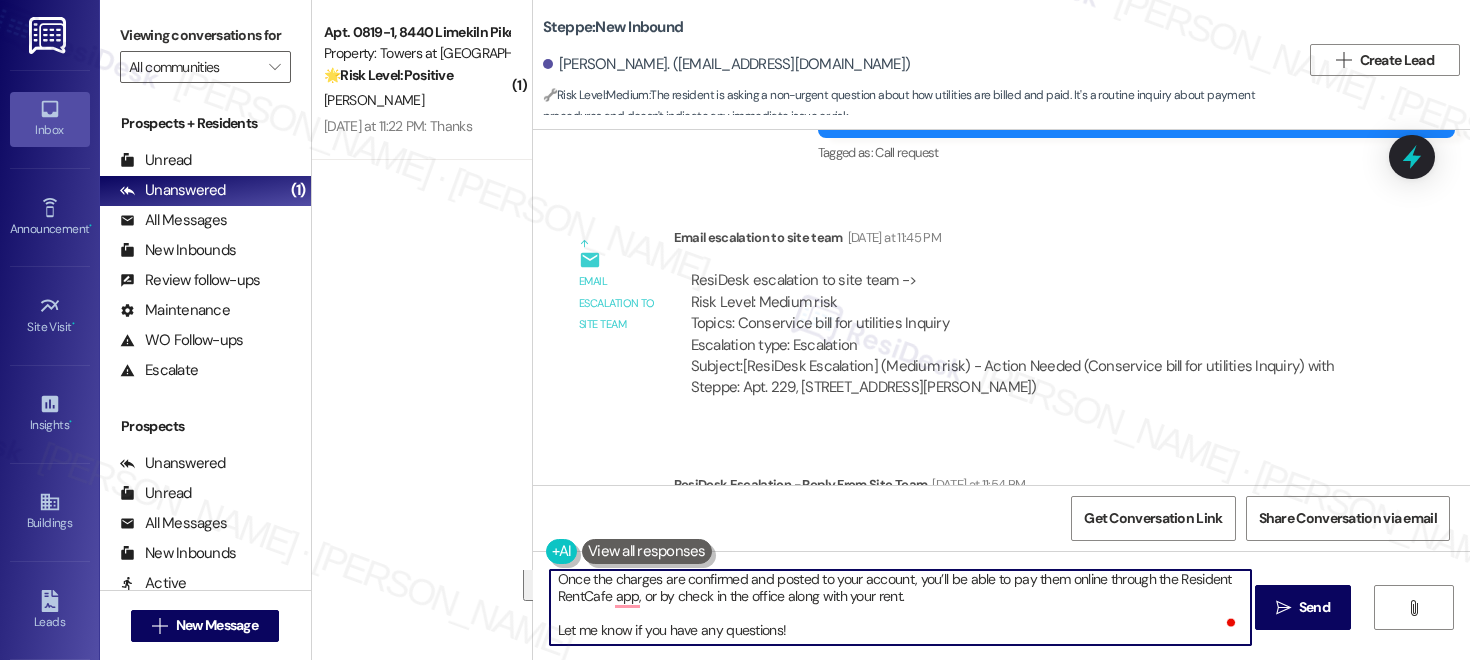 drag, startPoint x: 1134, startPoint y: 605, endPoint x: 1151, endPoint y: 664, distance: 61.400326 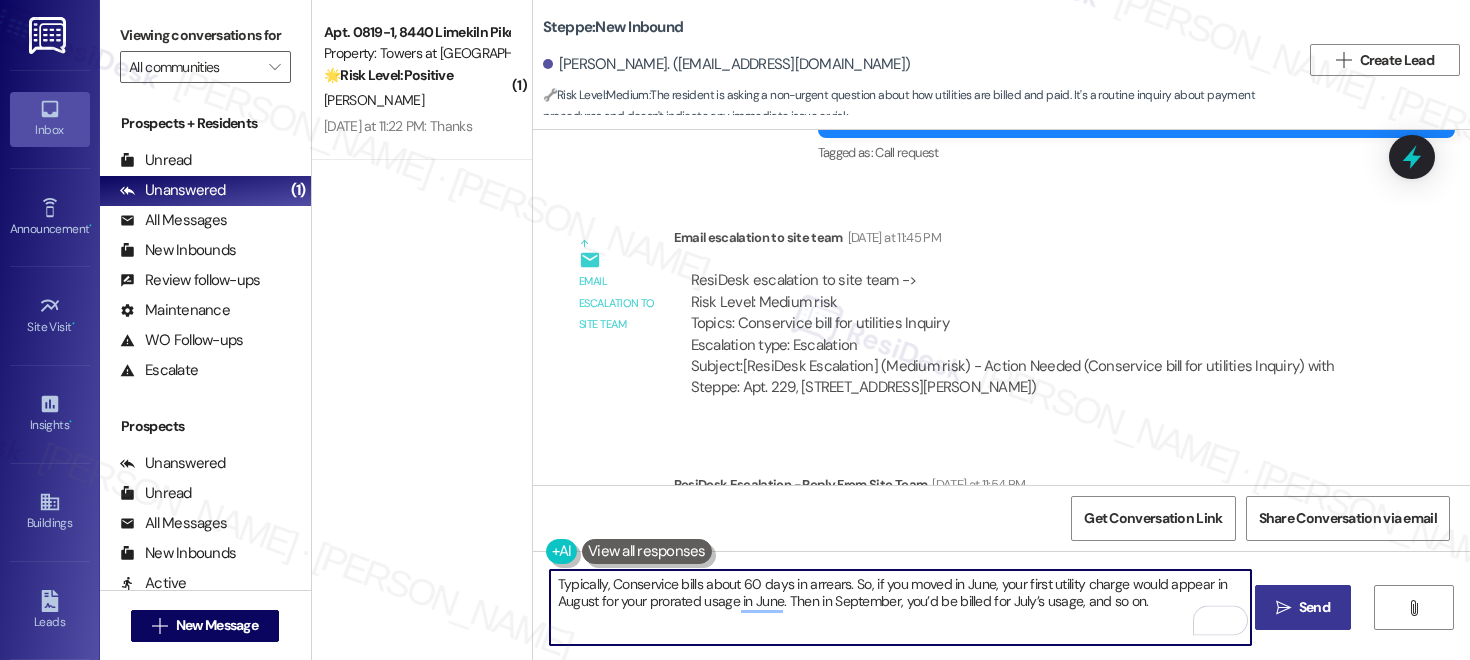 type on "Typically, Conservice bills about 60 days in arrears. So, if you moved in June, your first utility charge would appear in August for your prorated usage in June. Then in September, you’d be billed for July’s usage, and so on." 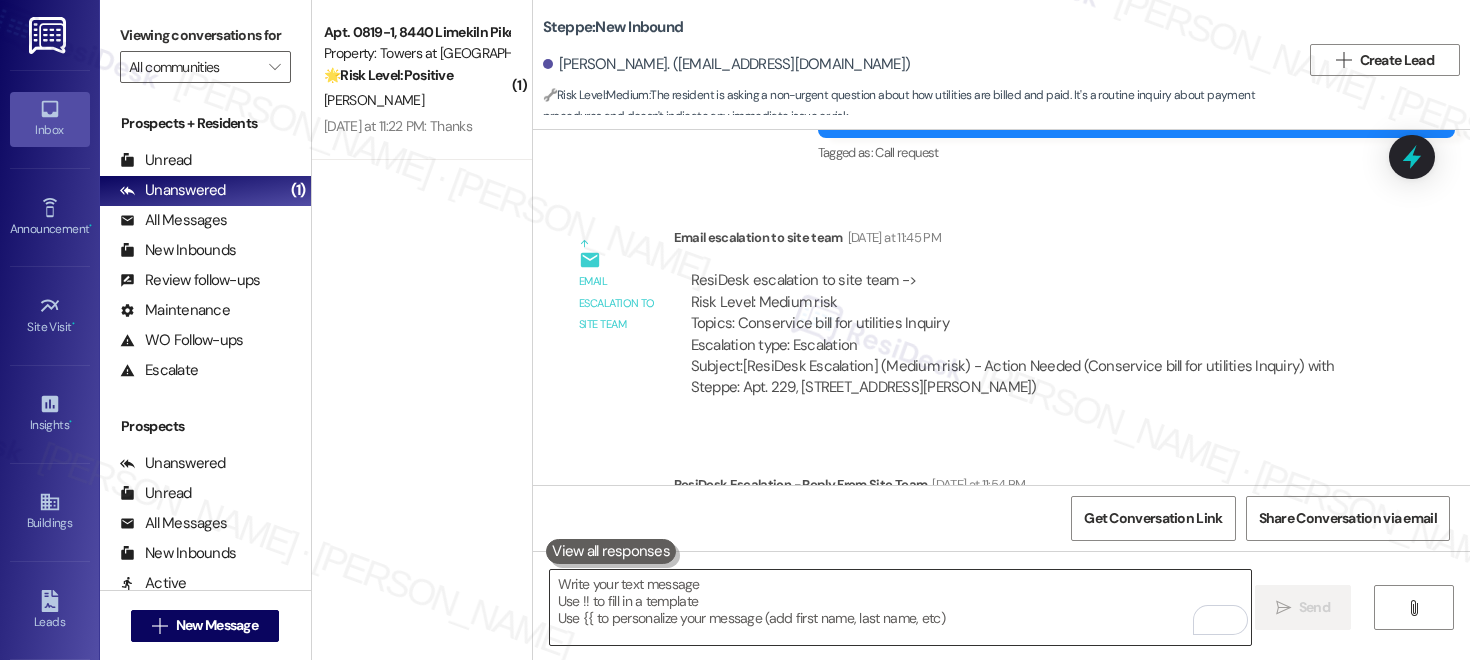 click at bounding box center (900, 607) 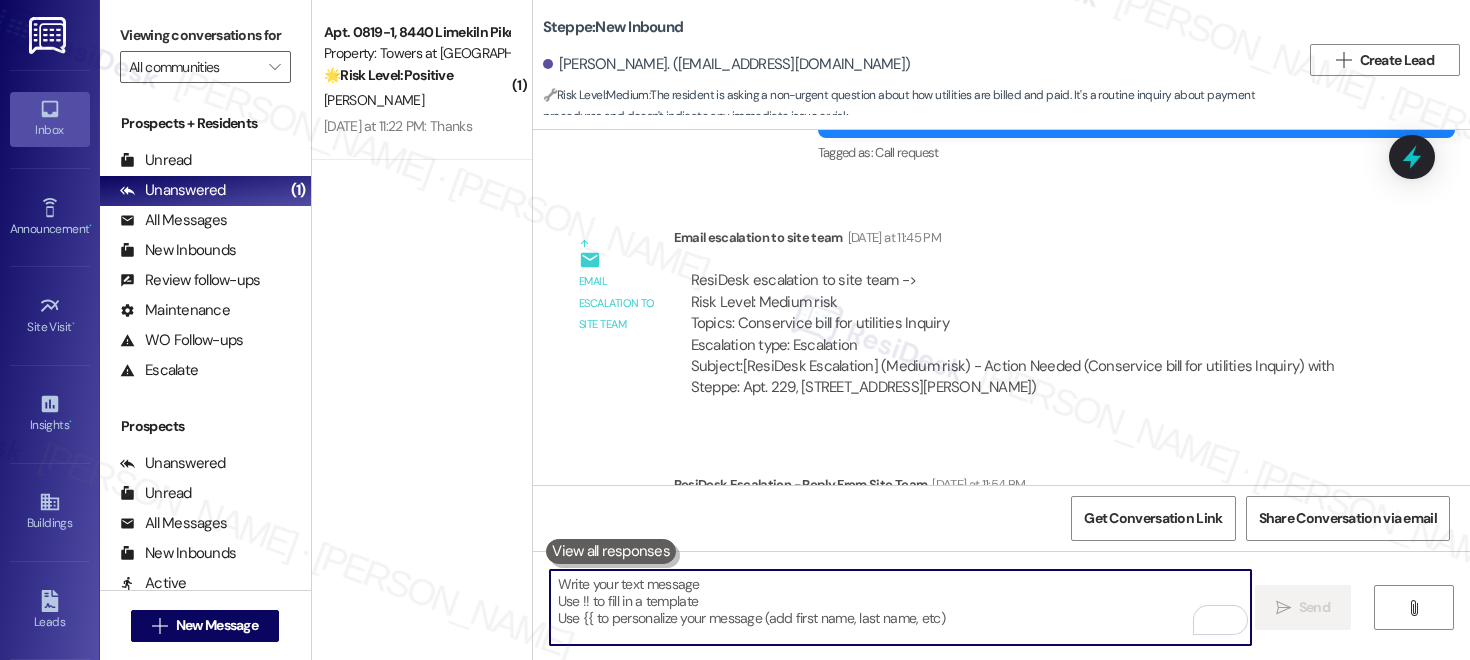 paste on "Once the charges are confirmed and posted to your account, you’ll be able to pay them online through the Resident RentCafe app, or by check in the office along with your rent.
Let me know if you have any questions!" 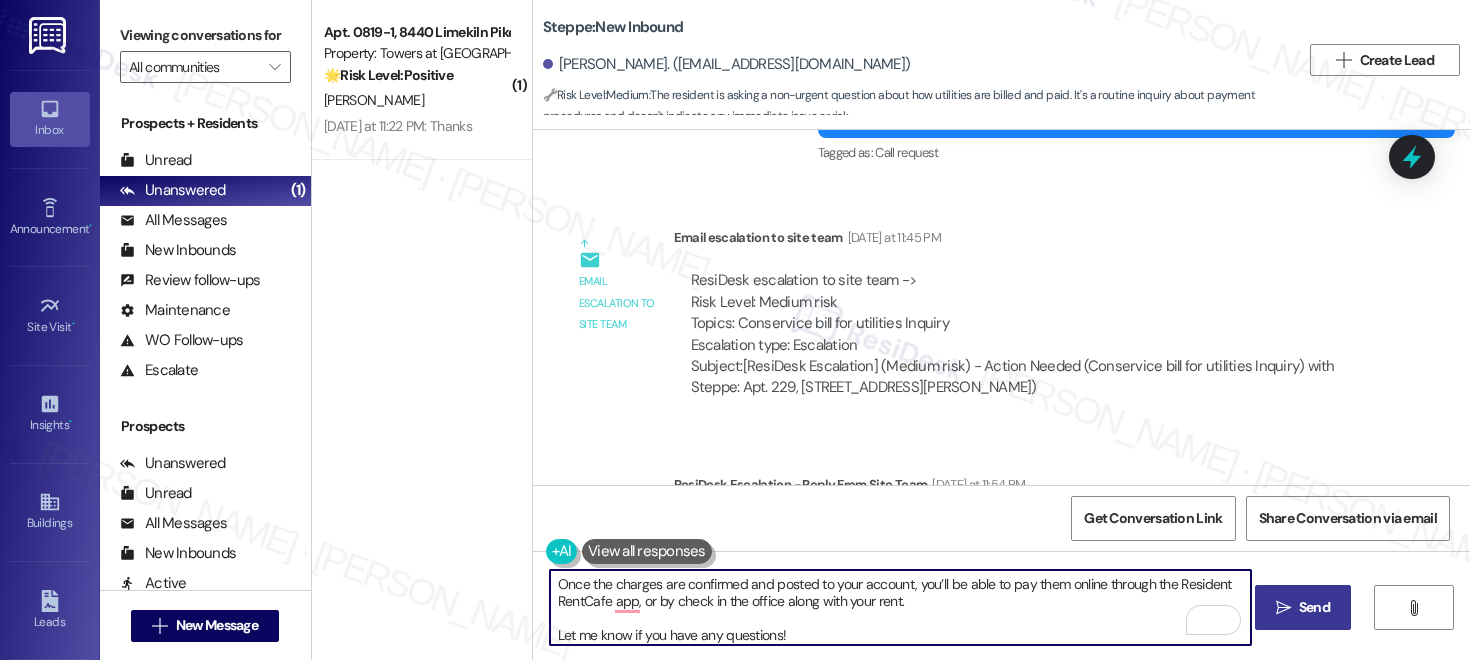 click on "Once the charges are confirmed and posted to your account, you’ll be able to pay them online through the Resident RentCafe app, or by check in the office along with your rent.
Let me know if you have any questions!" at bounding box center (900, 607) 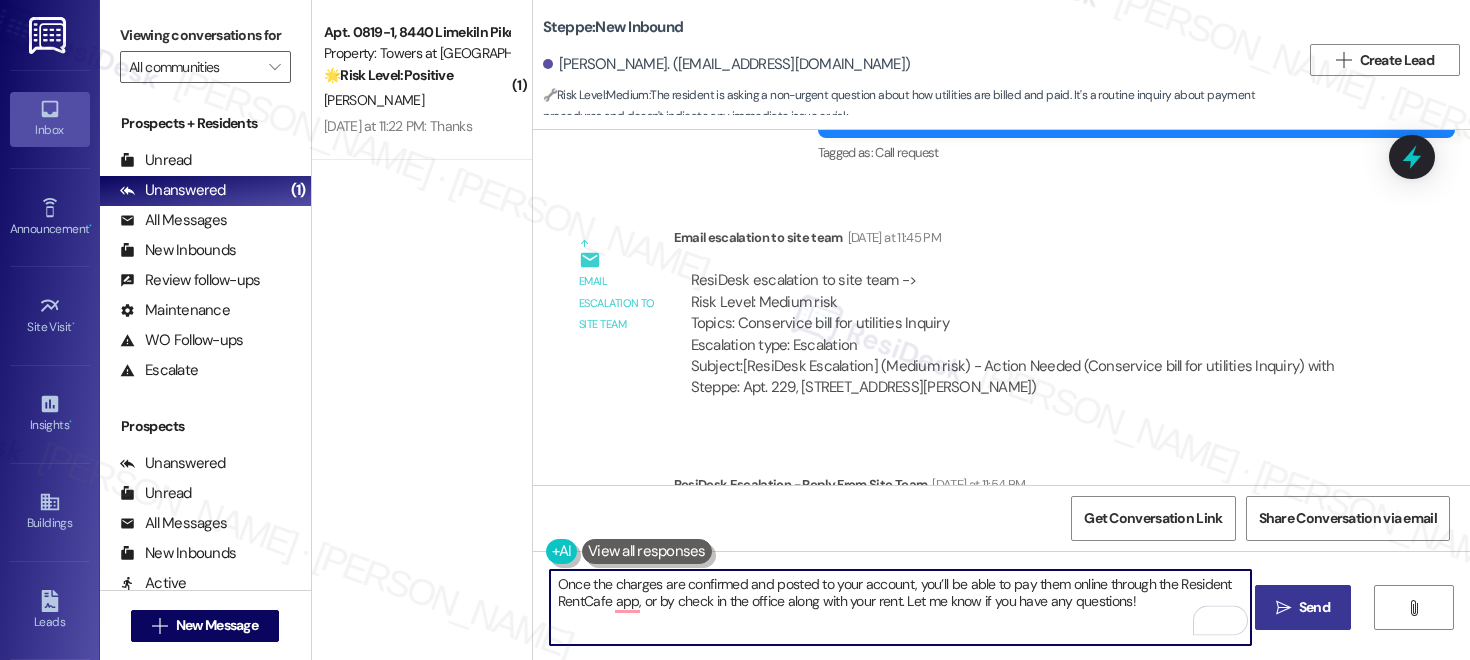 type on "Once the charges are confirmed and posted to your account, you’ll be able to pay them online through the Resident RentCafe app, or by check in the office along with your rent. Let me know if you have any questions!" 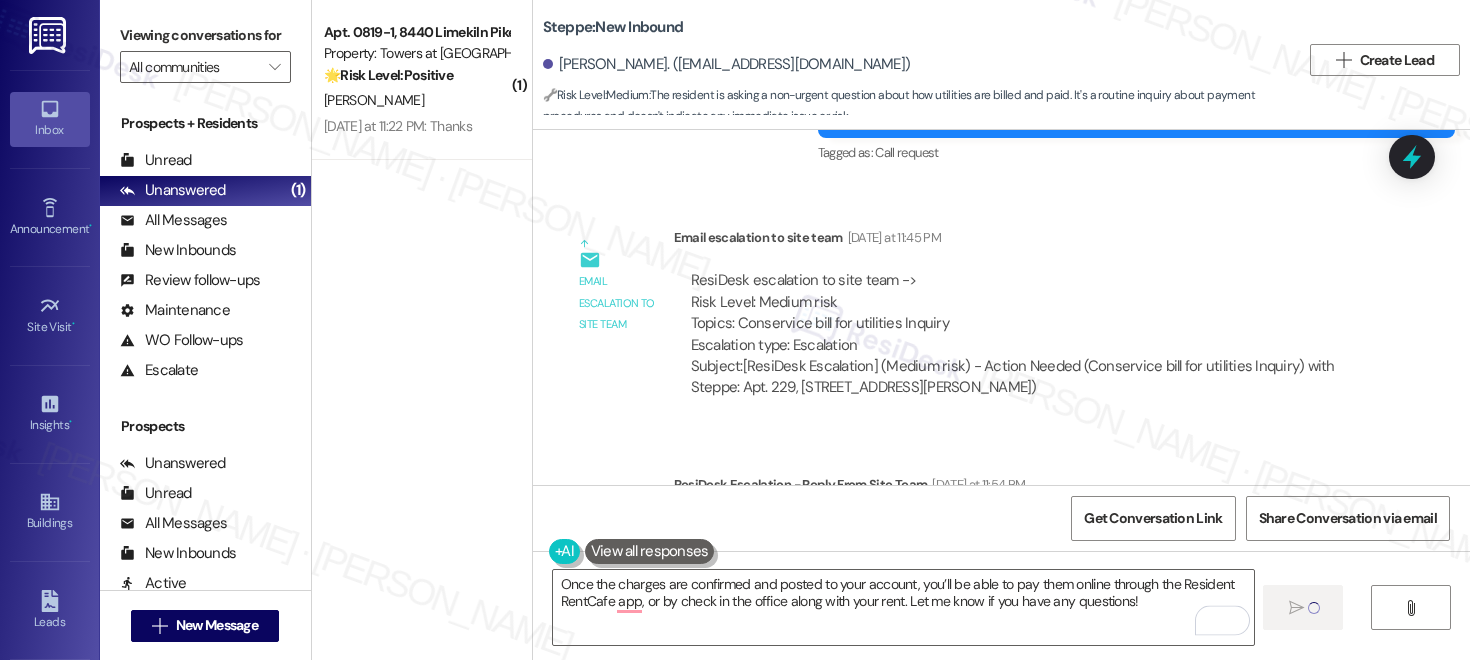 type 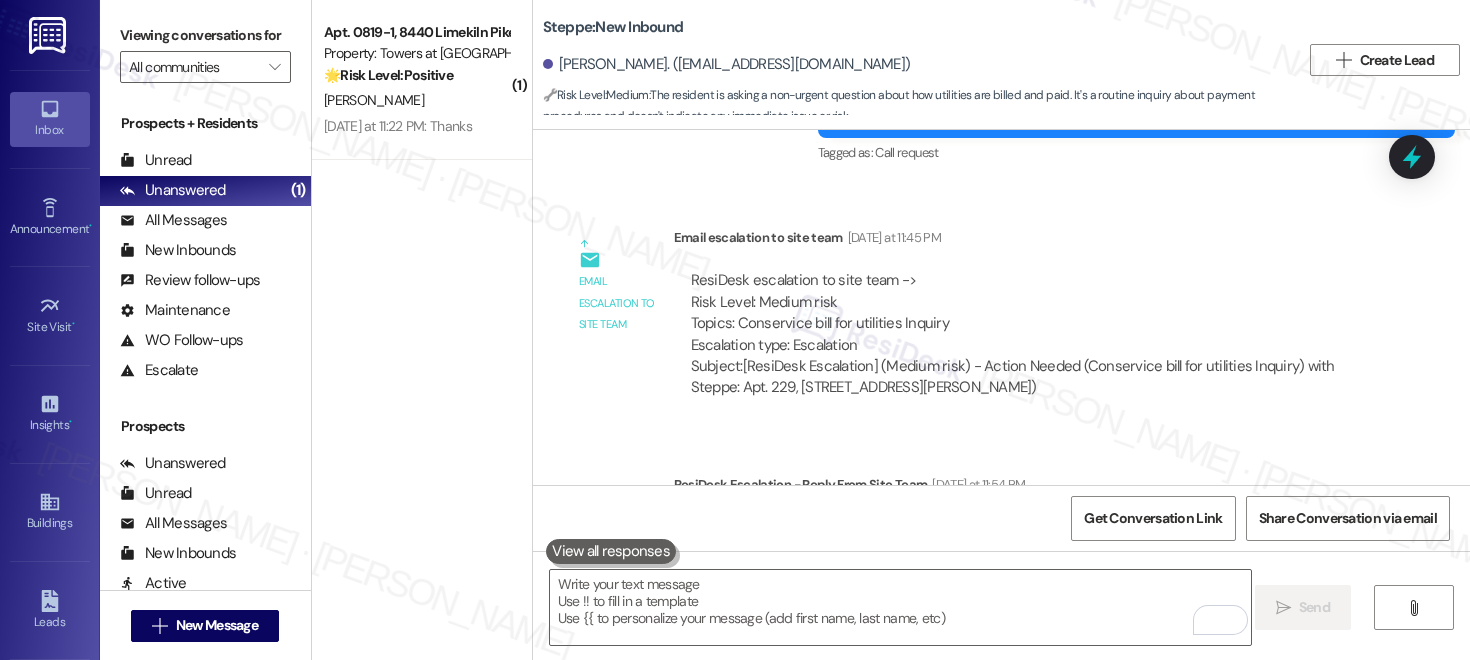 scroll, scrollTop: 294, scrollLeft: 0, axis: vertical 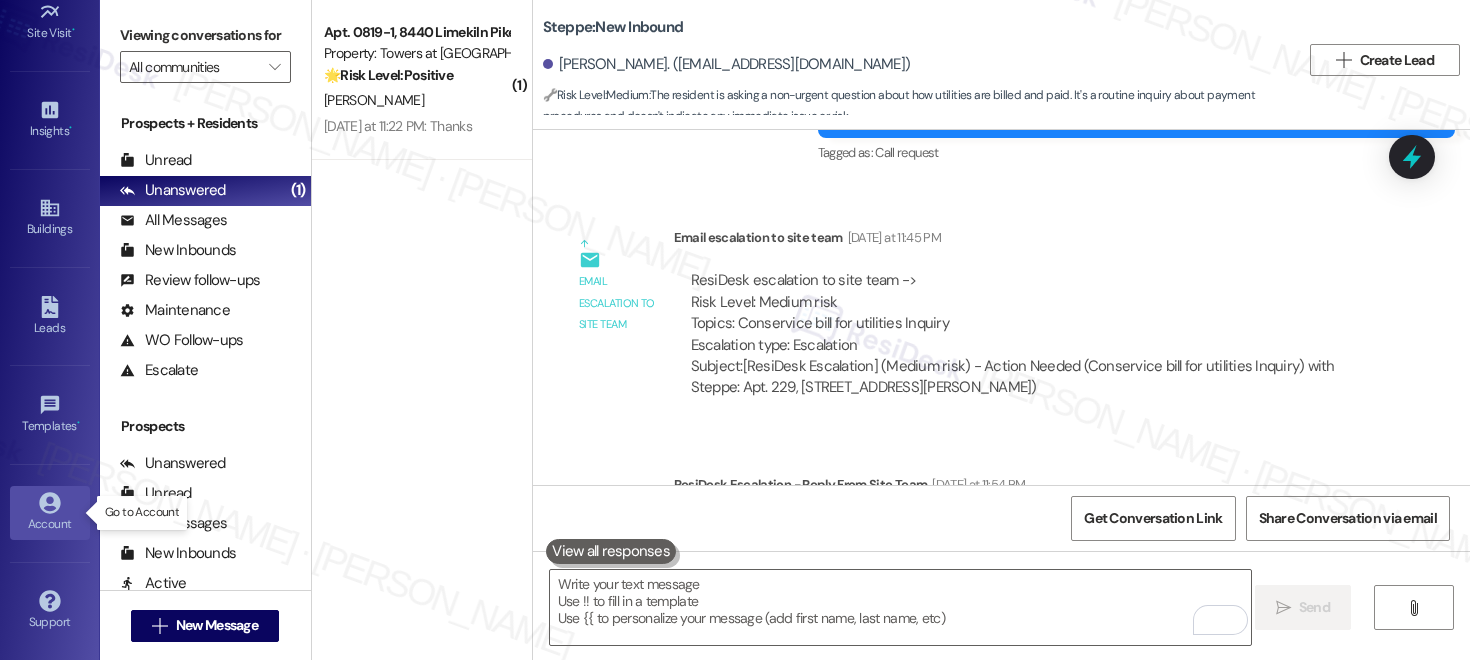 click on "Account" at bounding box center [50, 524] 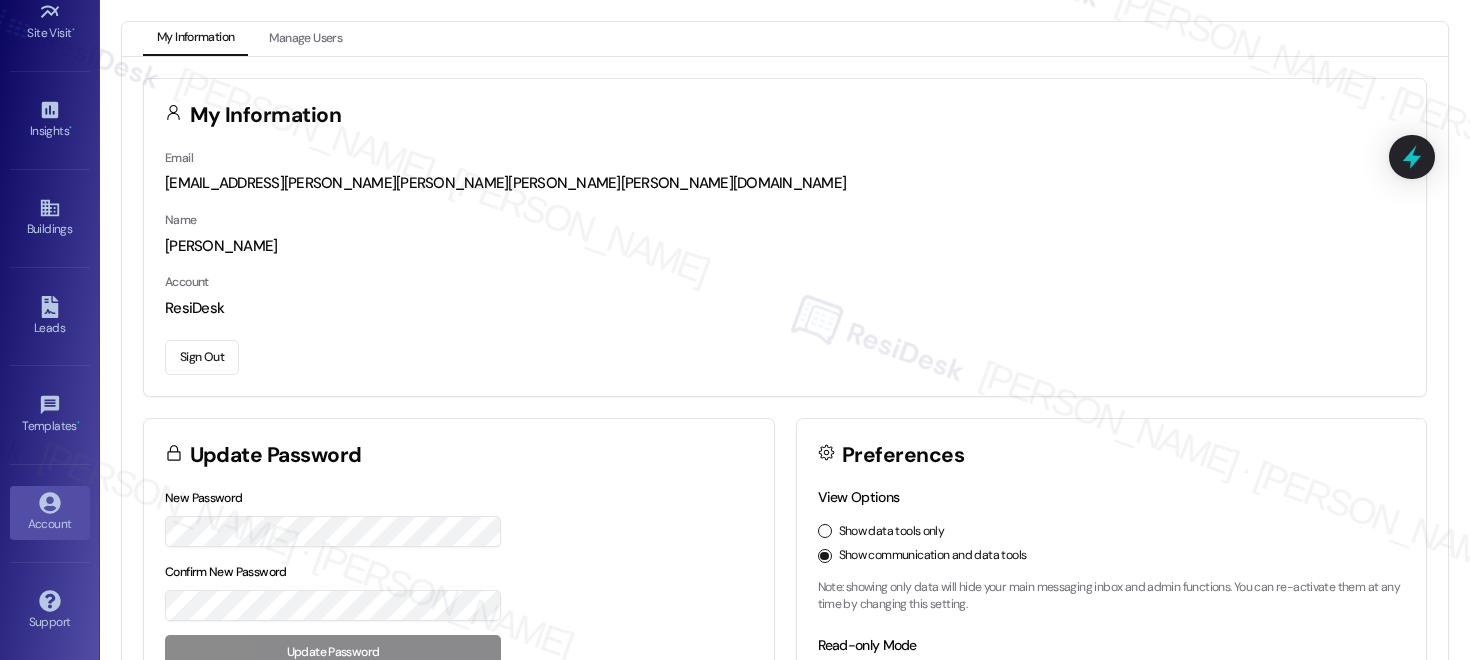 click on "Sign Out" at bounding box center [202, 357] 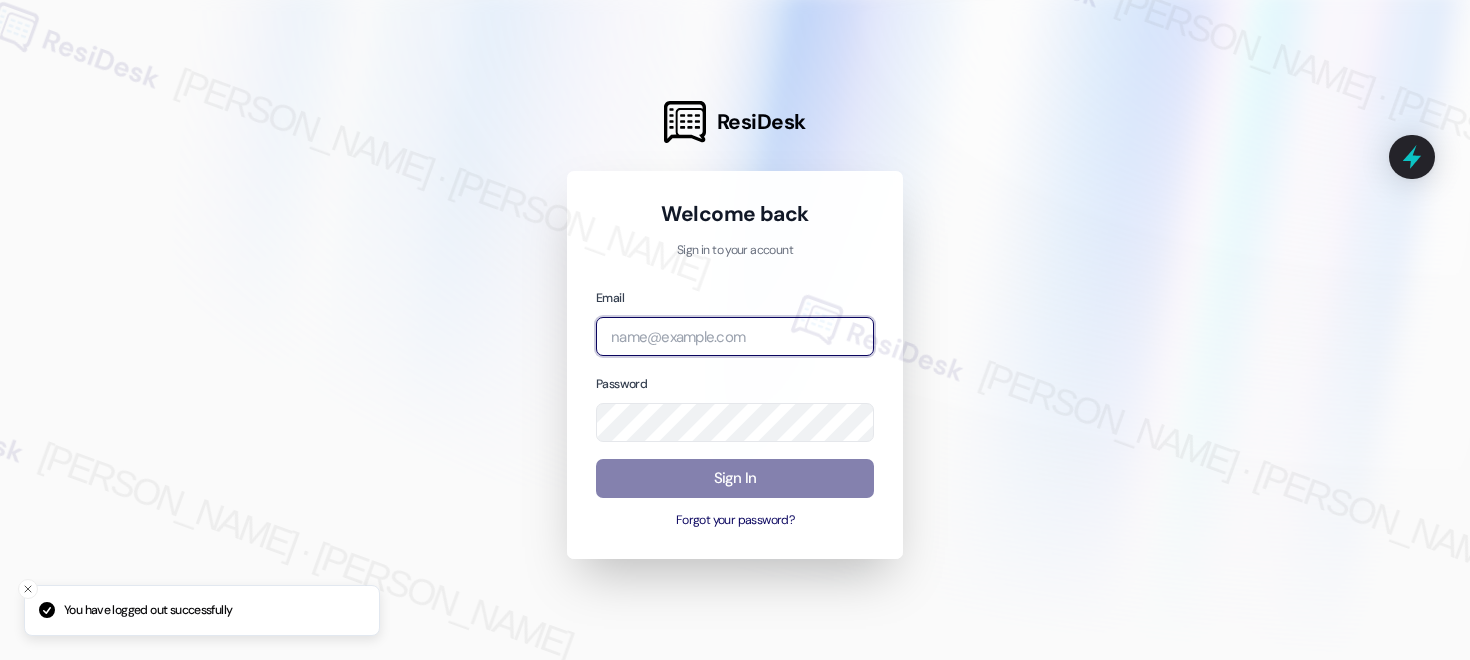 click at bounding box center (735, 336) 